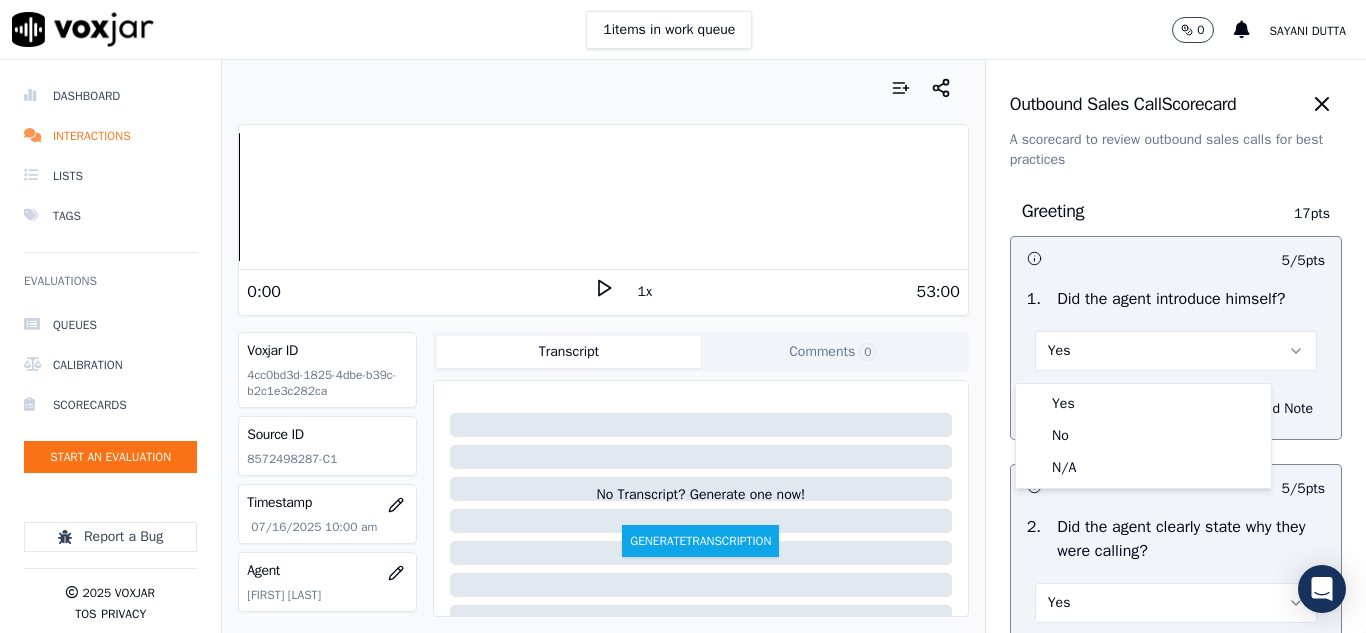 scroll, scrollTop: 0, scrollLeft: 0, axis: both 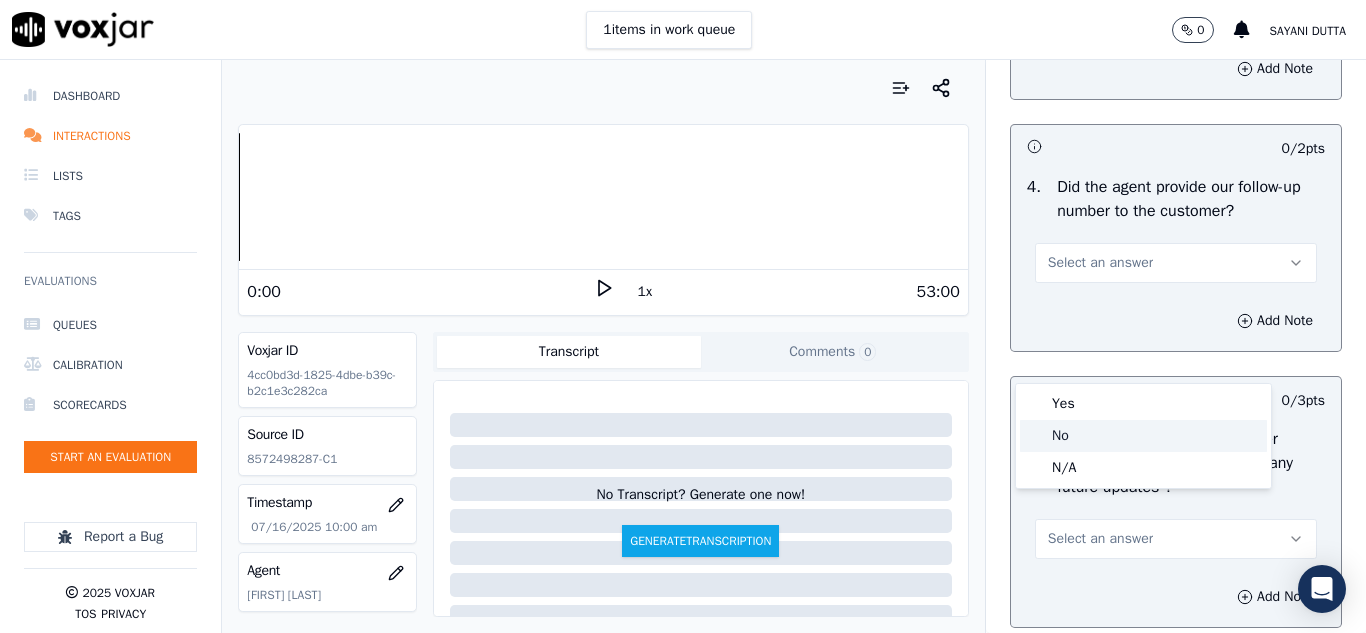 click on "No" 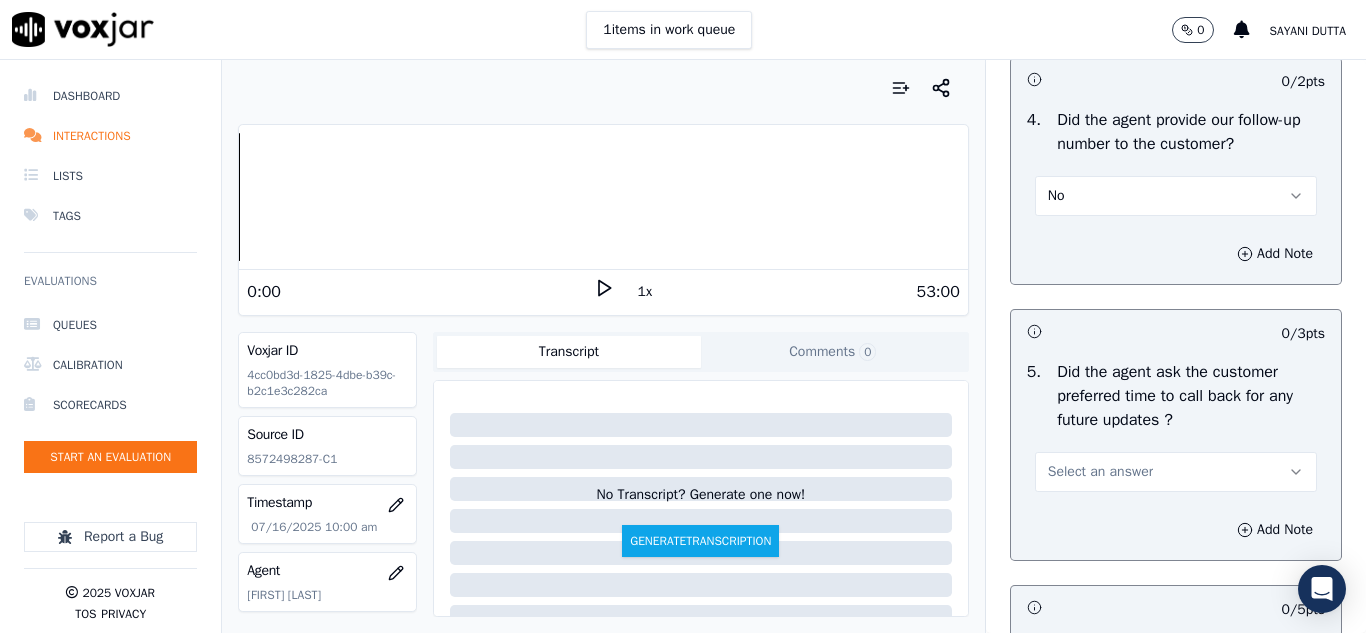 scroll, scrollTop: 5000, scrollLeft: 0, axis: vertical 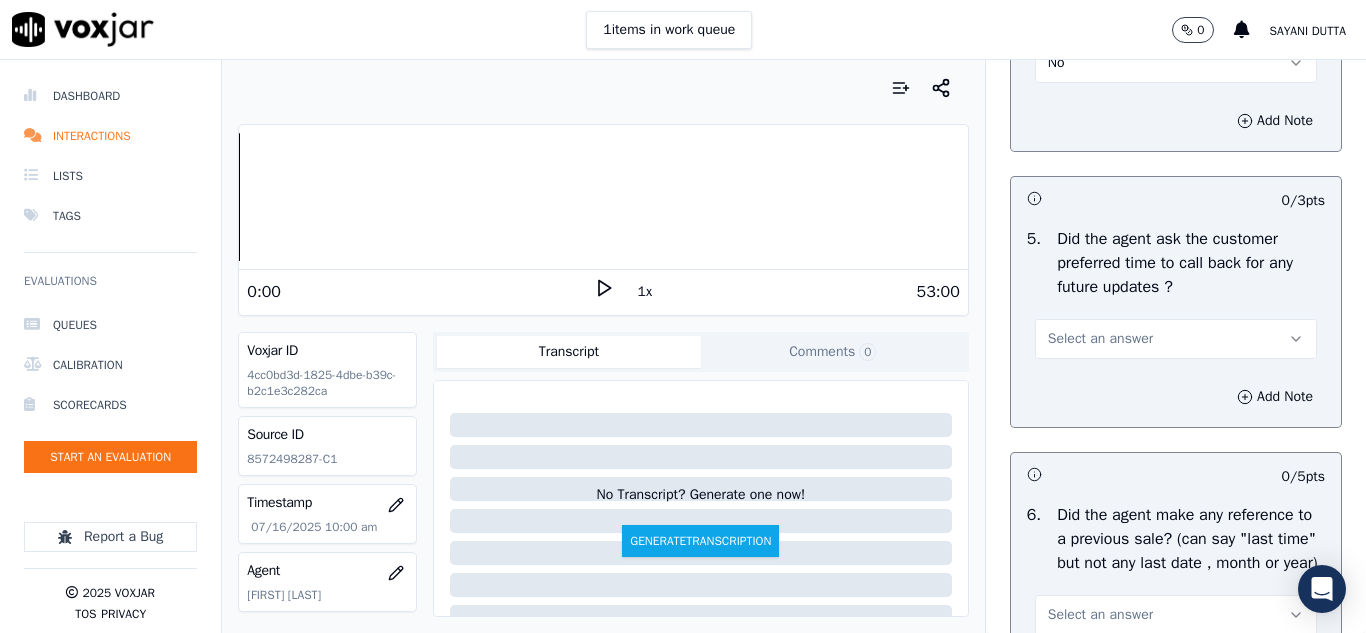 click on "Select an answer" at bounding box center (1100, 339) 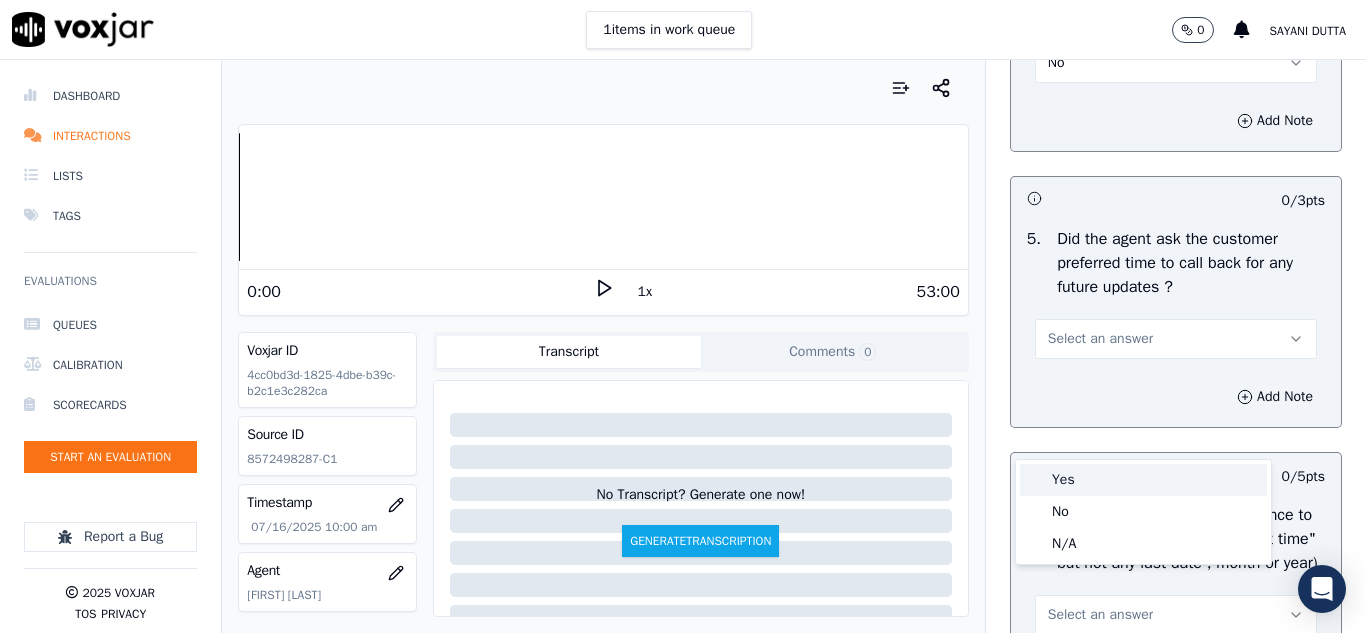 click on "Yes" at bounding box center (1143, 480) 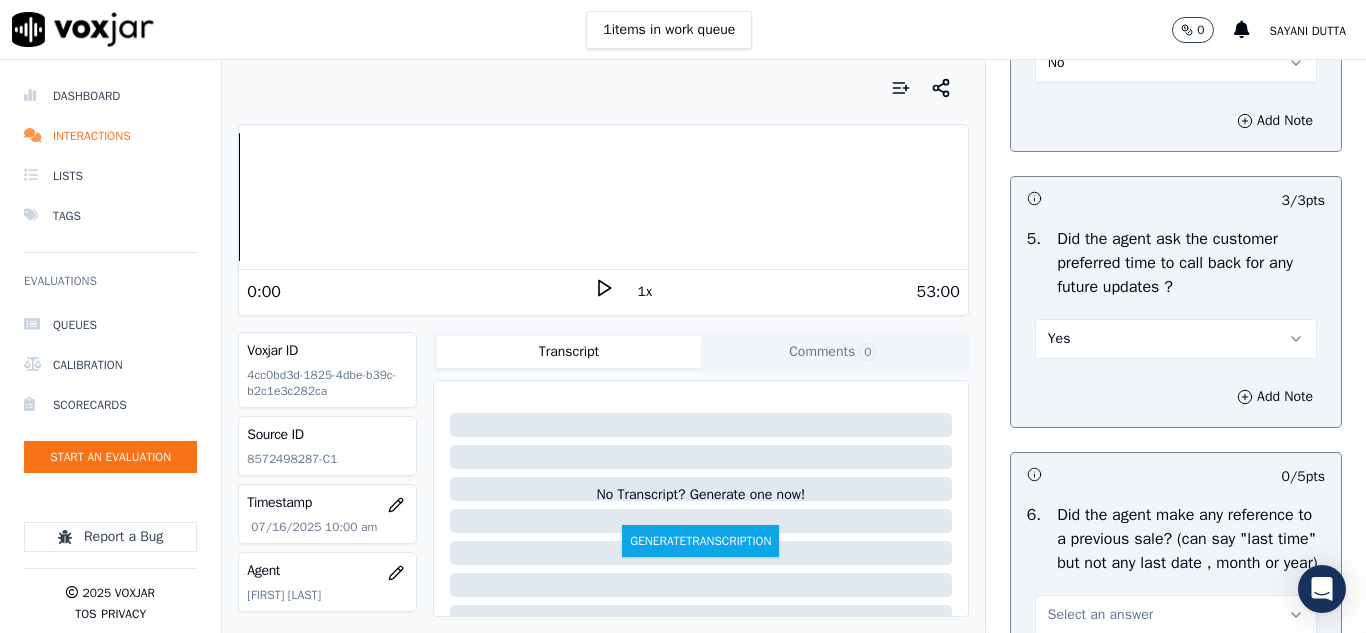 click on "Yes" at bounding box center (1176, 339) 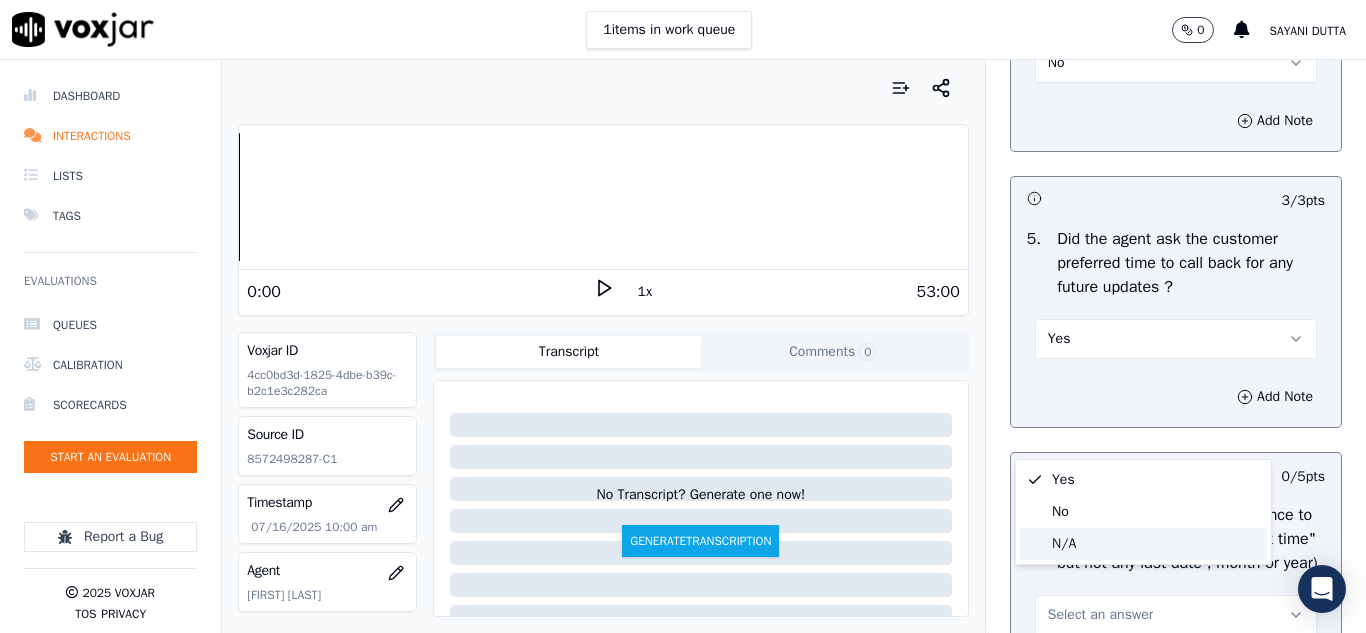 click on "N/A" 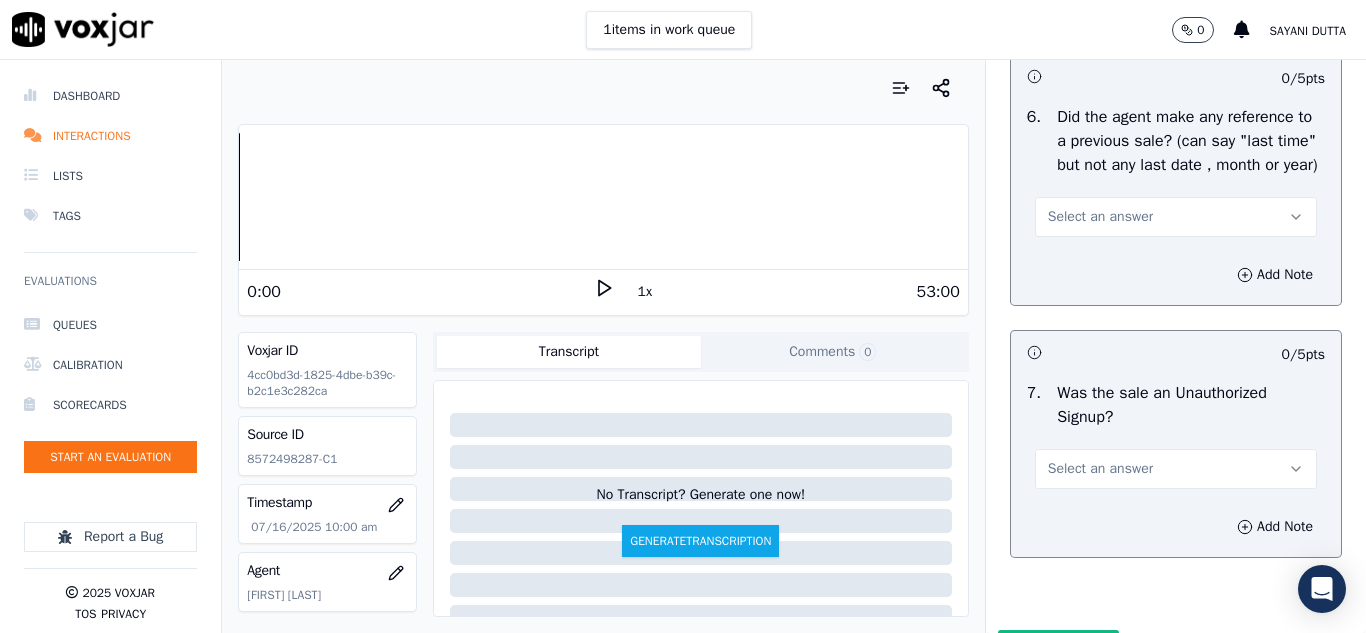 scroll, scrollTop: 5400, scrollLeft: 0, axis: vertical 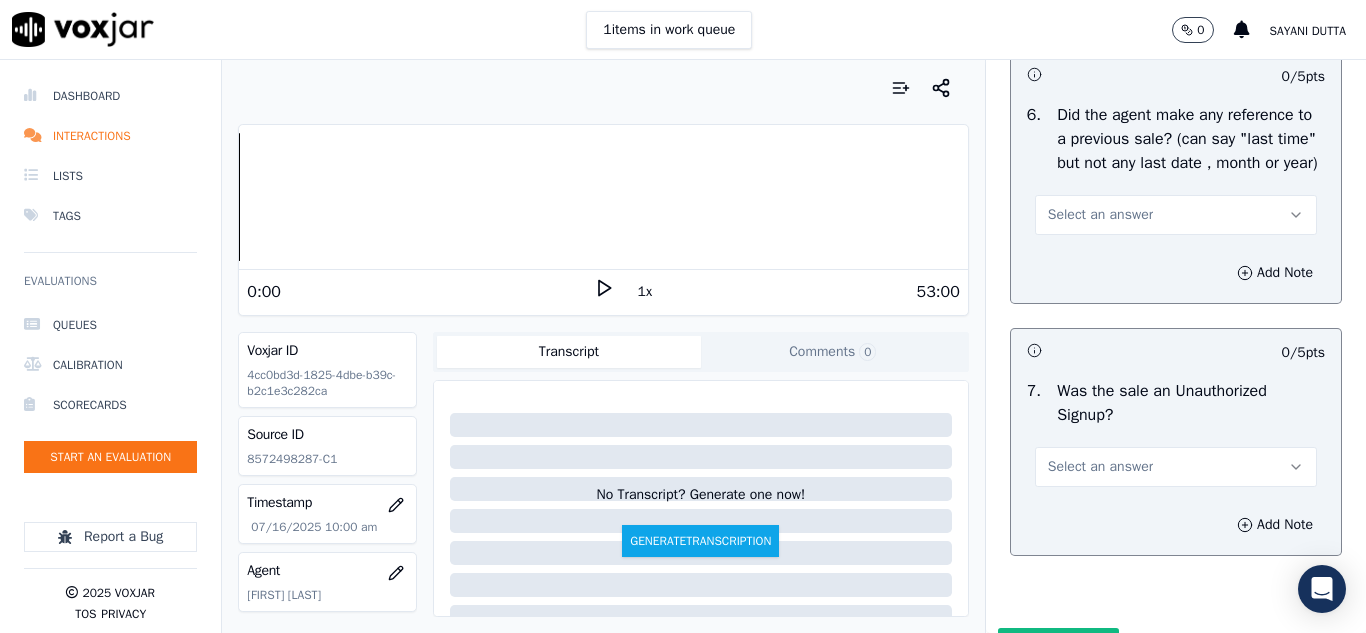 click on "Select an answer" at bounding box center (1100, 215) 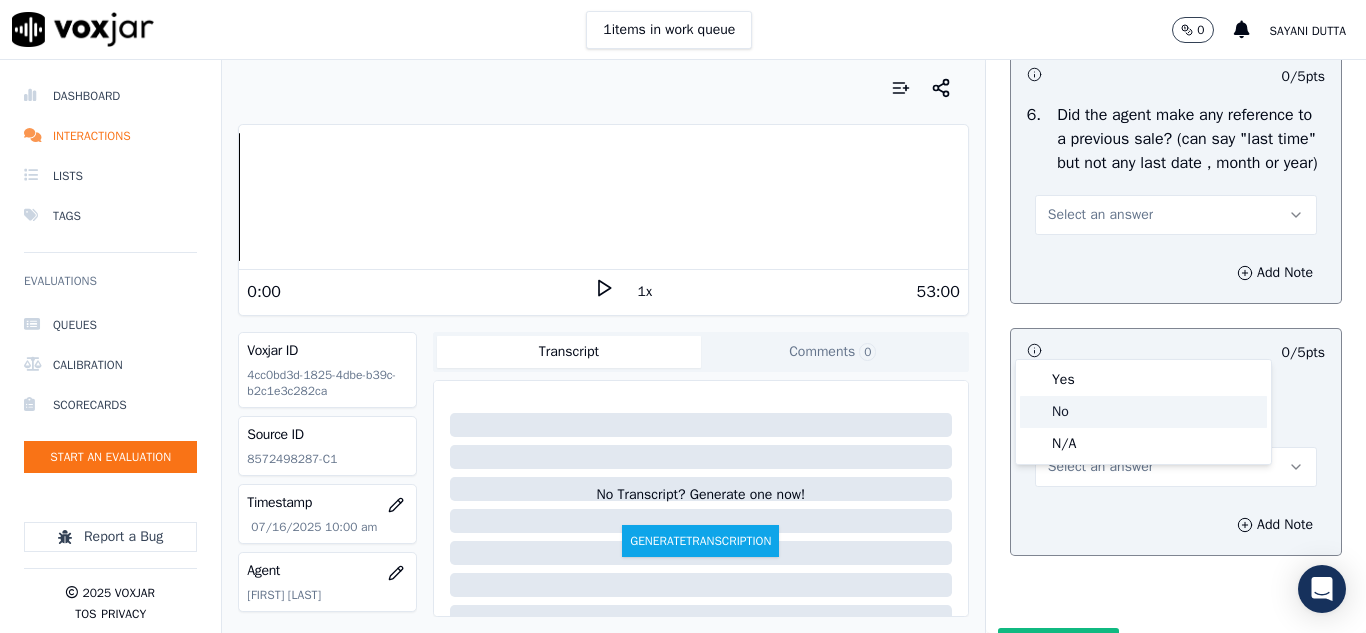 click on "No" 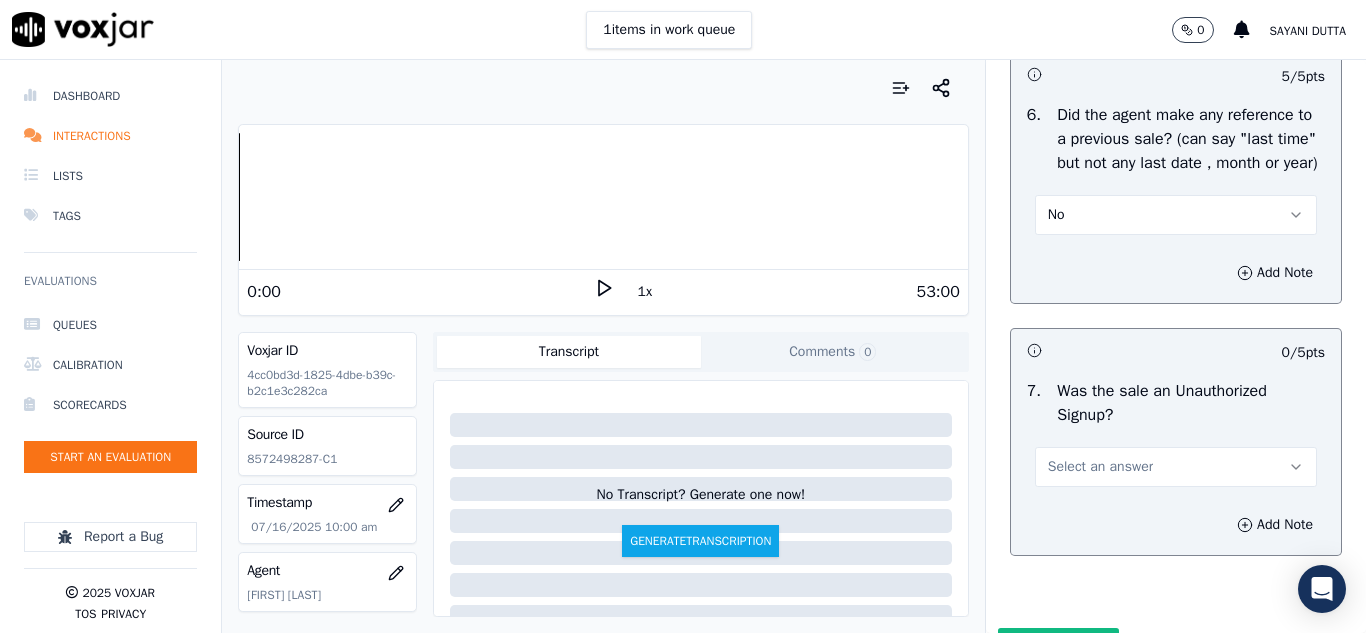 scroll, scrollTop: 5600, scrollLeft: 0, axis: vertical 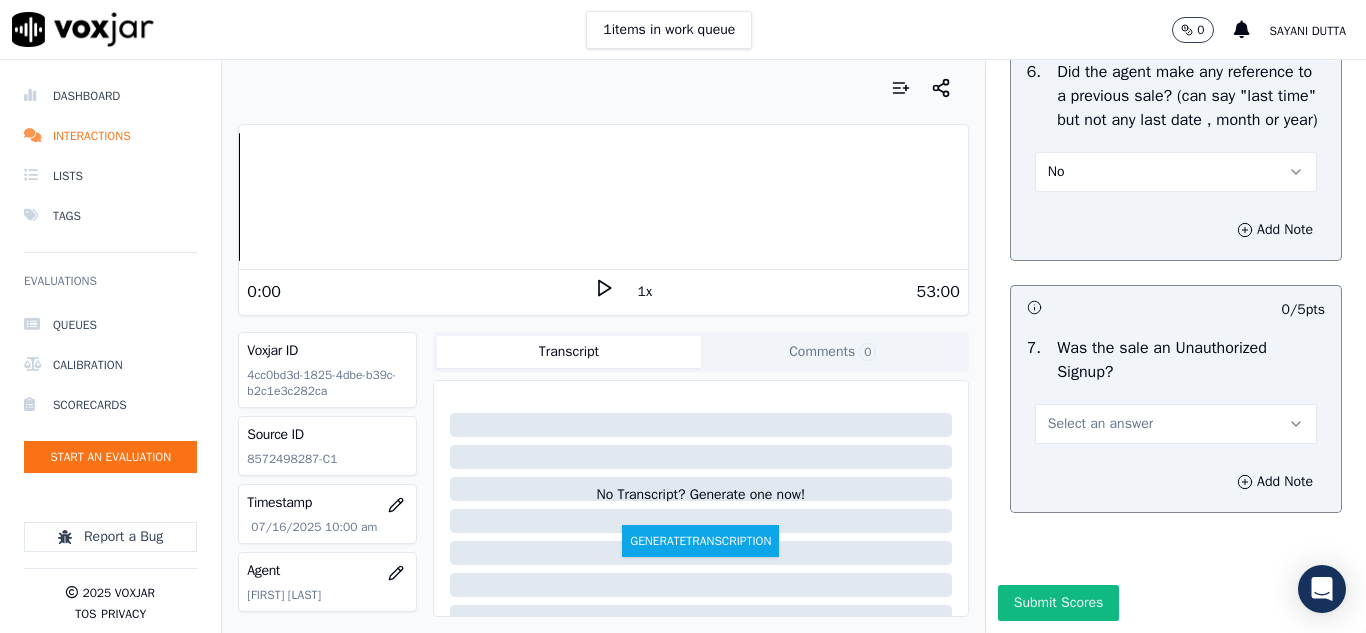 click on "Select an answer" at bounding box center (1100, 424) 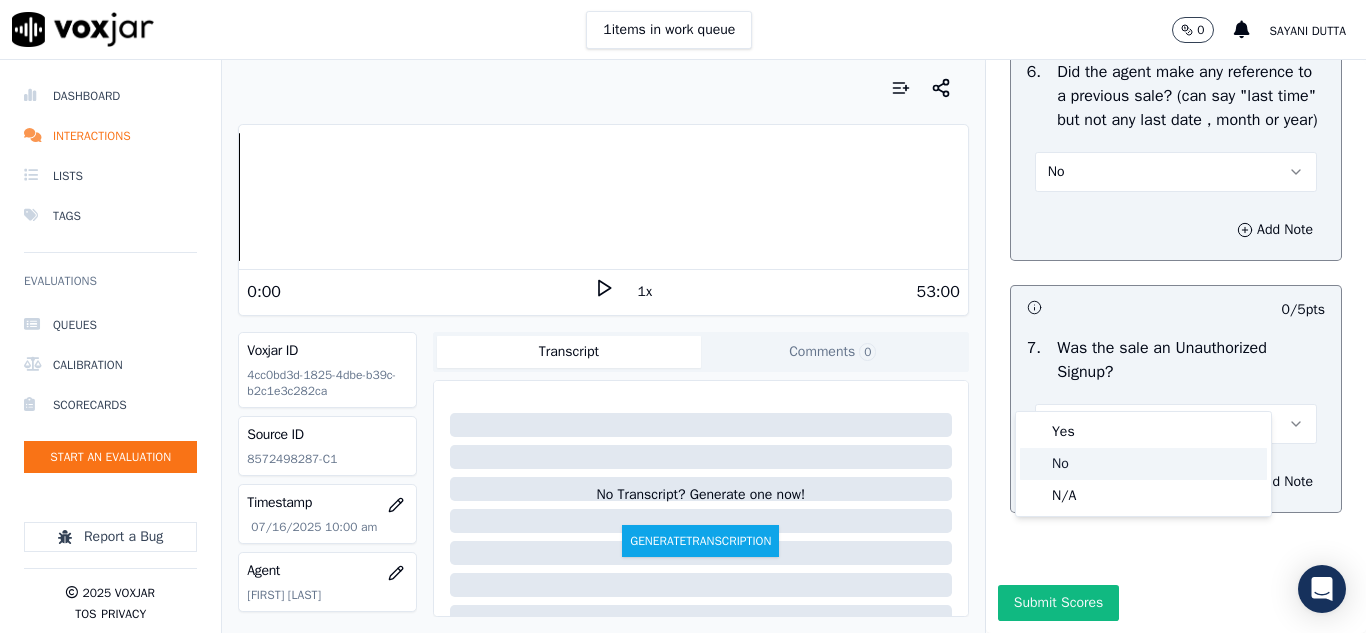 click on "No" 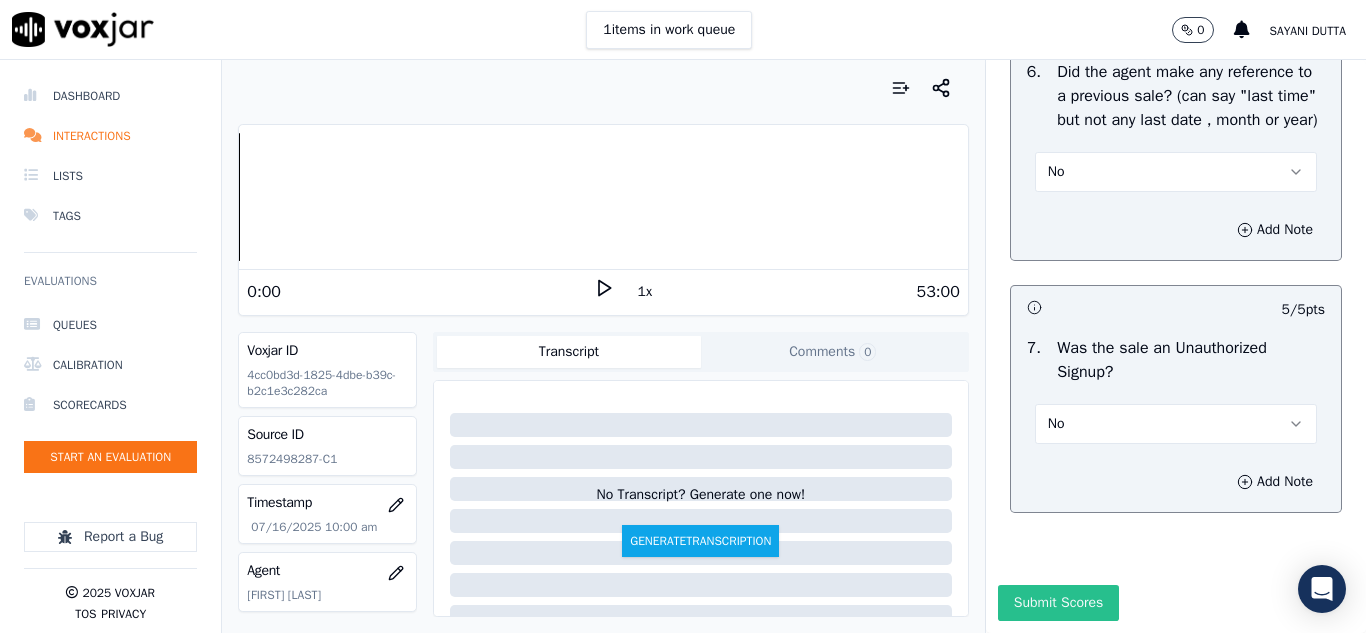 click on "Submit Scores" at bounding box center [1058, 603] 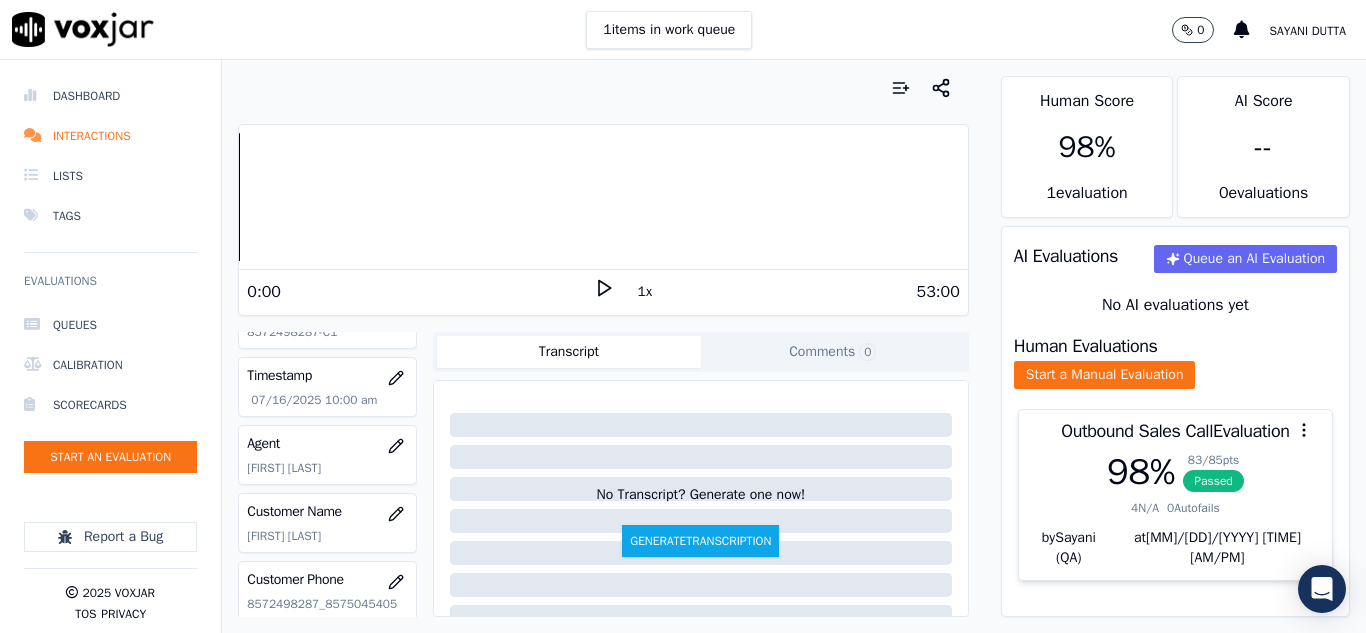 scroll, scrollTop: 0, scrollLeft: 0, axis: both 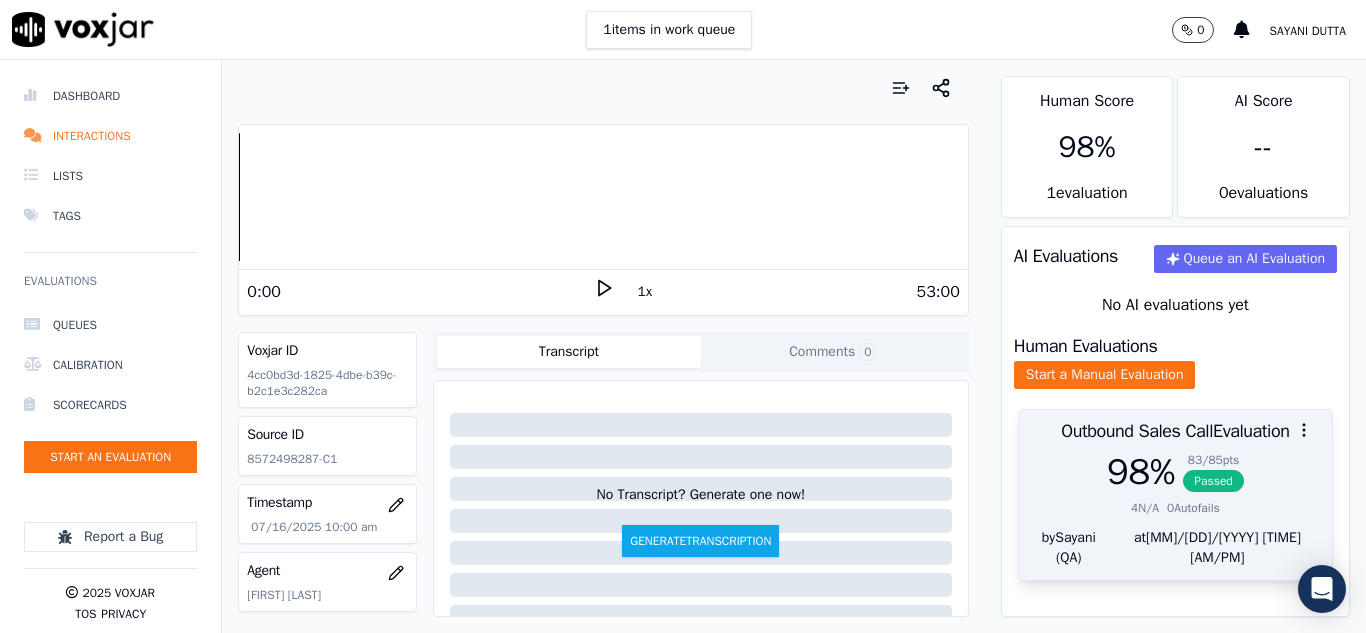 click on "Passed" at bounding box center [1213, 481] 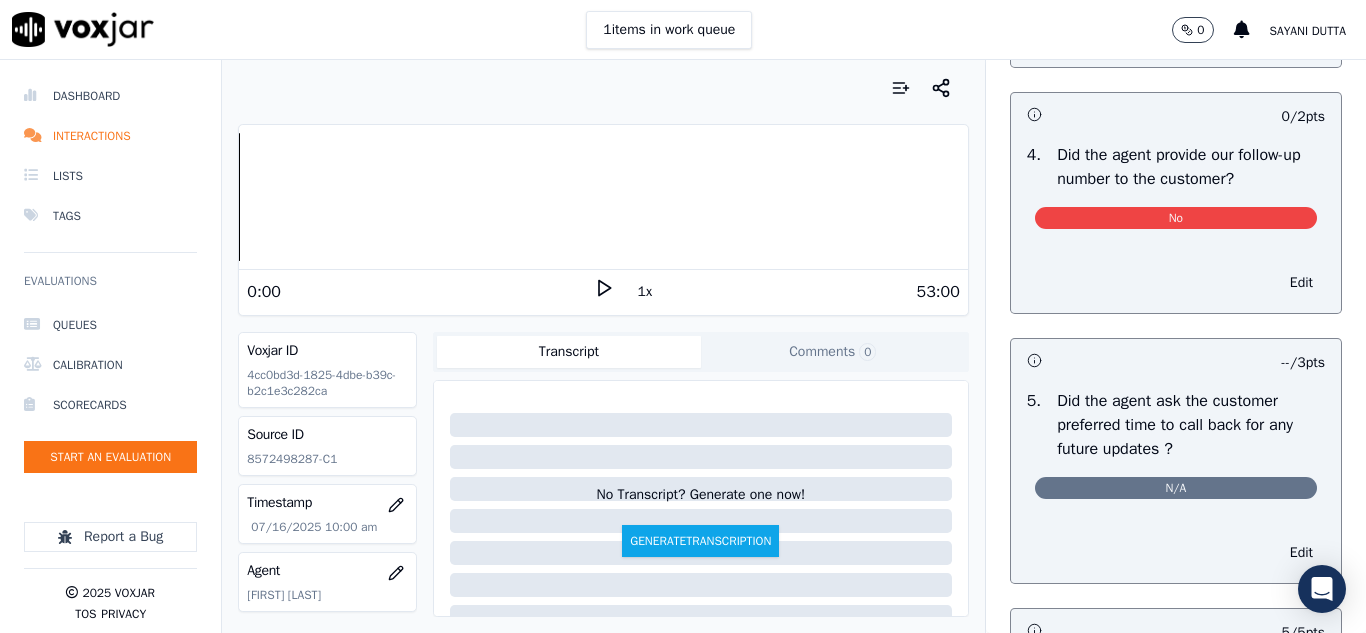 scroll, scrollTop: 4700, scrollLeft: 0, axis: vertical 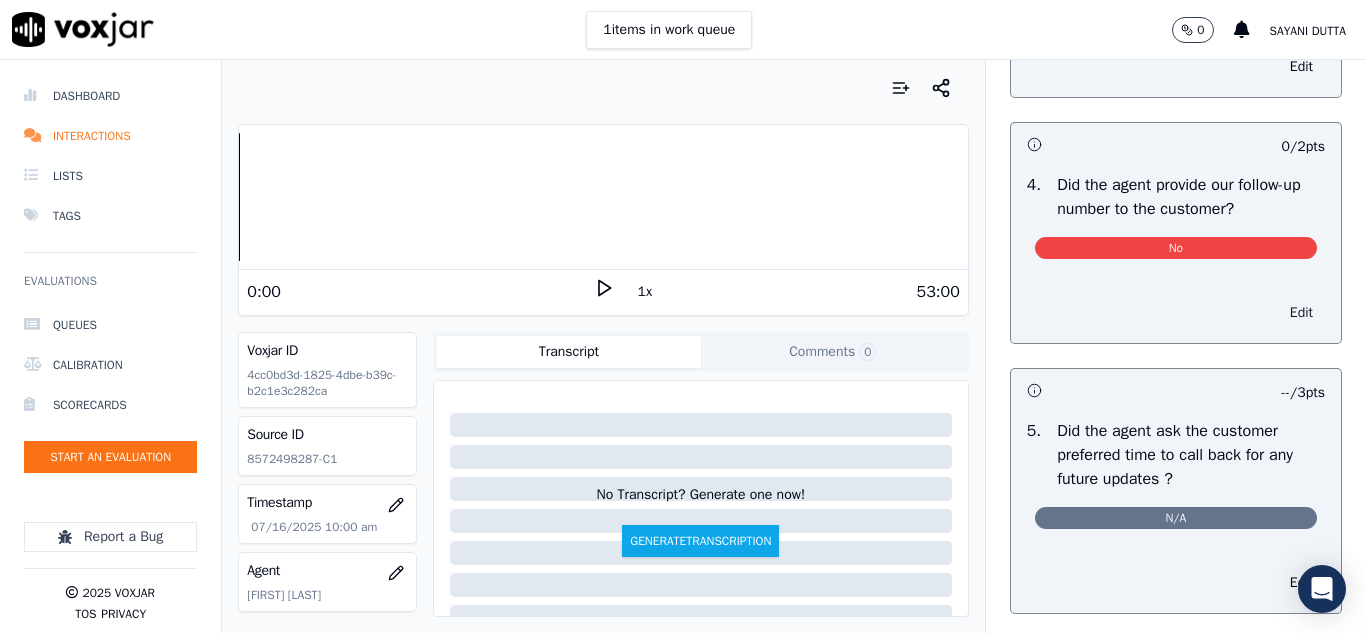 click on "Edit" at bounding box center [1301, 313] 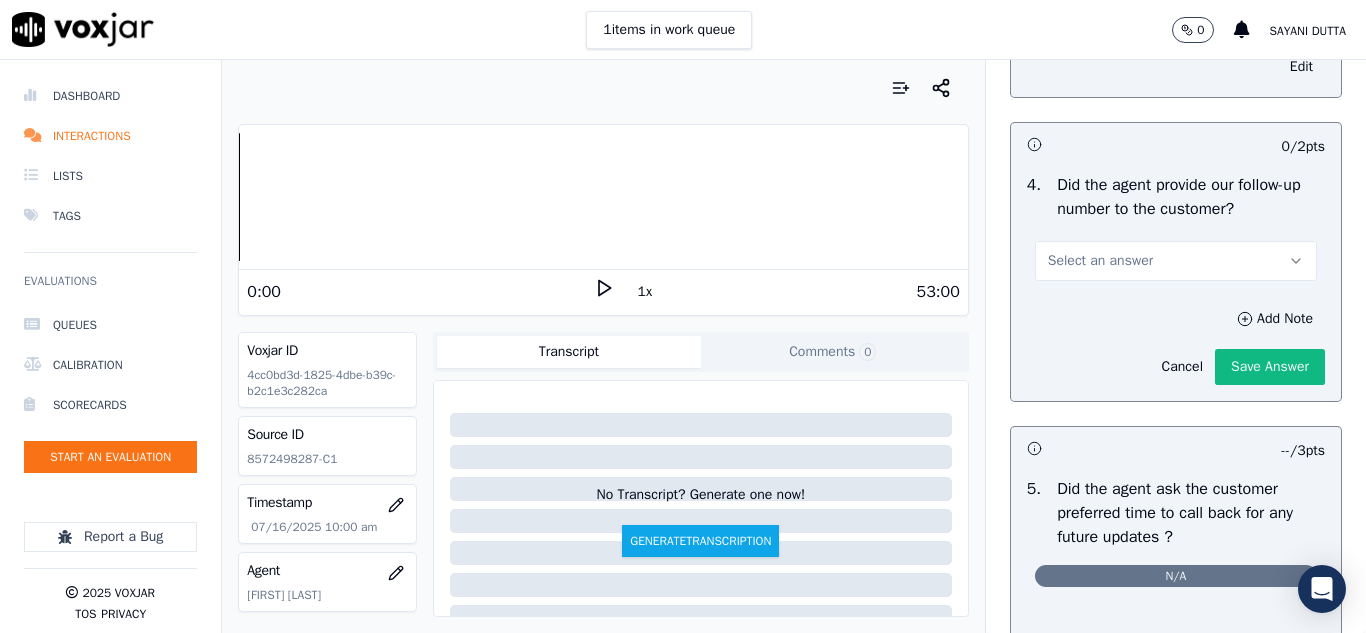 click on "Select an answer" at bounding box center (1100, 261) 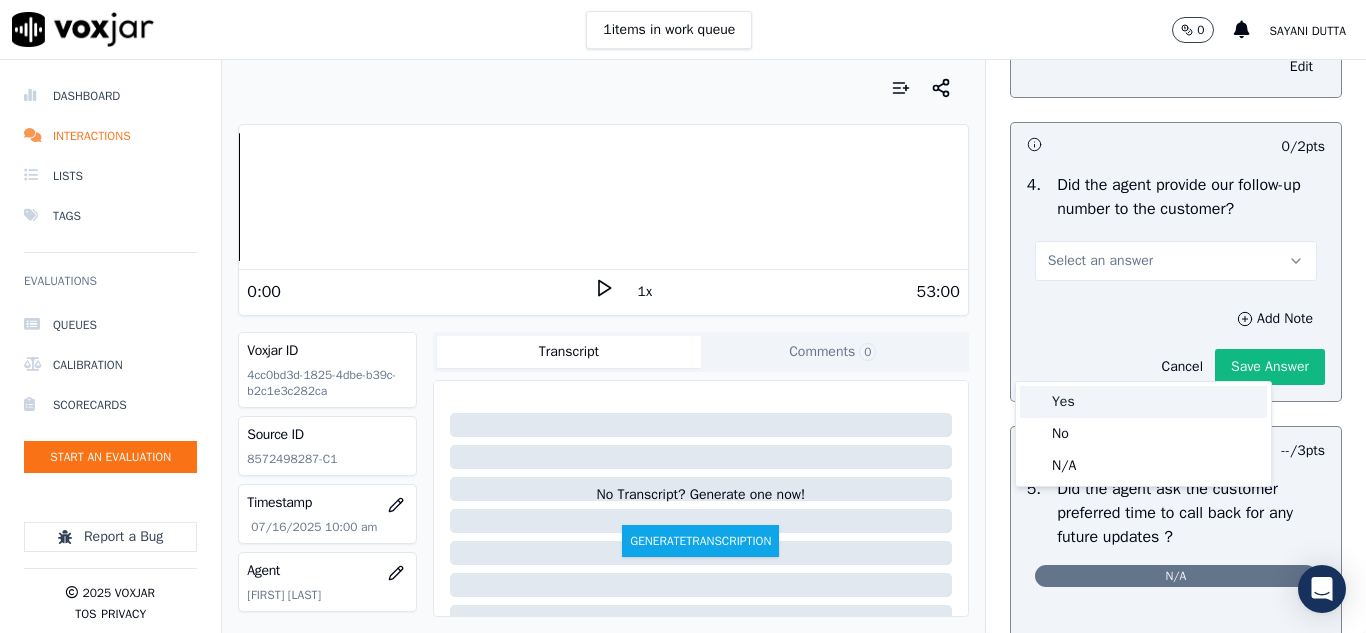 click on "Yes" at bounding box center (1143, 402) 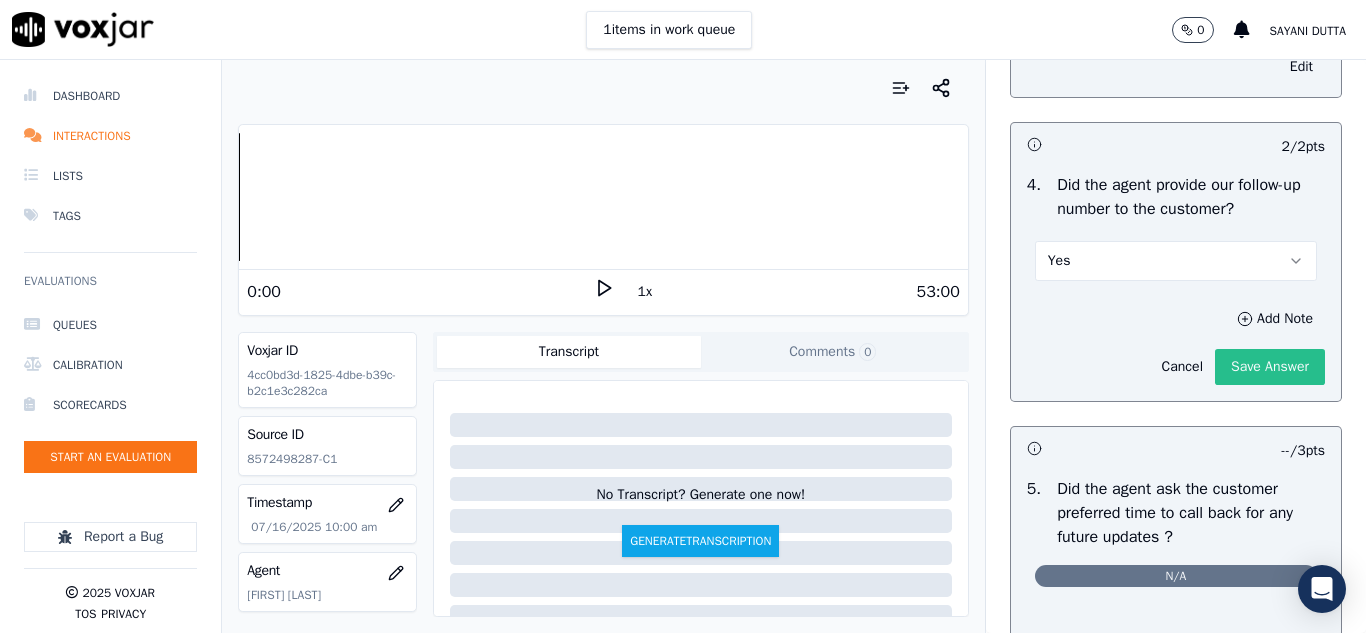 click on "Save Answer" 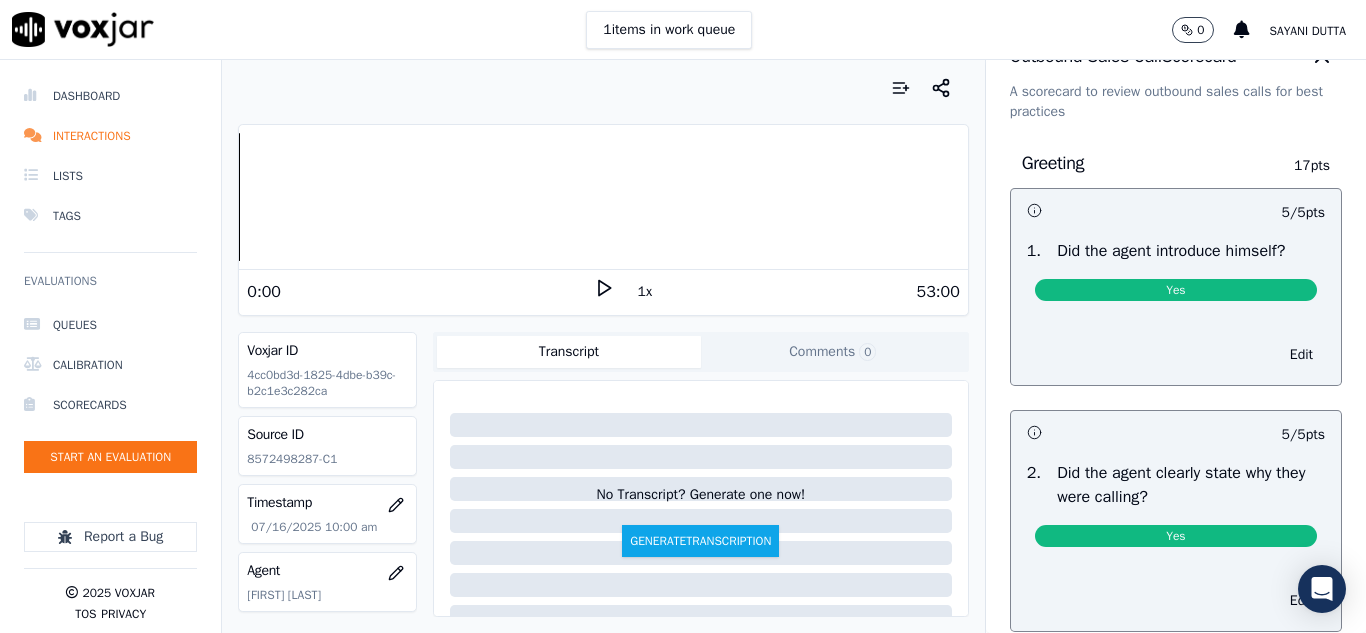 scroll, scrollTop: 0, scrollLeft: 0, axis: both 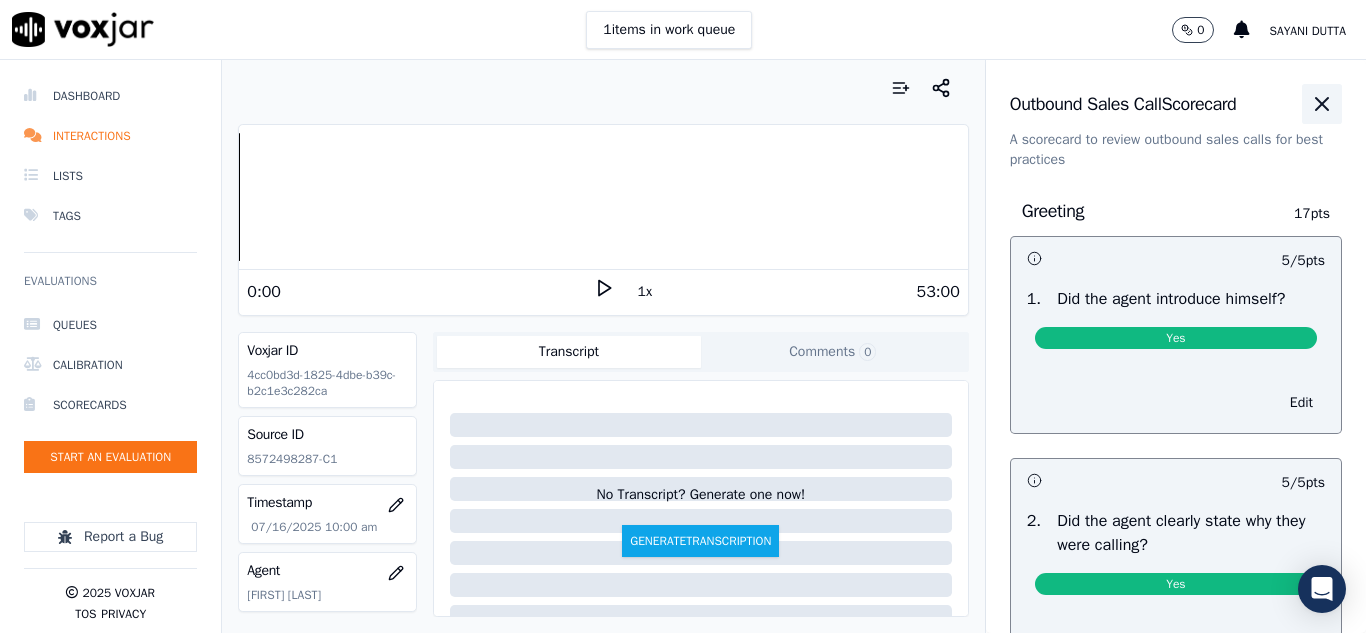 click 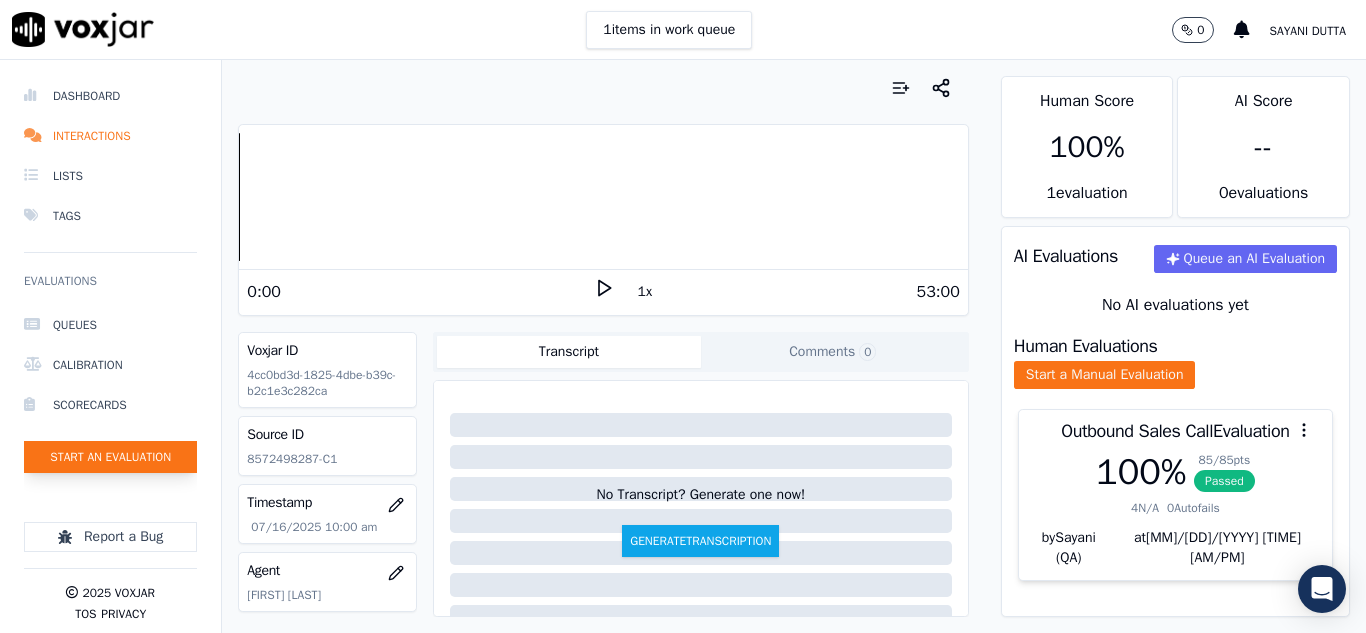 click on "Start an Evaluation" 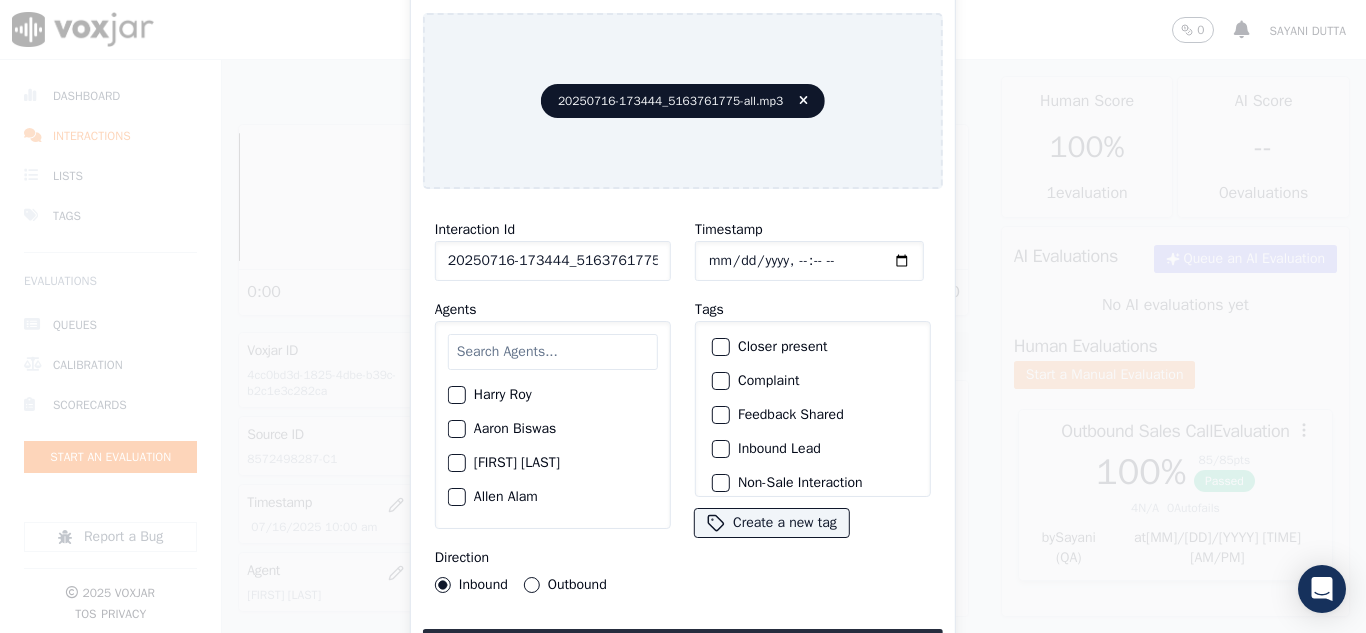 scroll, scrollTop: 0, scrollLeft: 40, axis: horizontal 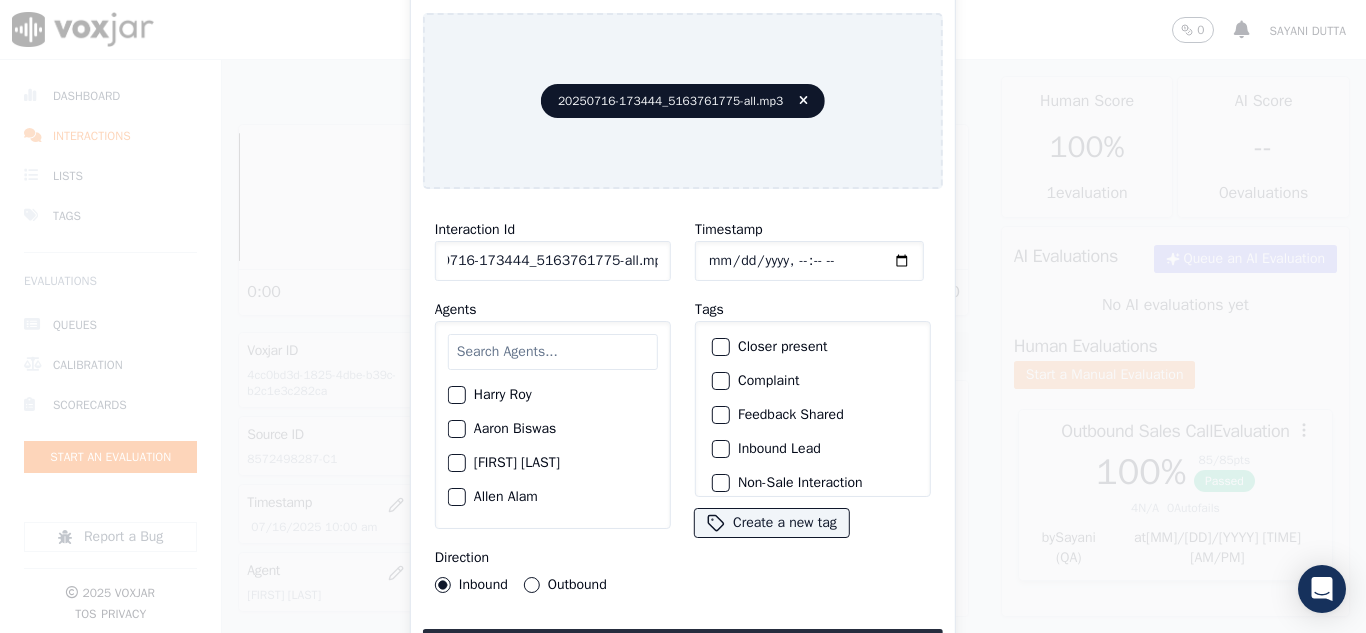 drag, startPoint x: 640, startPoint y: 251, endPoint x: 746, endPoint y: 256, distance: 106.11786 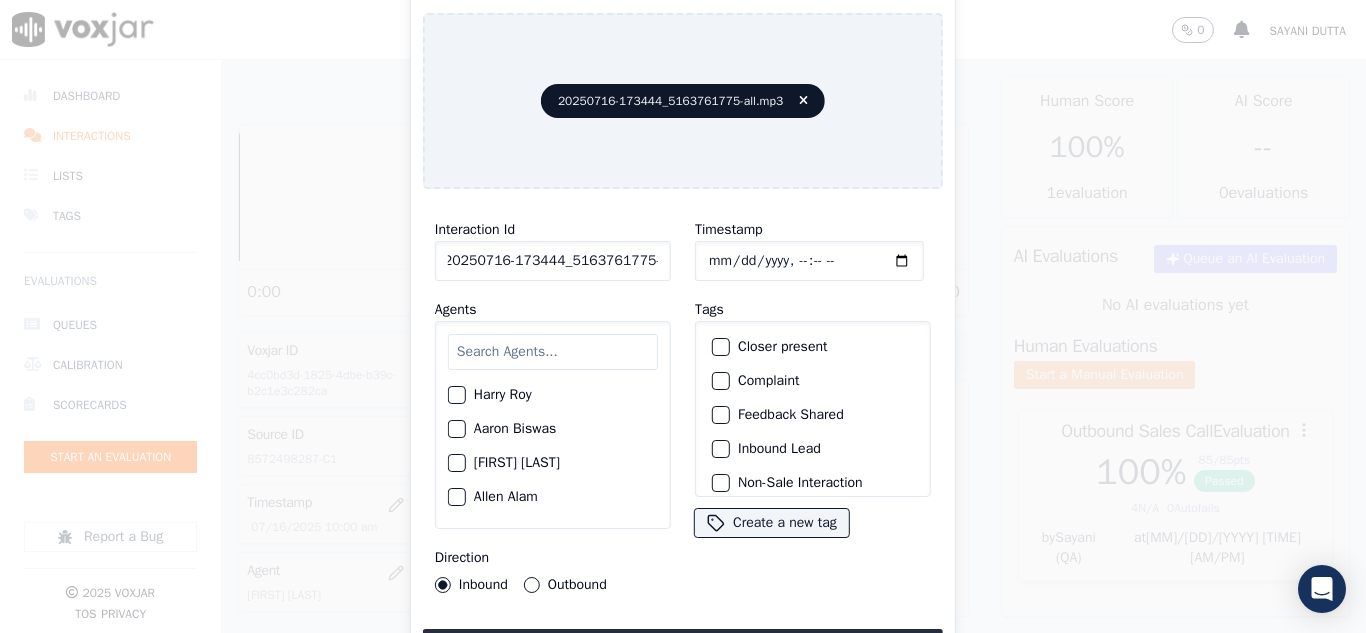 scroll, scrollTop: 0, scrollLeft: 11, axis: horizontal 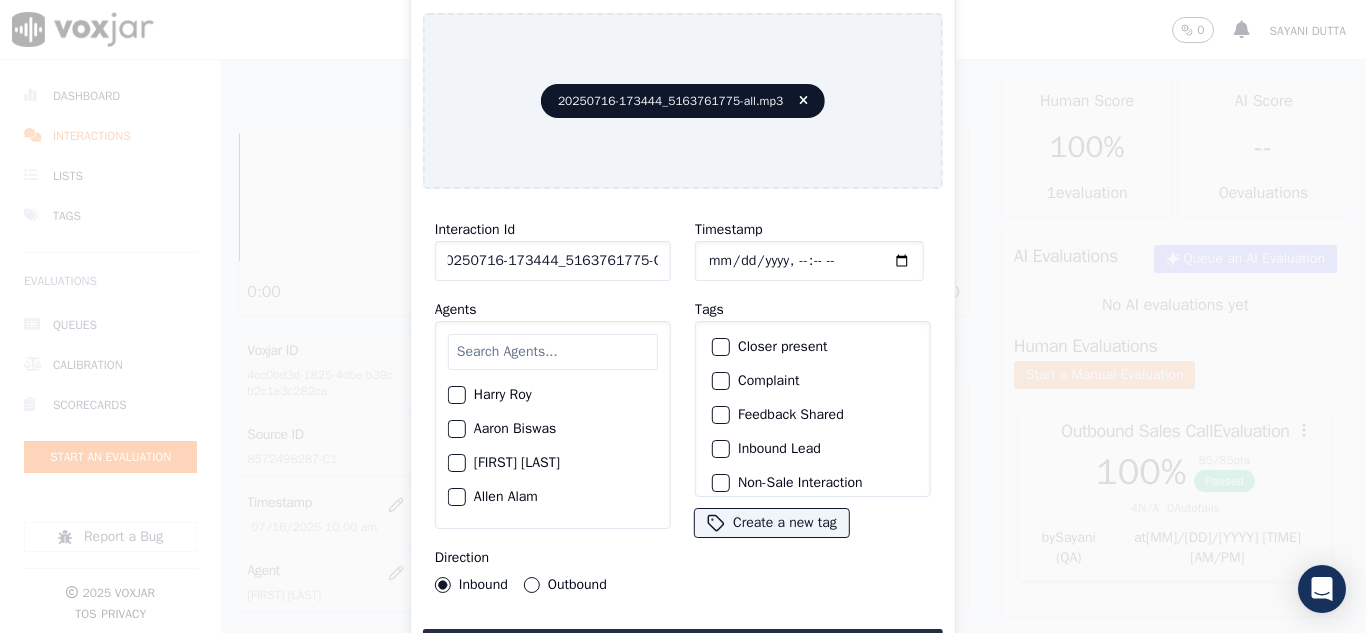 type on "20250716-173444_5163761775-C1" 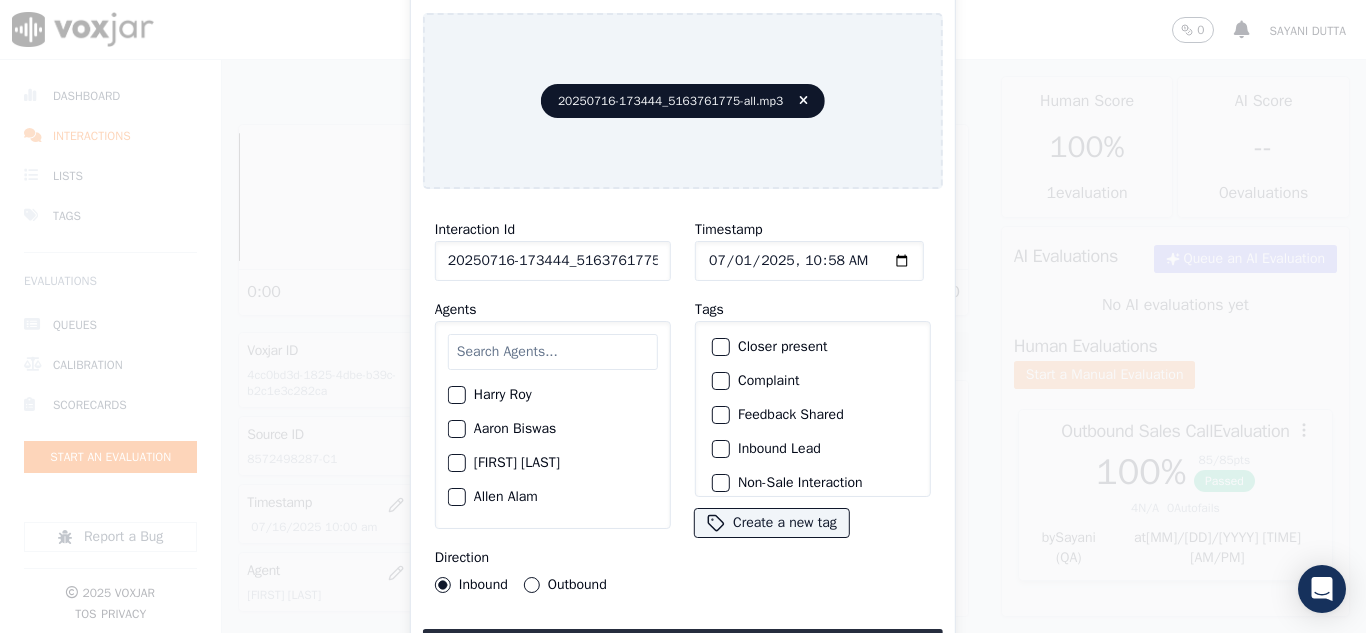 type on "2025-07-16T10:58" 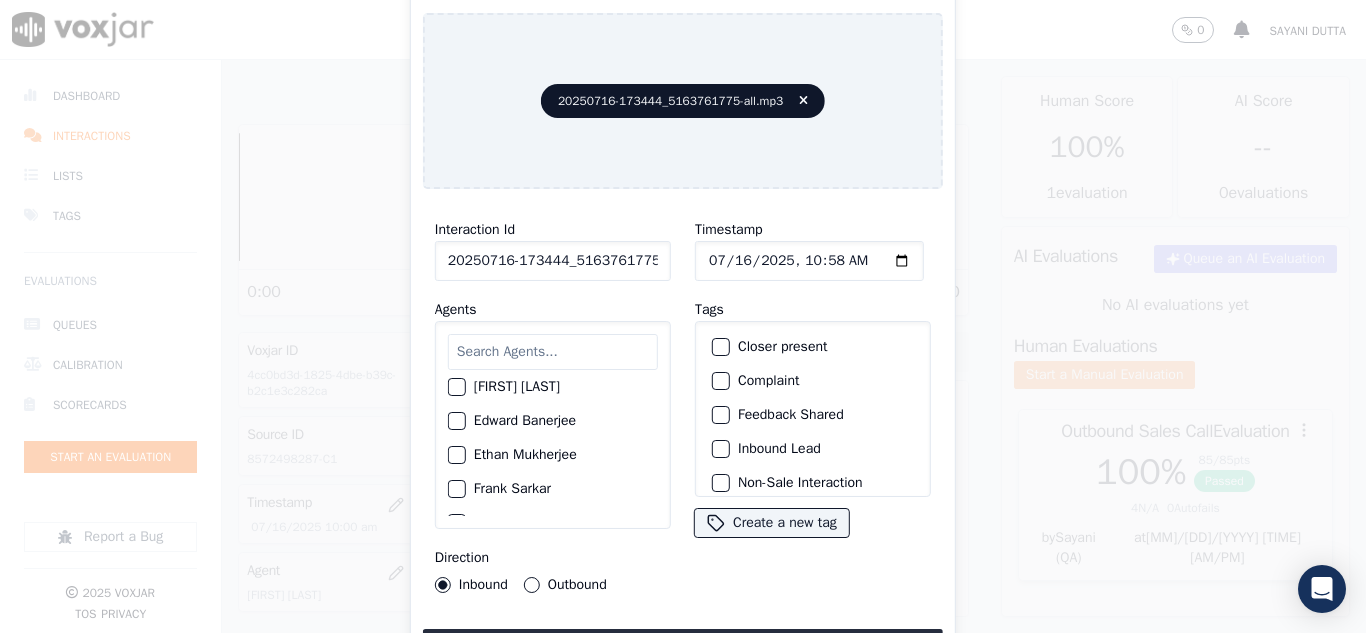 scroll, scrollTop: 700, scrollLeft: 0, axis: vertical 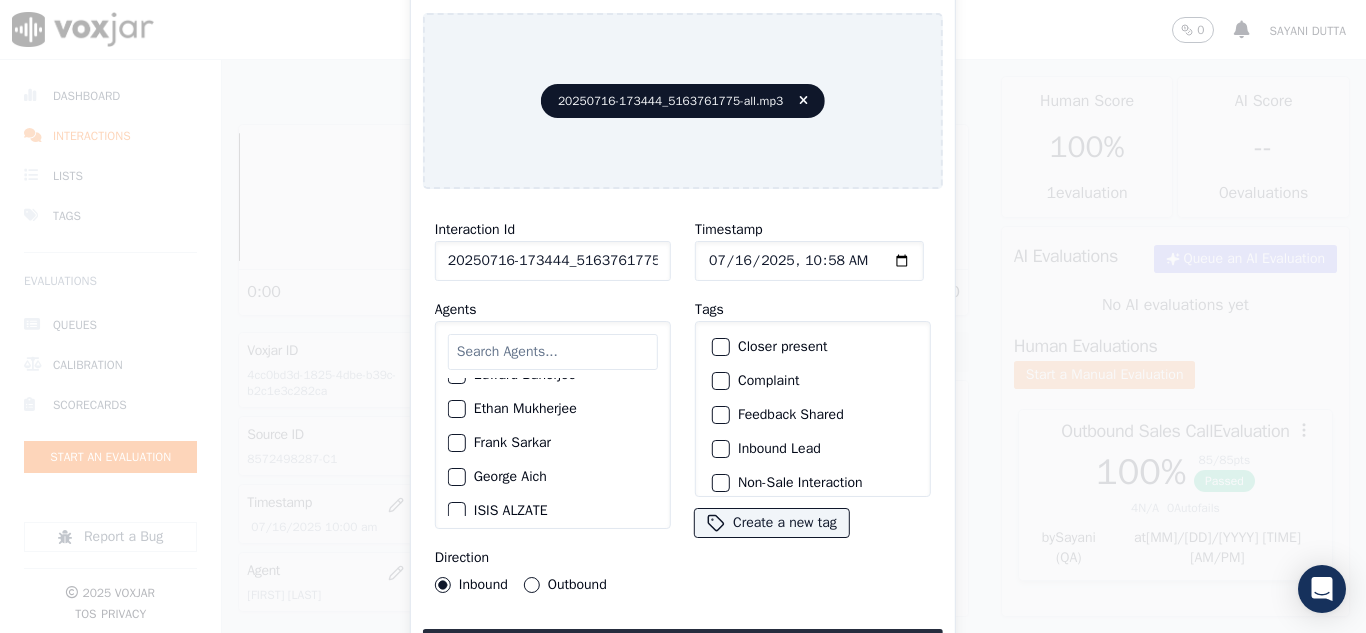 click on "Ethan Mukherjee" 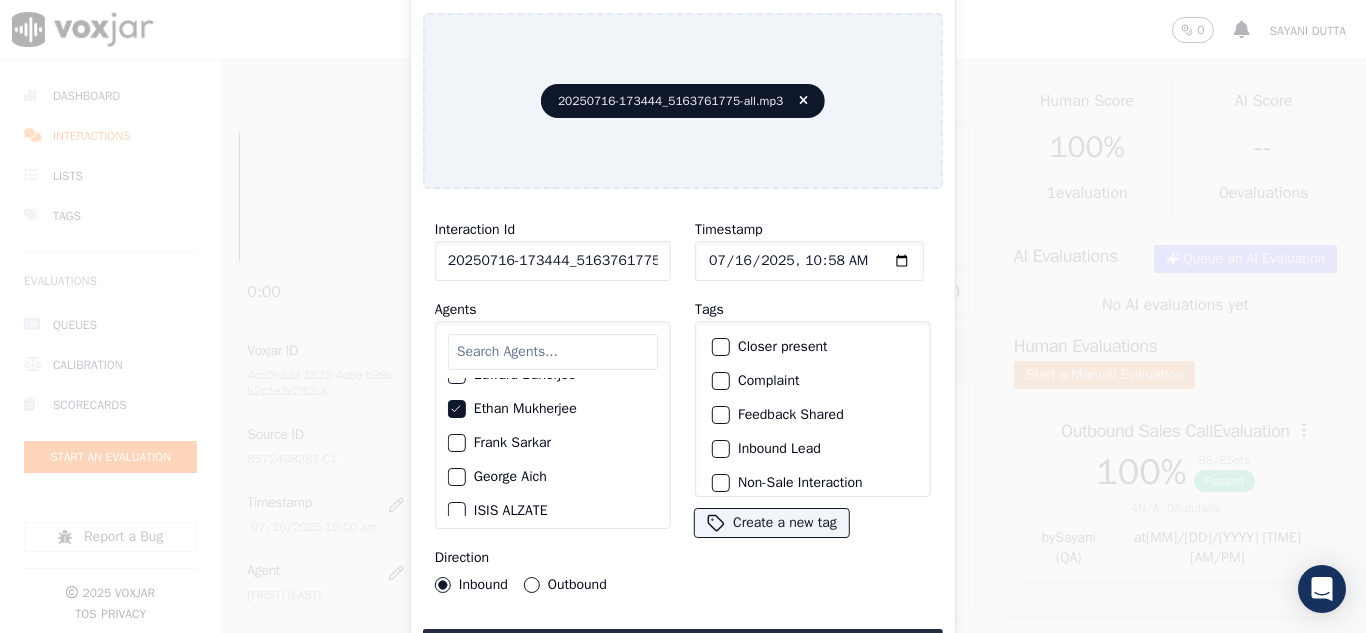 click on "Closer present" 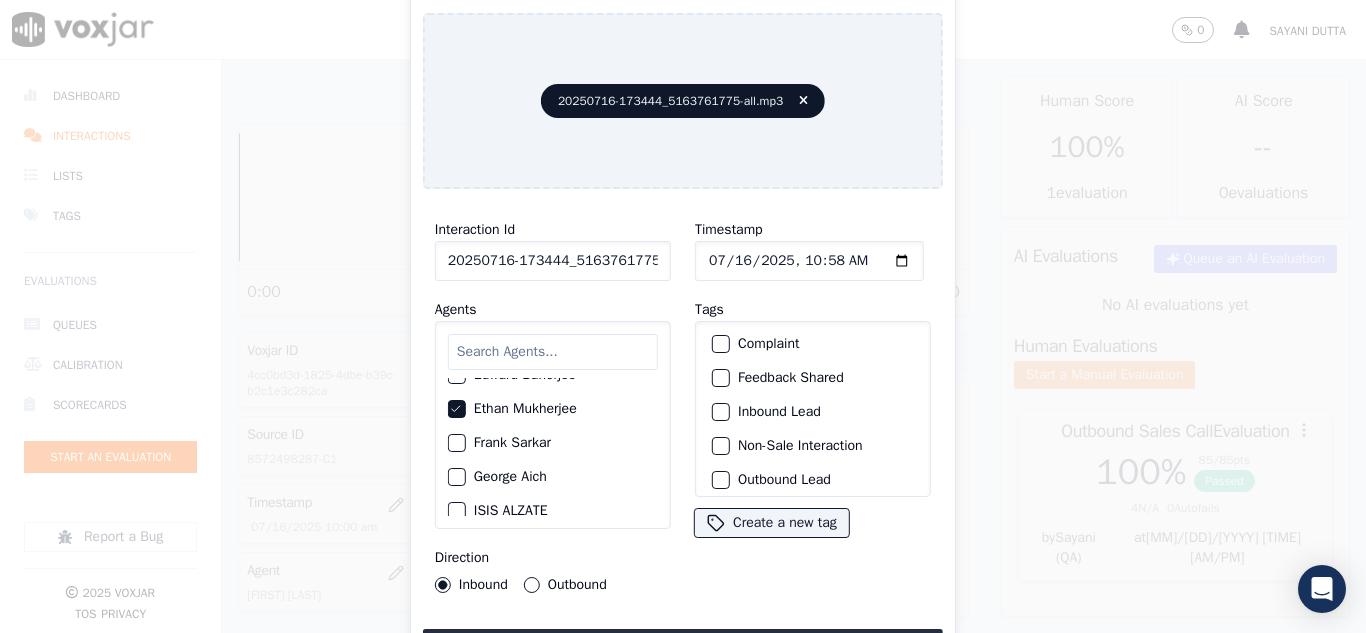 scroll, scrollTop: 100, scrollLeft: 0, axis: vertical 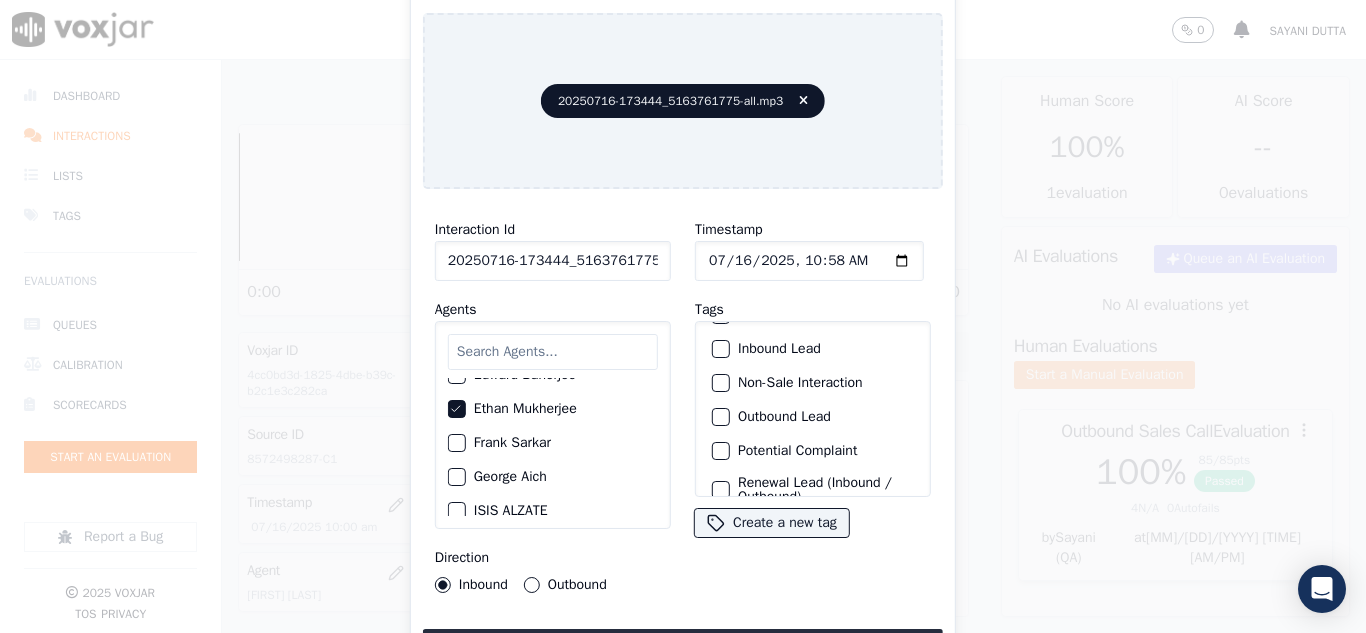 click on "Inbound Lead" 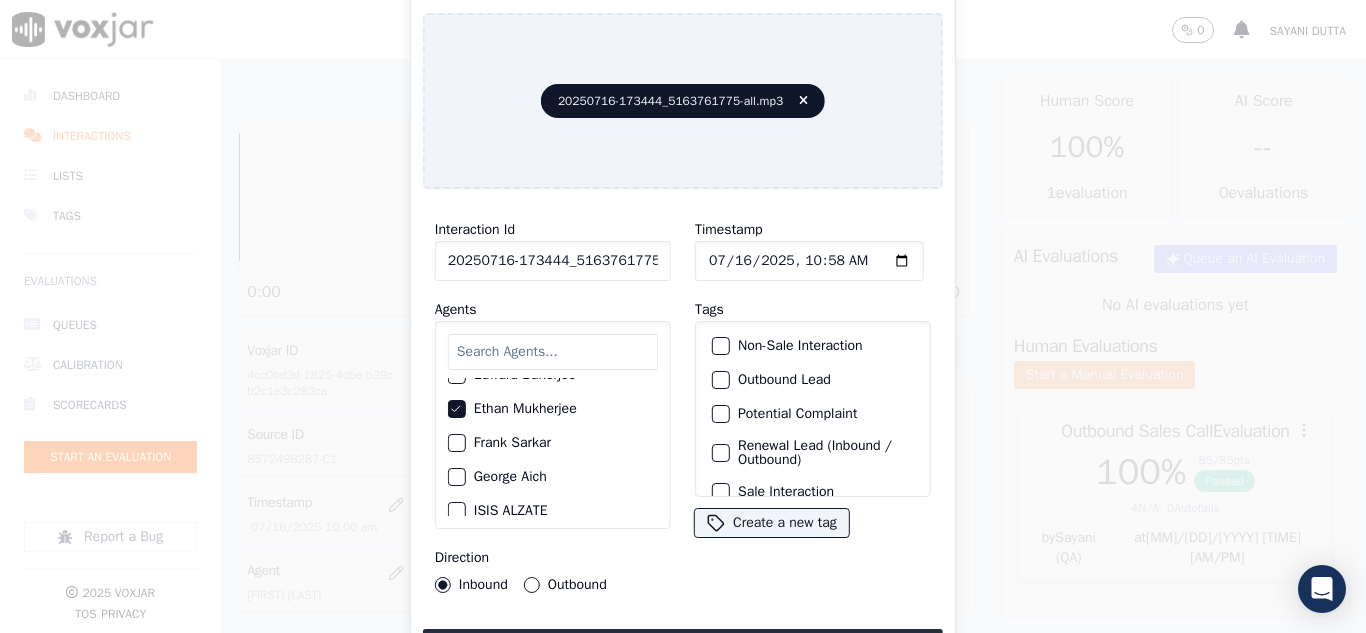 scroll, scrollTop: 173, scrollLeft: 0, axis: vertical 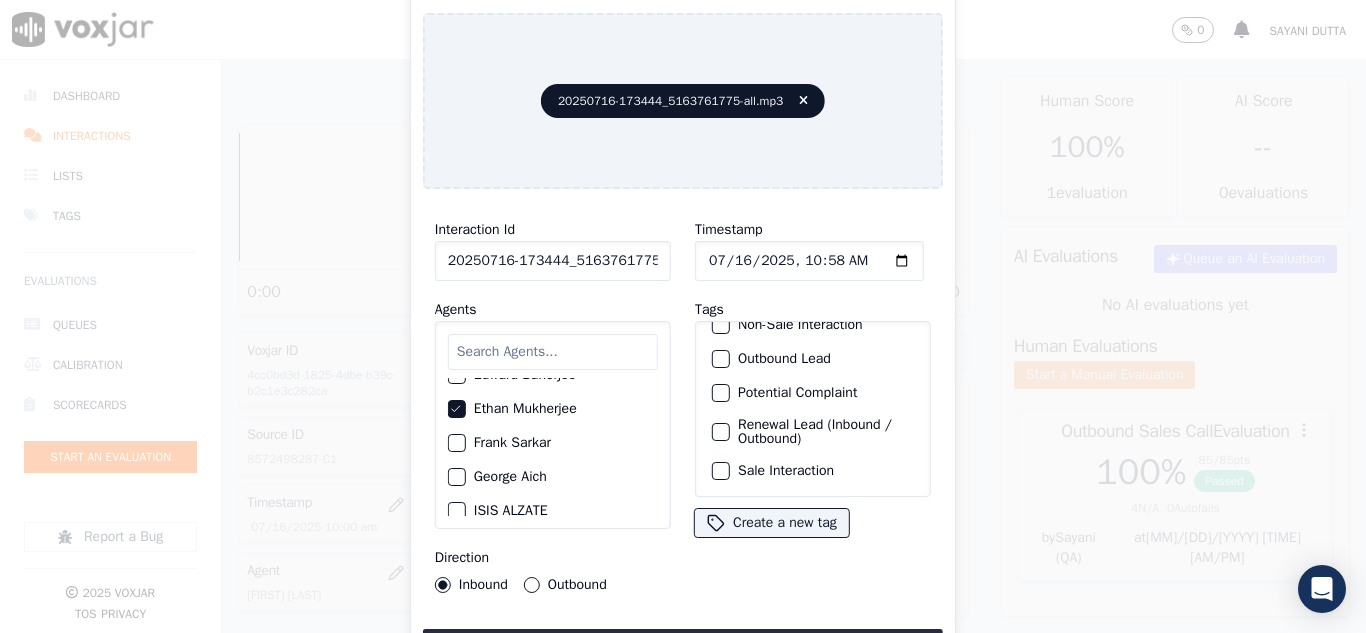 click on "Sale Interaction" 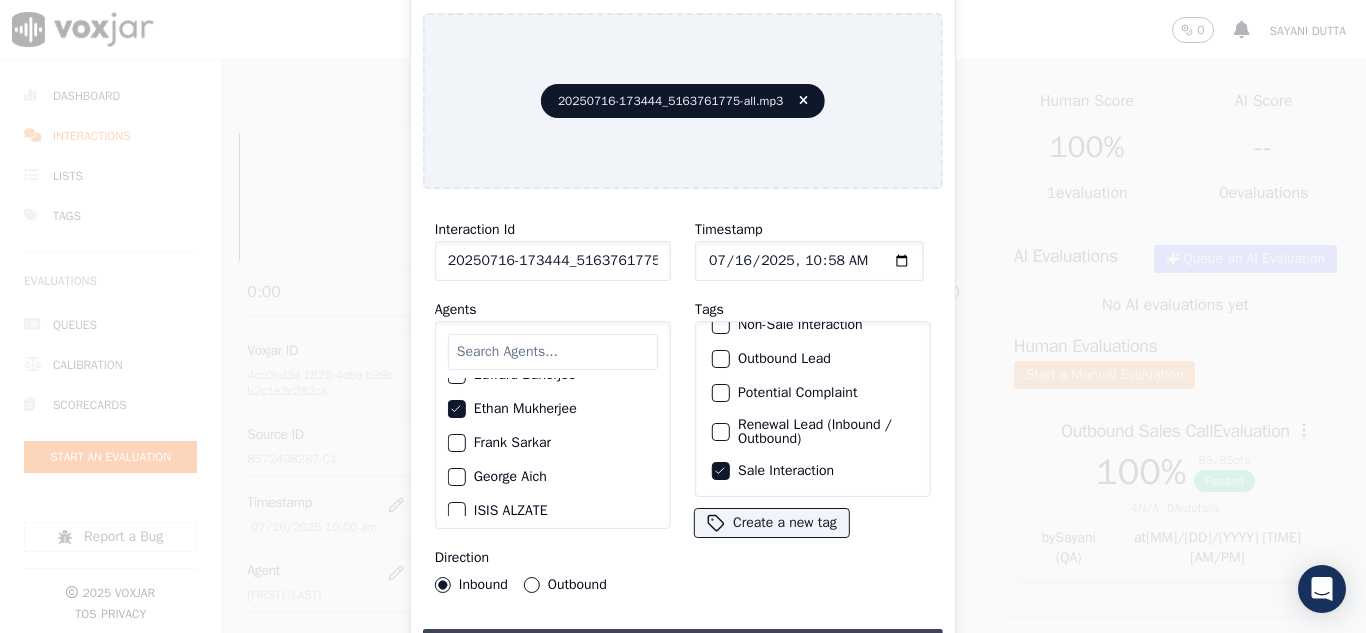 click on "Upload interaction to start evaluation" at bounding box center [683, 647] 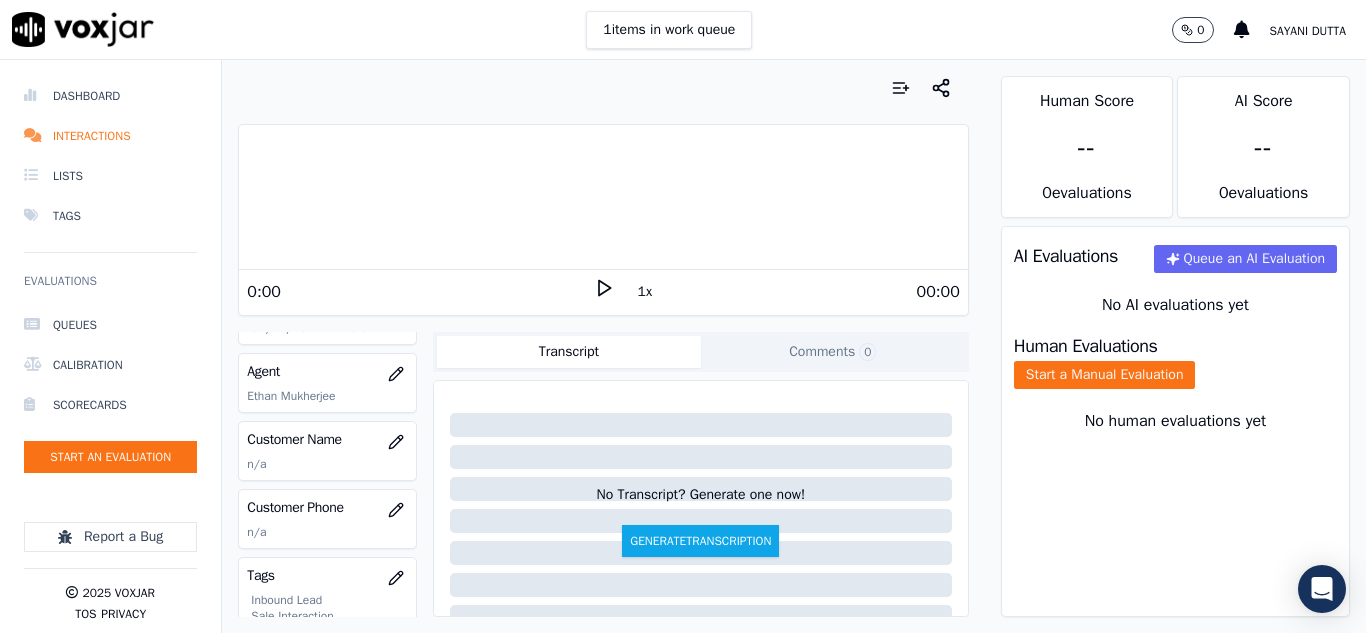 scroll, scrollTop: 200, scrollLeft: 0, axis: vertical 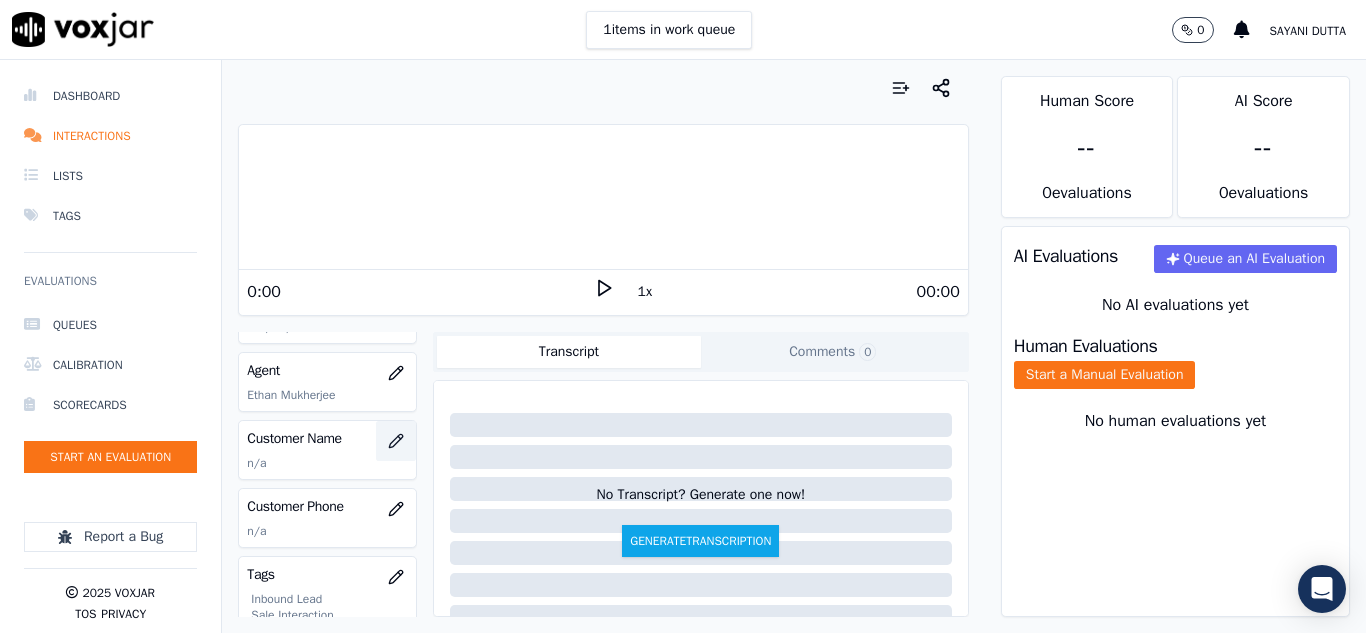 click 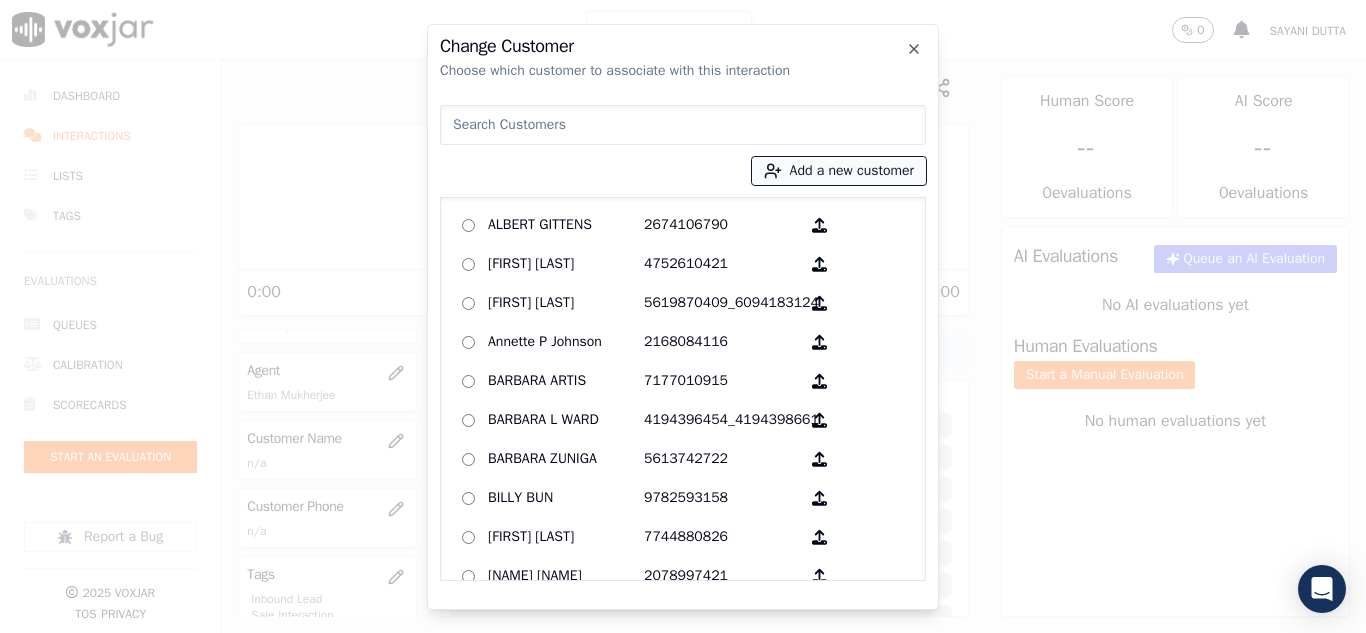 click on "Add a new customer" at bounding box center (839, 171) 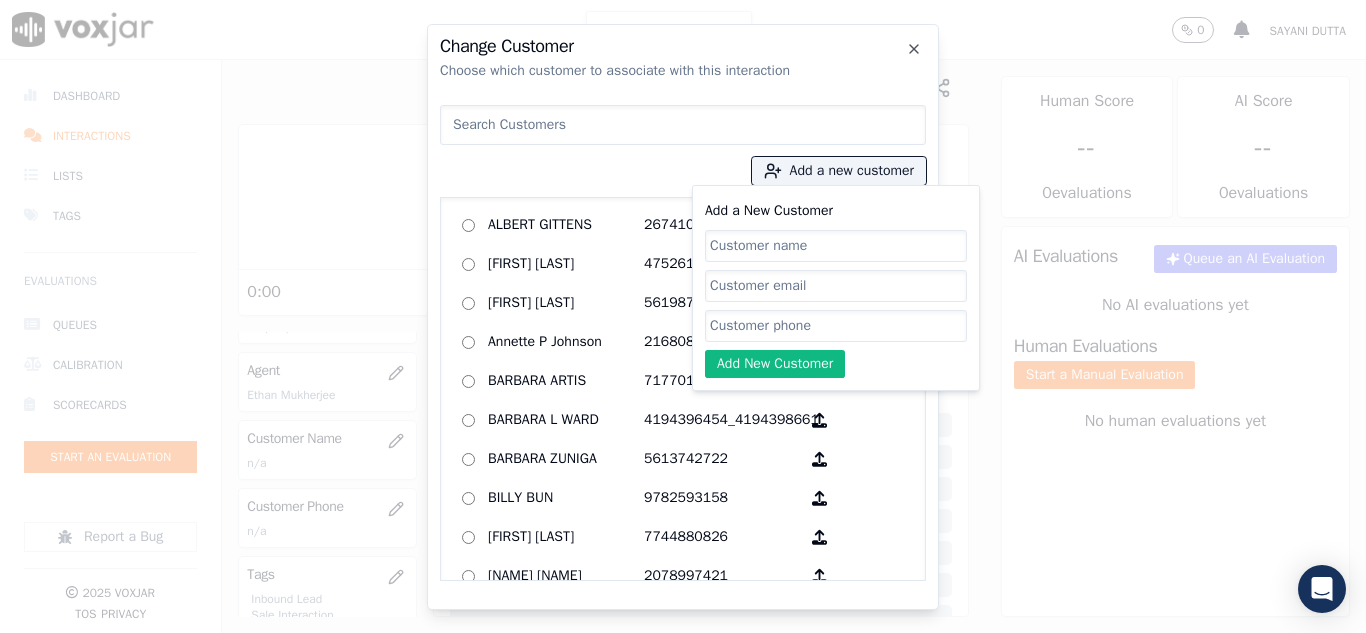 click on "Add a New Customer" 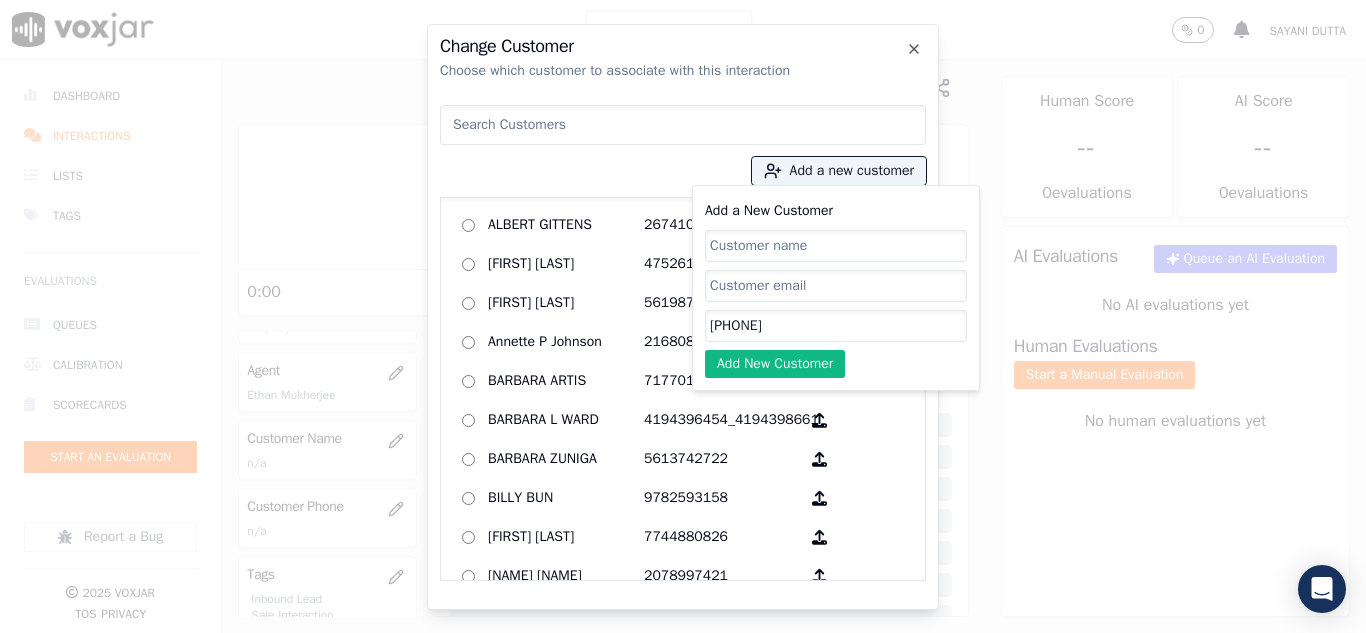 type on "[PHONE]" 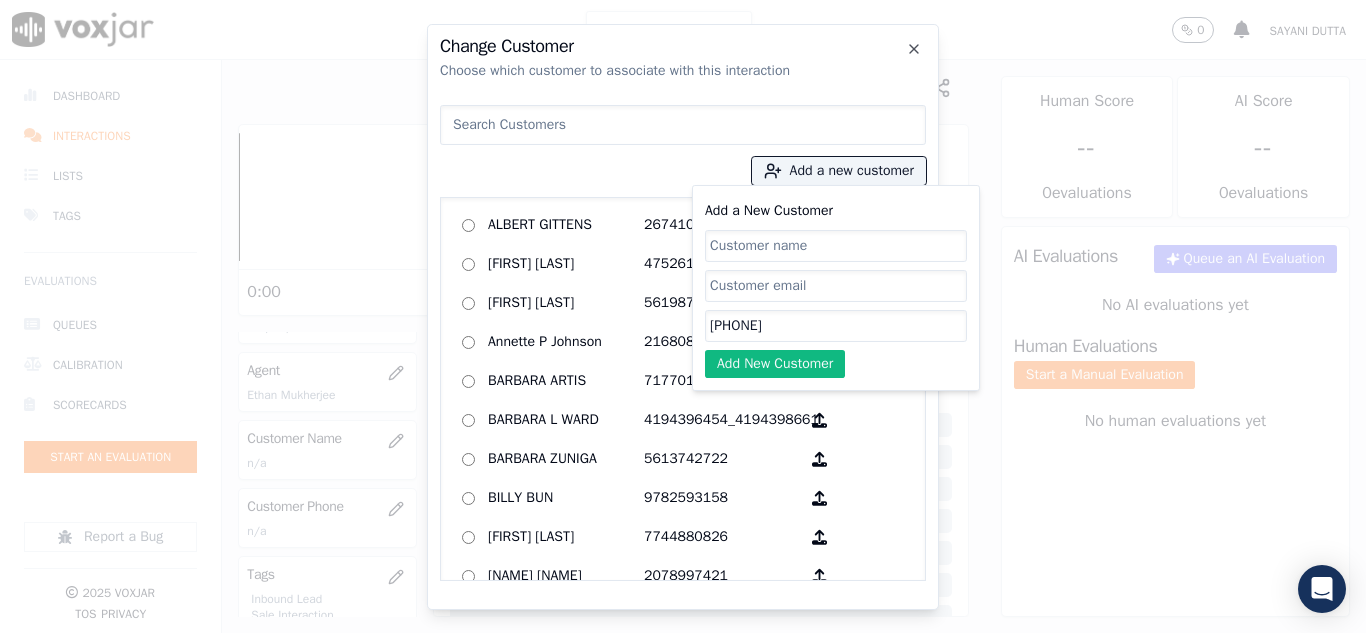 click on "Add a New Customer" 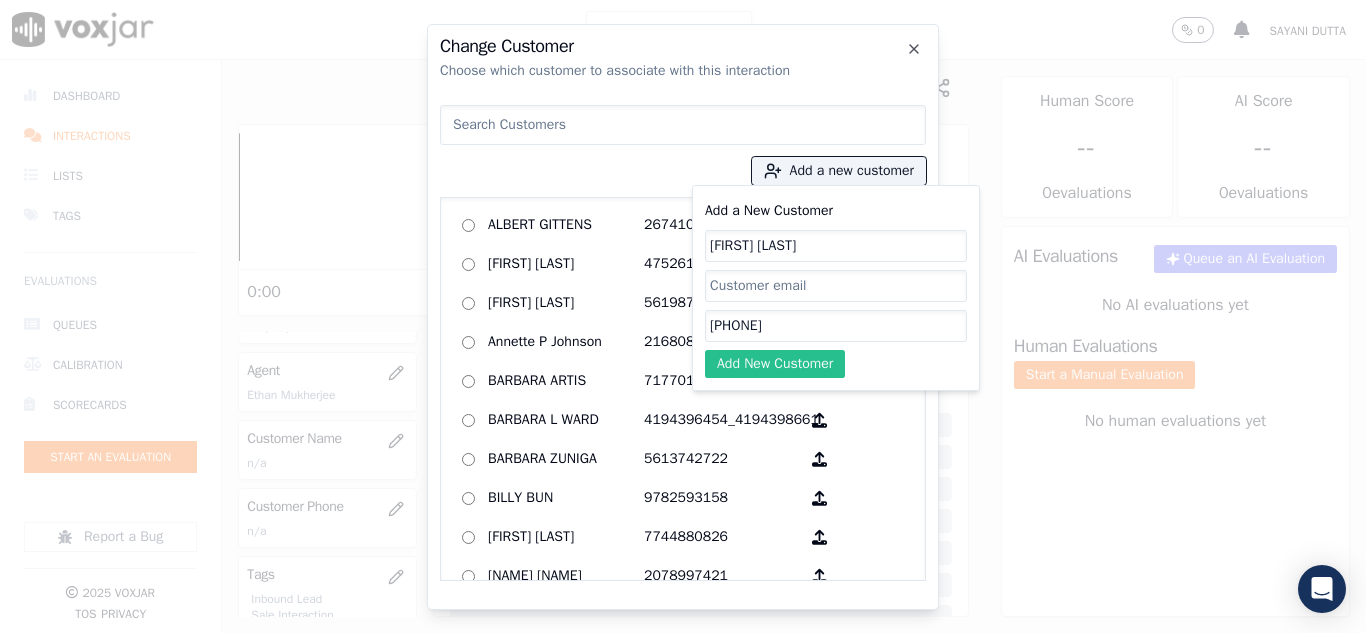 type on "[FIRST] [LAST]" 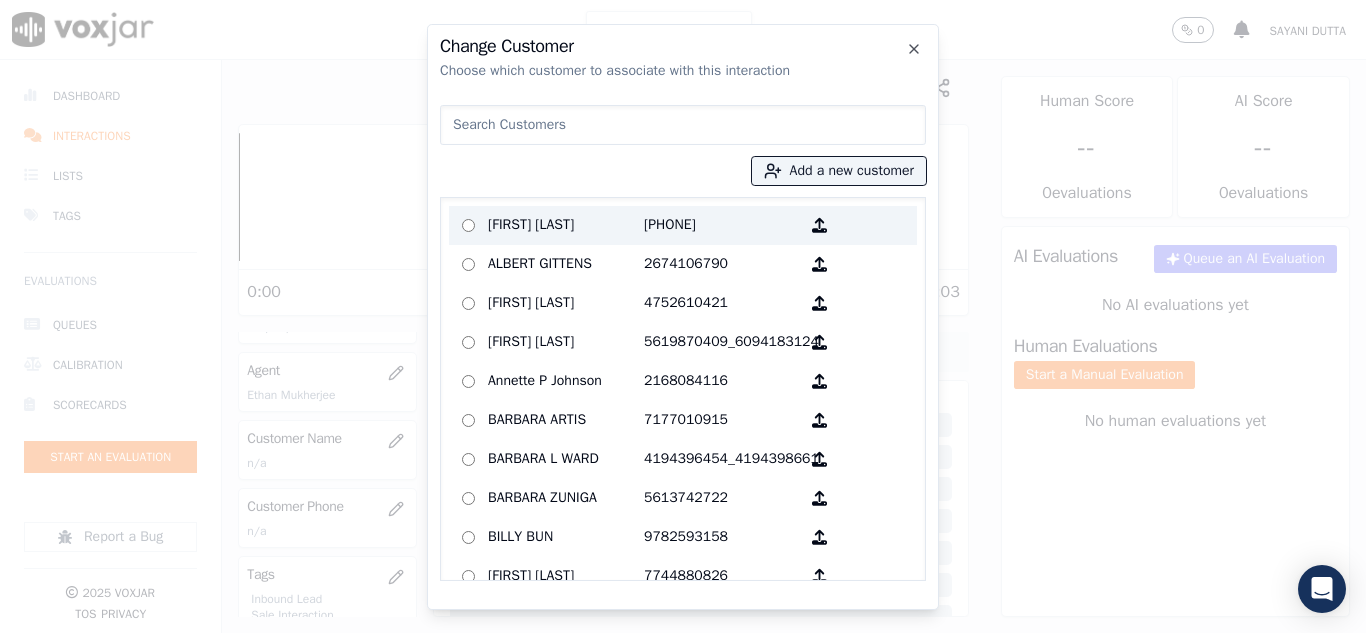 click on "[FIRST] [LAST]" at bounding box center [566, 225] 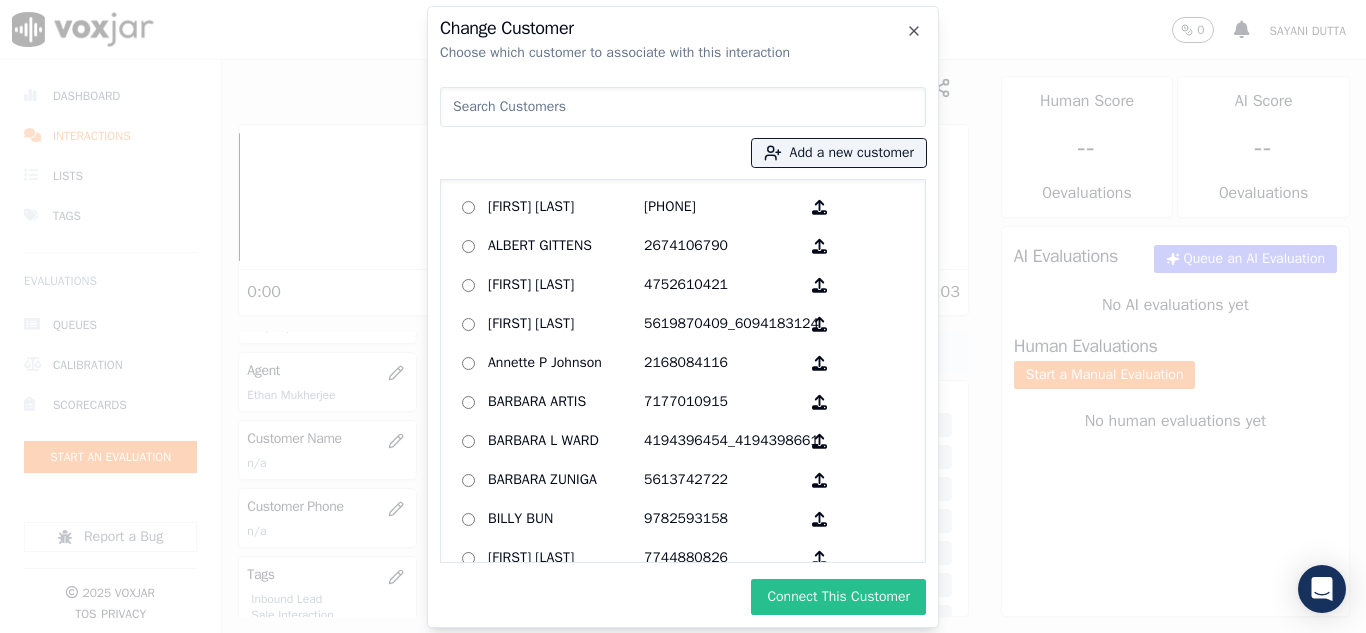 click on "Connect This Customer" at bounding box center (838, 597) 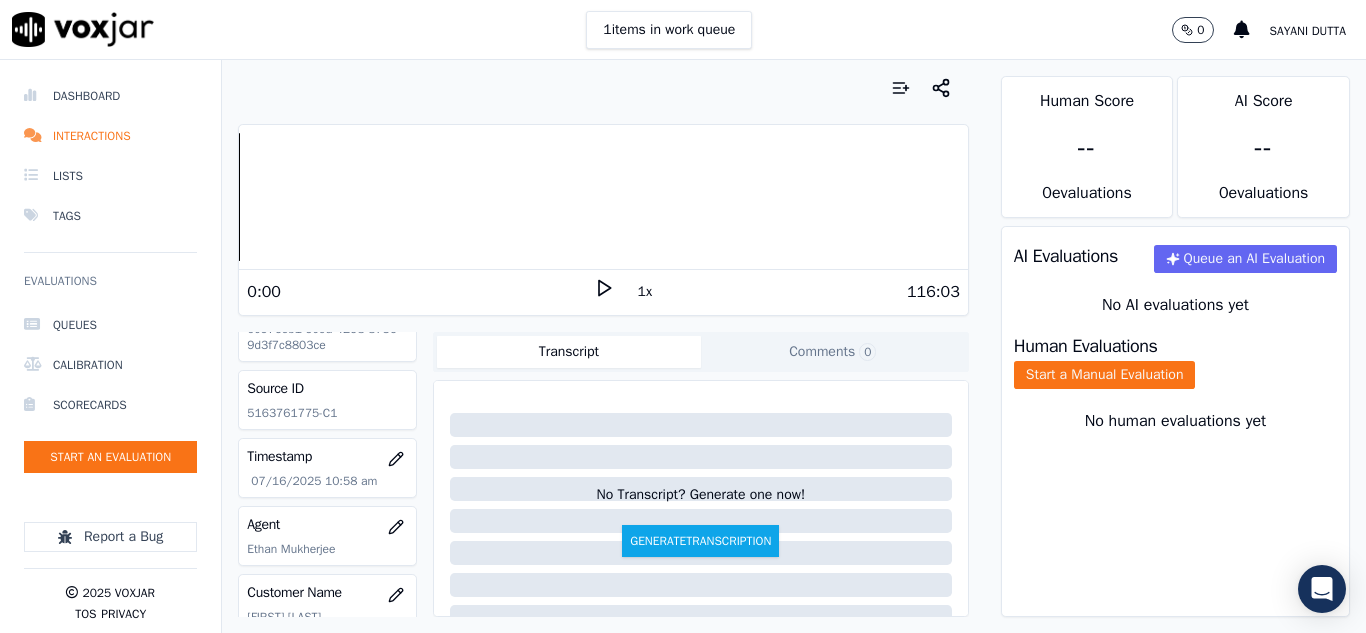 scroll, scrollTop: 0, scrollLeft: 0, axis: both 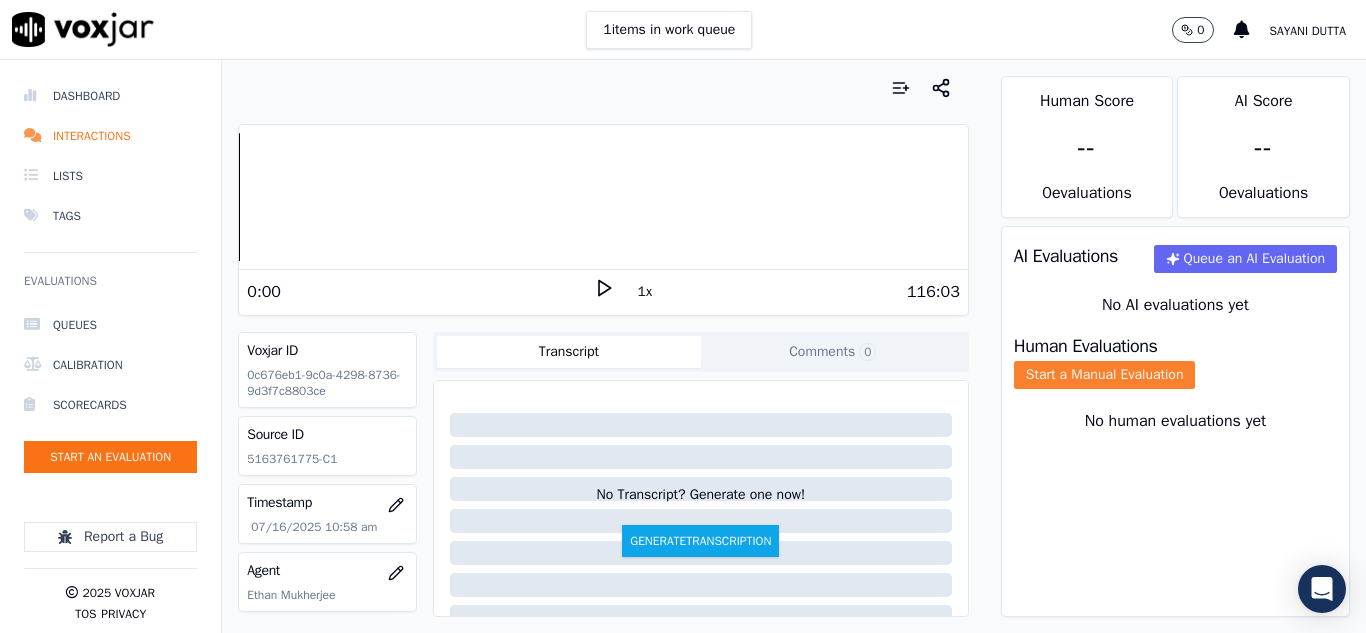 click on "Start a Manual Evaluation" 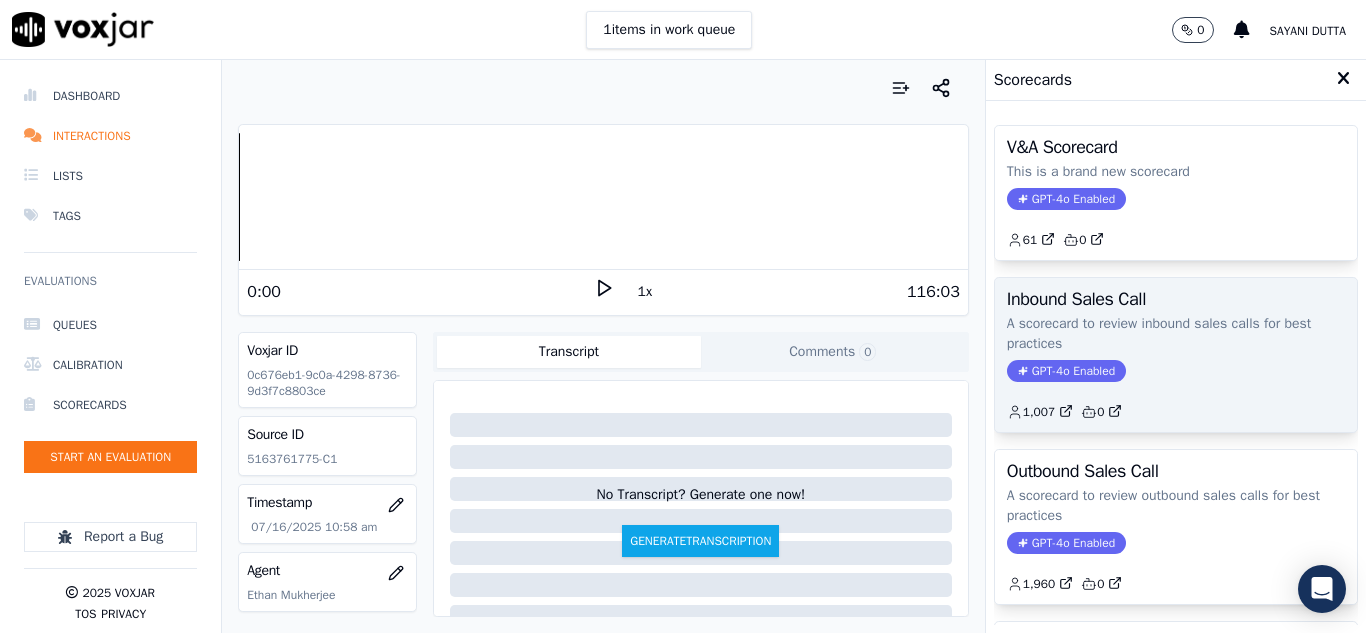 click on "GPT-4o Enabled" 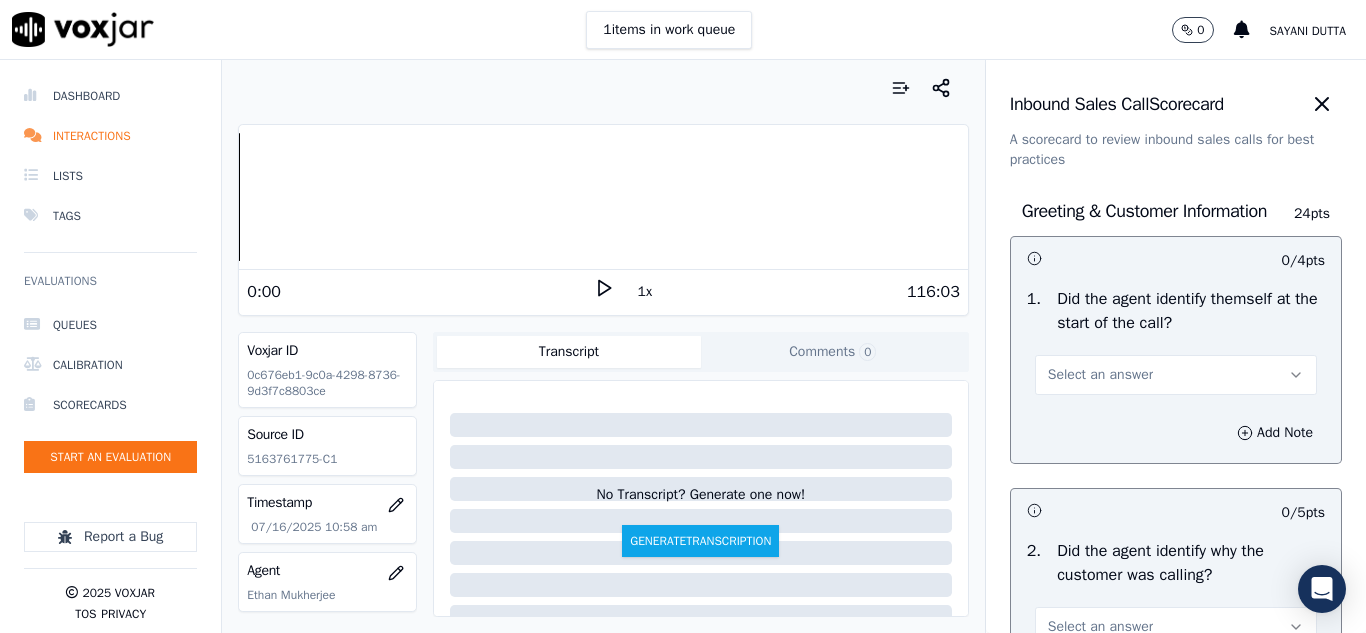 scroll, scrollTop: 100, scrollLeft: 0, axis: vertical 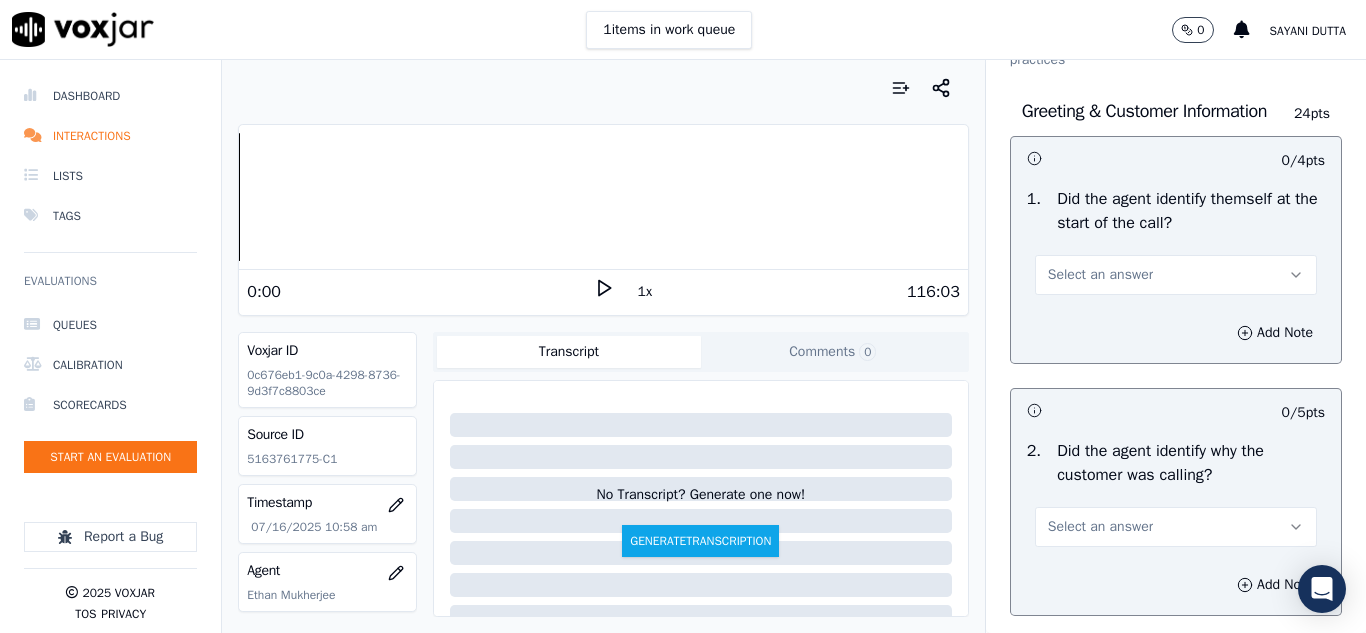 drag, startPoint x: 1089, startPoint y: 286, endPoint x: 1082, endPoint y: 299, distance: 14.764823 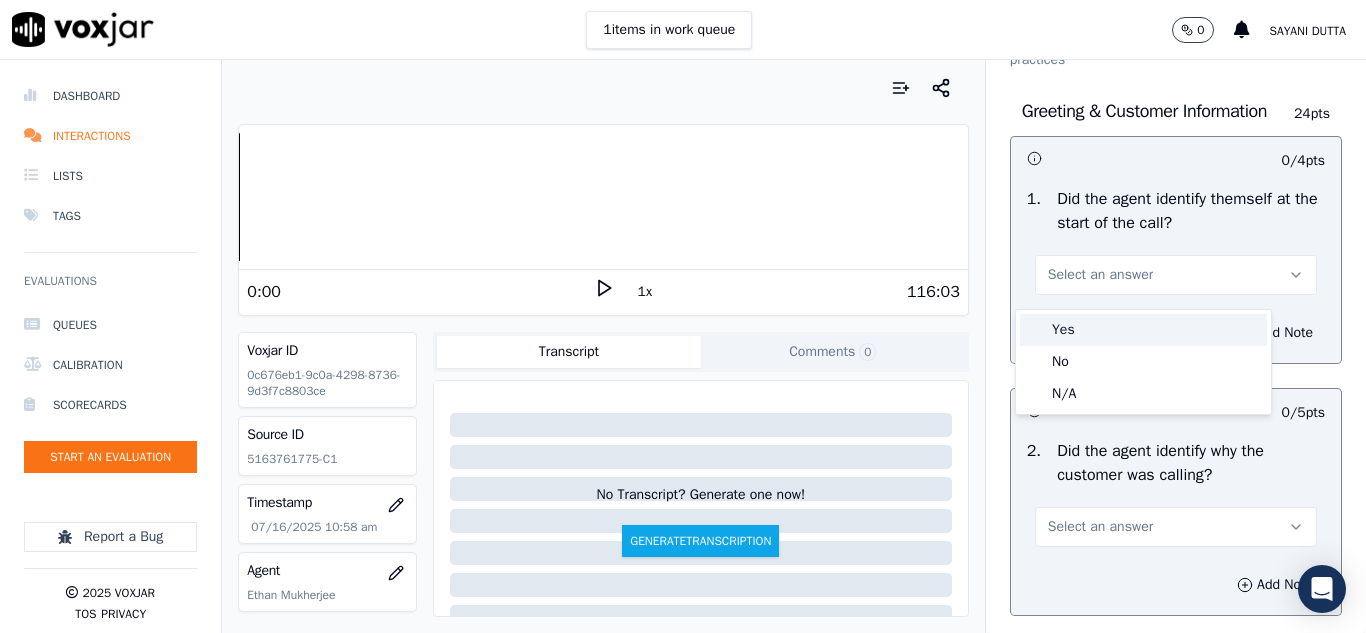 click on "Yes" at bounding box center (1143, 330) 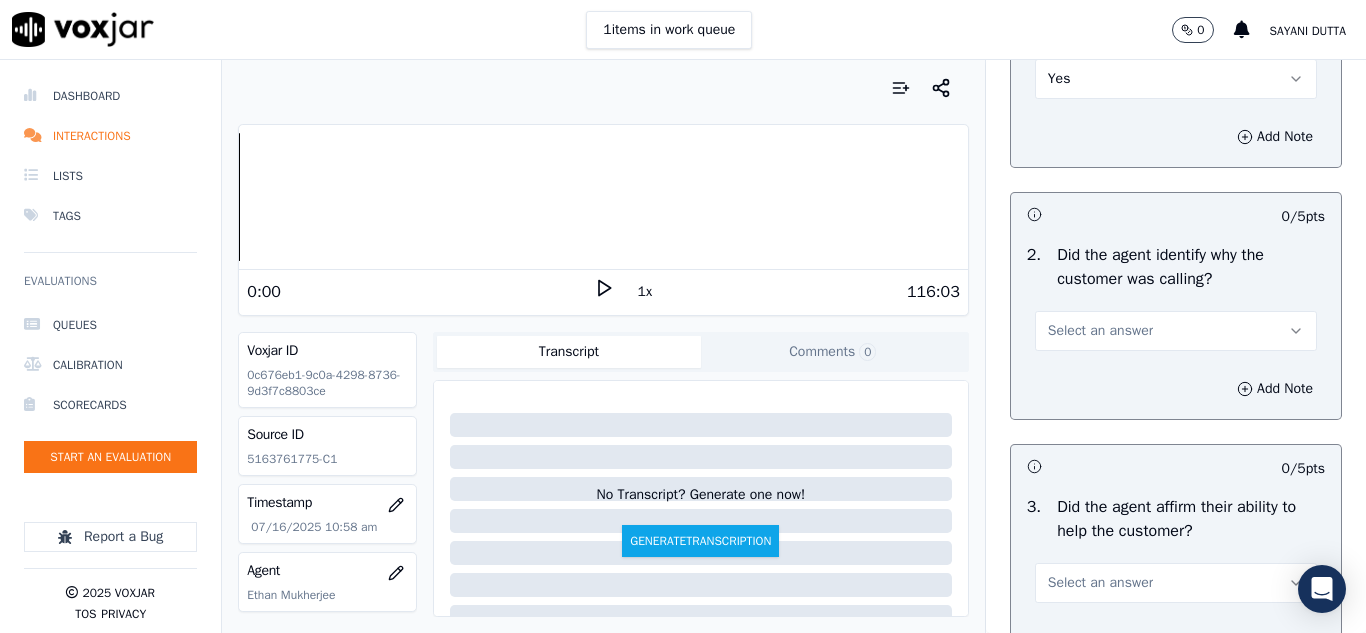scroll, scrollTop: 300, scrollLeft: 0, axis: vertical 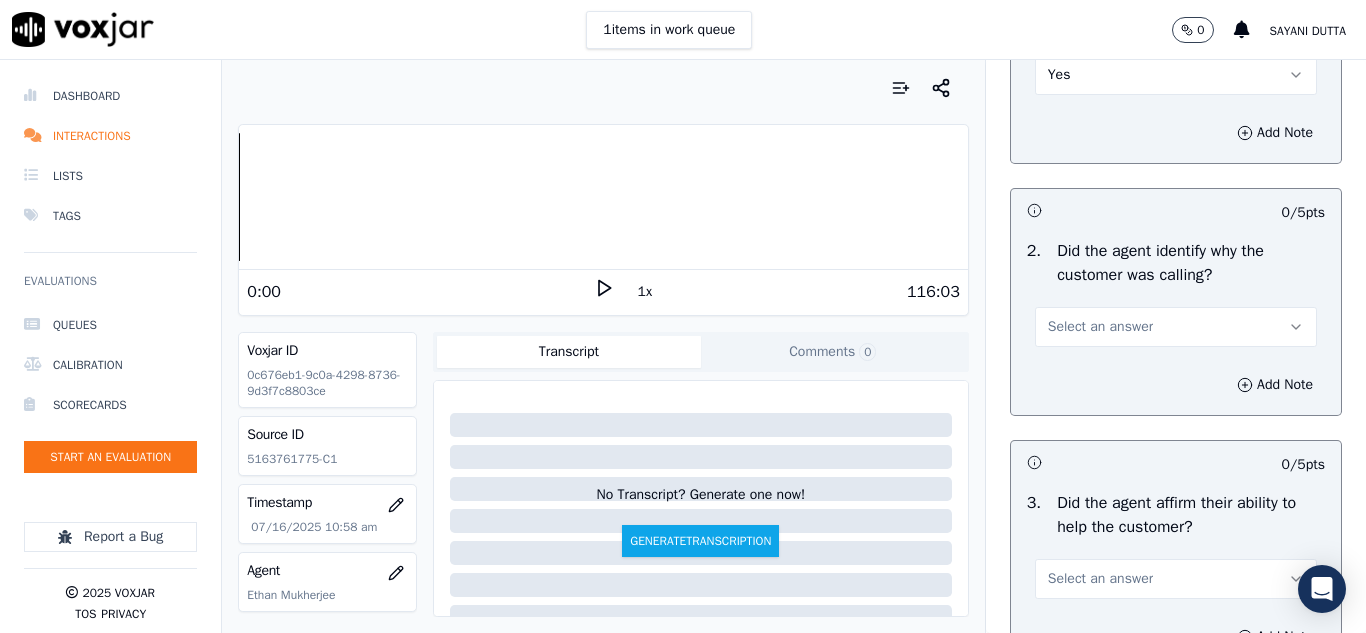 click on "Select an answer" at bounding box center (1100, 327) 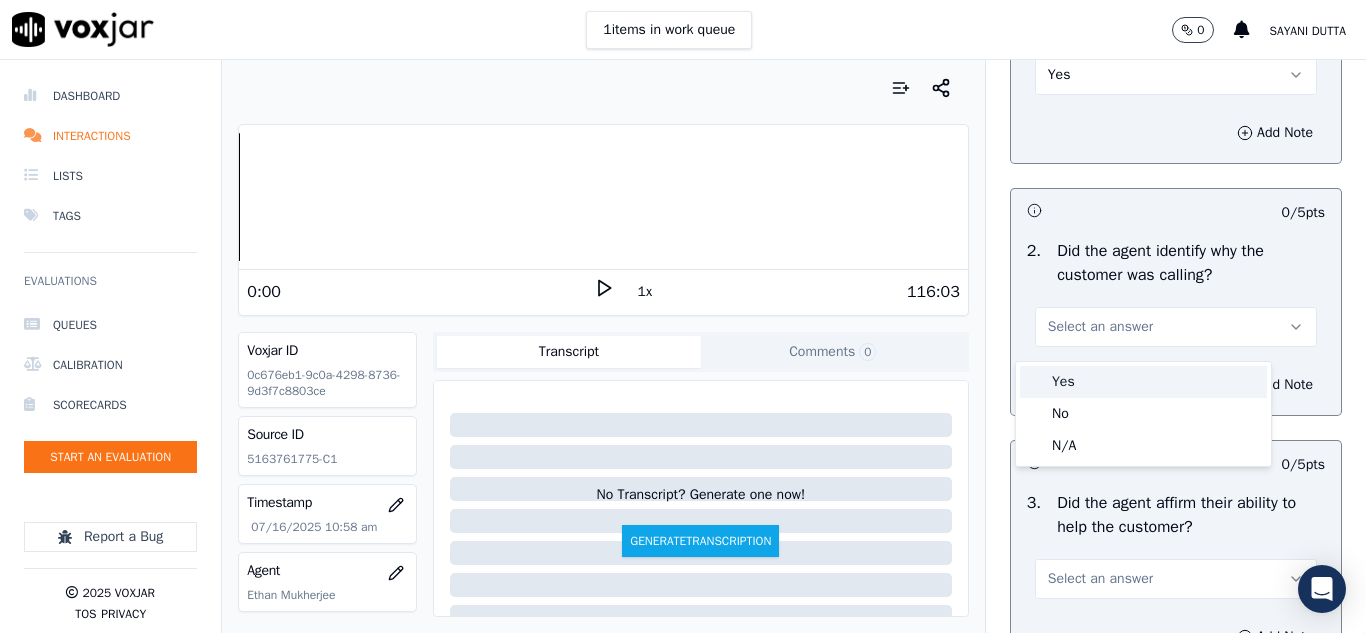 click on "Yes" at bounding box center (1143, 382) 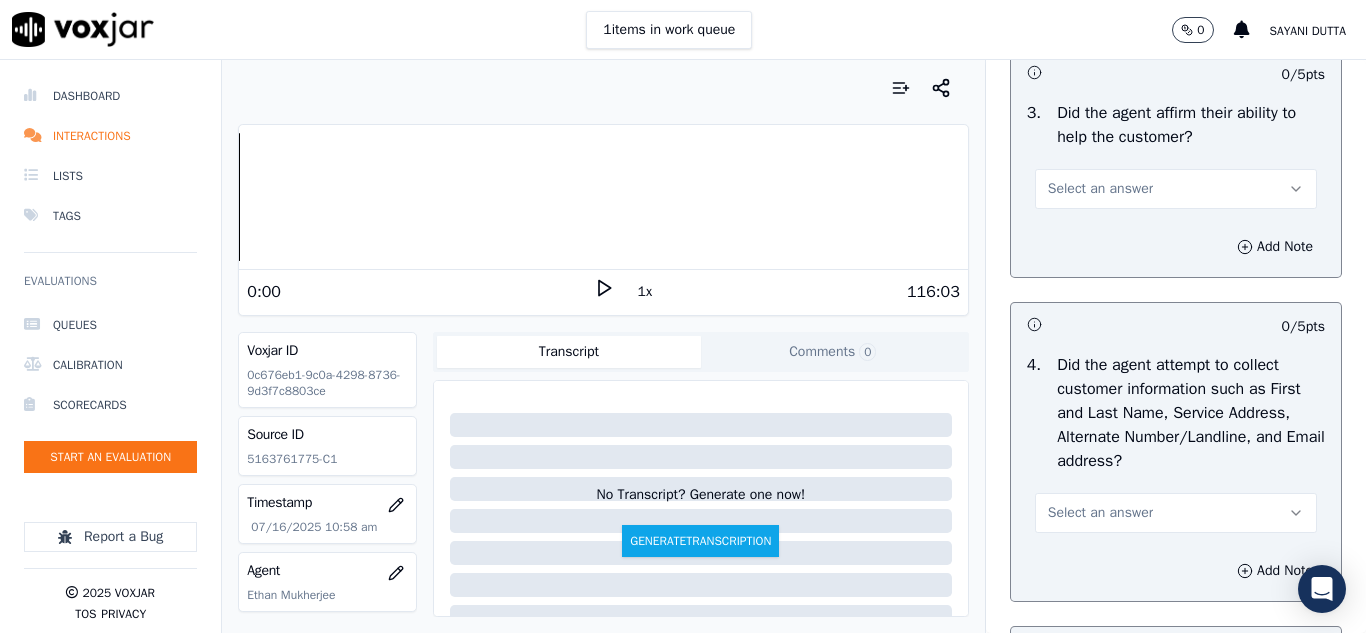 scroll, scrollTop: 700, scrollLeft: 0, axis: vertical 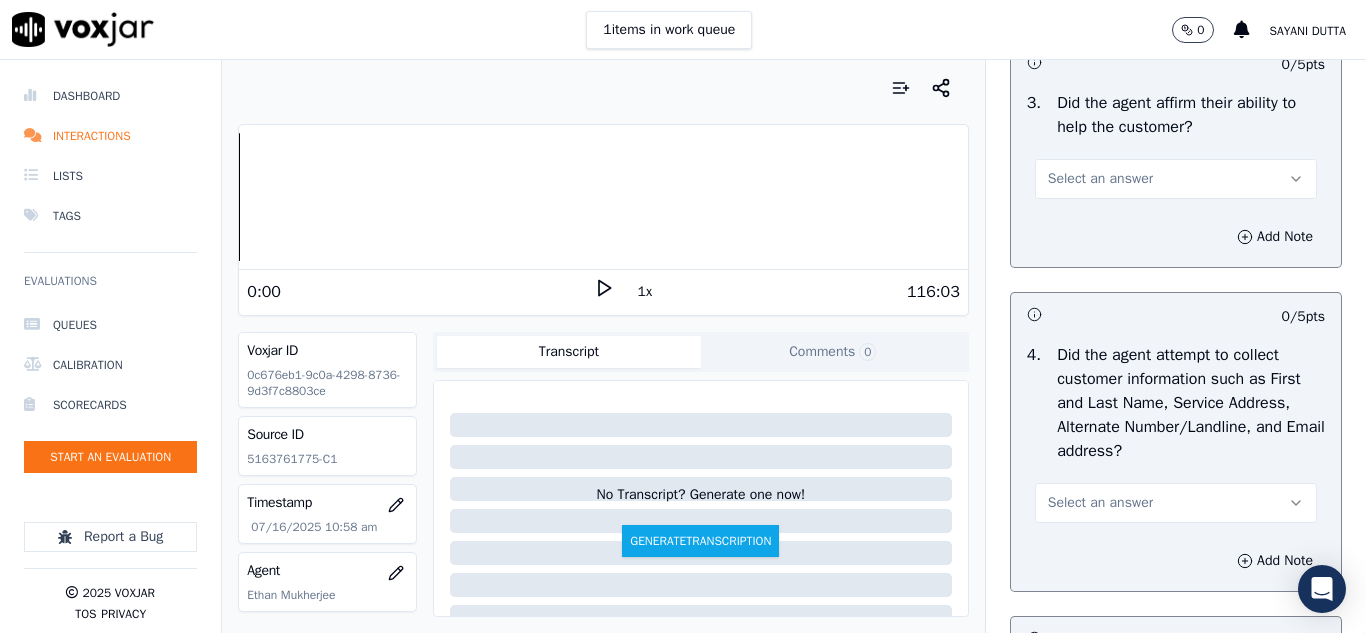 click on "Select an answer" at bounding box center [1100, 179] 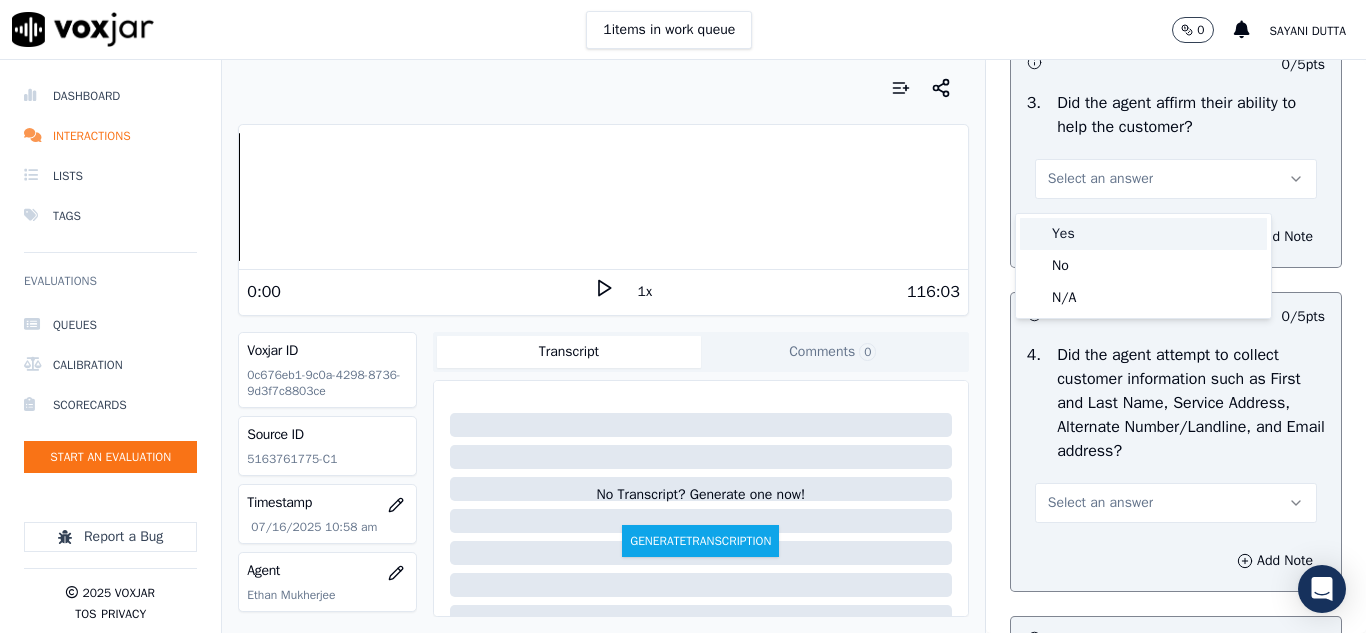click on "Yes" at bounding box center (1143, 234) 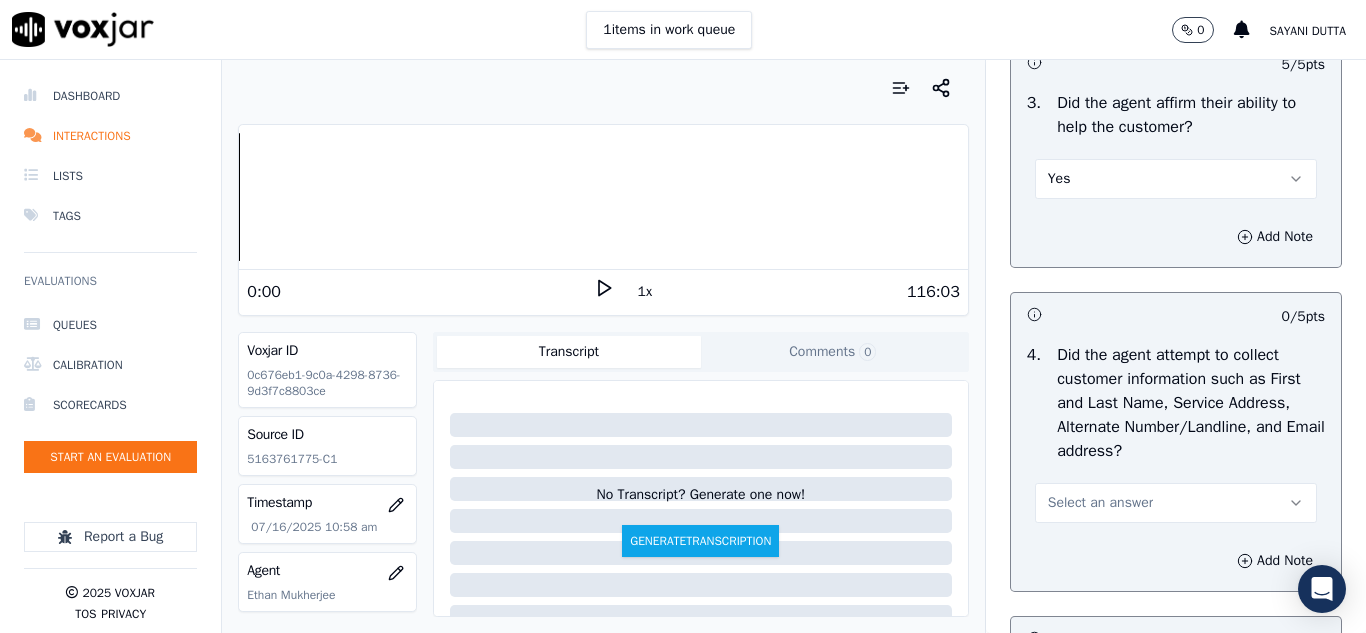 scroll, scrollTop: 900, scrollLeft: 0, axis: vertical 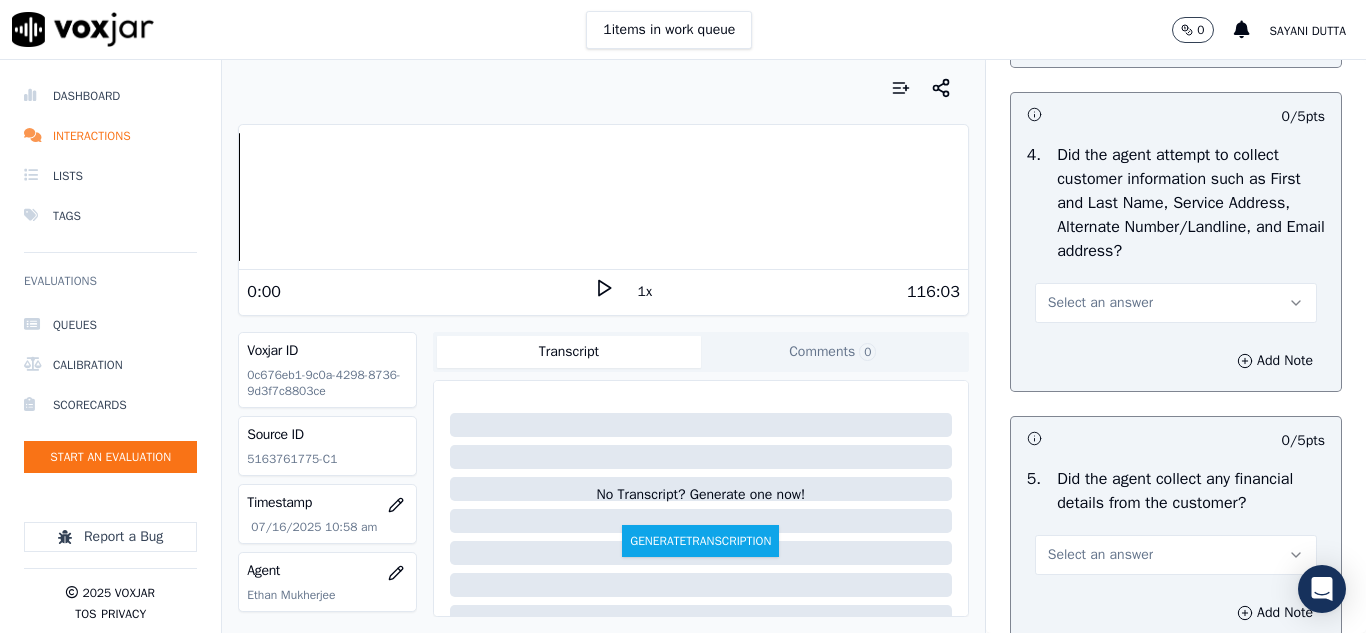 click on "Select an answer" at bounding box center [1176, 303] 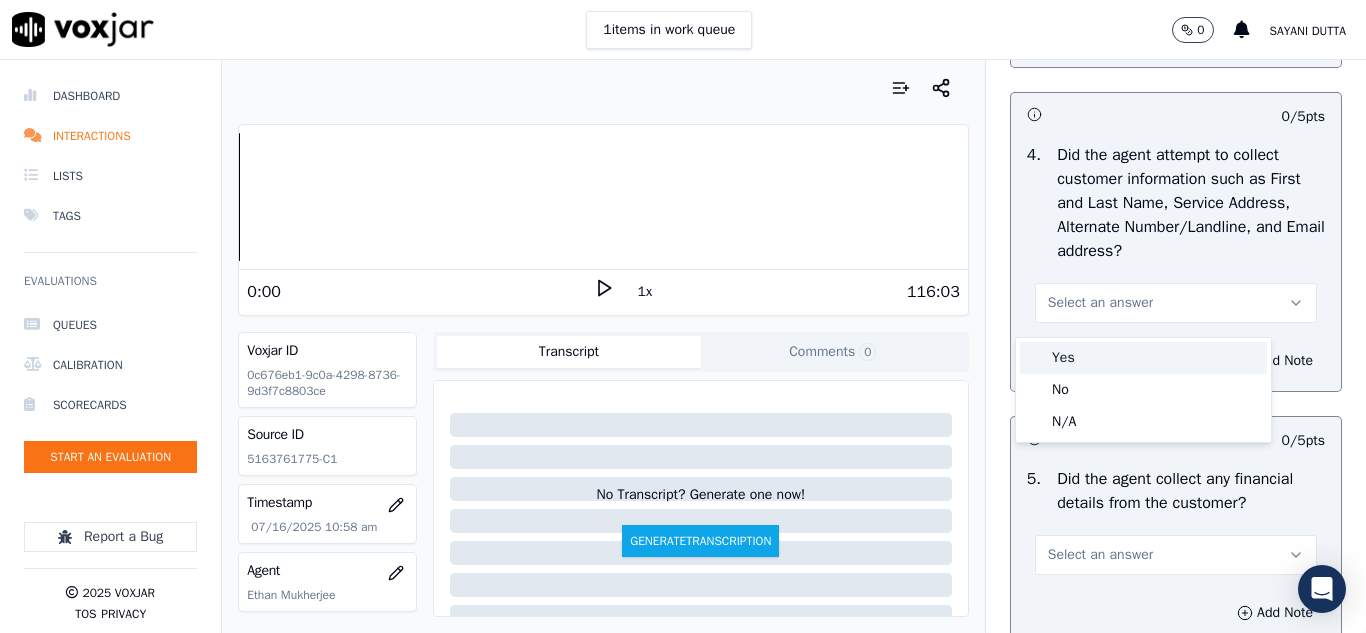 click on "Yes" at bounding box center [1143, 358] 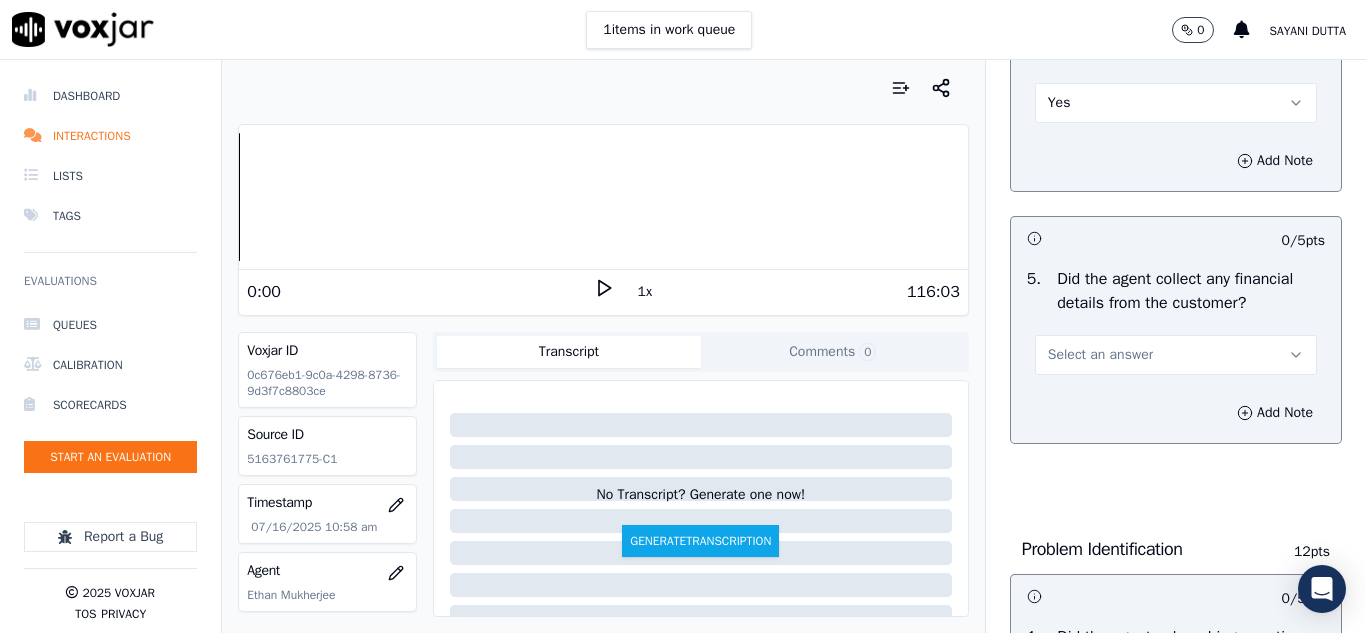 scroll, scrollTop: 1300, scrollLeft: 0, axis: vertical 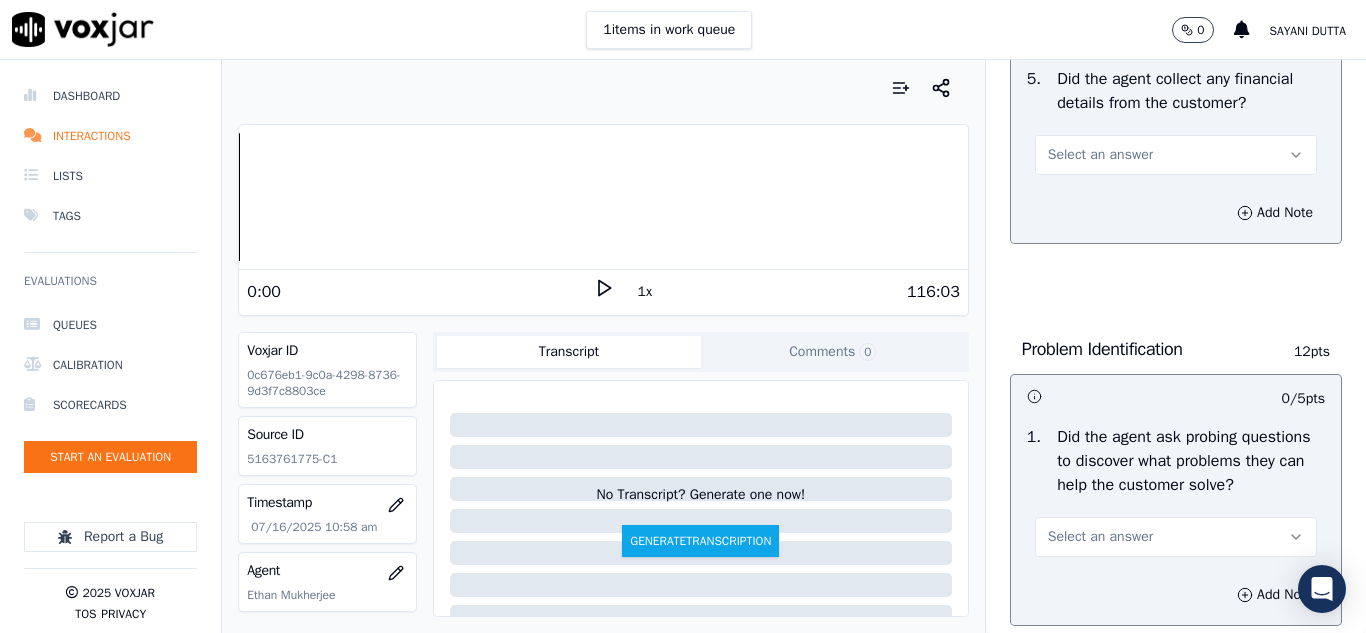 click on "Select an answer" at bounding box center (1176, 155) 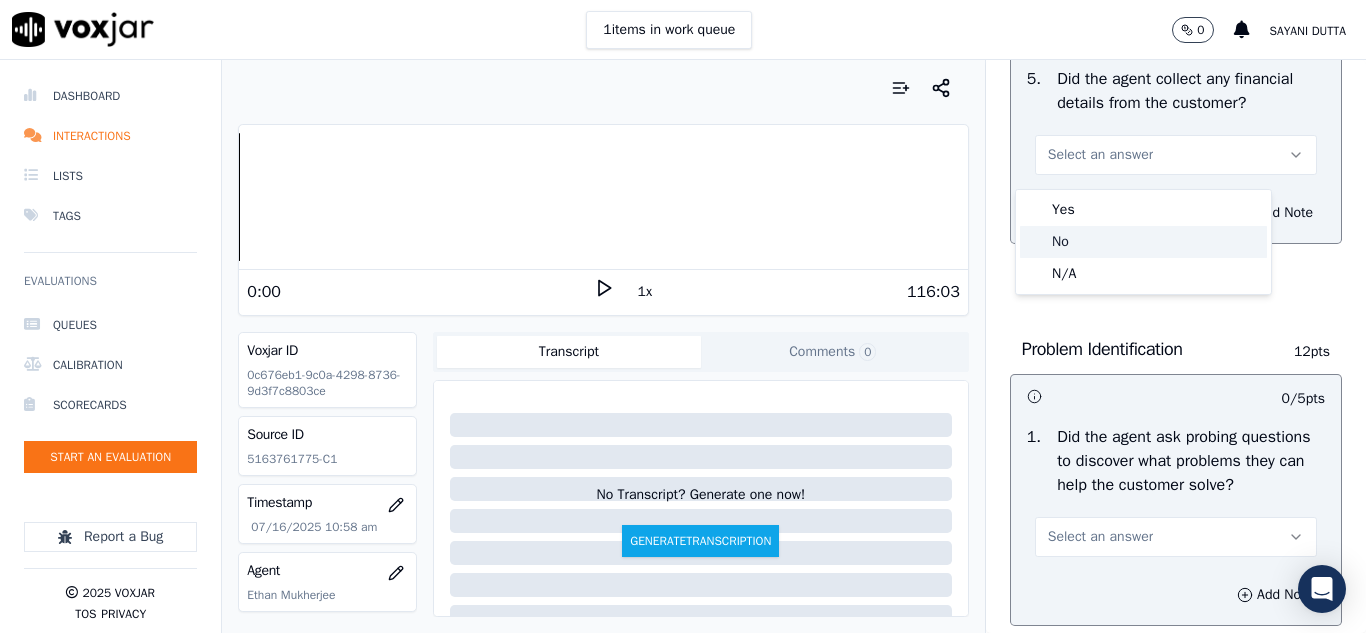 click on "No" 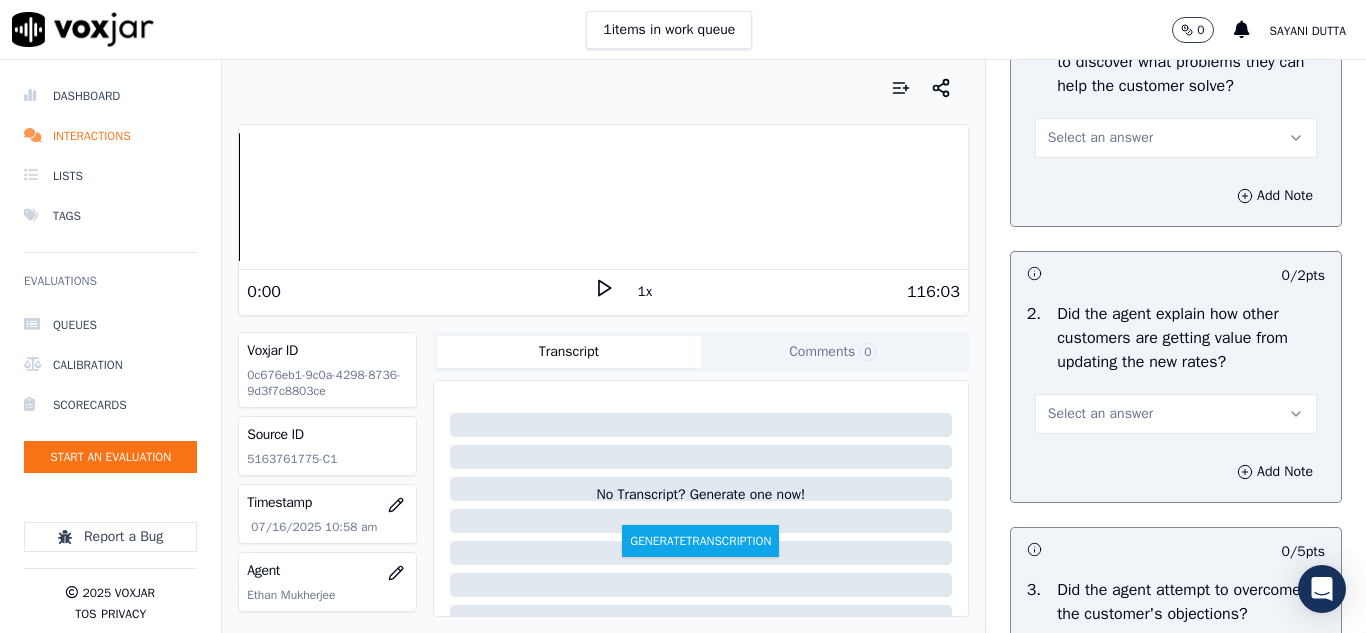scroll, scrollTop: 1700, scrollLeft: 0, axis: vertical 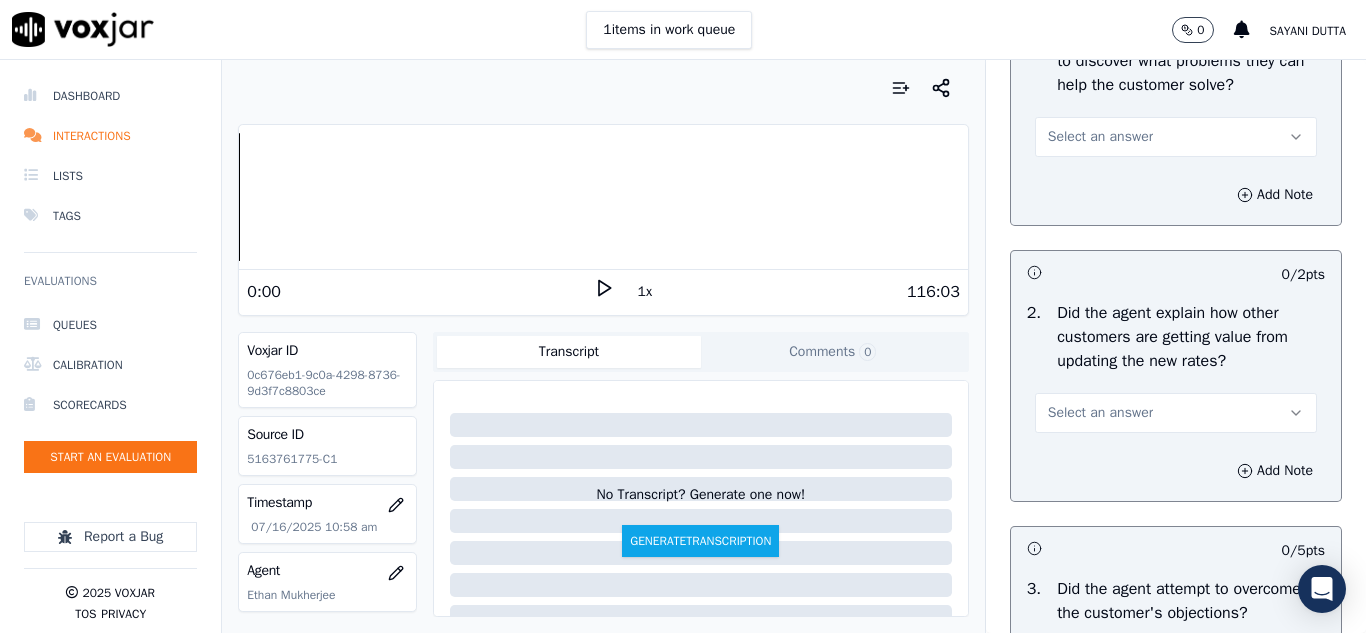 click on "Select an answer" at bounding box center [1100, 137] 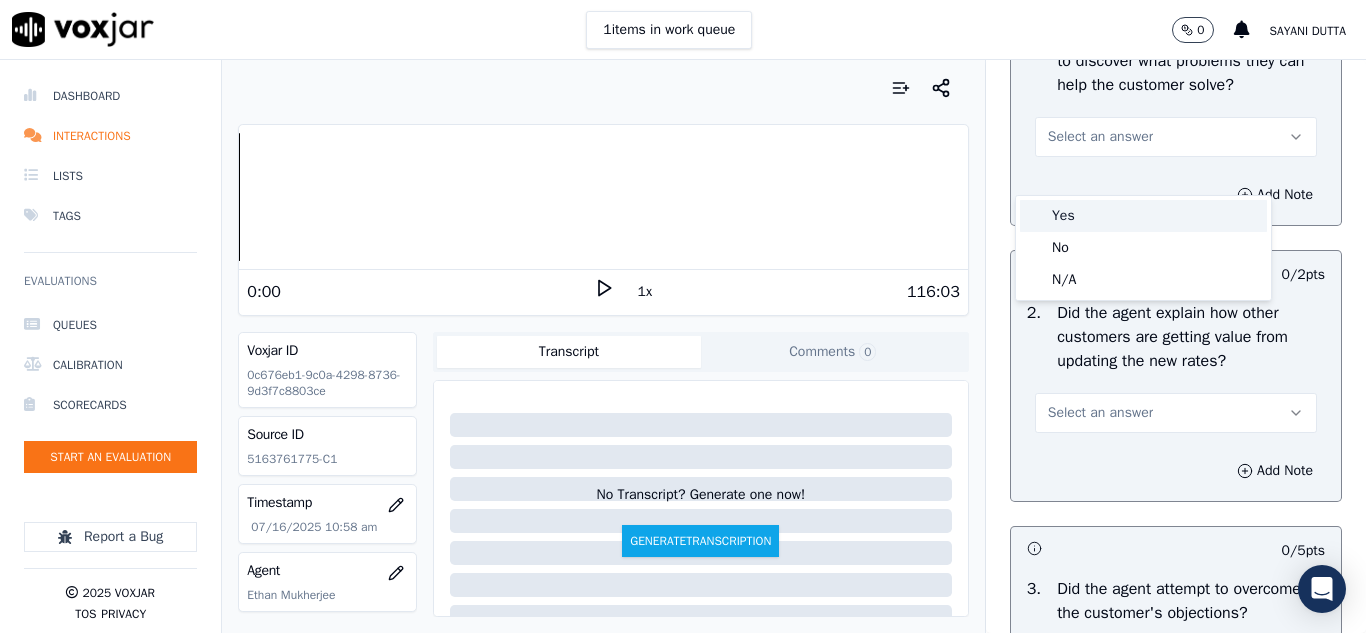 click on "Yes" at bounding box center [1143, 216] 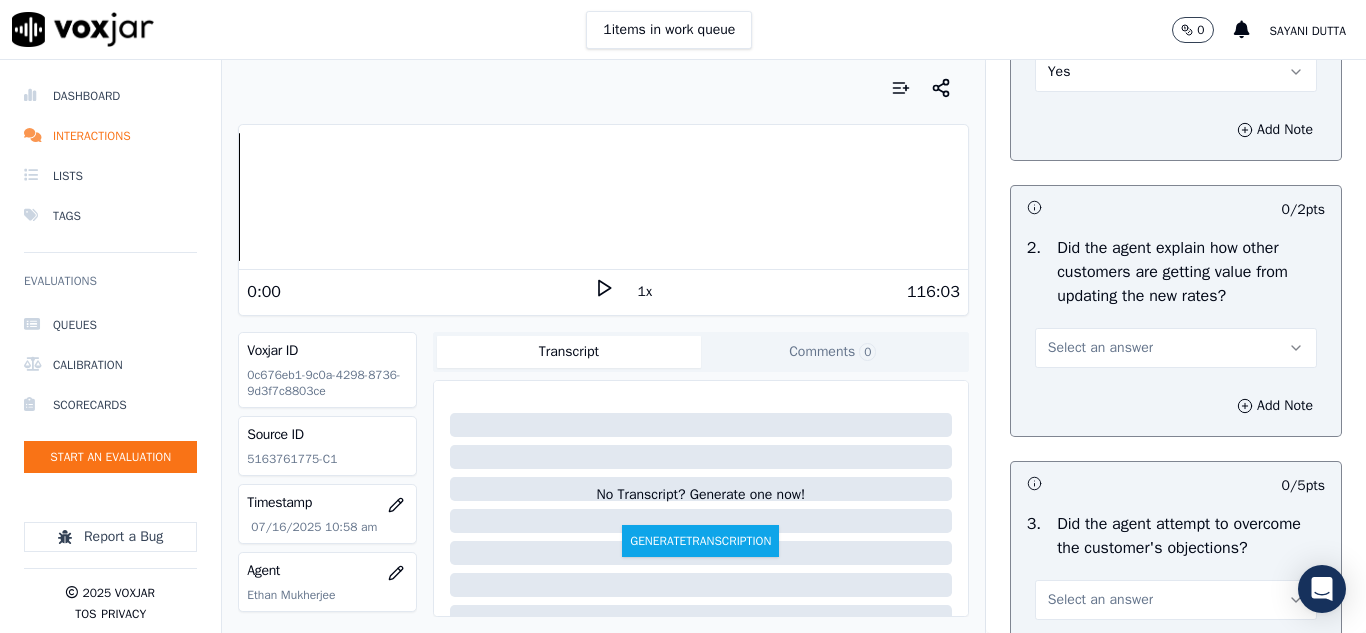 scroll, scrollTop: 1800, scrollLeft: 0, axis: vertical 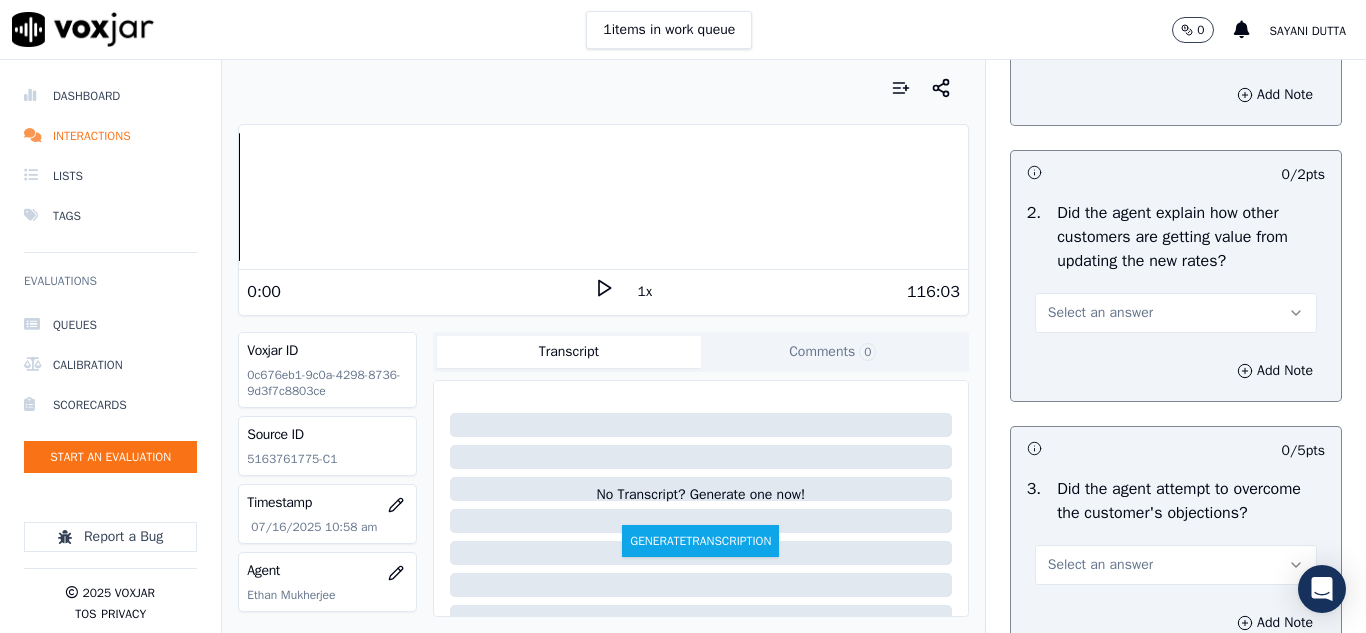 drag, startPoint x: 1070, startPoint y: 341, endPoint x: 1079, endPoint y: 358, distance: 19.235384 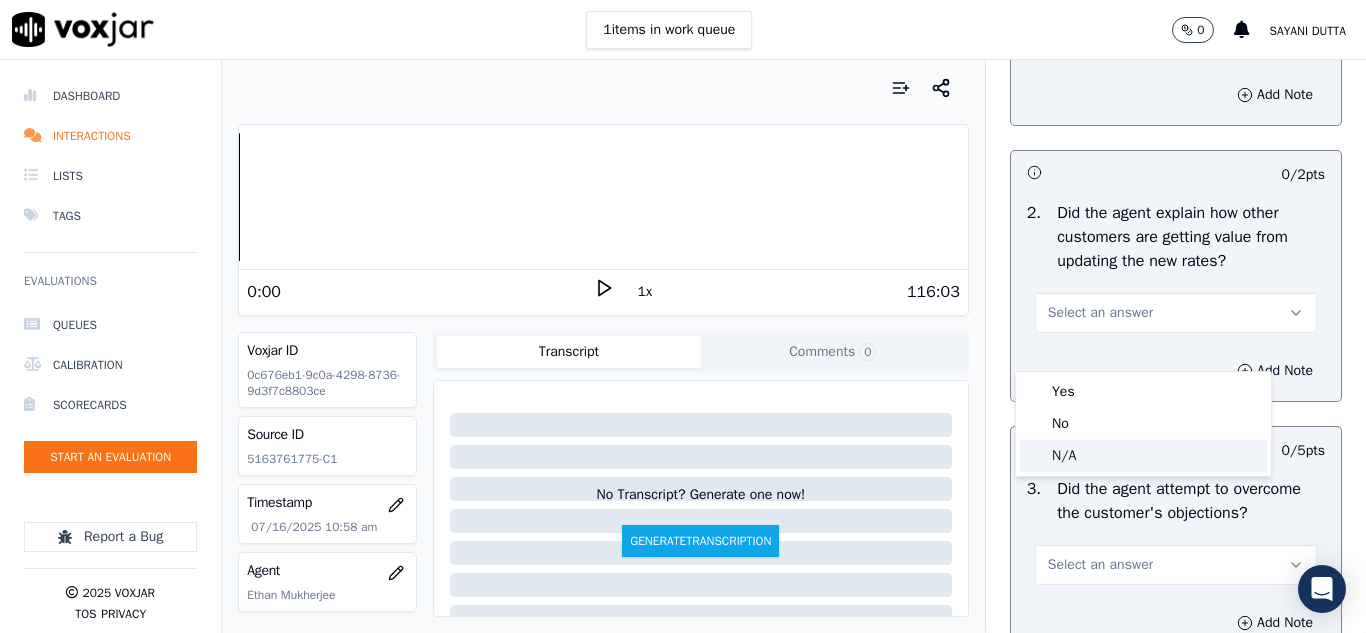 click on "N/A" 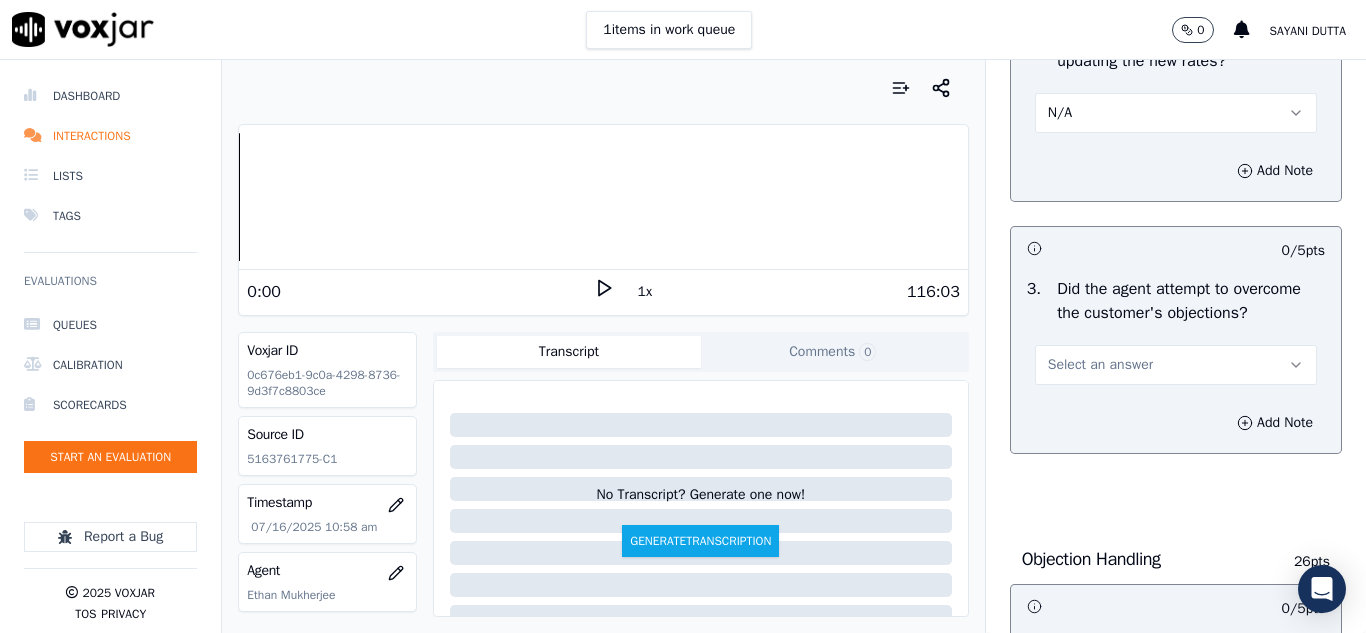 scroll, scrollTop: 2100, scrollLeft: 0, axis: vertical 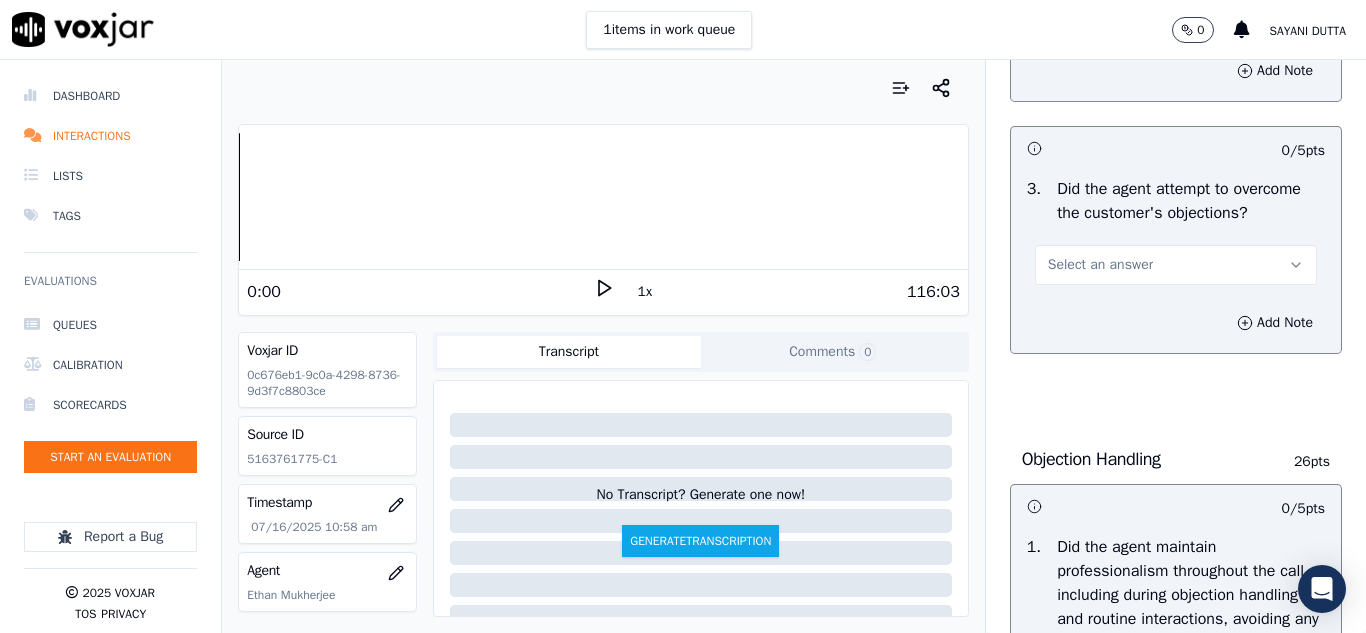 click on "Select an answer" at bounding box center [1100, 265] 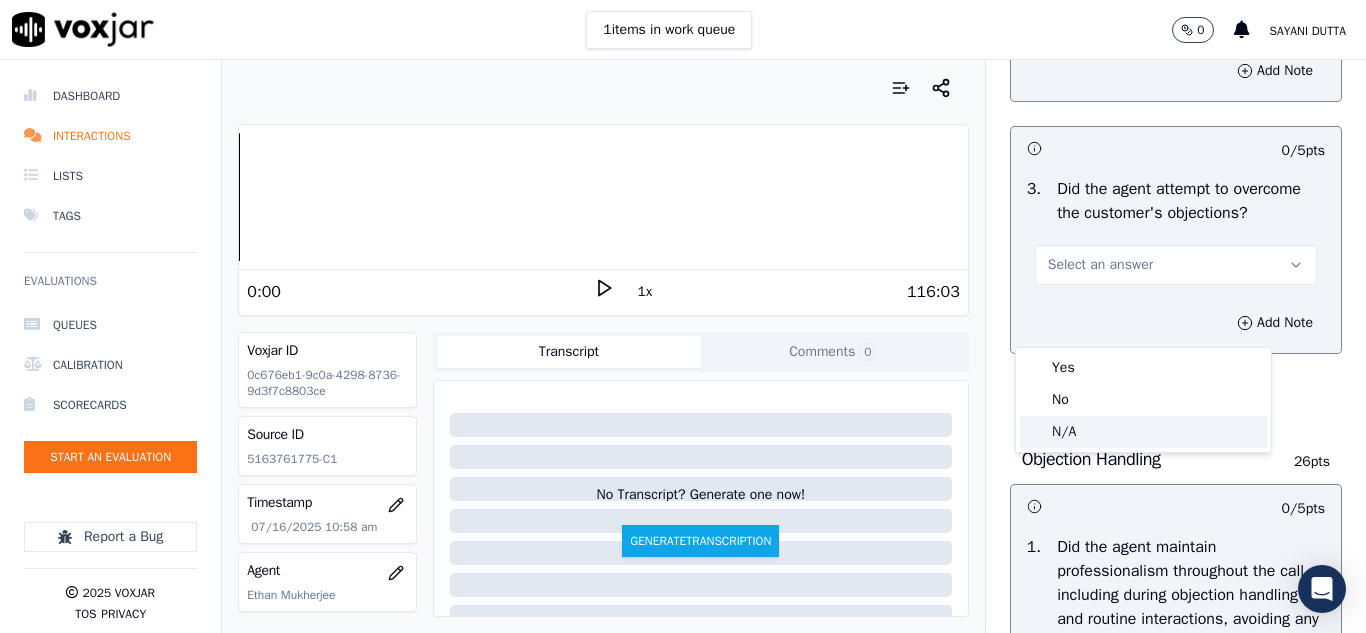 click on "N/A" 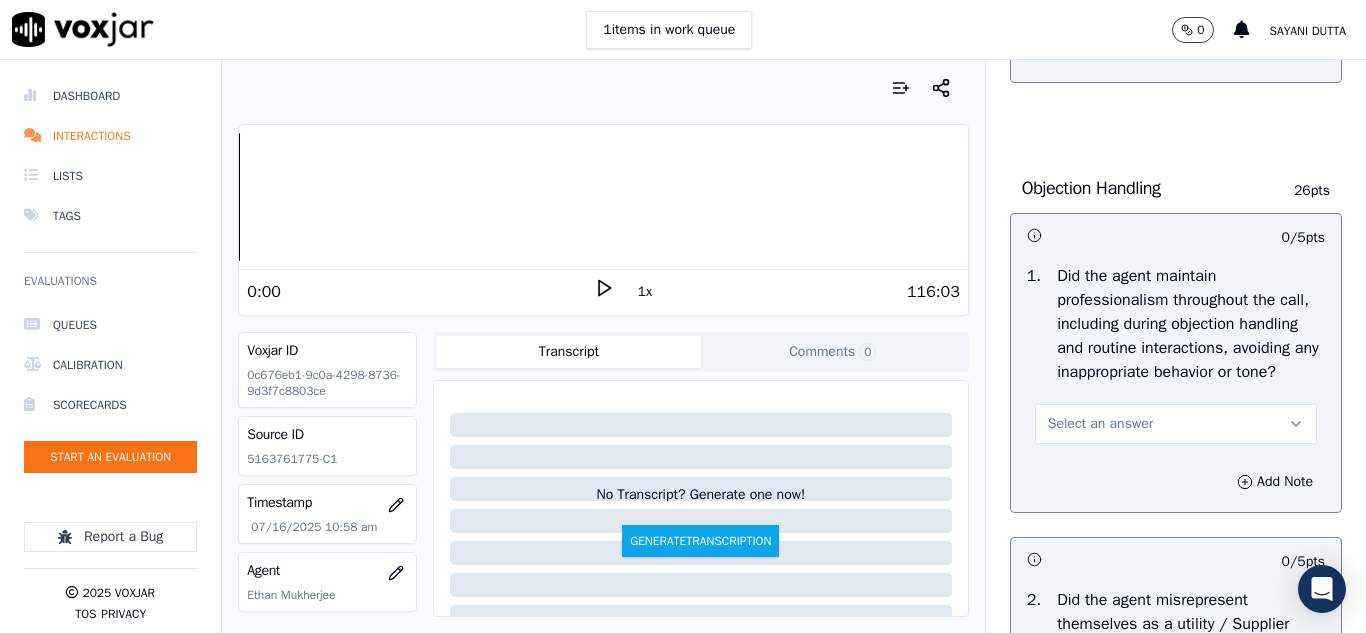 scroll, scrollTop: 2600, scrollLeft: 0, axis: vertical 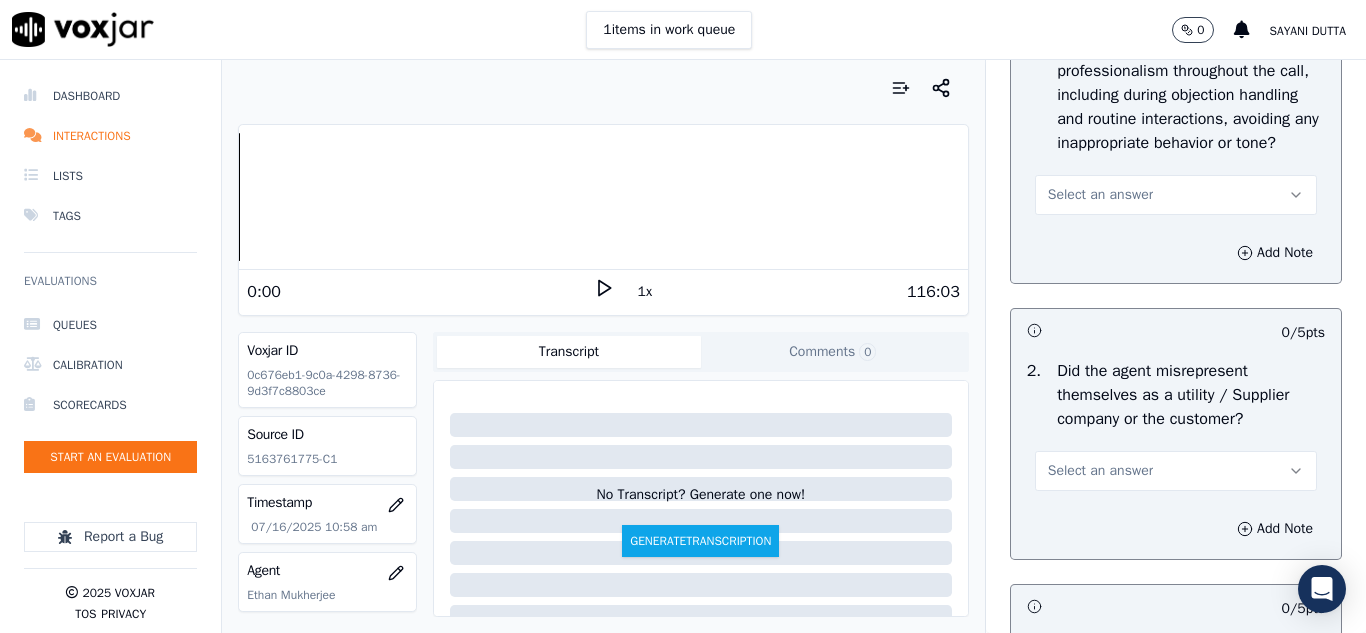 click on "Select an answer" at bounding box center [1100, 195] 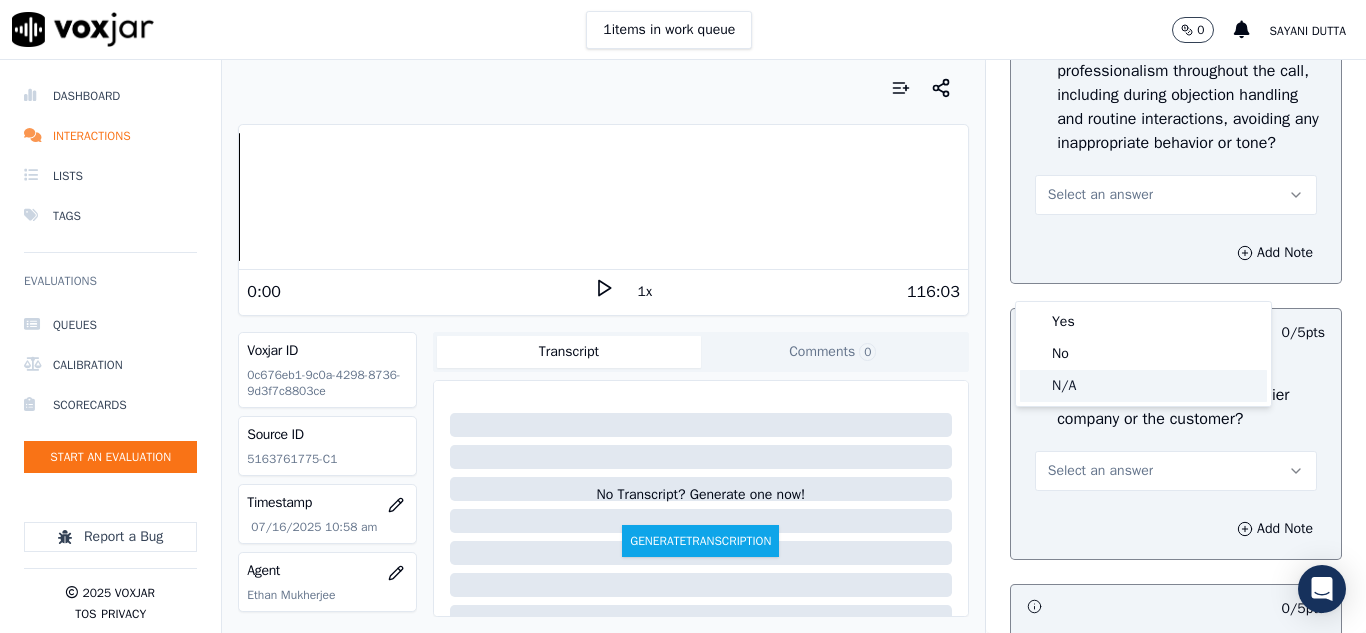 click on "N/A" 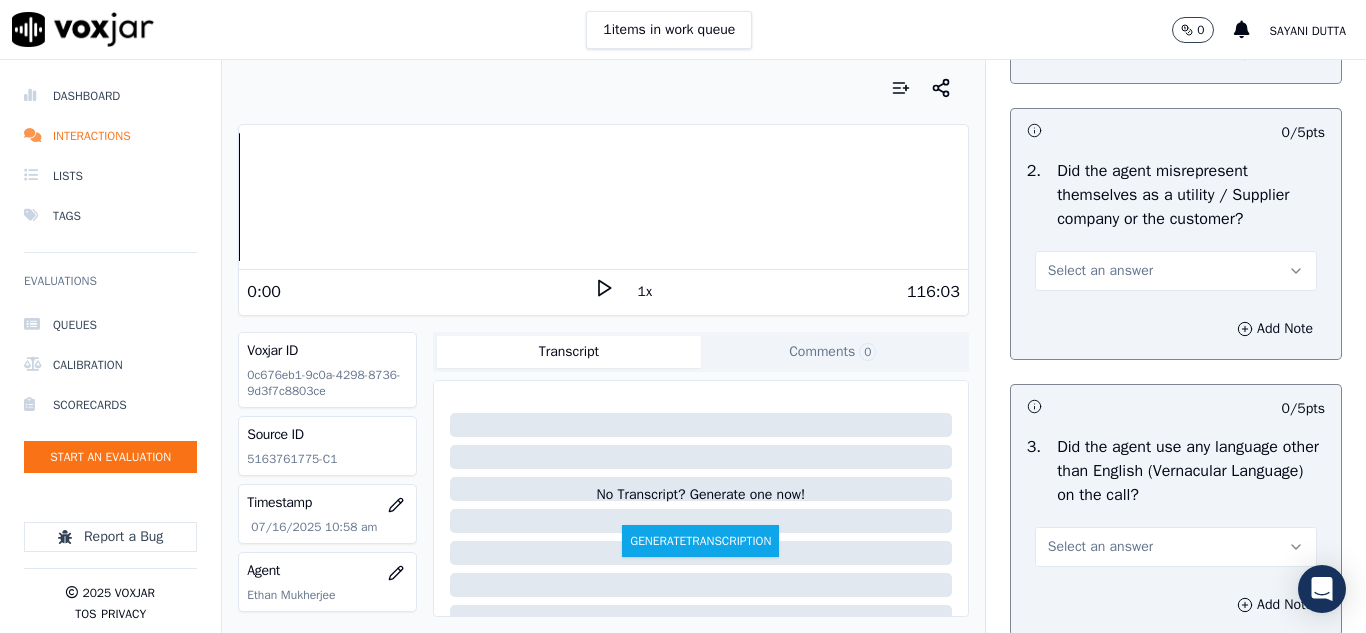 scroll, scrollTop: 2900, scrollLeft: 0, axis: vertical 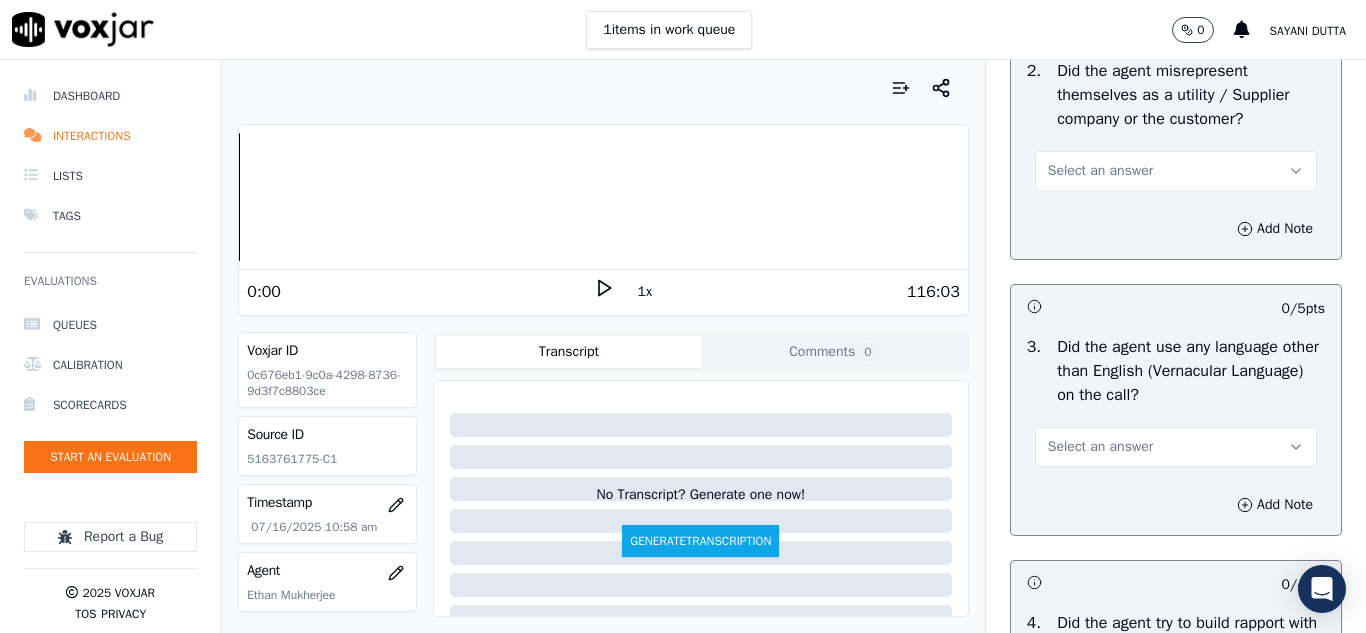 click on "Select an answer" at bounding box center (1100, 171) 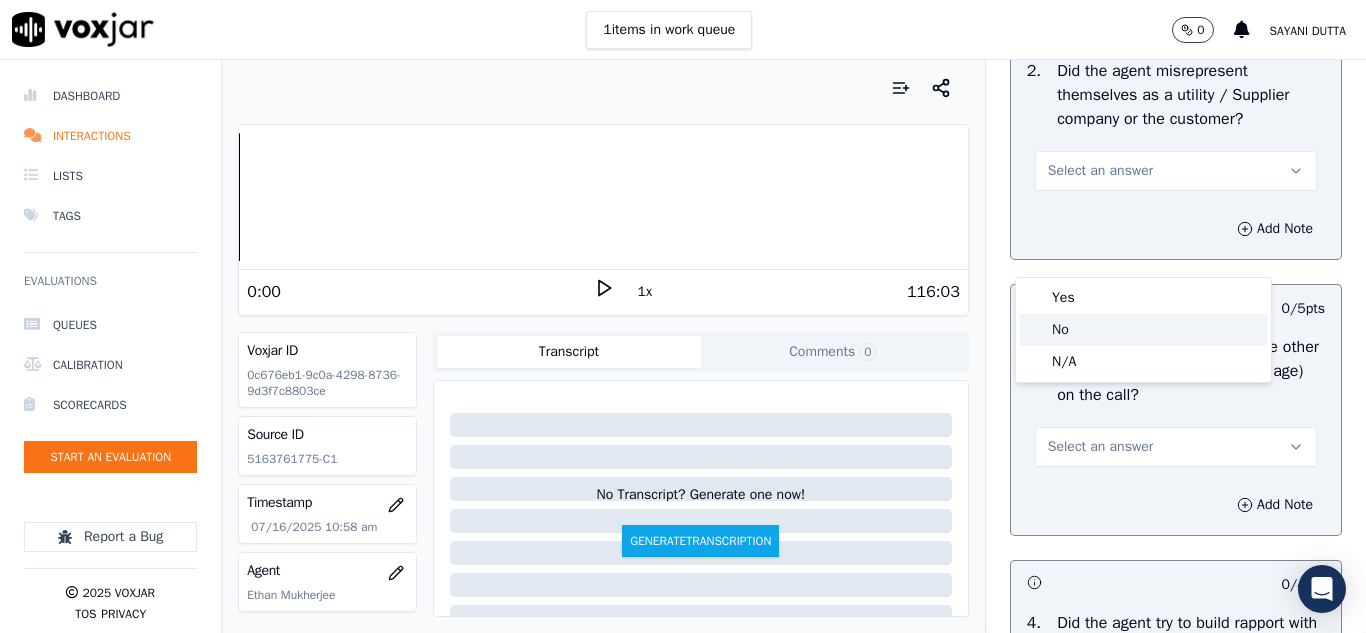 click on "No" 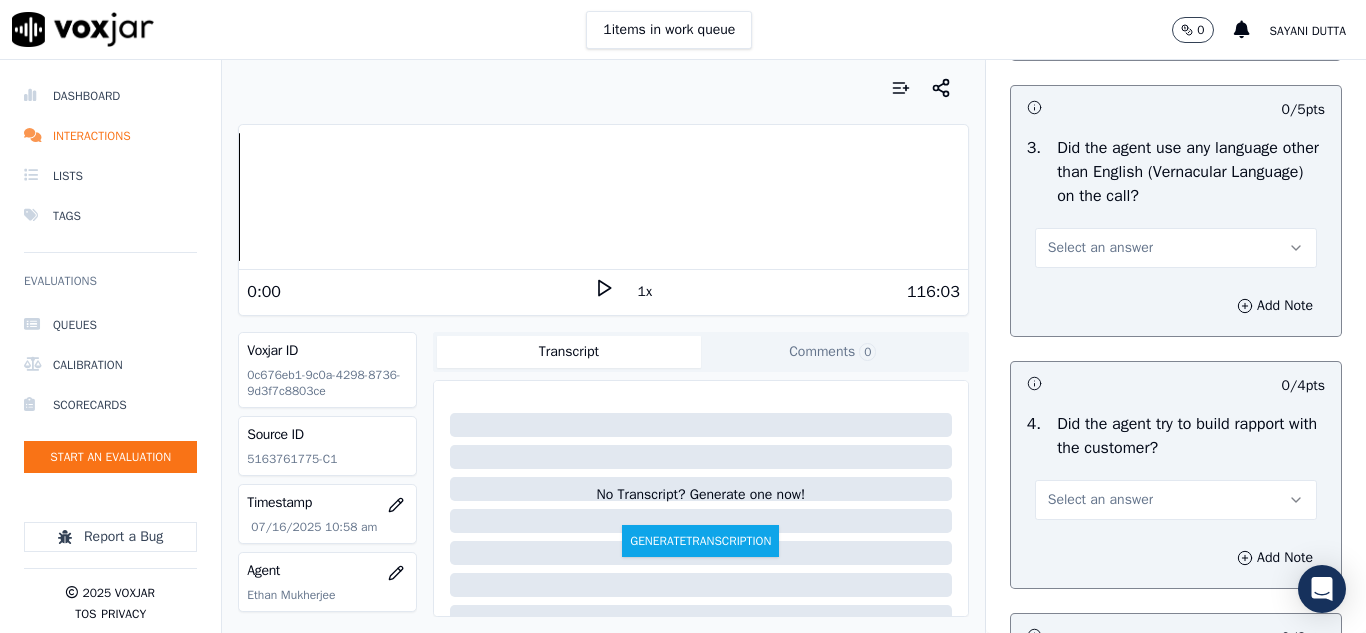 scroll, scrollTop: 3100, scrollLeft: 0, axis: vertical 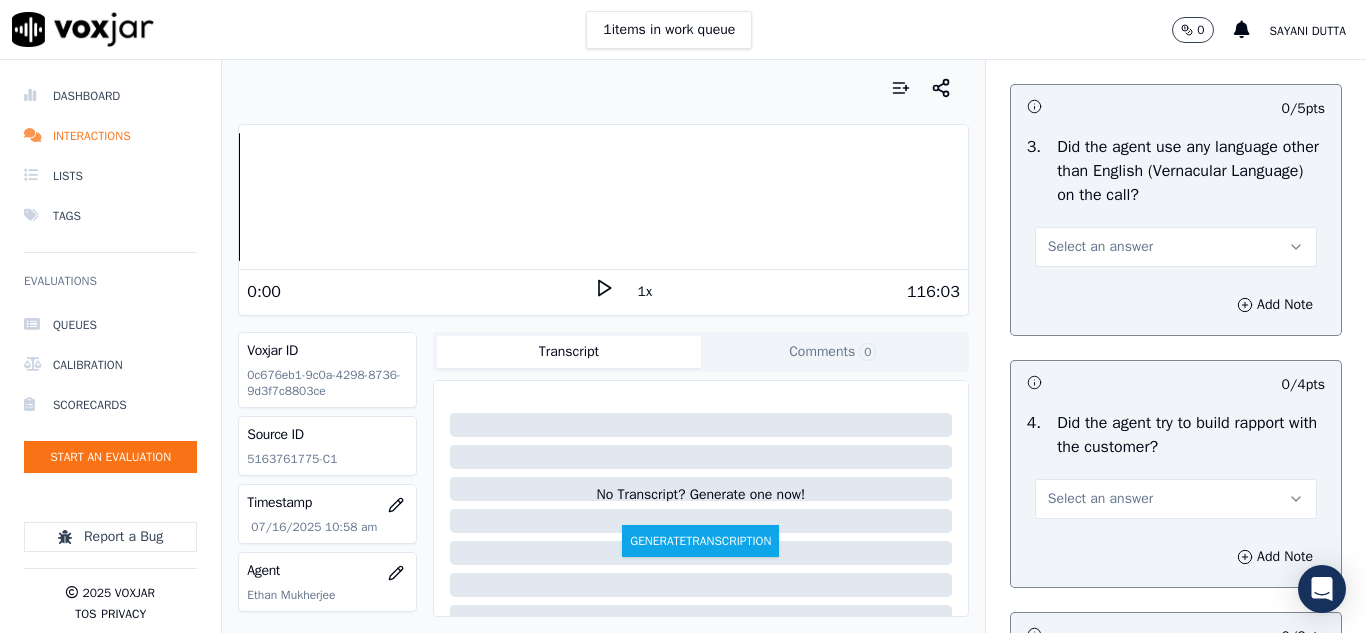 click on "Select an answer" at bounding box center [1100, 247] 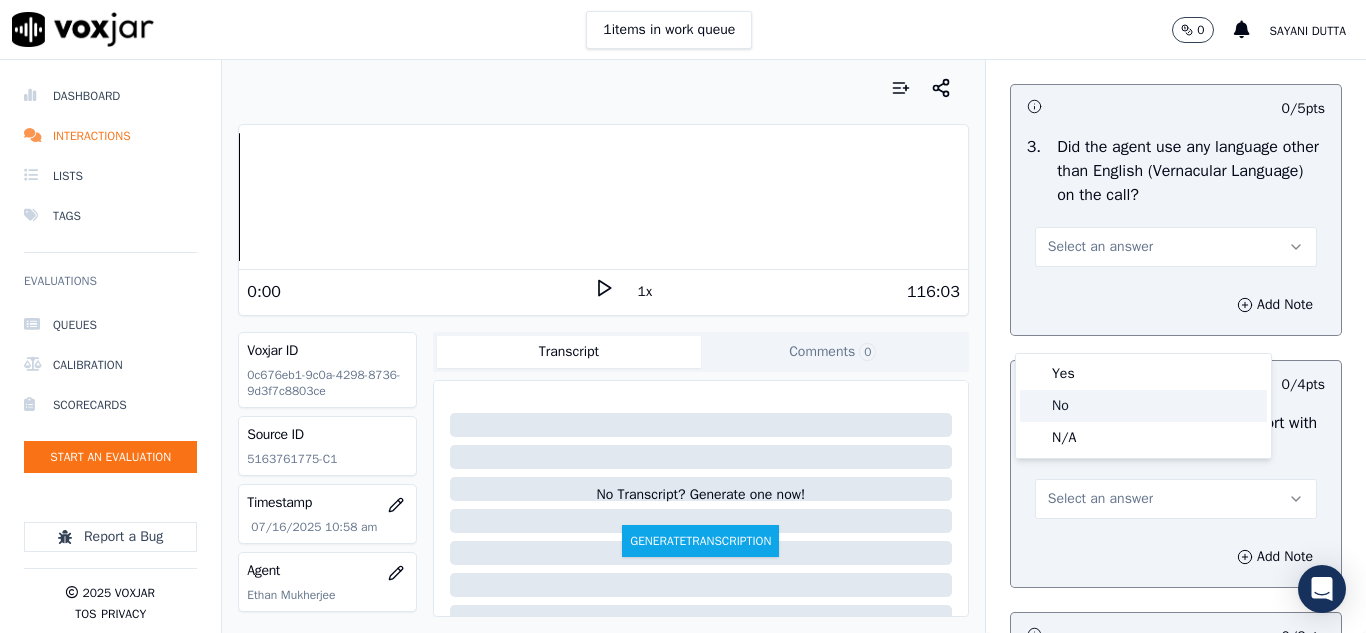 click on "No" 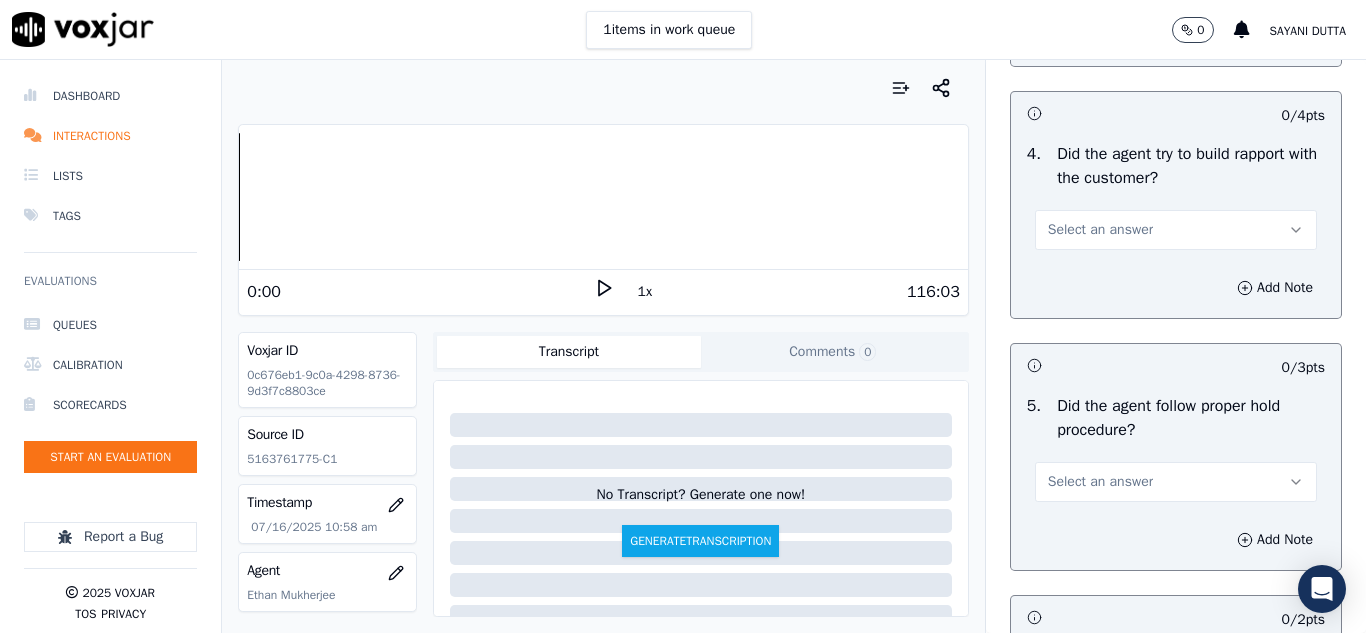 scroll, scrollTop: 3400, scrollLeft: 0, axis: vertical 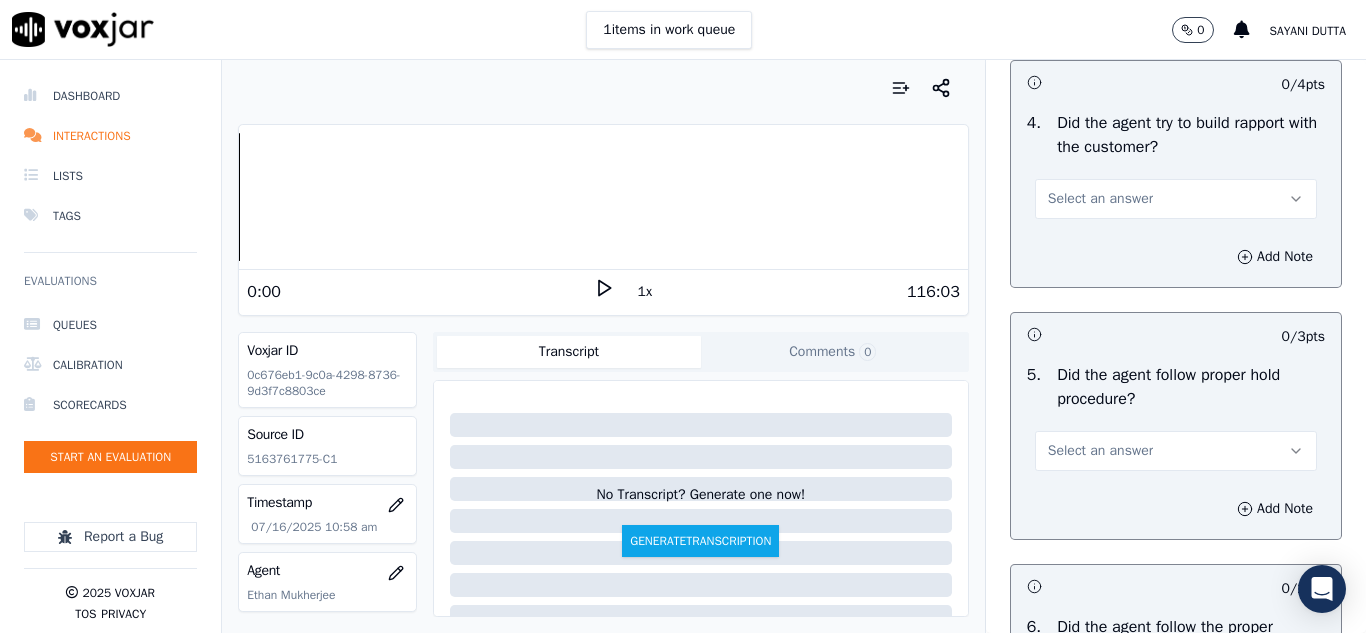 click on "Select an answer" at bounding box center [1100, 199] 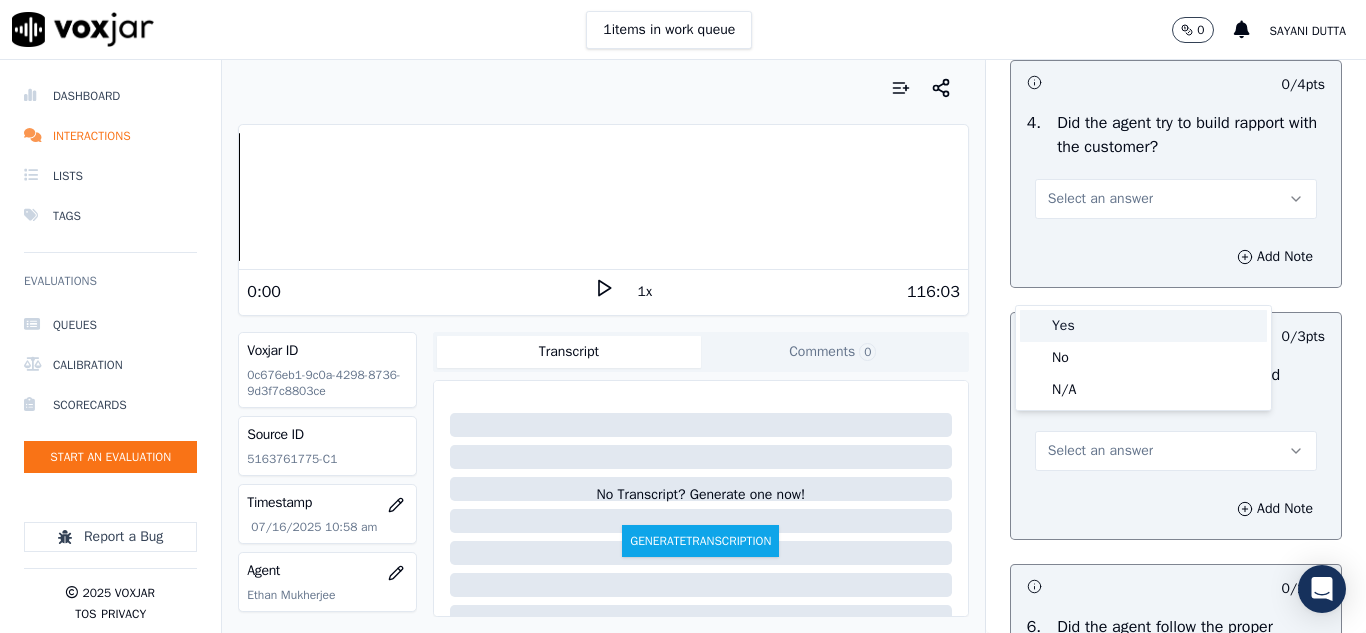 click on "Yes" at bounding box center [1143, 326] 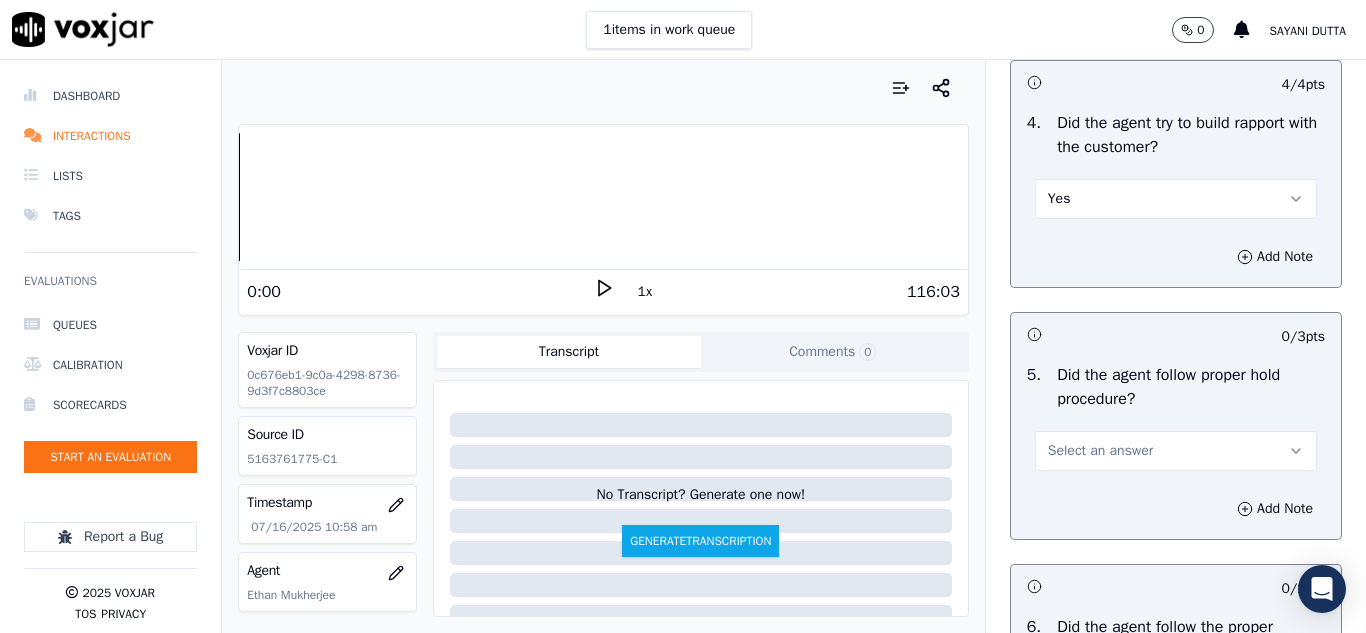 scroll, scrollTop: 3600, scrollLeft: 0, axis: vertical 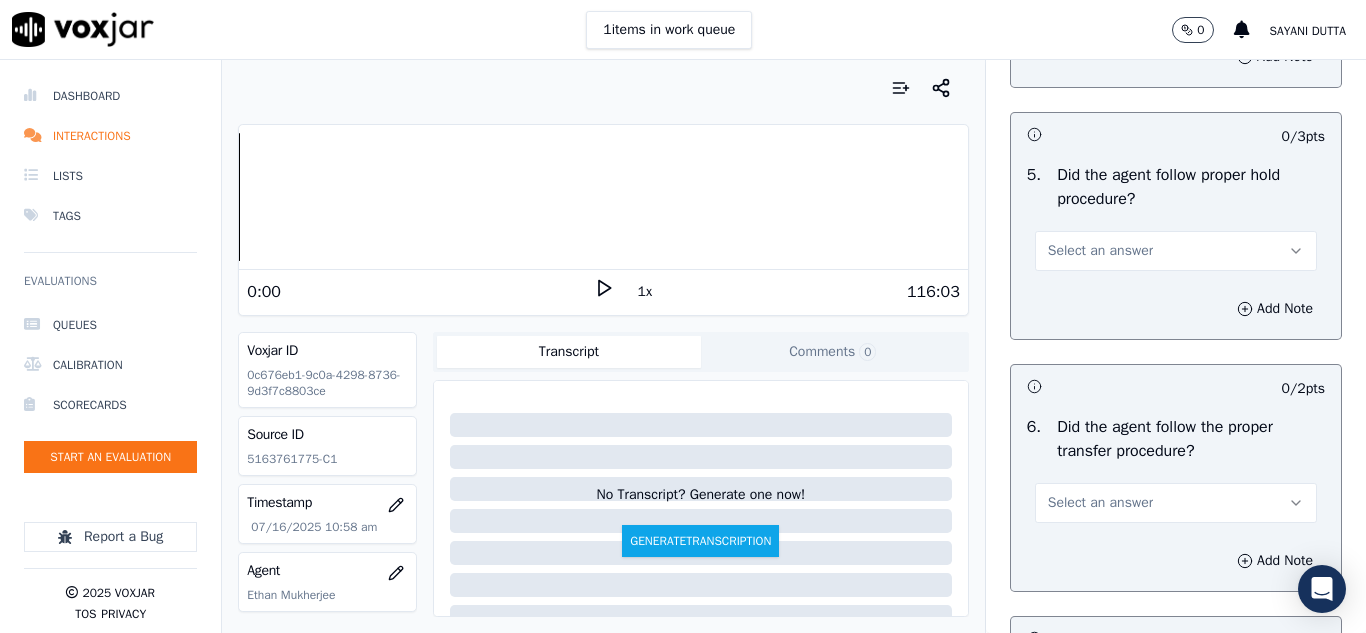click on "Select an answer" at bounding box center (1176, 251) 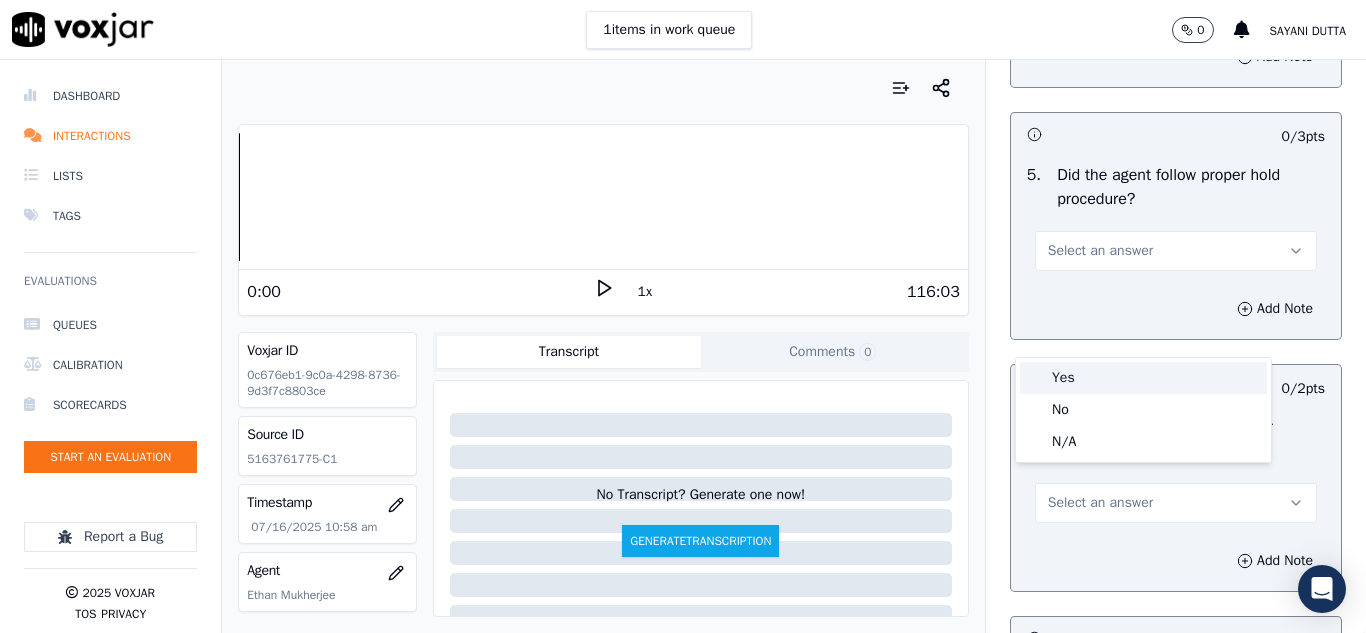click on "Yes" at bounding box center [1143, 378] 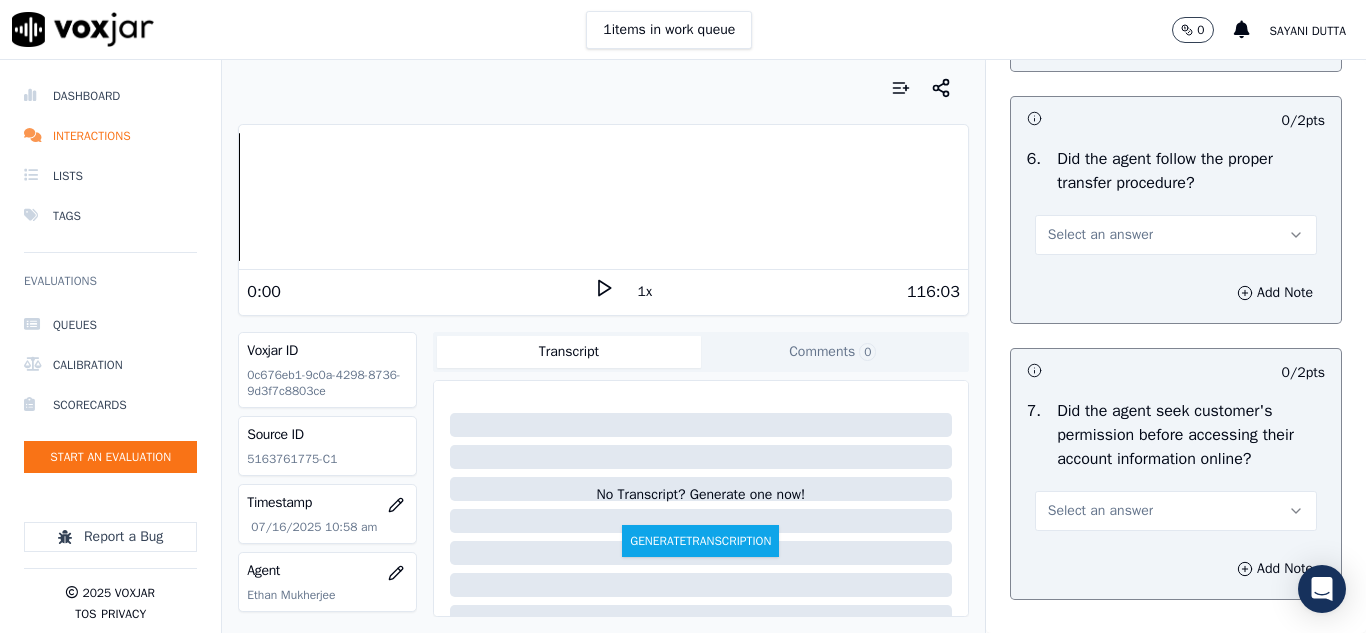 scroll, scrollTop: 3900, scrollLeft: 0, axis: vertical 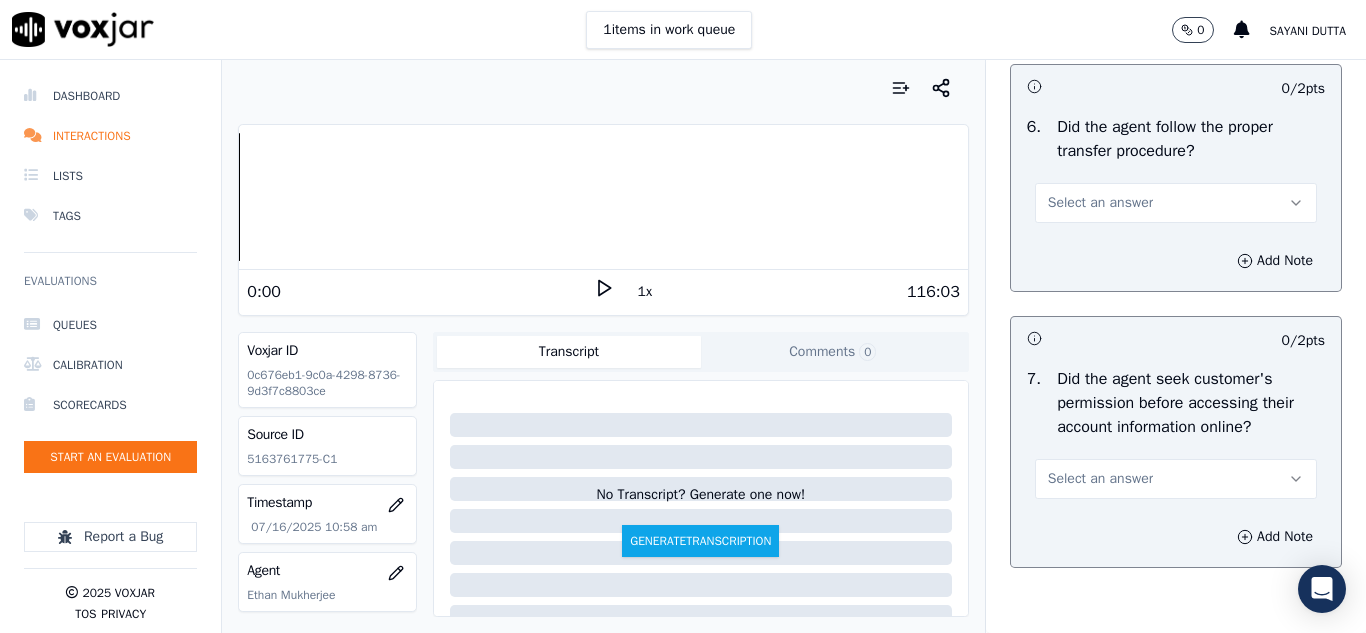 click on "Select an answer" at bounding box center (1100, 203) 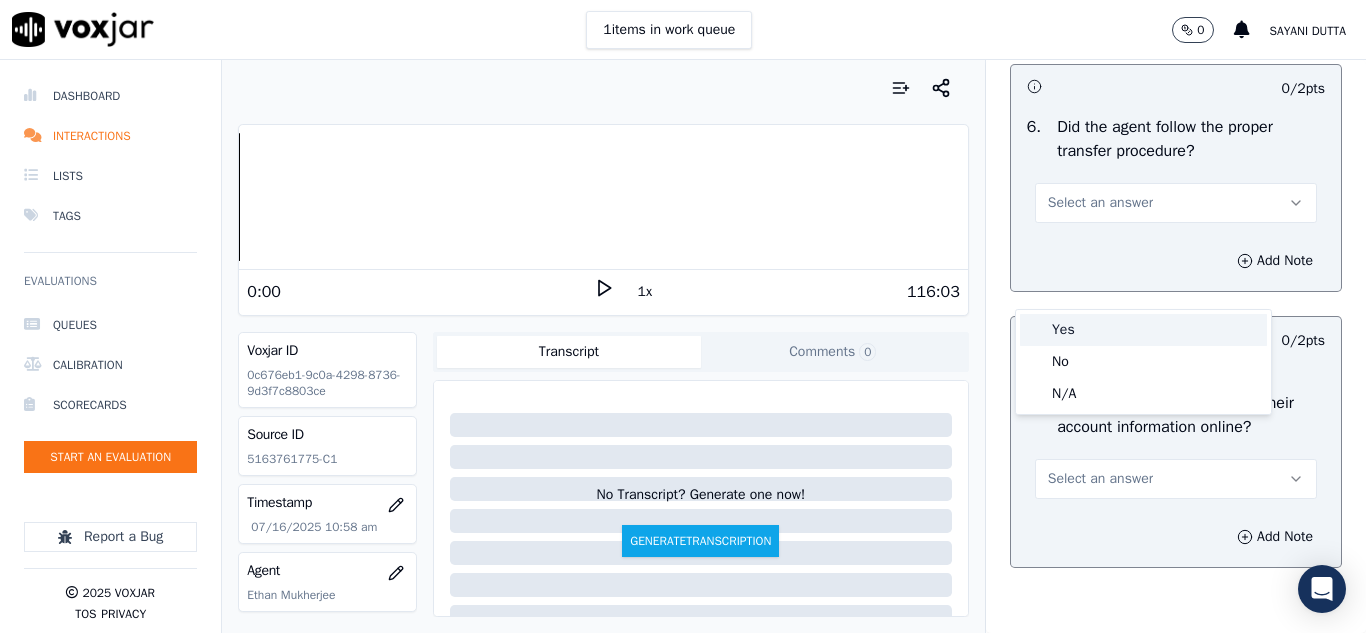click on "Yes" at bounding box center (1143, 330) 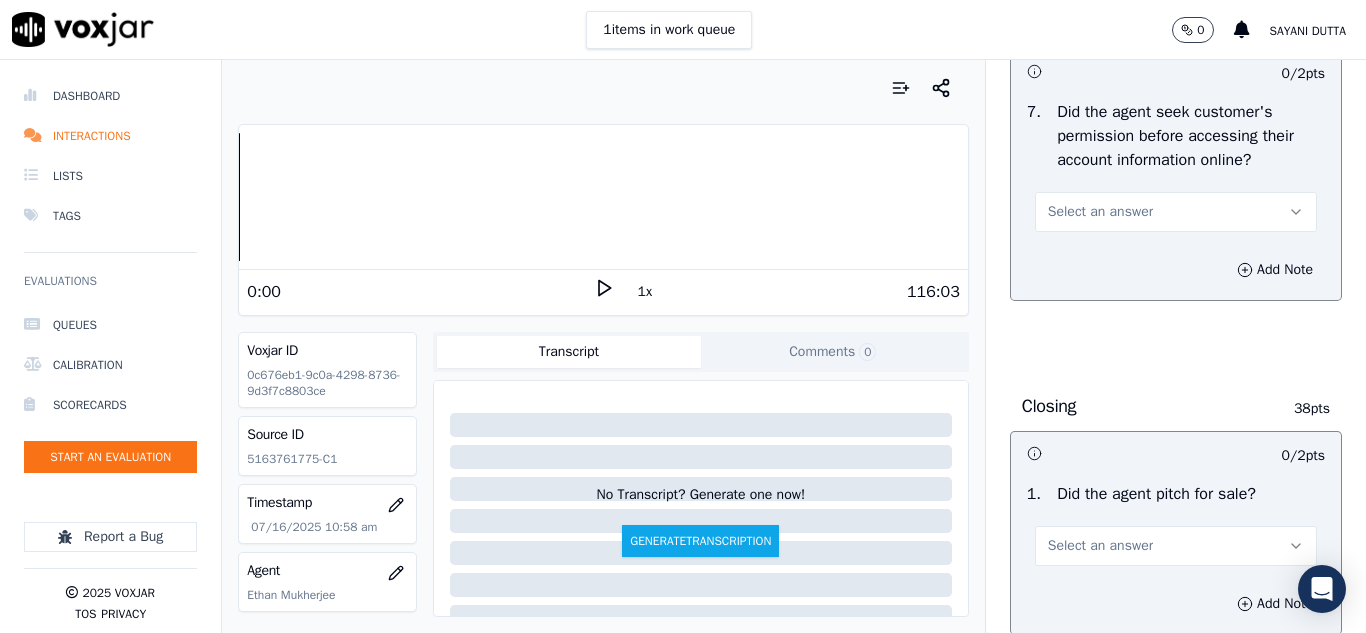 scroll, scrollTop: 4200, scrollLeft: 0, axis: vertical 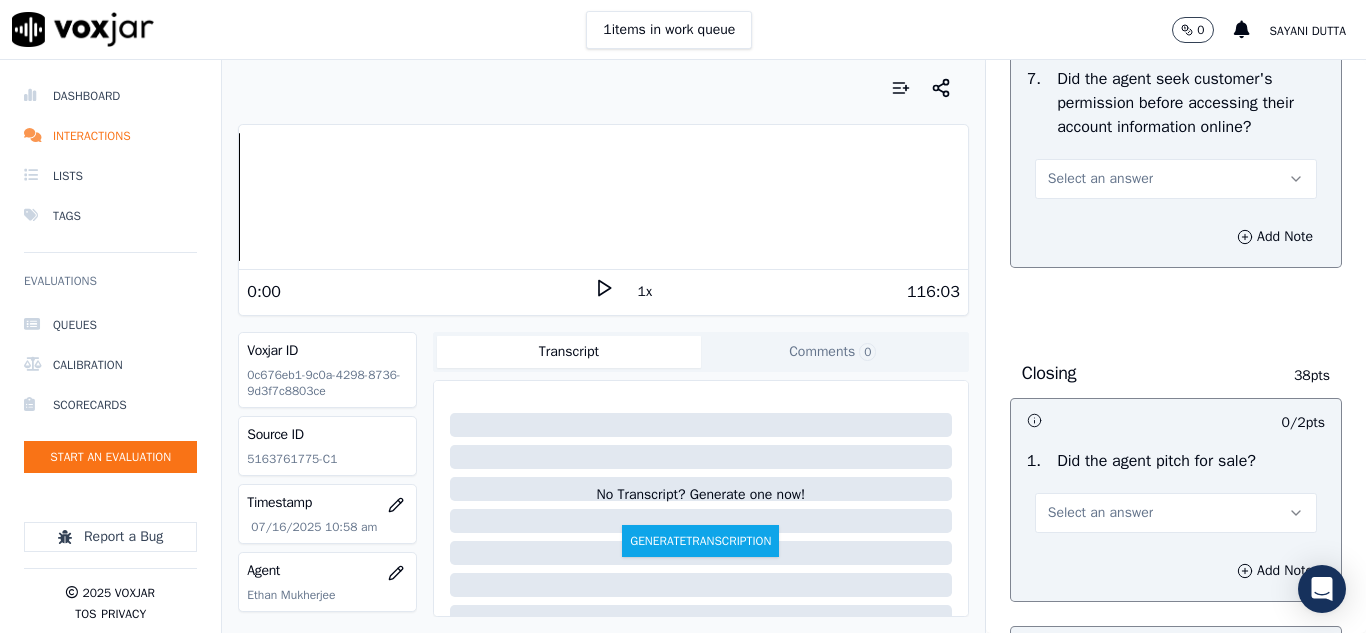 click on "Select an answer" at bounding box center [1100, 179] 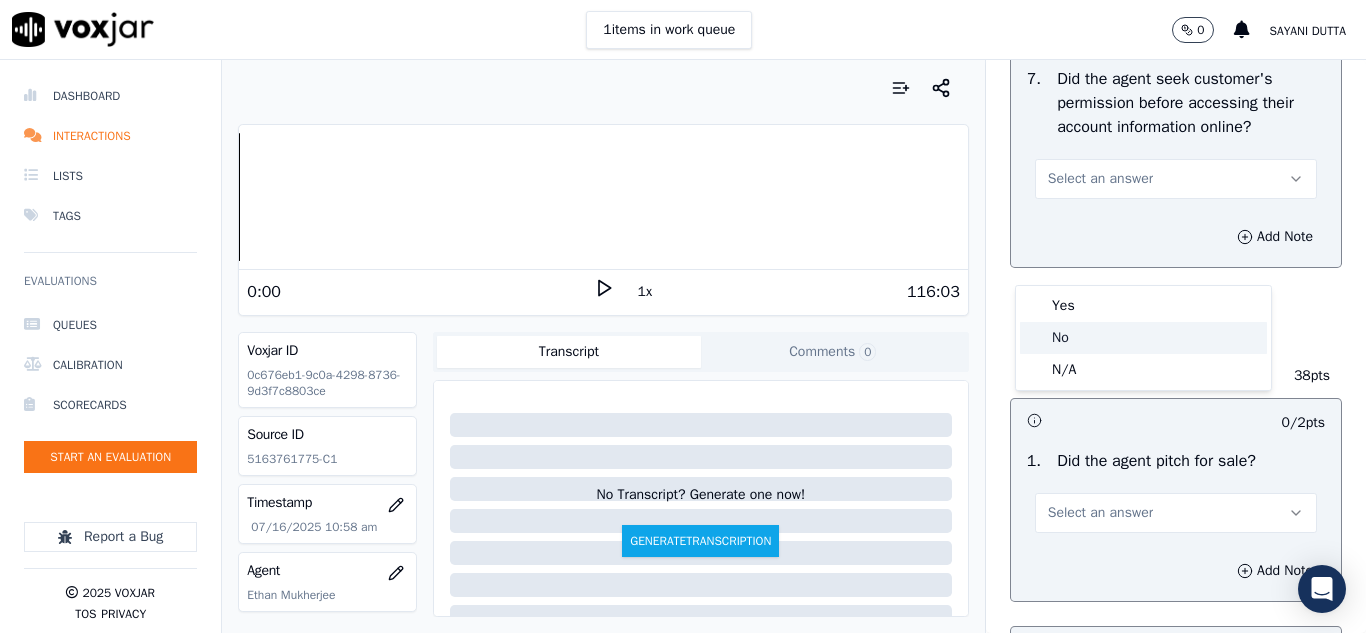 click on "No" 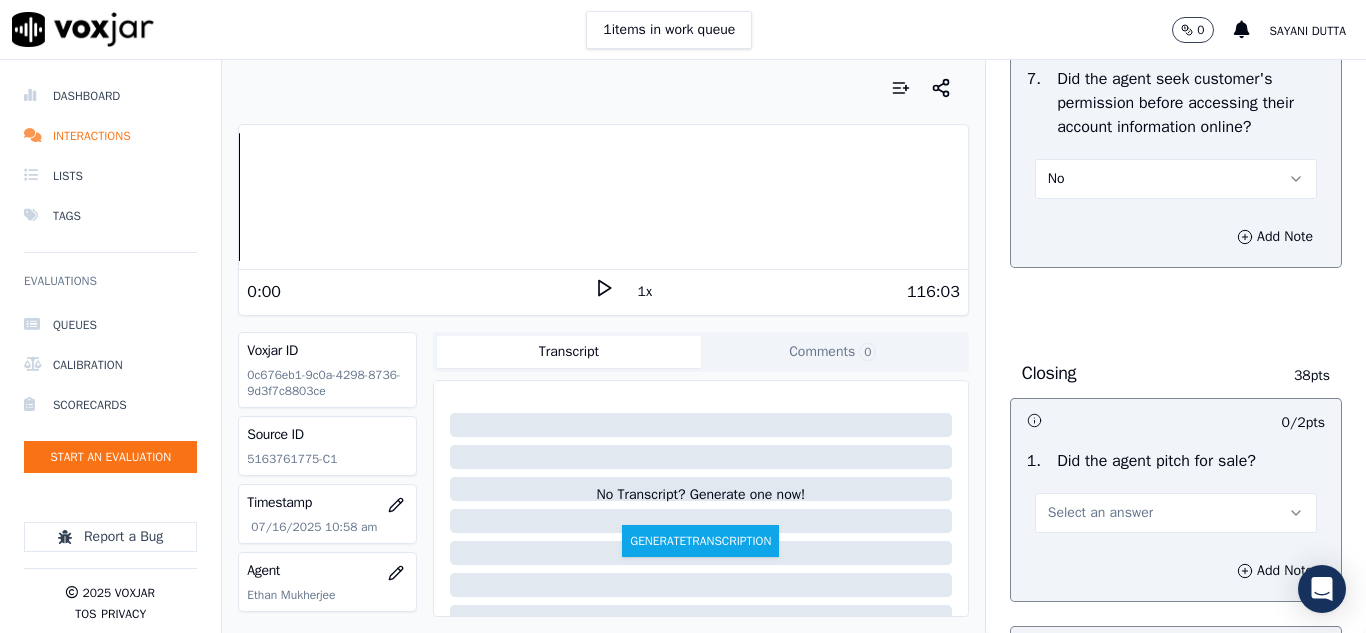 click on "No" at bounding box center [1056, 179] 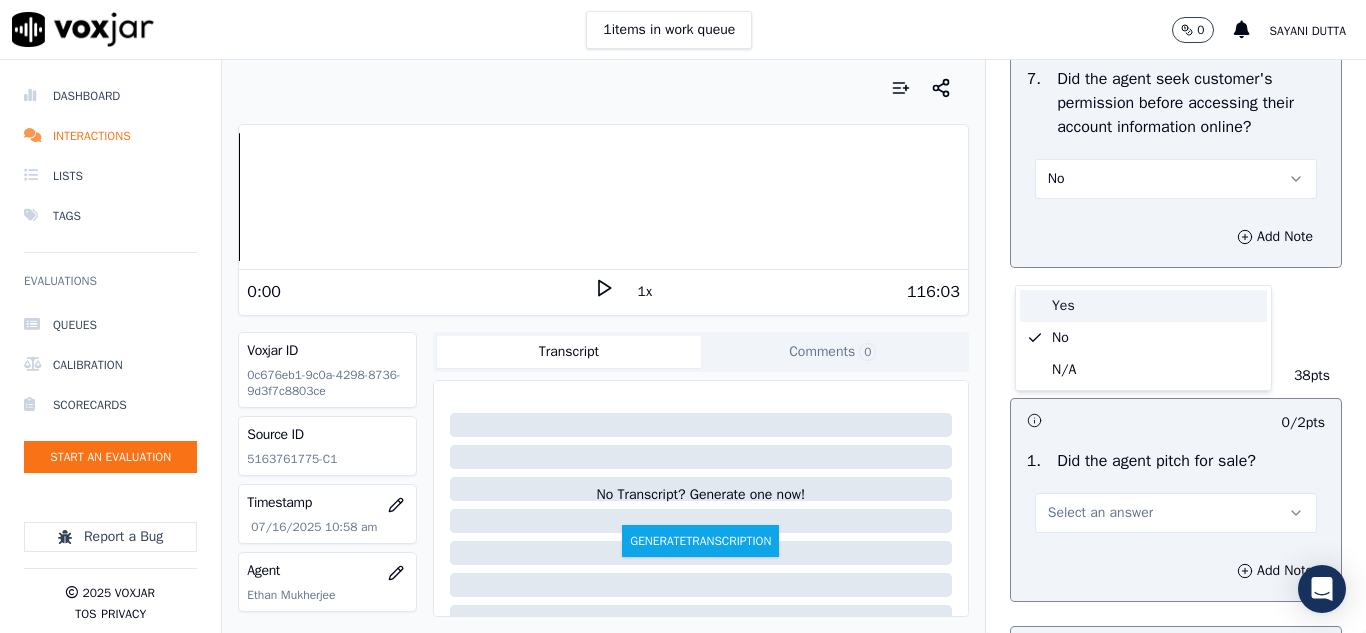 click on "Yes" at bounding box center [1143, 306] 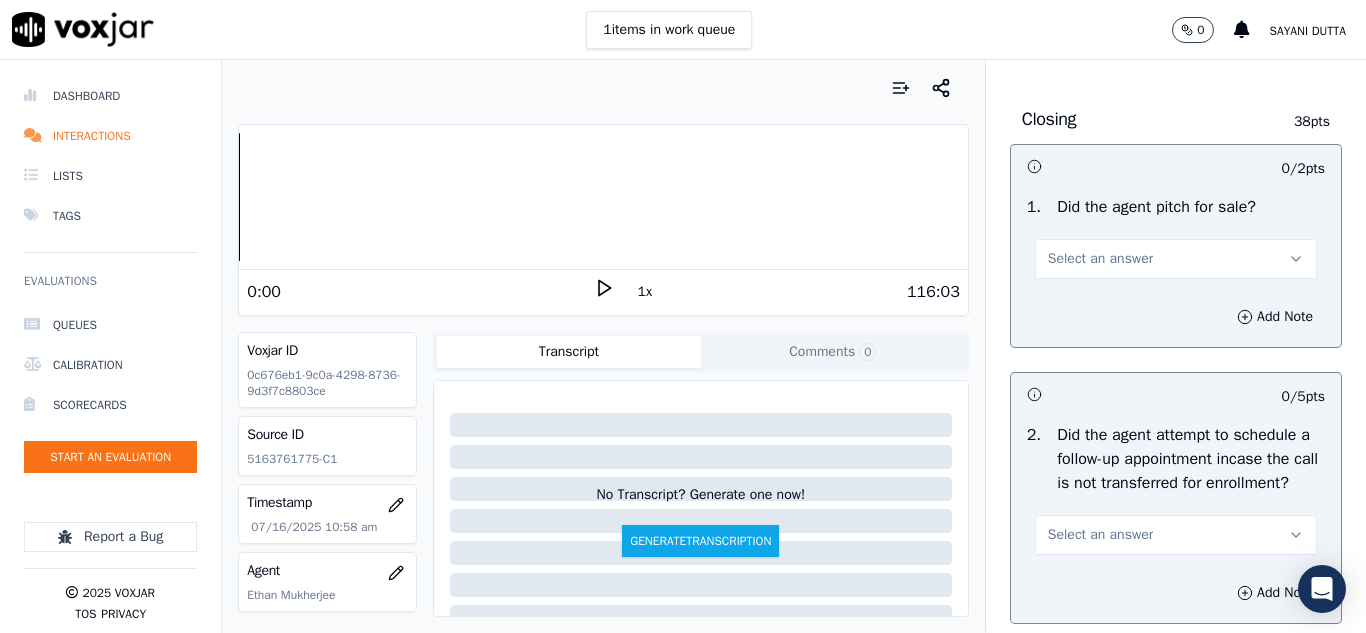 scroll, scrollTop: 4500, scrollLeft: 0, axis: vertical 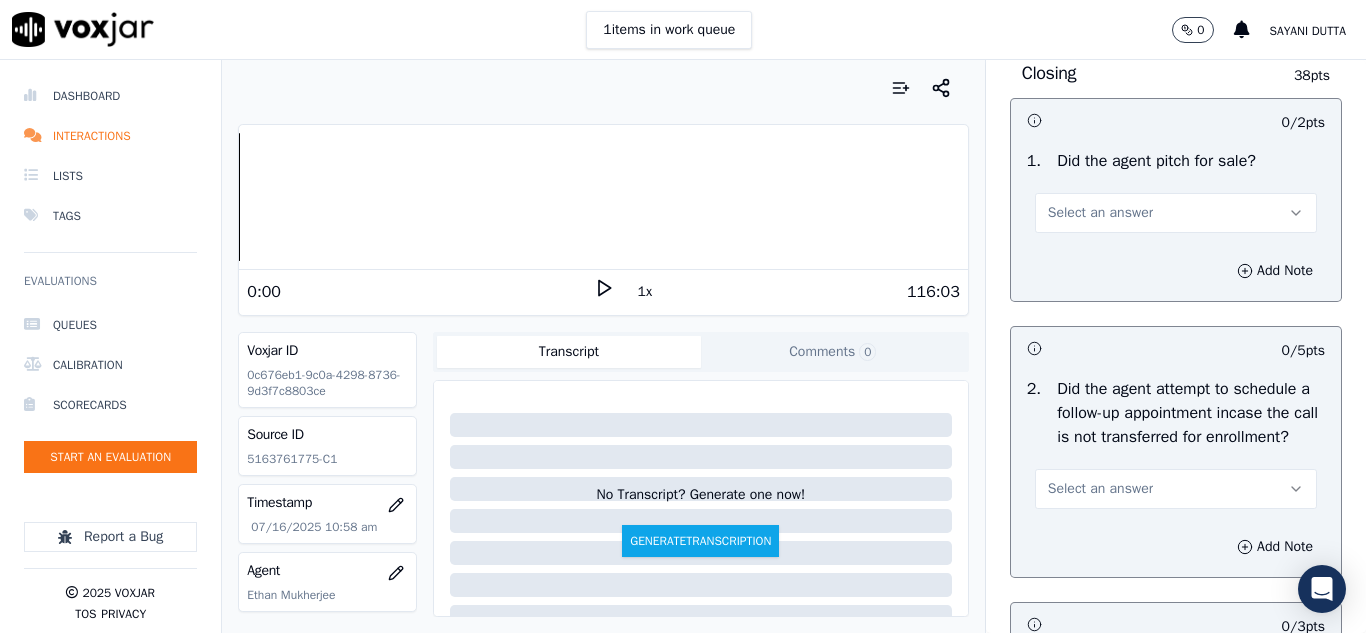 click on "Select an answer" at bounding box center [1176, 213] 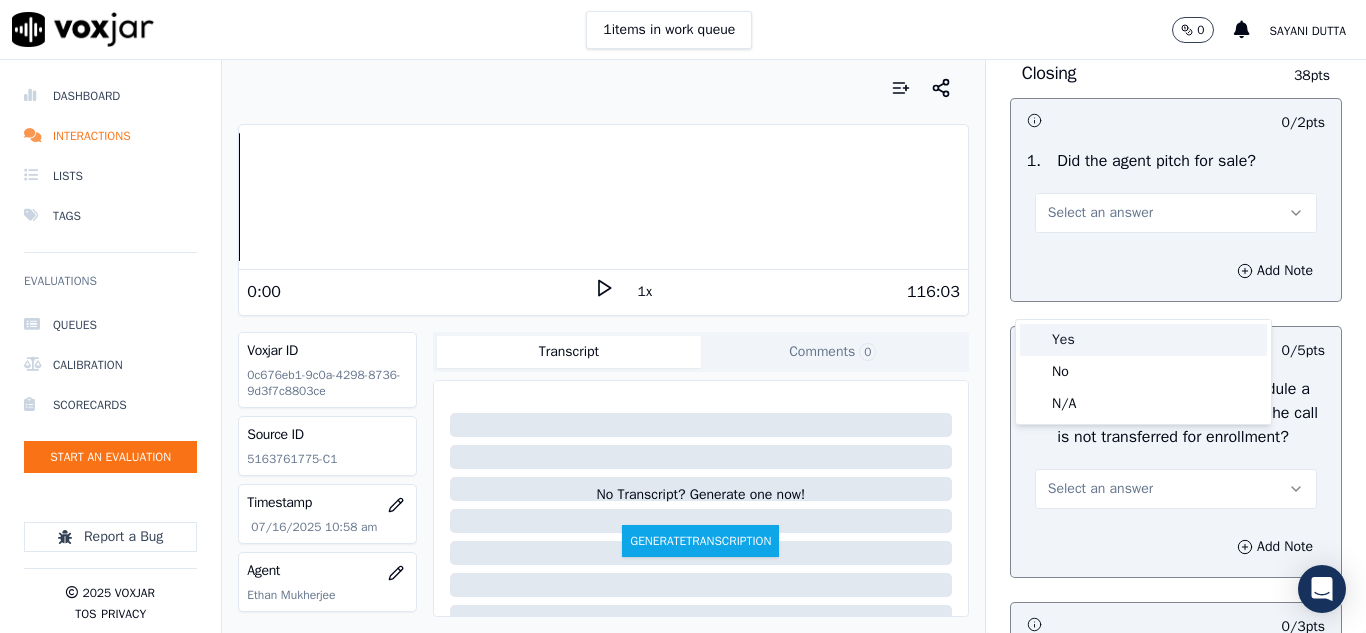 click on "Yes" at bounding box center (1143, 340) 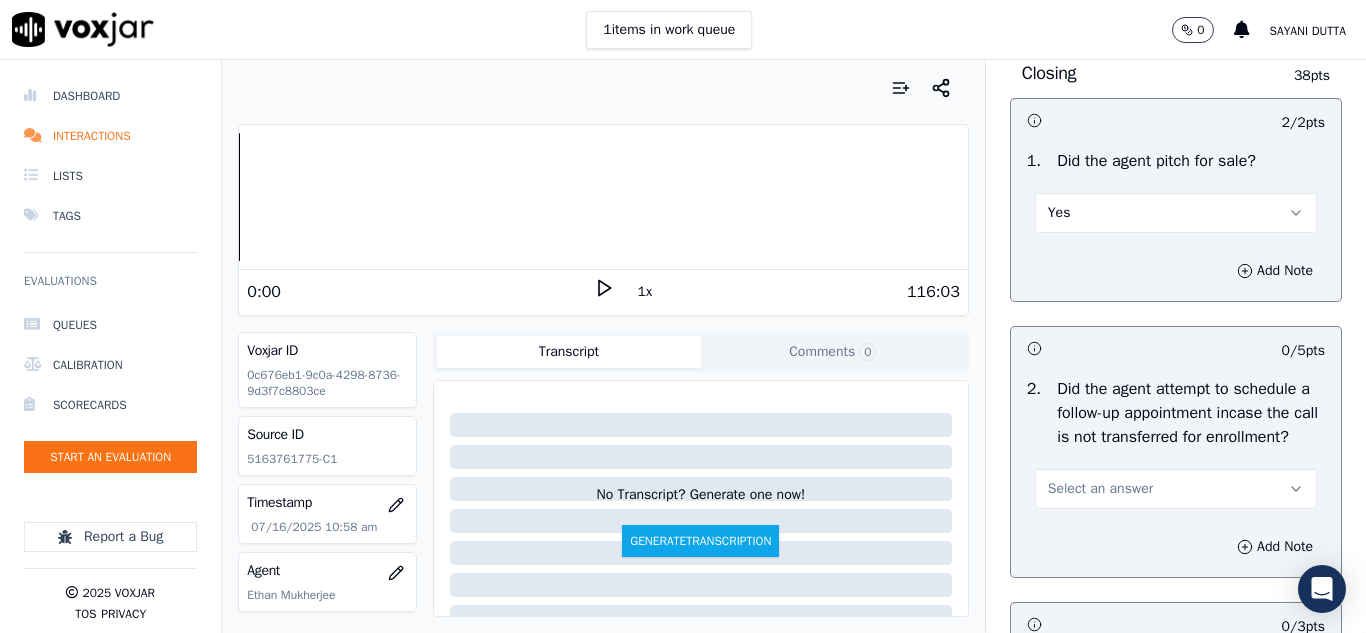 scroll, scrollTop: 4800, scrollLeft: 0, axis: vertical 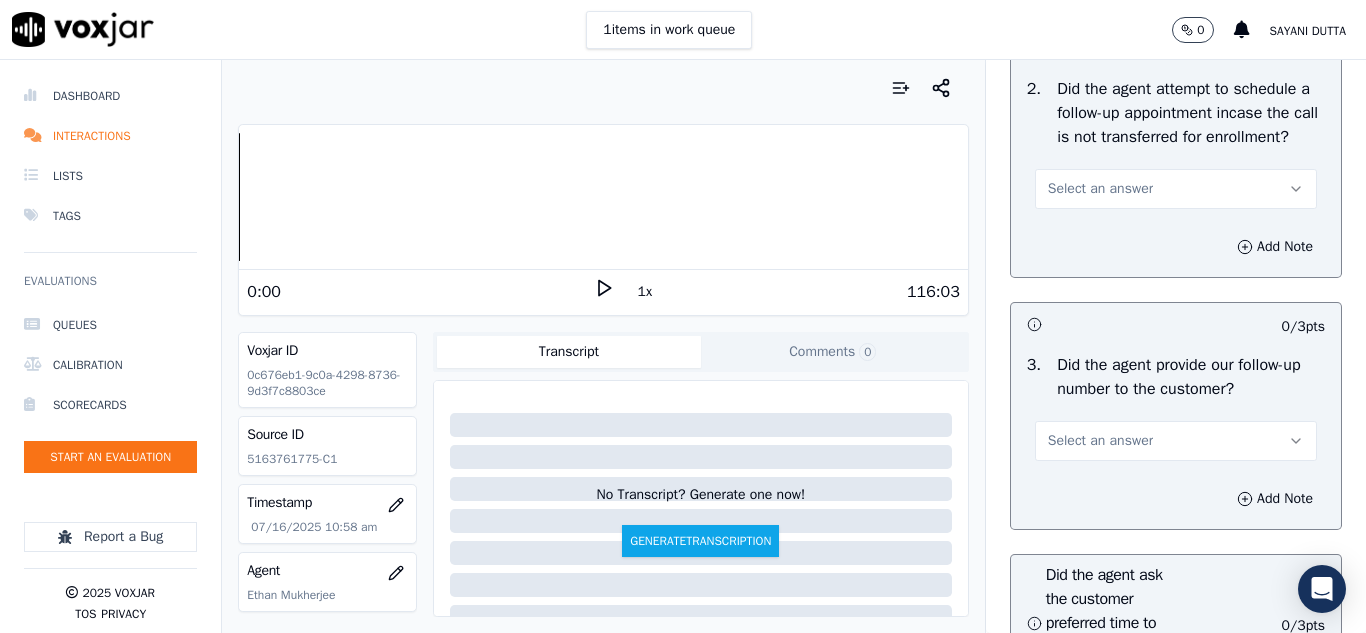click on "Select an answer" at bounding box center (1100, 189) 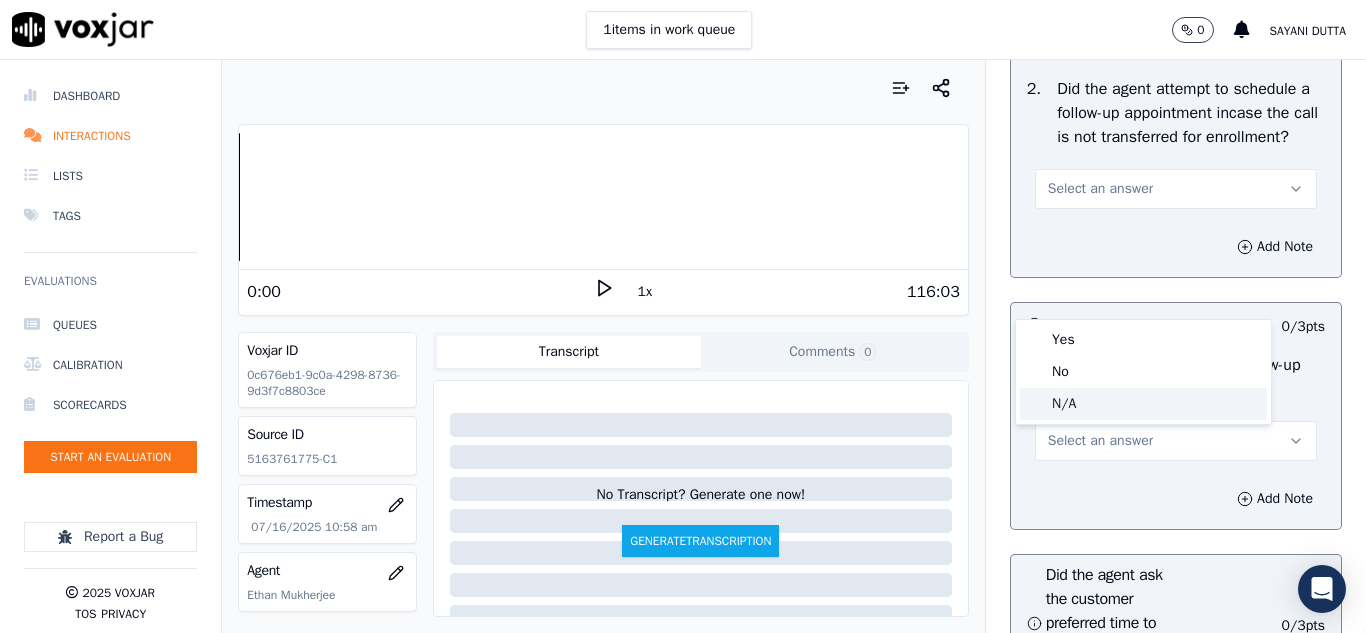 click on "N/A" 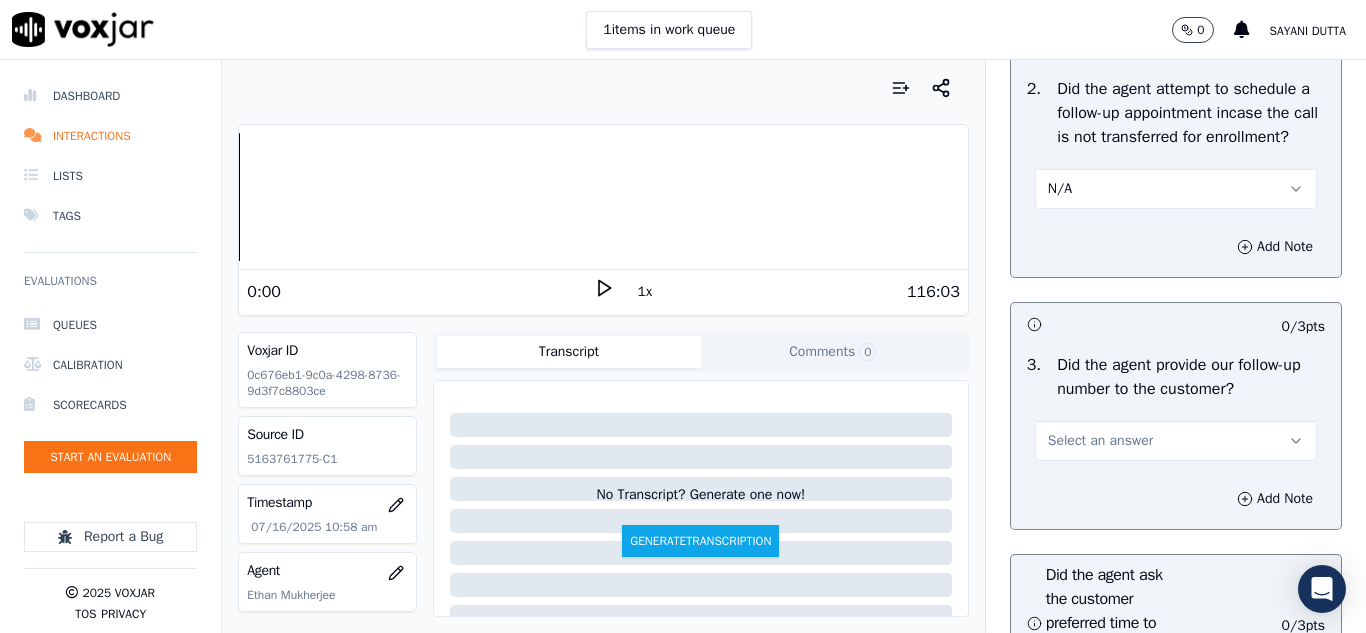 scroll, scrollTop: 5000, scrollLeft: 0, axis: vertical 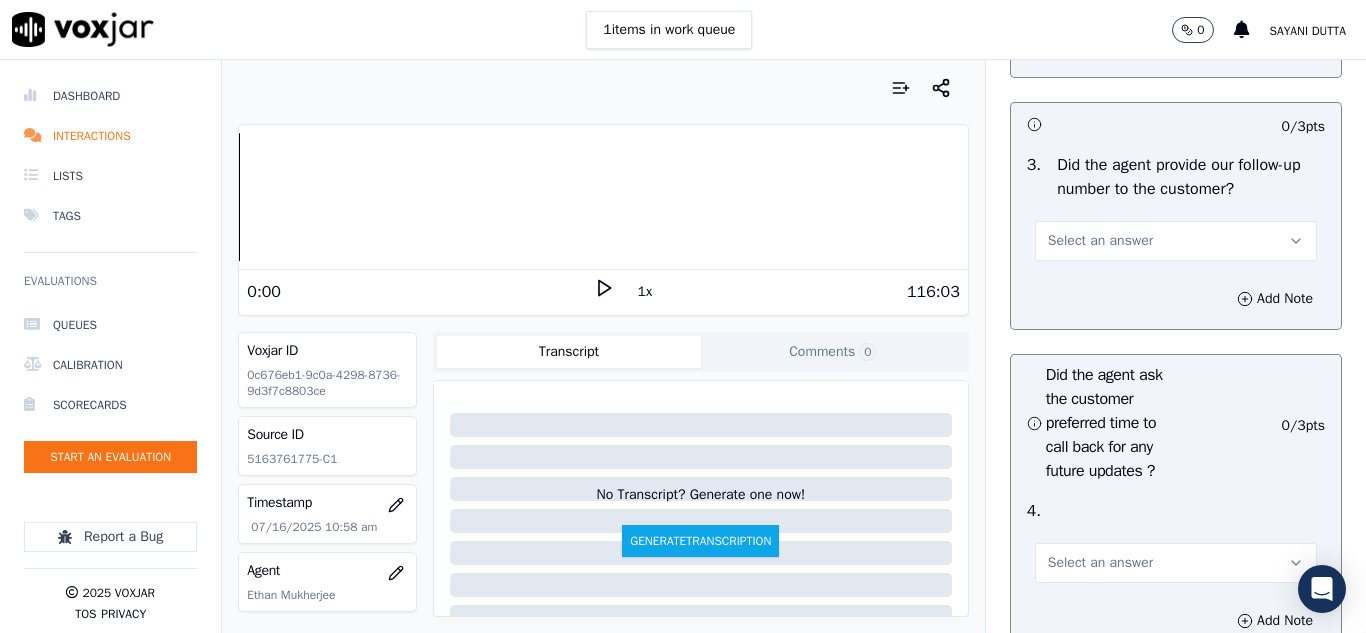 click on "Select an answer" at bounding box center [1176, 241] 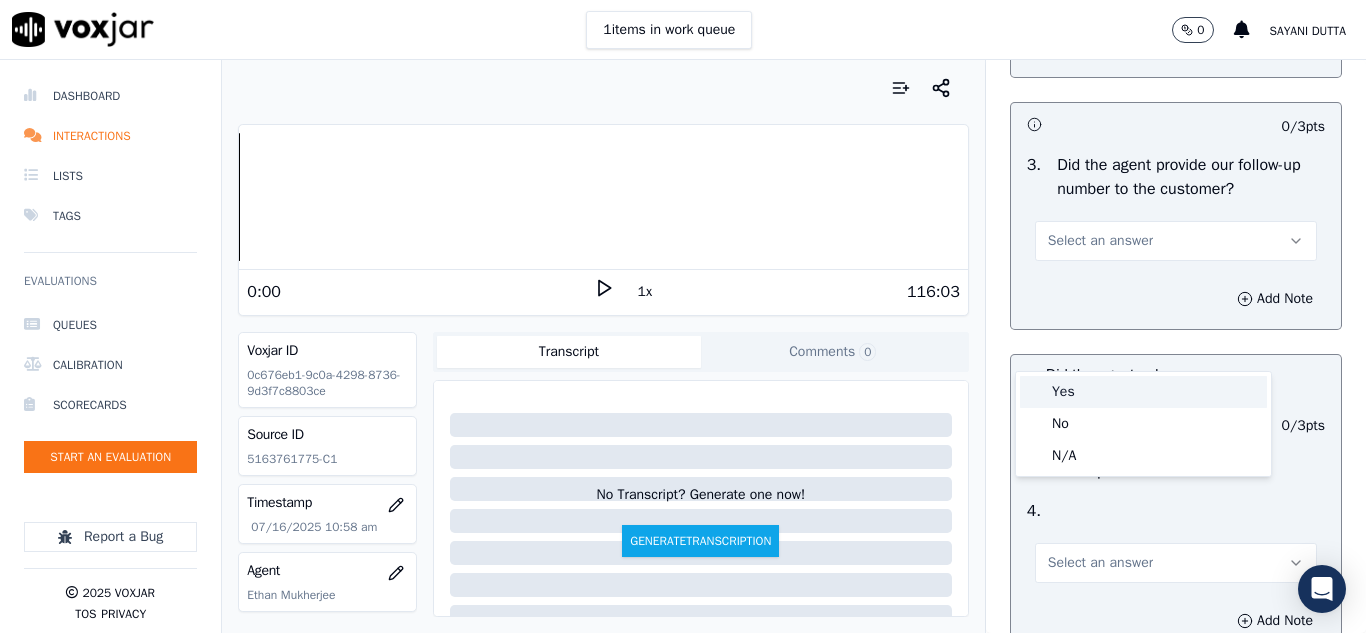 click on "Yes" at bounding box center [1143, 392] 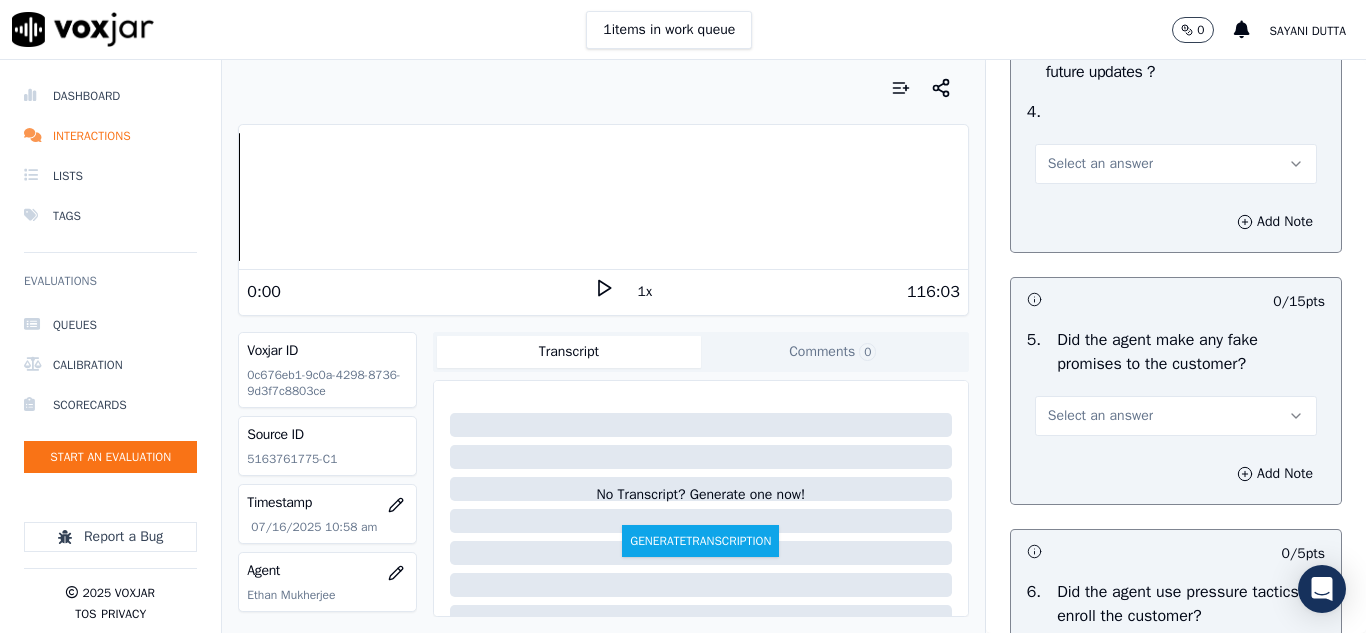 scroll, scrollTop: 5400, scrollLeft: 0, axis: vertical 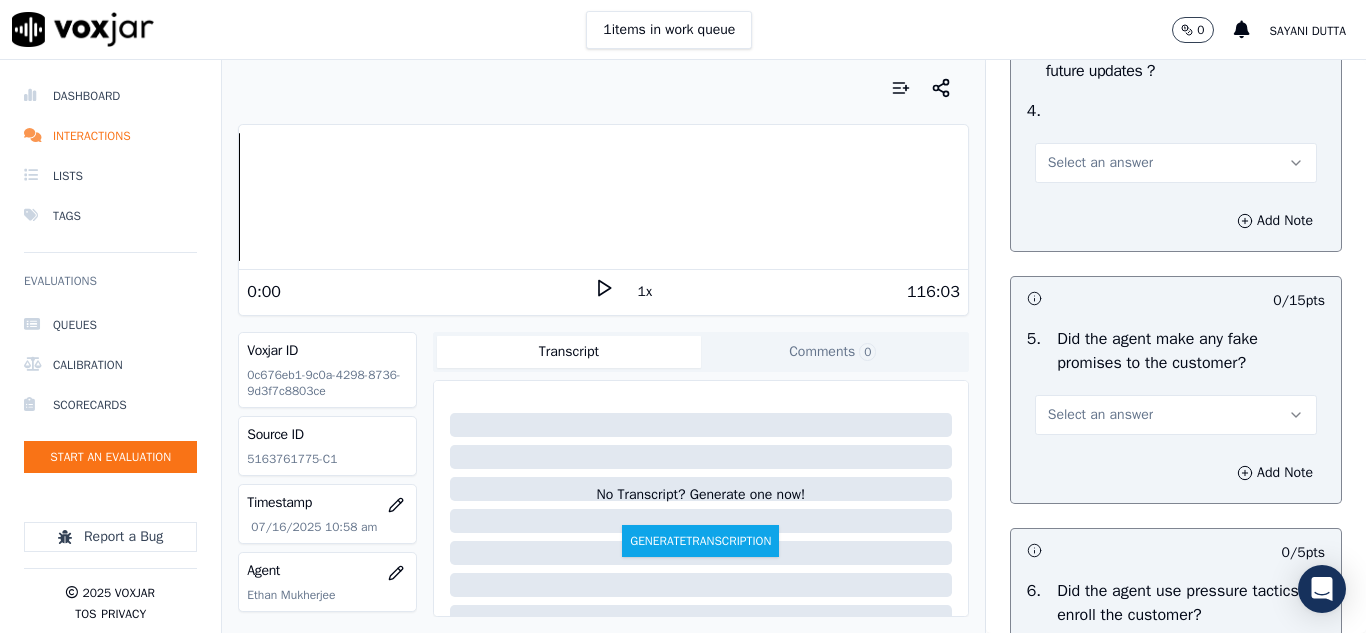 click on "Select an answer" at bounding box center [1100, 163] 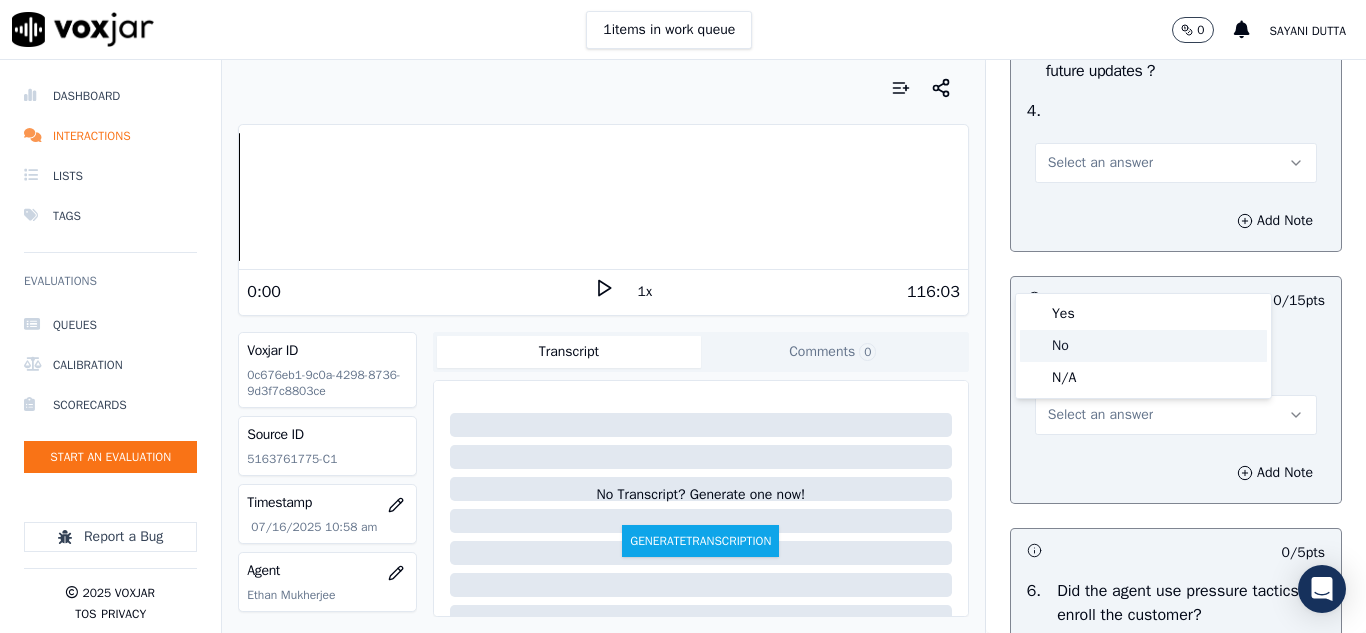 click on "No" 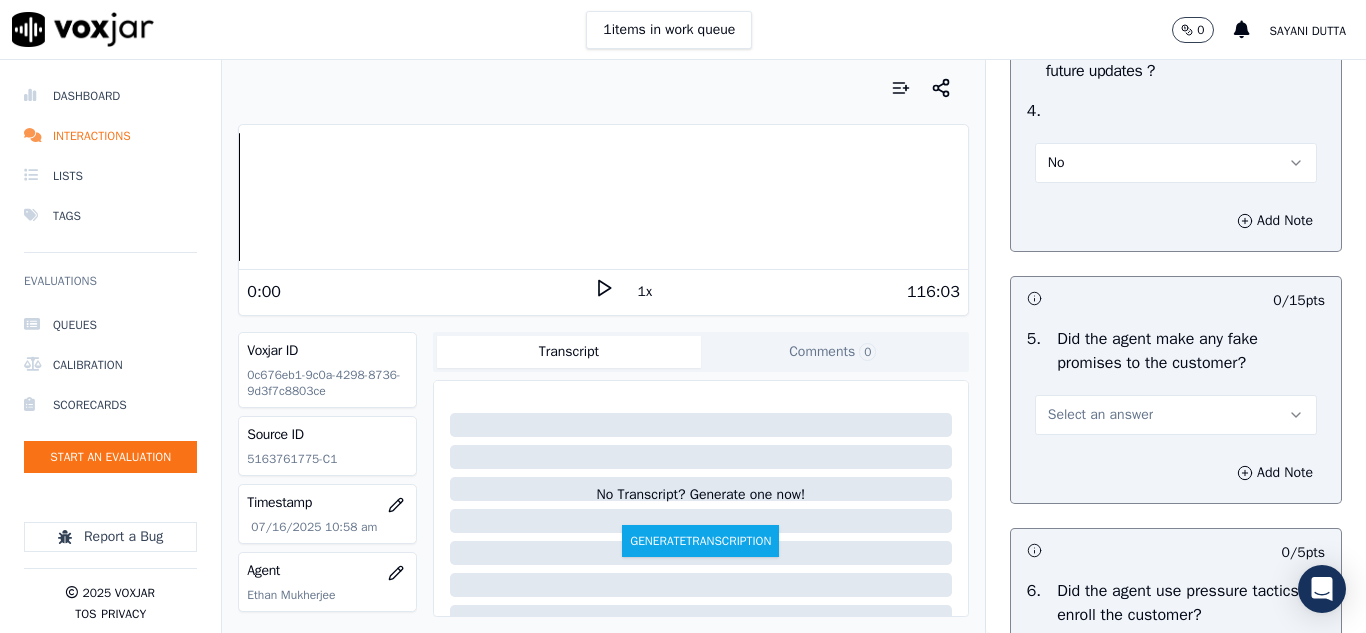 click on "No" at bounding box center (1176, 163) 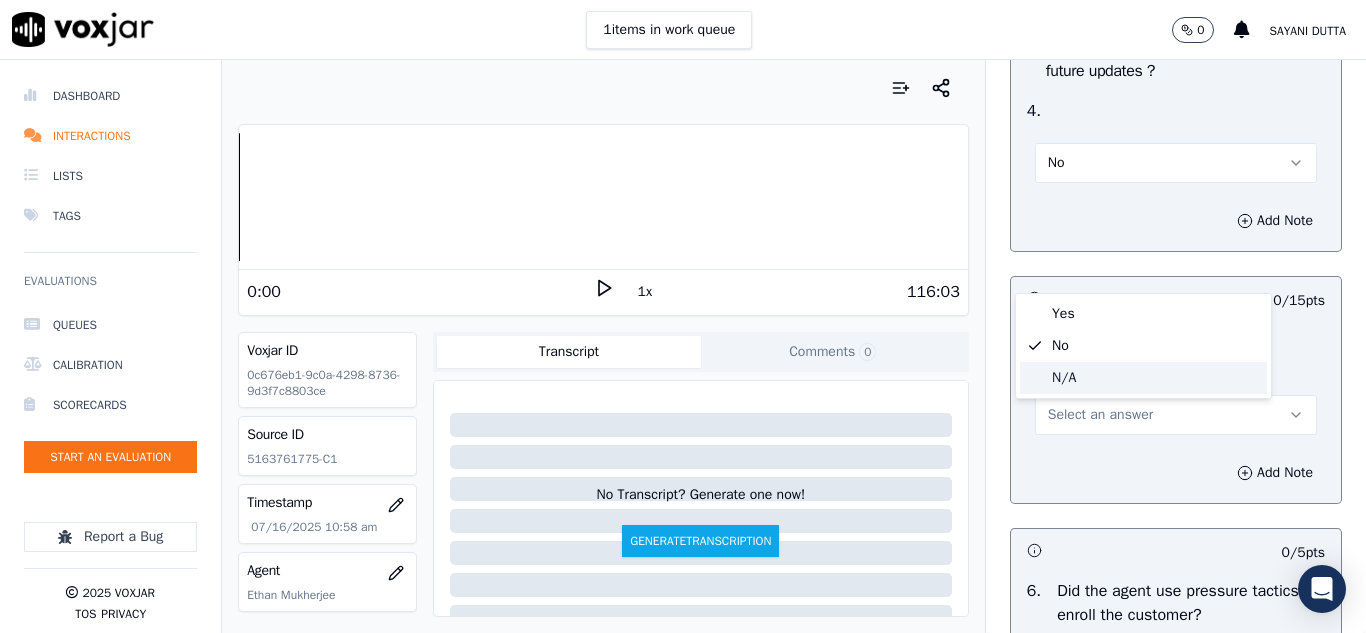 click on "N/A" 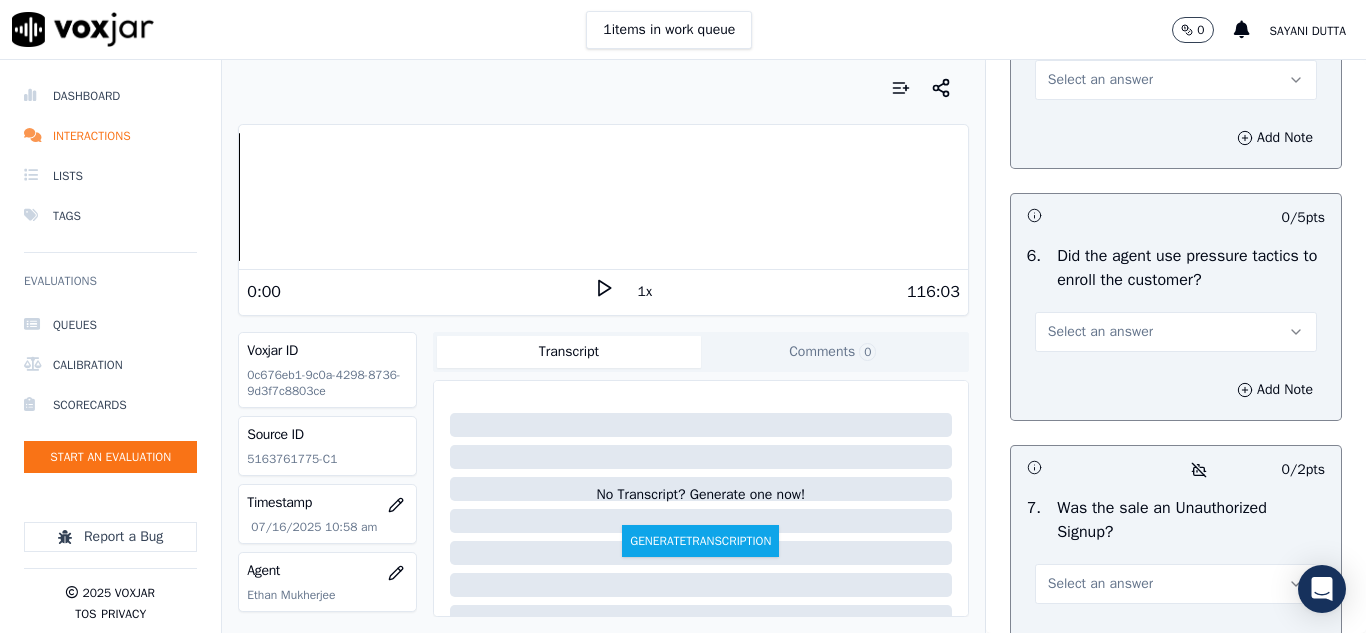 scroll, scrollTop: 5700, scrollLeft: 0, axis: vertical 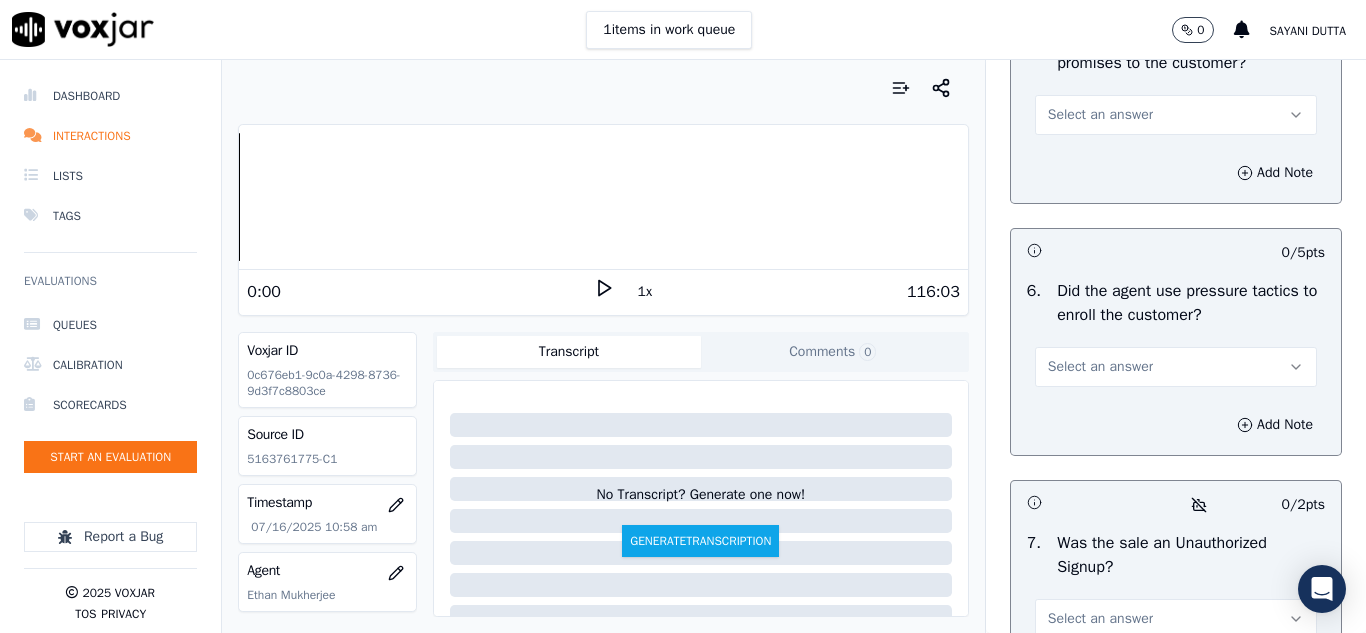 click on "Select an answer" at bounding box center [1100, 115] 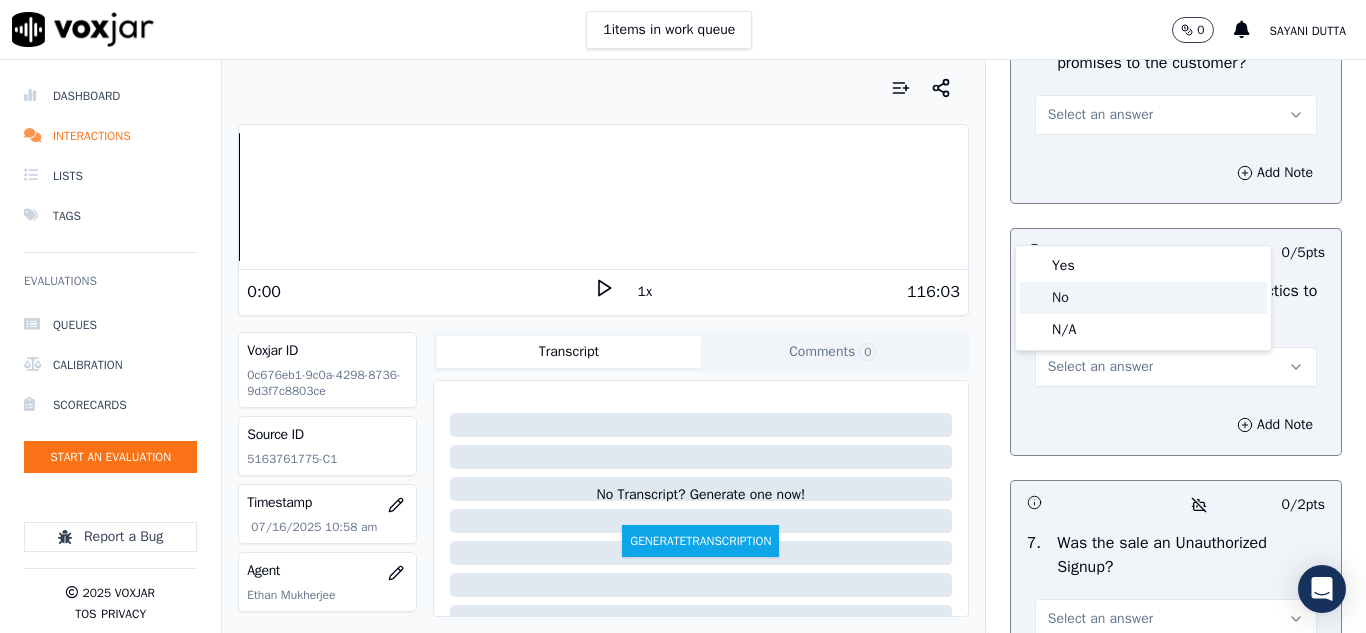 click on "No" 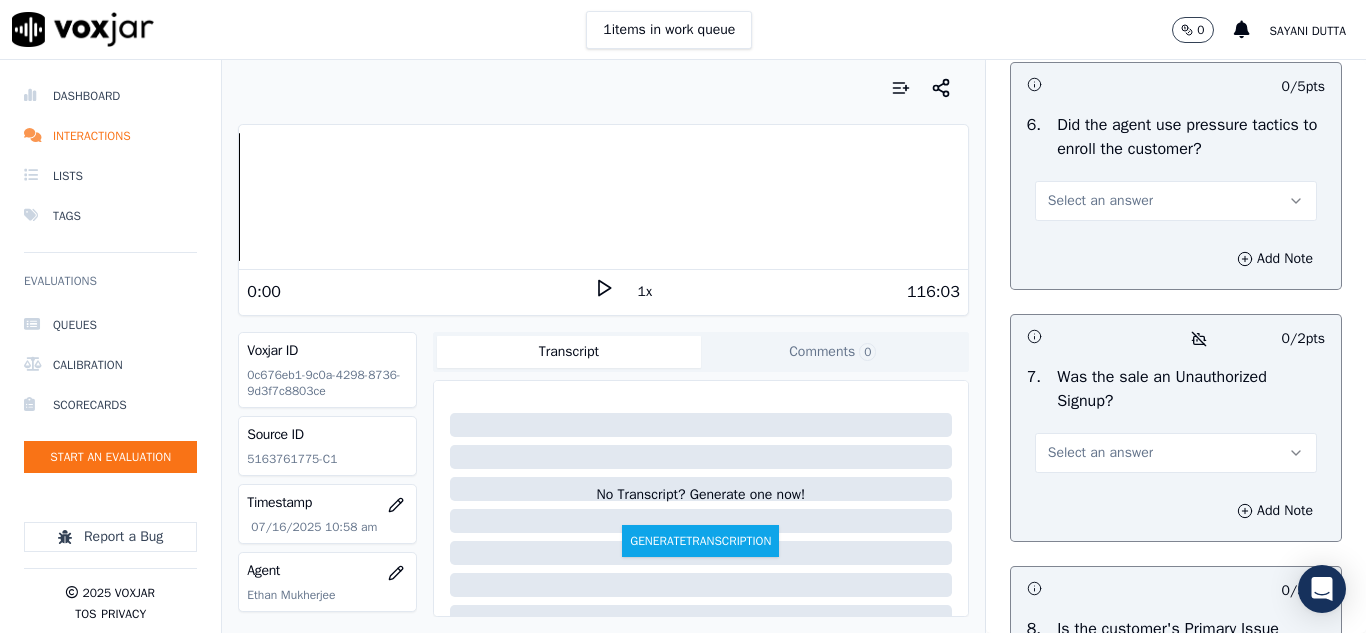 scroll, scrollTop: 5900, scrollLeft: 0, axis: vertical 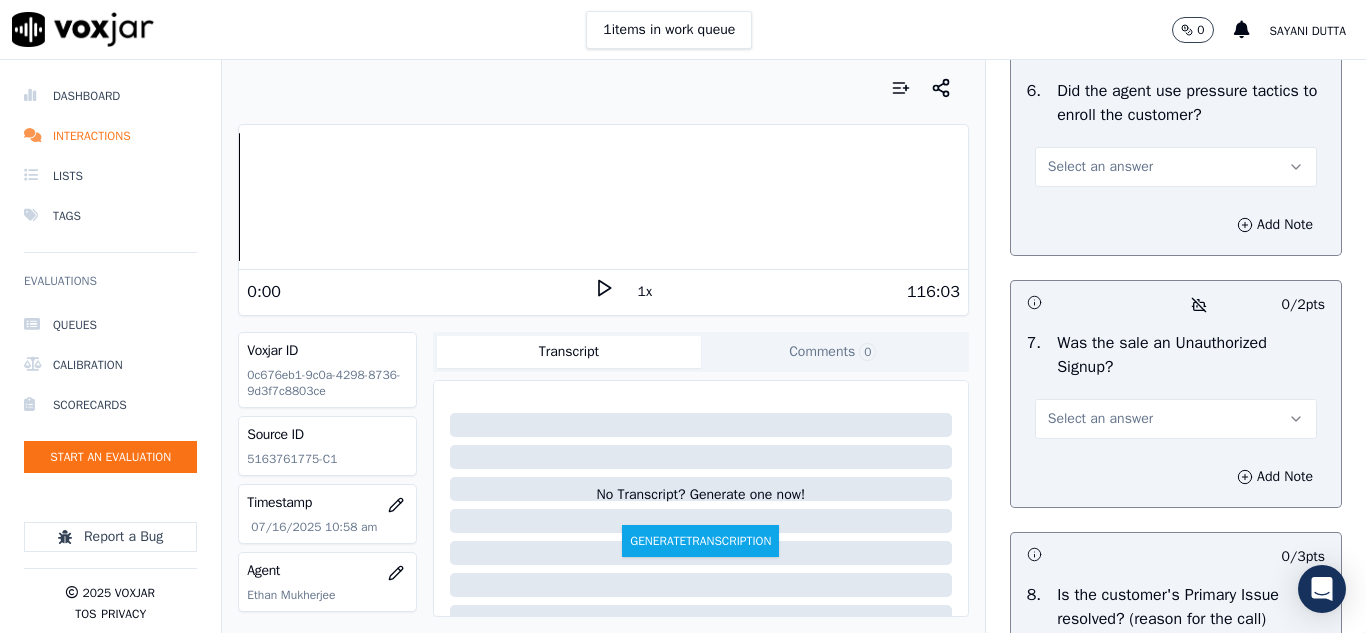 click on "Select an answer" at bounding box center (1100, 167) 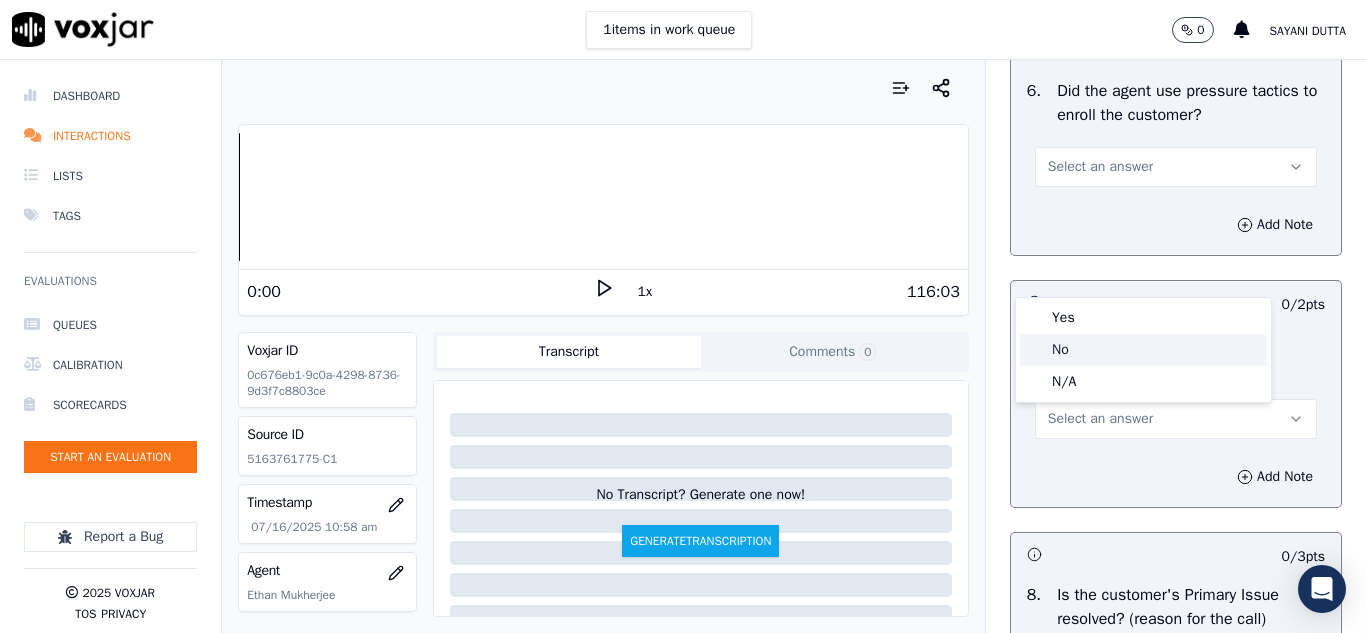 click on "No" 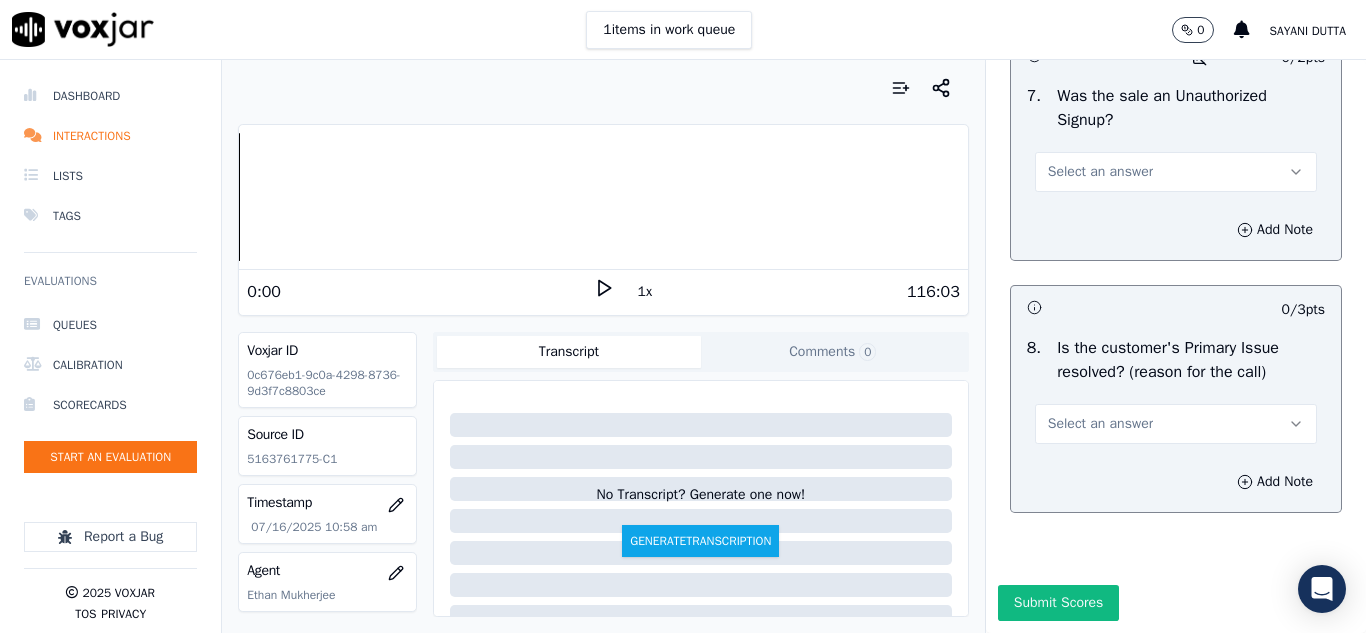 scroll, scrollTop: 6200, scrollLeft: 0, axis: vertical 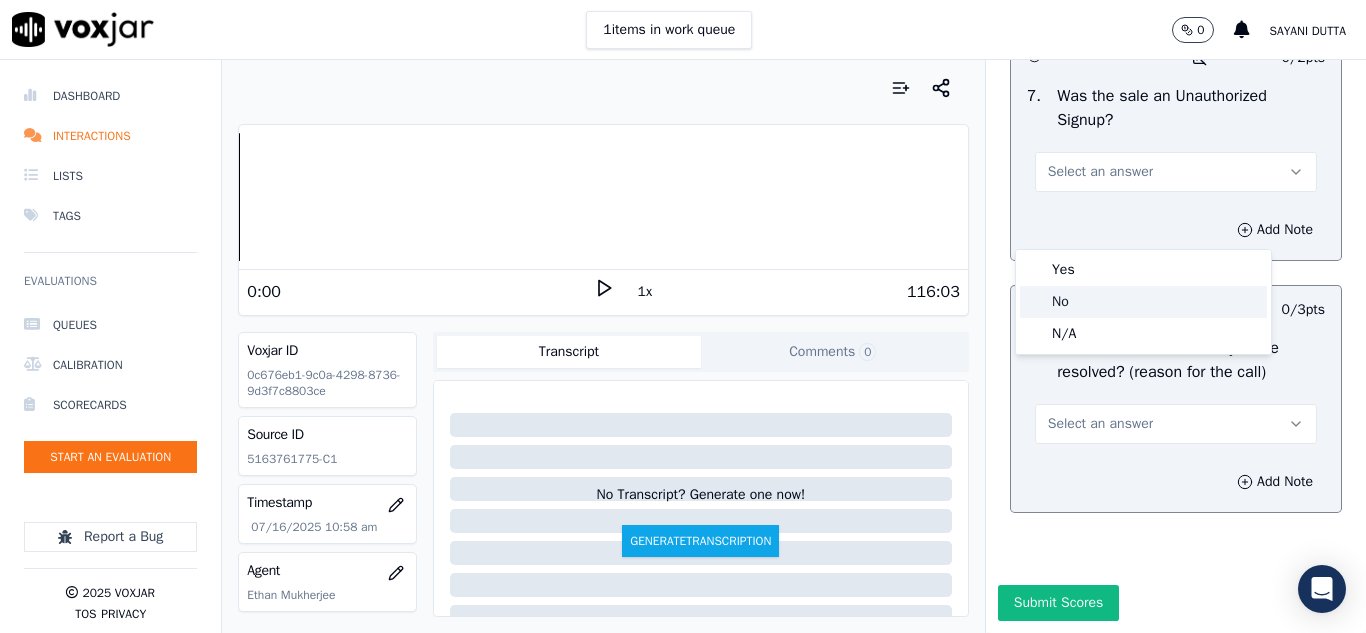 drag, startPoint x: 1061, startPoint y: 307, endPoint x: 1076, endPoint y: 310, distance: 15.297058 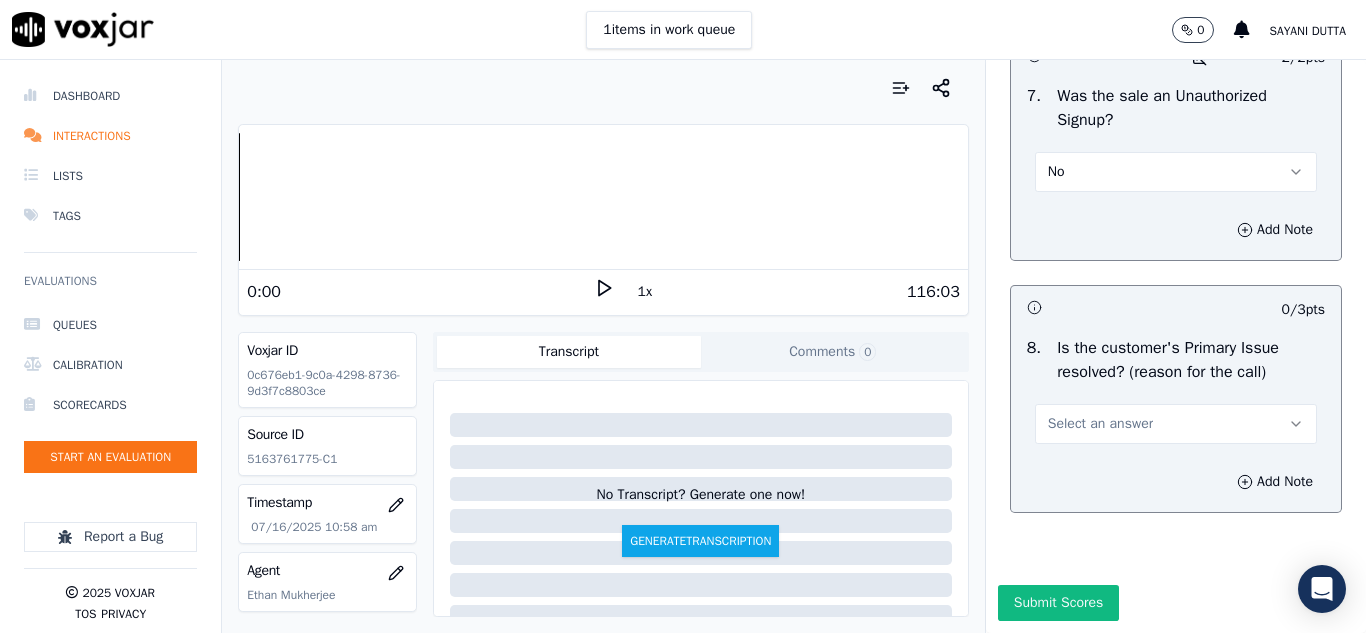 scroll, scrollTop: 6298, scrollLeft: 0, axis: vertical 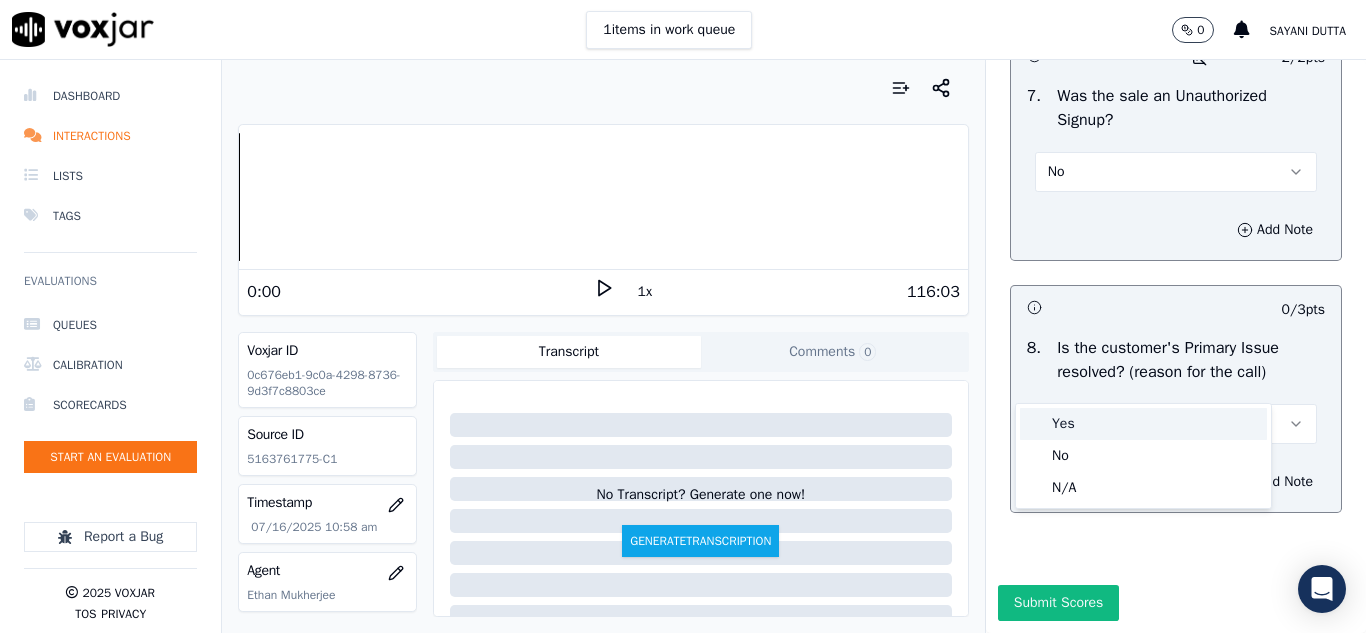click on "Yes" at bounding box center (1143, 424) 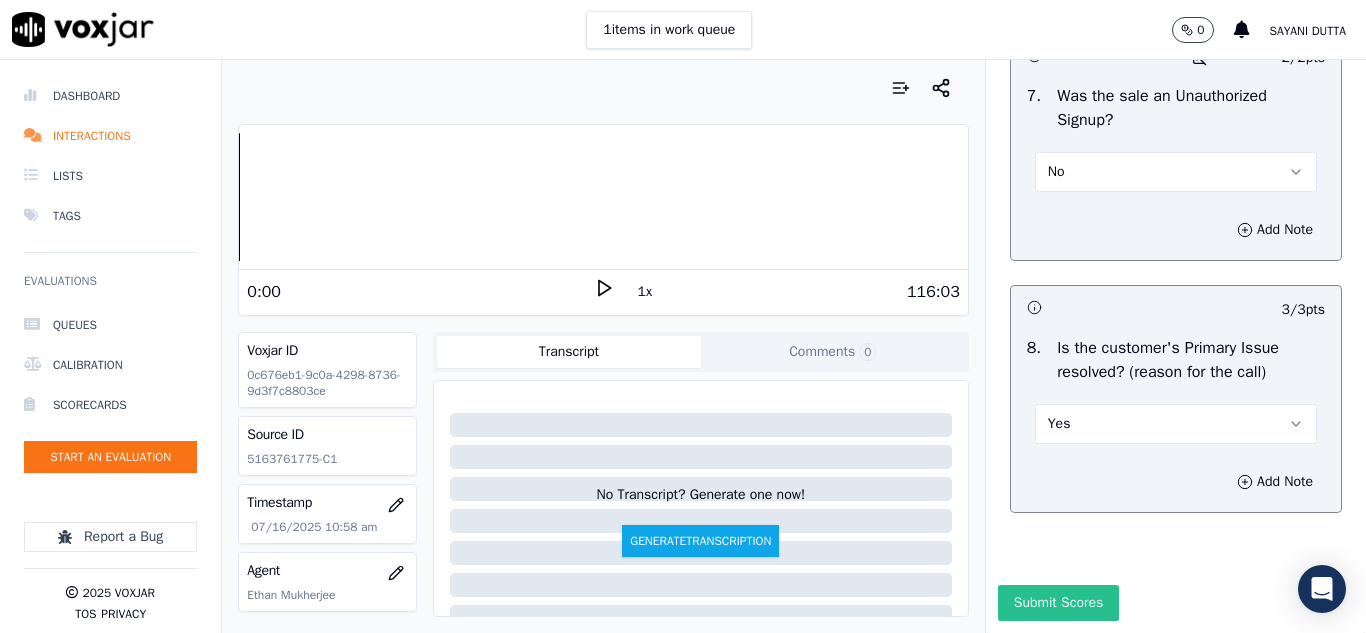 click on "Submit Scores" at bounding box center (1058, 603) 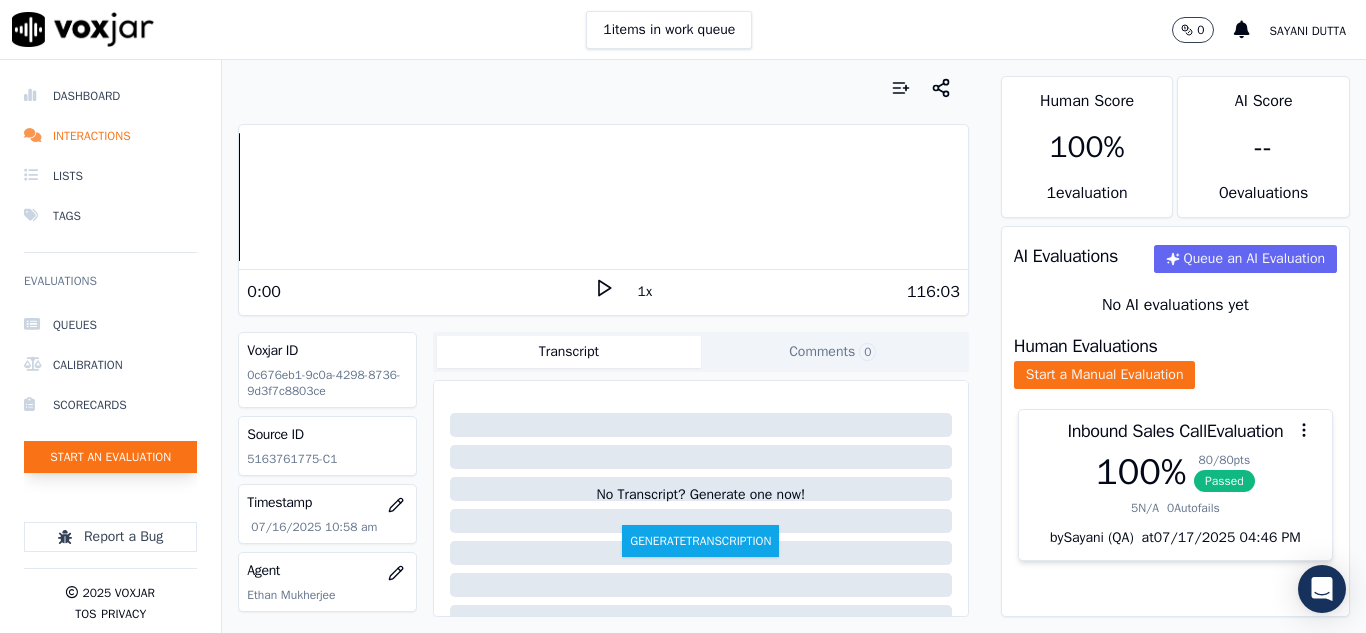 click on "Start an Evaluation" 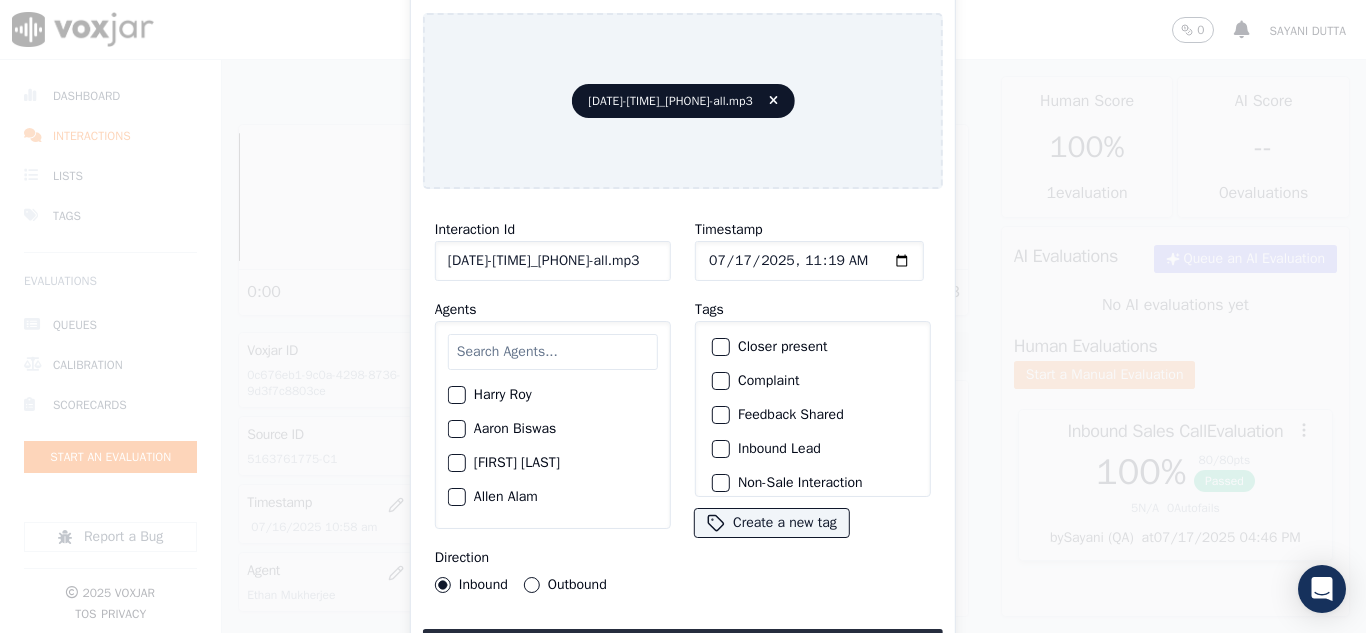 scroll, scrollTop: 0, scrollLeft: 40, axis: horizontal 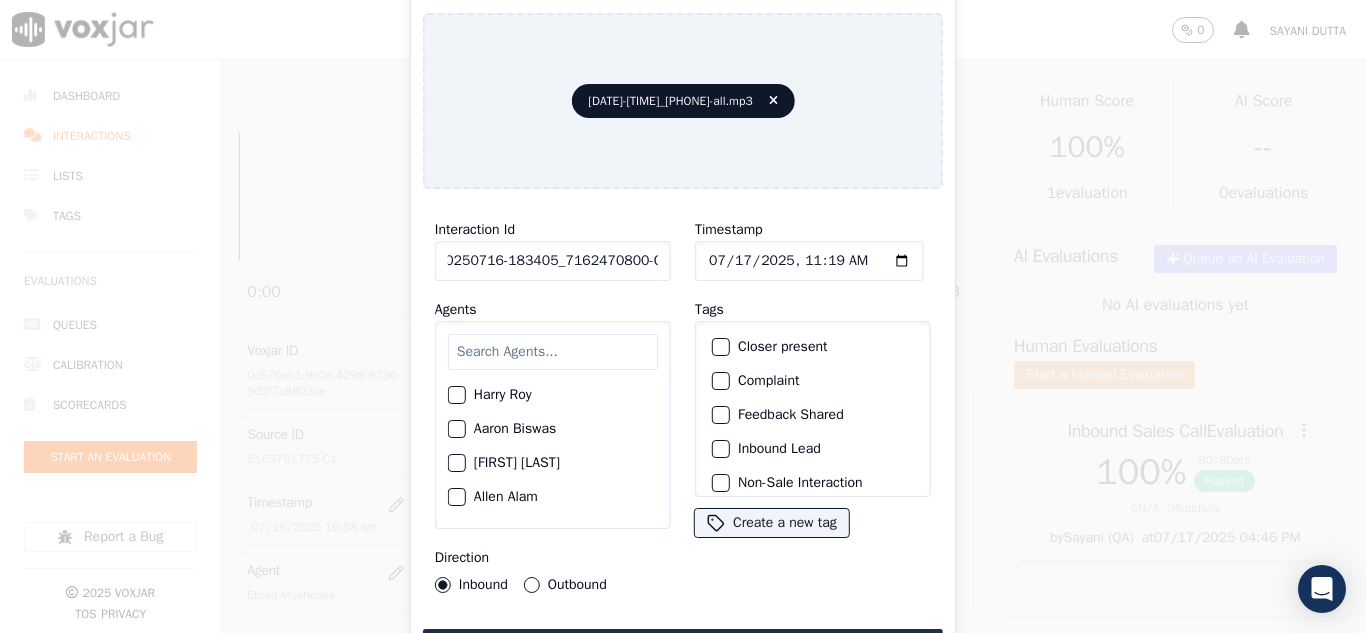 type on "20250716-183405_7162470800-C1" 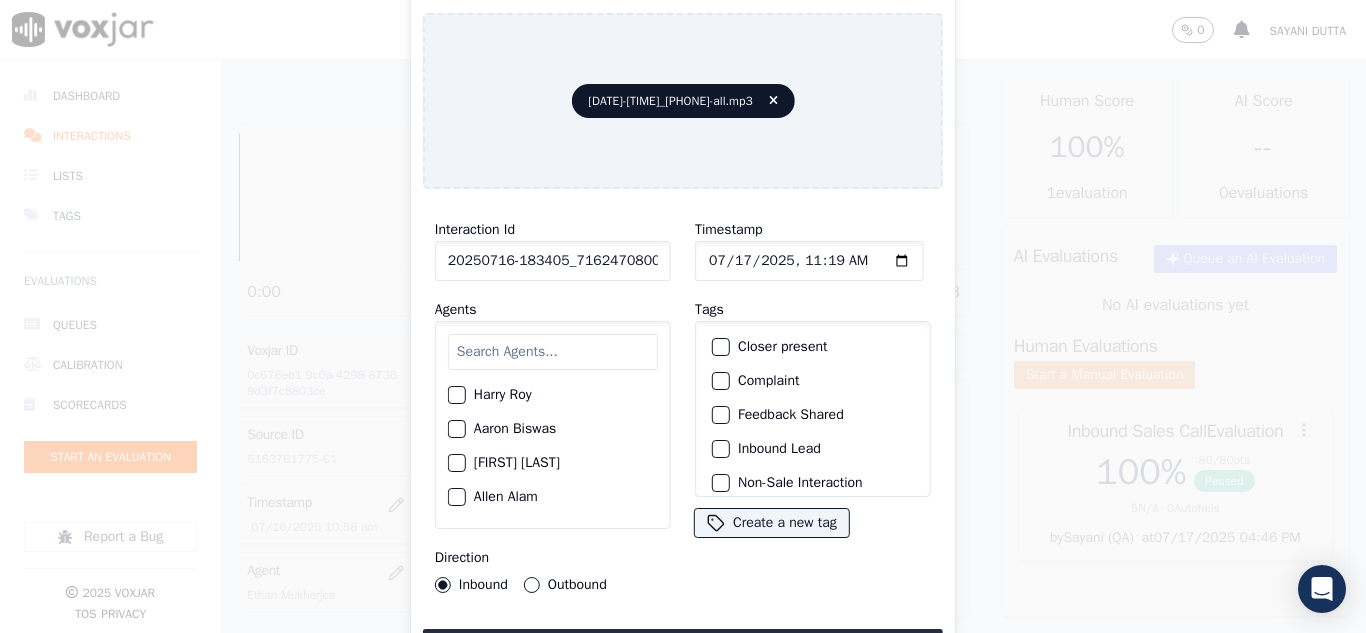 click on "Timestamp" 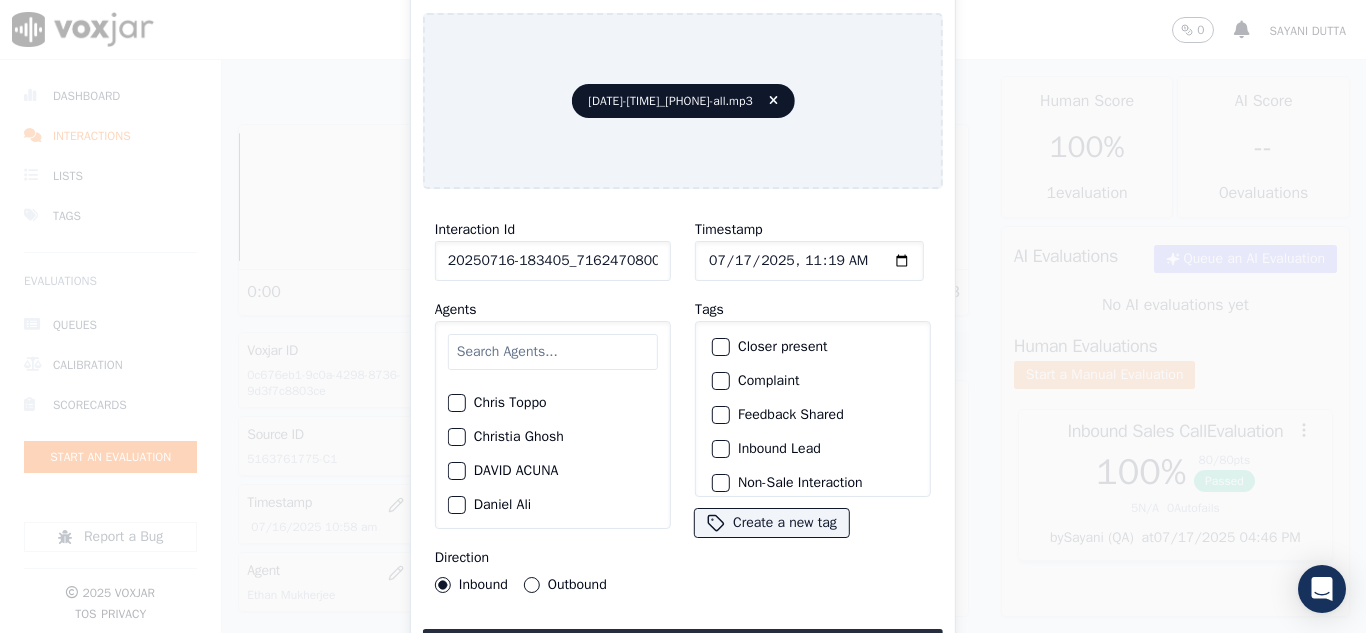 scroll, scrollTop: 300, scrollLeft: 0, axis: vertical 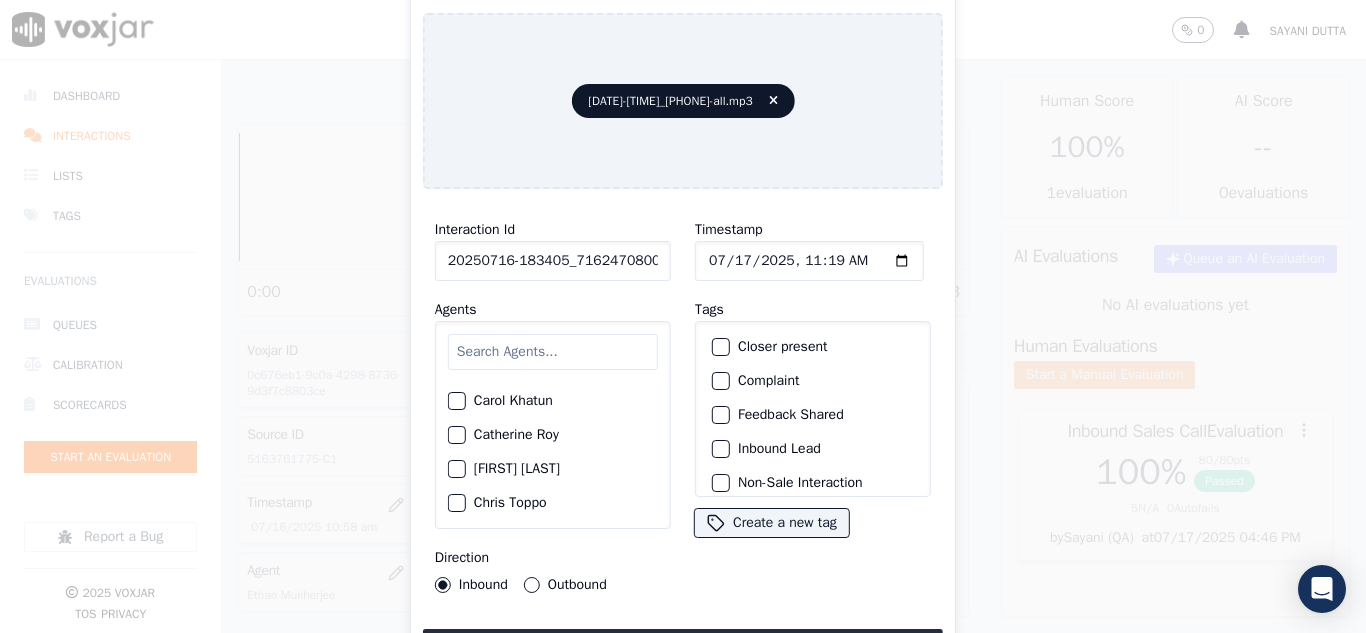 click on "Carol Khatun" 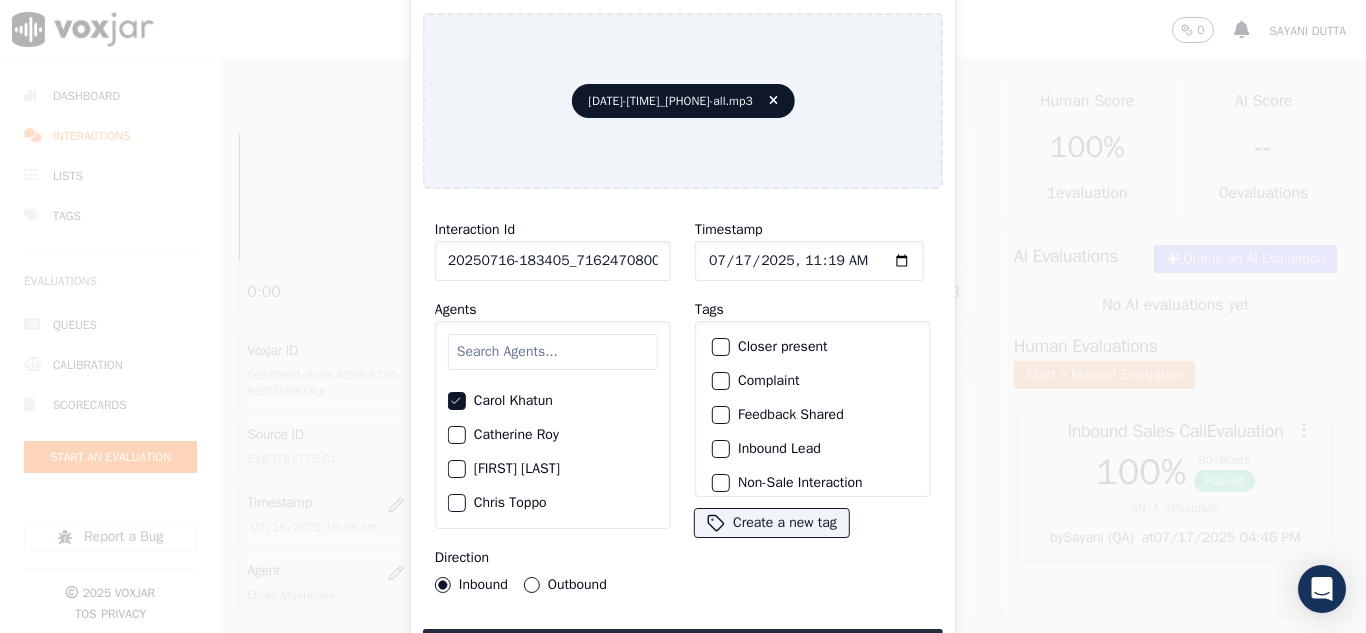 click on "Outbound" at bounding box center (532, 585) 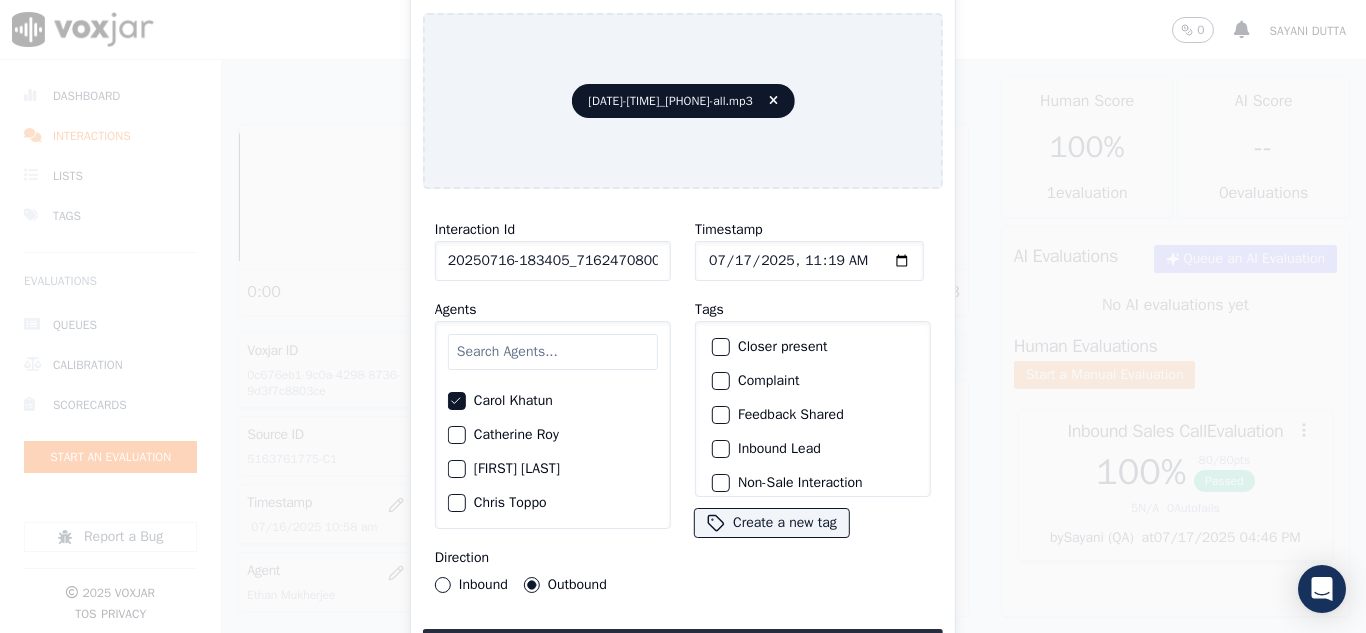 click on "Closer present" 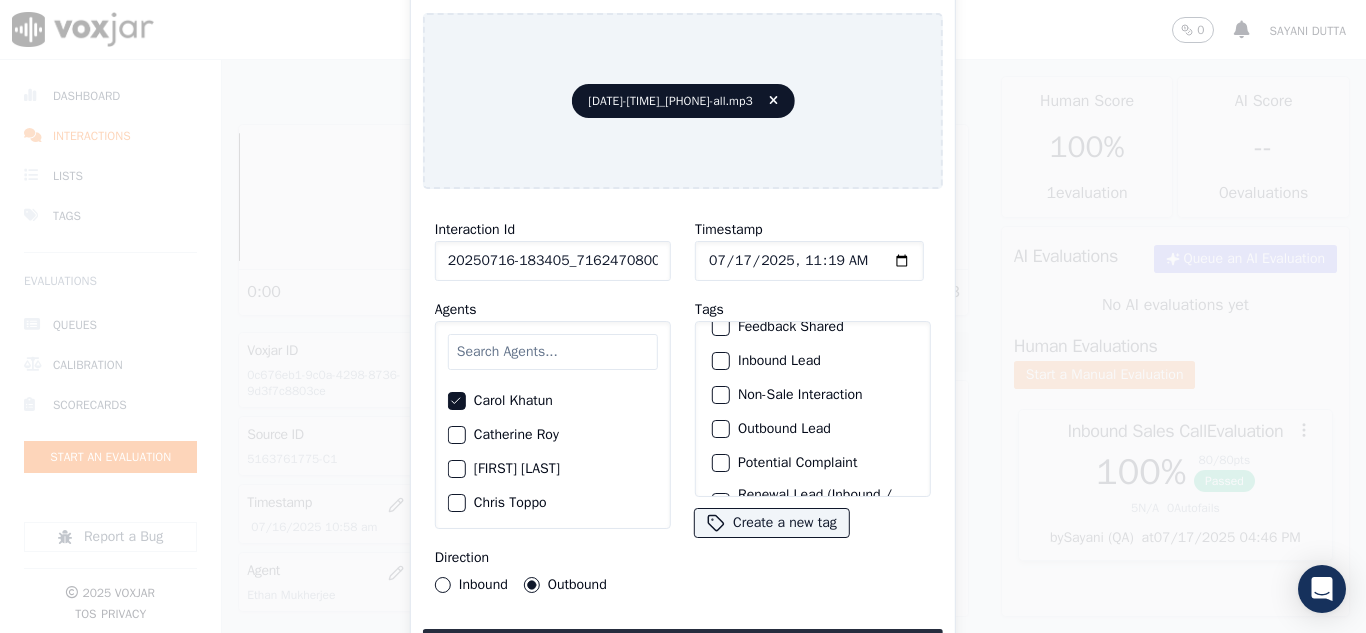 scroll, scrollTop: 173, scrollLeft: 0, axis: vertical 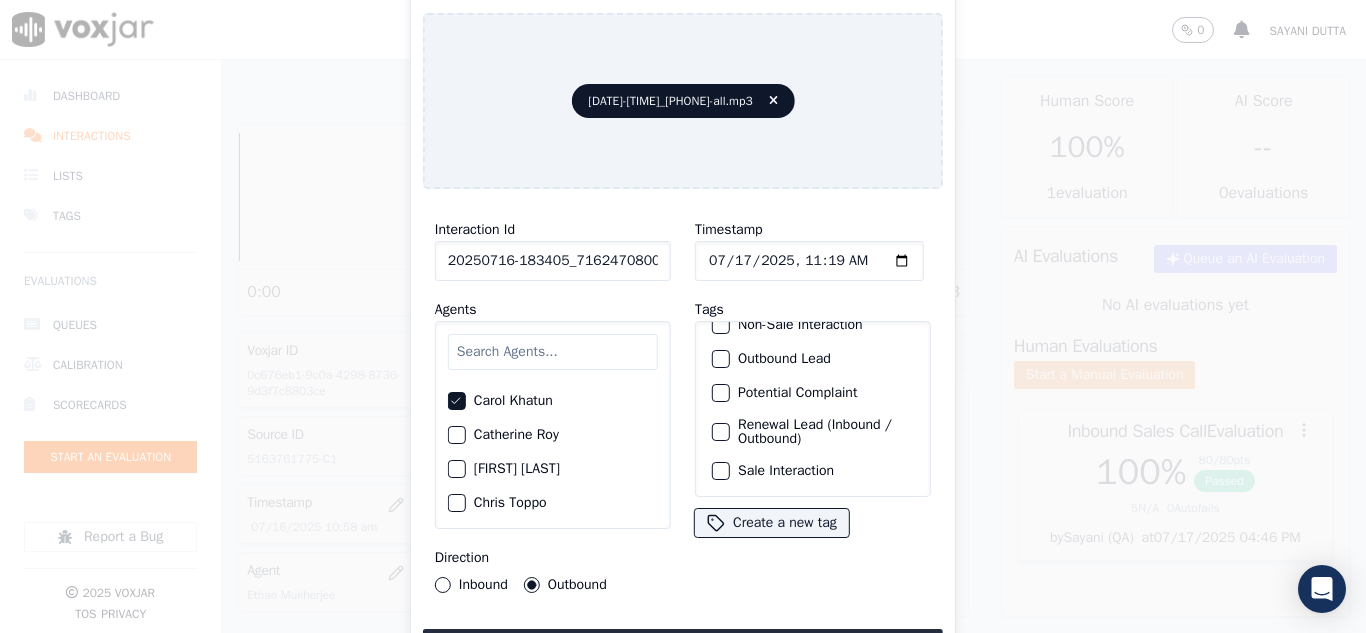 click on "Renewal Lead (Inbound / Outbound)" 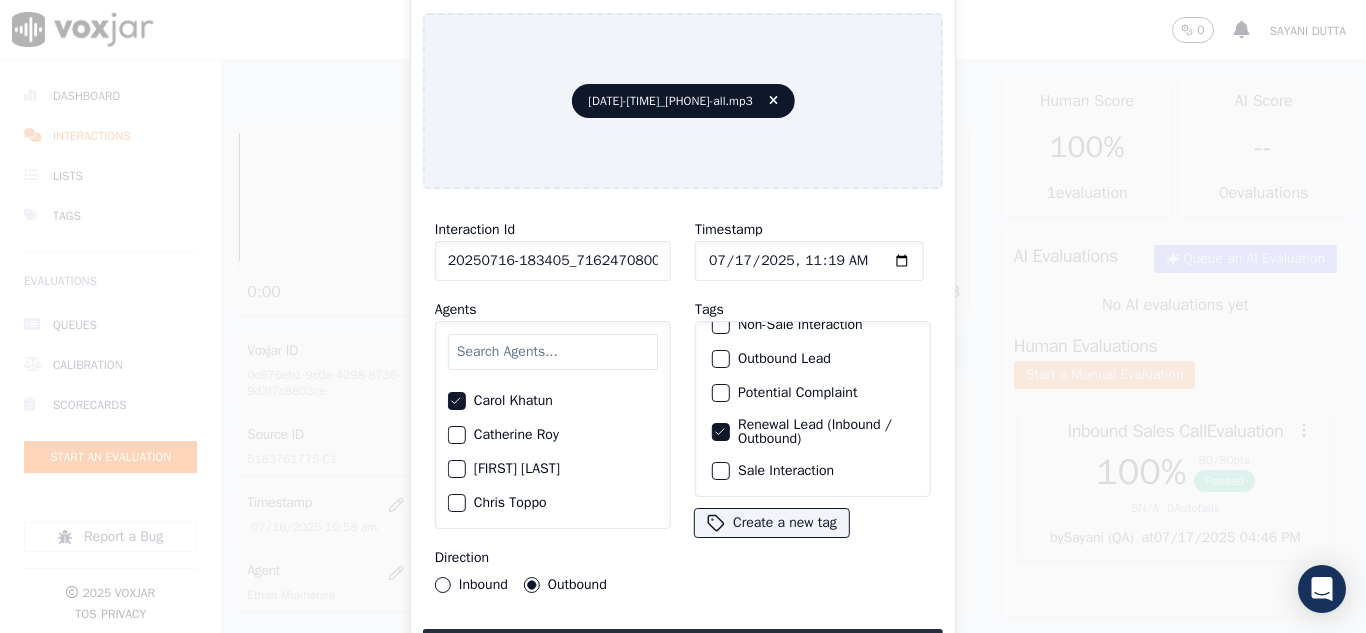 click on "Sale Interaction" 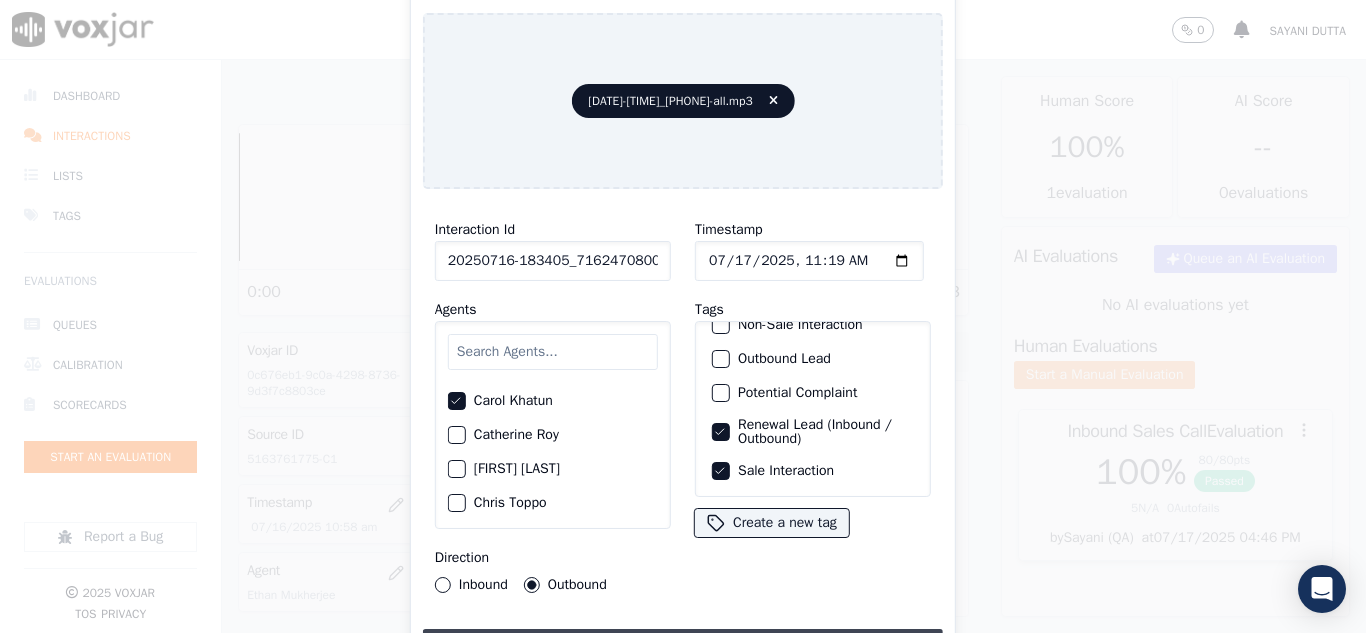 click on "Upload interaction to start evaluation" at bounding box center (683, 647) 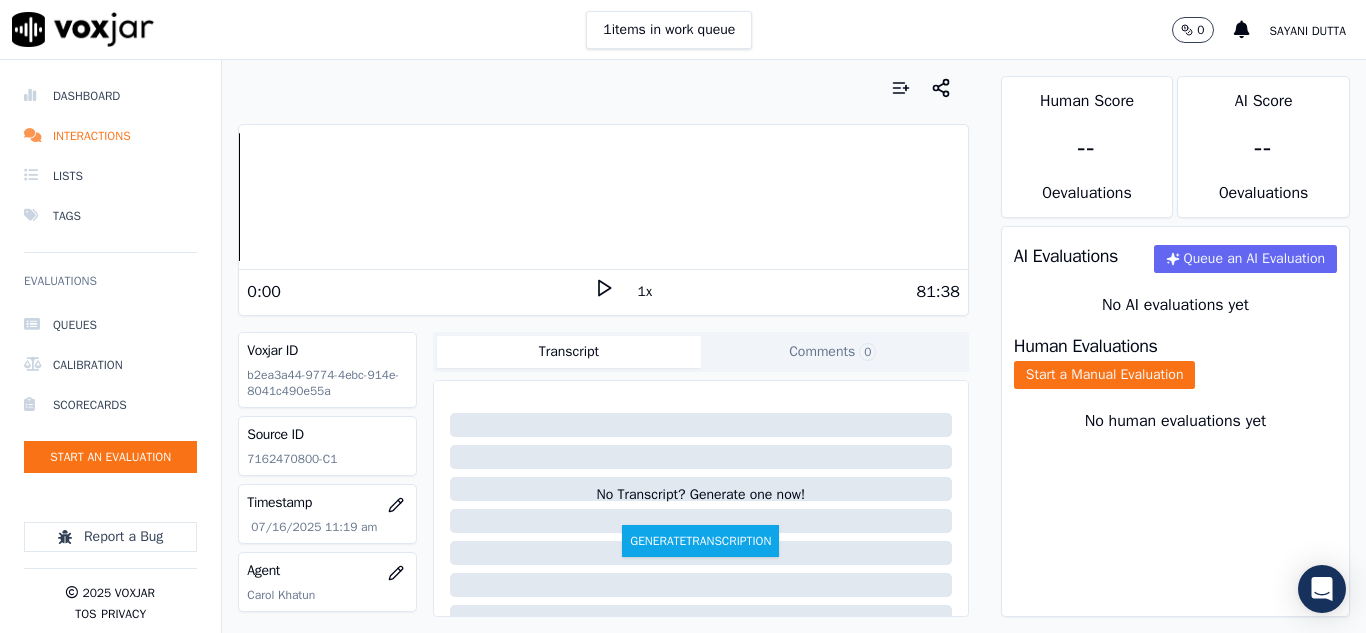 scroll, scrollTop: 200, scrollLeft: 0, axis: vertical 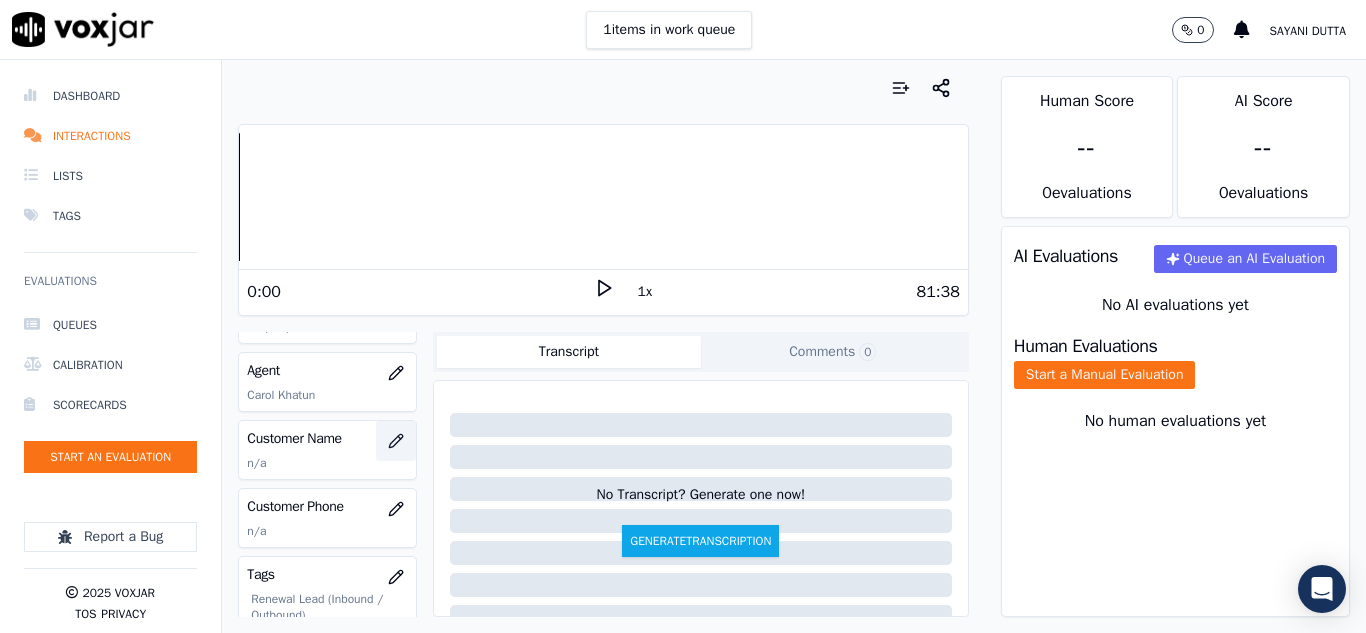 click 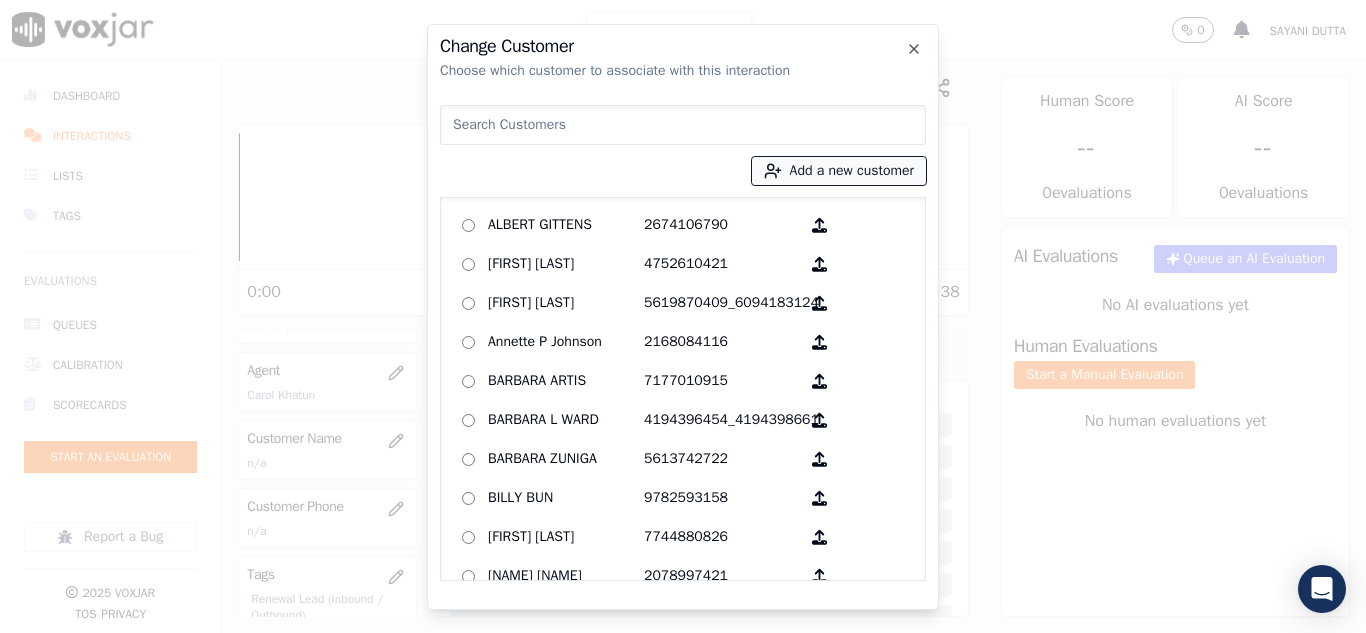 click on "Add a new customer" at bounding box center (839, 171) 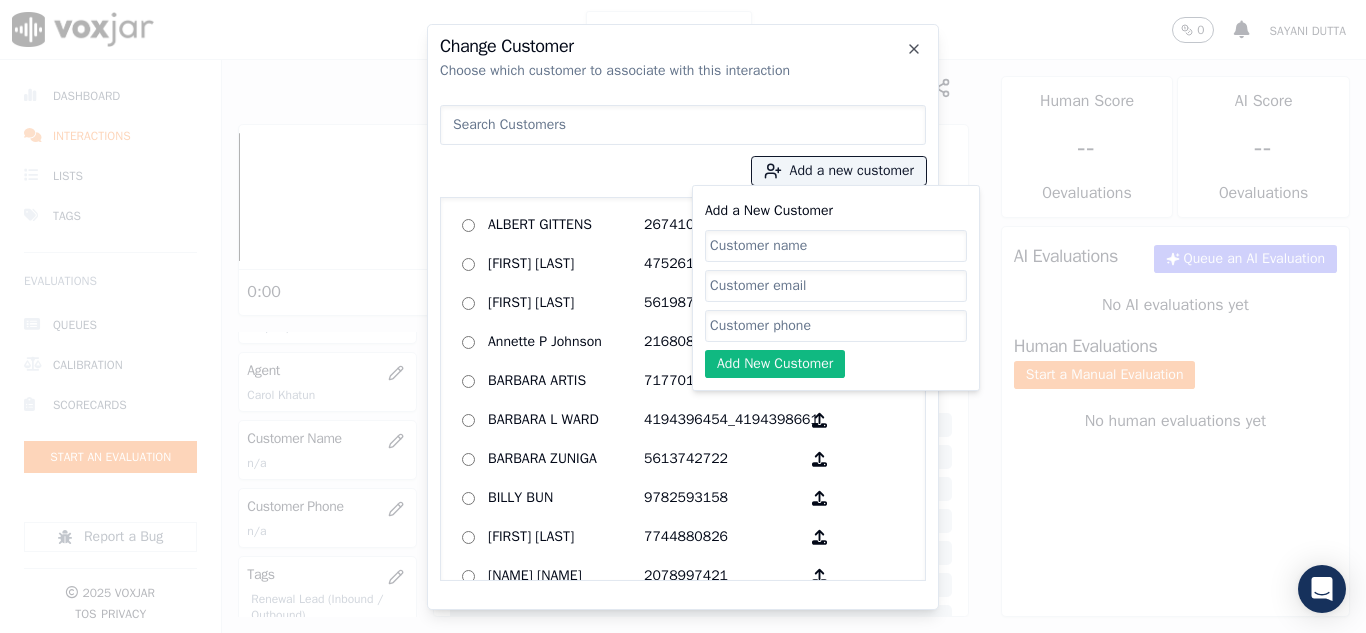 click on "Add a New Customer" 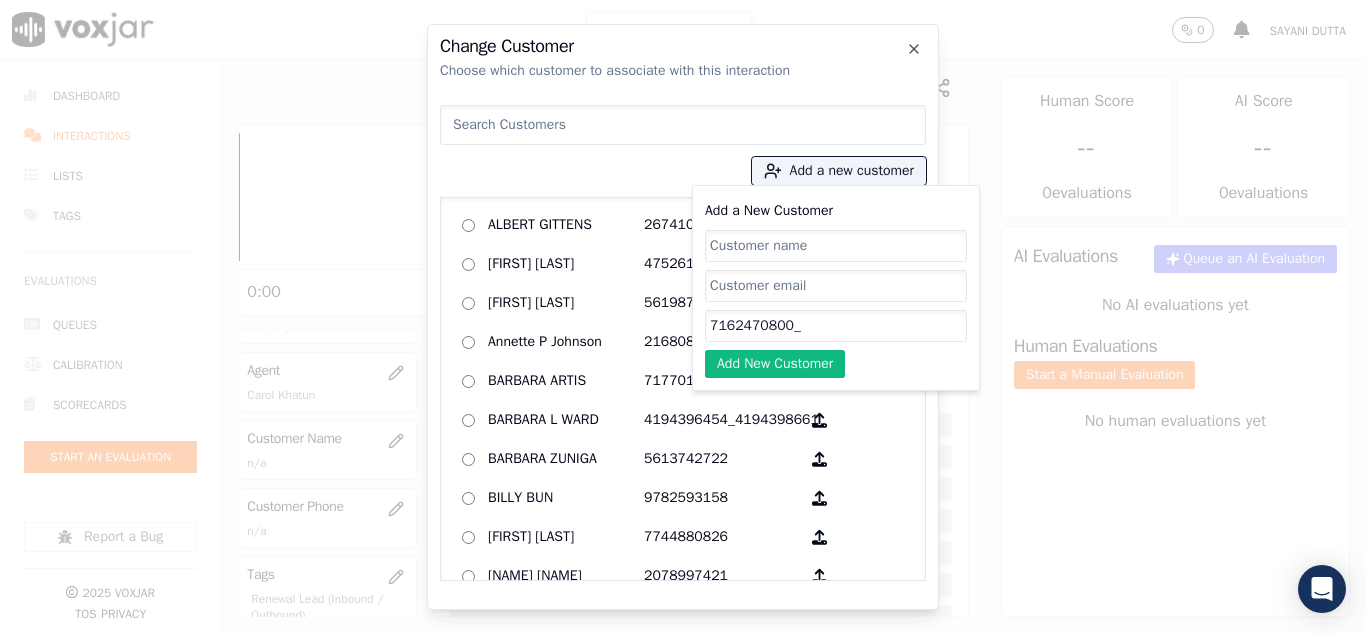 paste on "3465889788" 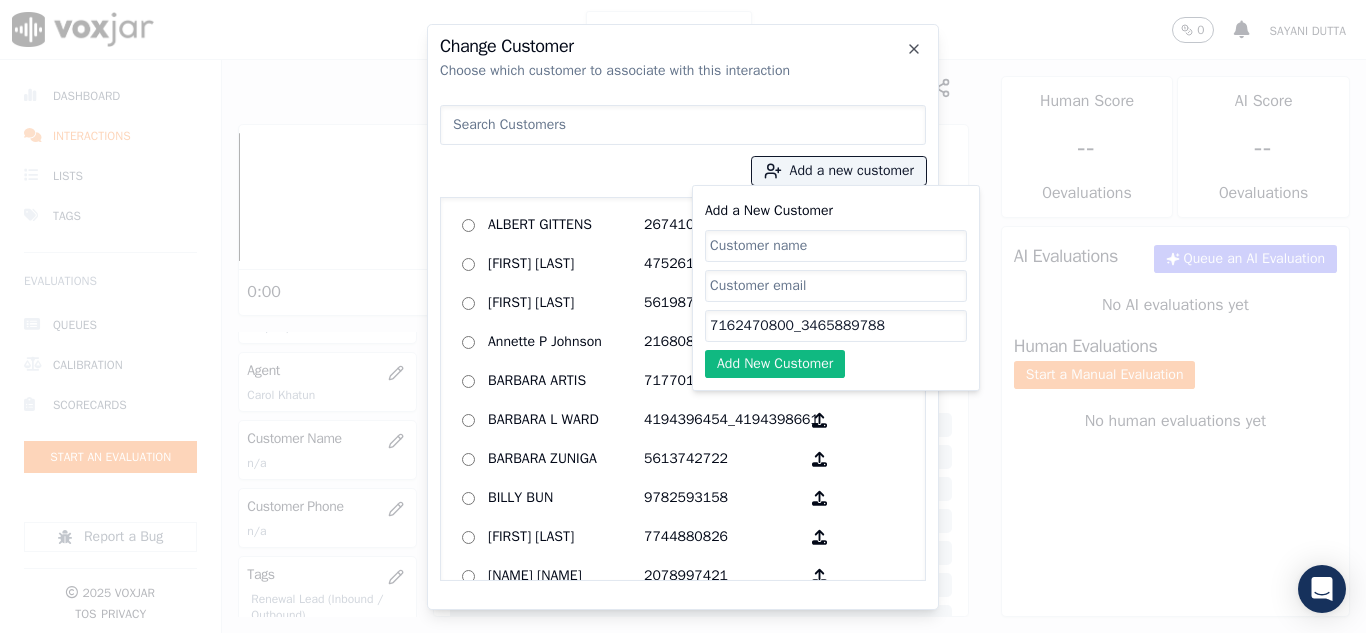 type on "7162470800_3465889788" 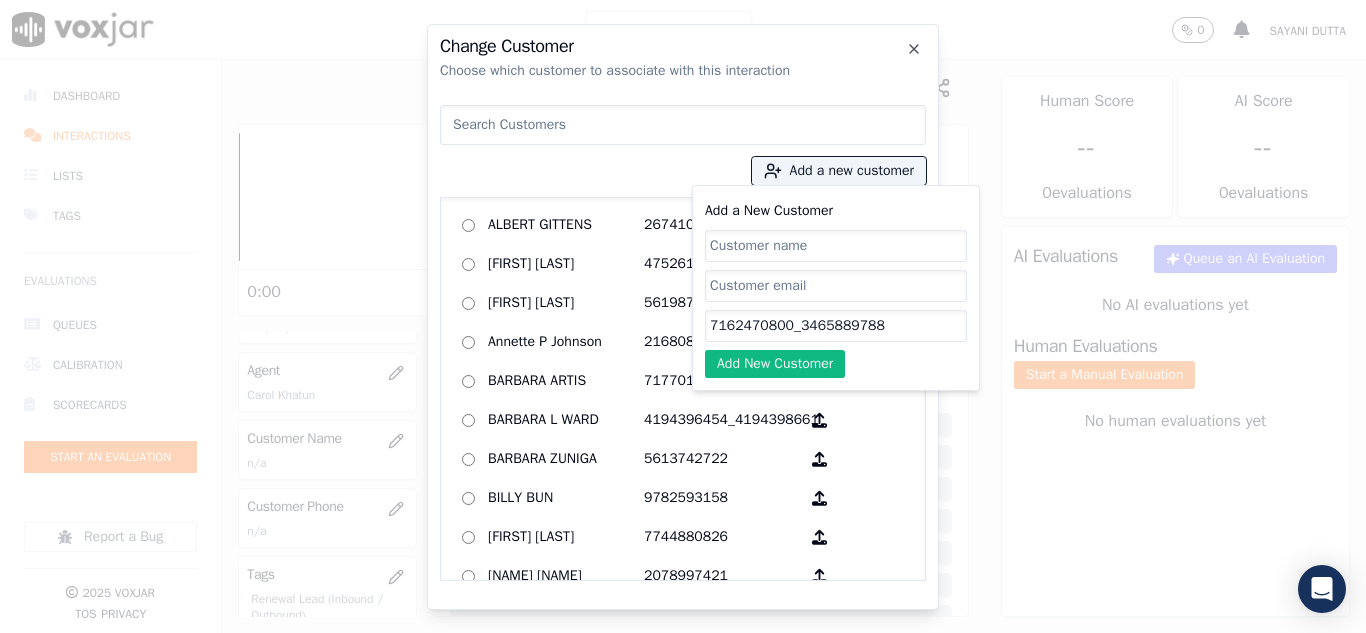 click on "Add a New Customer" 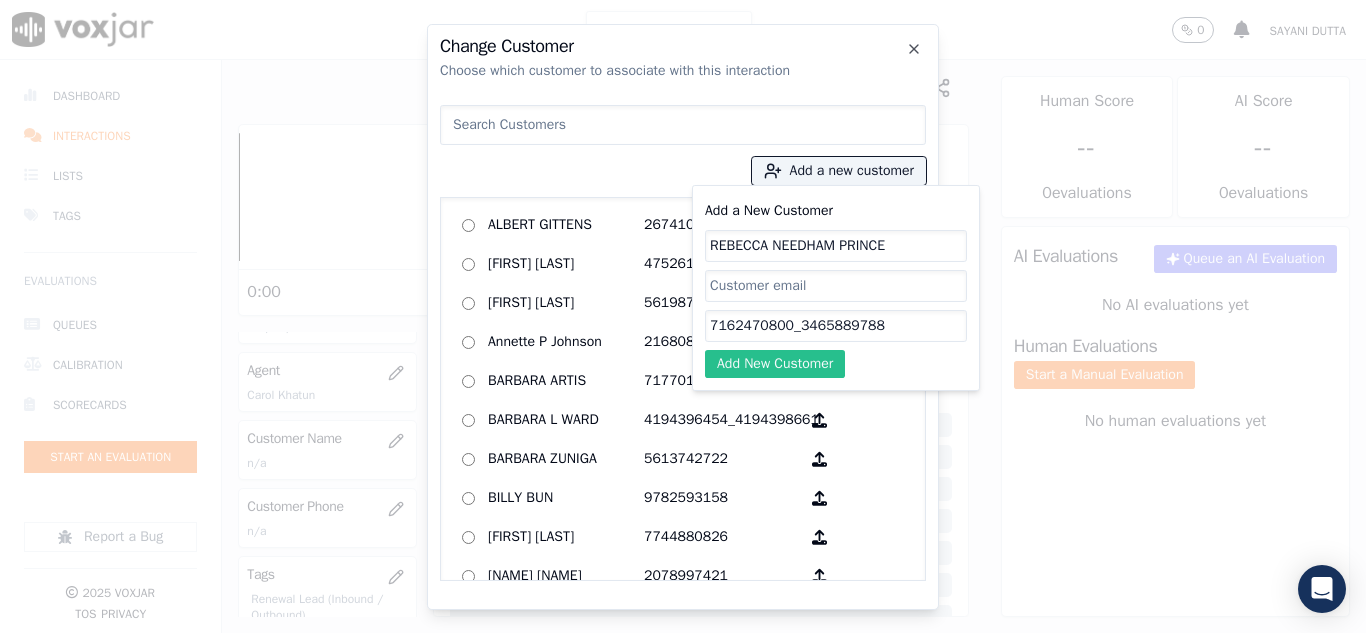 type on "REBECCA NEEDHAM PRINCE" 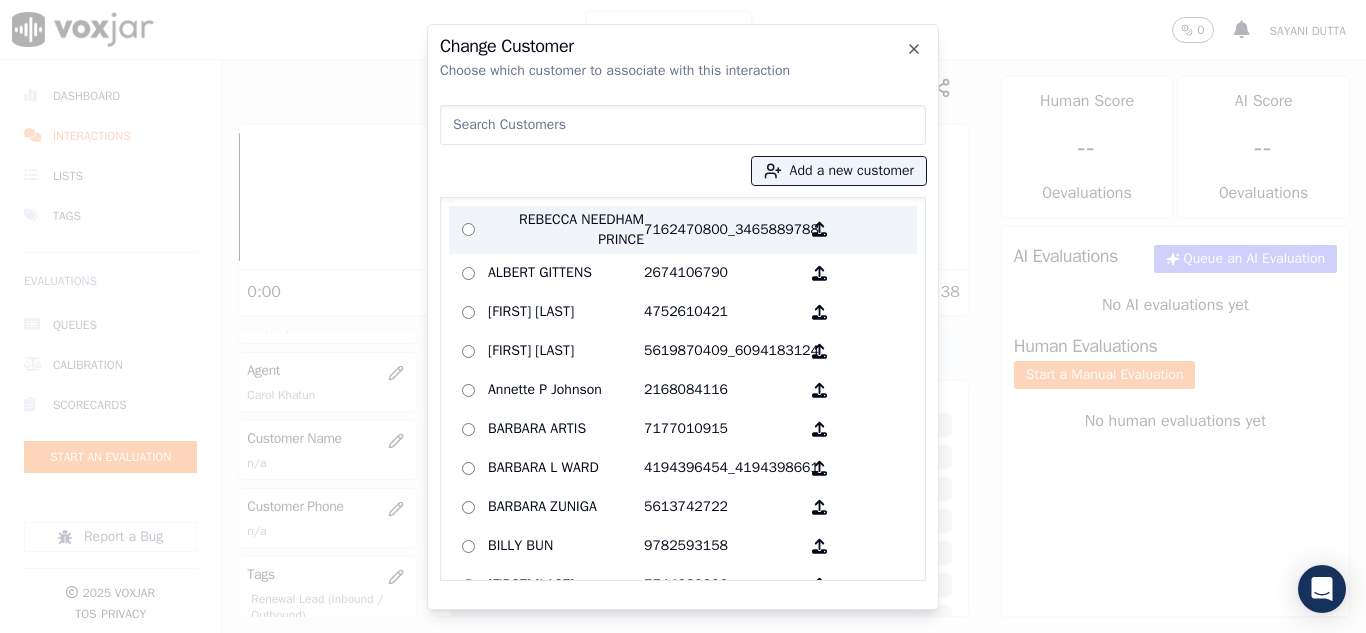 click on "REBECCA NEEDHAM PRINCE" at bounding box center (566, 230) 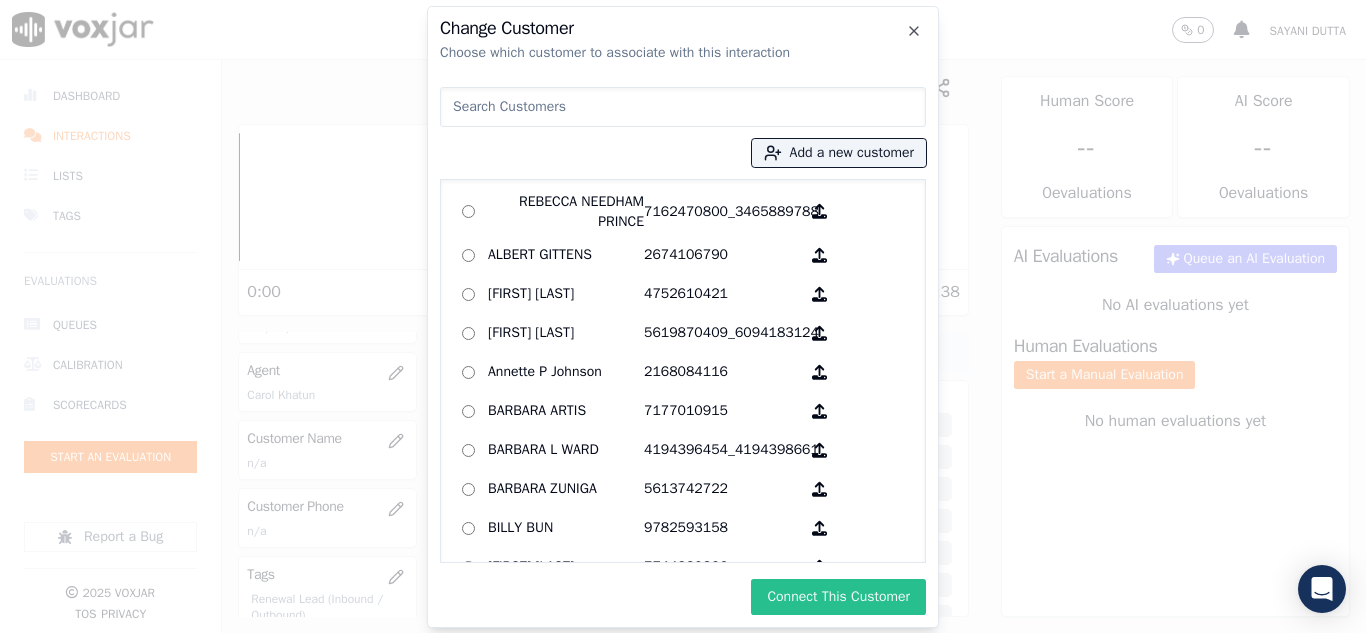 click on "Connect This Customer" at bounding box center (838, 597) 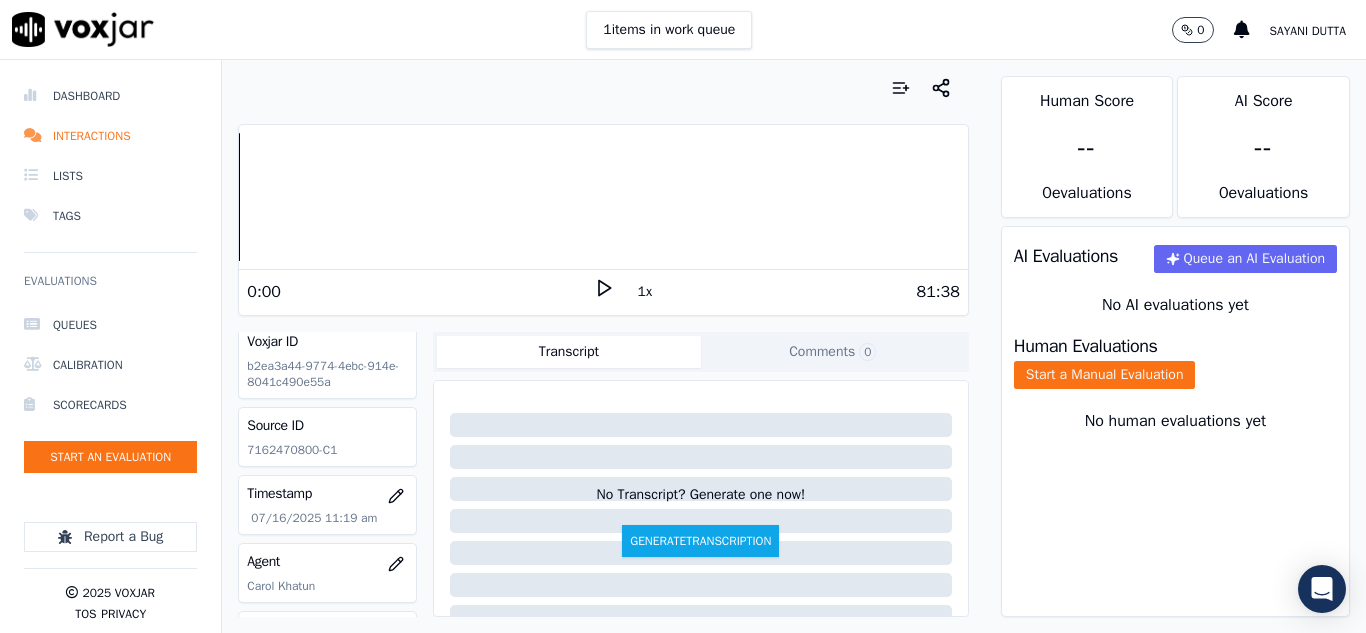 scroll, scrollTop: 0, scrollLeft: 0, axis: both 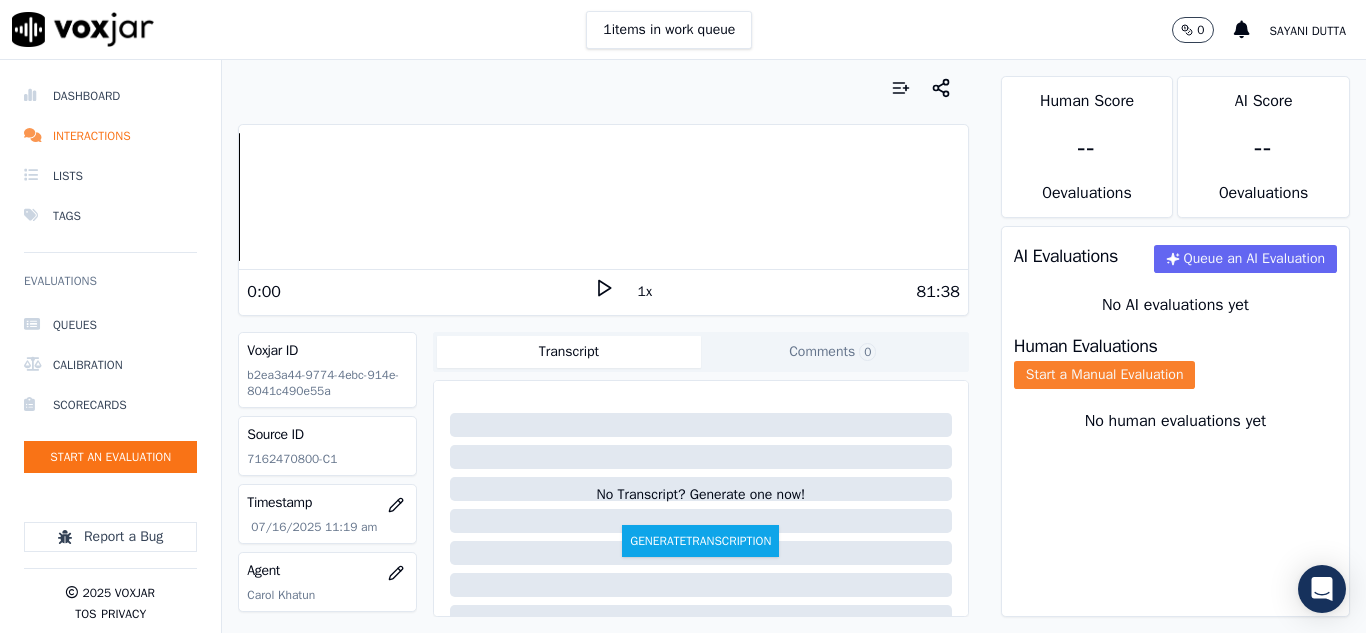 click on "Start a Manual Evaluation" 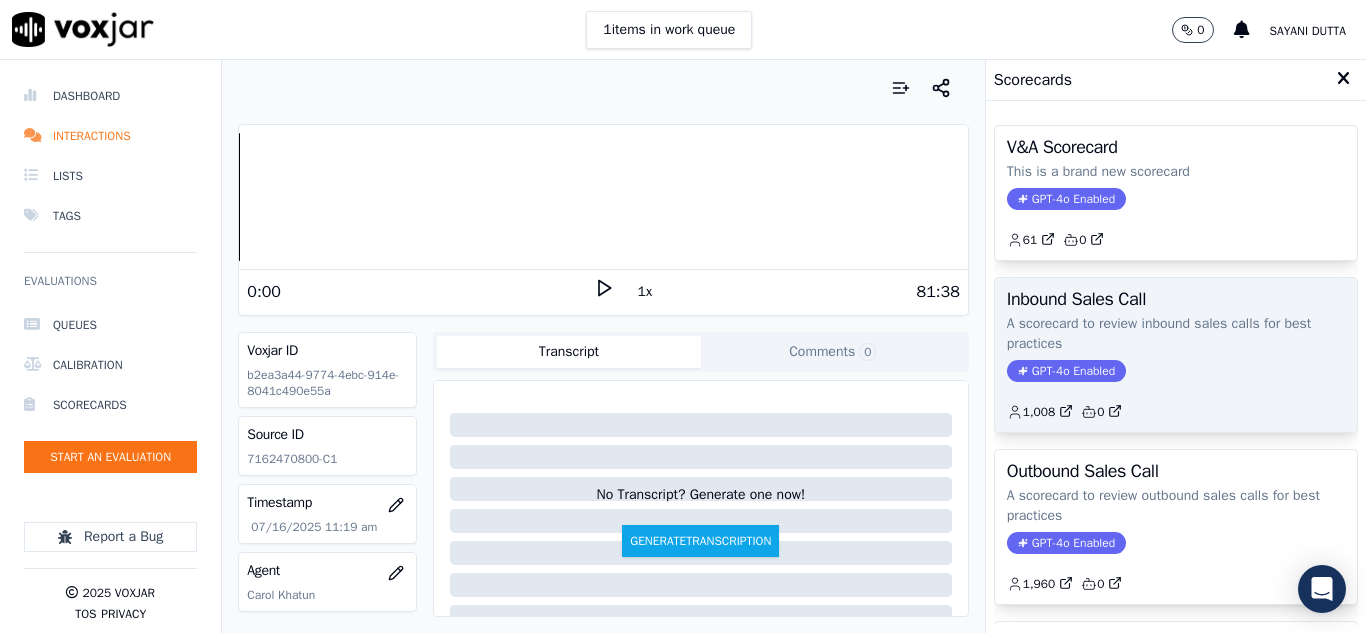 scroll, scrollTop: 300, scrollLeft: 0, axis: vertical 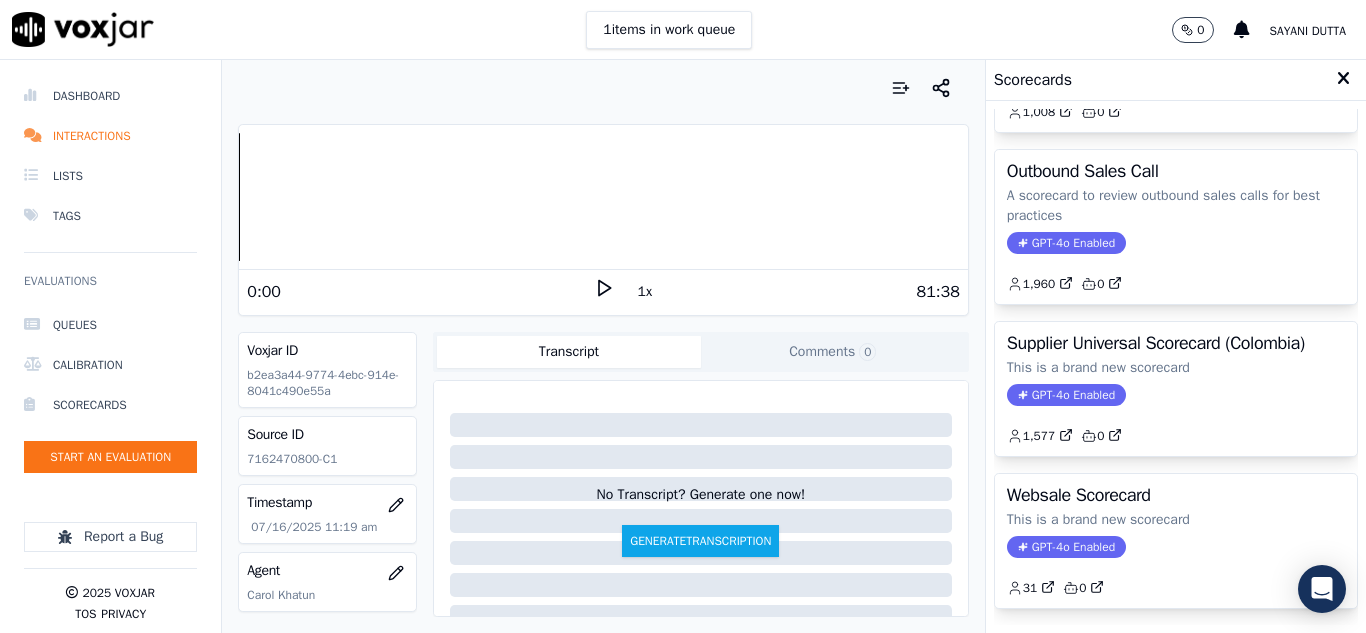 drag, startPoint x: 1168, startPoint y: 229, endPoint x: 1157, endPoint y: 240, distance: 15.556349 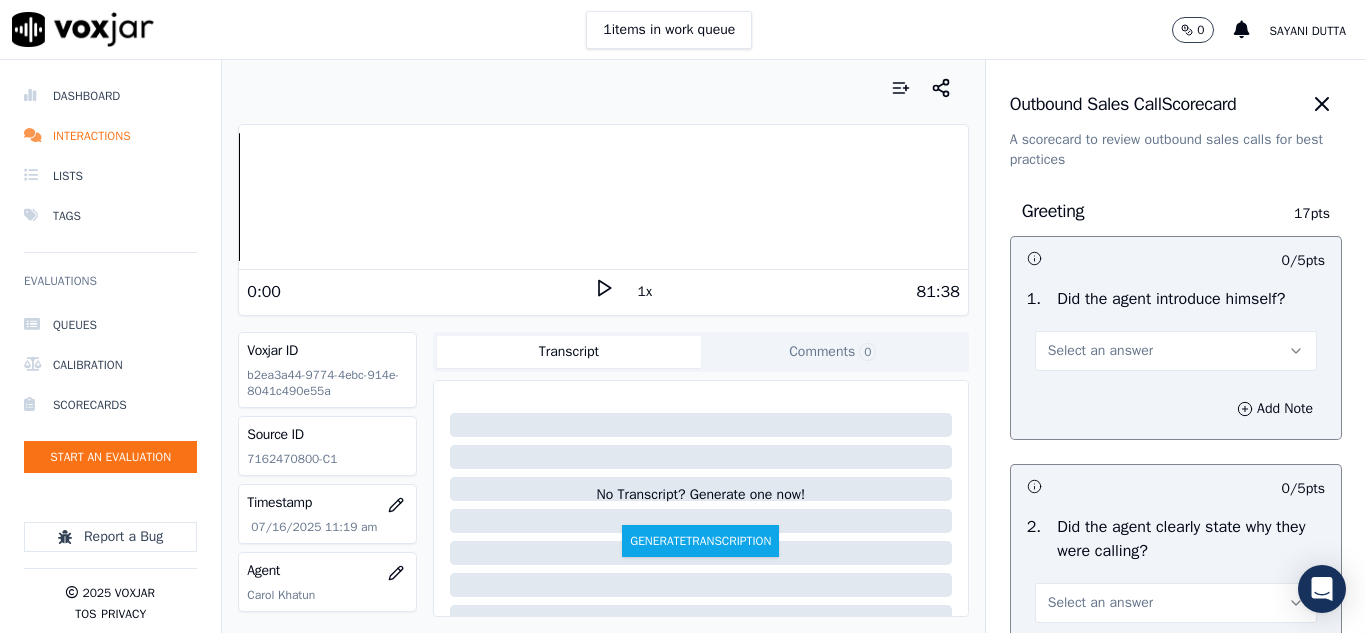 click on "Select an answer" at bounding box center [1100, 351] 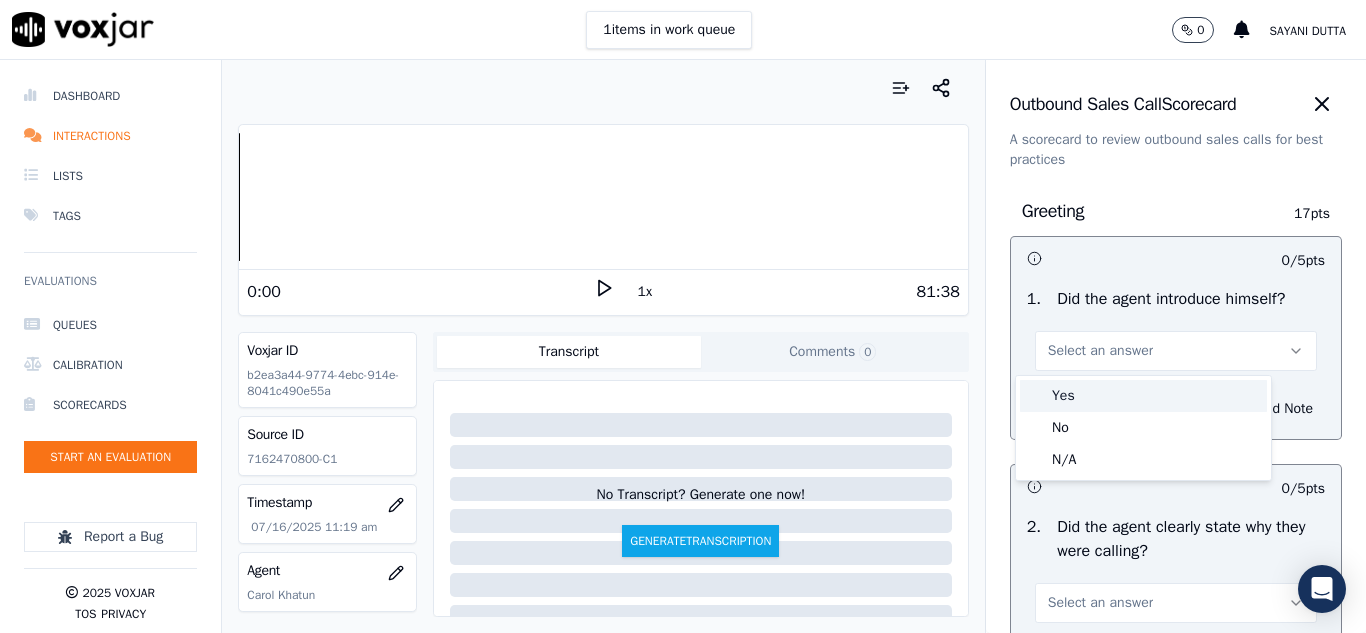 click on "Yes" at bounding box center (1143, 396) 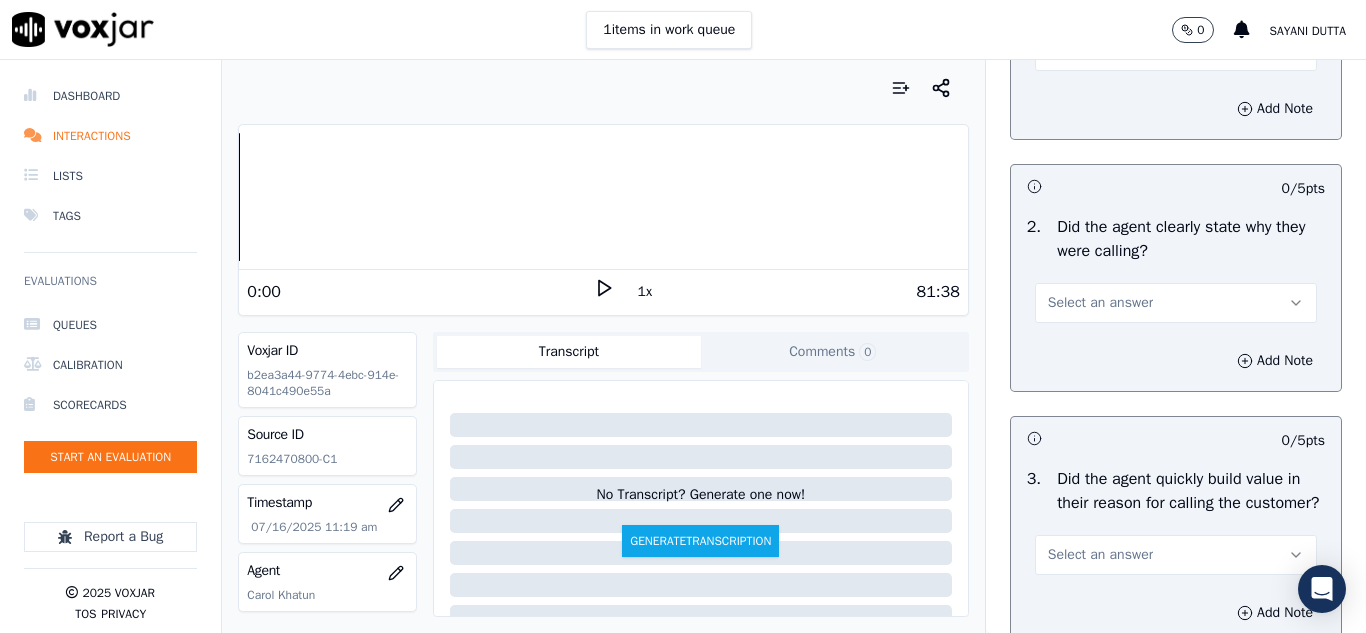 scroll, scrollTop: 400, scrollLeft: 0, axis: vertical 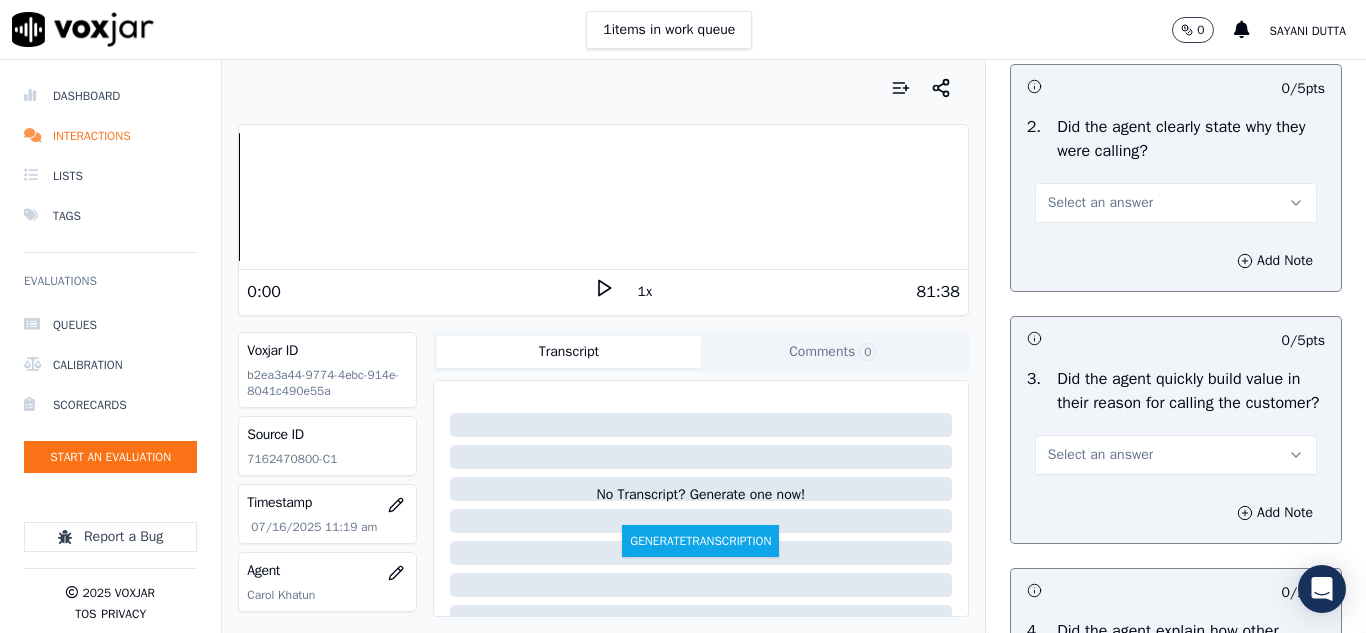 click on "Select an answer" at bounding box center (1176, 203) 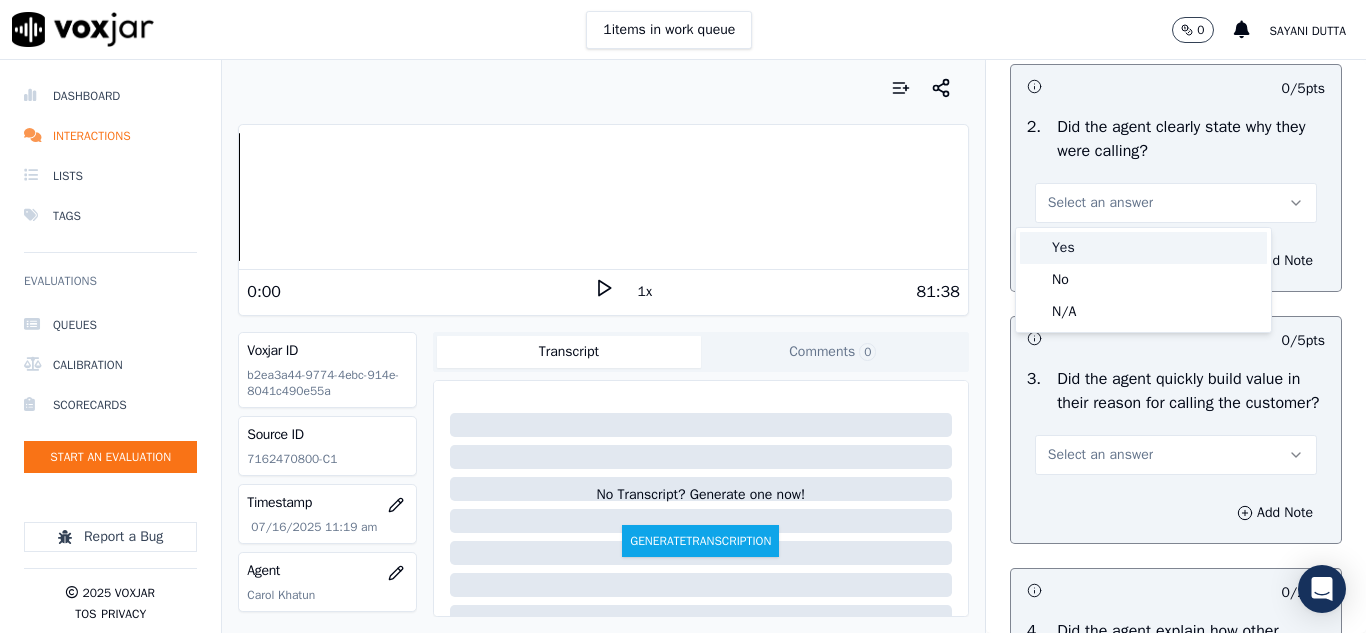 click on "Yes" at bounding box center [1143, 248] 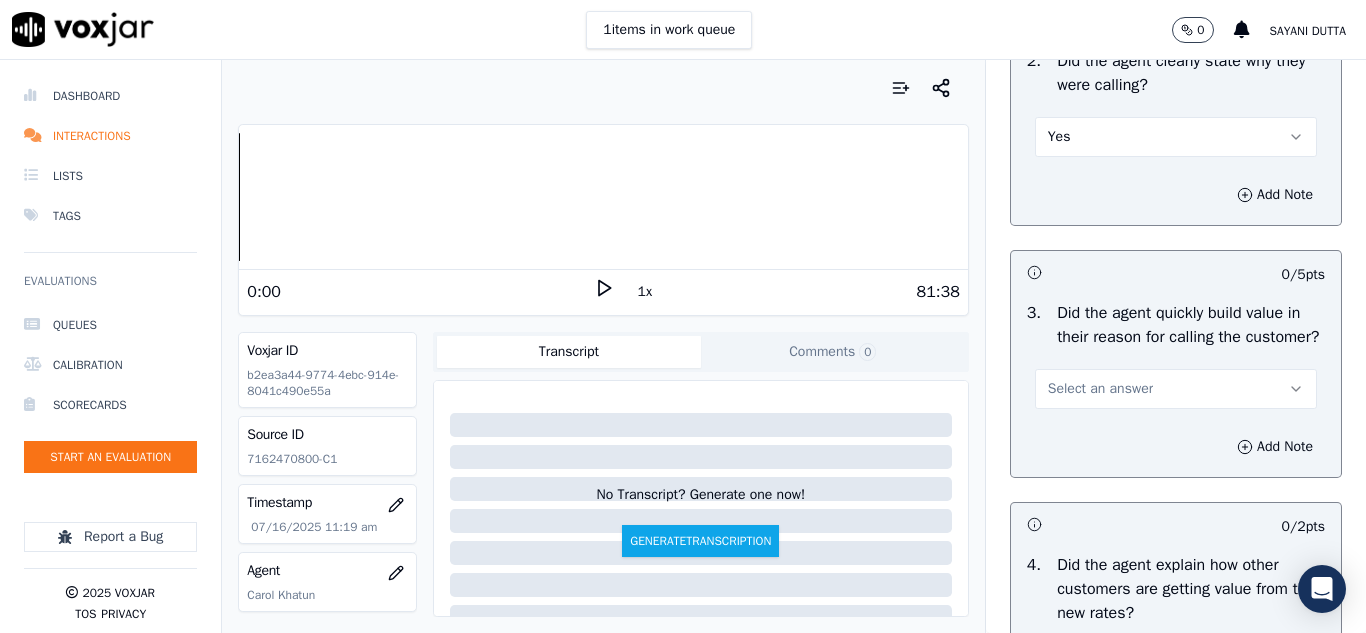 scroll, scrollTop: 600, scrollLeft: 0, axis: vertical 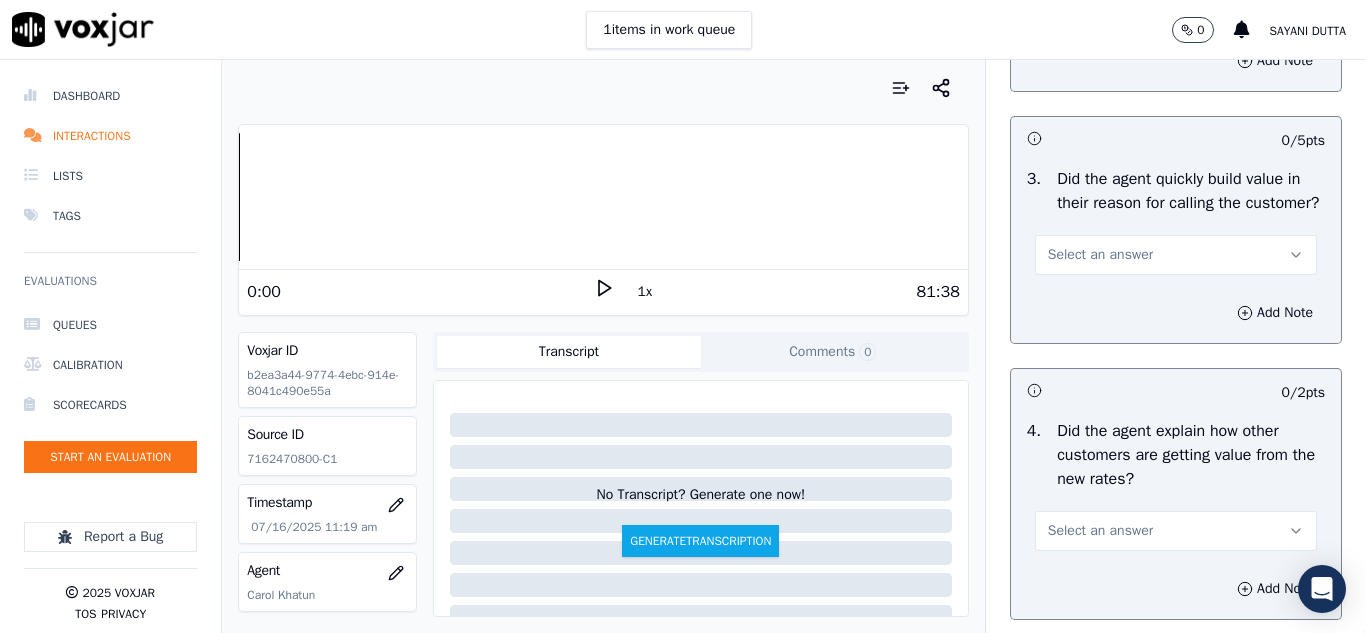 click on "Select an answer" at bounding box center [1100, 255] 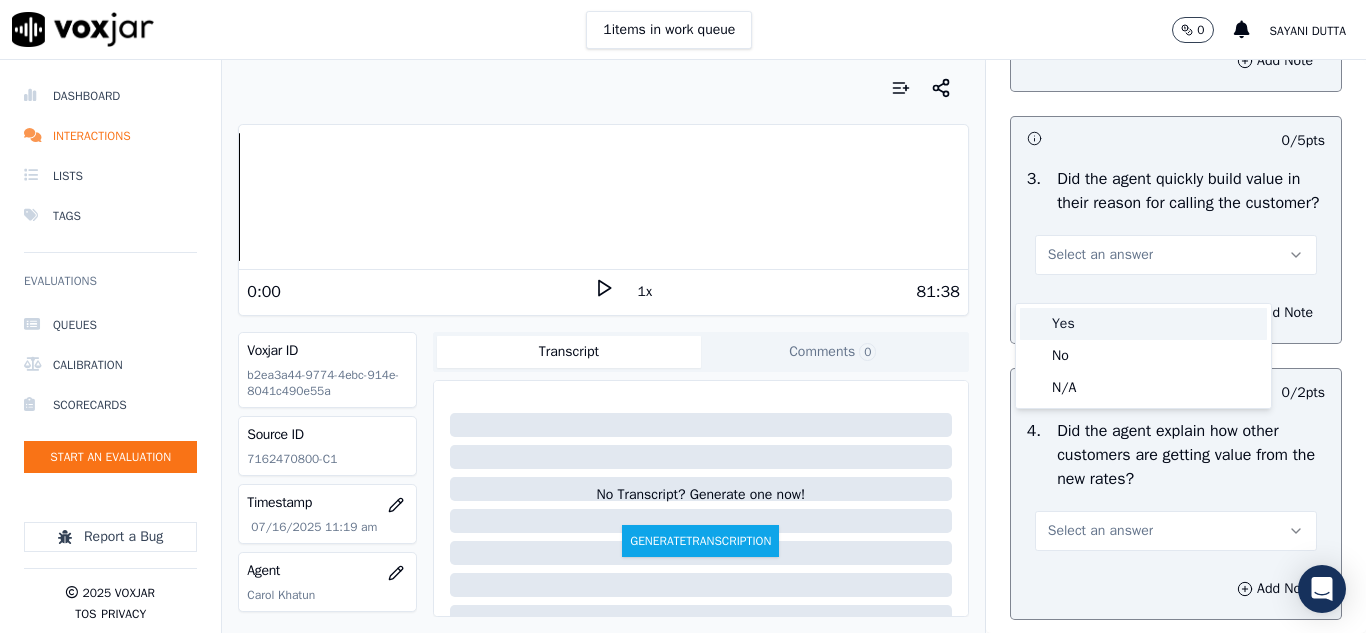 click on "Yes" at bounding box center (1143, 324) 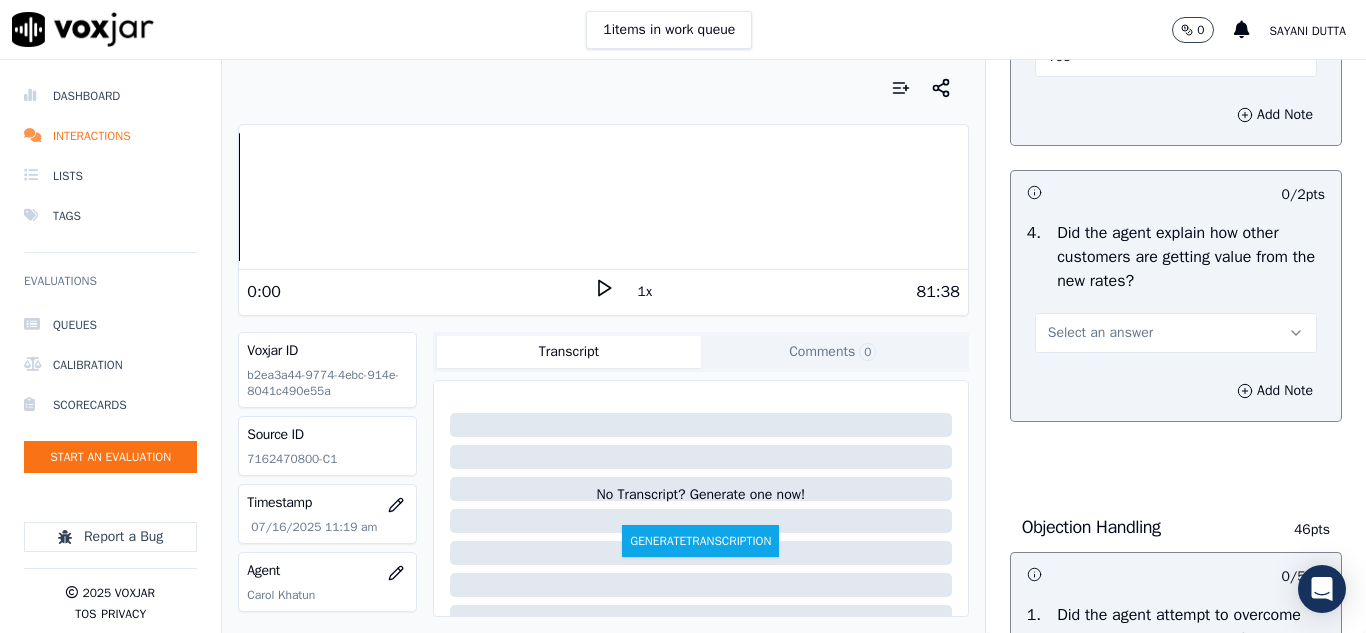scroll, scrollTop: 800, scrollLeft: 0, axis: vertical 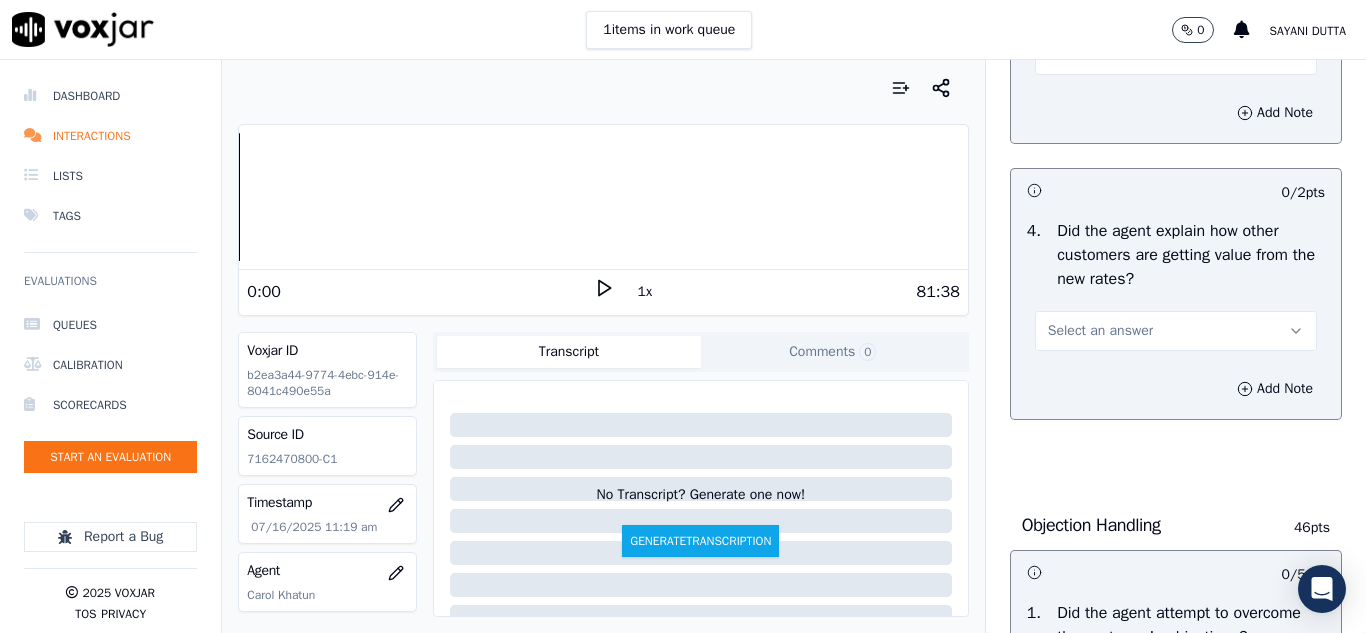 click on "Select an answer" at bounding box center (1176, 329) 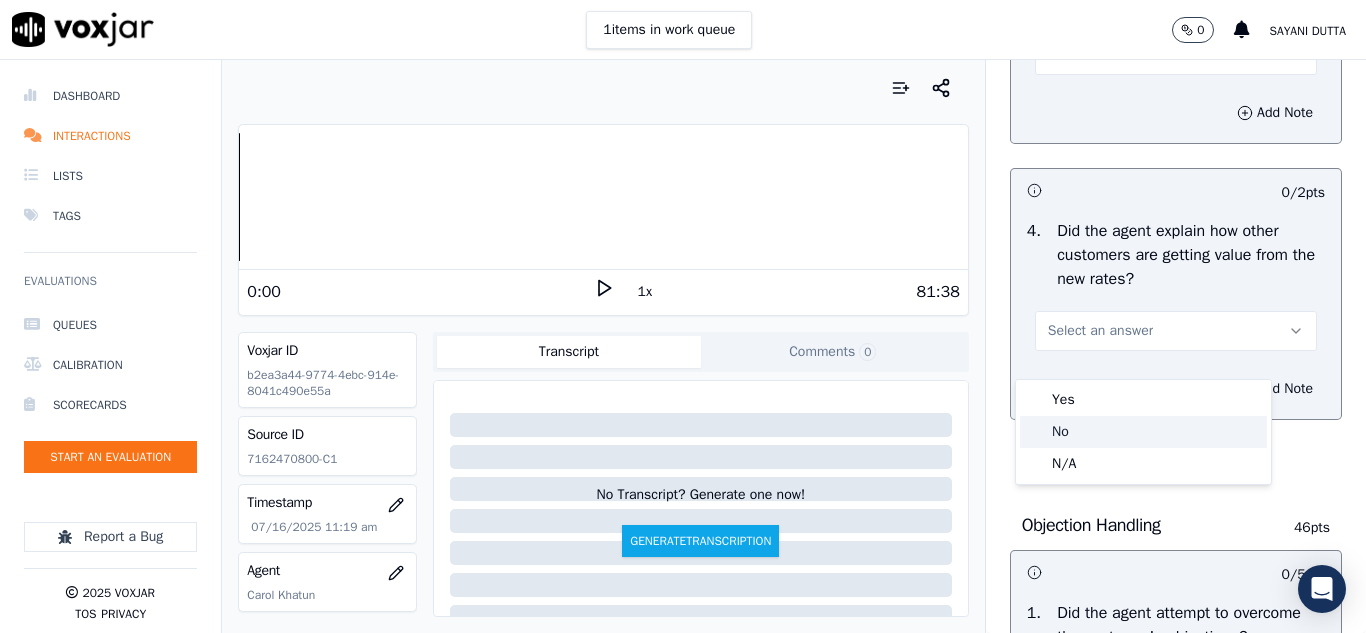 click on "N/A" 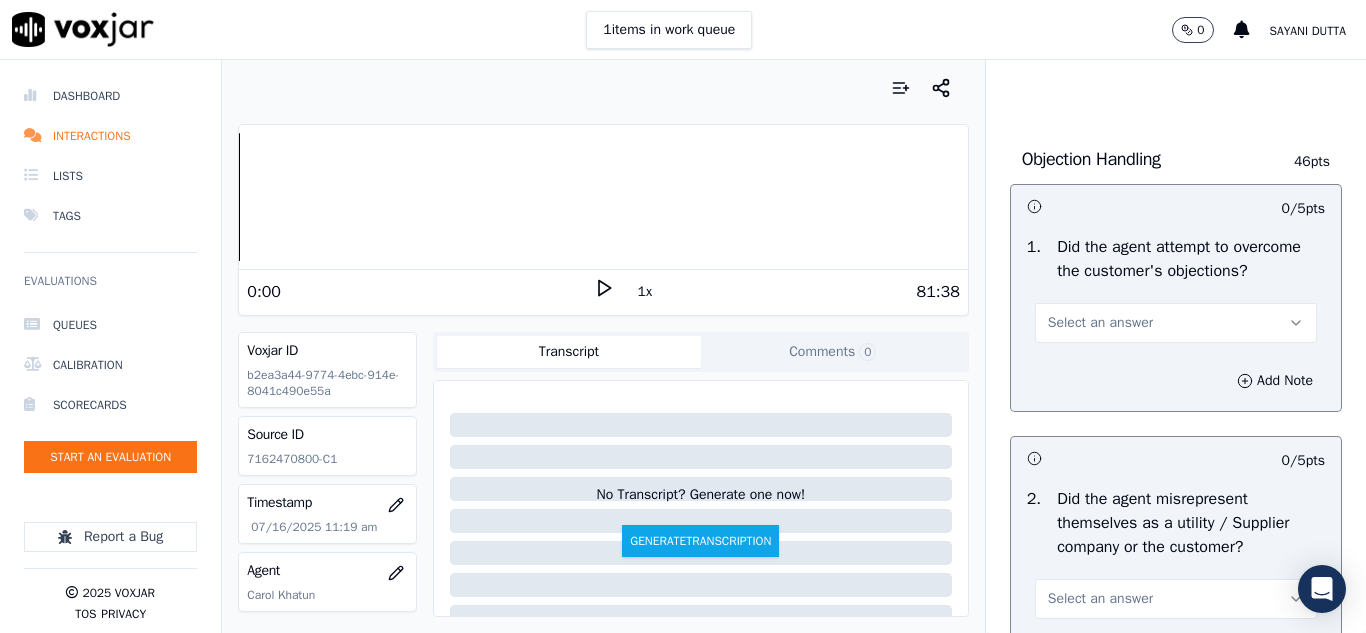 scroll, scrollTop: 1200, scrollLeft: 0, axis: vertical 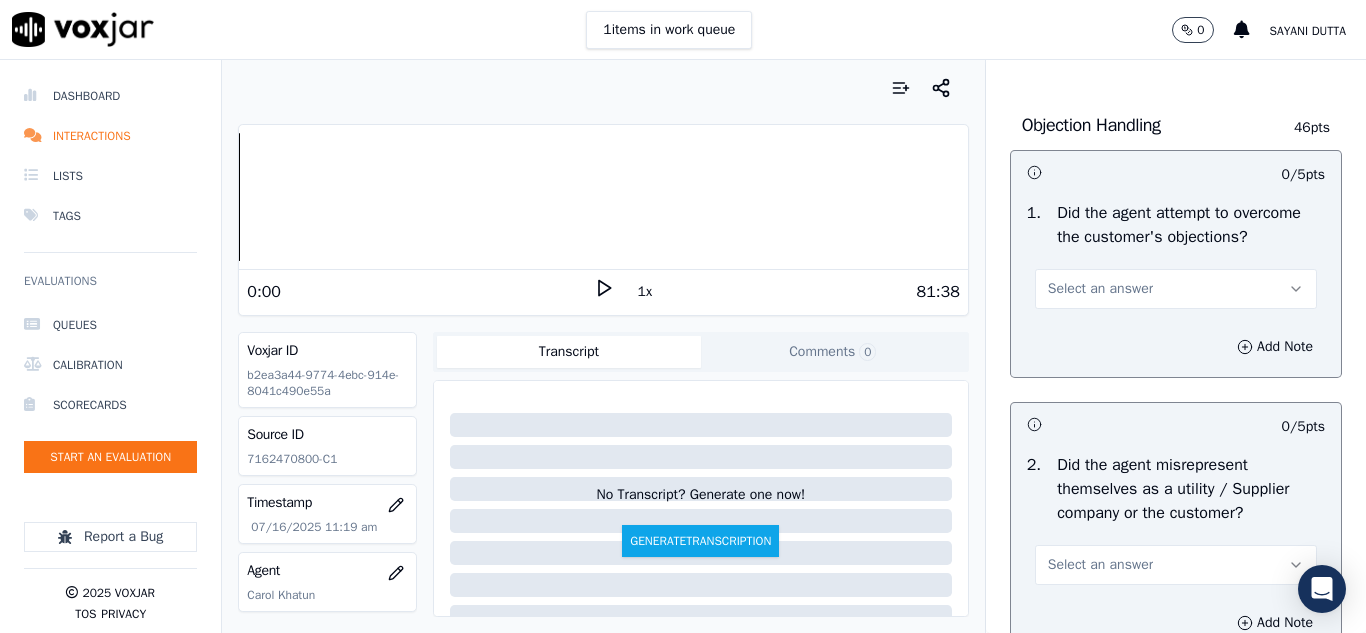 click on "Select an answer" at bounding box center [1176, 289] 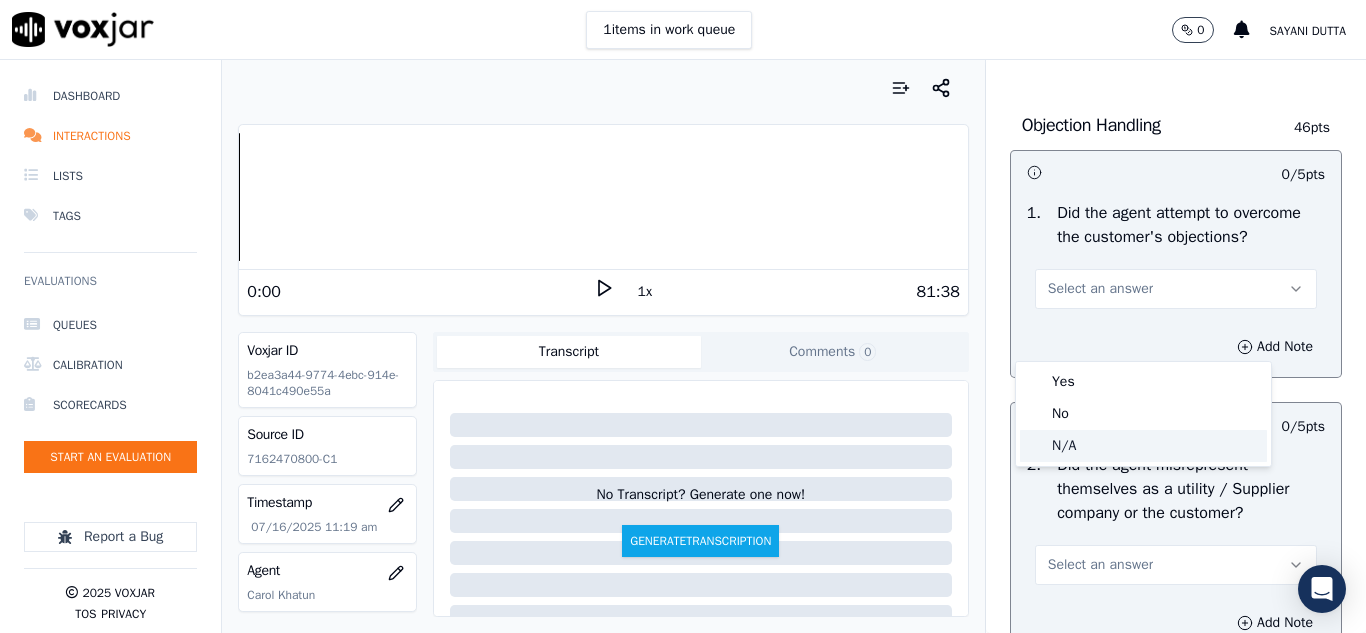 click on "N/A" 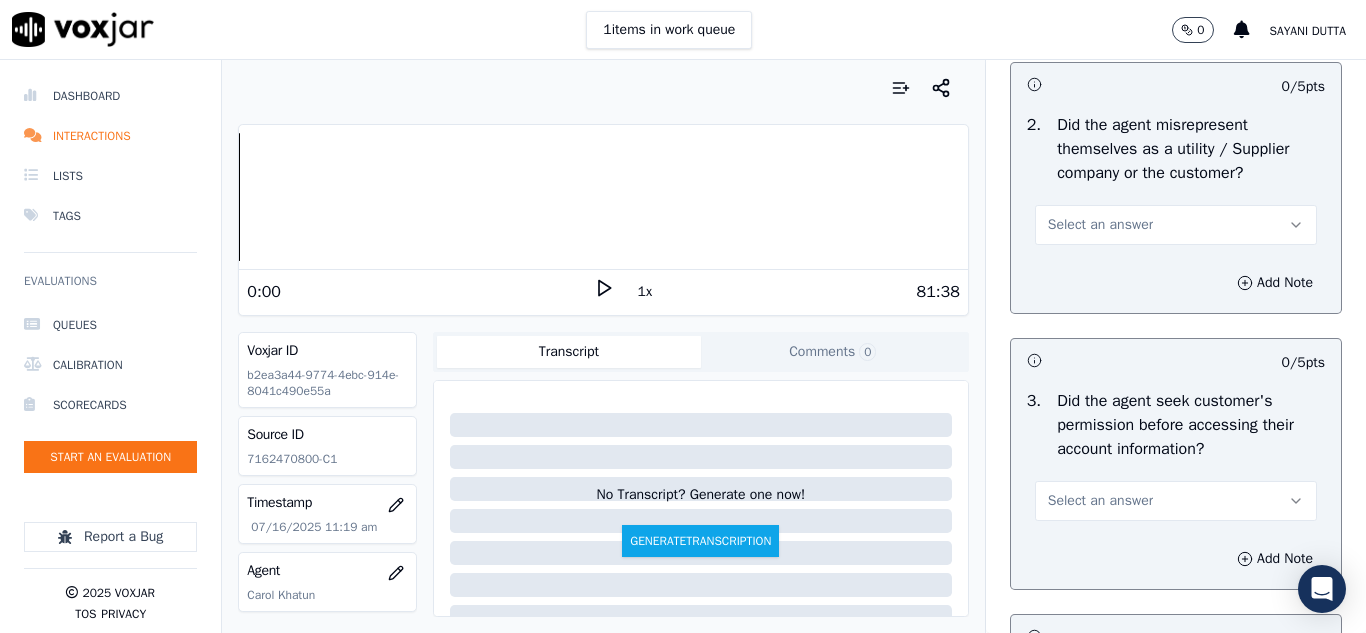 scroll, scrollTop: 1600, scrollLeft: 0, axis: vertical 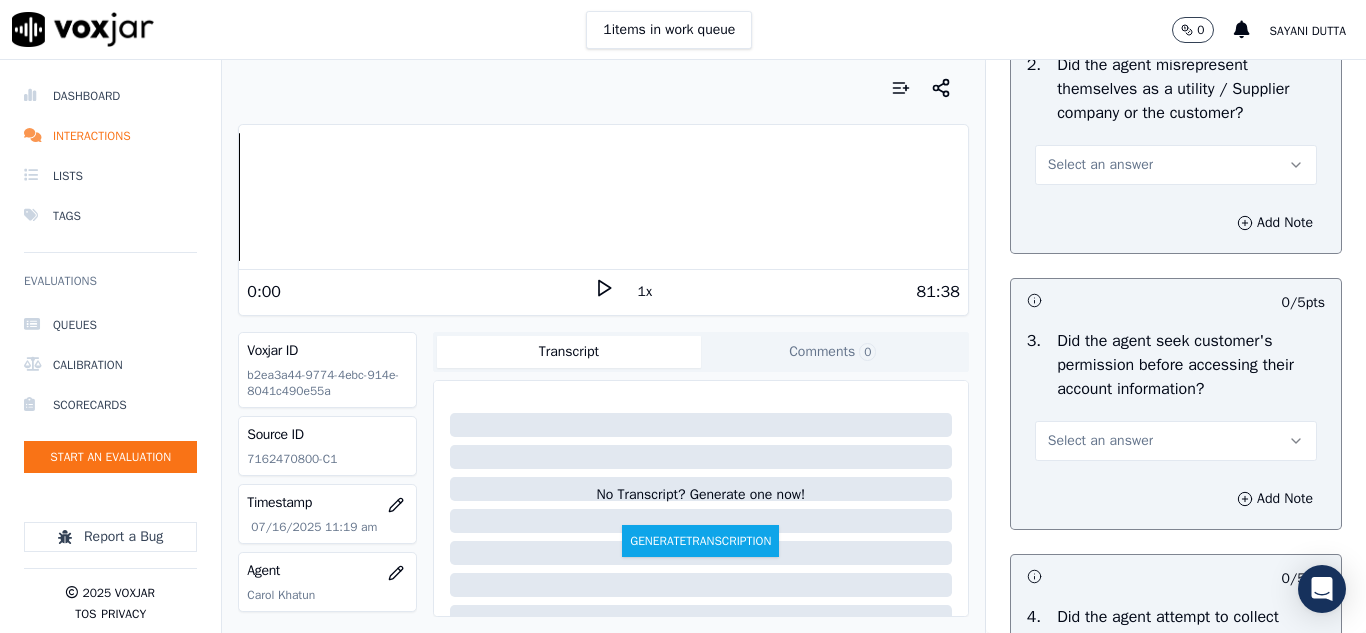 click on "Select an answer" at bounding box center [1176, 165] 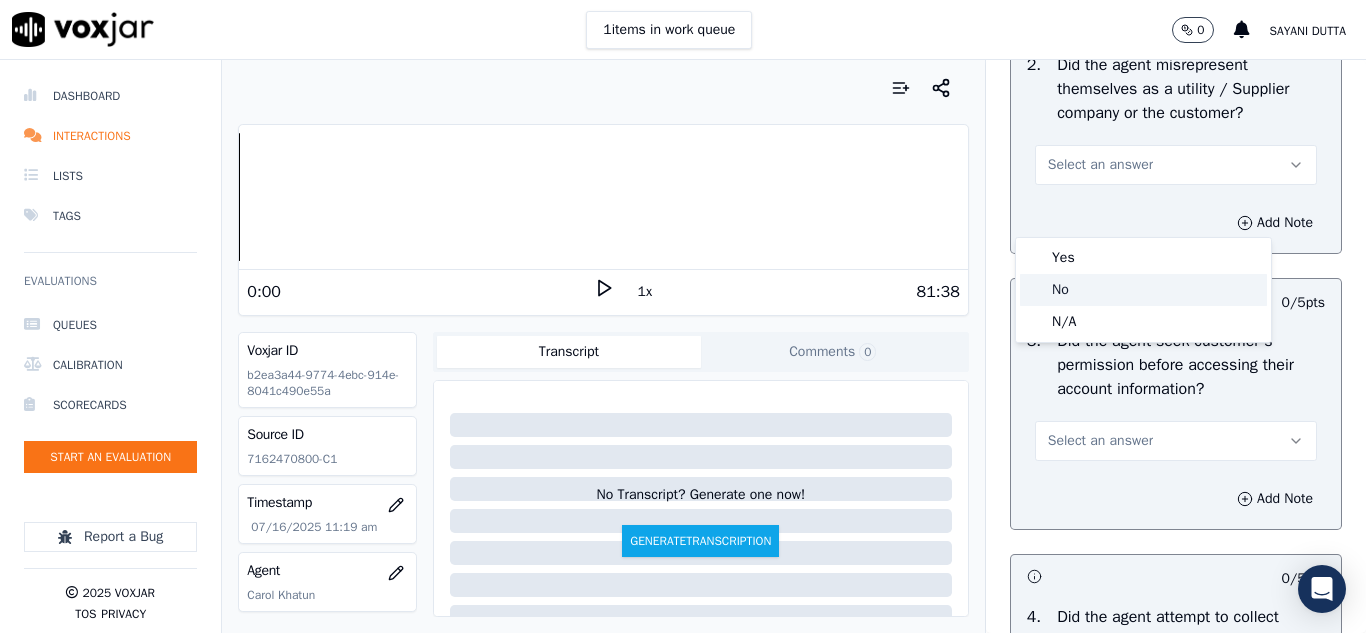 click on "No" 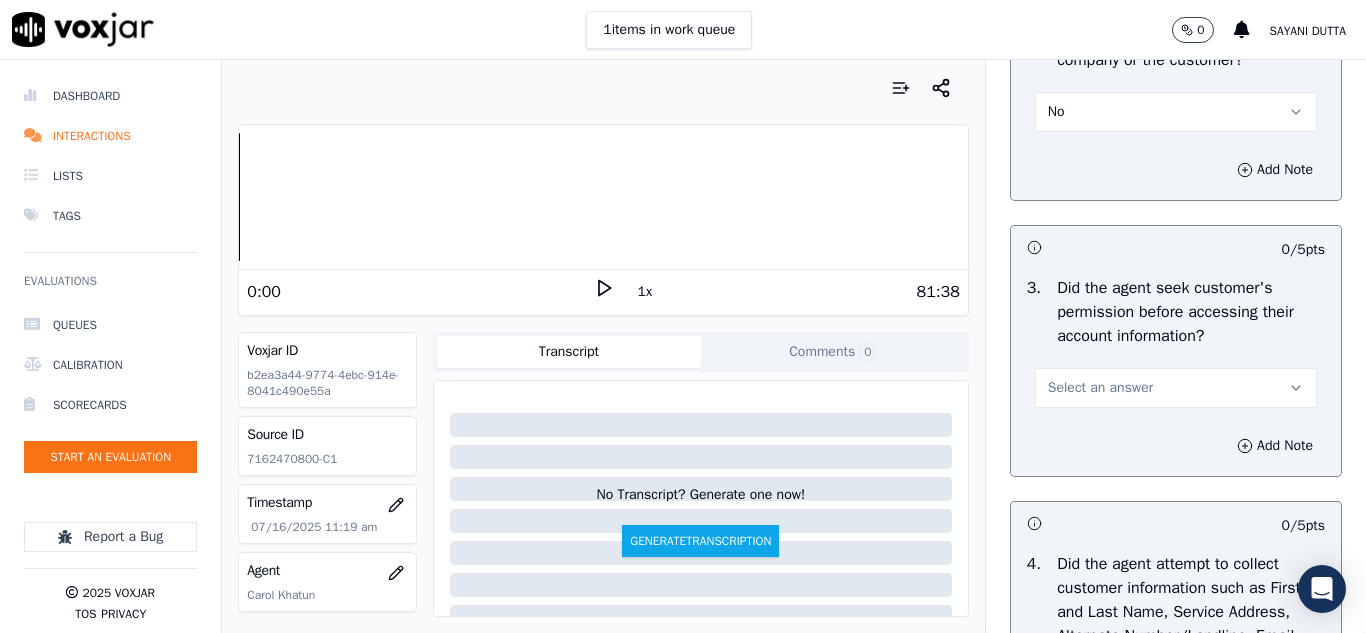 scroll, scrollTop: 1700, scrollLeft: 0, axis: vertical 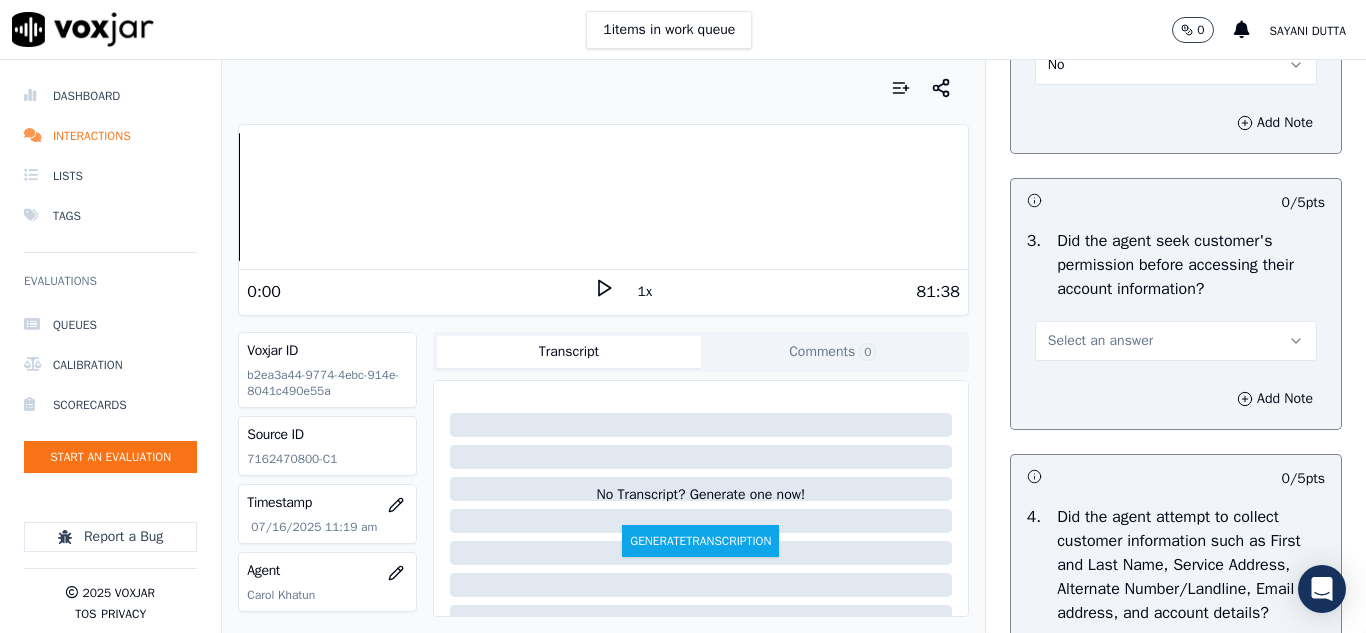 drag, startPoint x: 1050, startPoint y: 387, endPoint x: 1042, endPoint y: 397, distance: 12.806249 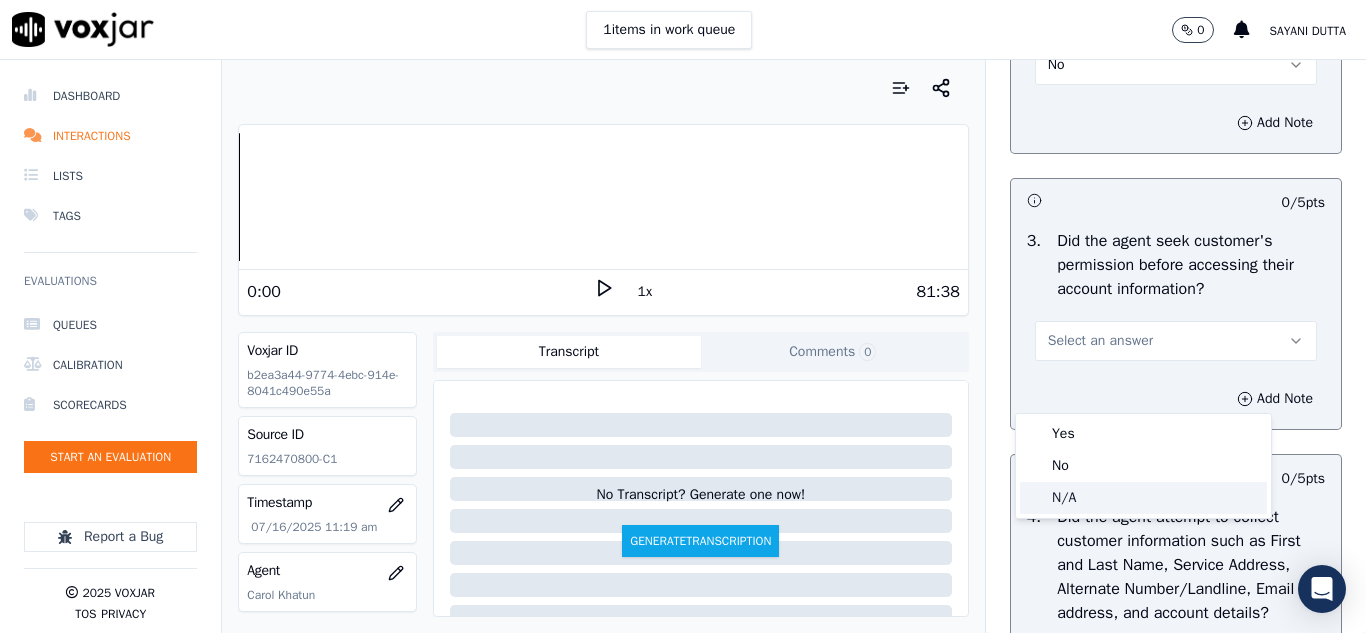 click on "N/A" 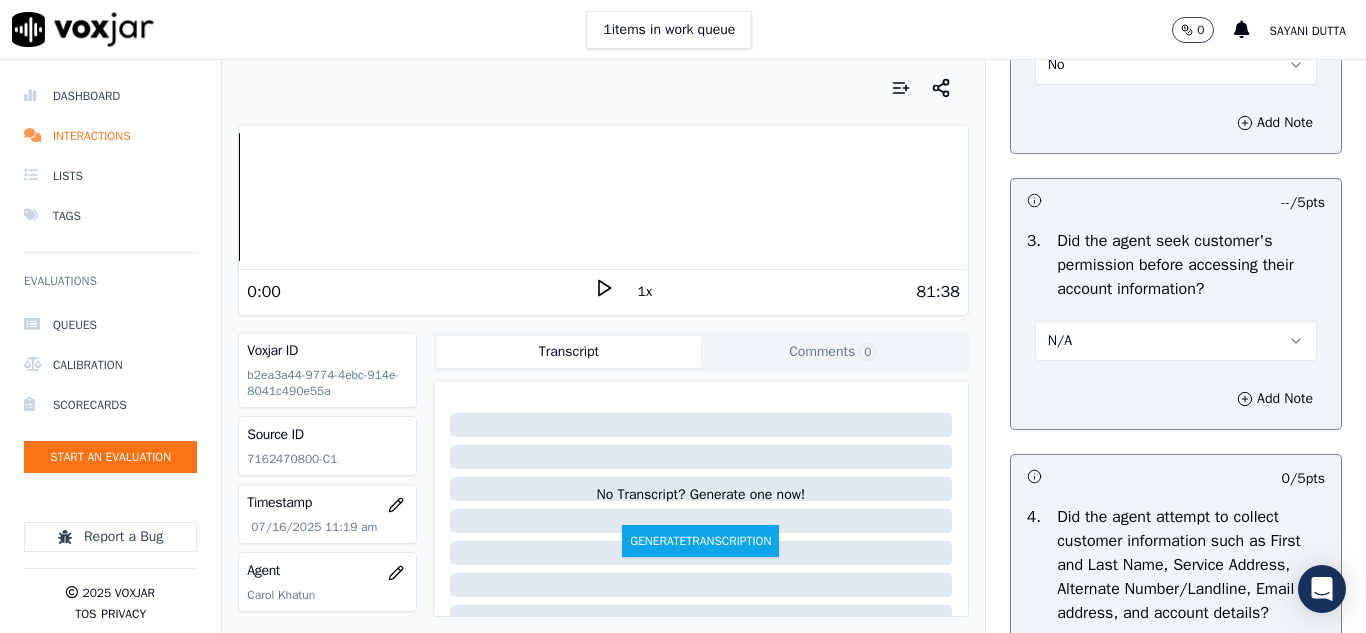 click on "N/A" at bounding box center [1176, 341] 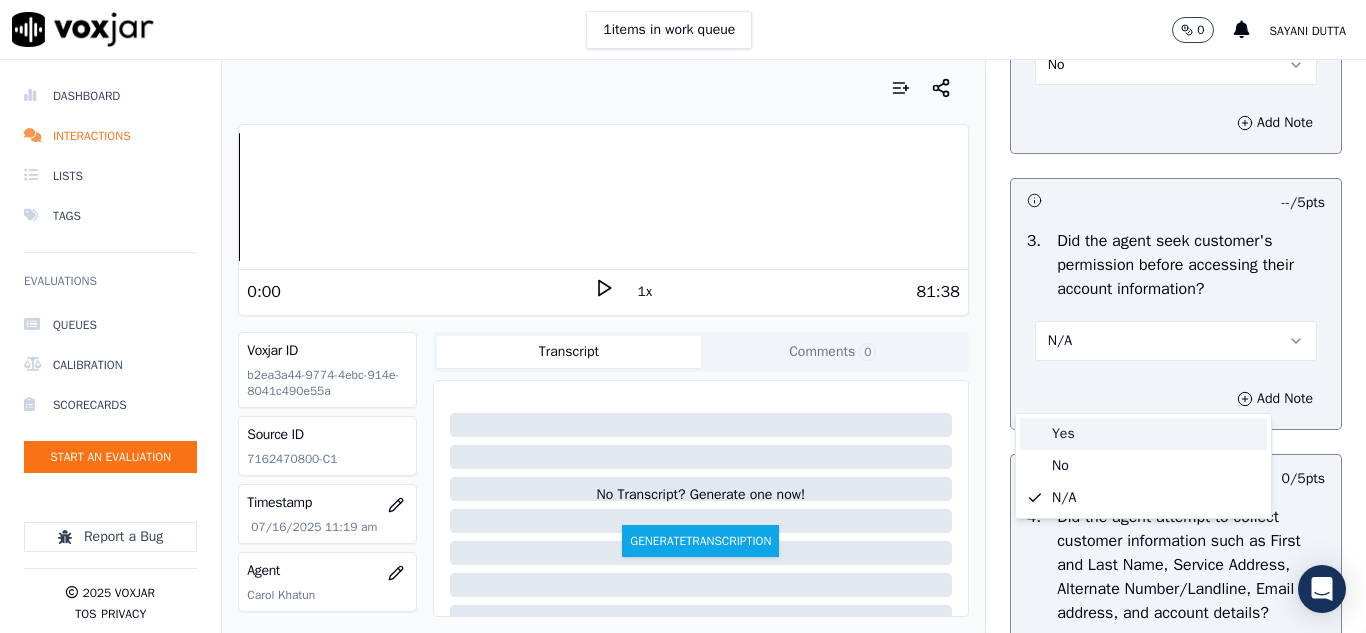 click on "Yes" at bounding box center [1143, 434] 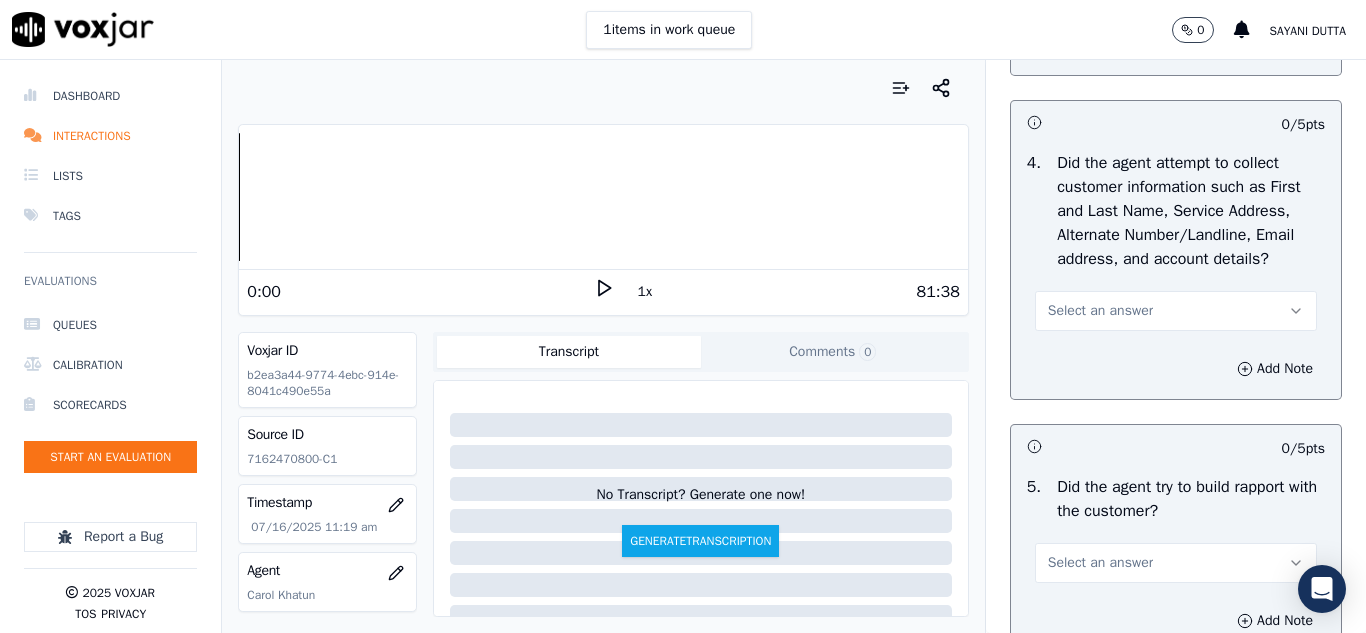 scroll, scrollTop: 2100, scrollLeft: 0, axis: vertical 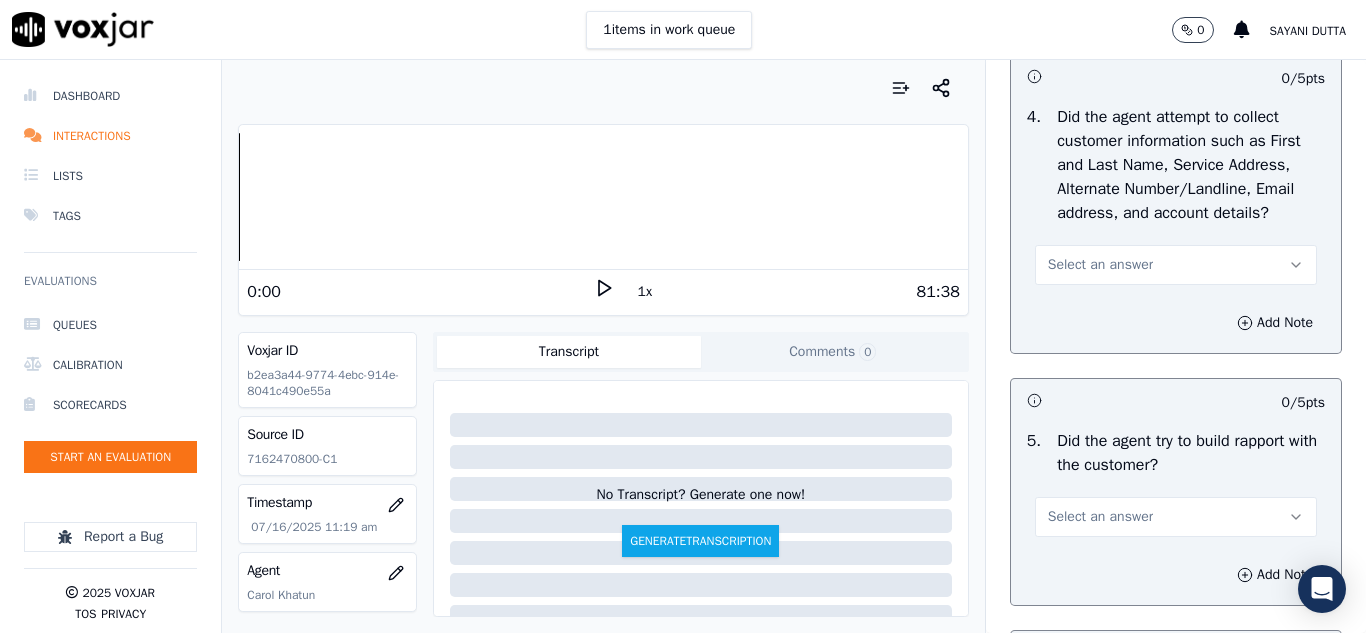 drag, startPoint x: 1064, startPoint y: 306, endPoint x: 1073, endPoint y: 333, distance: 28.460499 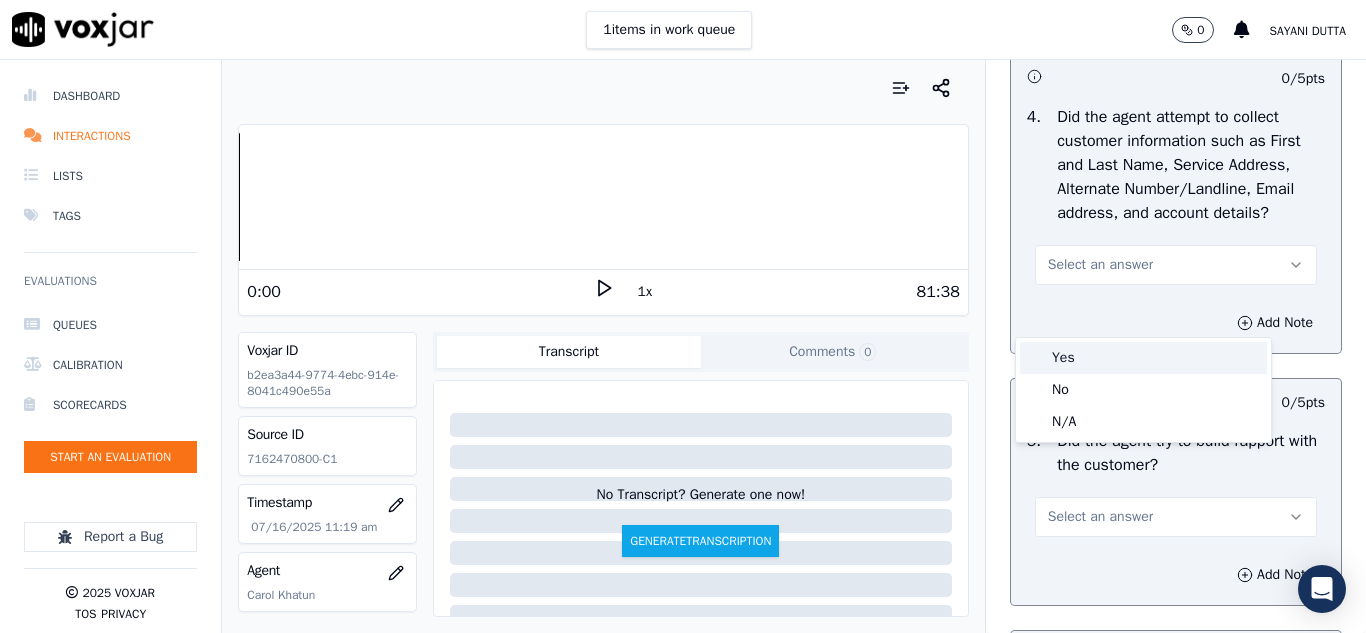 click on "Yes" at bounding box center [1143, 358] 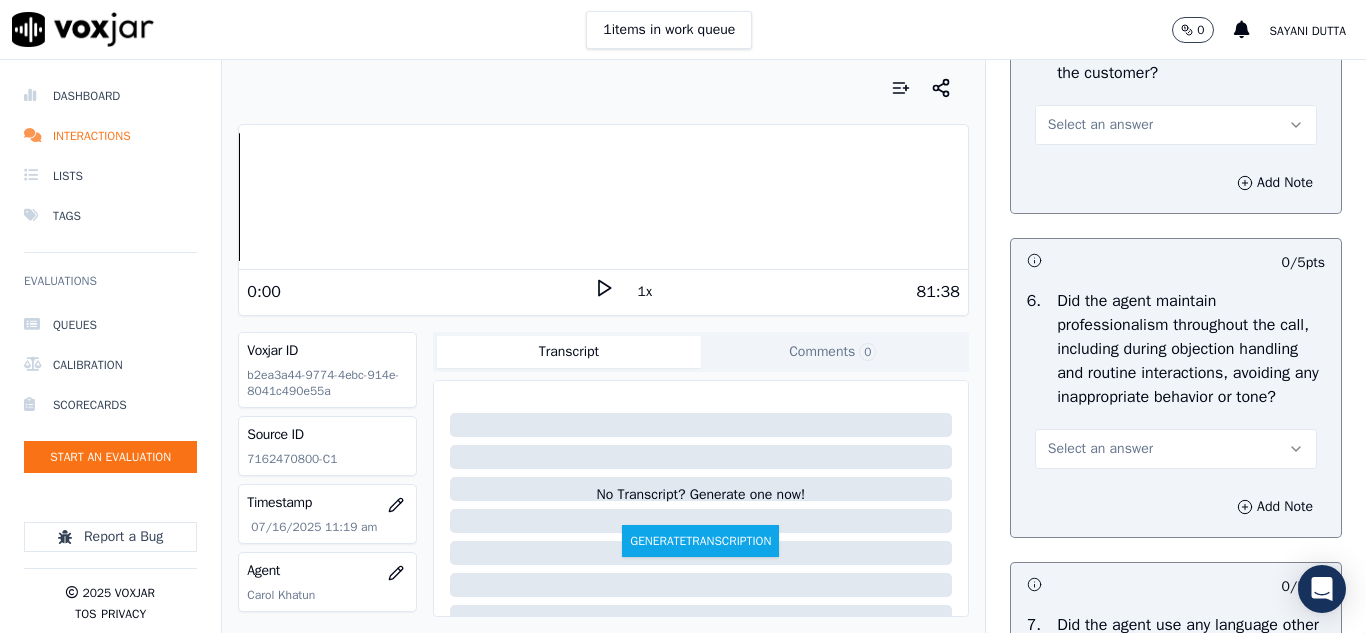 scroll, scrollTop: 2500, scrollLeft: 0, axis: vertical 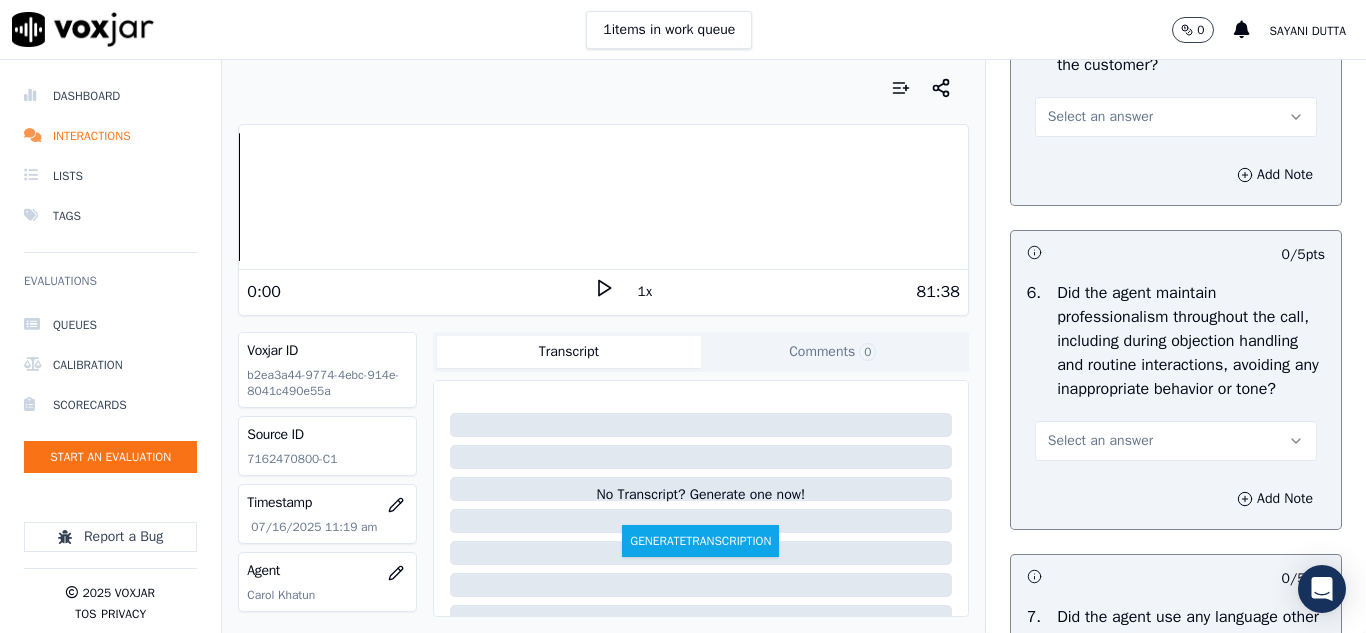 click on "Select an answer" at bounding box center [1100, 117] 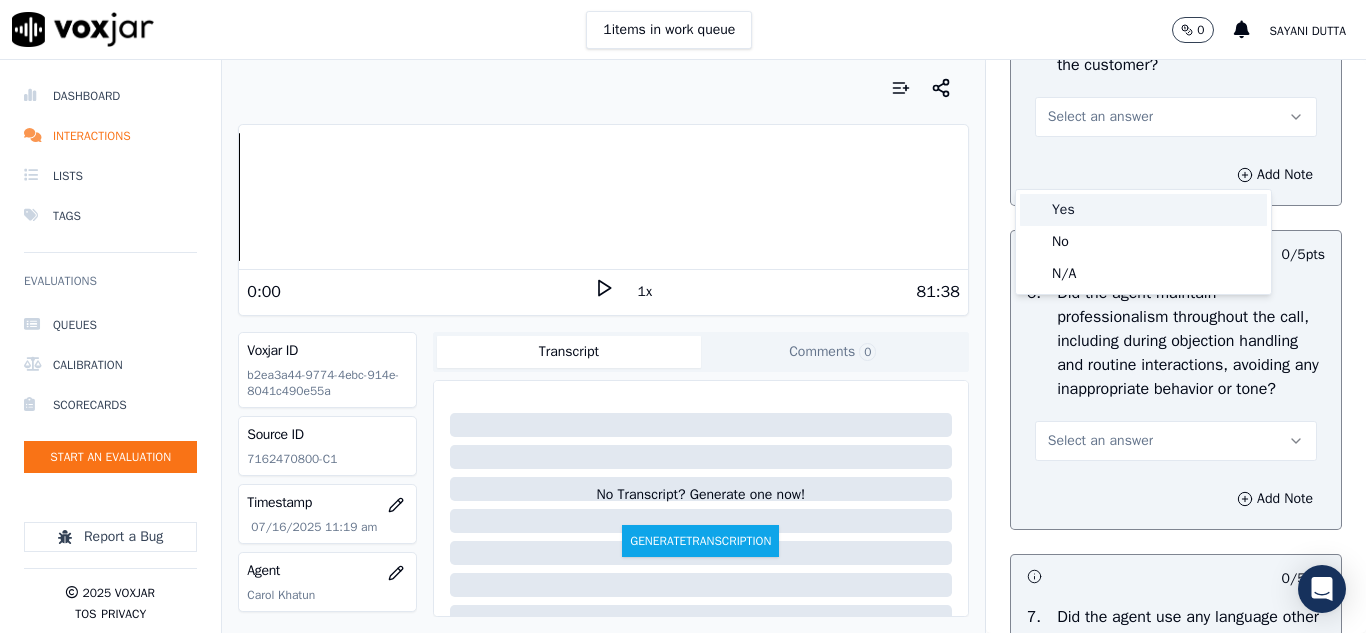 click on "Yes" at bounding box center [1143, 210] 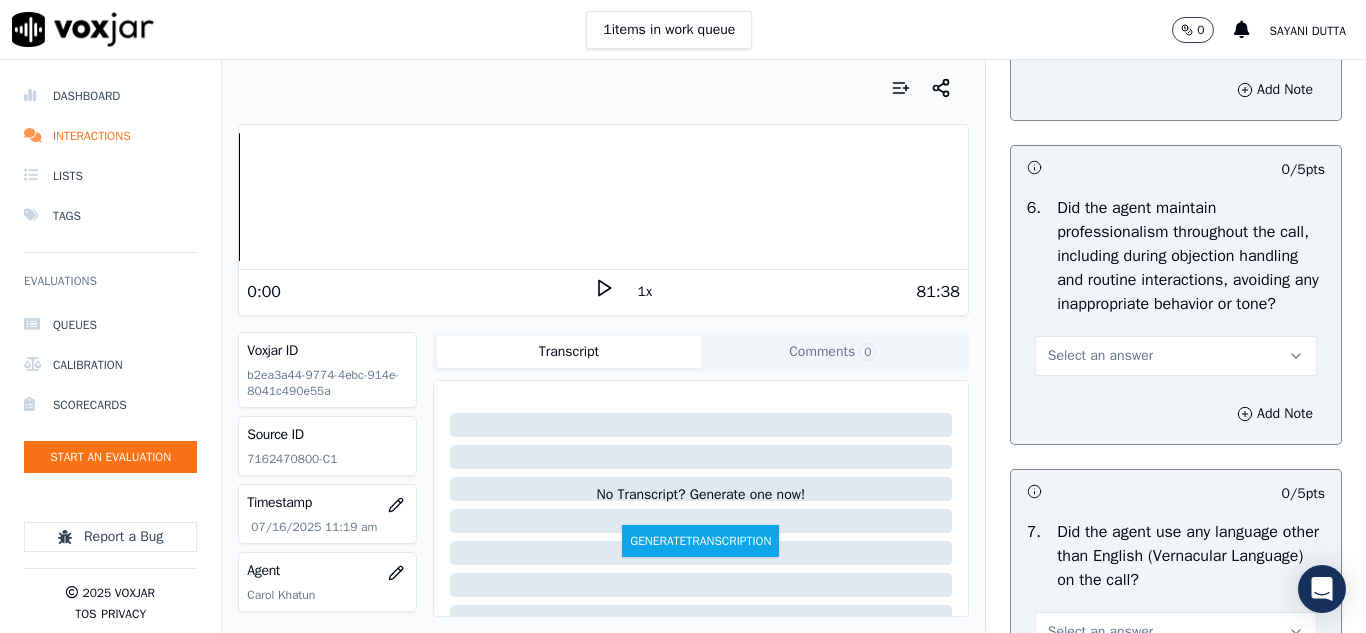 scroll, scrollTop: 2700, scrollLeft: 0, axis: vertical 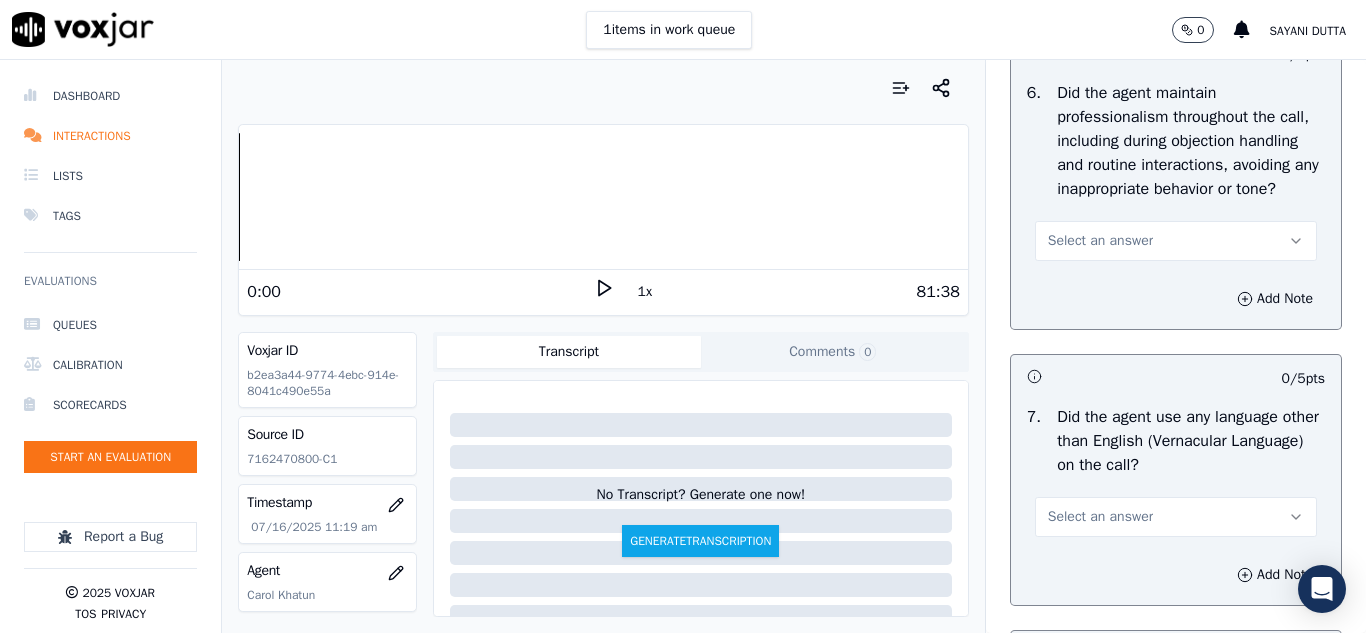 click on "Select an answer" at bounding box center (1100, 241) 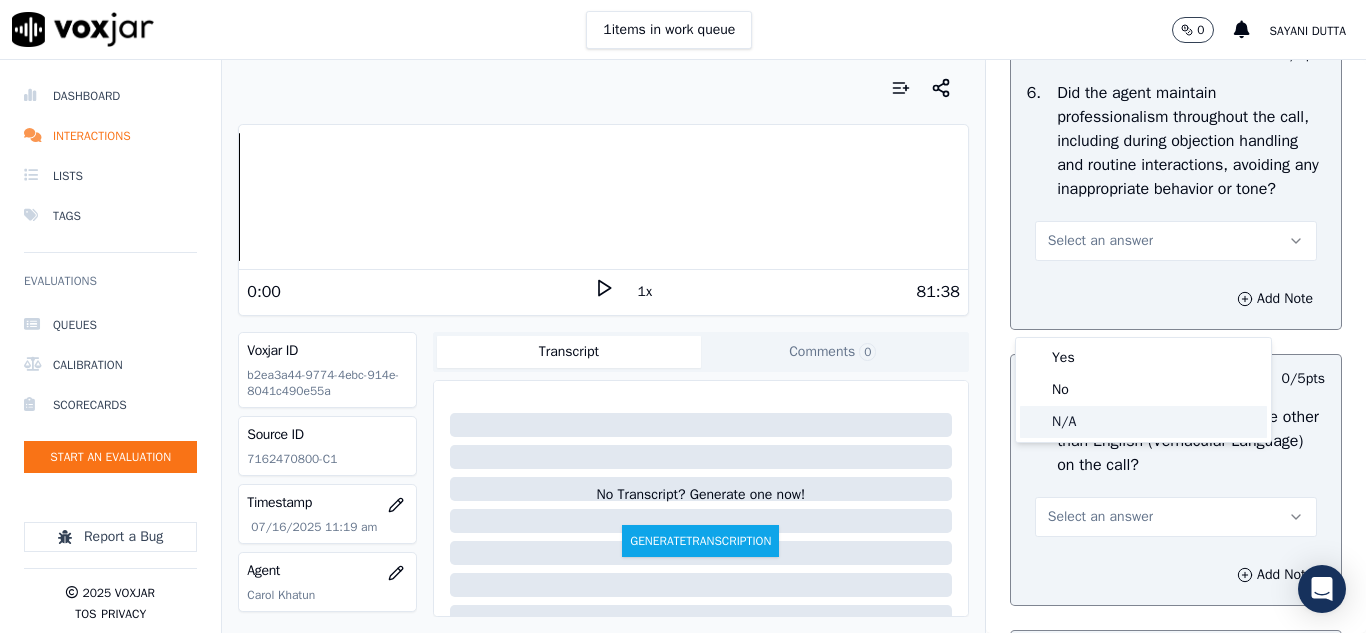 click on "N/A" 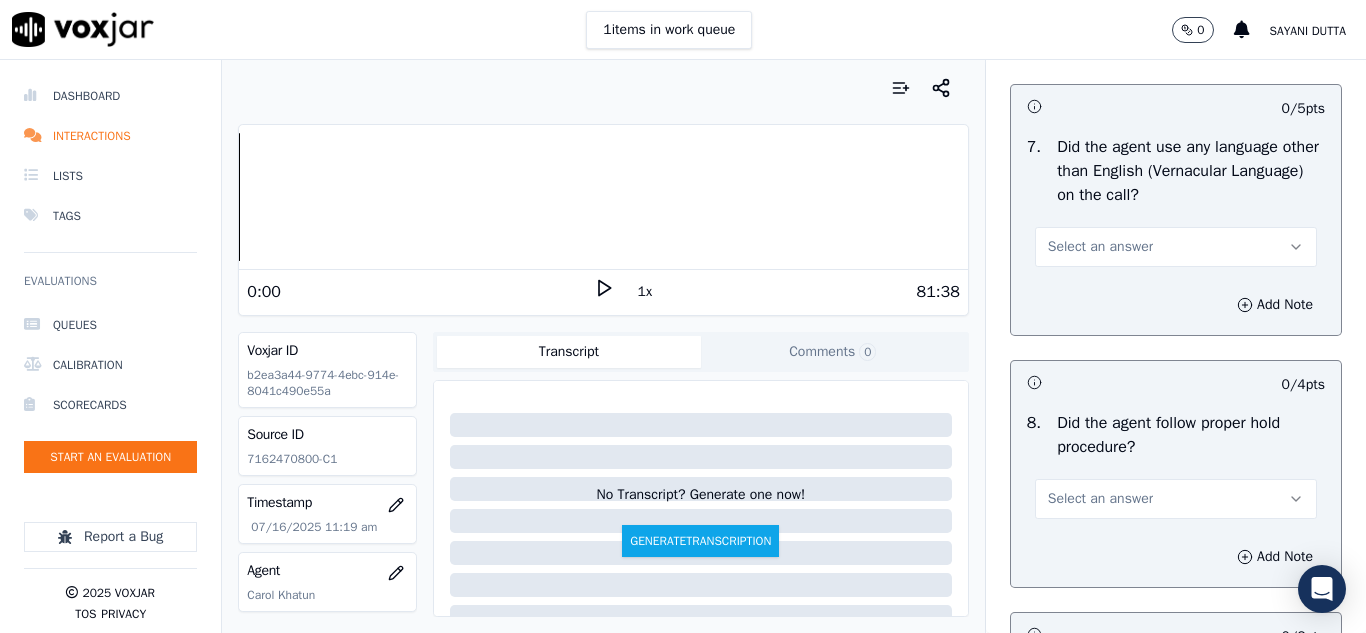 scroll, scrollTop: 3000, scrollLeft: 0, axis: vertical 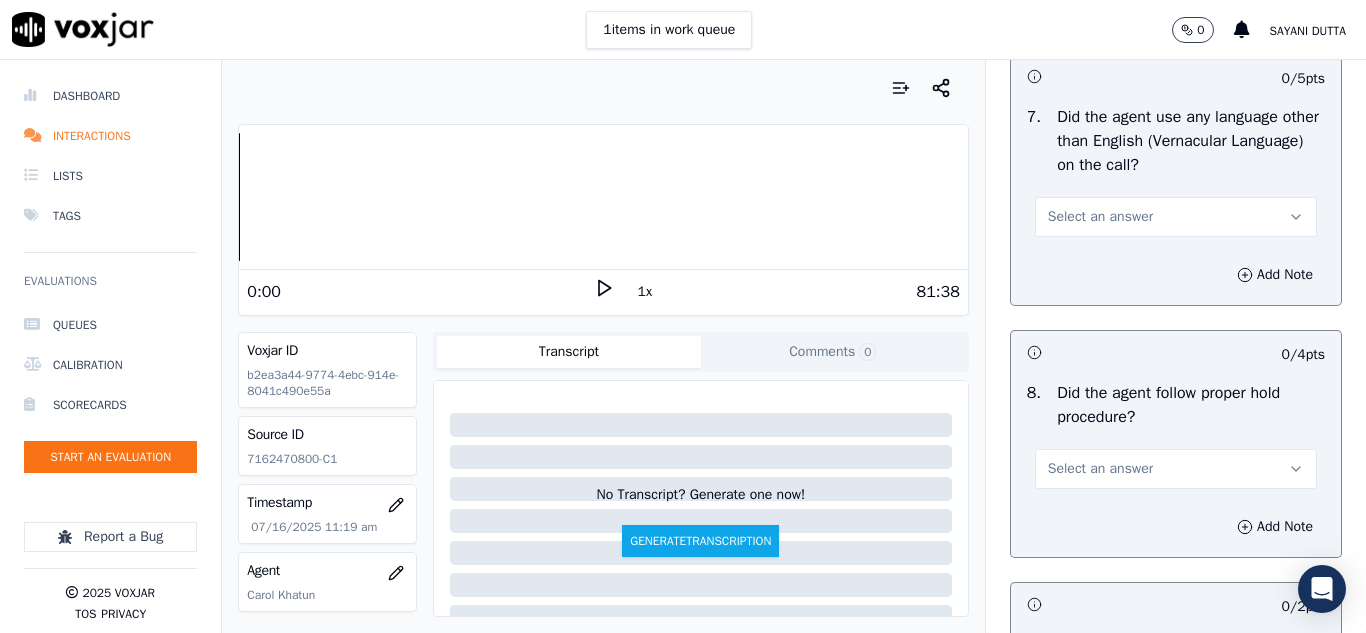 click on "7 .   Did the agent use any language other than English (Vernacular Language) on the call?   Select an answer" at bounding box center [1176, 171] 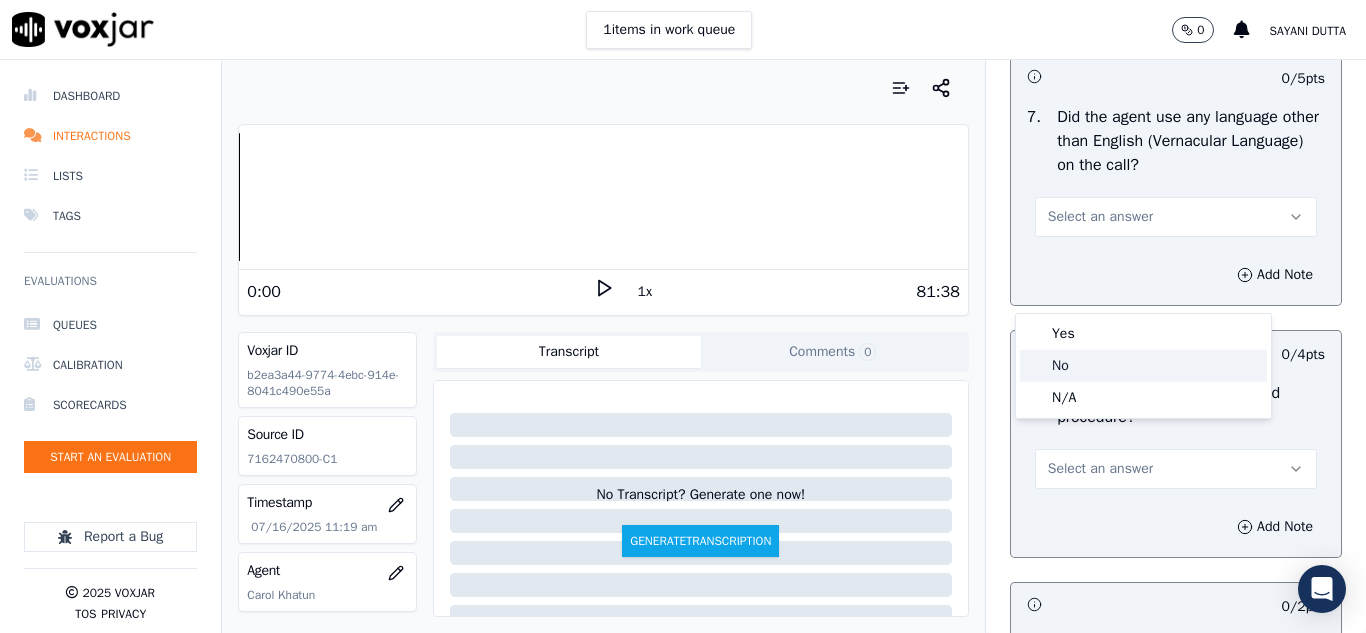 click on "No" 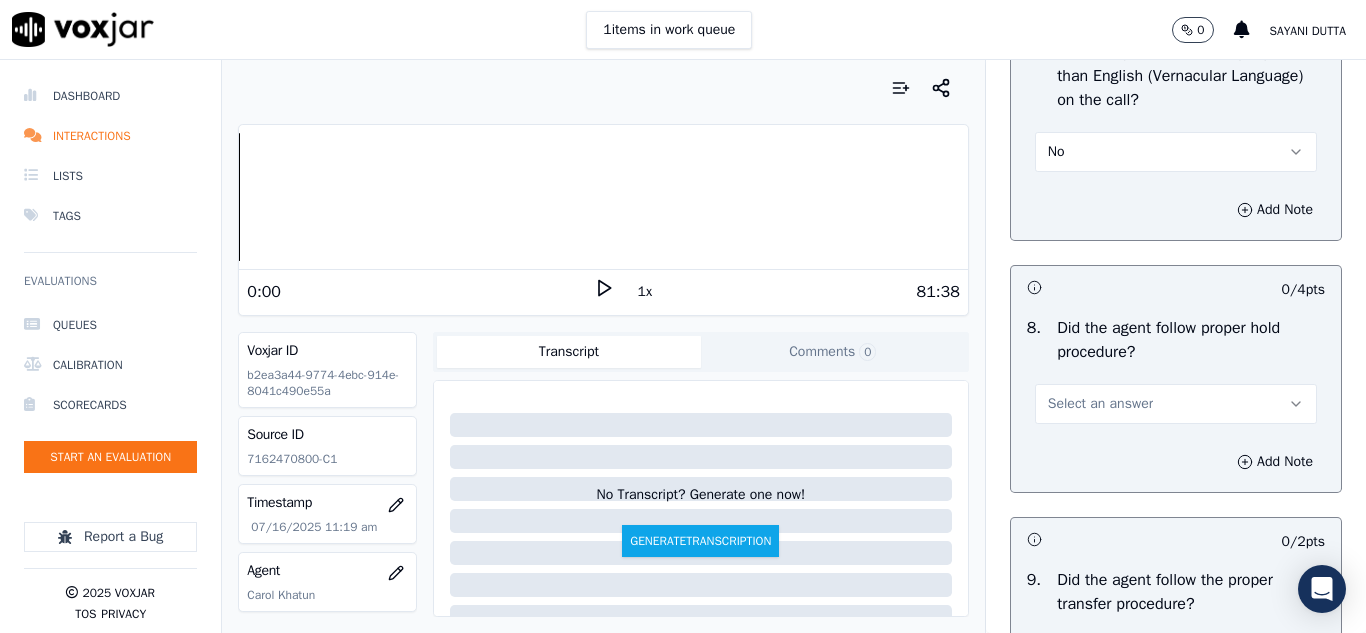scroll, scrollTop: 3100, scrollLeft: 0, axis: vertical 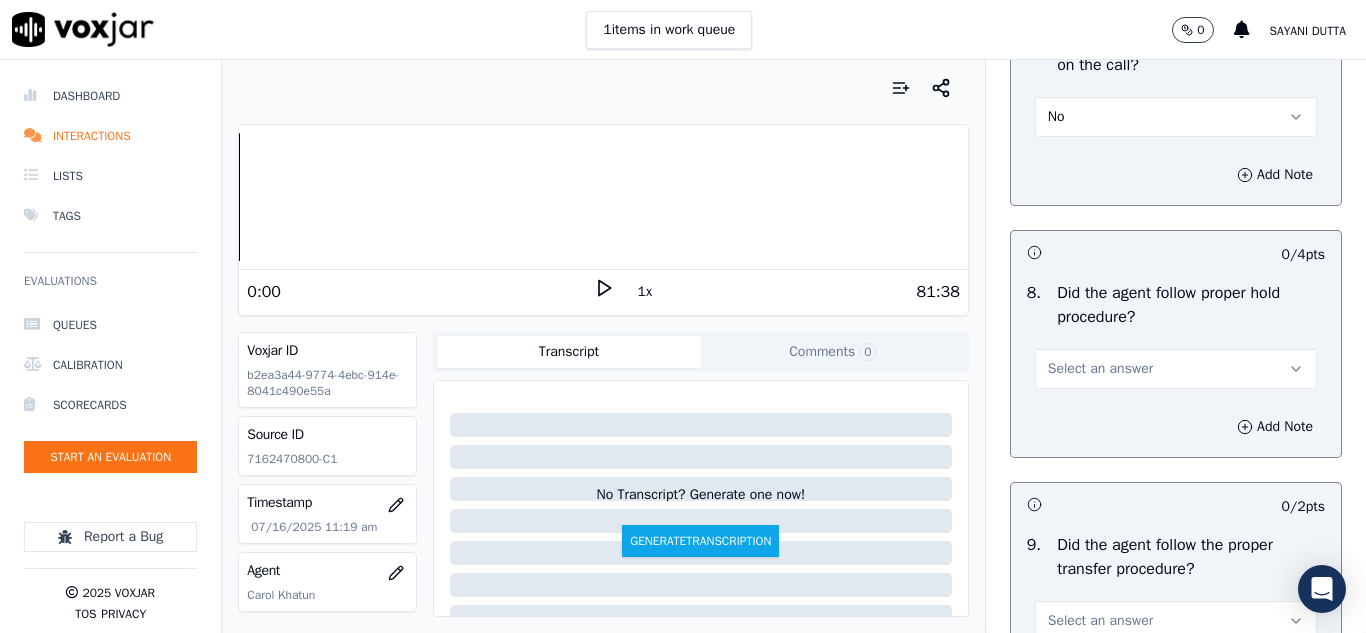 click on "Select an answer" at bounding box center (1100, 369) 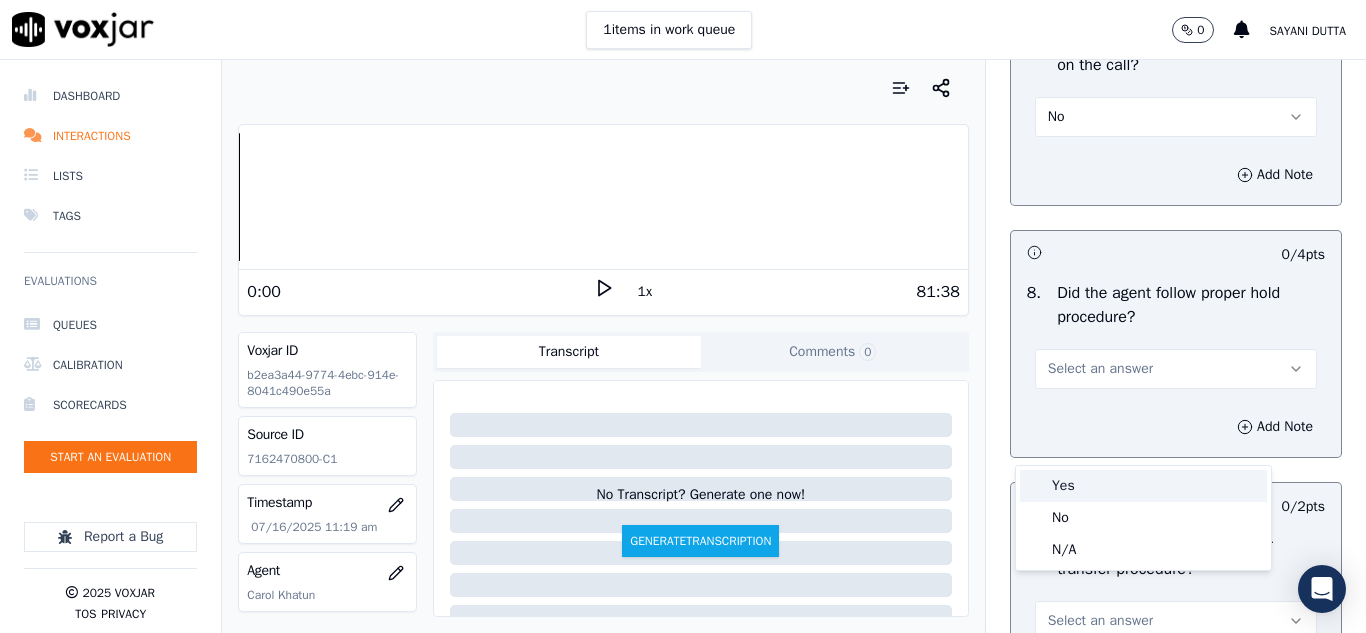 click on "Yes" at bounding box center [1143, 486] 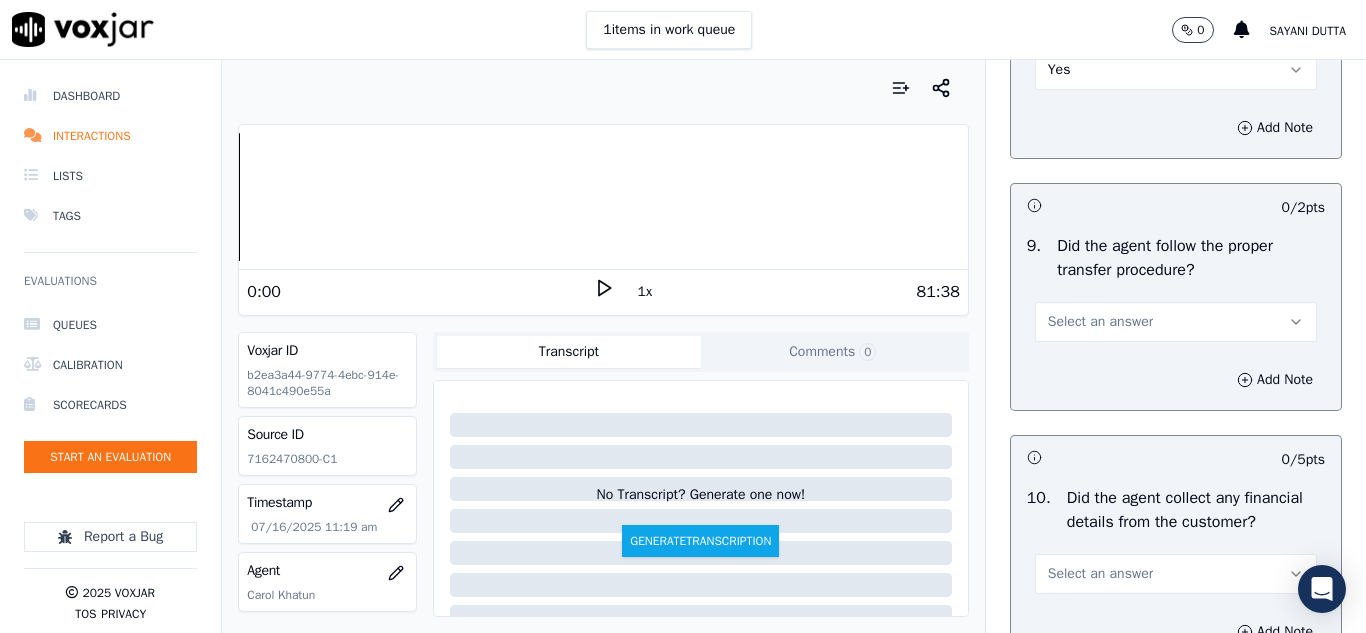 scroll, scrollTop: 3400, scrollLeft: 0, axis: vertical 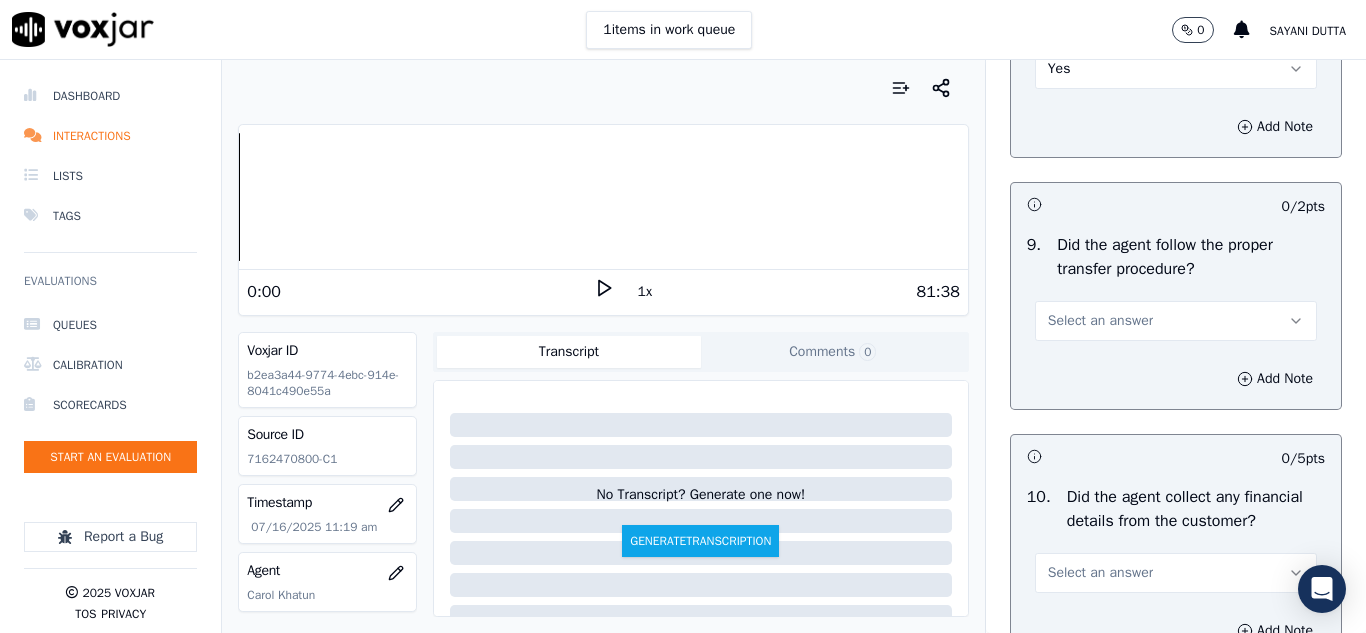 drag, startPoint x: 1078, startPoint y: 398, endPoint x: 1076, endPoint y: 409, distance: 11.18034 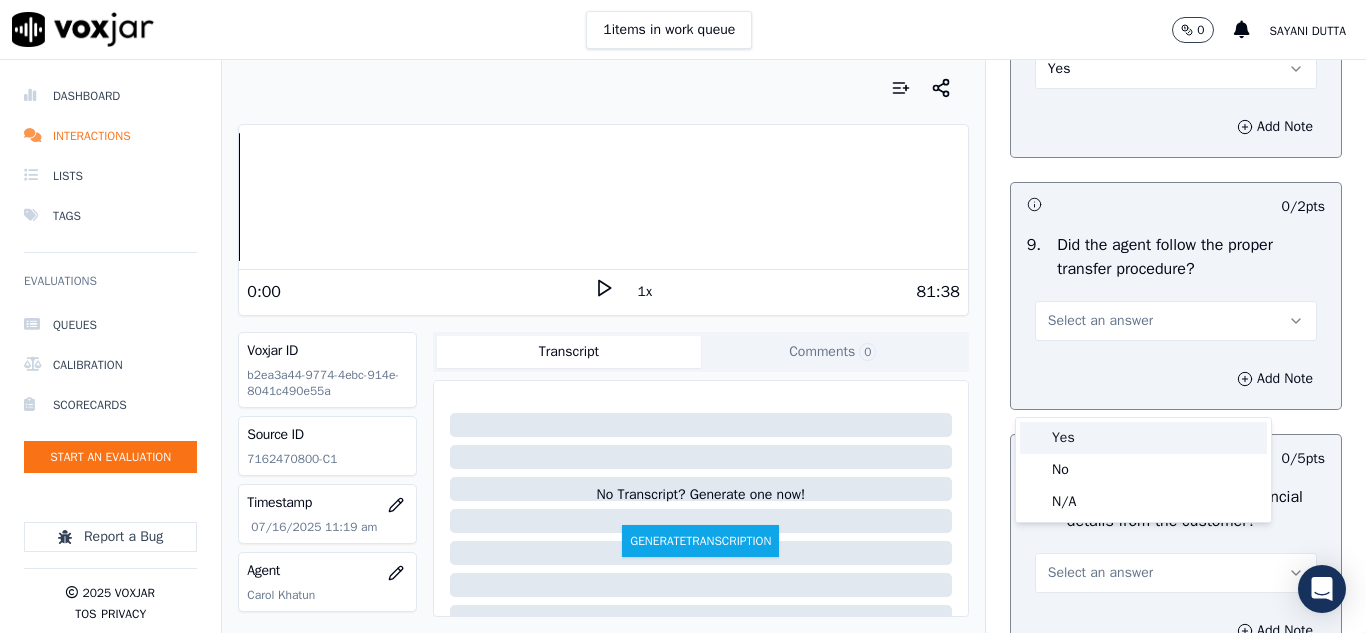 click on "Yes" at bounding box center [1143, 438] 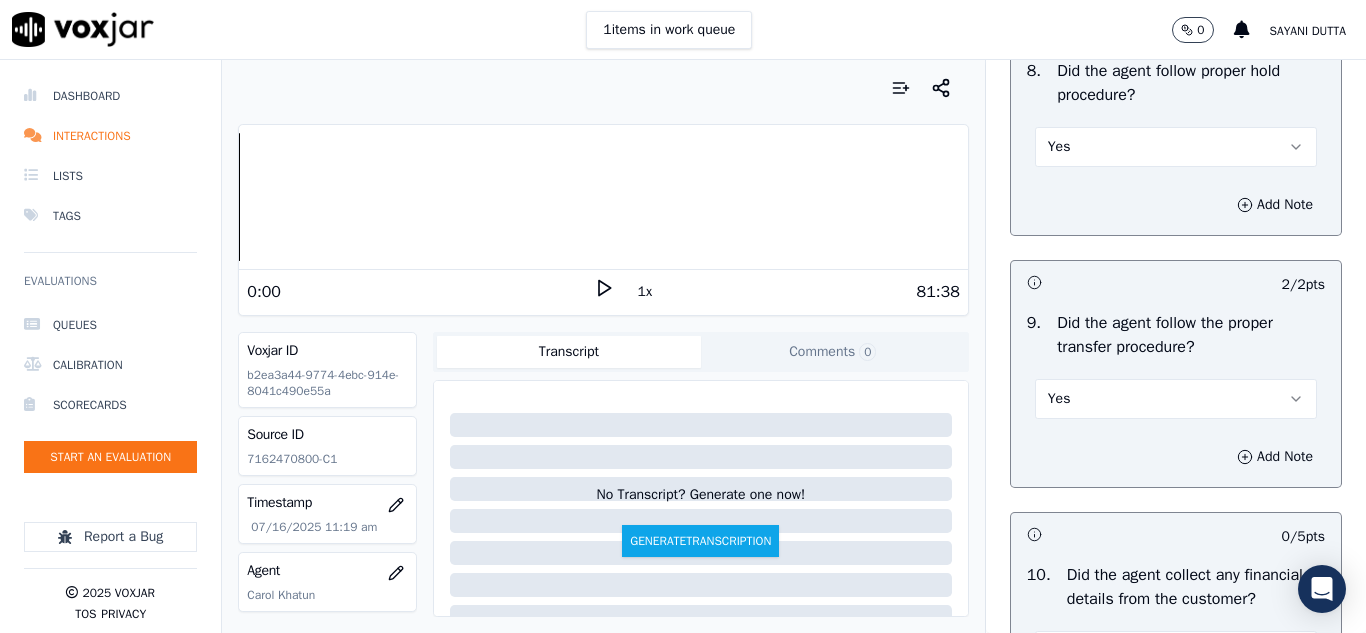 scroll, scrollTop: 3300, scrollLeft: 0, axis: vertical 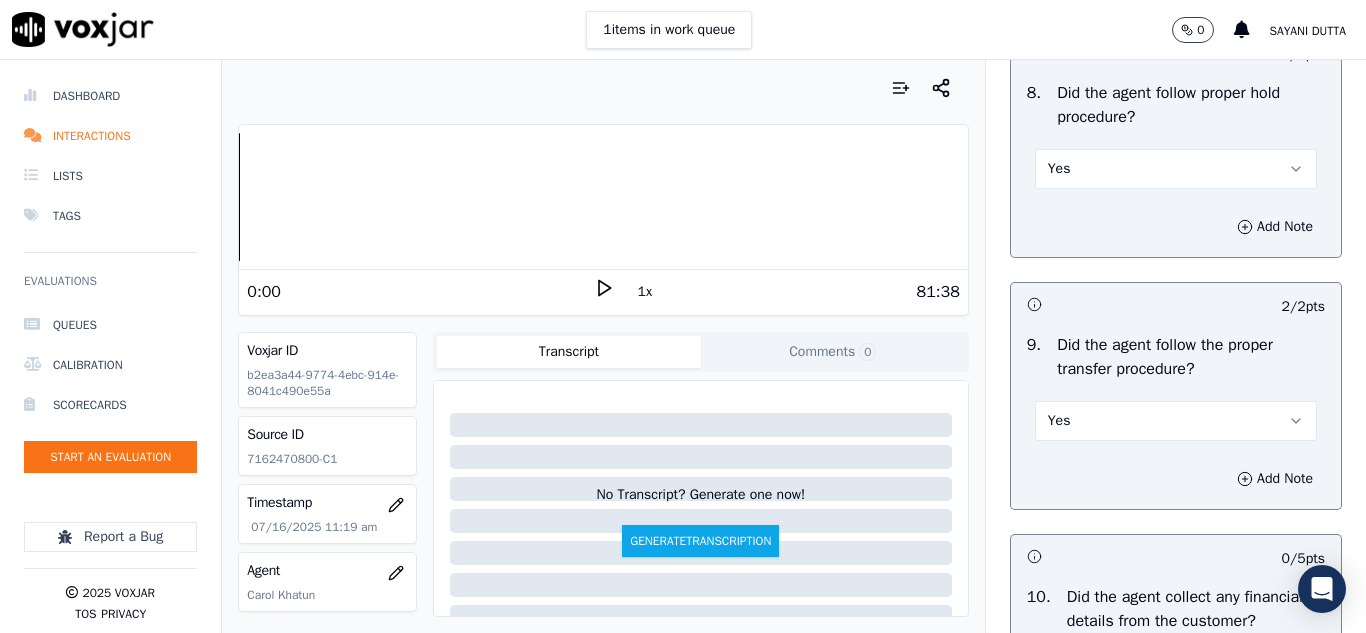 click on "Yes" at bounding box center (1176, 169) 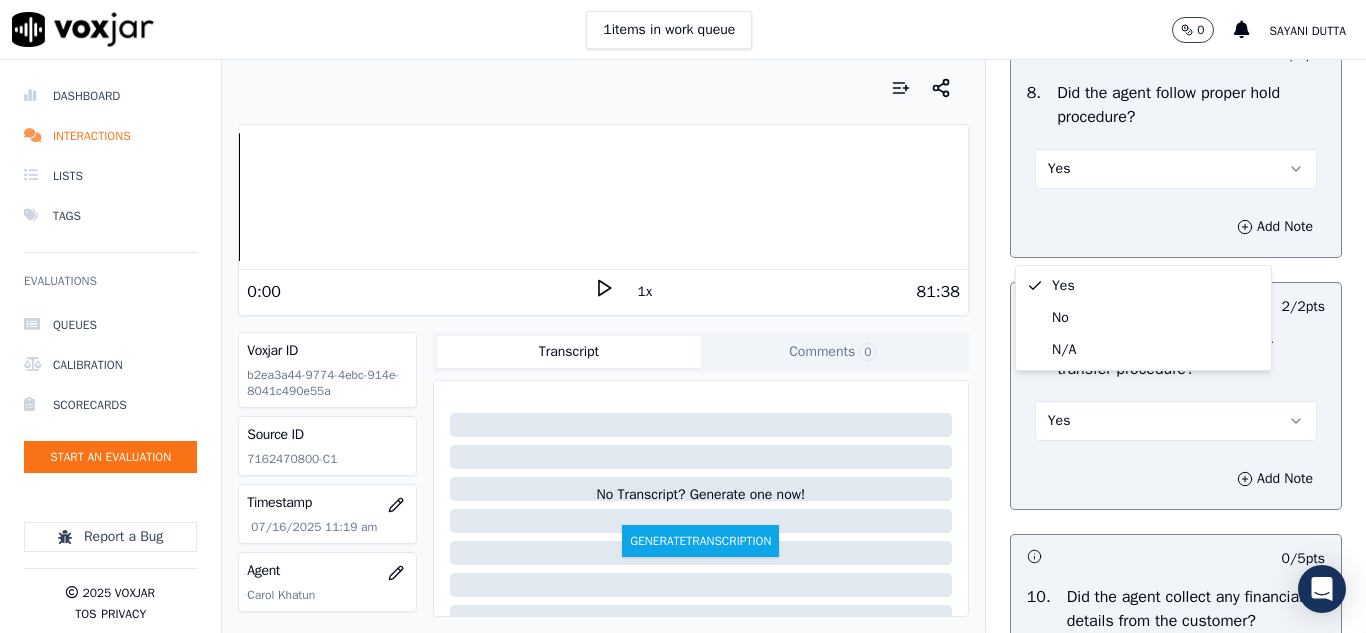 click on "Yes" at bounding box center [1176, 169] 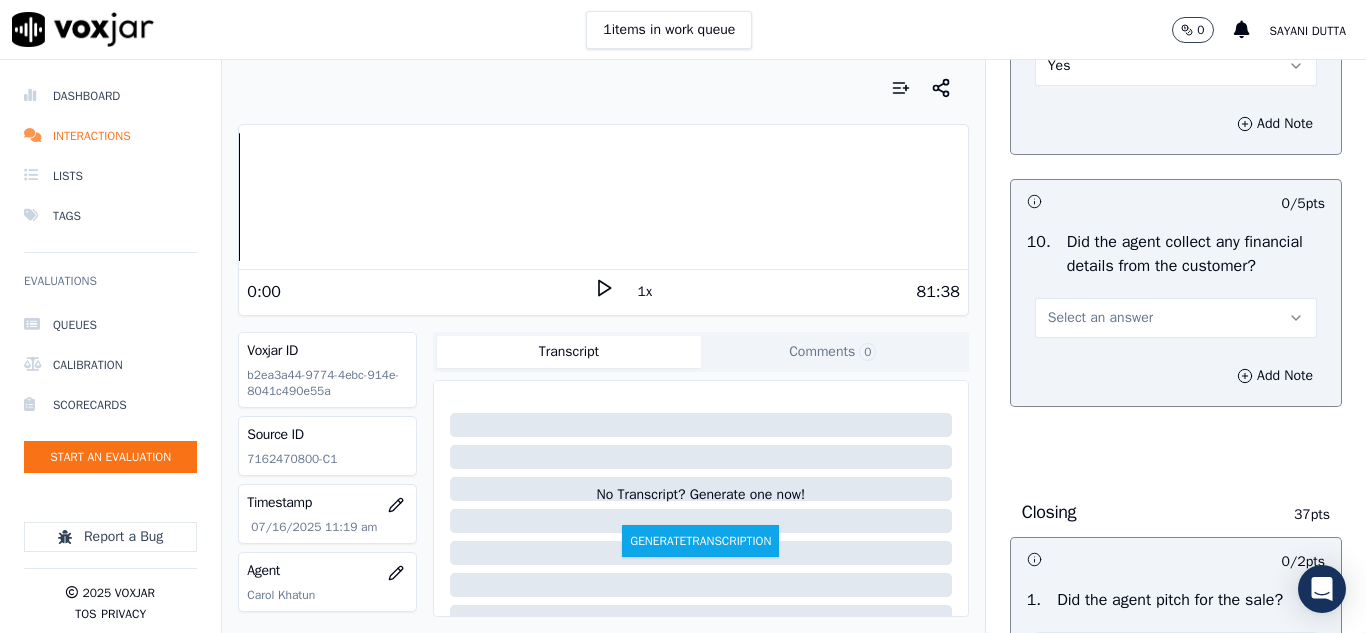 scroll, scrollTop: 3700, scrollLeft: 0, axis: vertical 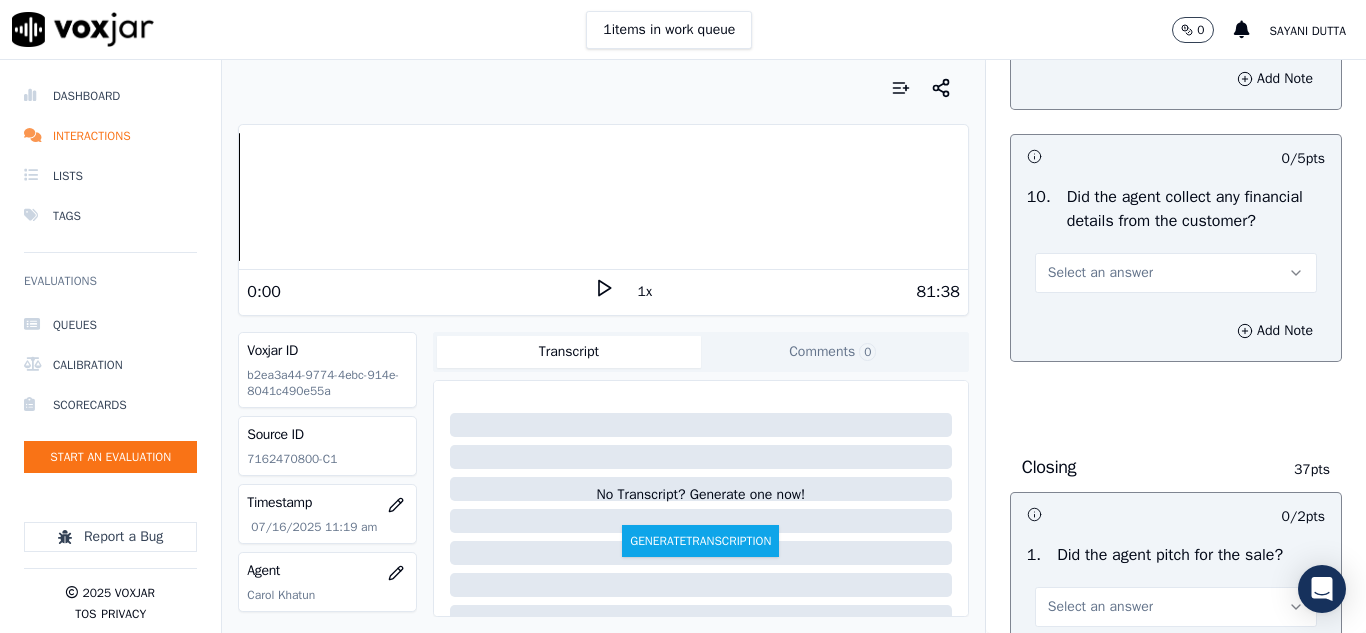 click on "Select an answer" at bounding box center (1100, 273) 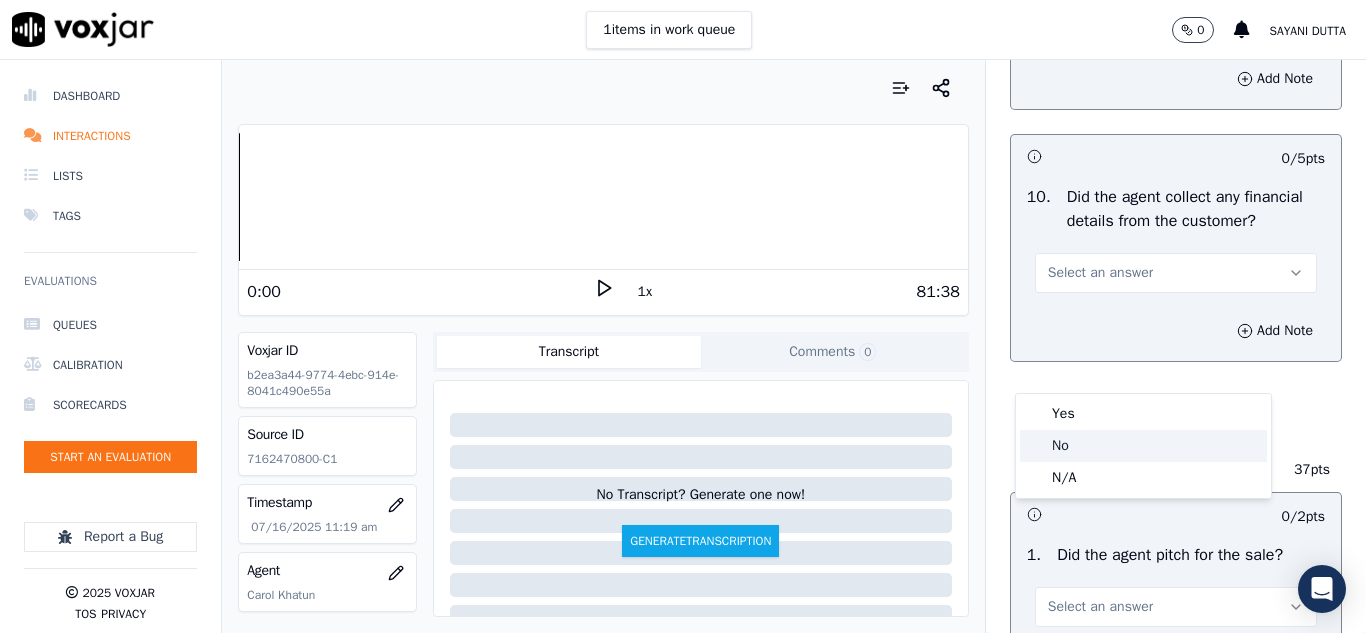 click on "No" 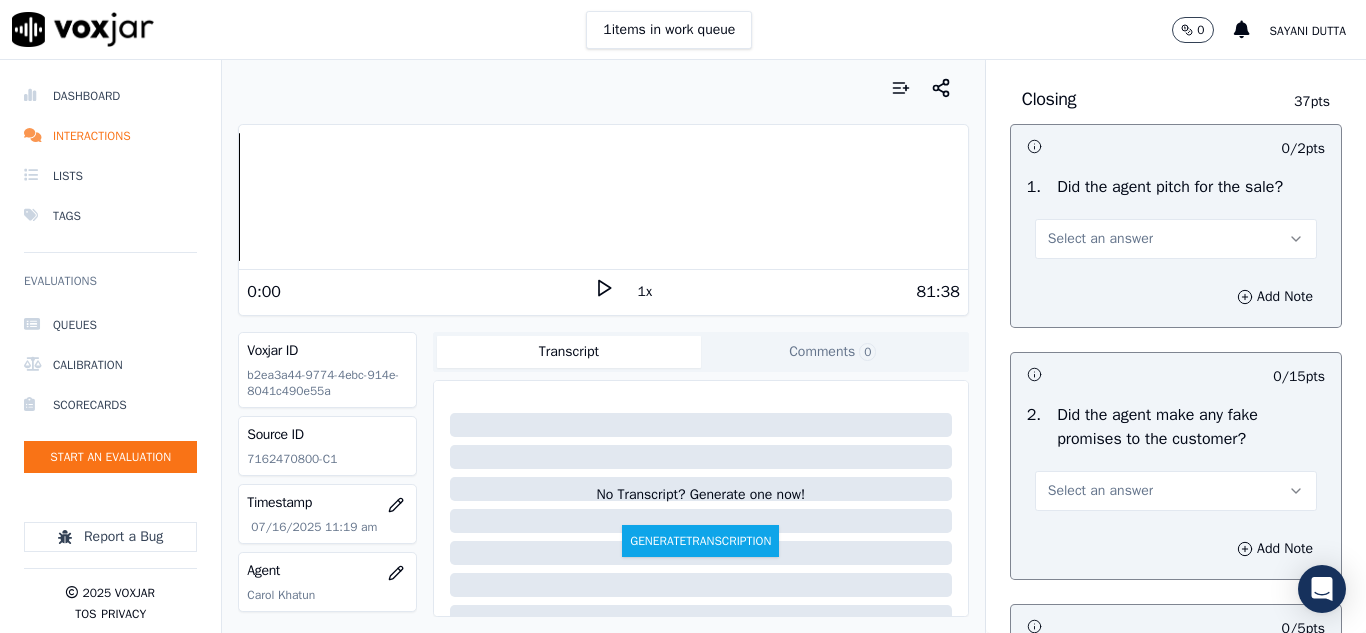 scroll, scrollTop: 4100, scrollLeft: 0, axis: vertical 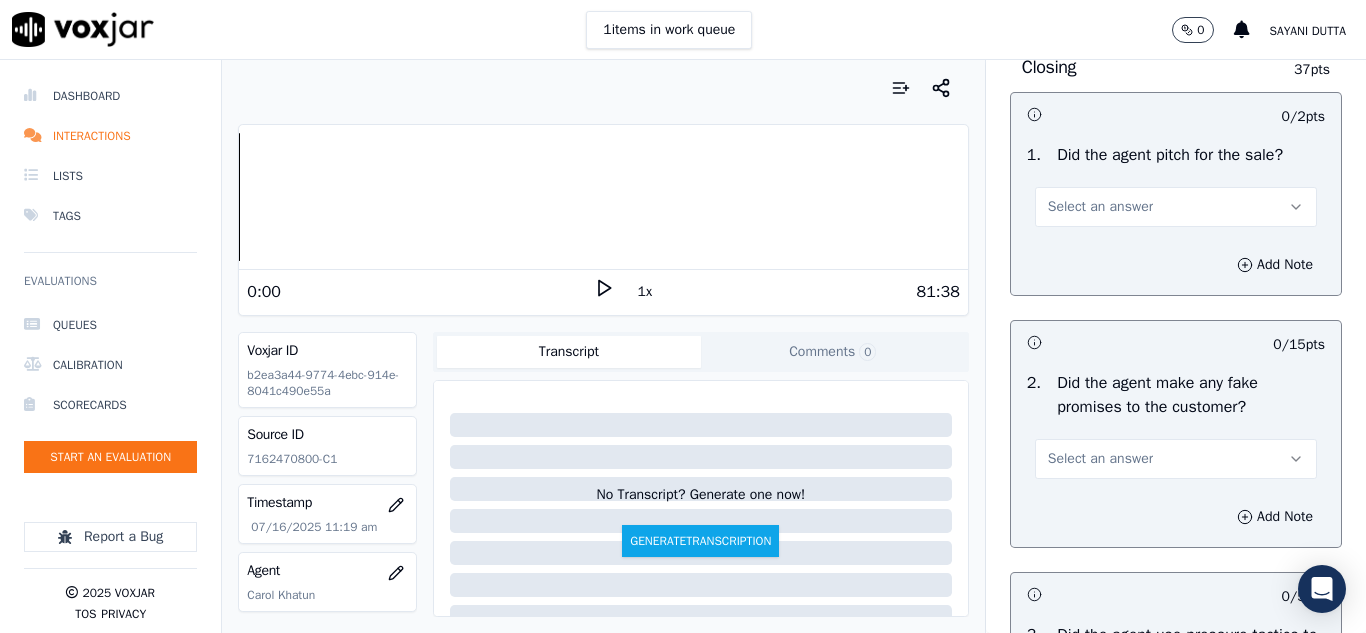 click on "Select an answer" at bounding box center [1176, 207] 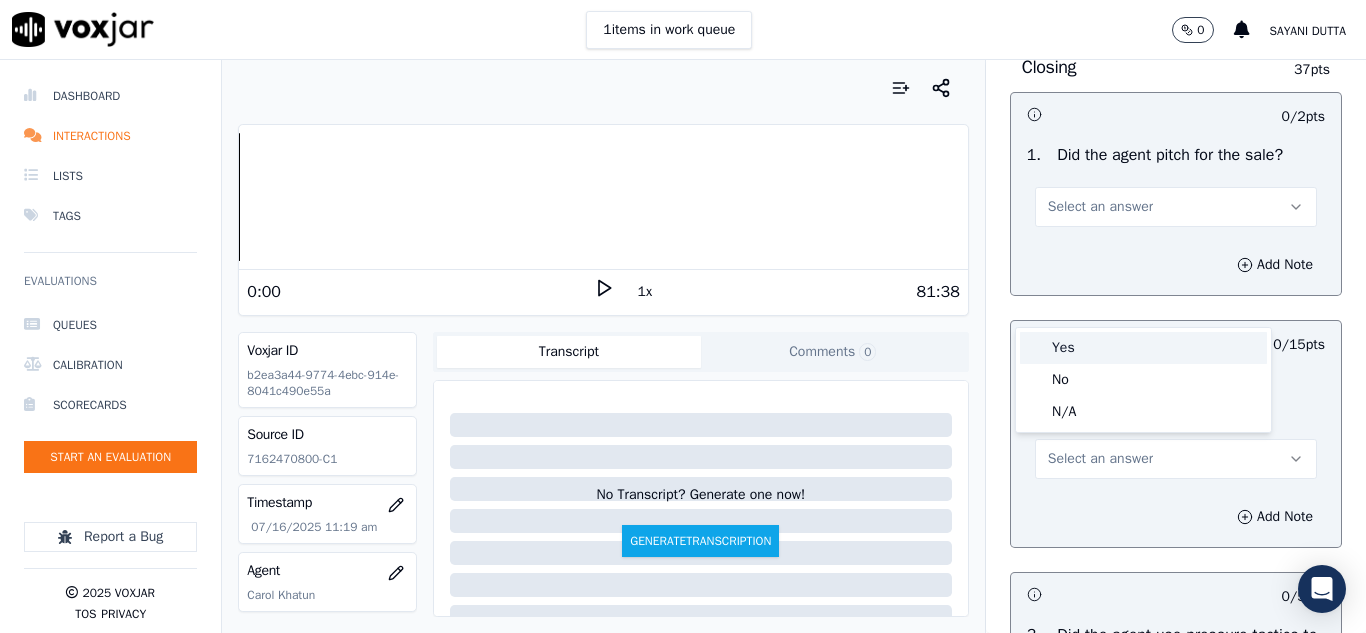 click on "Yes" at bounding box center [1143, 348] 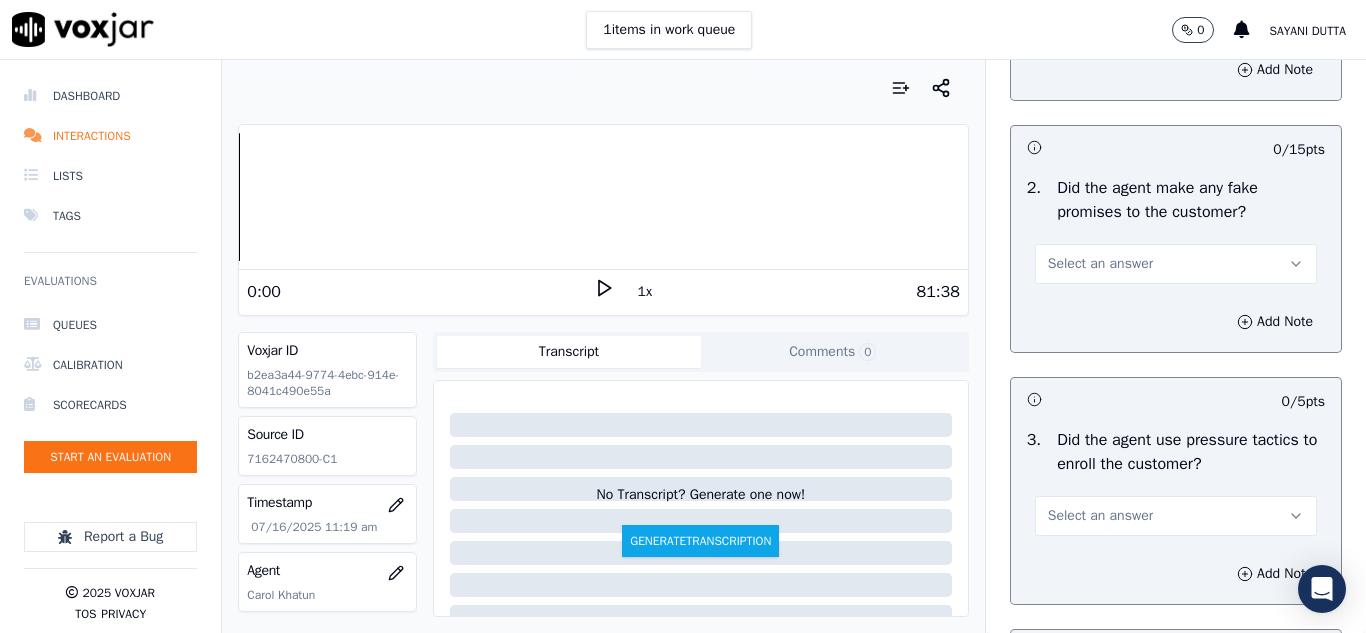 scroll, scrollTop: 4300, scrollLeft: 0, axis: vertical 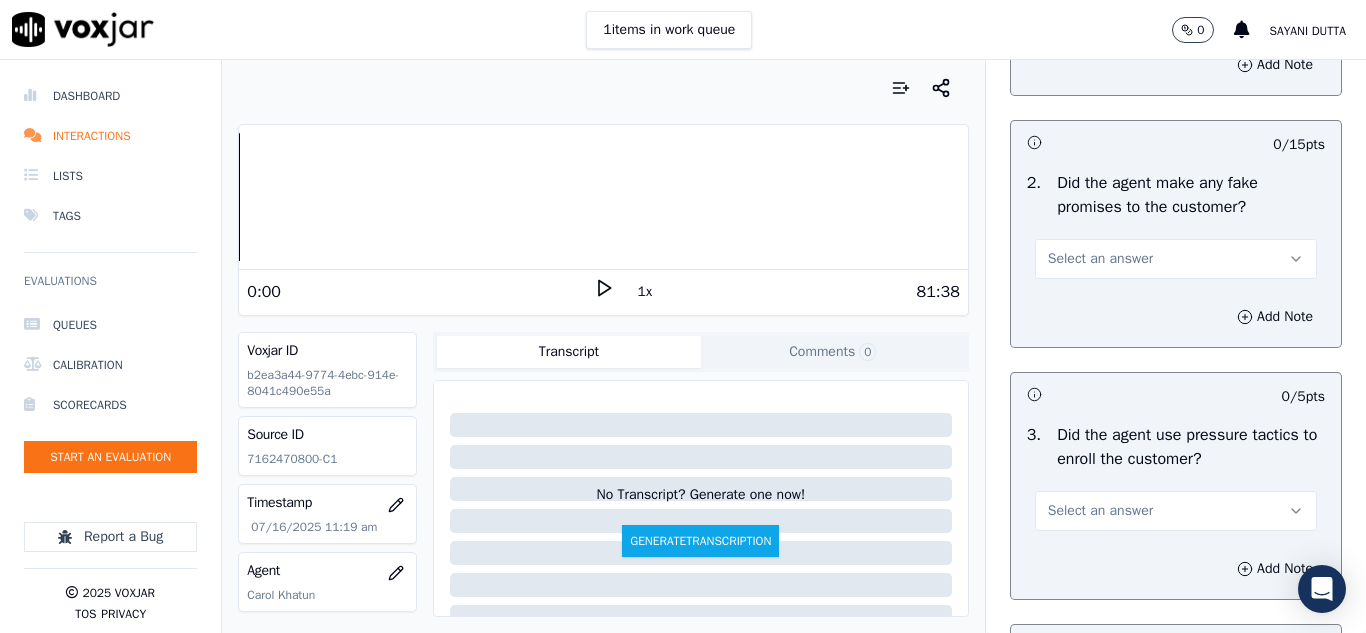 click on "Select an answer" at bounding box center (1100, 259) 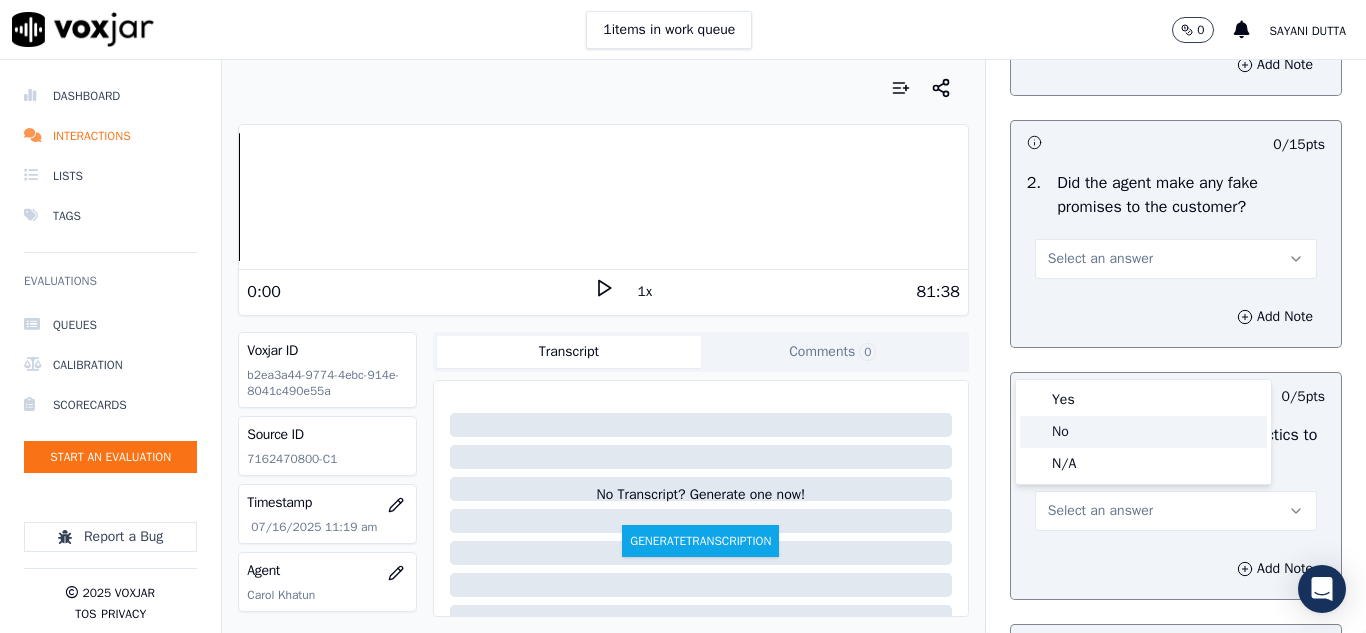 click on "No" 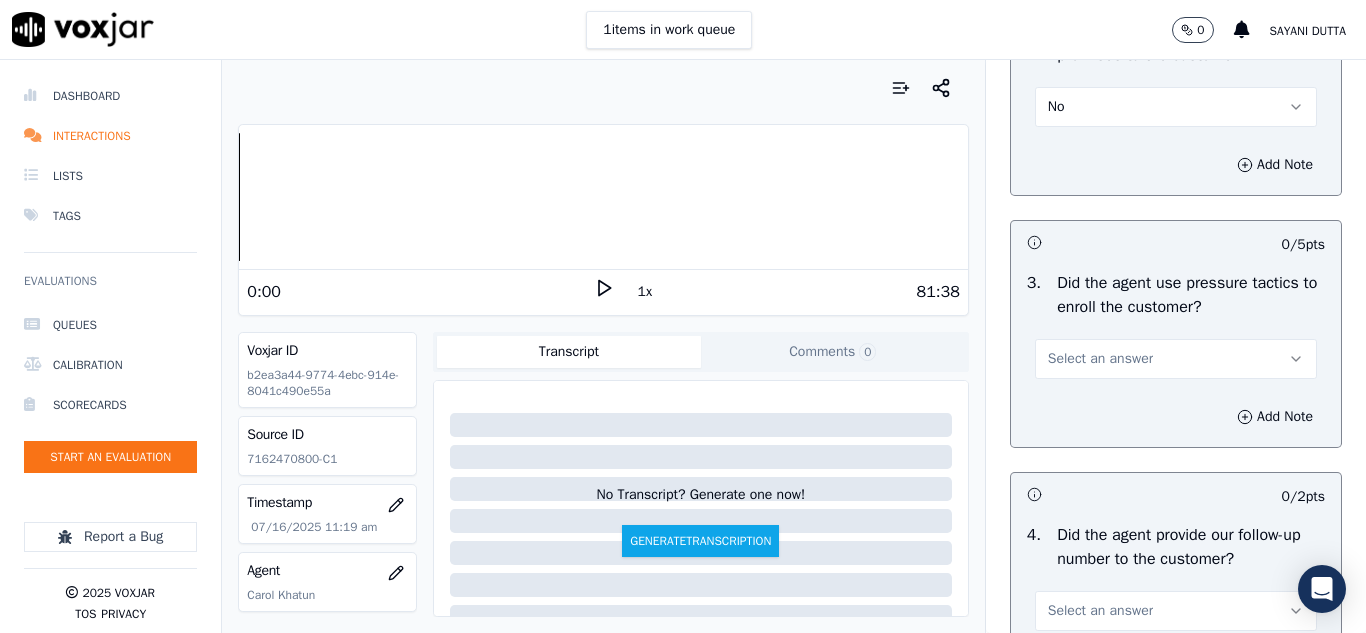 scroll, scrollTop: 4600, scrollLeft: 0, axis: vertical 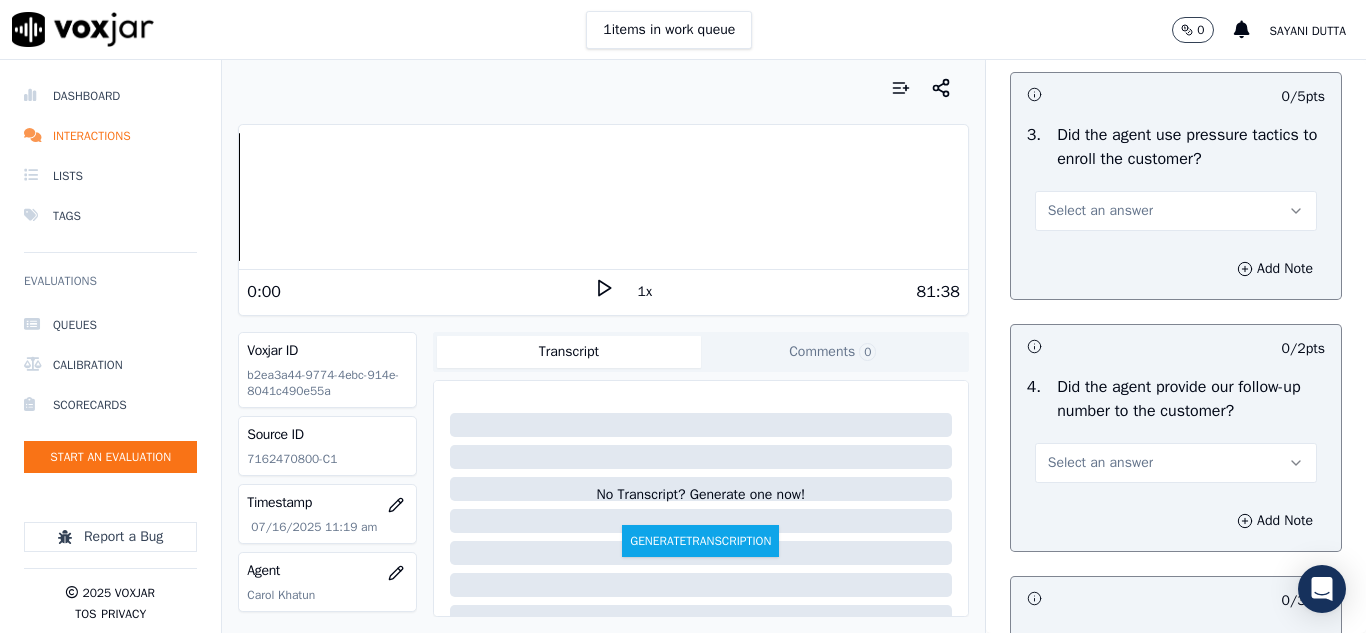click on "Select an answer" at bounding box center (1100, 211) 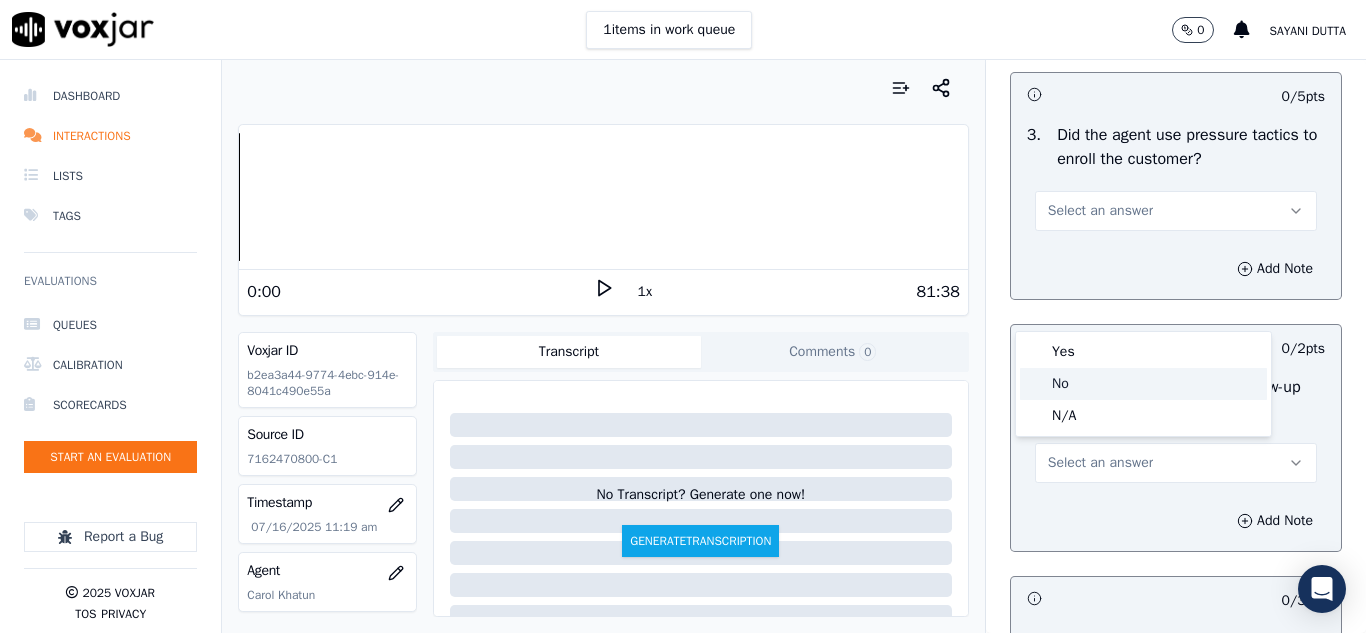 click on "No" 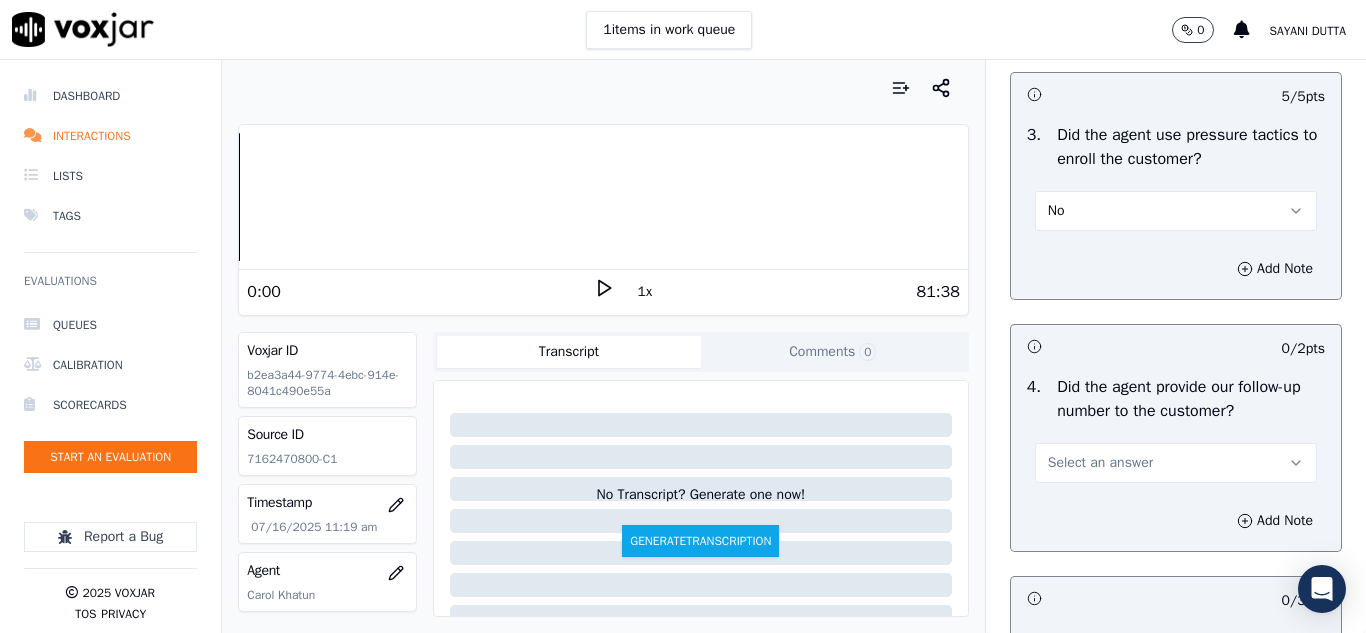 scroll, scrollTop: 4800, scrollLeft: 0, axis: vertical 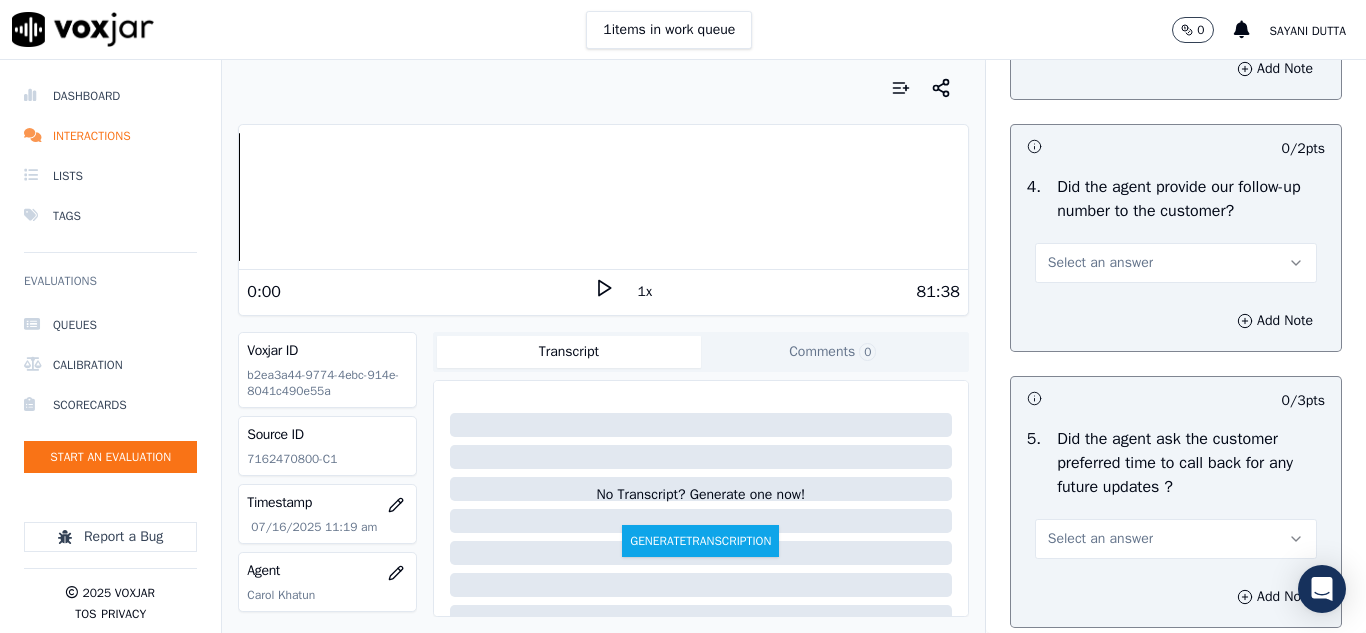 click on "Select an answer" at bounding box center [1100, 263] 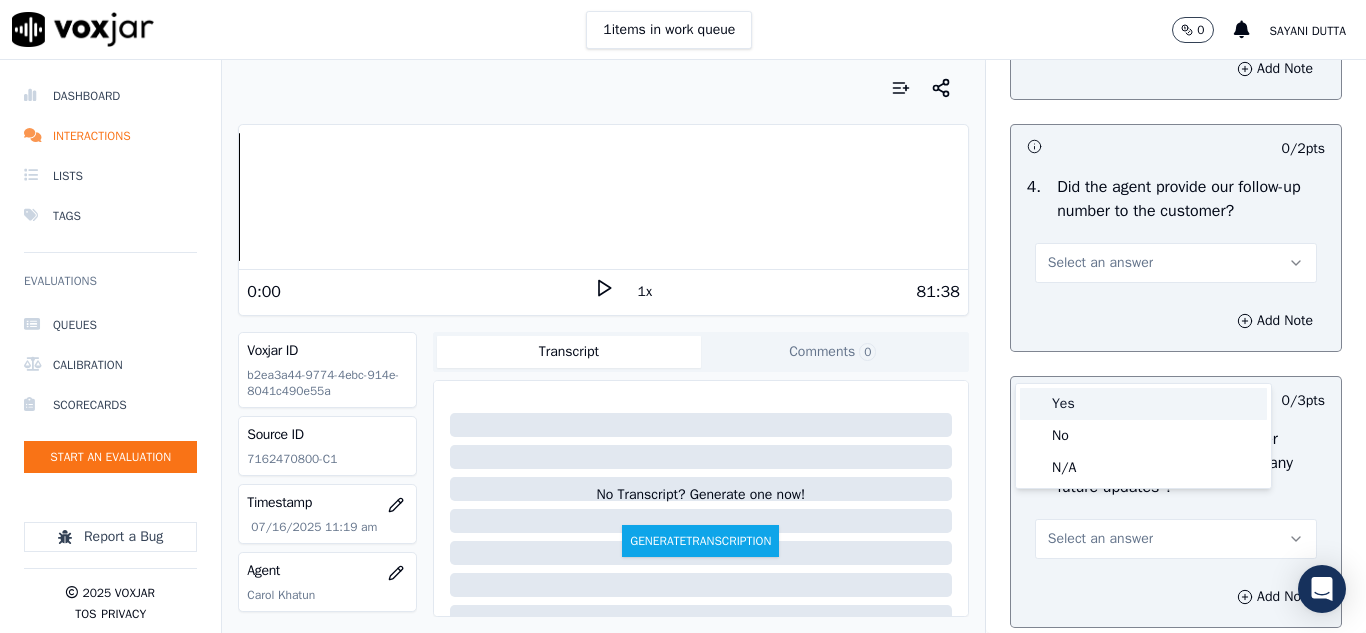 click on "Yes" at bounding box center (1143, 404) 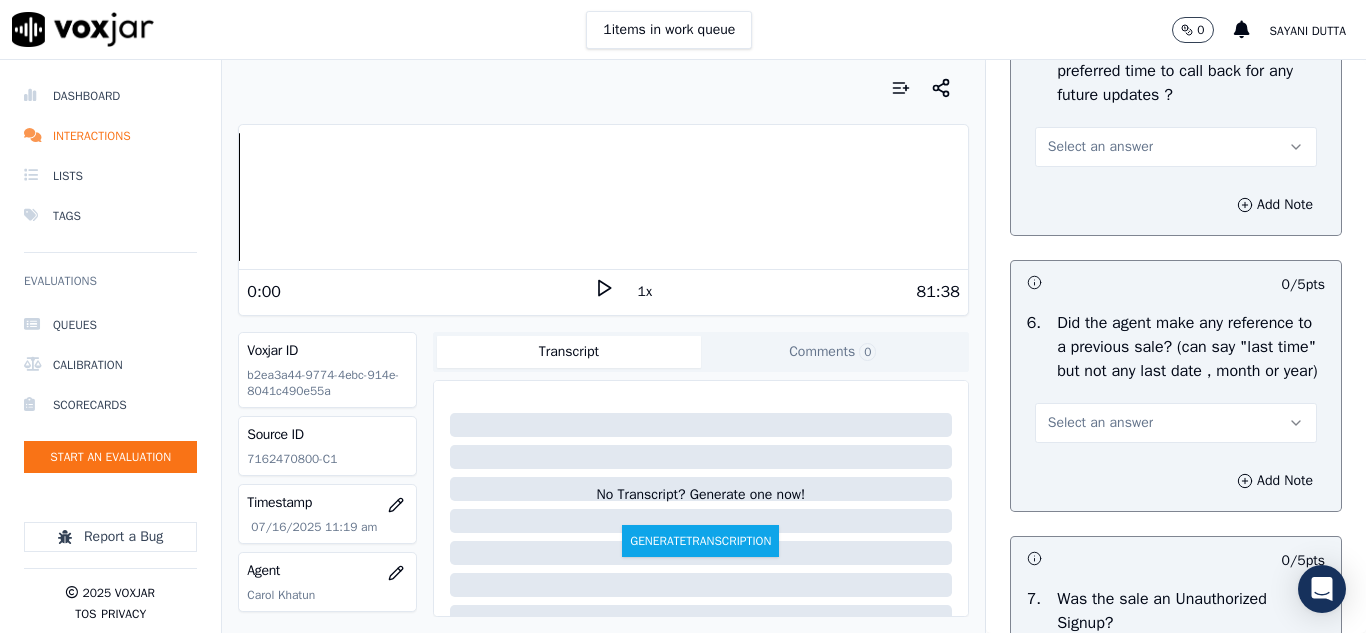 scroll, scrollTop: 5200, scrollLeft: 0, axis: vertical 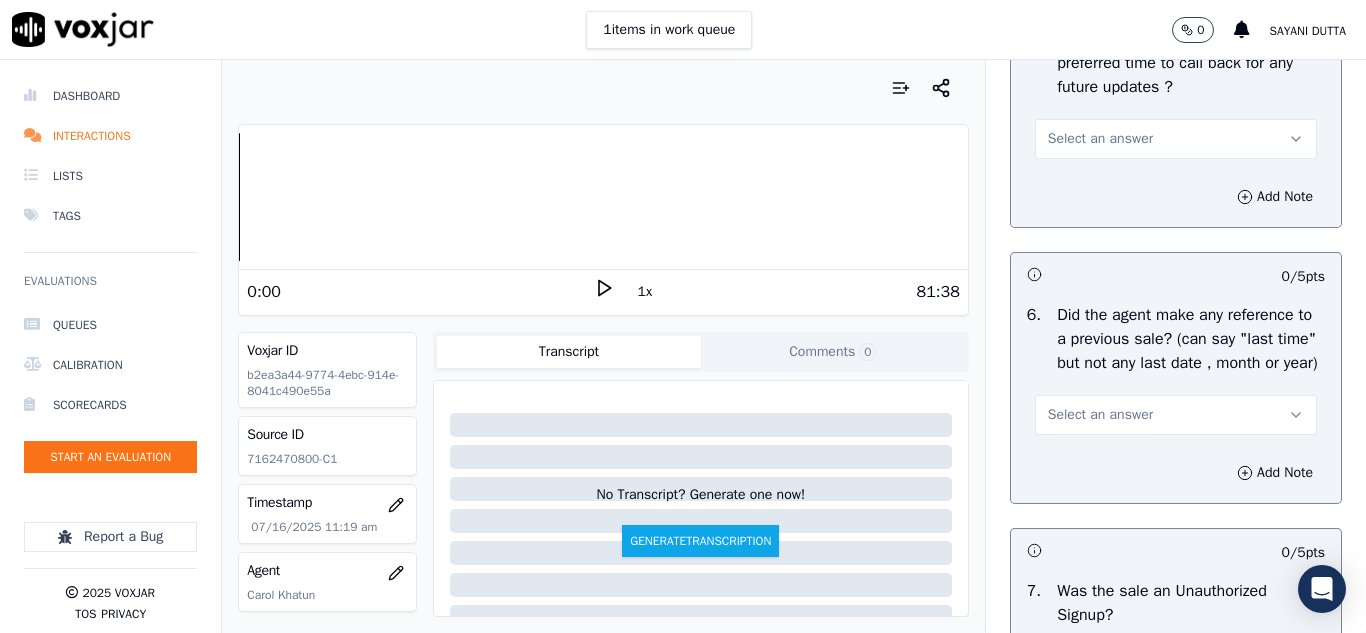 click on "Select an answer" at bounding box center (1100, 139) 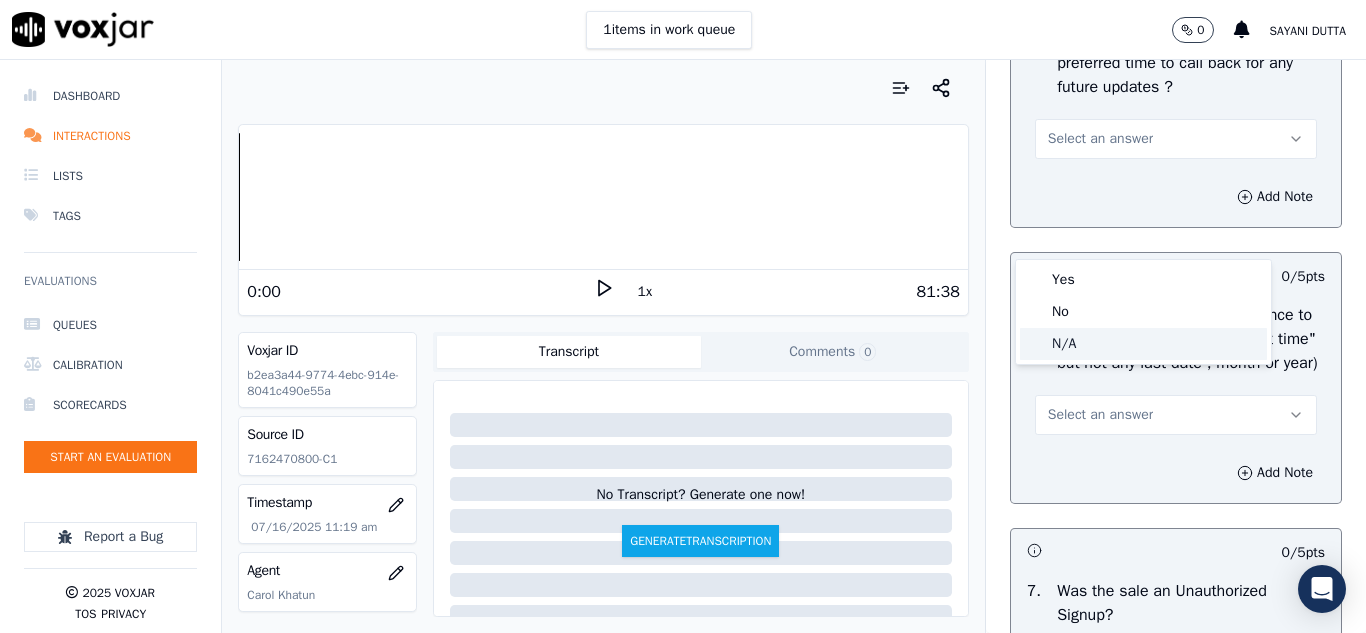 click on "N/A" 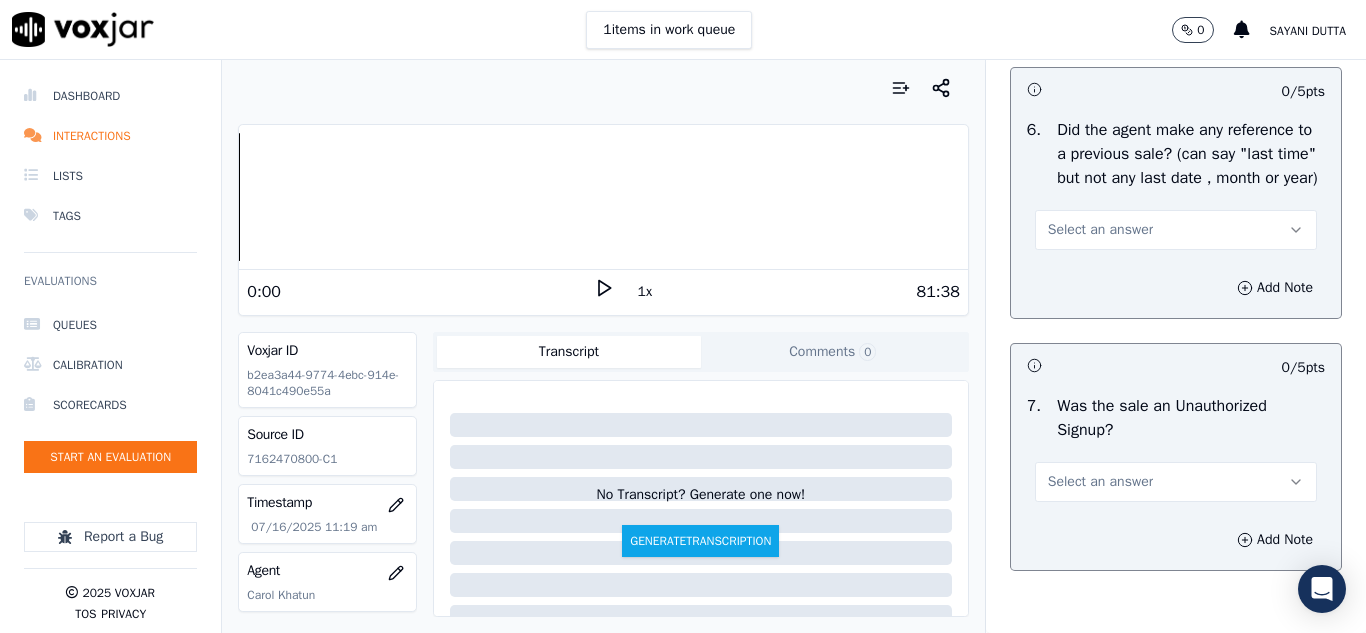 scroll, scrollTop: 5400, scrollLeft: 0, axis: vertical 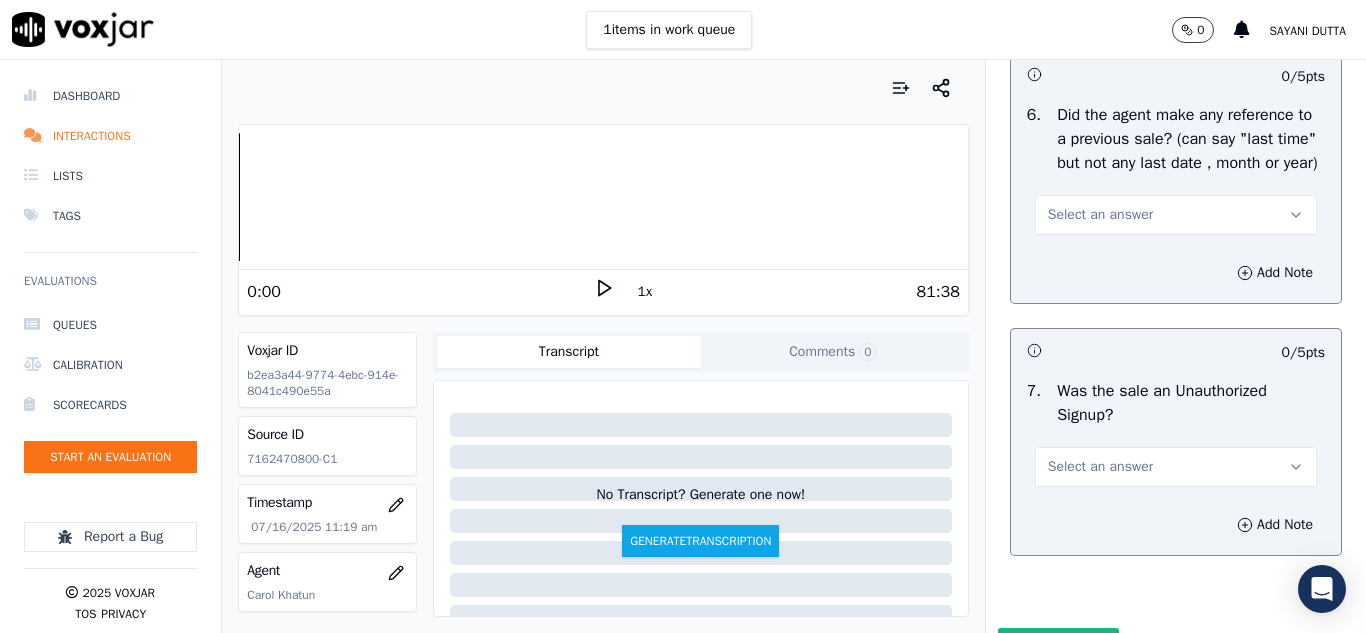 click on "Select an answer" at bounding box center (1100, 215) 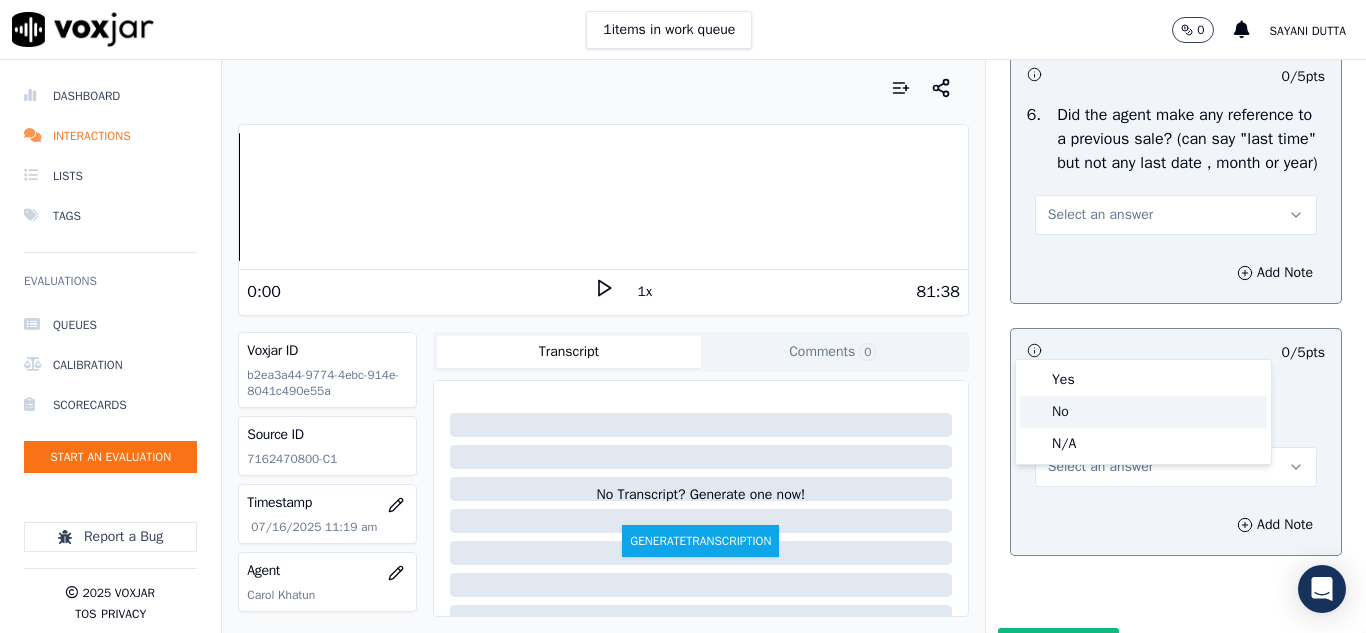 click on "No" 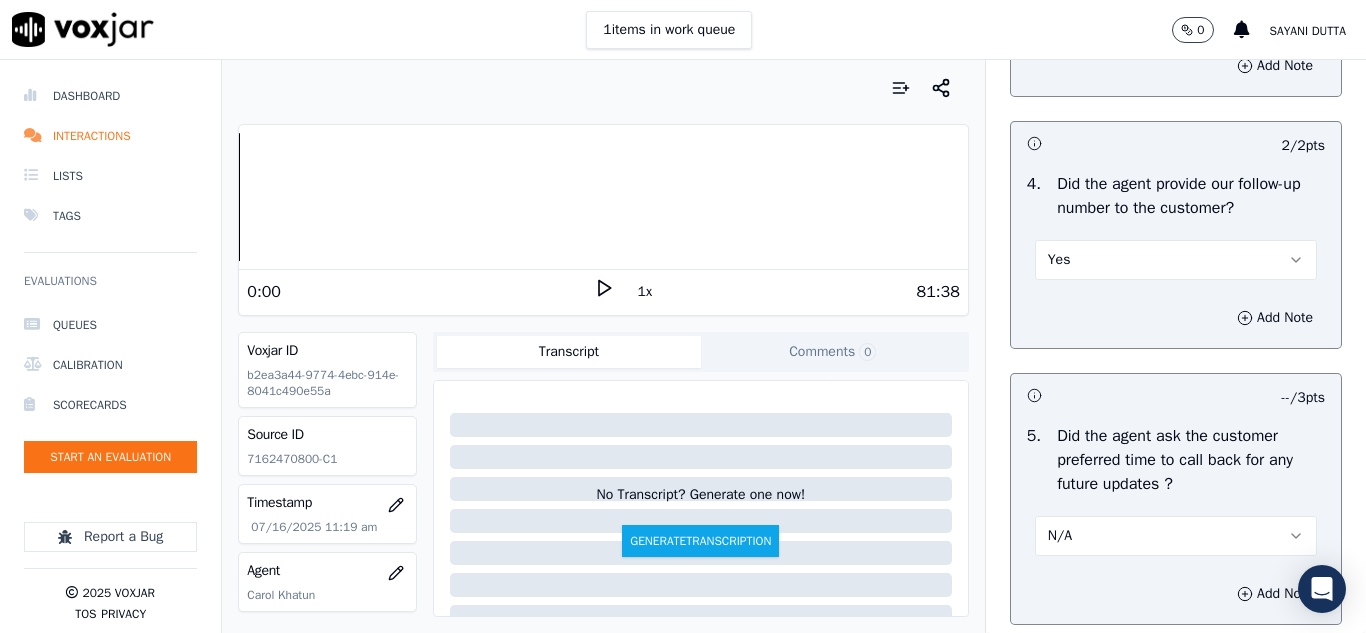 scroll, scrollTop: 4800, scrollLeft: 0, axis: vertical 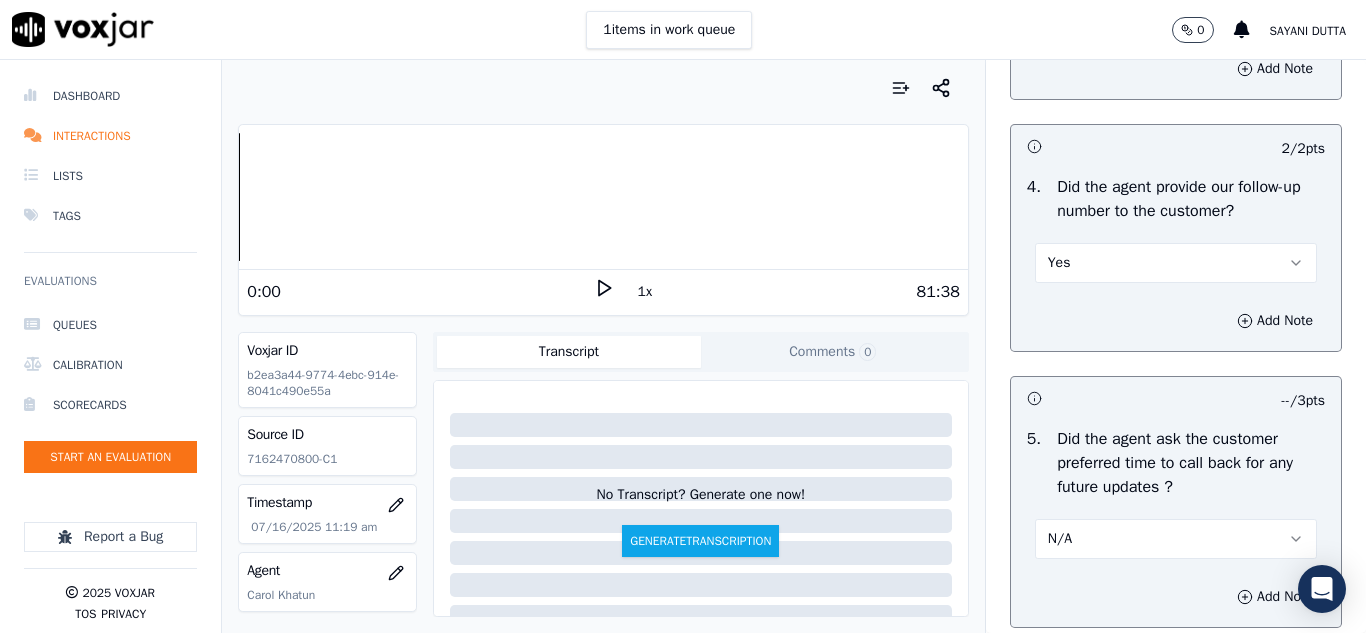 click on "Yes" at bounding box center [1176, 263] 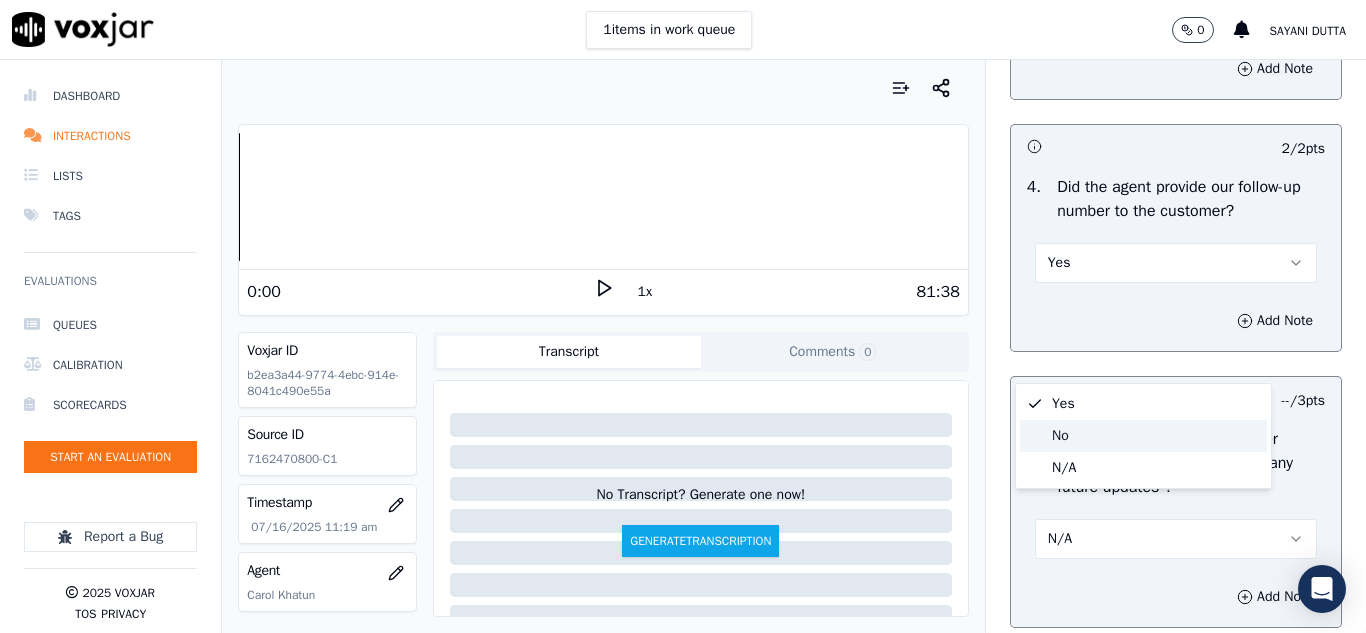 click on "No" 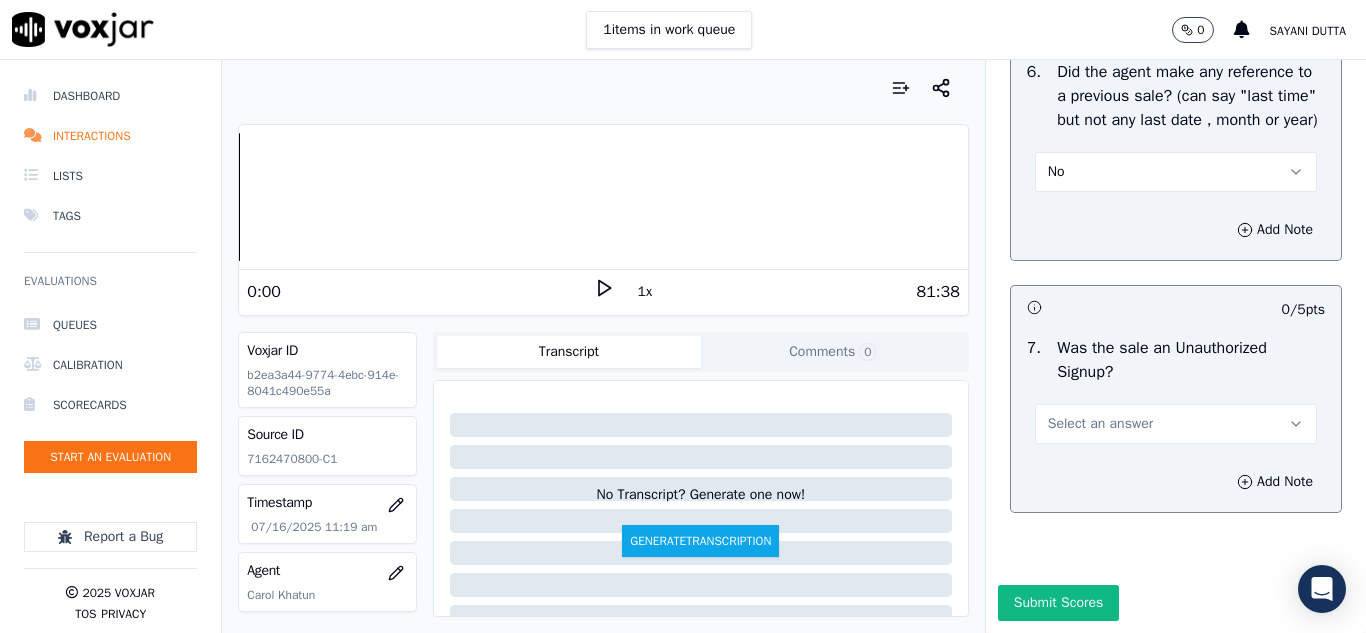 scroll, scrollTop: 5608, scrollLeft: 0, axis: vertical 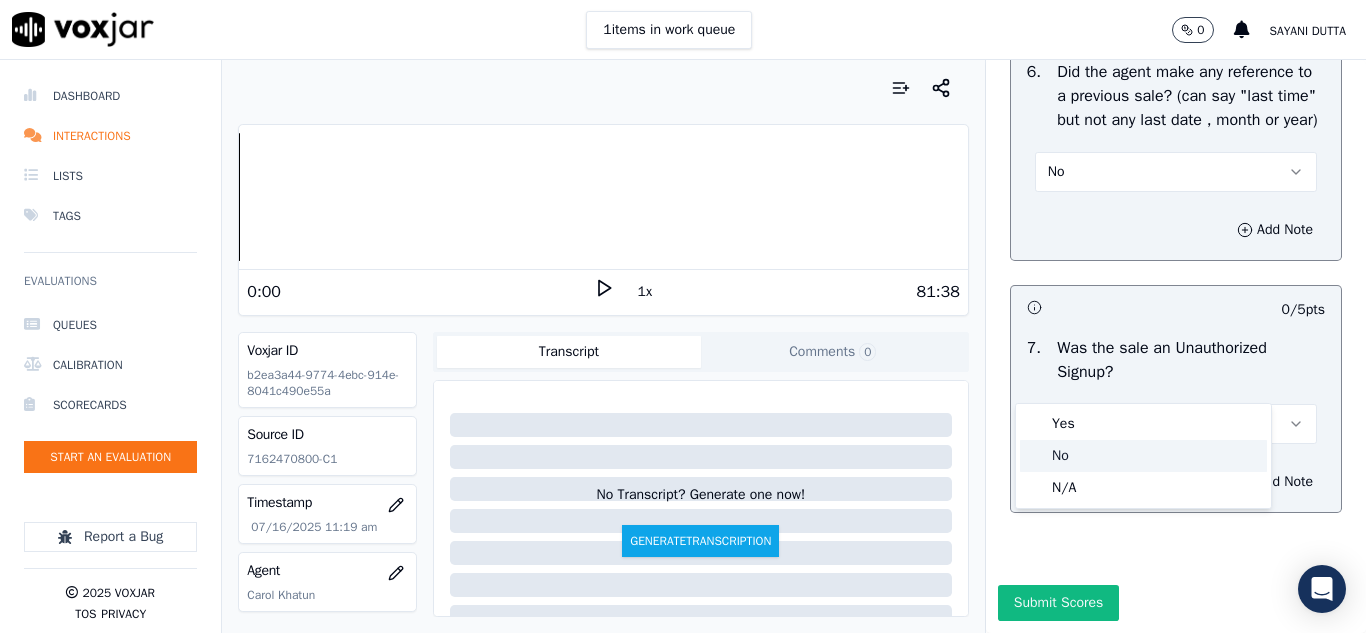 drag, startPoint x: 1090, startPoint y: 458, endPoint x: 1081, endPoint y: 474, distance: 18.35756 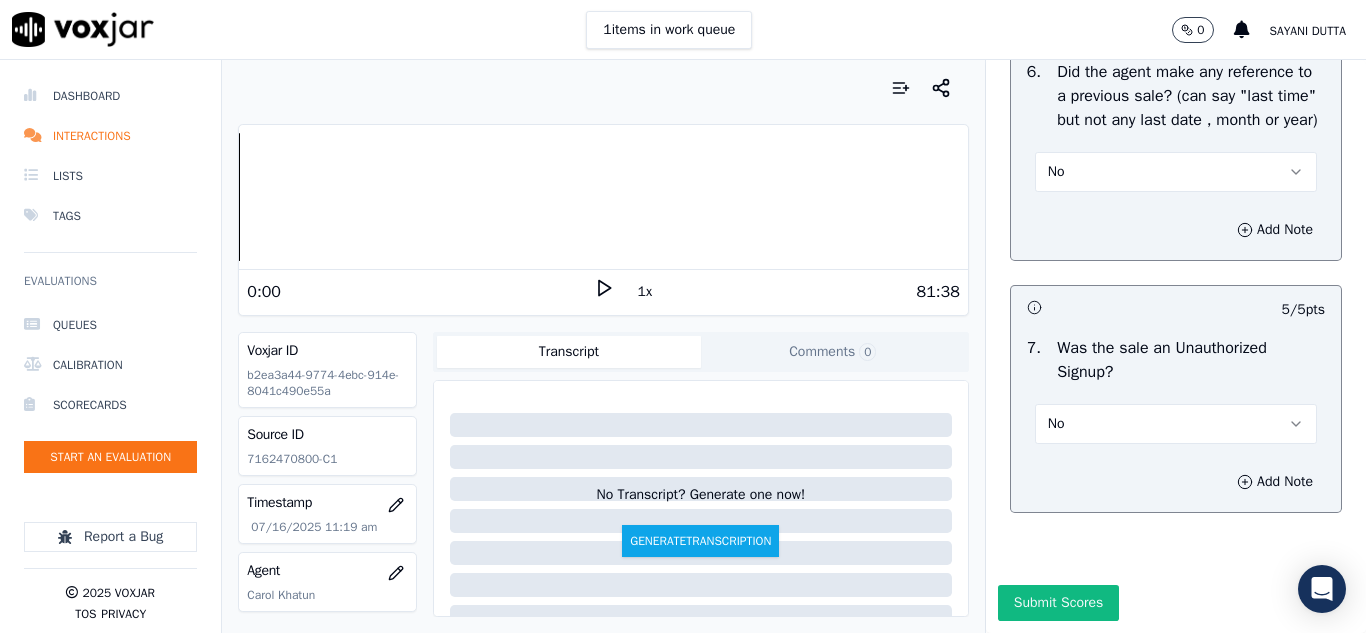 click on "Submit Scores" at bounding box center (1058, 603) 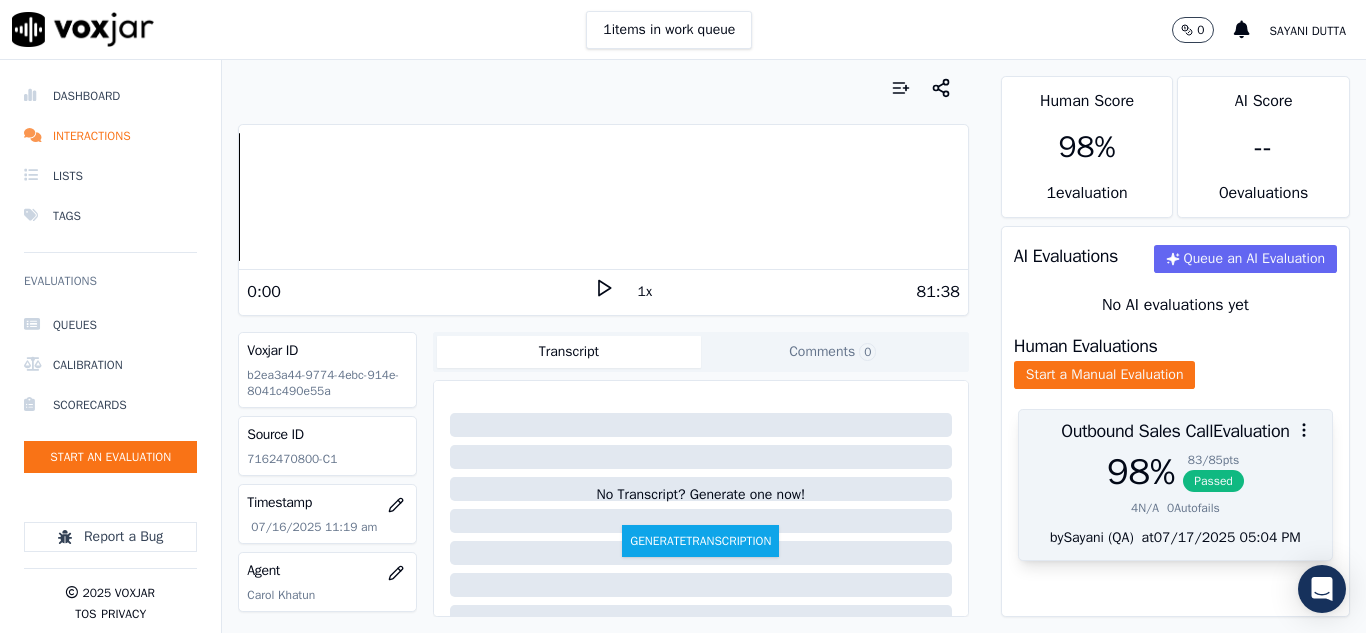 click on "Passed" at bounding box center (1213, 481) 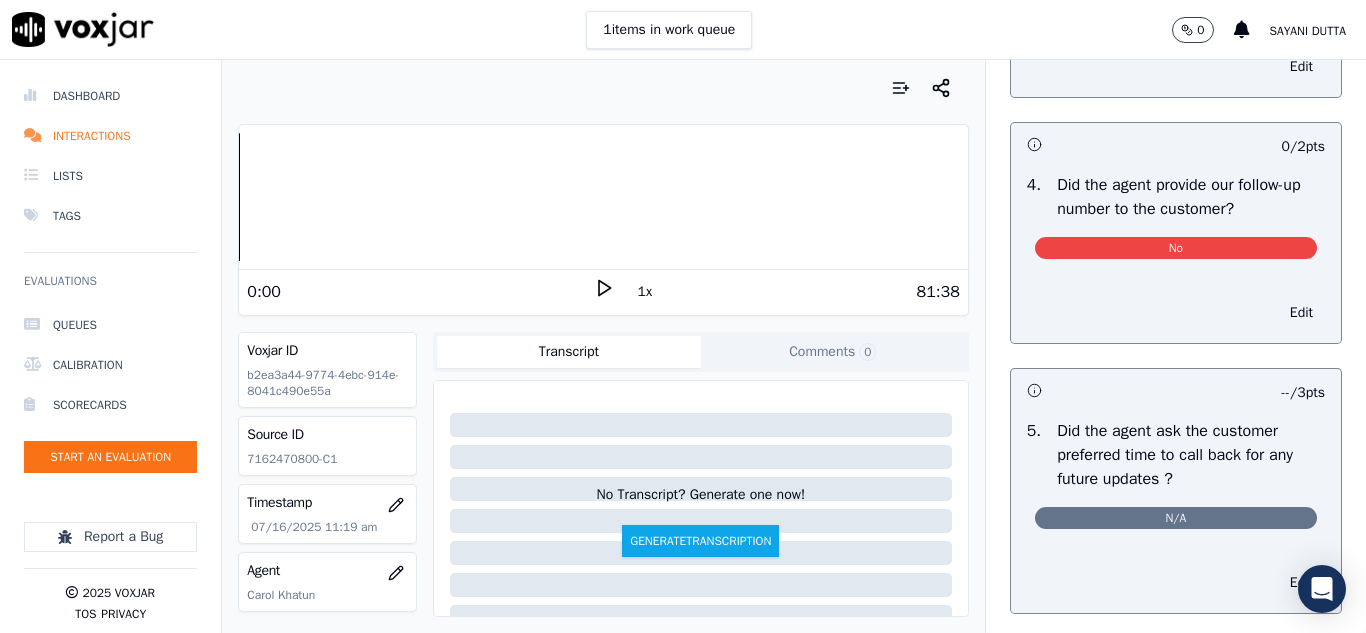 scroll, scrollTop: 4900, scrollLeft: 0, axis: vertical 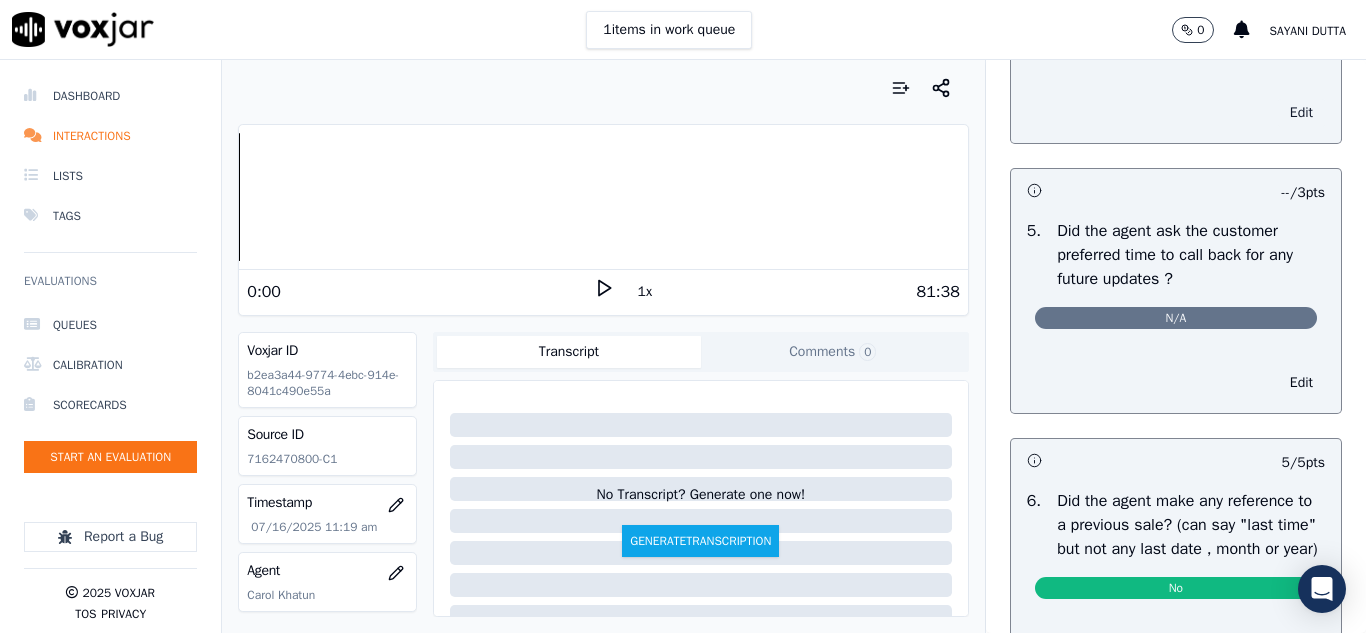 click on "Edit" at bounding box center [1301, 113] 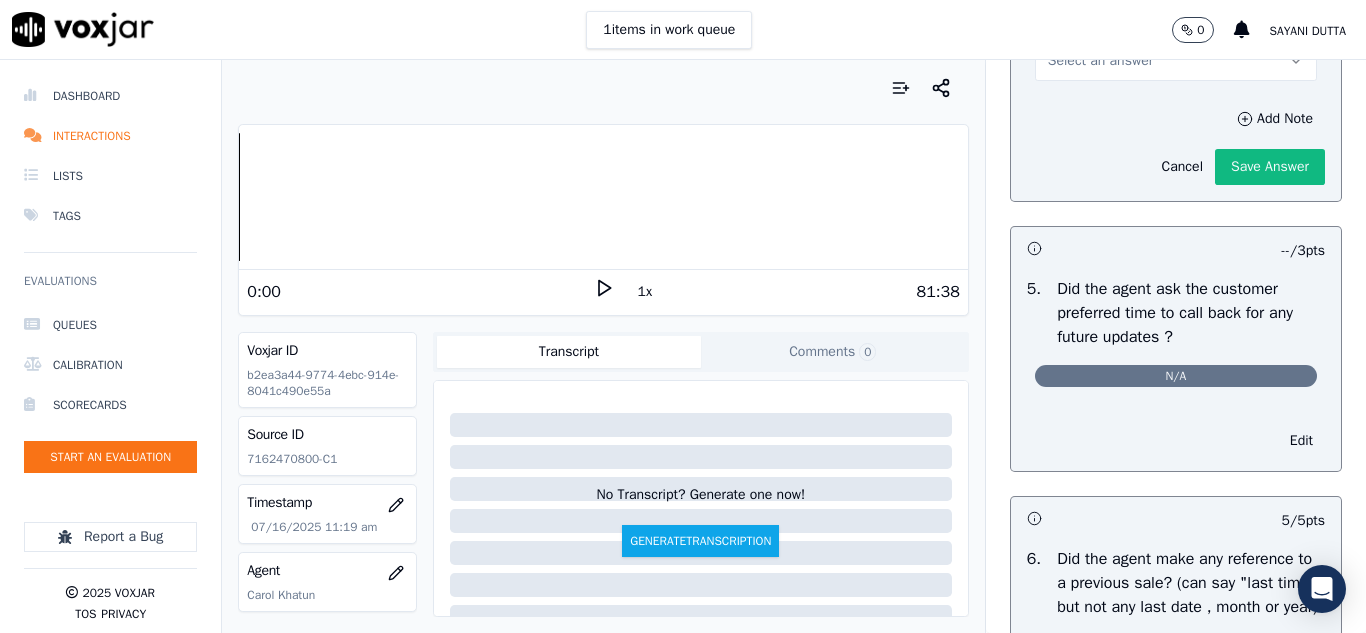 click on "Select an answer" at bounding box center [1100, 61] 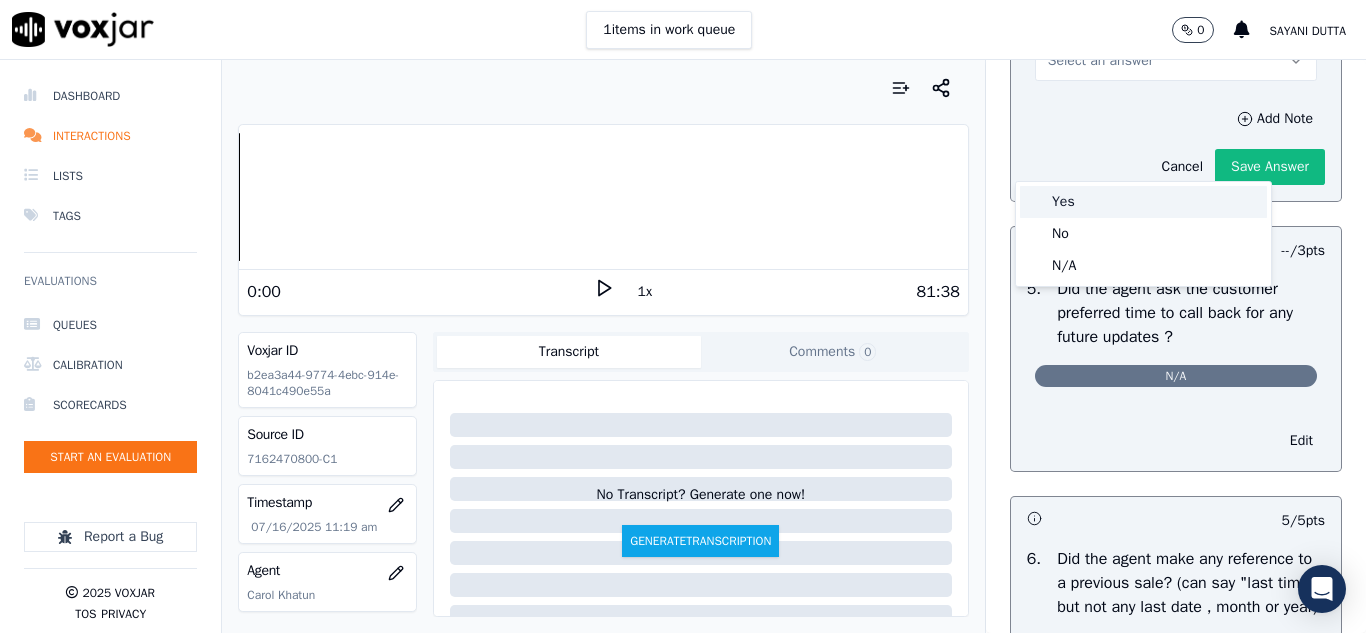 click on "Yes" at bounding box center [1143, 202] 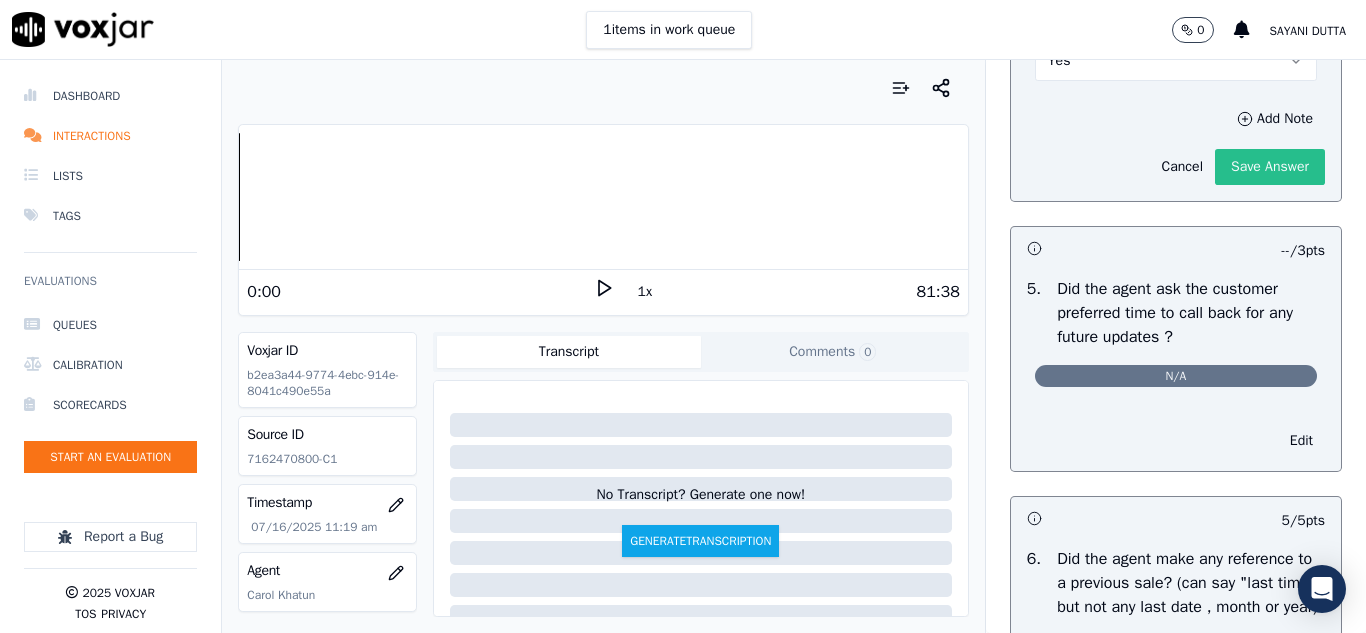 click on "Save Answer" 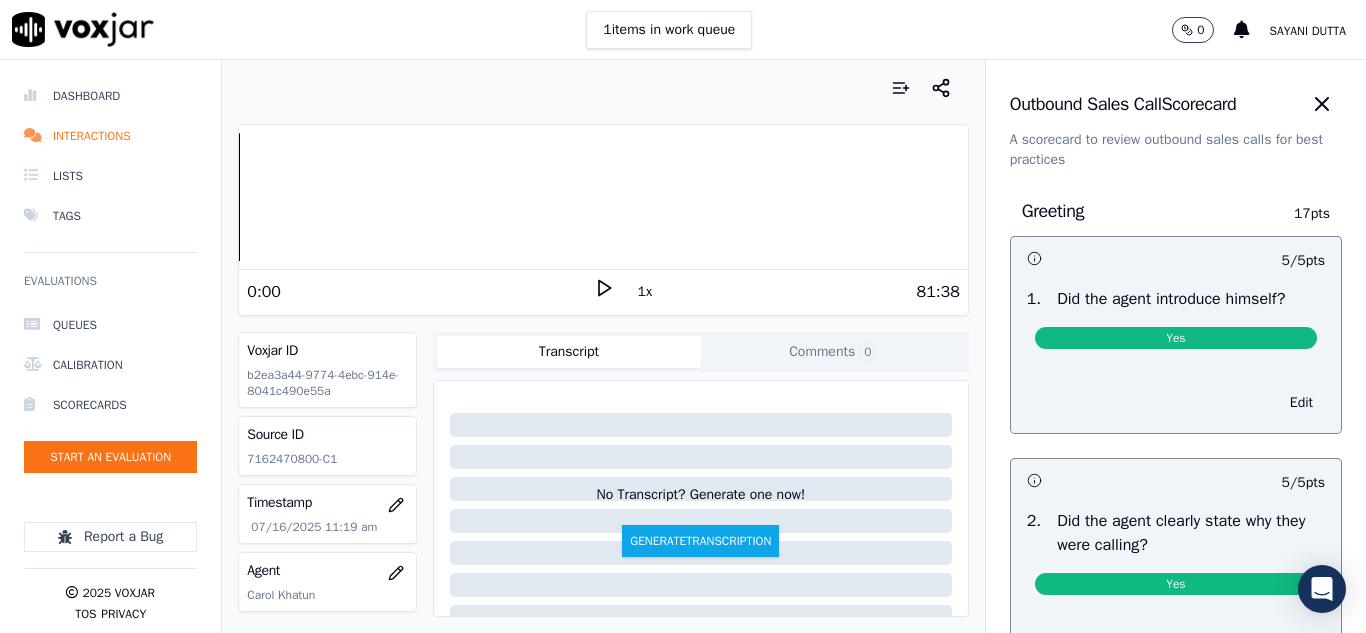 scroll, scrollTop: 0, scrollLeft: 0, axis: both 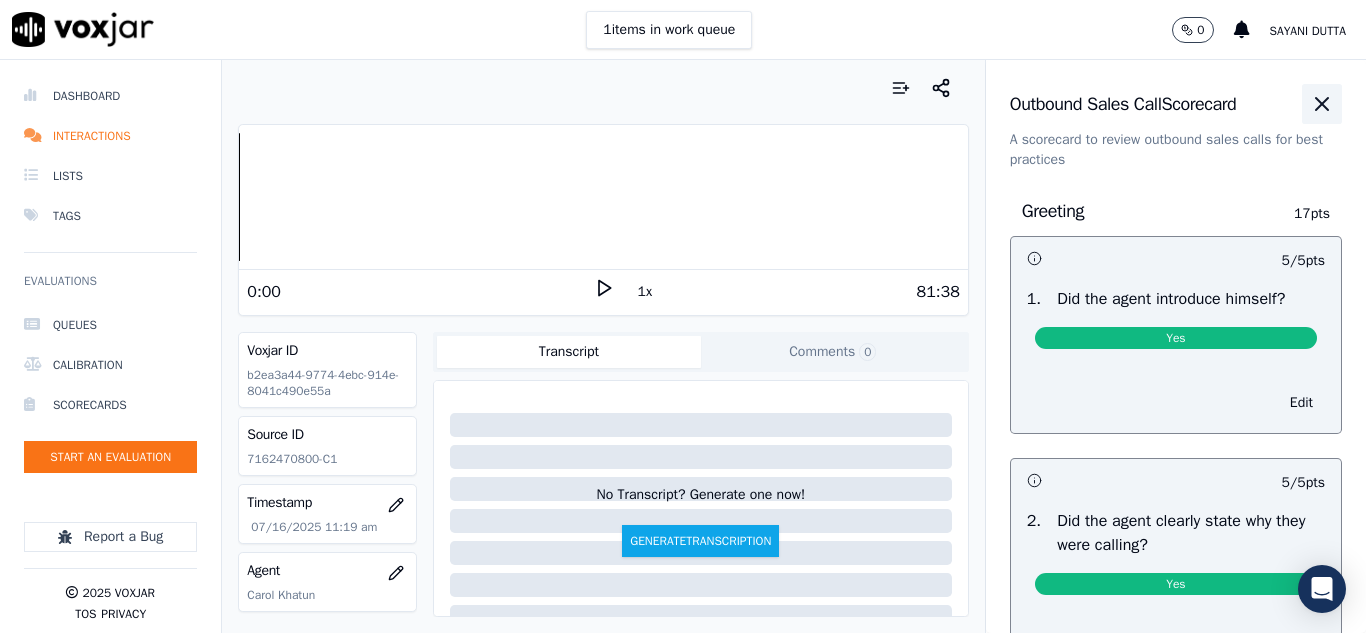 click 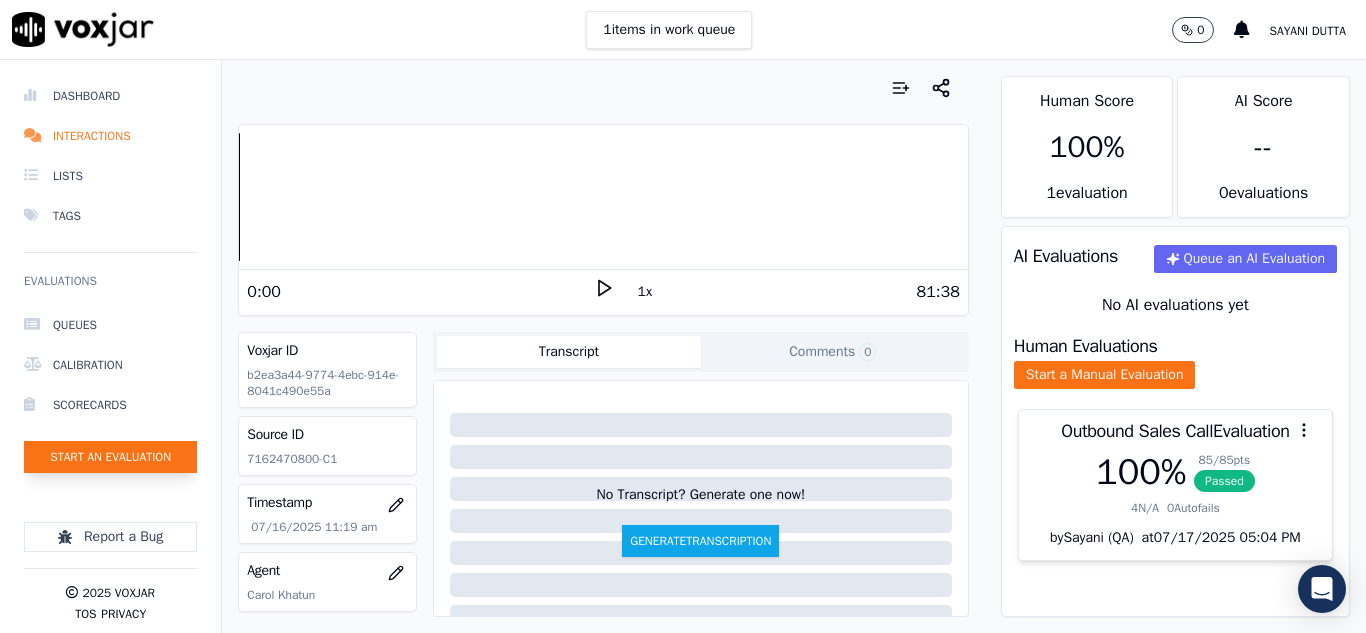 click on "Start an Evaluation" 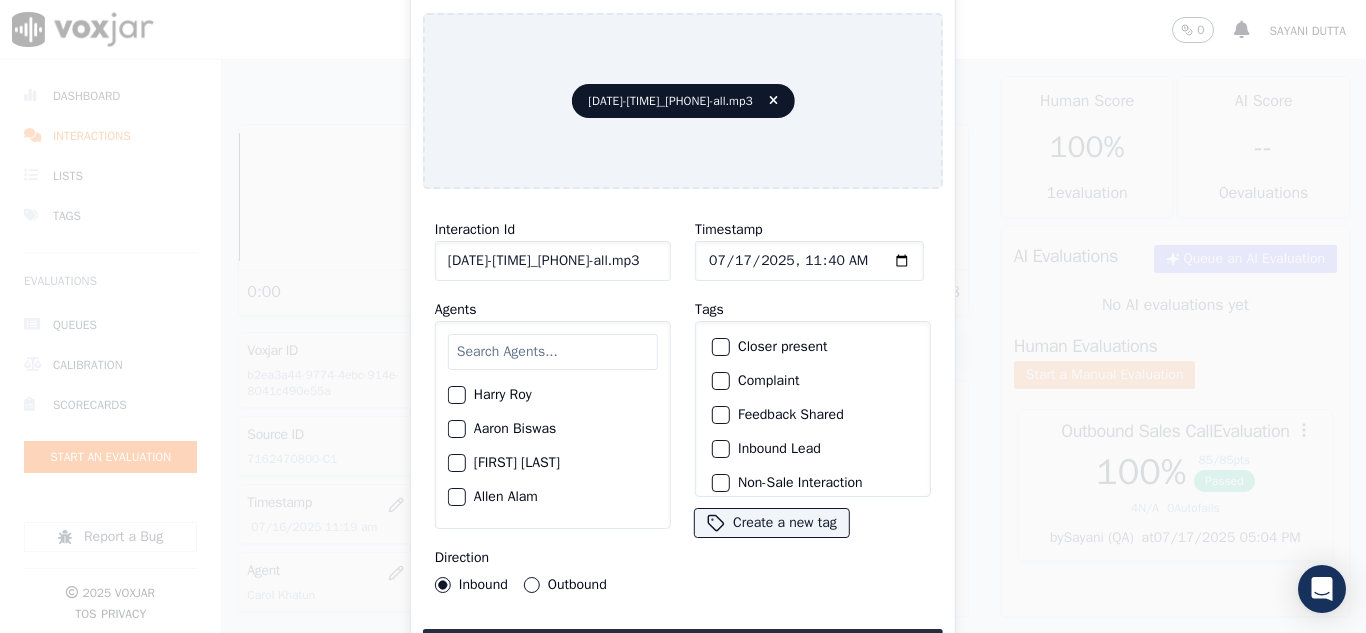 scroll, scrollTop: 0, scrollLeft: 40, axis: horizontal 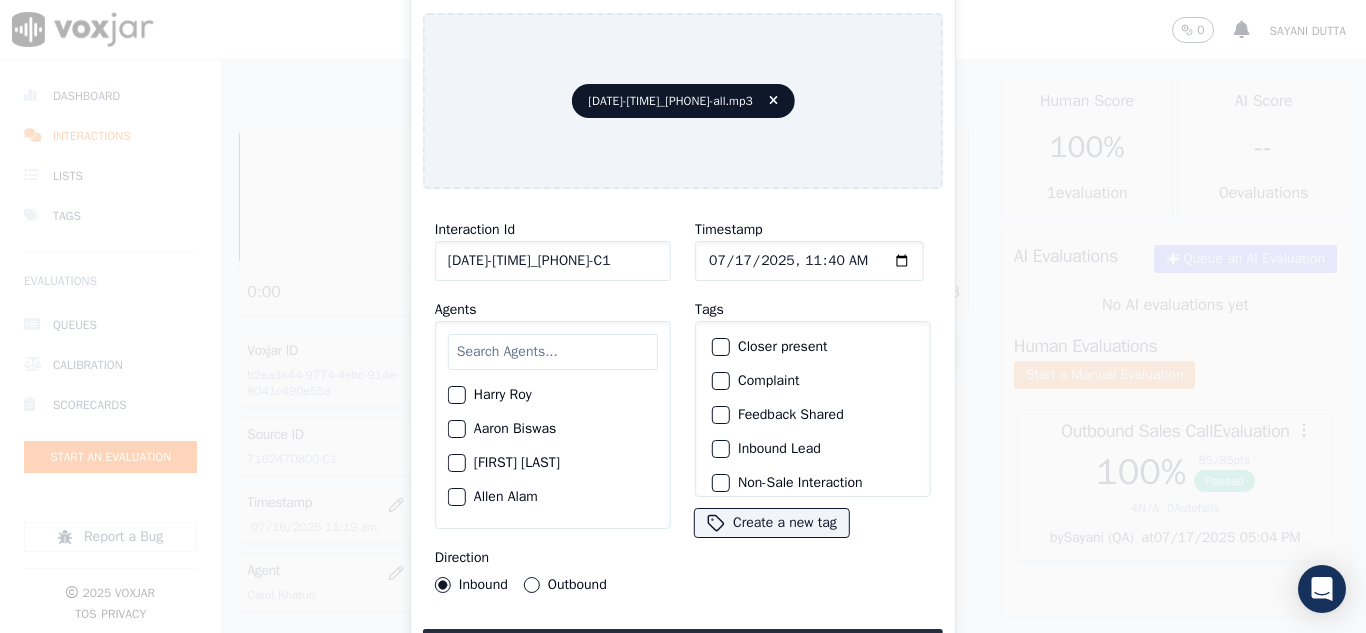 type on "[DATE]-[TIME]_[PHONE]-C1" 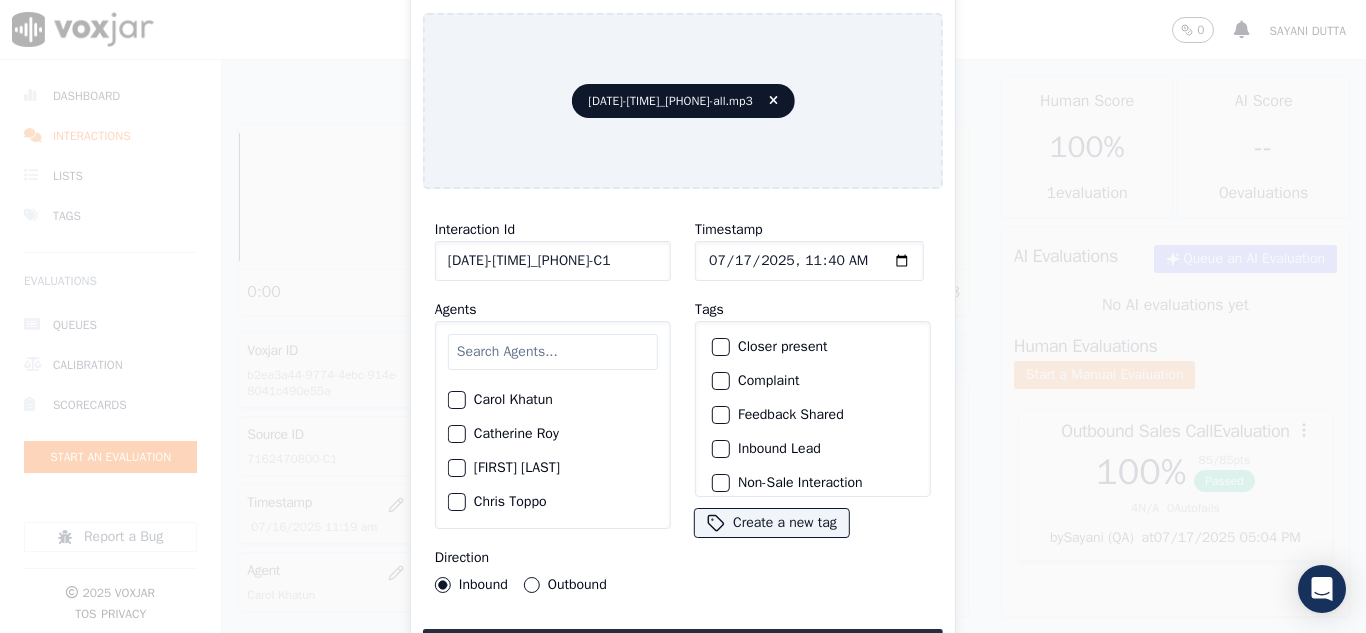 scroll, scrollTop: 300, scrollLeft: 0, axis: vertical 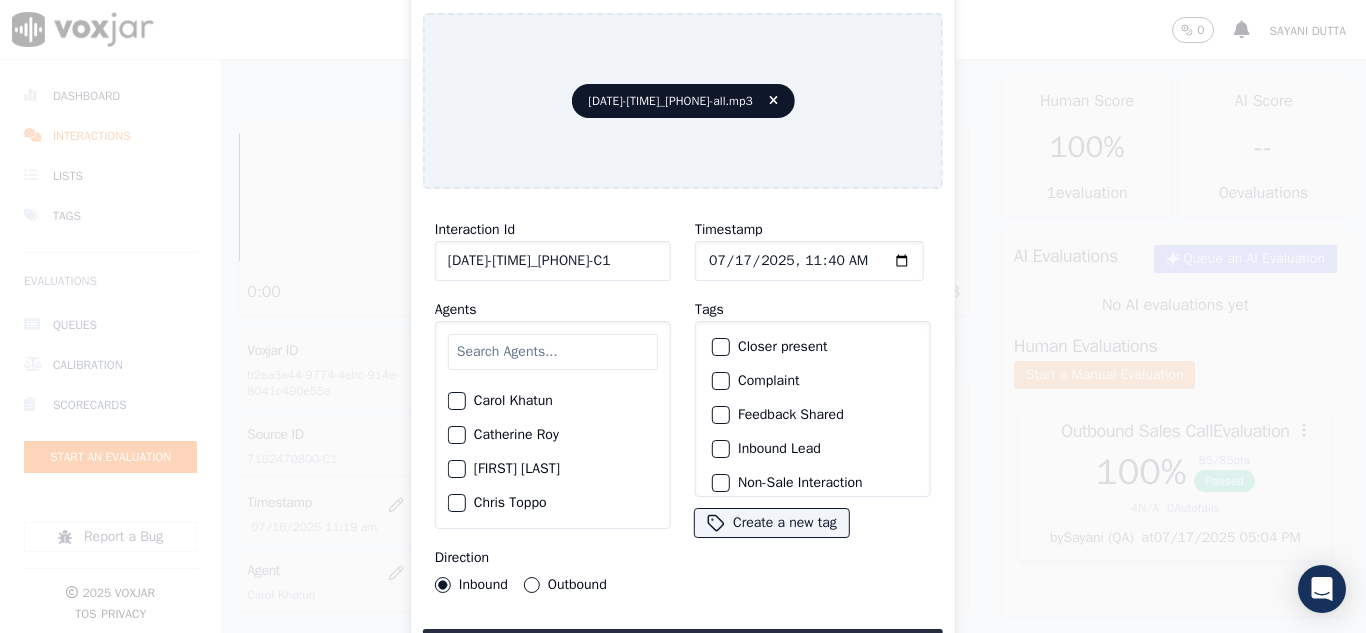 click on "[FIRST] [LAST]" 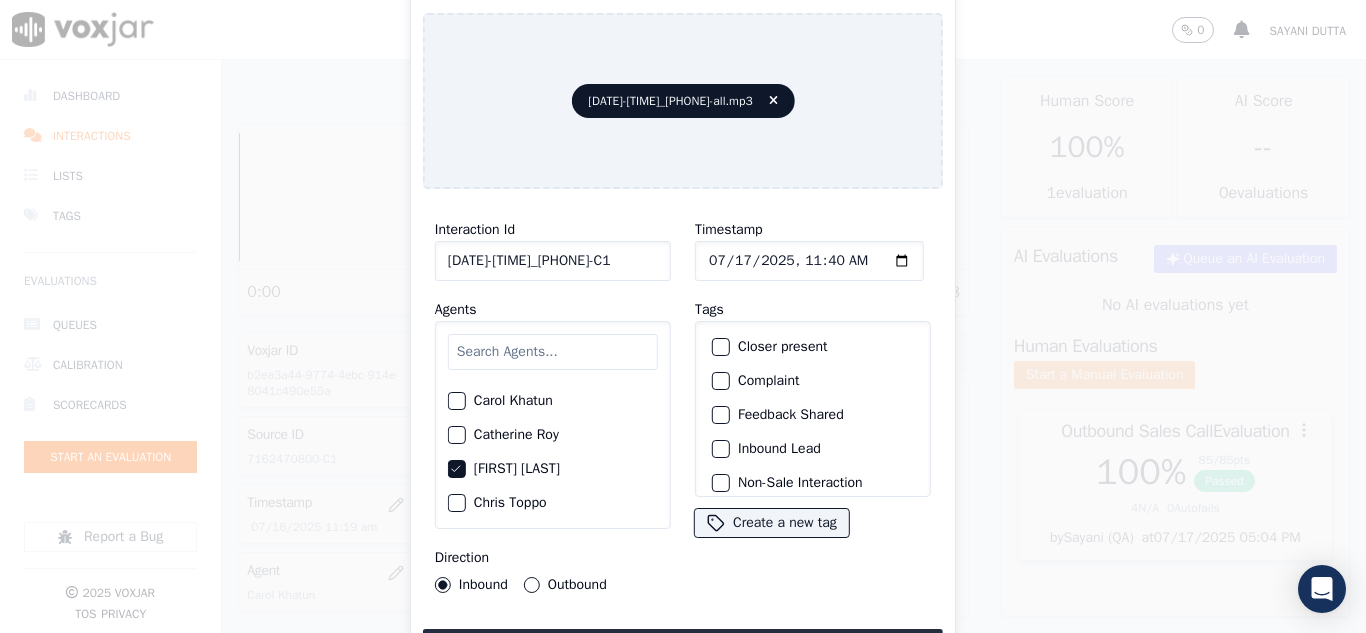 click on "Outbound" at bounding box center [532, 585] 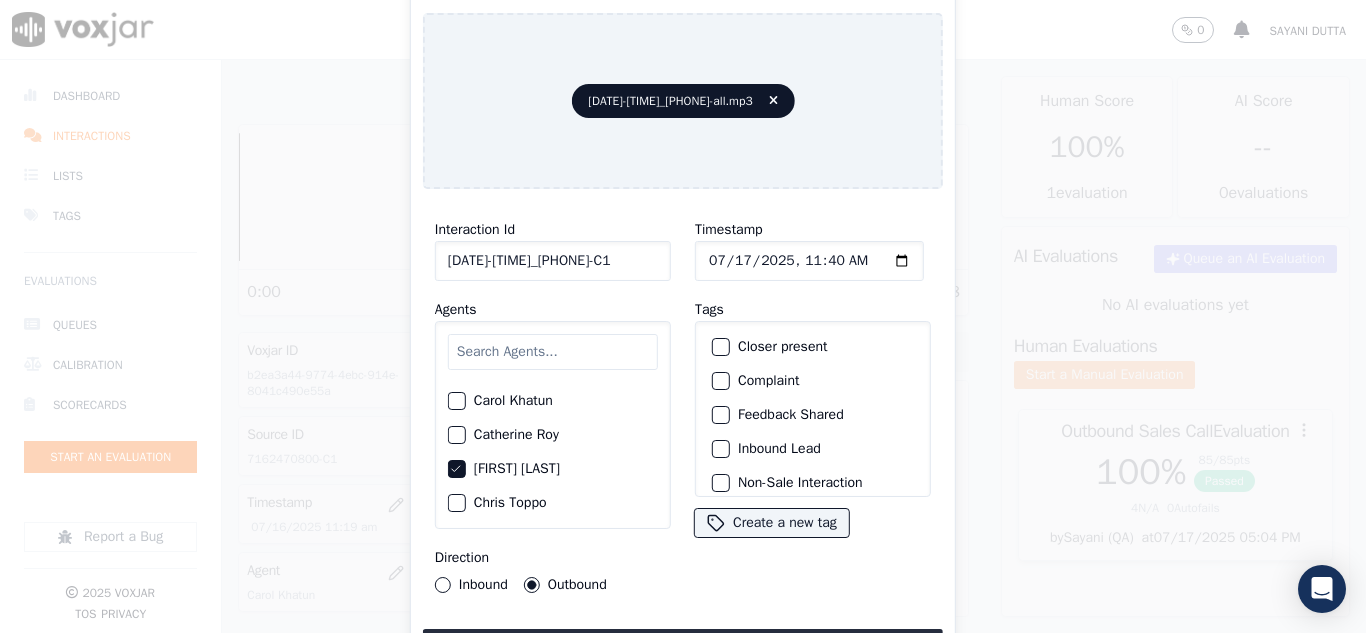click on "Closer present" 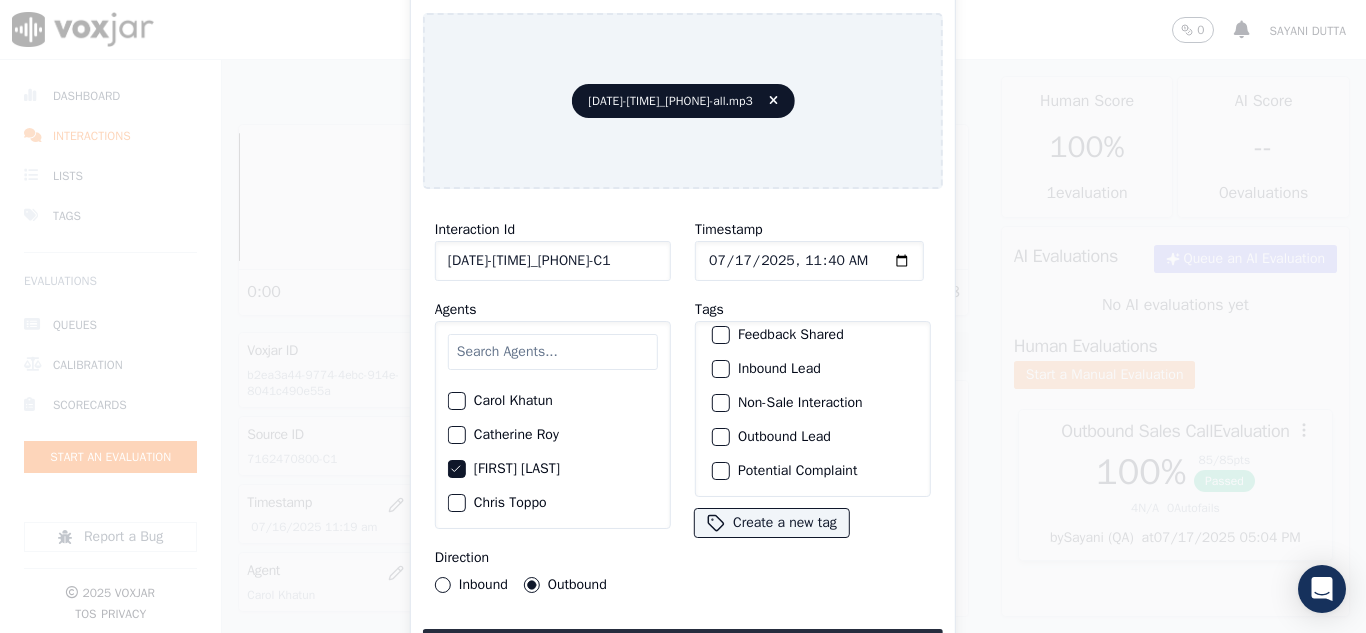 scroll, scrollTop: 173, scrollLeft: 0, axis: vertical 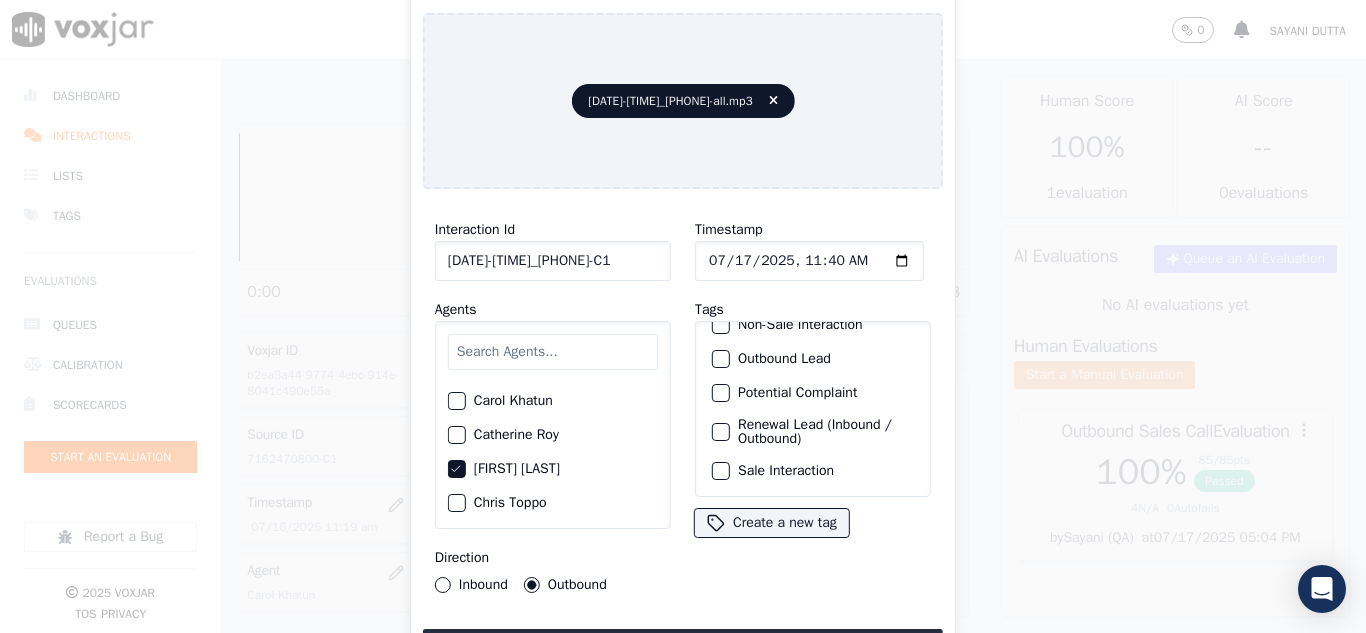 click on "Renewal Lead (Inbound / Outbound)" 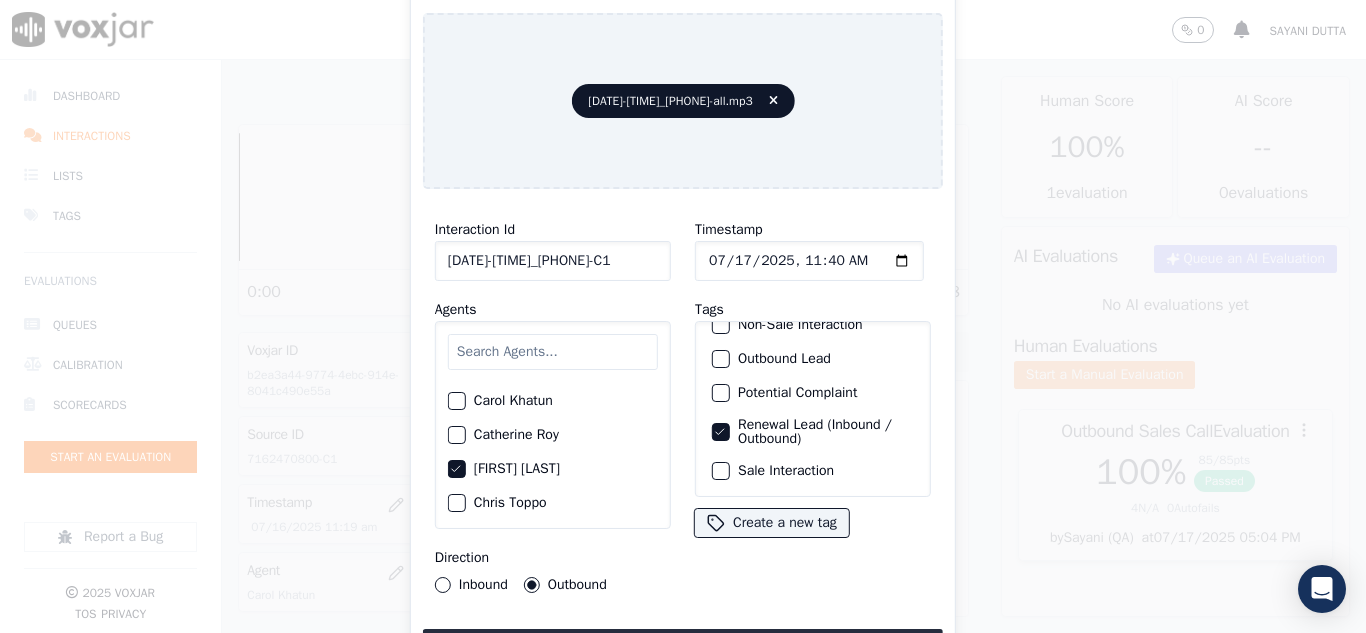 click on "Sale Interaction" at bounding box center (813, 471) 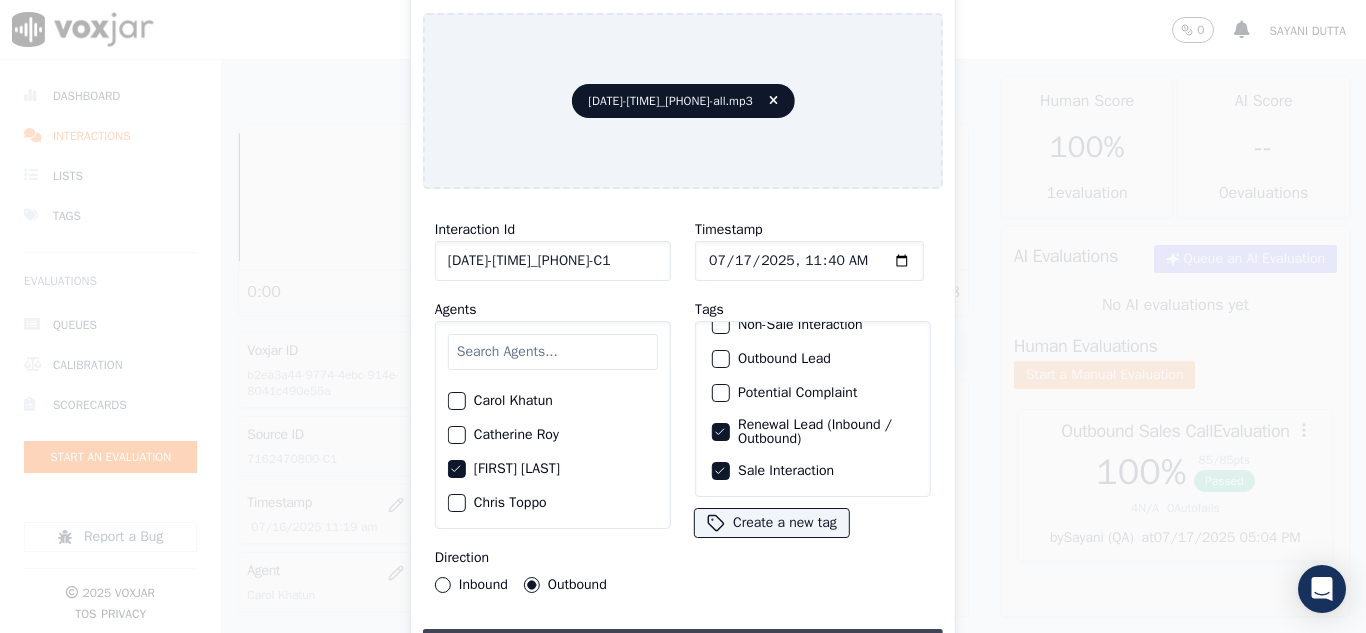 click on "Upload interaction to start evaluation" at bounding box center [683, 647] 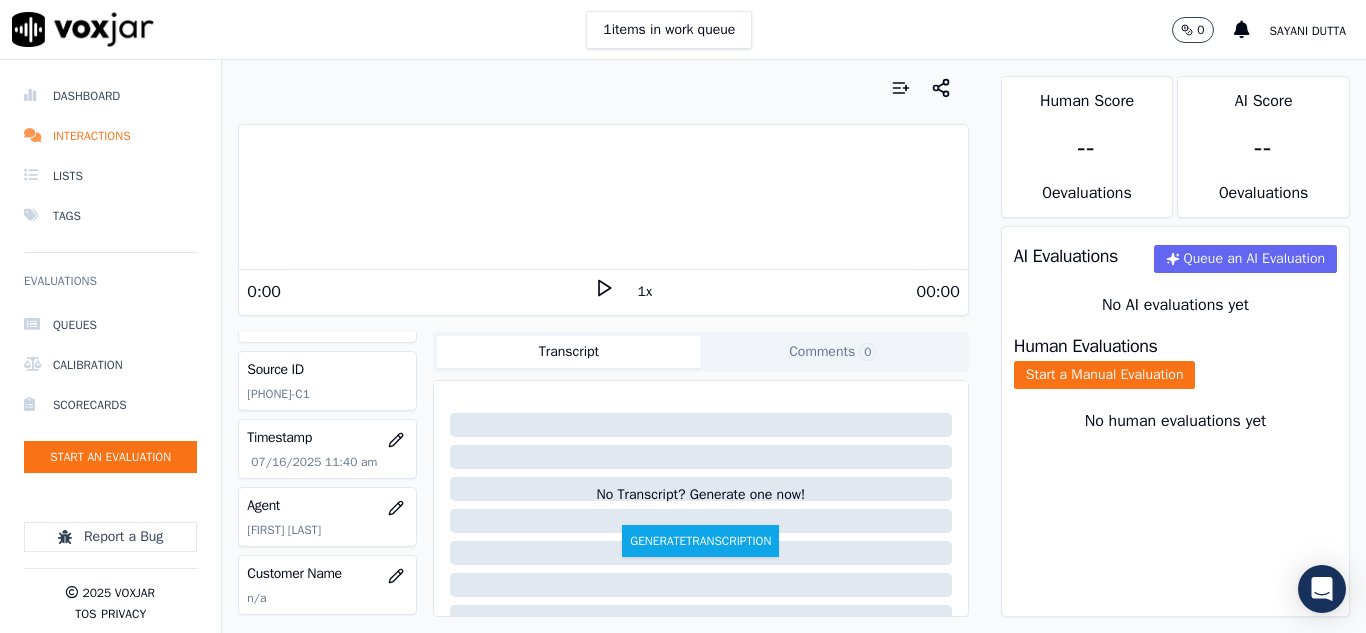 scroll, scrollTop: 200, scrollLeft: 0, axis: vertical 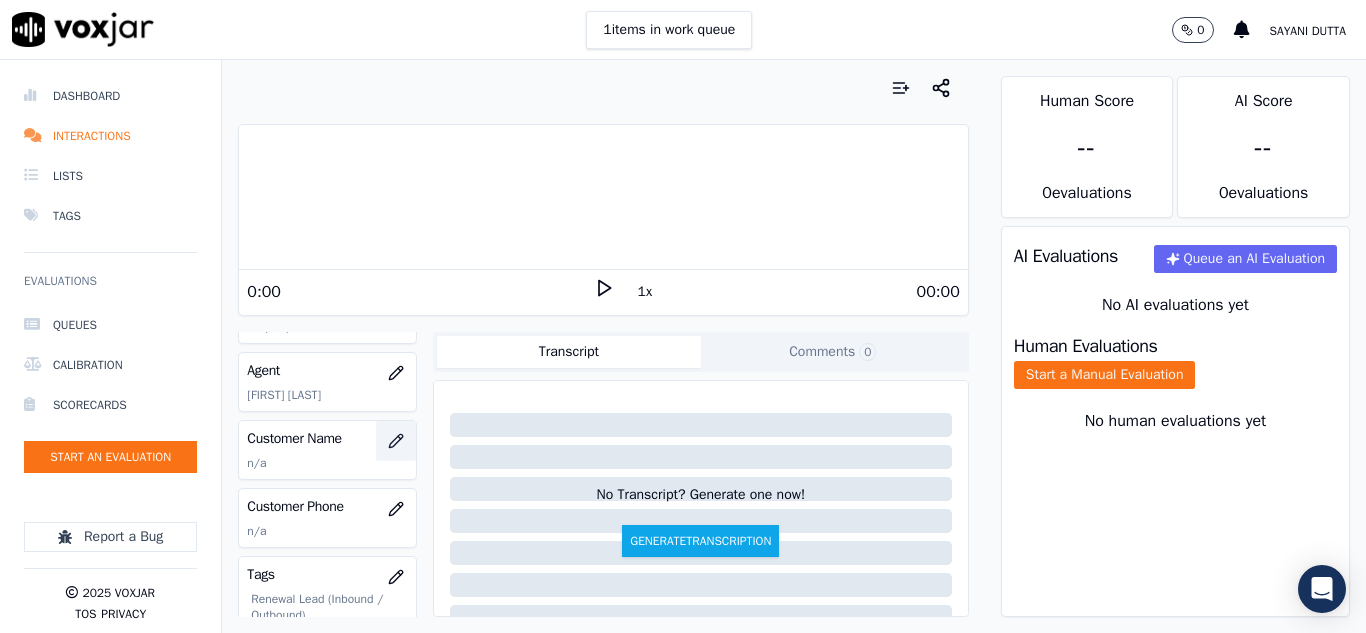 click 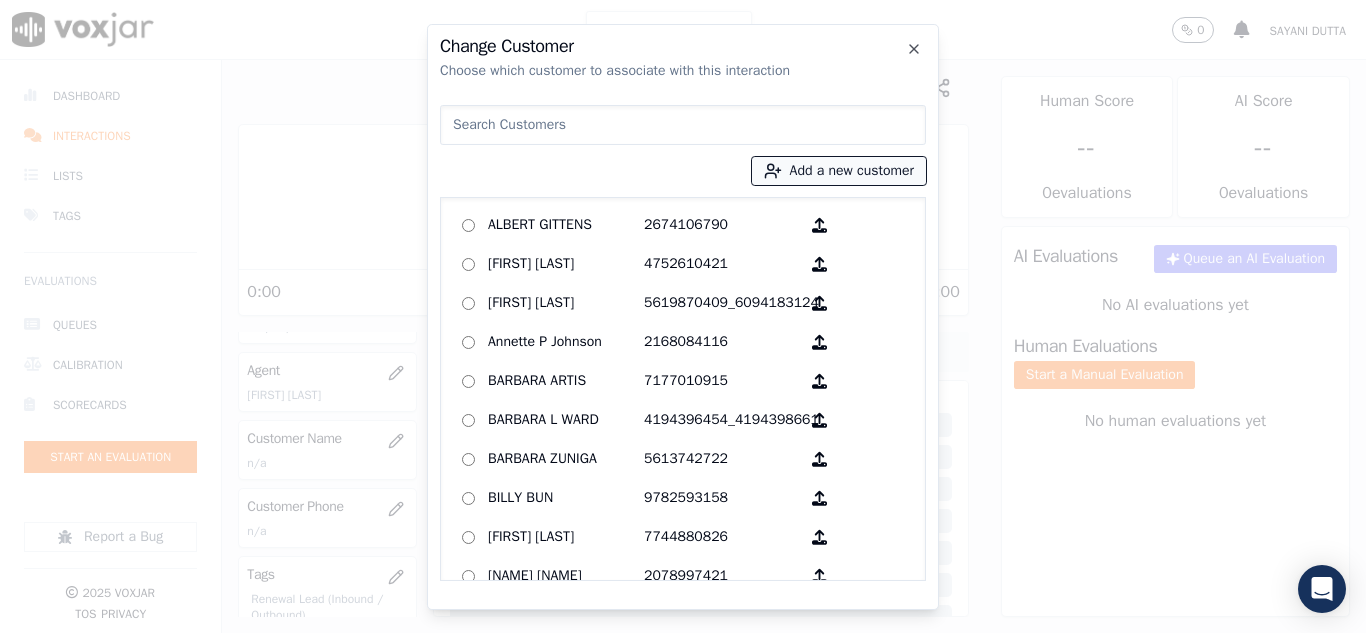 click on "Add a new customer" at bounding box center (839, 171) 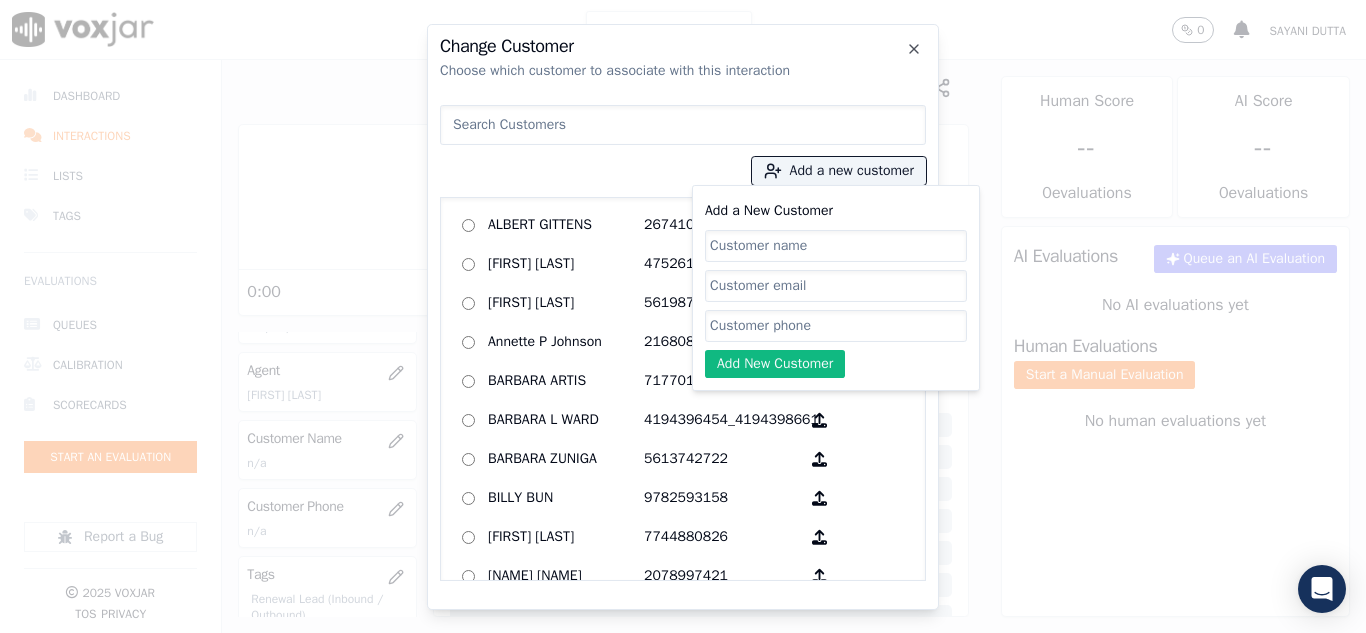 click on "Add a New Customer" 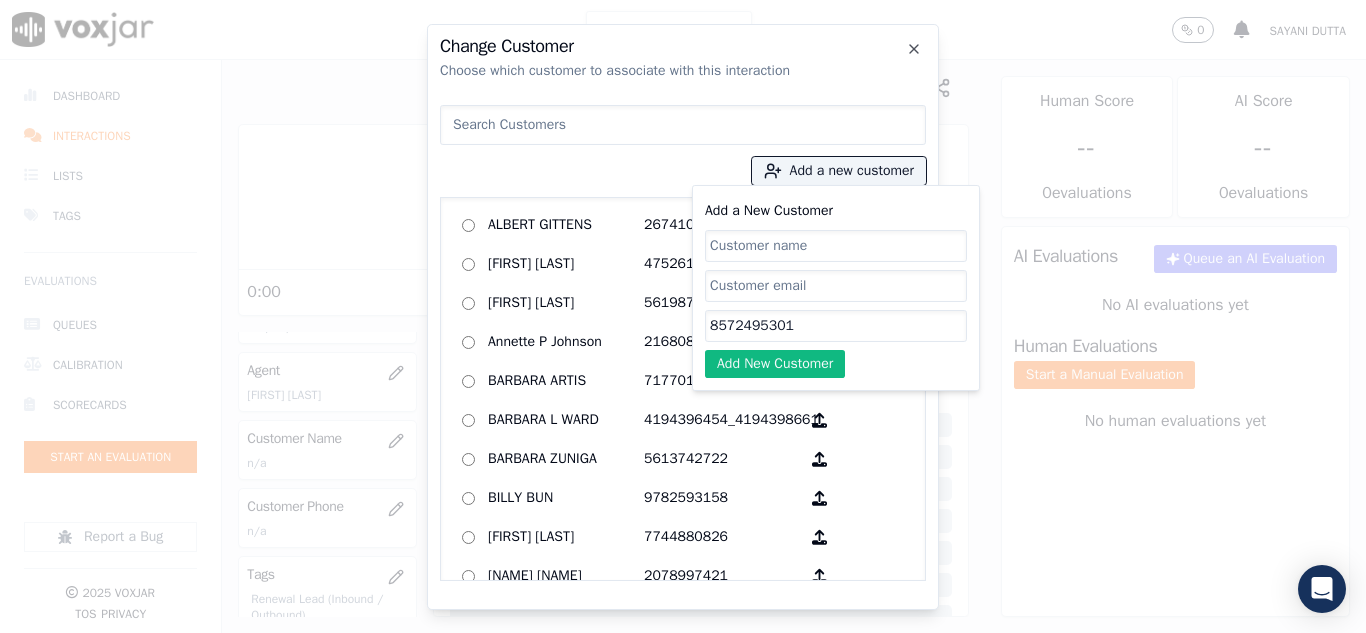 type on "8572495301" 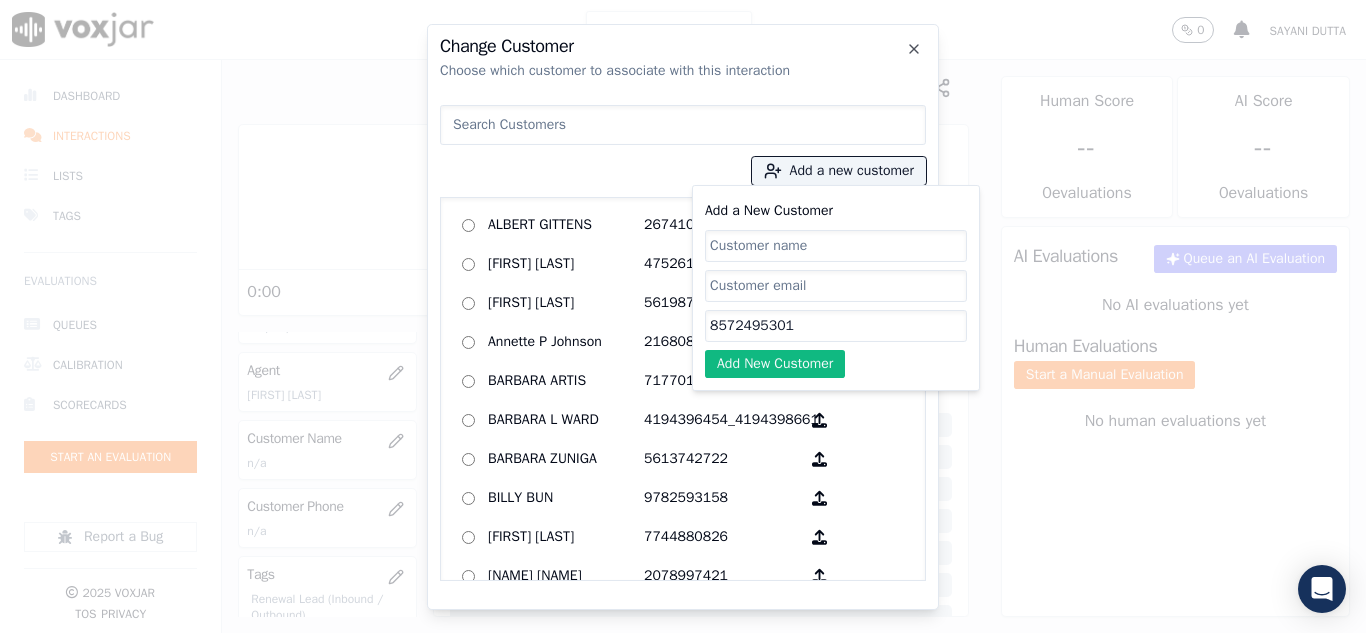 click on "Add a New Customer" 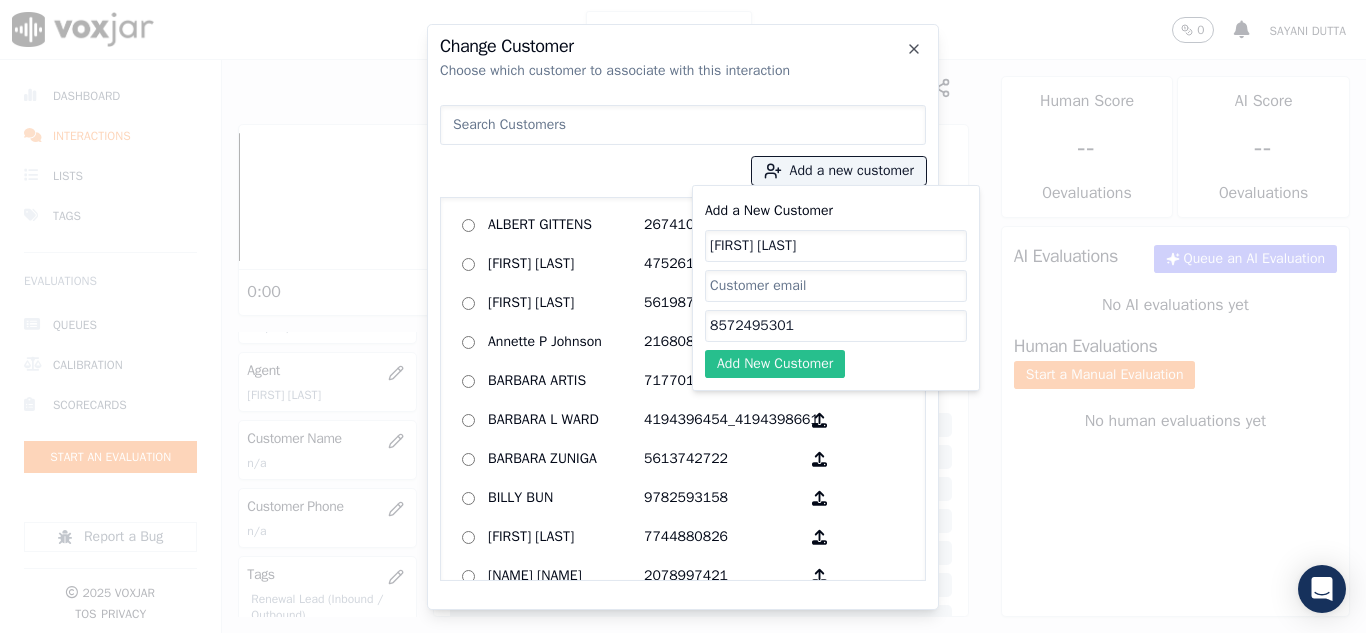 type on "[FIRST] [LAST]" 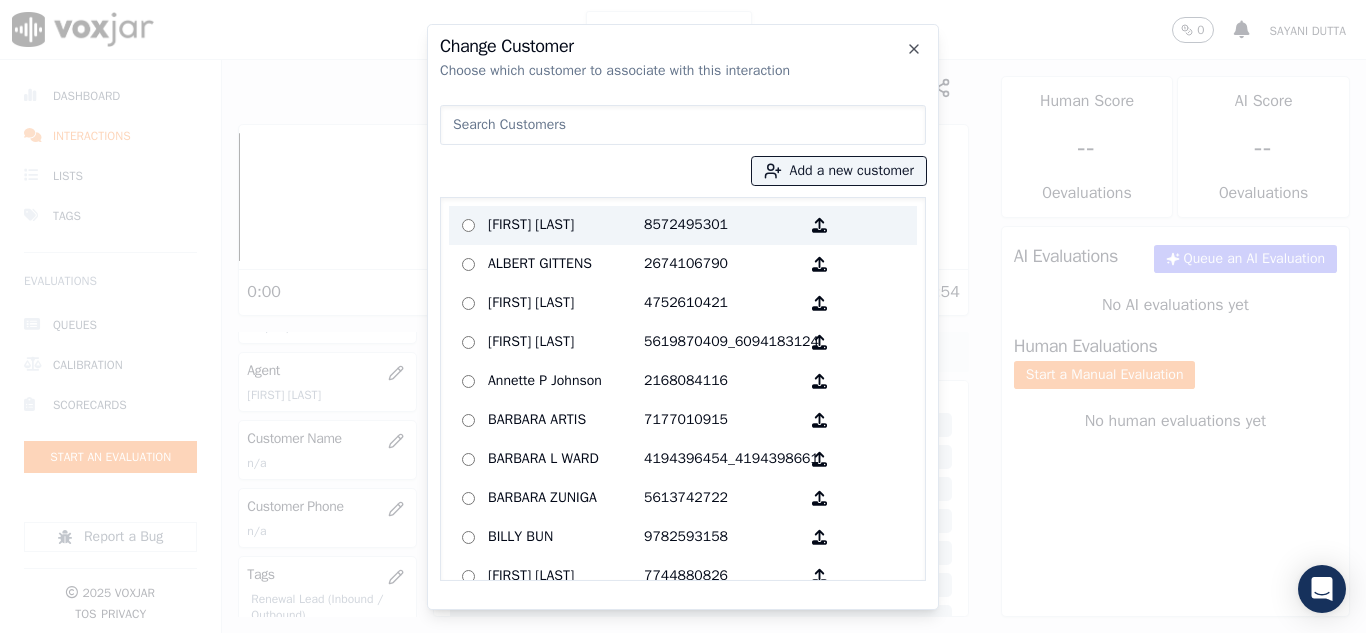 click on "[FIRST] [LAST]" at bounding box center [566, 225] 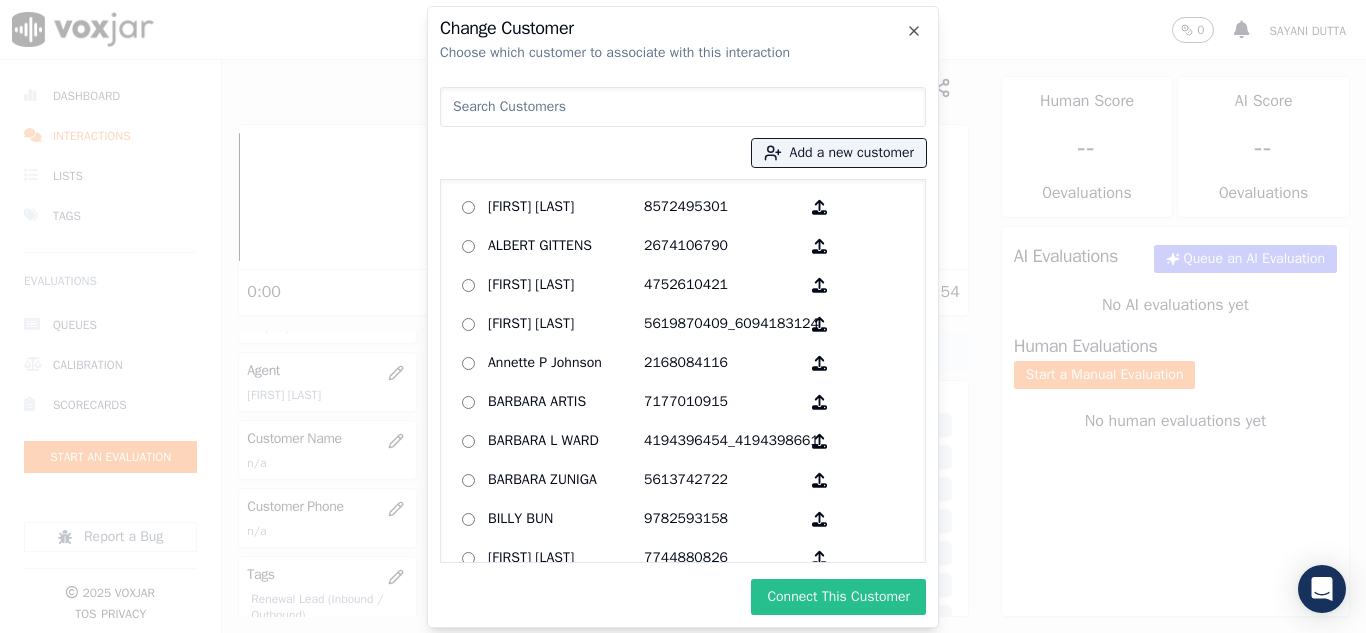 click on "Connect This Customer" at bounding box center (838, 597) 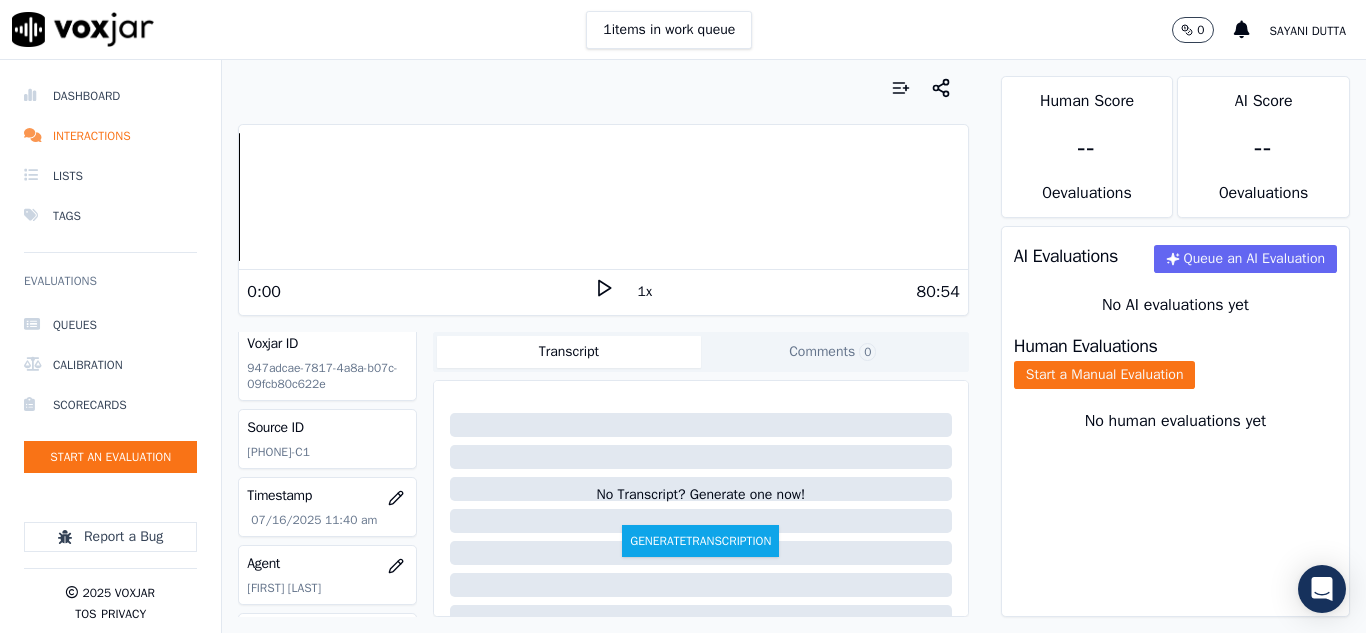 scroll, scrollTop: 0, scrollLeft: 0, axis: both 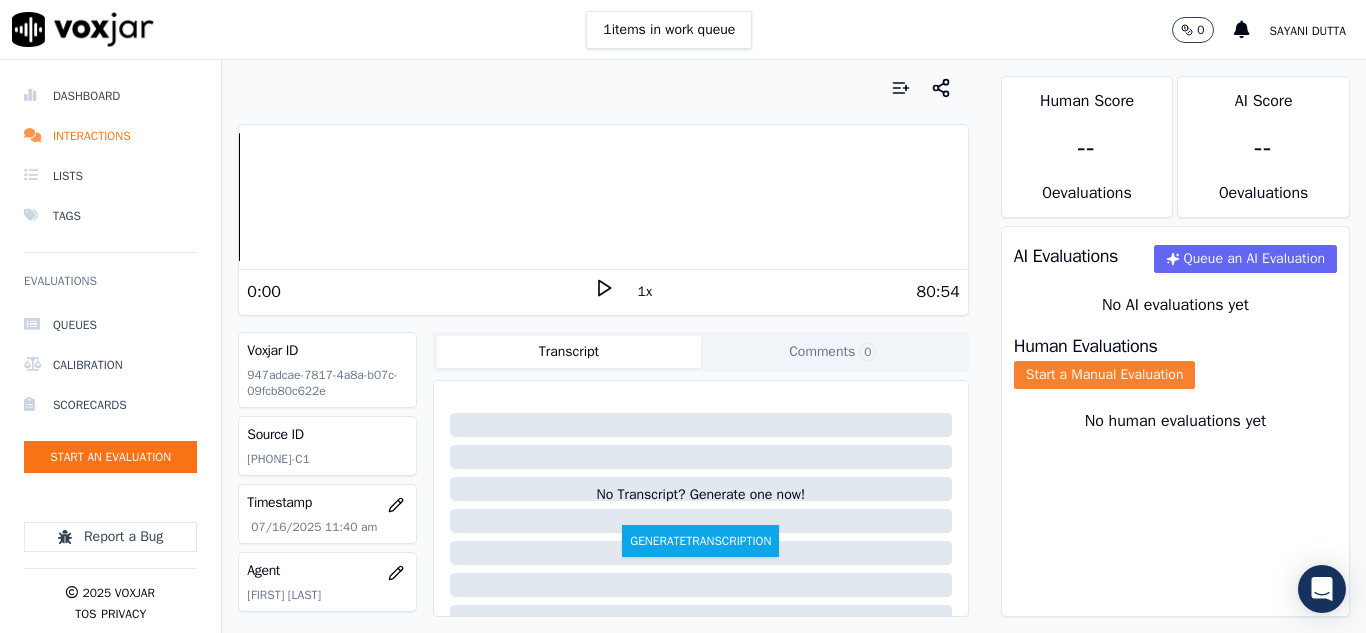 drag, startPoint x: 1118, startPoint y: 384, endPoint x: 1110, endPoint y: 402, distance: 19.697716 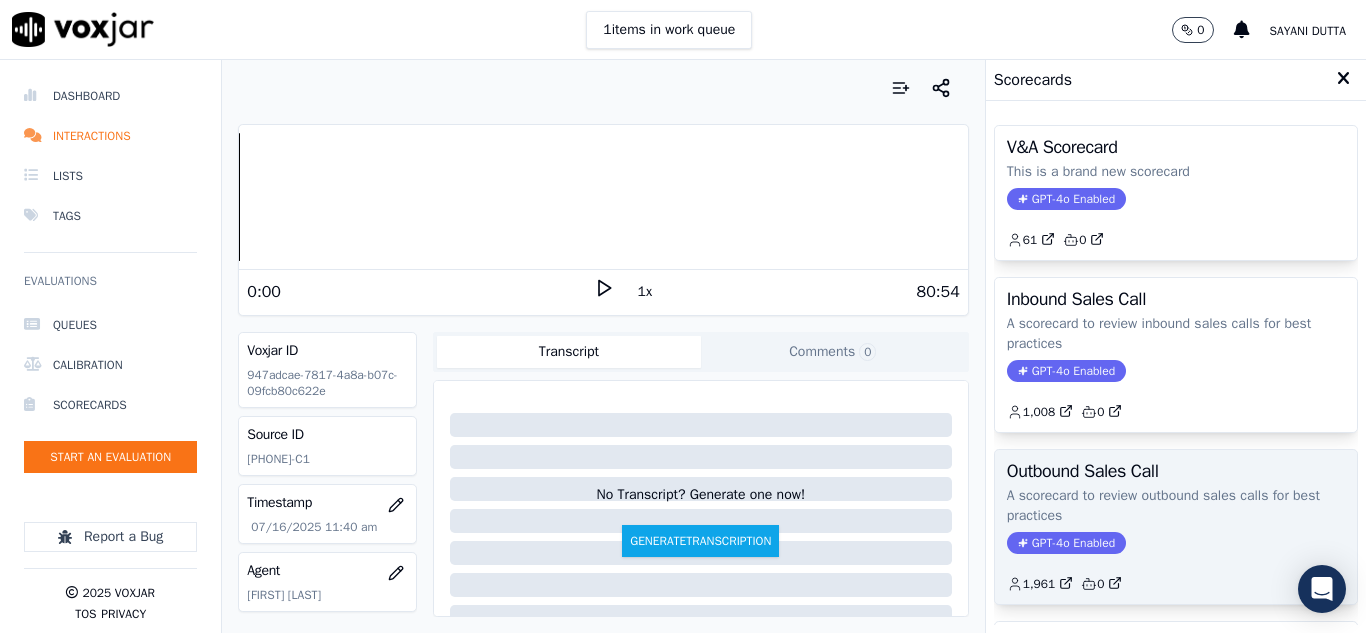 click on "Outbound Sales Call   A scorecard to review outbound sales calls for best practices     GPT-4o Enabled       1,961         0" at bounding box center (1176, 527) 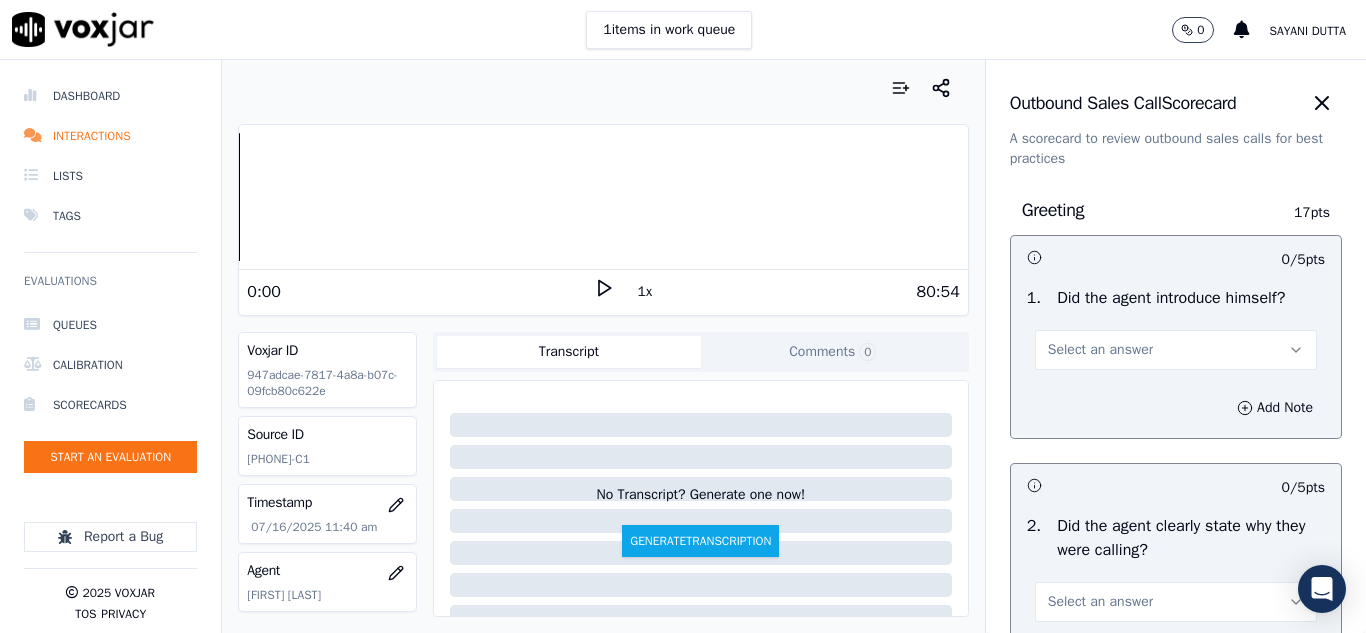 scroll, scrollTop: 0, scrollLeft: 0, axis: both 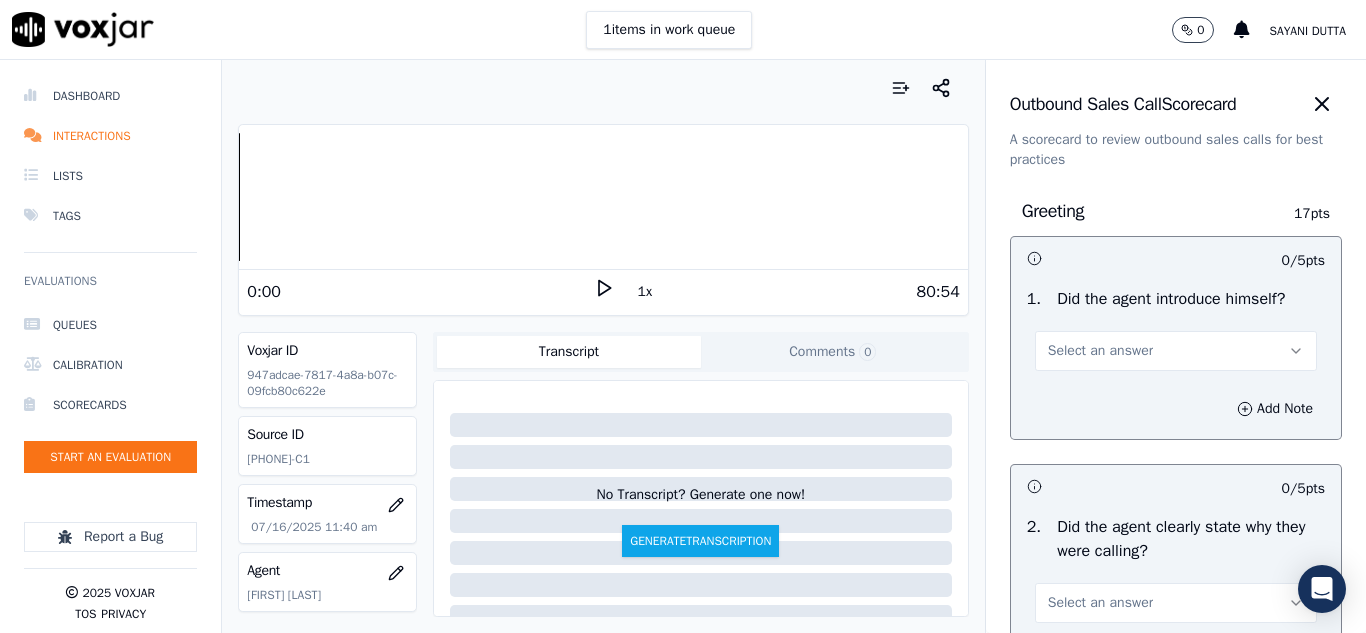 drag, startPoint x: 1083, startPoint y: 329, endPoint x: 1073, endPoint y: 334, distance: 11.18034 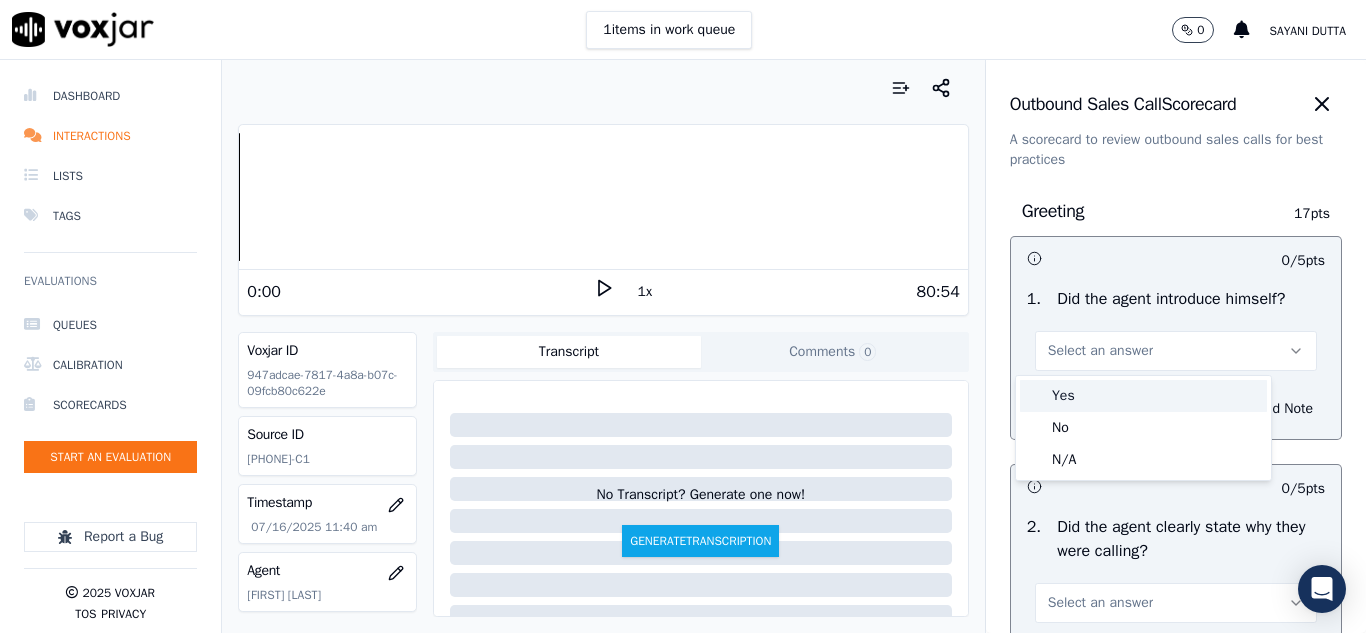 click on "Yes" at bounding box center [1143, 396] 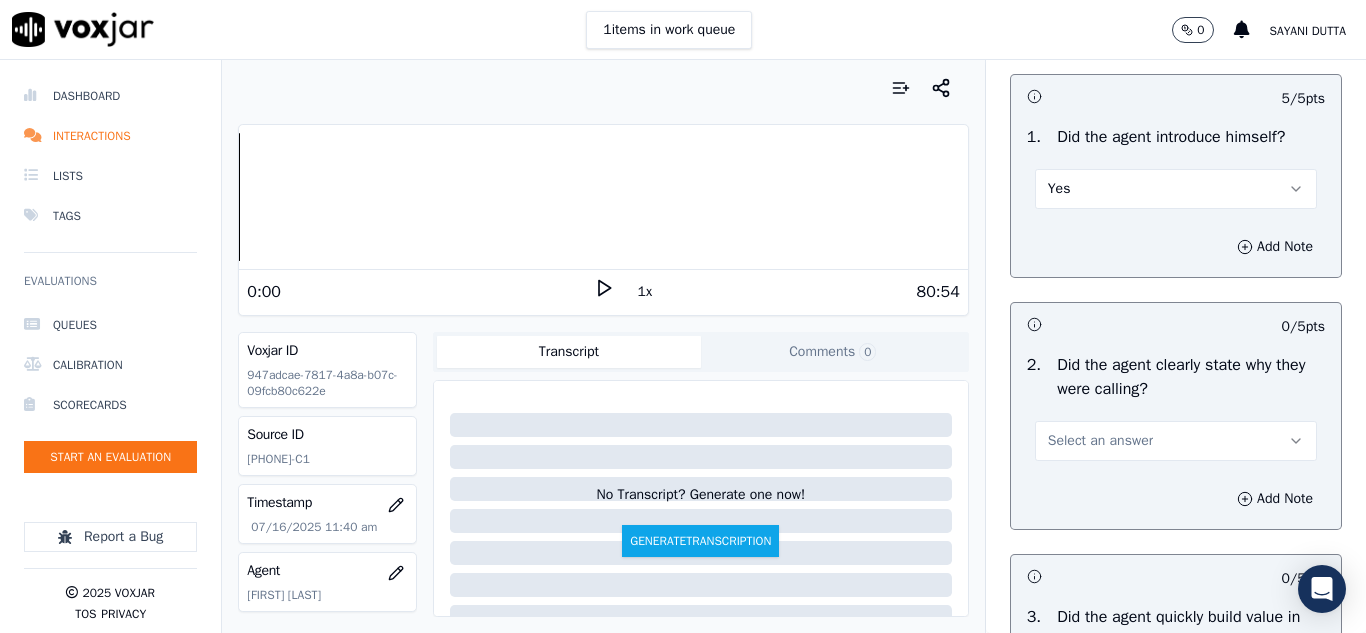 scroll, scrollTop: 300, scrollLeft: 0, axis: vertical 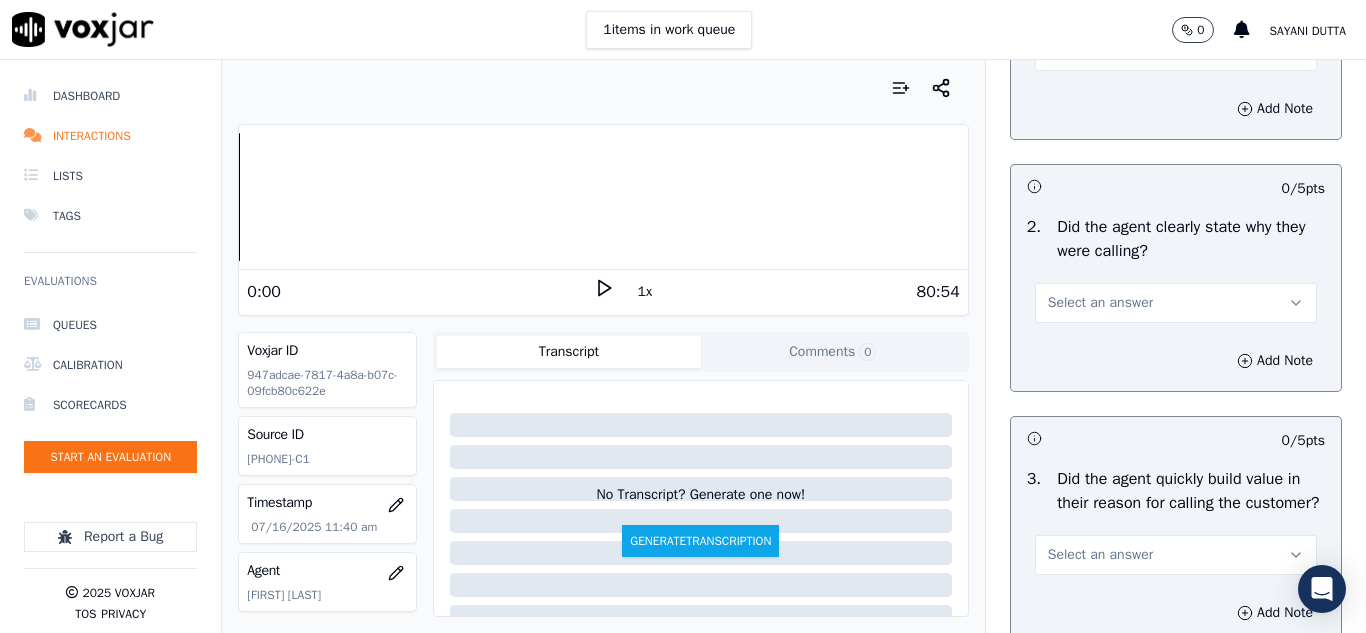 click on "Select an answer" at bounding box center [1100, 303] 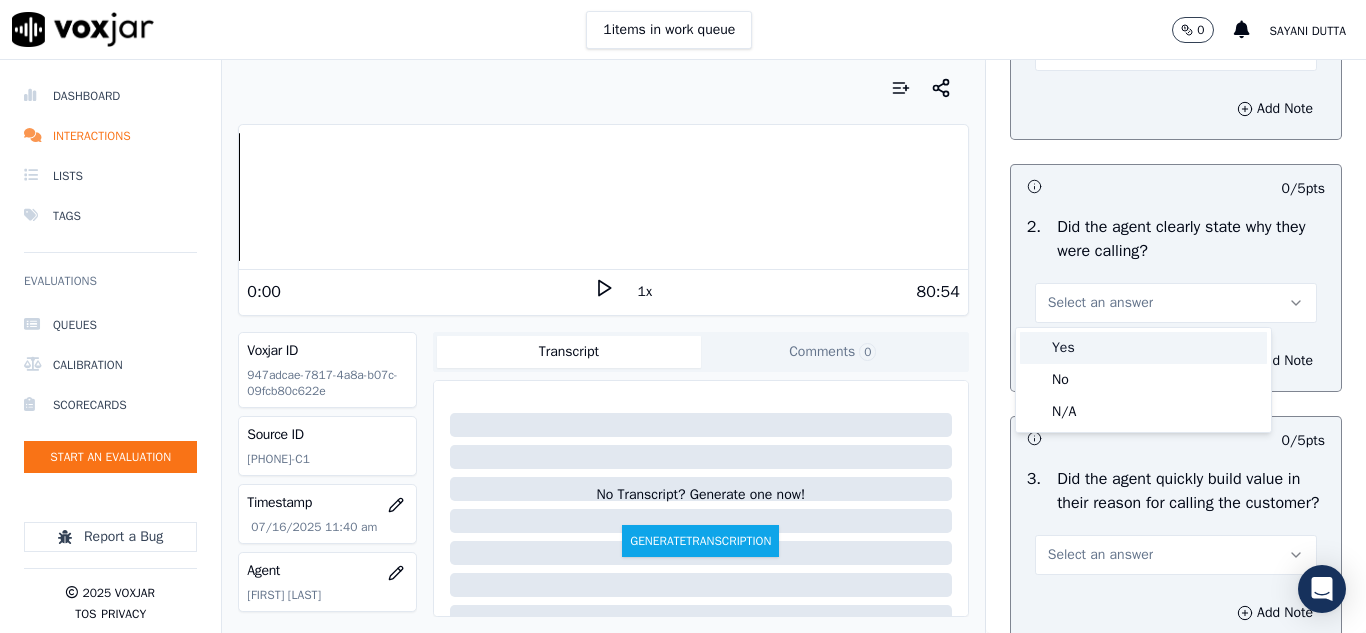 click on "Yes" at bounding box center [1143, 348] 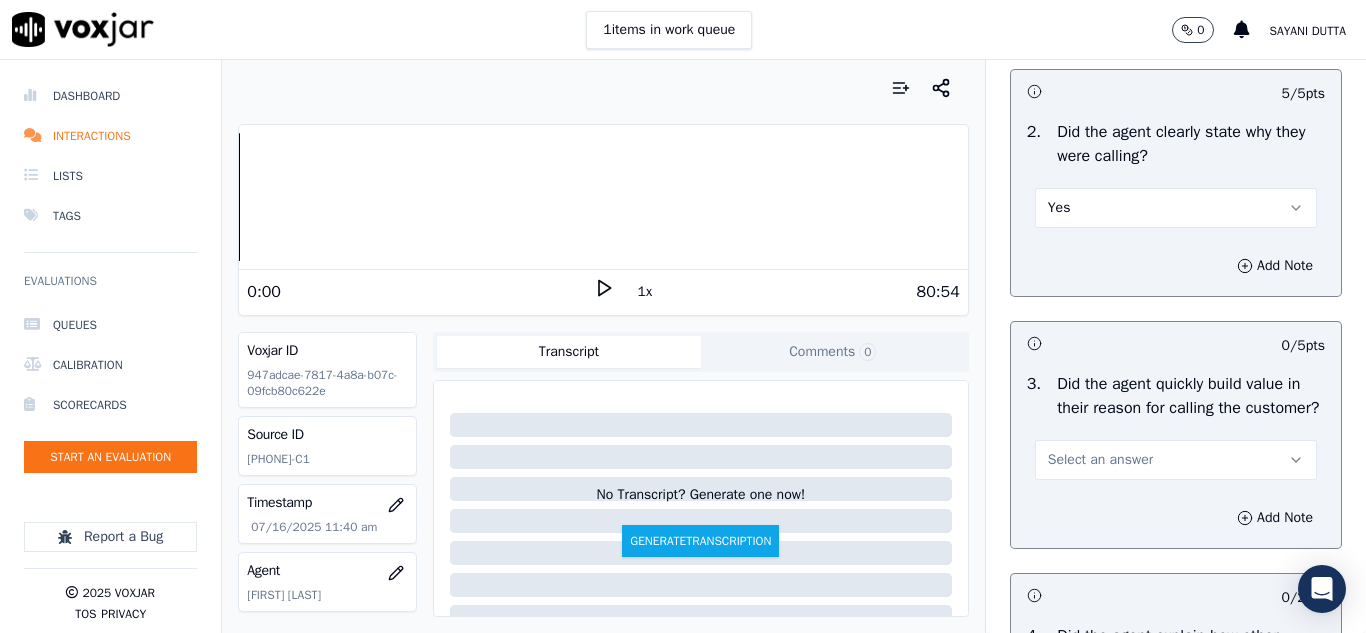 scroll, scrollTop: 500, scrollLeft: 0, axis: vertical 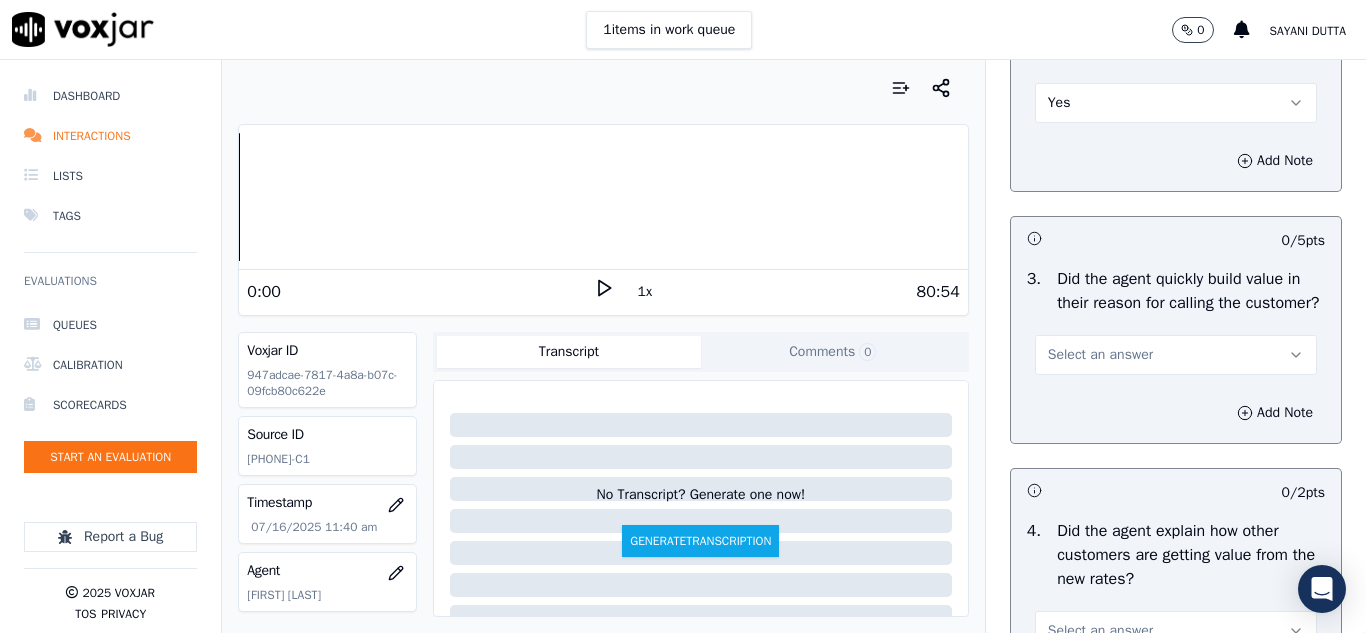 click on "Select an answer" at bounding box center [1100, 355] 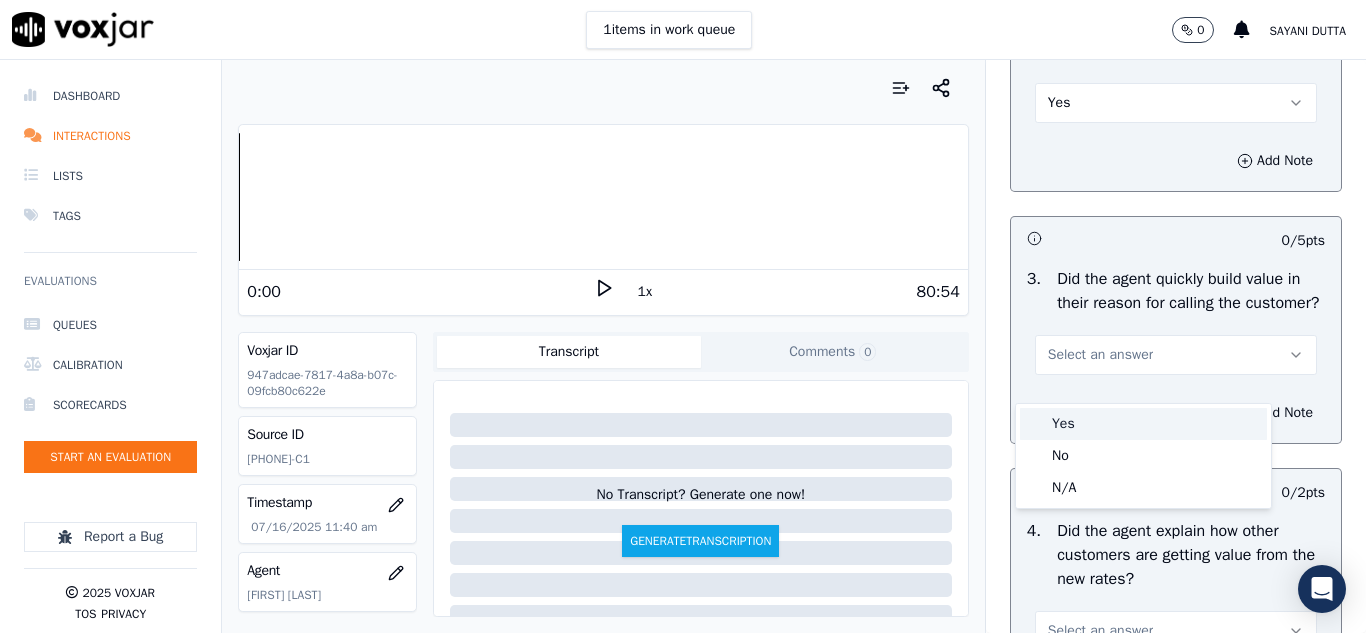 click on "Yes" at bounding box center [1143, 424] 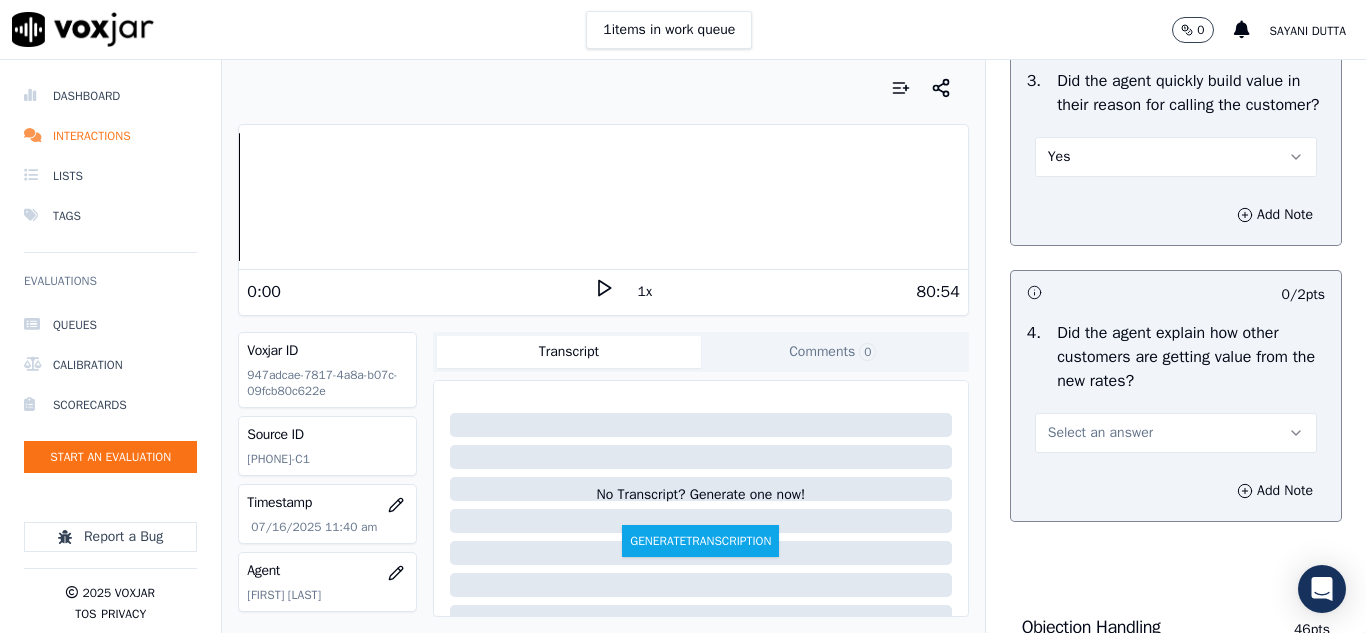 scroll, scrollTop: 700, scrollLeft: 0, axis: vertical 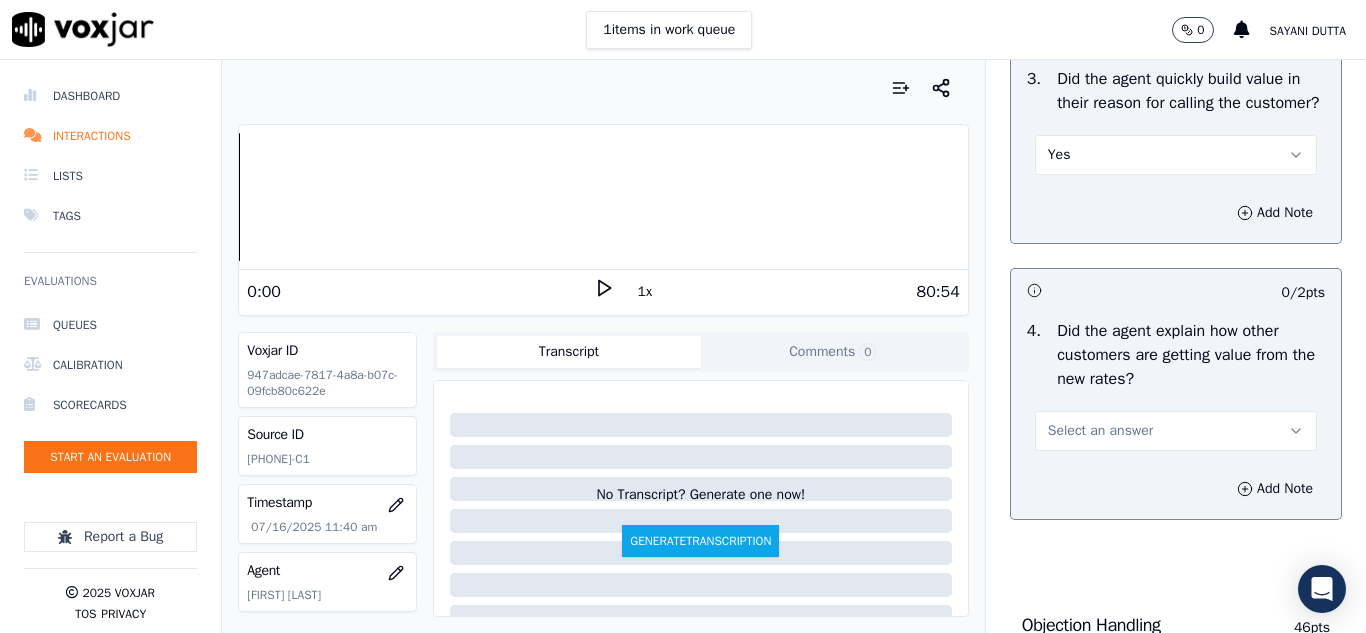 click on "Select an answer" at bounding box center [1176, 431] 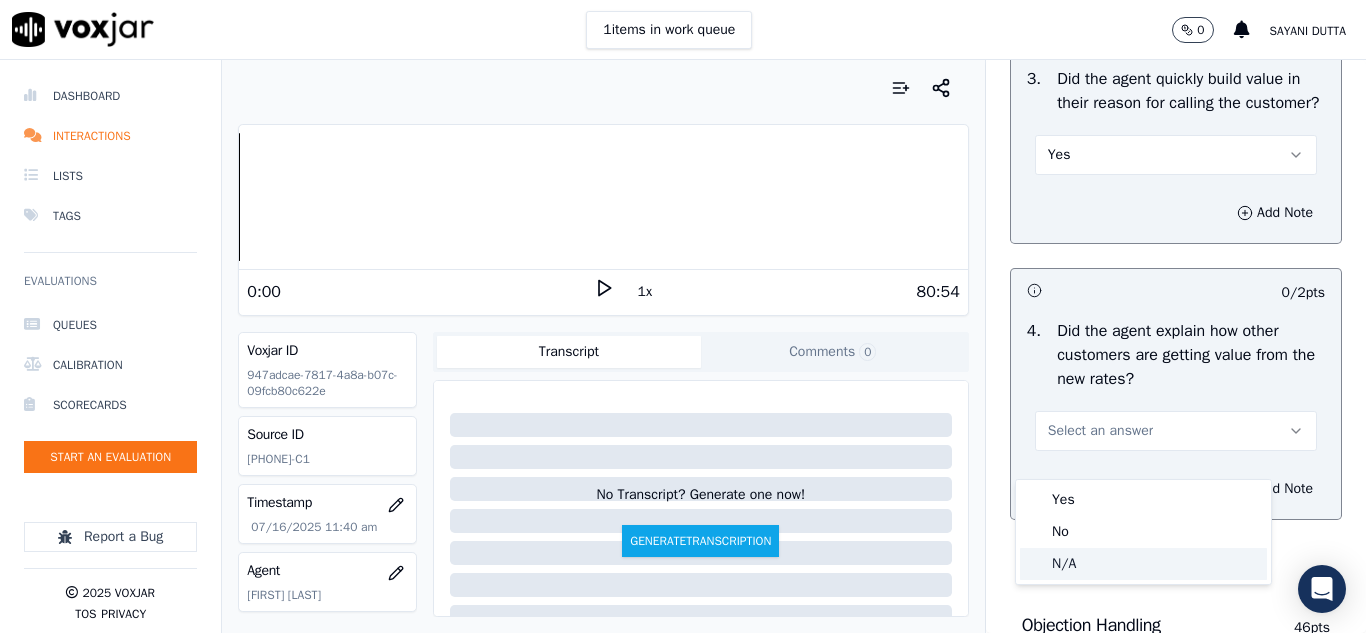 click on "N/A" 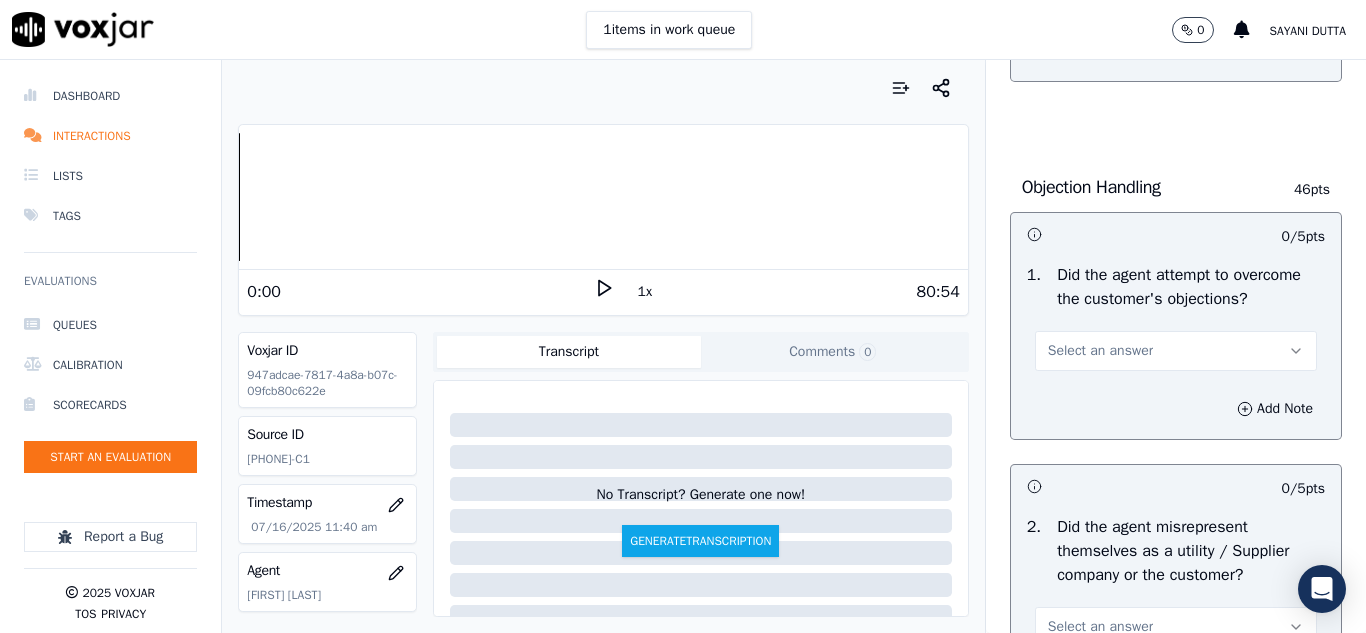 scroll, scrollTop: 1200, scrollLeft: 0, axis: vertical 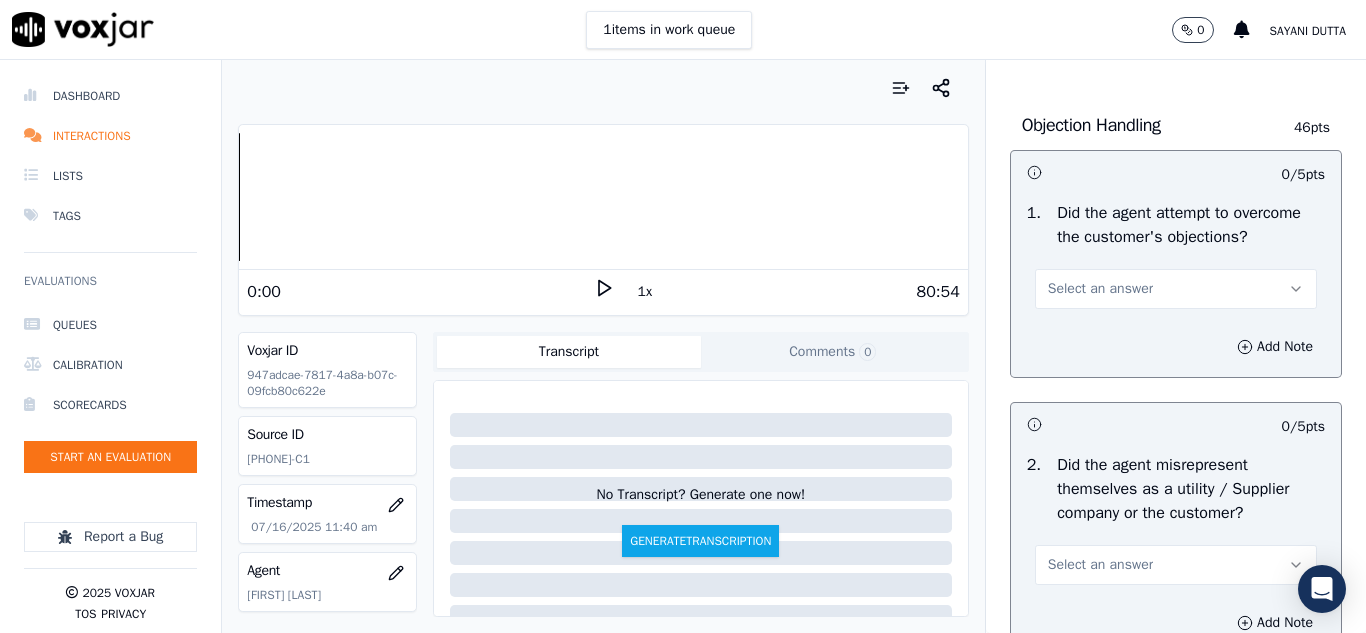 click on "Select an answer" at bounding box center (1100, 289) 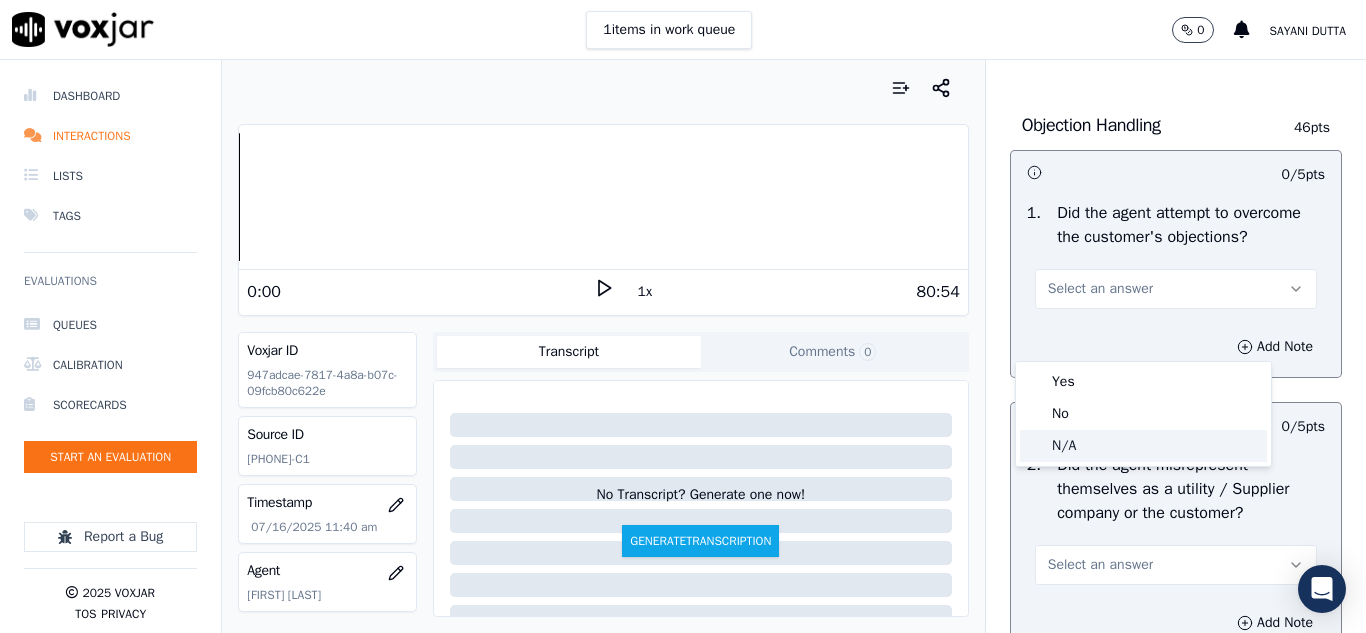 click on "N/A" 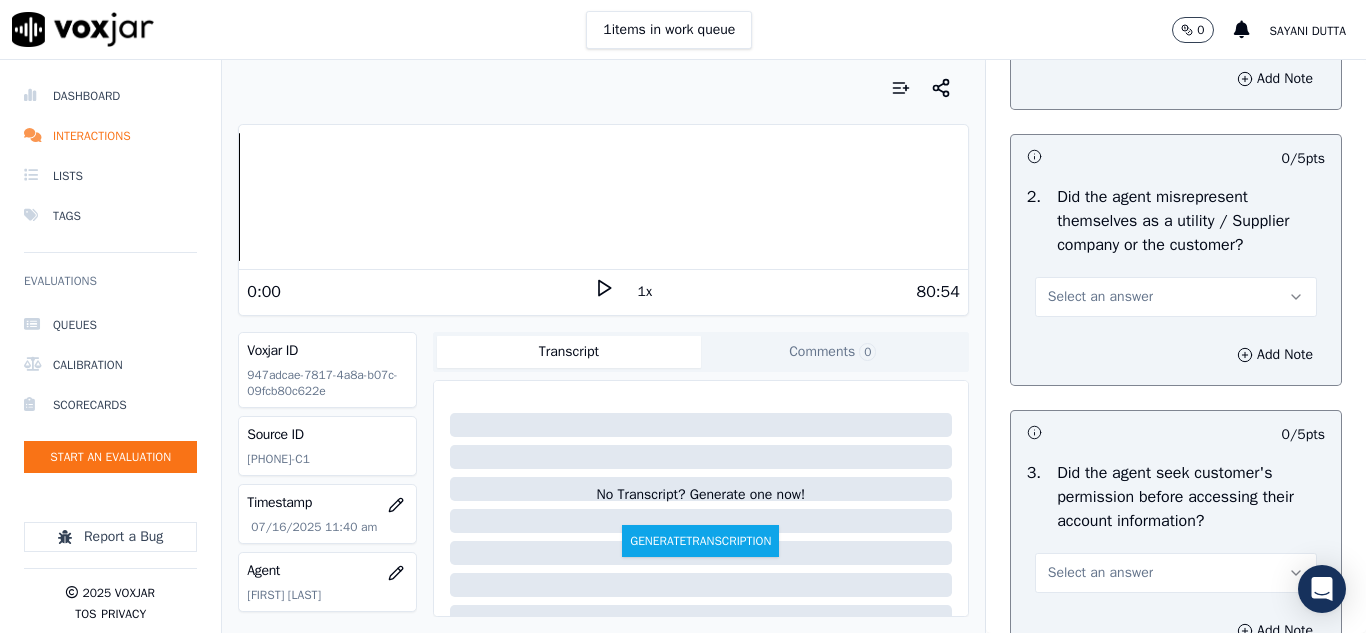 scroll, scrollTop: 1500, scrollLeft: 0, axis: vertical 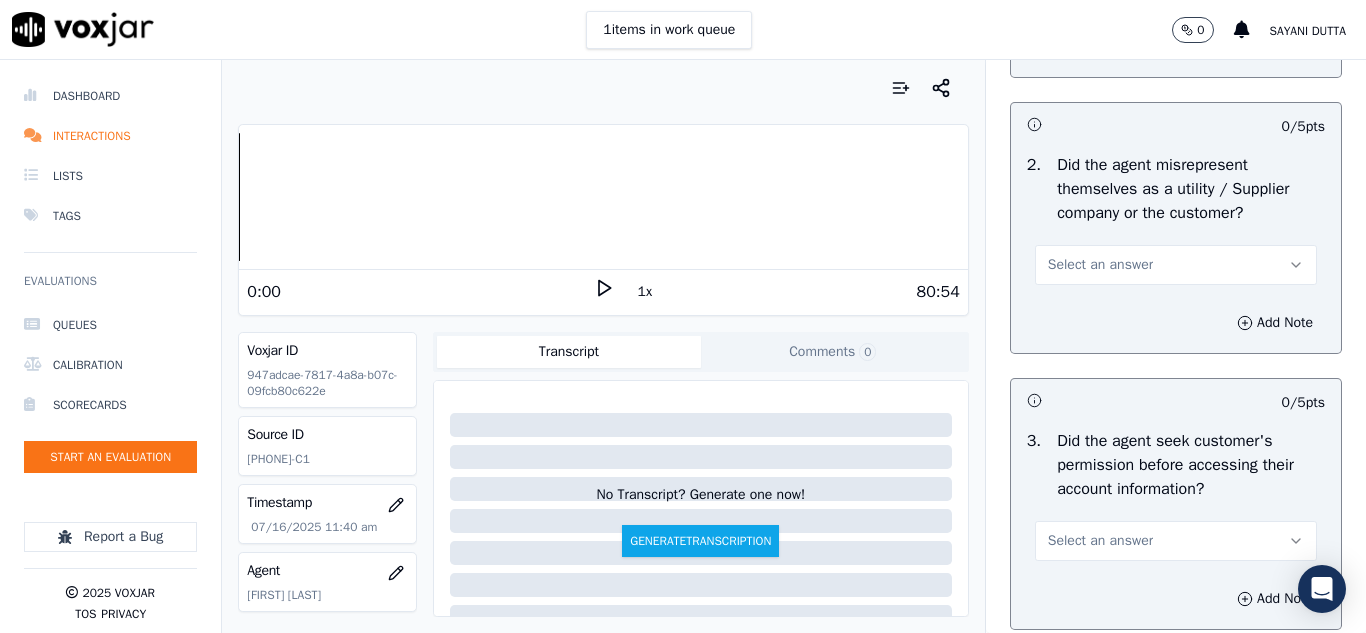 click on "Select an answer" at bounding box center [1176, 265] 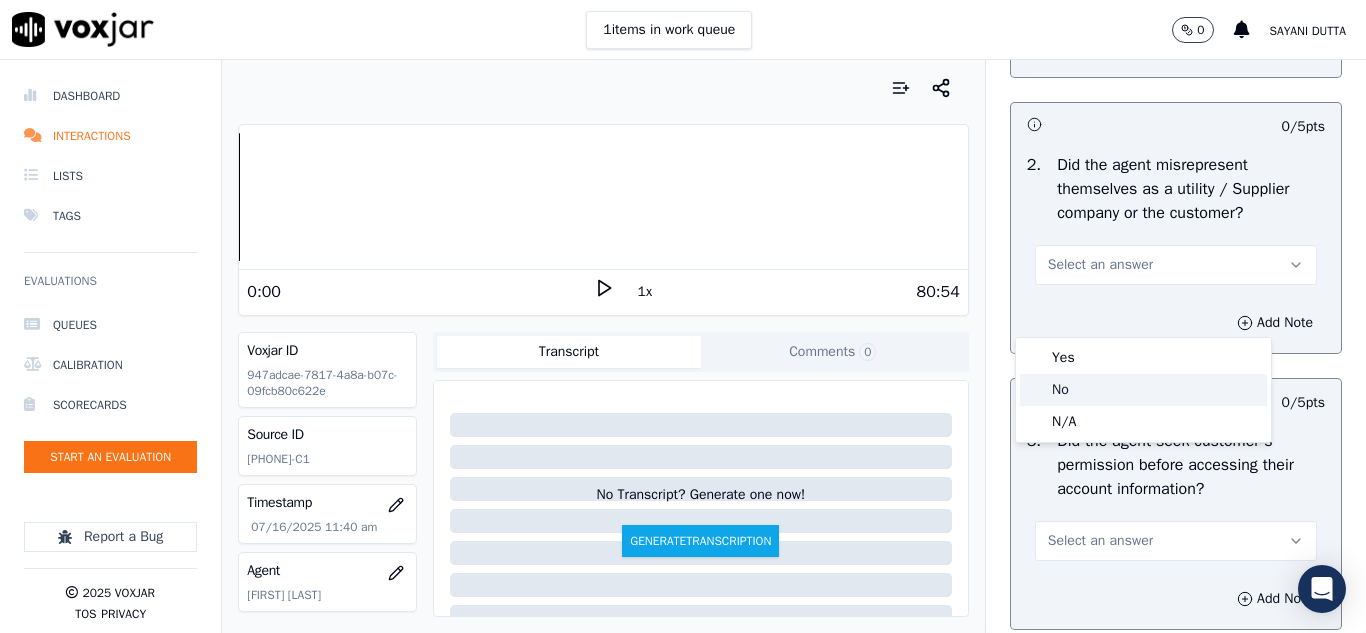click on "No" 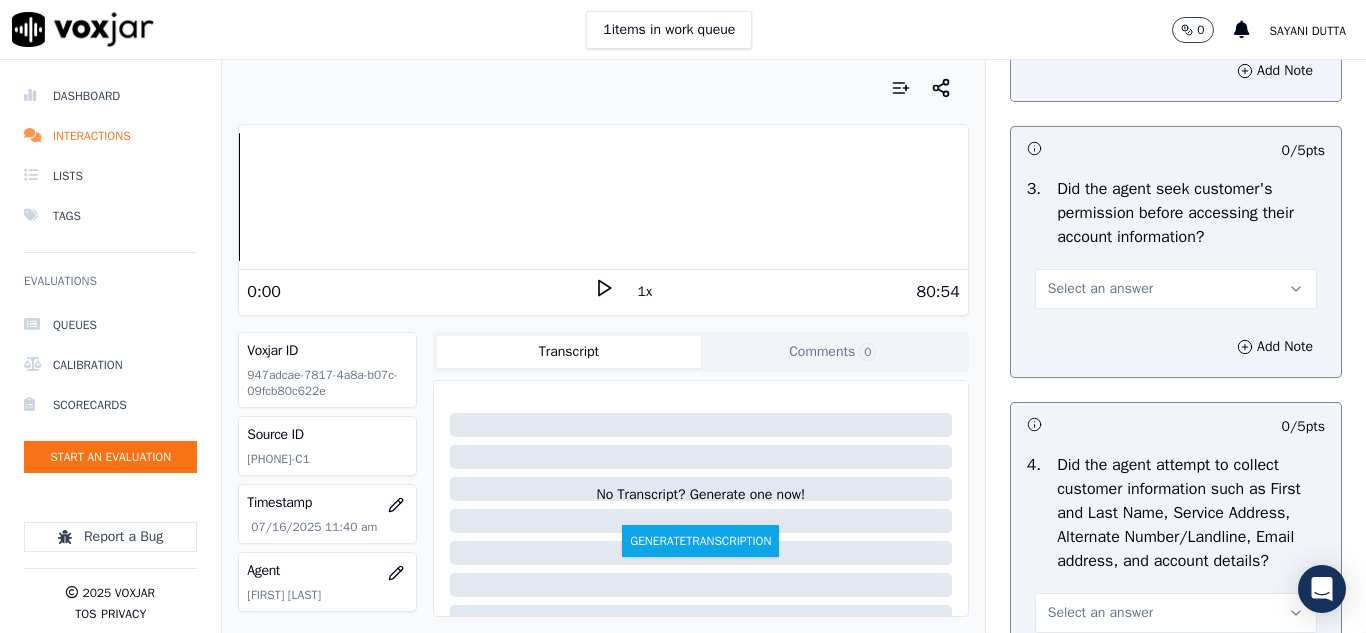 scroll, scrollTop: 1800, scrollLeft: 0, axis: vertical 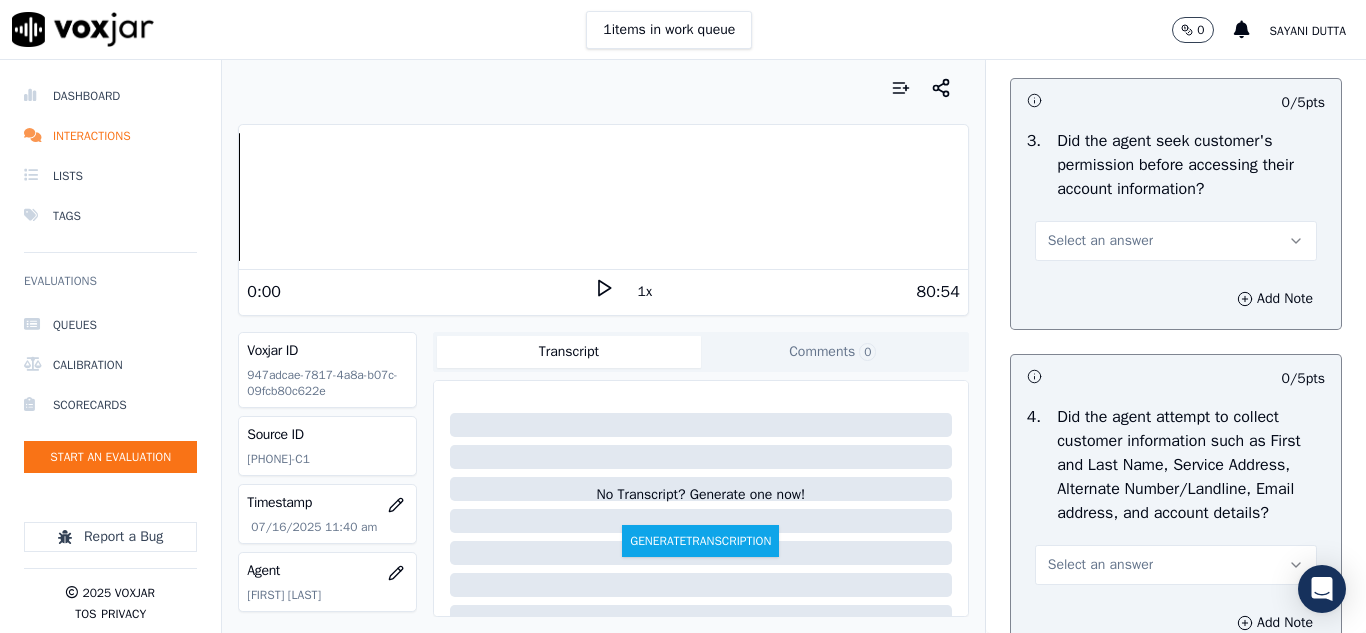 click on "Select an answer" at bounding box center [1100, 241] 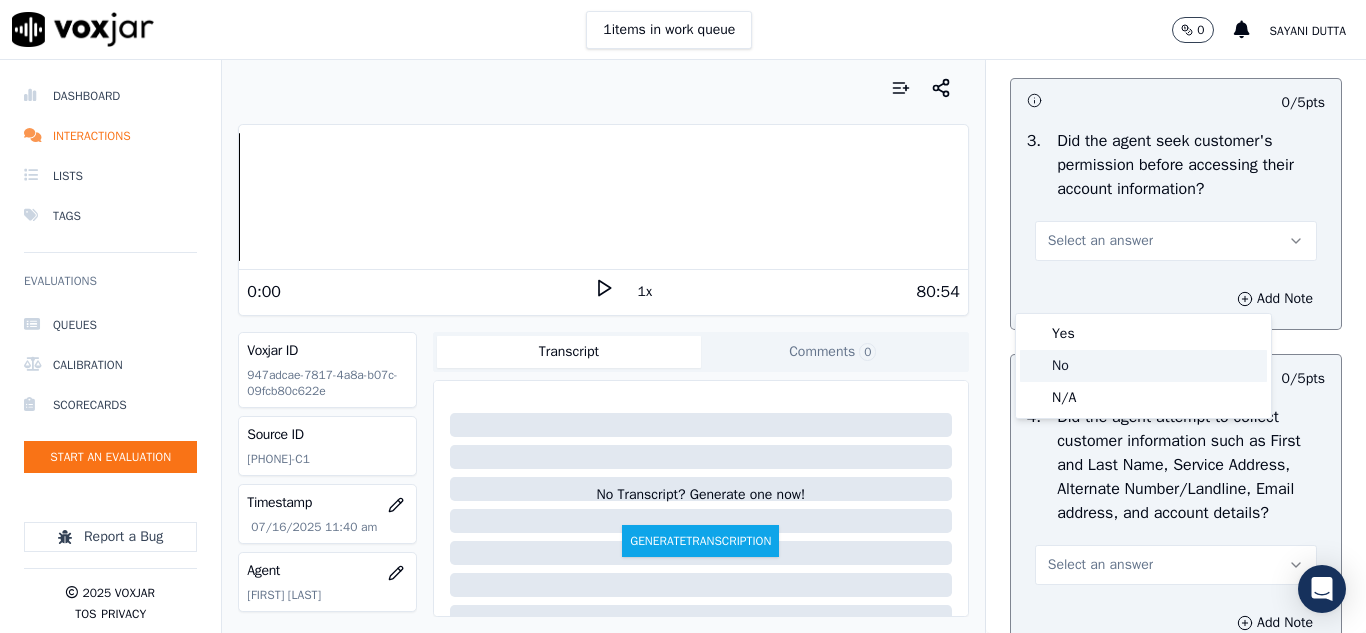click on "No" 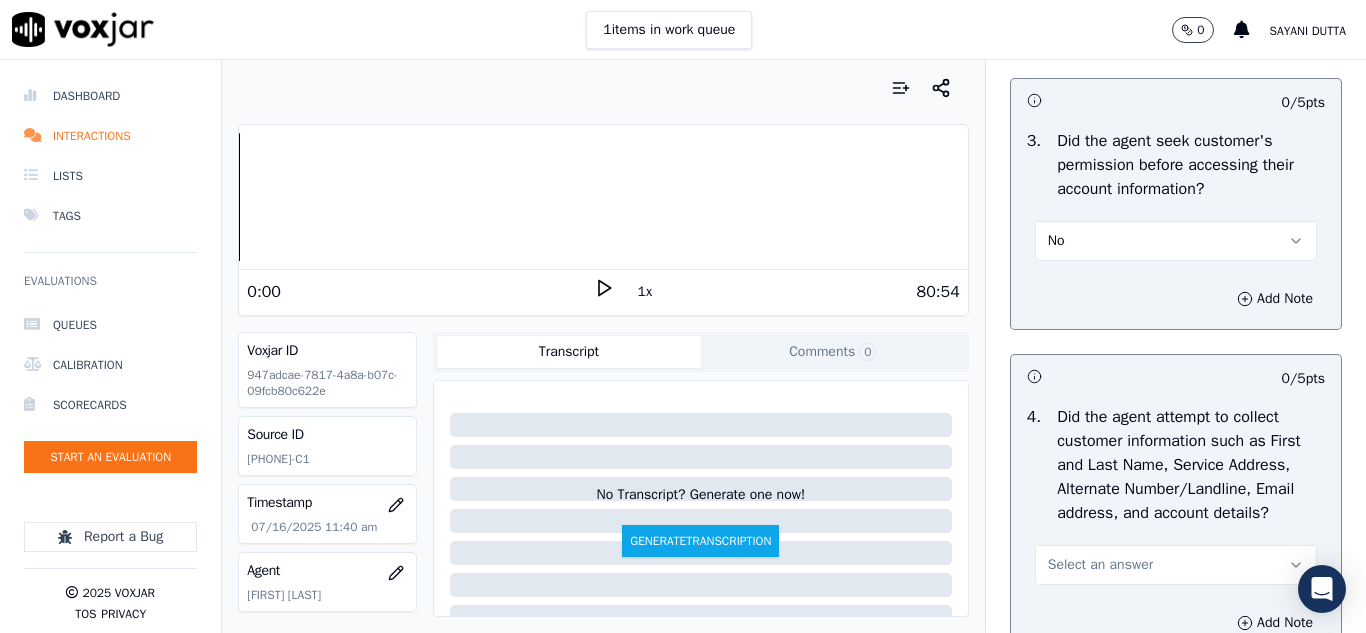 scroll, scrollTop: 2100, scrollLeft: 0, axis: vertical 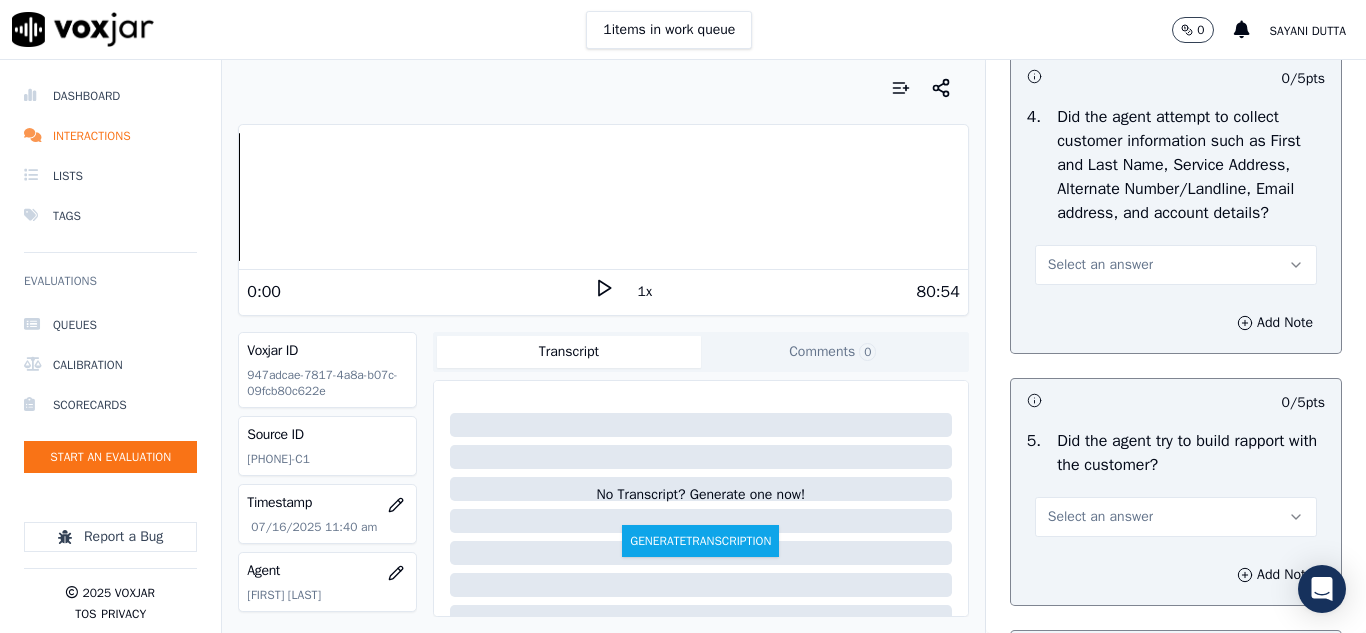 click on "Select an answer" at bounding box center (1100, 265) 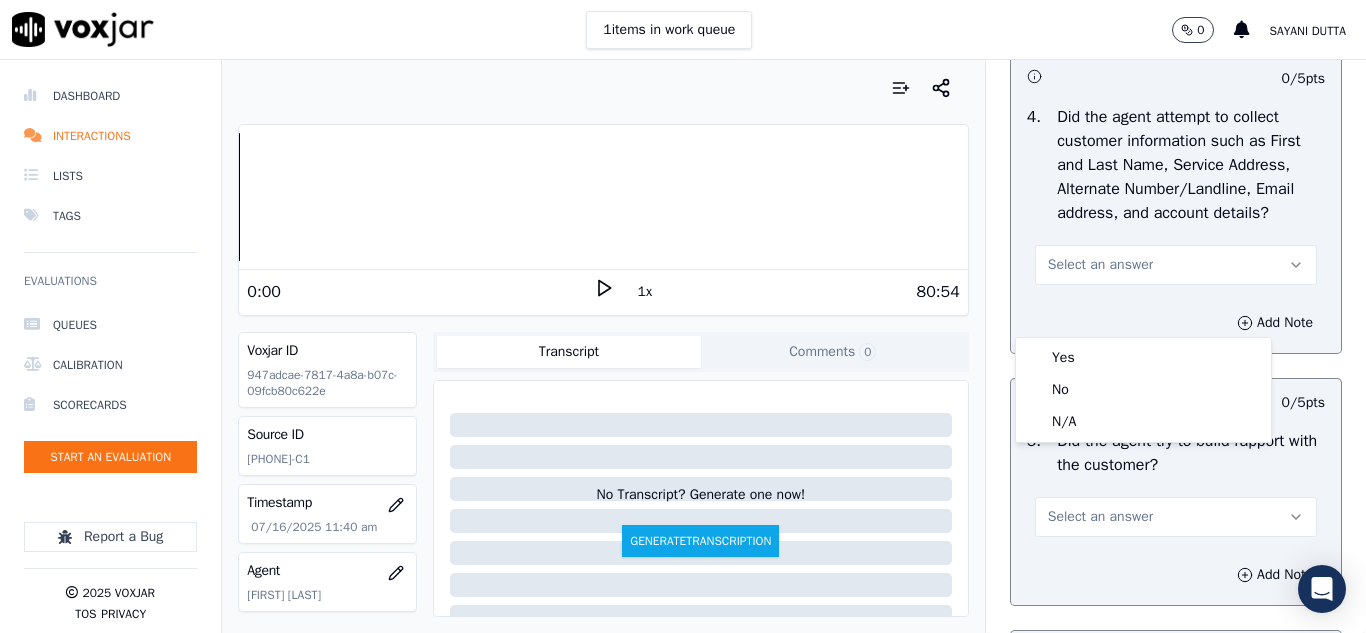 scroll, scrollTop: 2000, scrollLeft: 0, axis: vertical 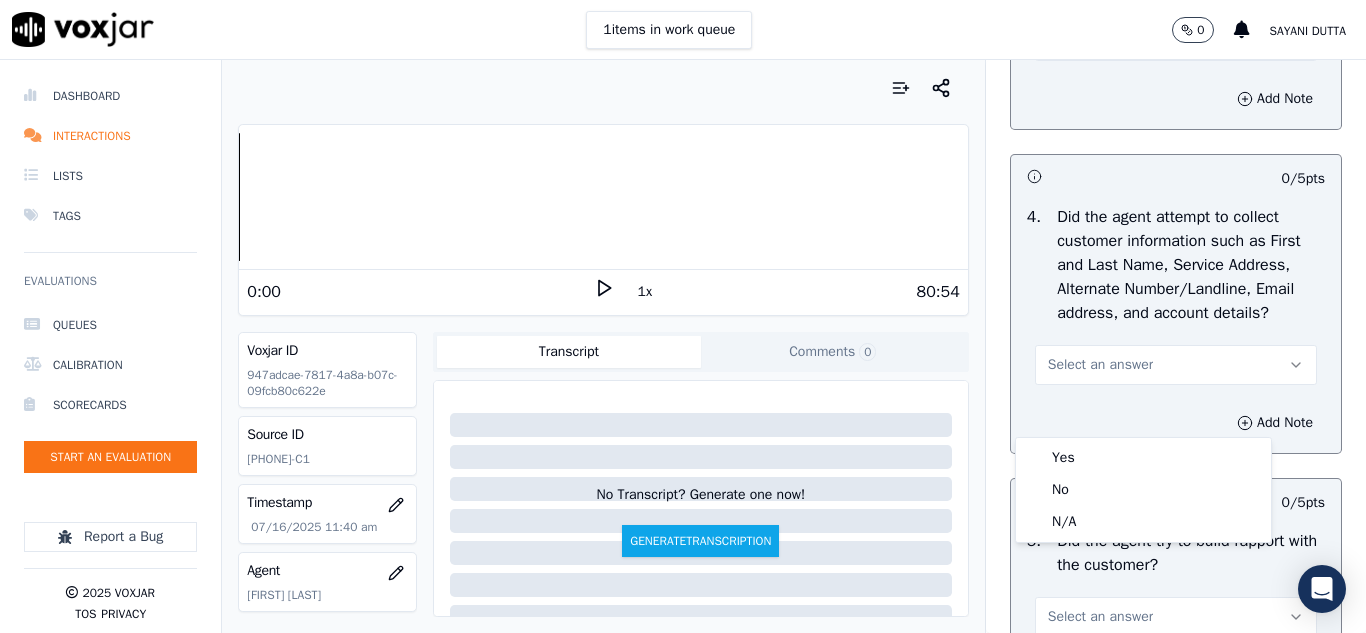 click on "No" at bounding box center (1056, 41) 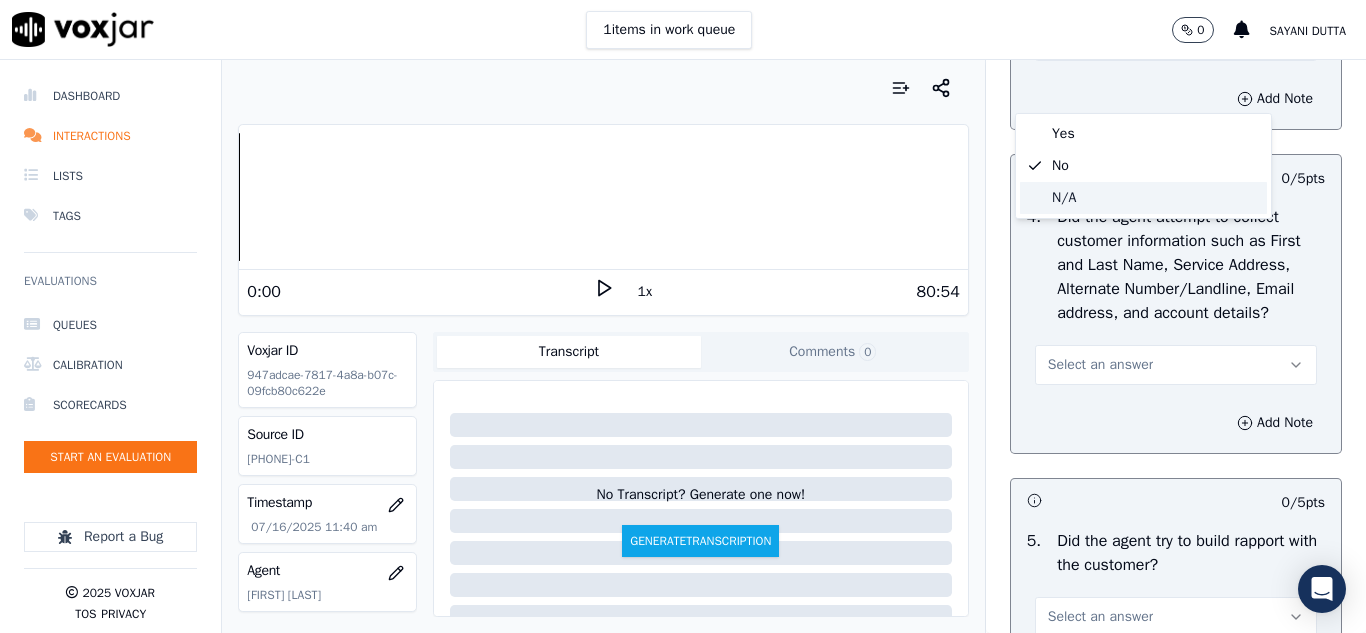 click on "N/A" 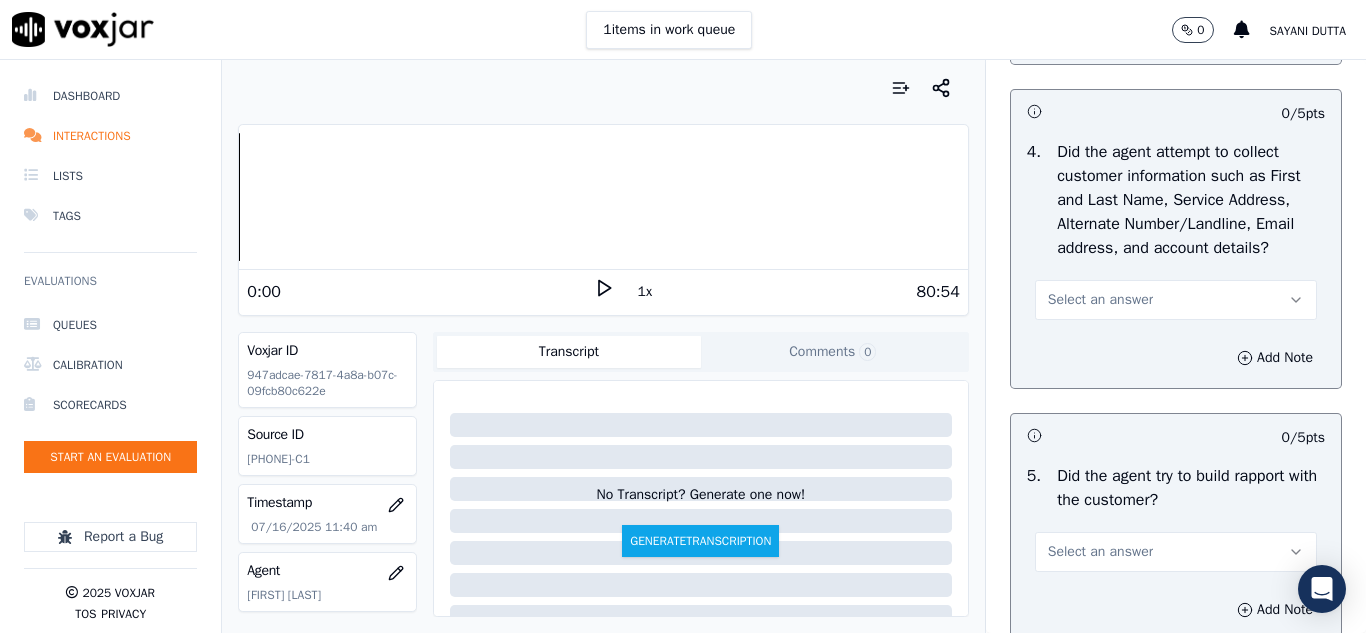 scroll, scrollTop: 2100, scrollLeft: 0, axis: vertical 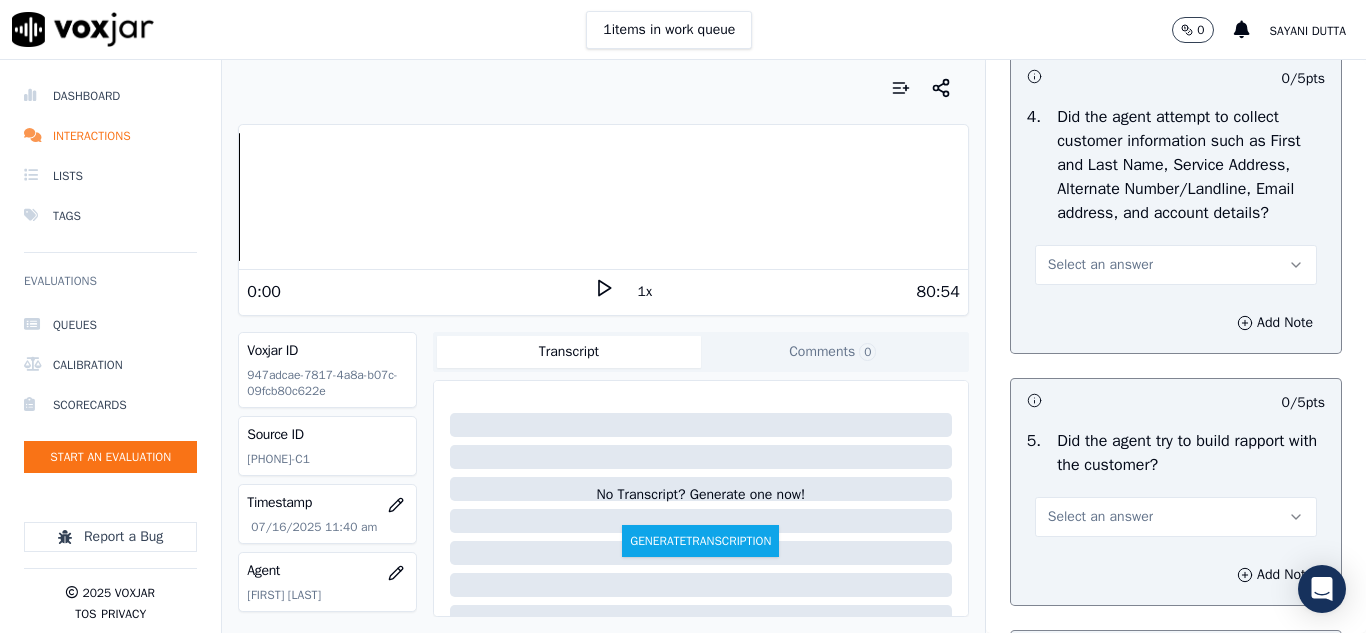 click on "Select an answer" at bounding box center (1100, 265) 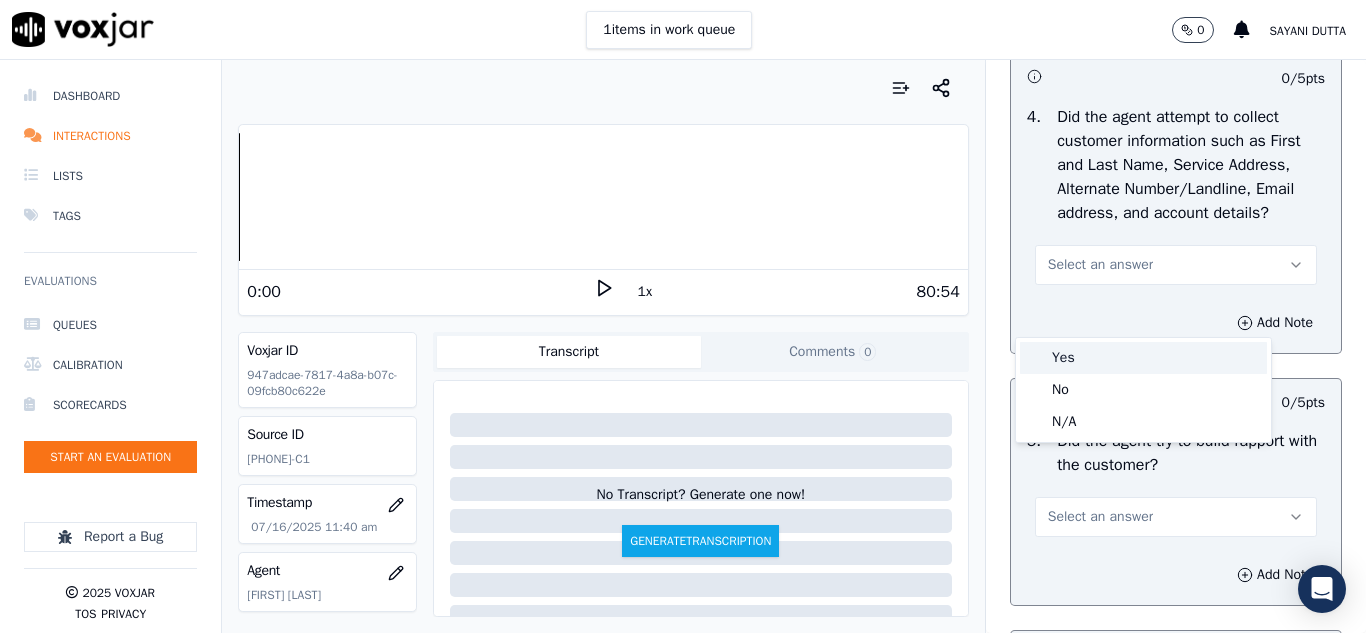 click on "Yes" at bounding box center [1143, 358] 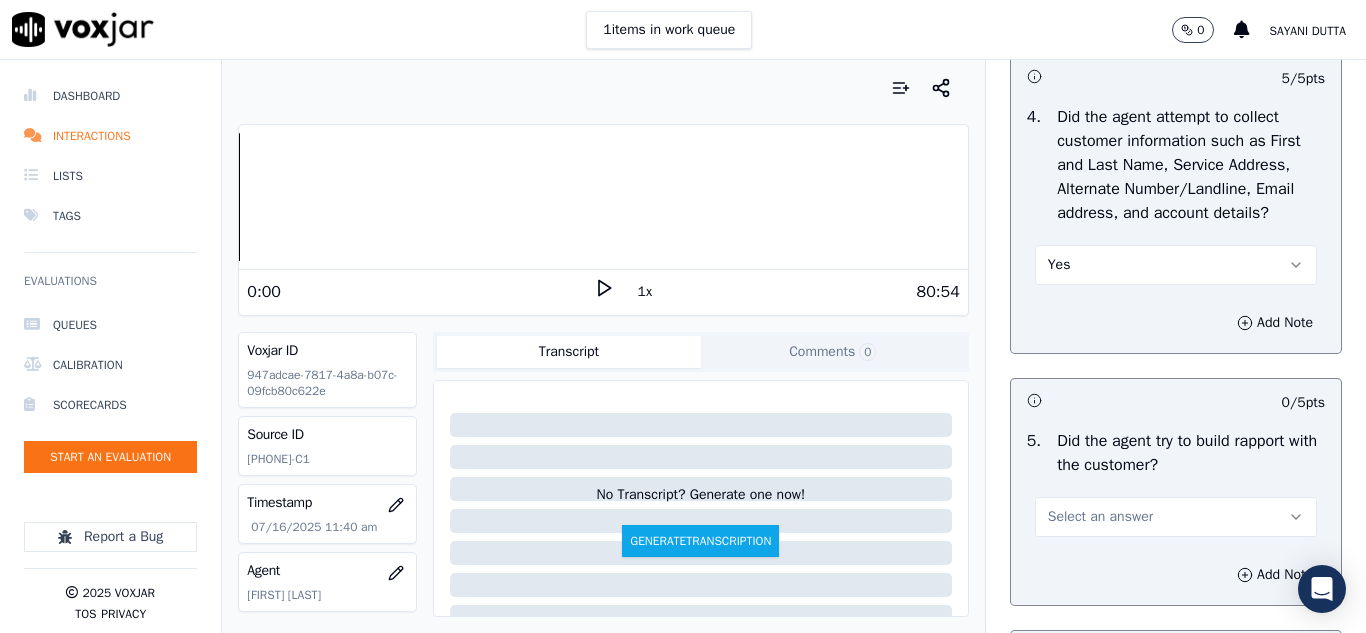 scroll, scrollTop: 2300, scrollLeft: 0, axis: vertical 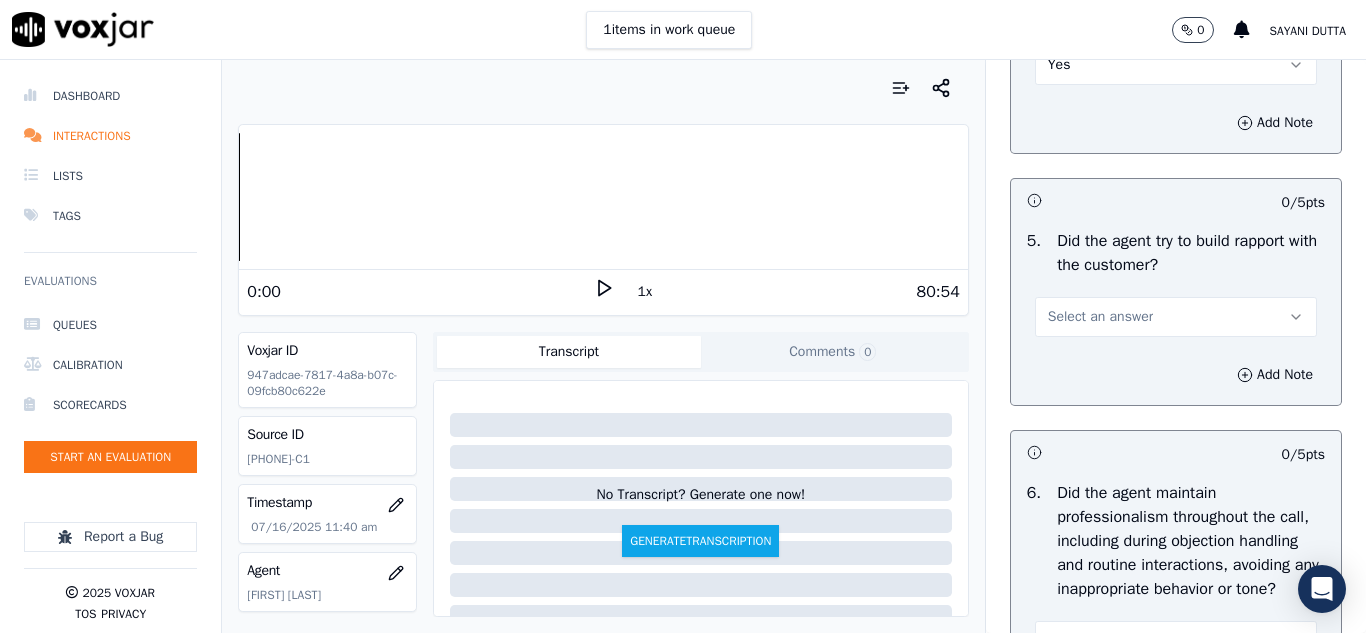 click on "Select an answer" at bounding box center [1100, 317] 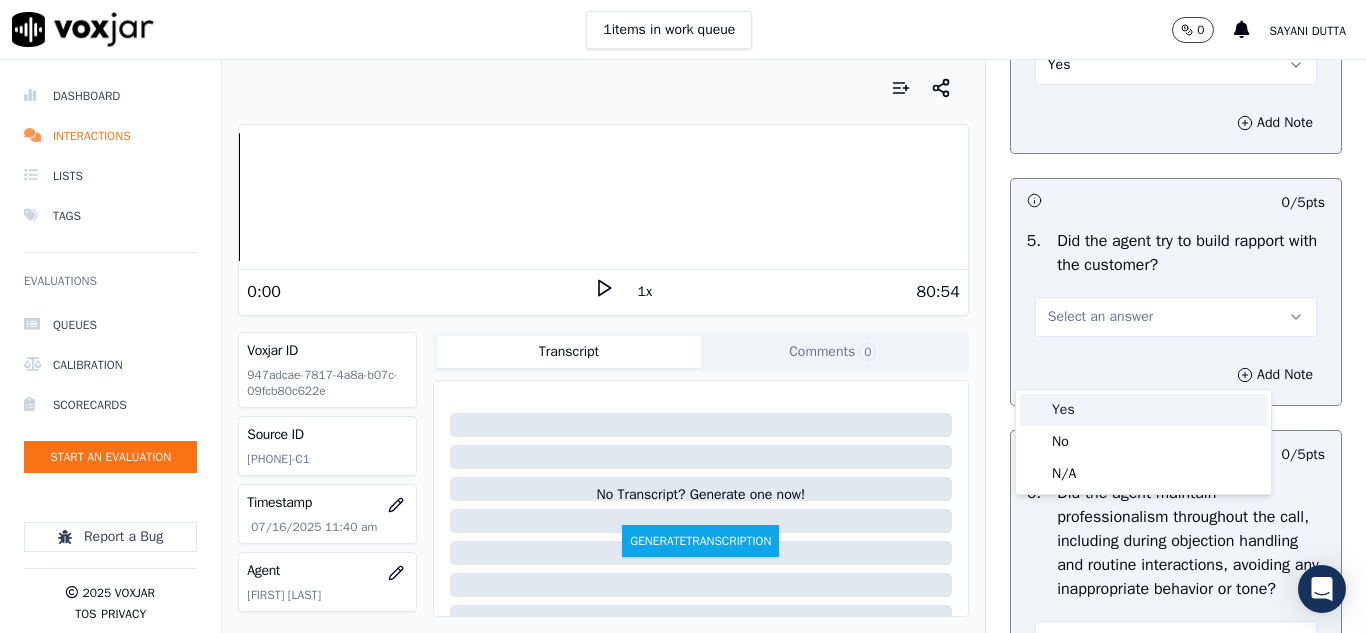 click on "Yes" at bounding box center (1143, 410) 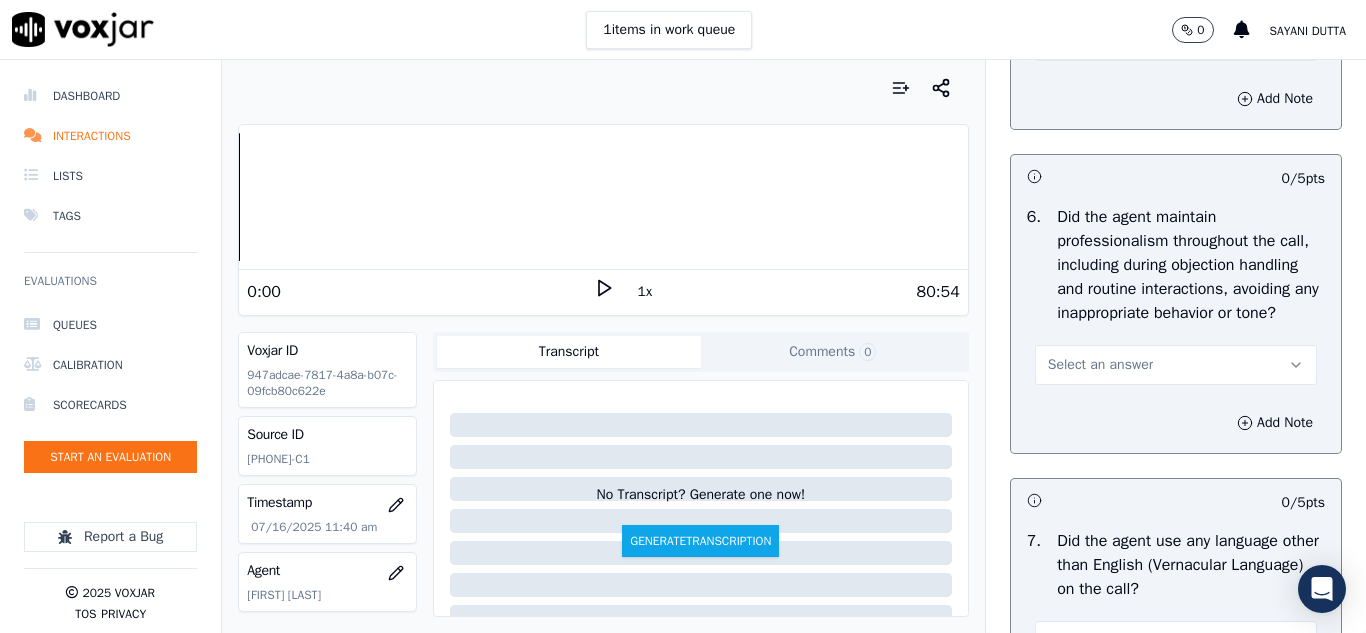 scroll, scrollTop: 2600, scrollLeft: 0, axis: vertical 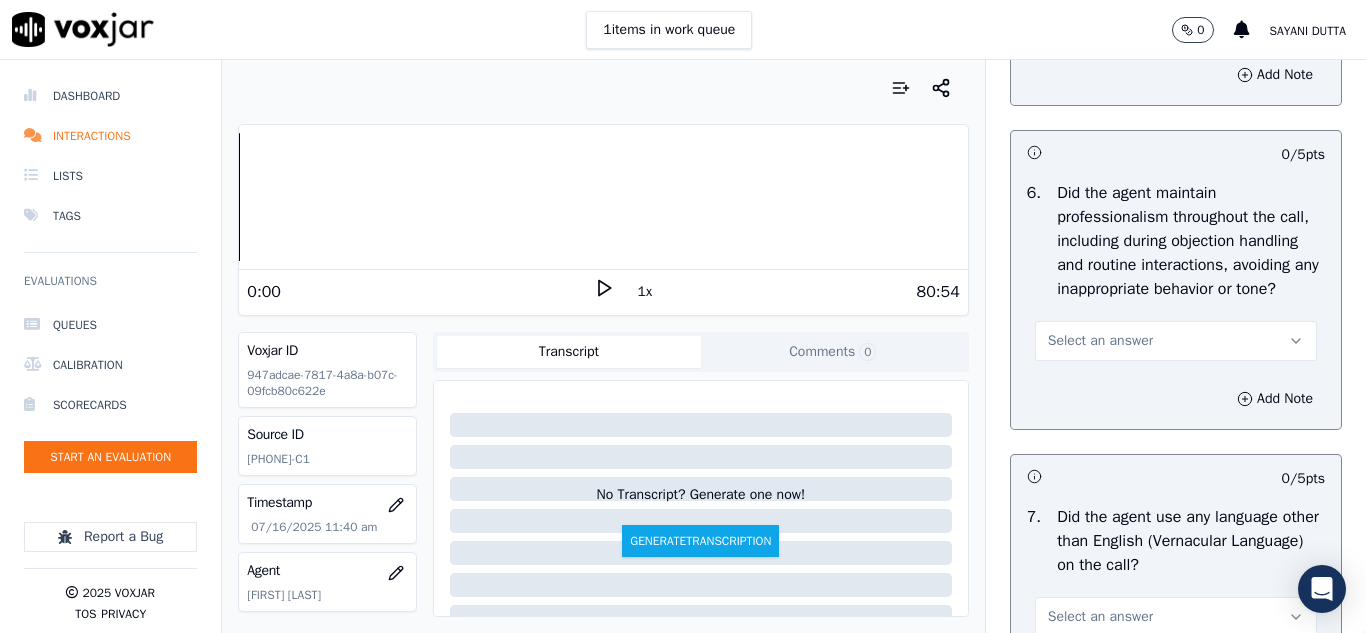 click on "Select an answer" at bounding box center (1176, 341) 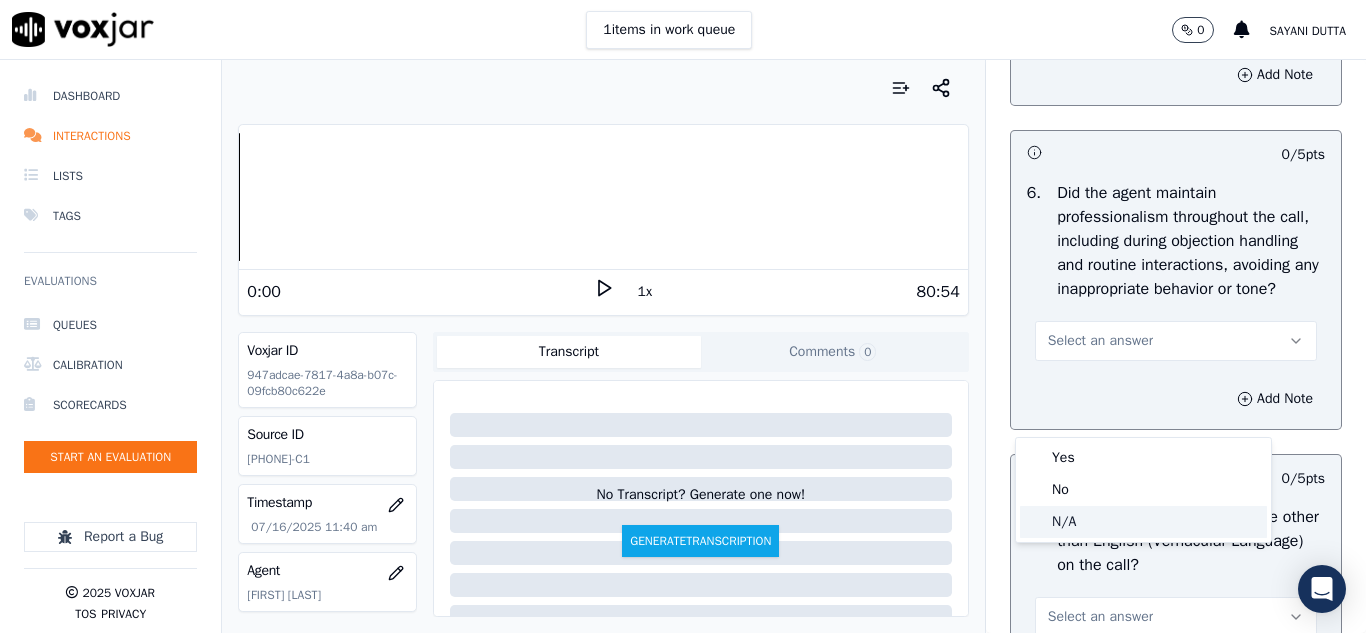 click on "N/A" 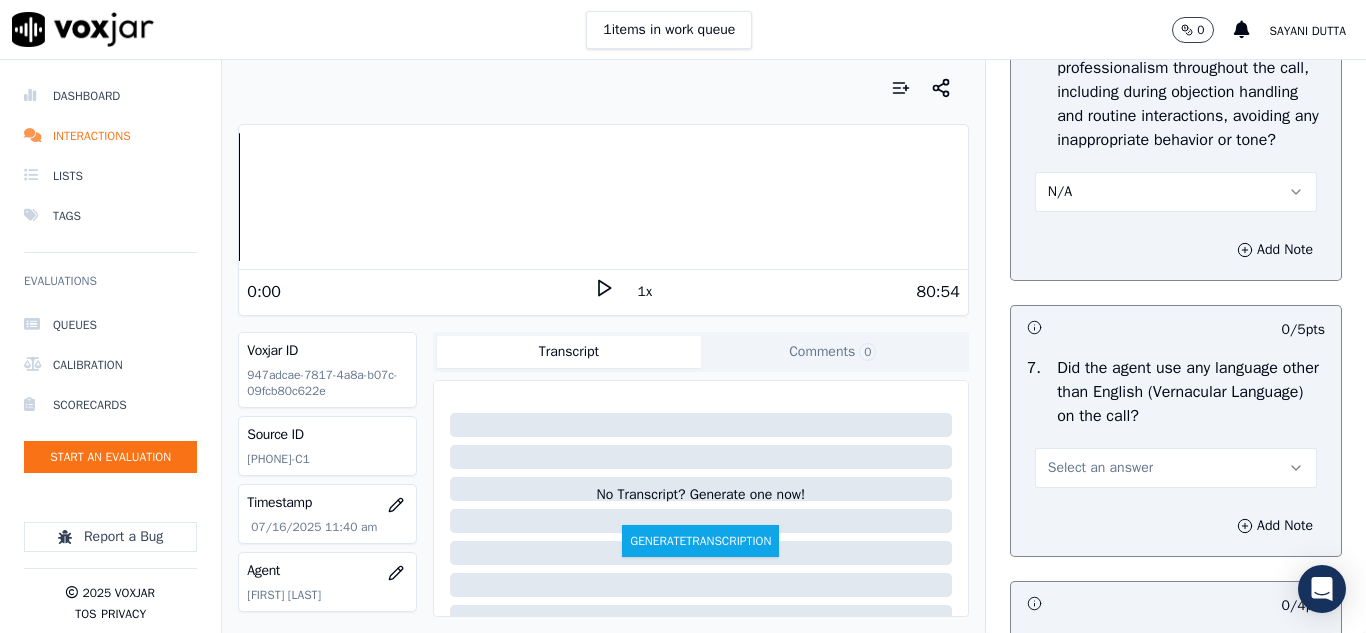 scroll, scrollTop: 2900, scrollLeft: 0, axis: vertical 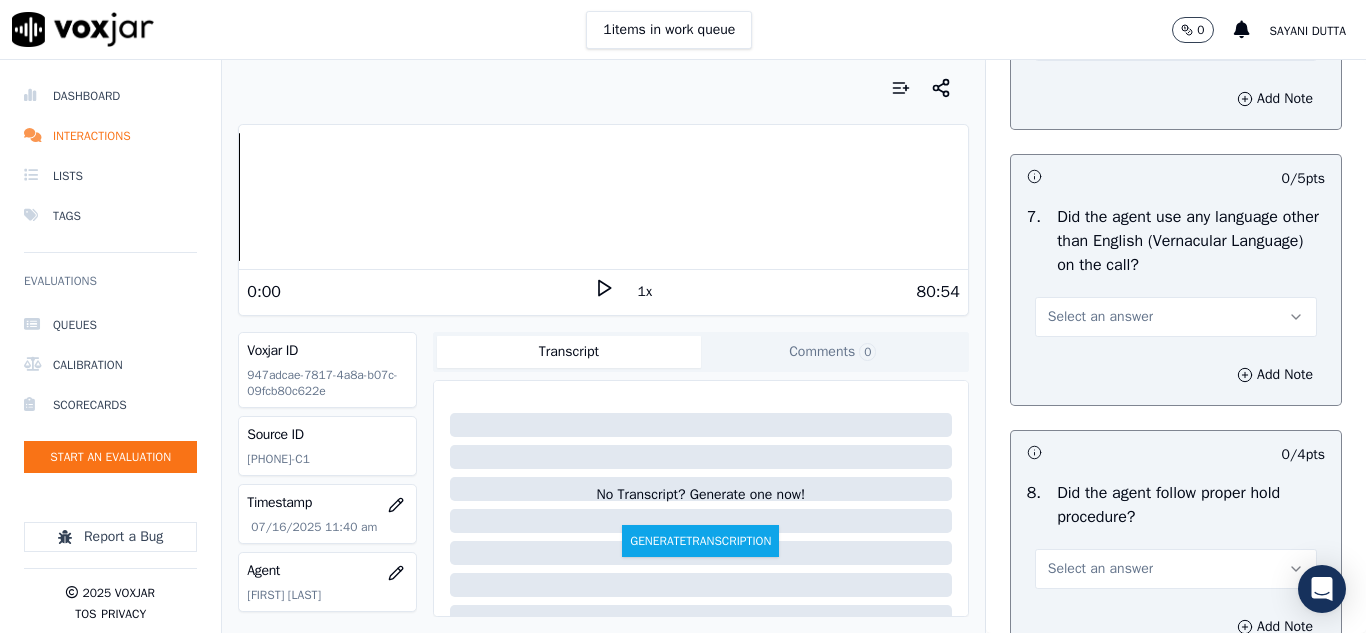 click on "Select an answer" at bounding box center [1100, 317] 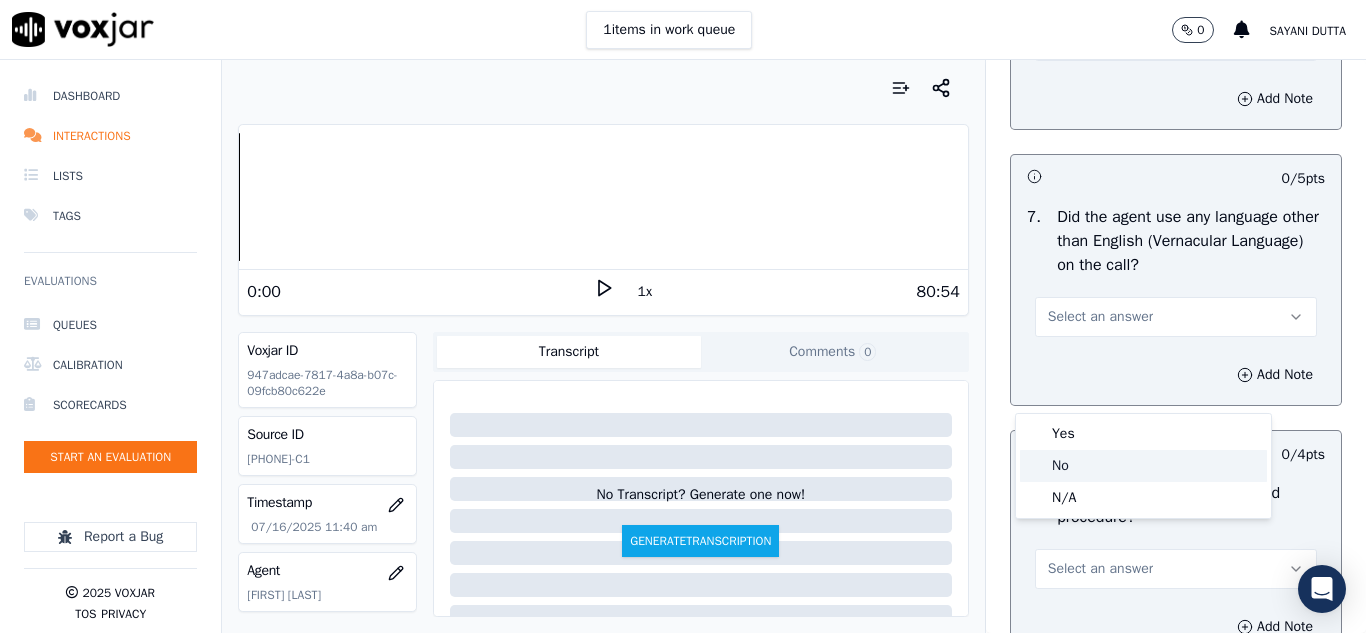 click on "No" 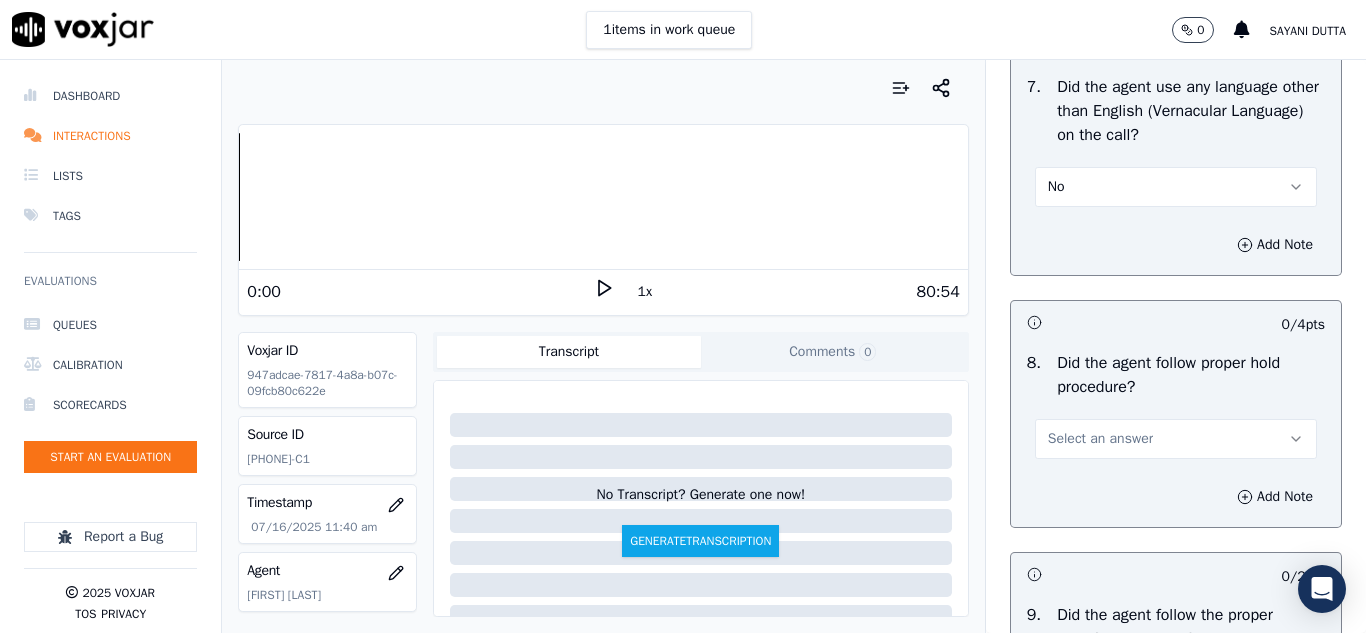scroll, scrollTop: 3200, scrollLeft: 0, axis: vertical 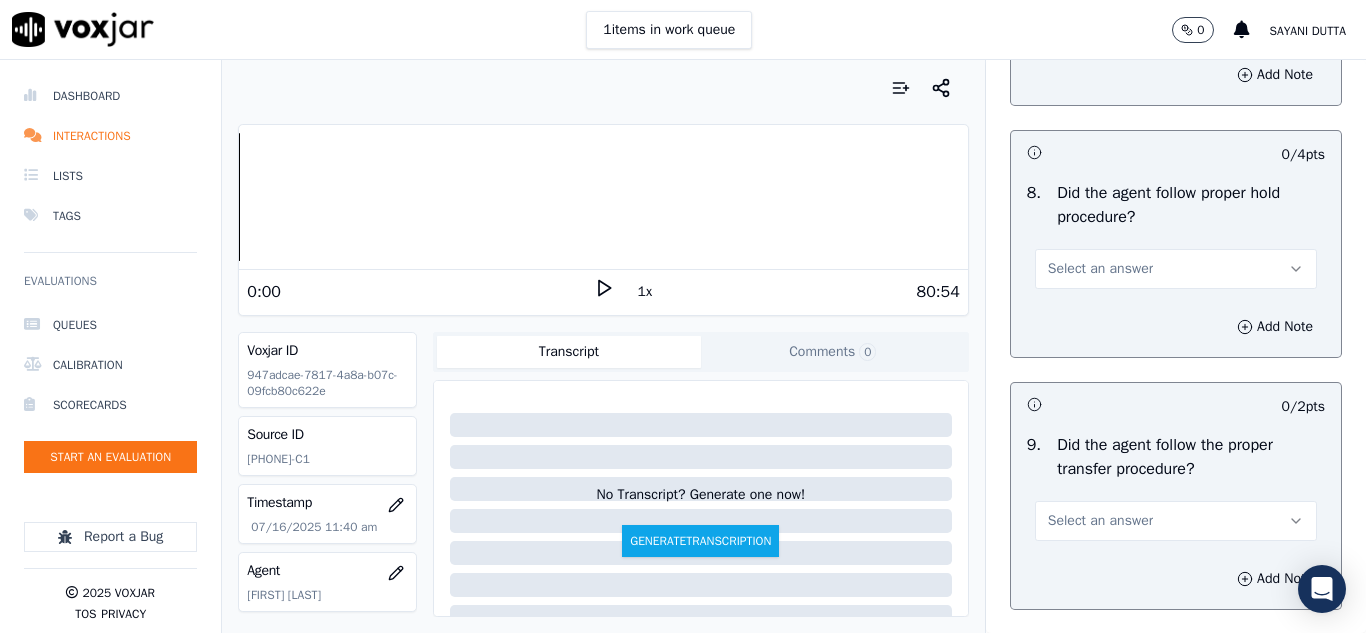 click on "Select an answer" at bounding box center [1100, 269] 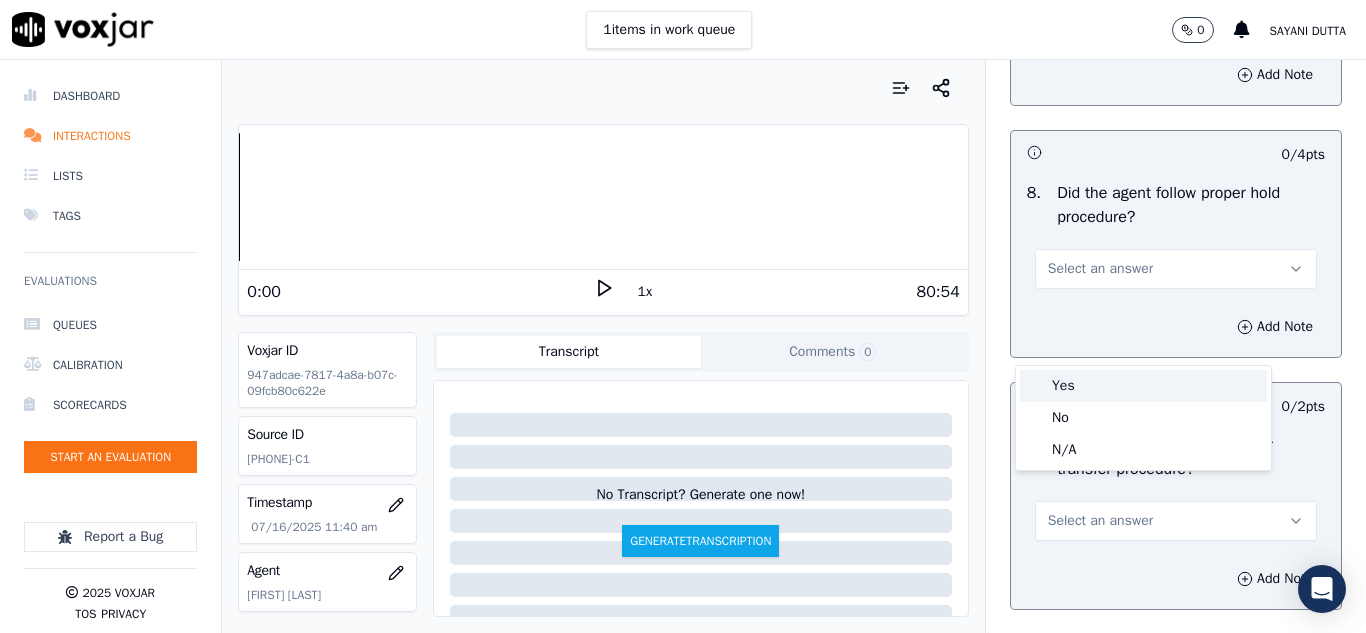 click on "Yes" at bounding box center [1143, 386] 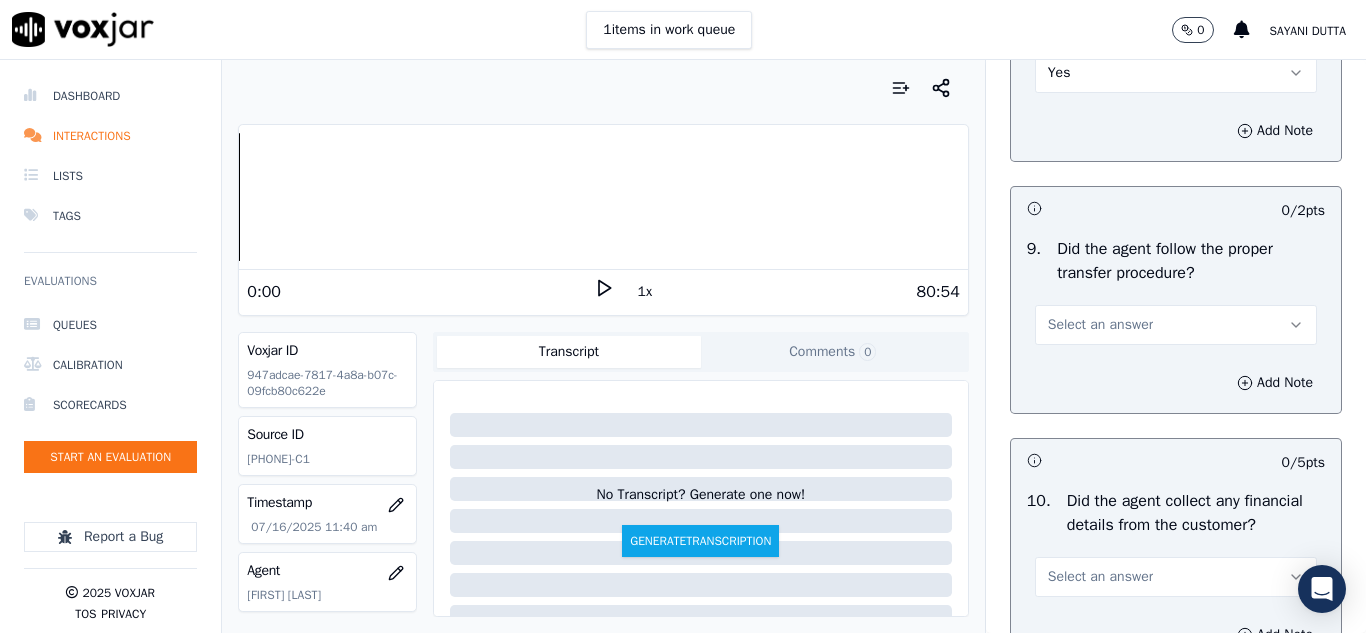 scroll, scrollTop: 3400, scrollLeft: 0, axis: vertical 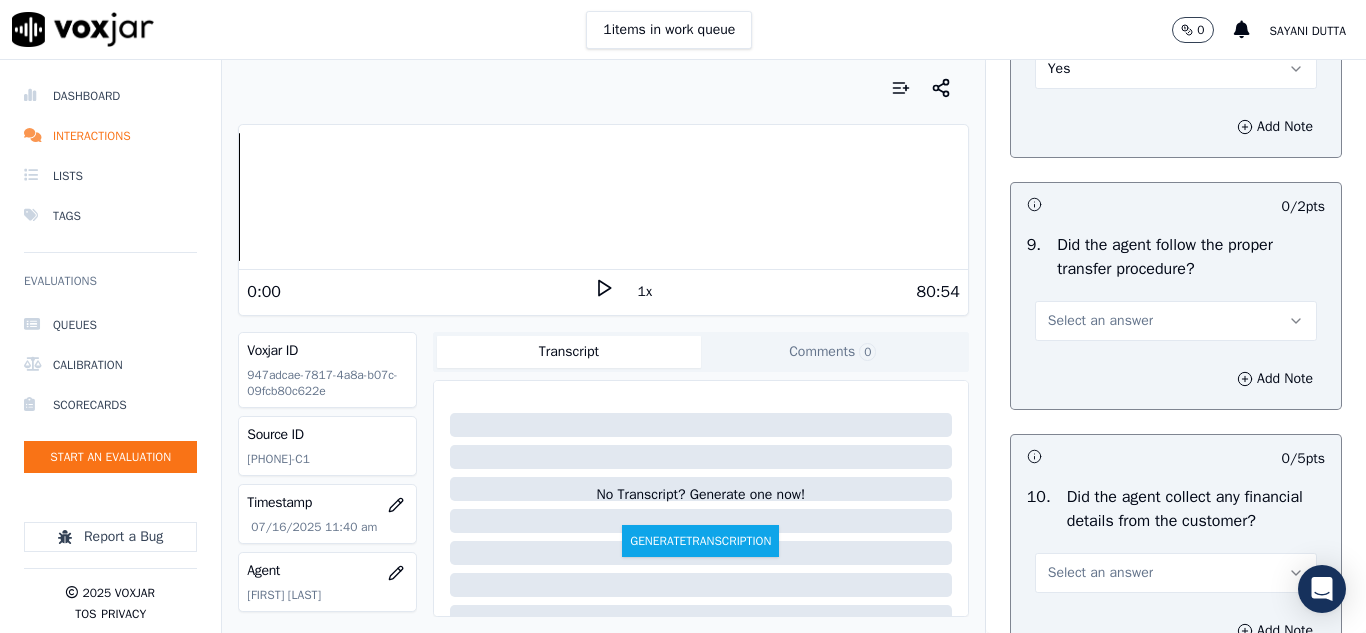 click on "Select an answer" at bounding box center (1176, 321) 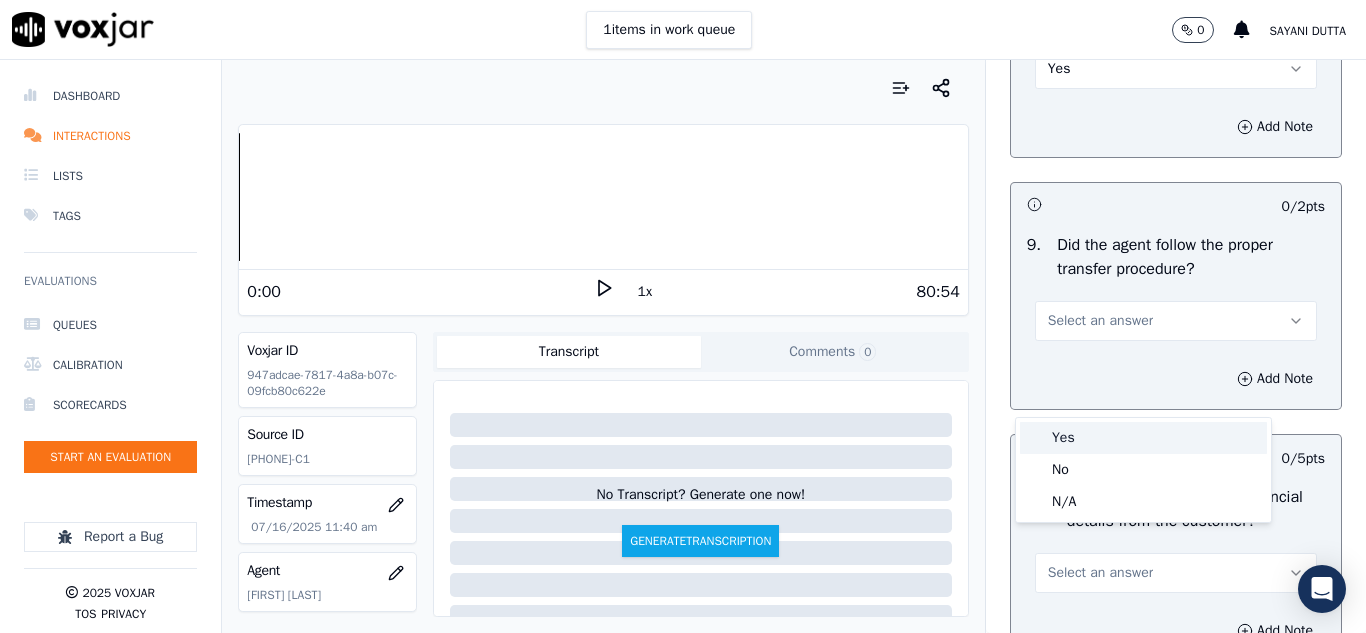 click on "Yes" at bounding box center [1143, 438] 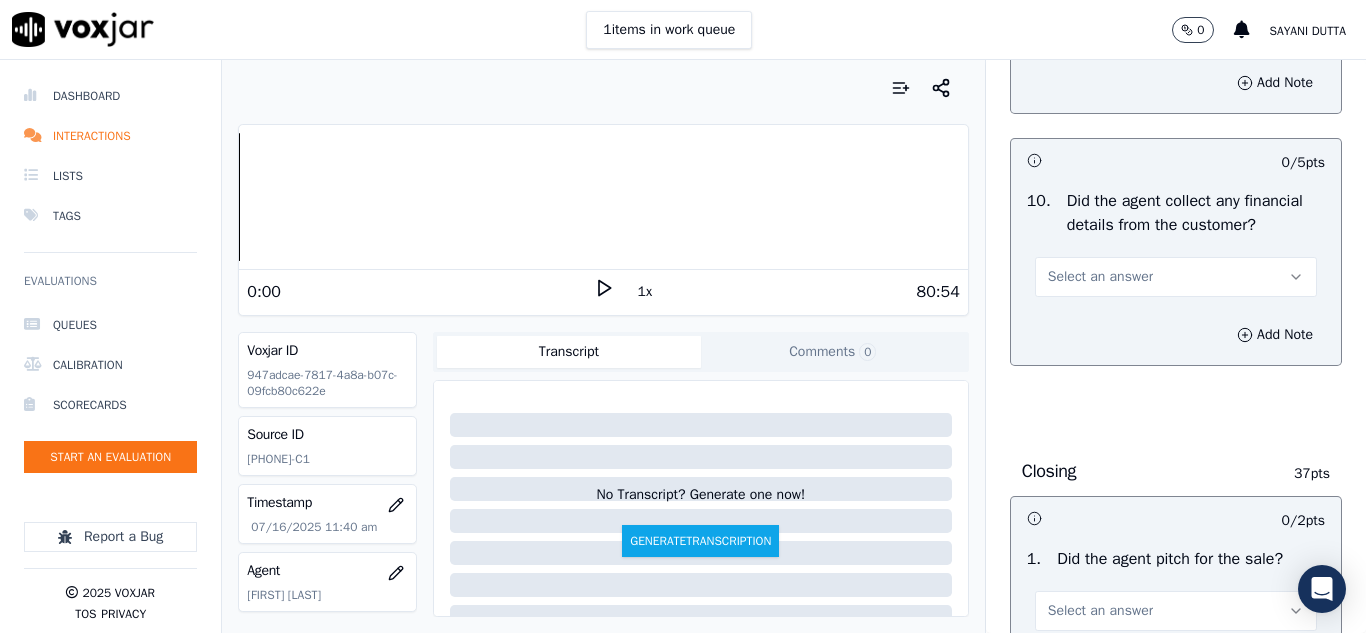 scroll, scrollTop: 3700, scrollLeft: 0, axis: vertical 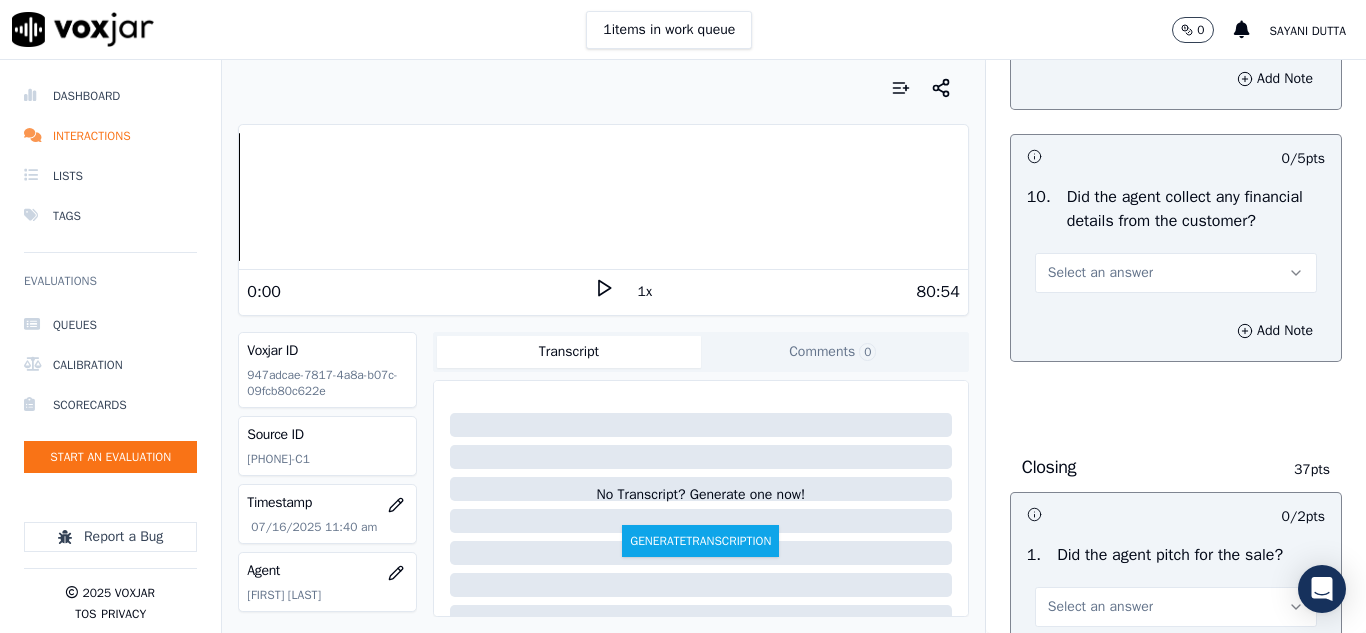 click on "Select an answer" at bounding box center (1100, 273) 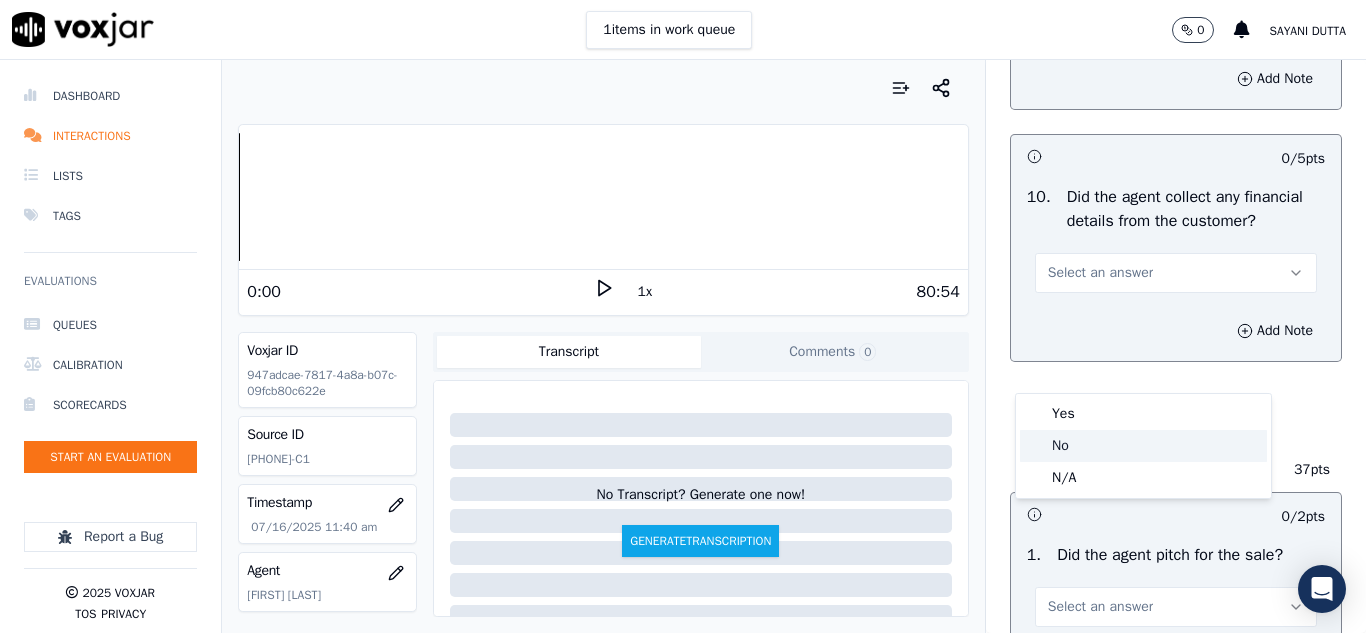 click on "No" 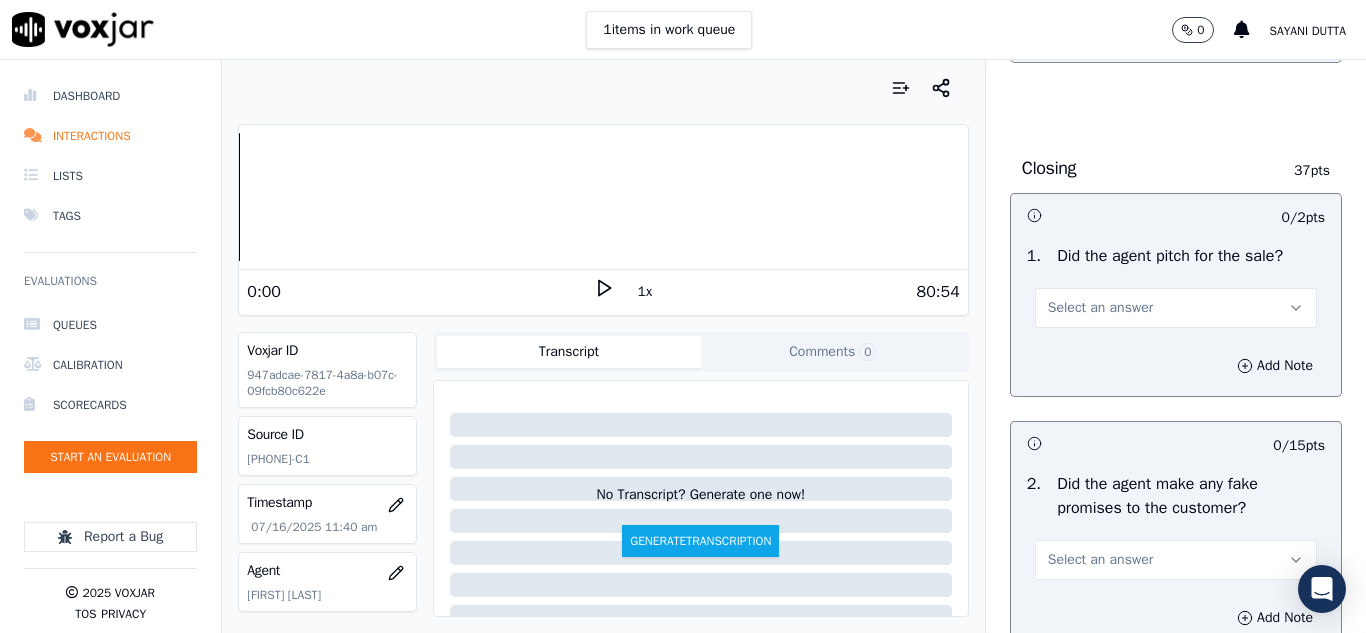 scroll, scrollTop: 4000, scrollLeft: 0, axis: vertical 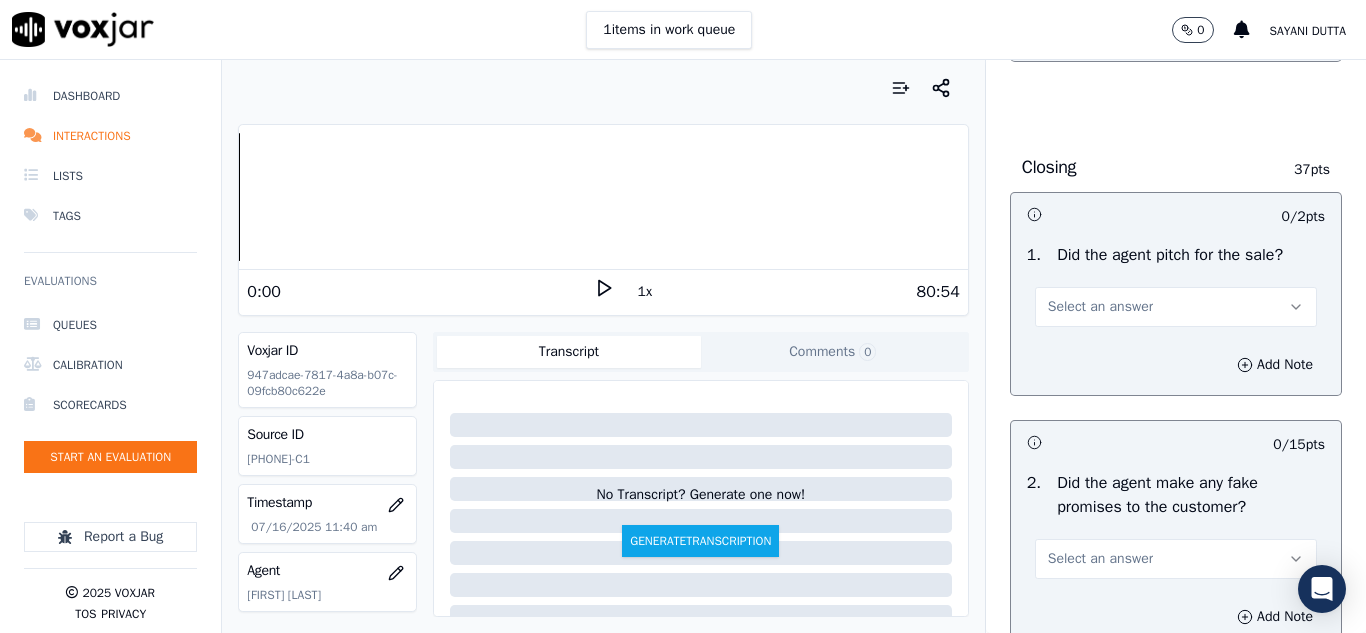 click on "Select an answer" at bounding box center [1176, 307] 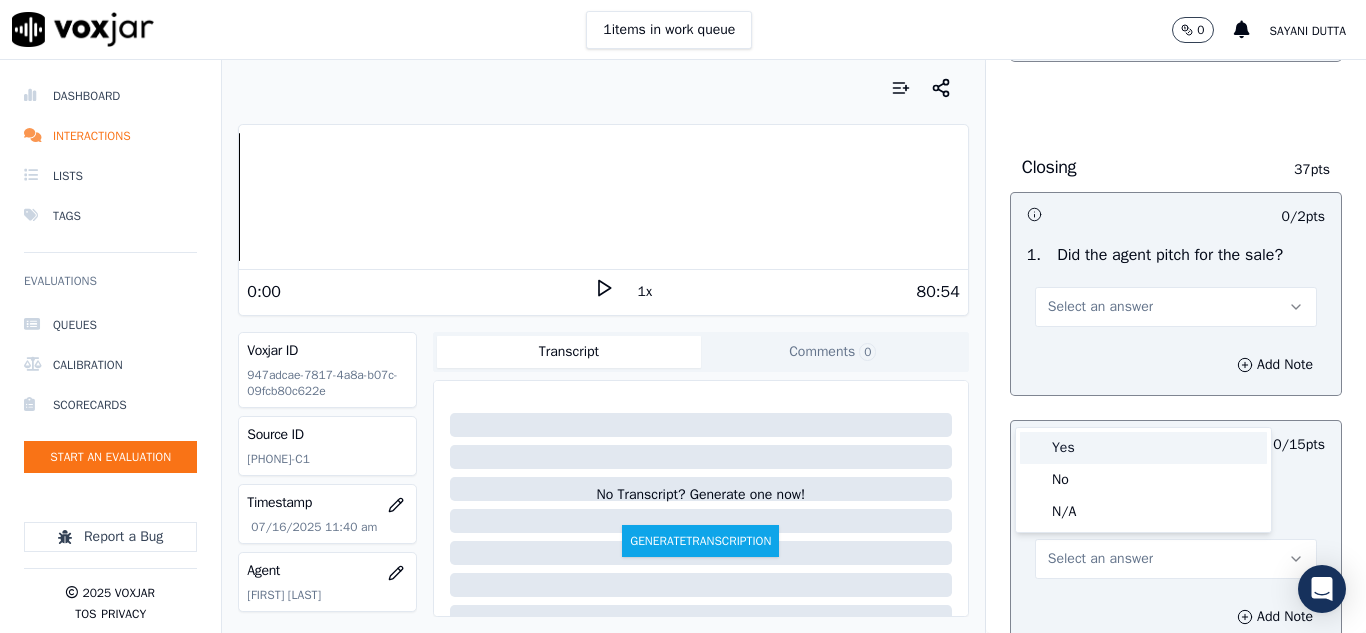 click on "Yes" at bounding box center (1143, 448) 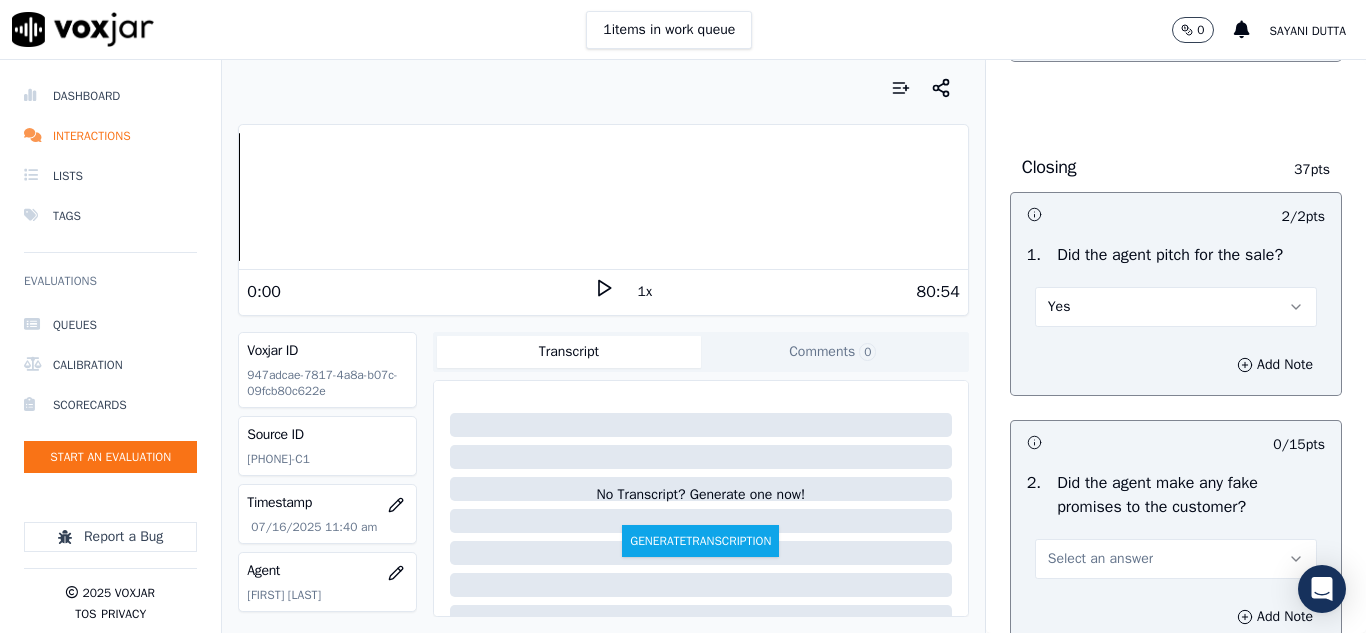 scroll, scrollTop: 4300, scrollLeft: 0, axis: vertical 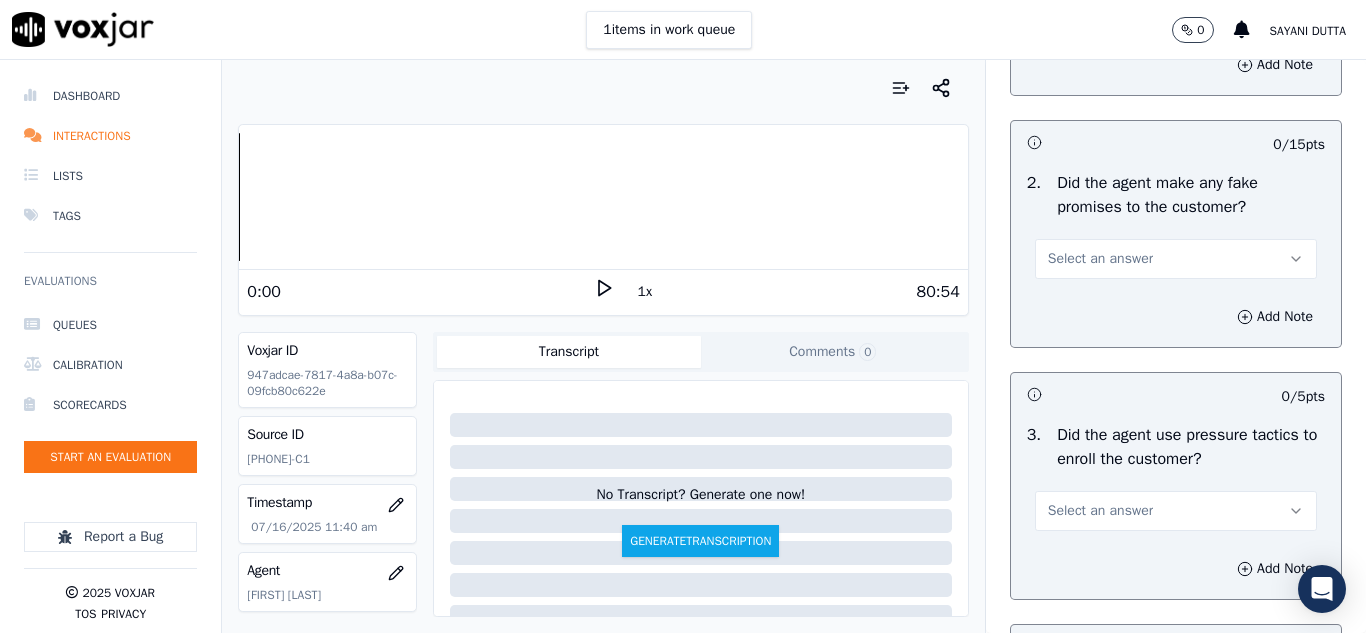 click on "Select an answer" at bounding box center [1100, 259] 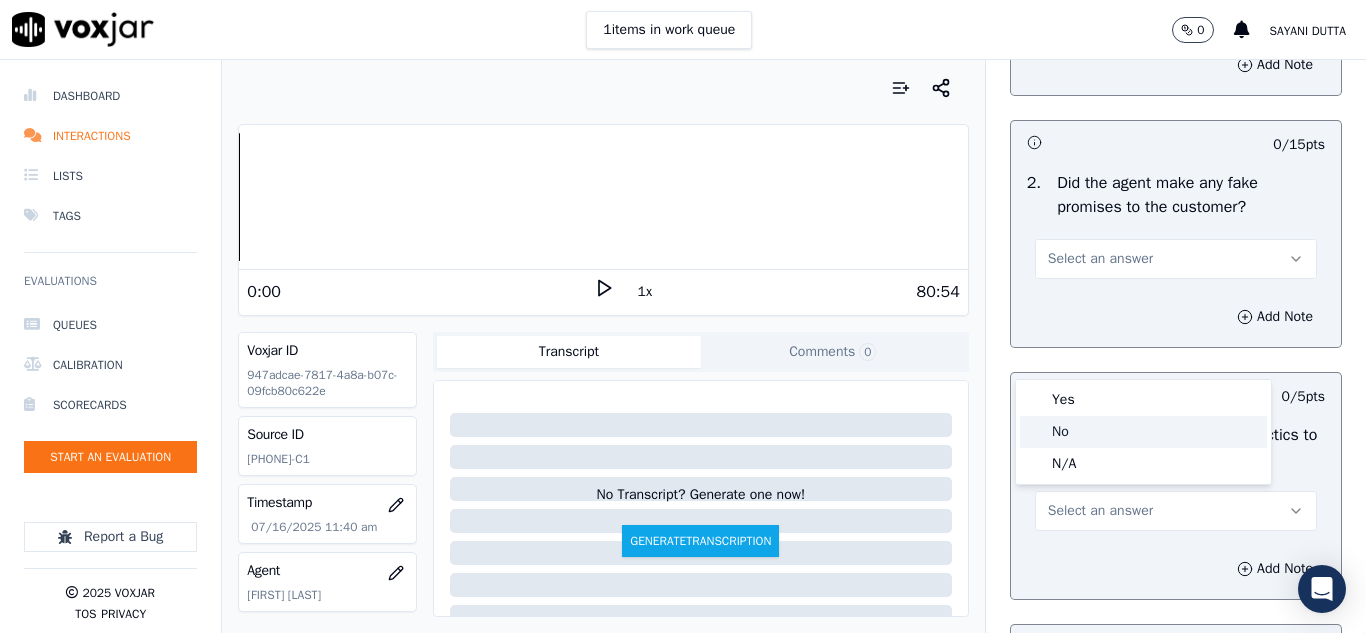 click on "No" 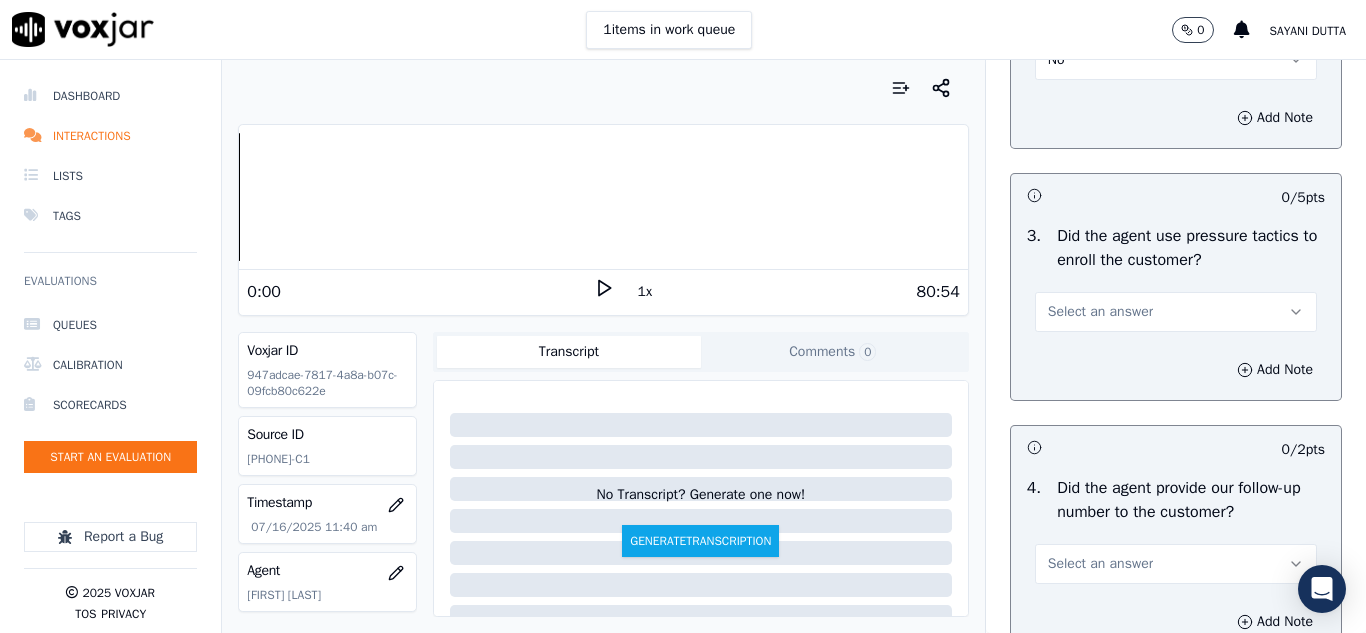 scroll, scrollTop: 4500, scrollLeft: 0, axis: vertical 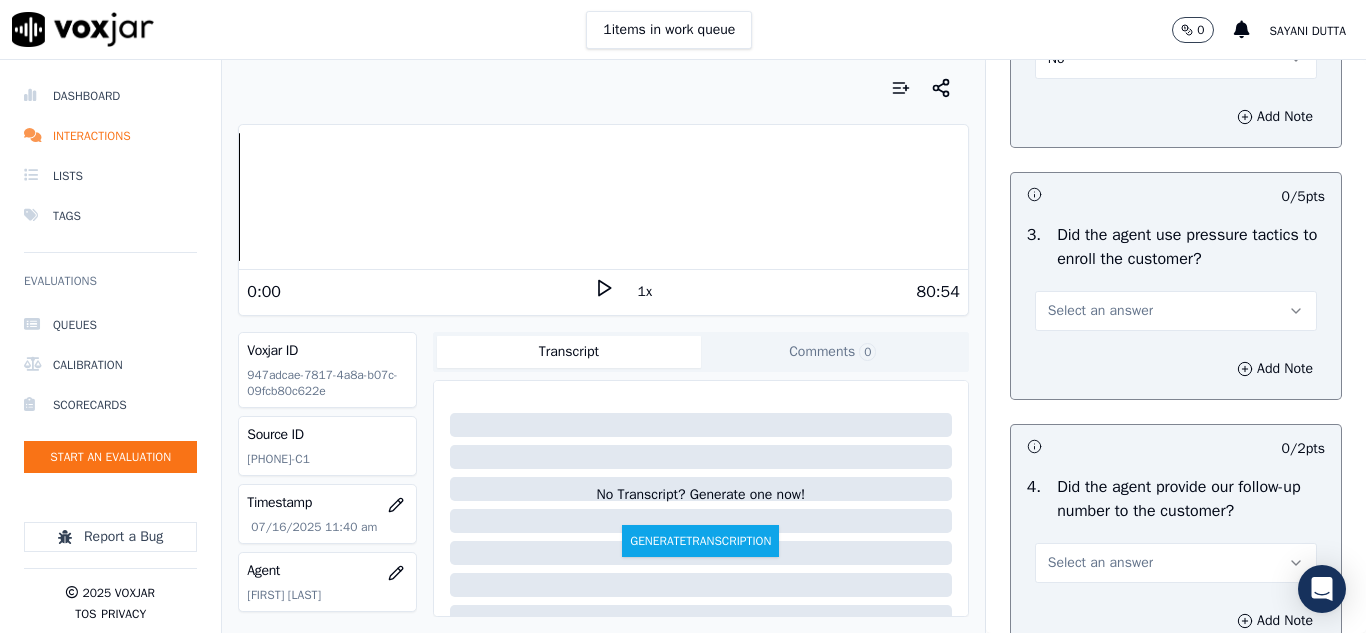 click on "Select an answer" at bounding box center (1100, 311) 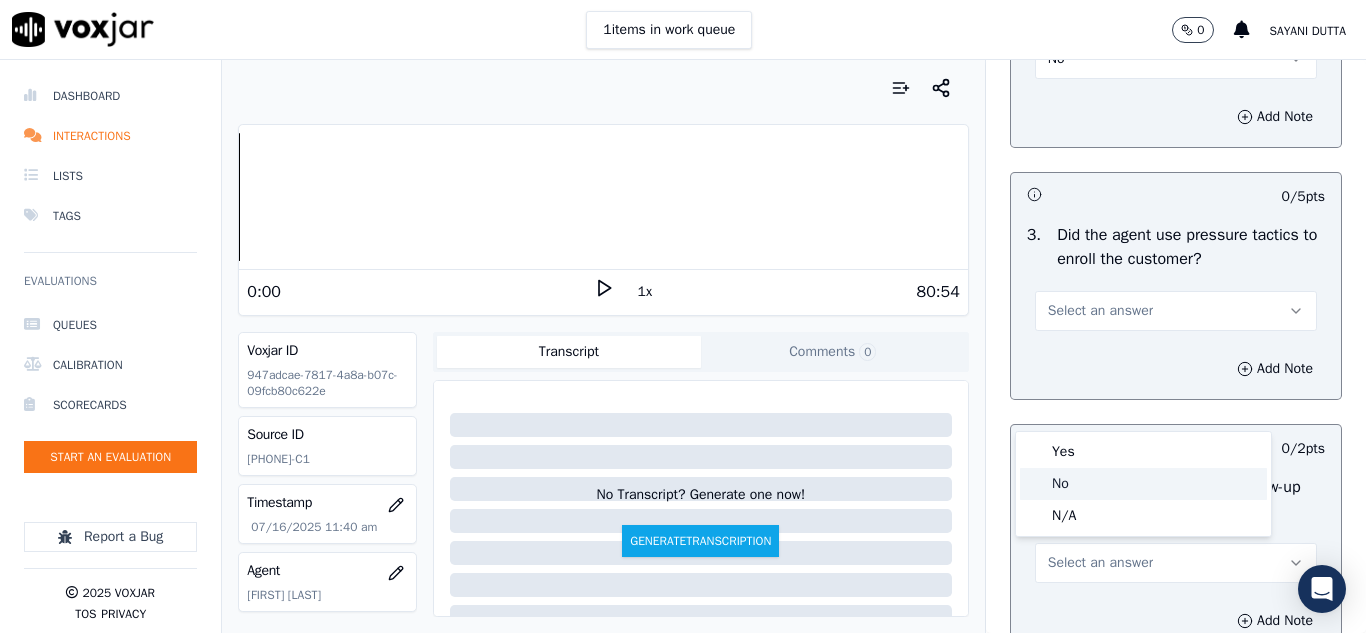 click on "No" 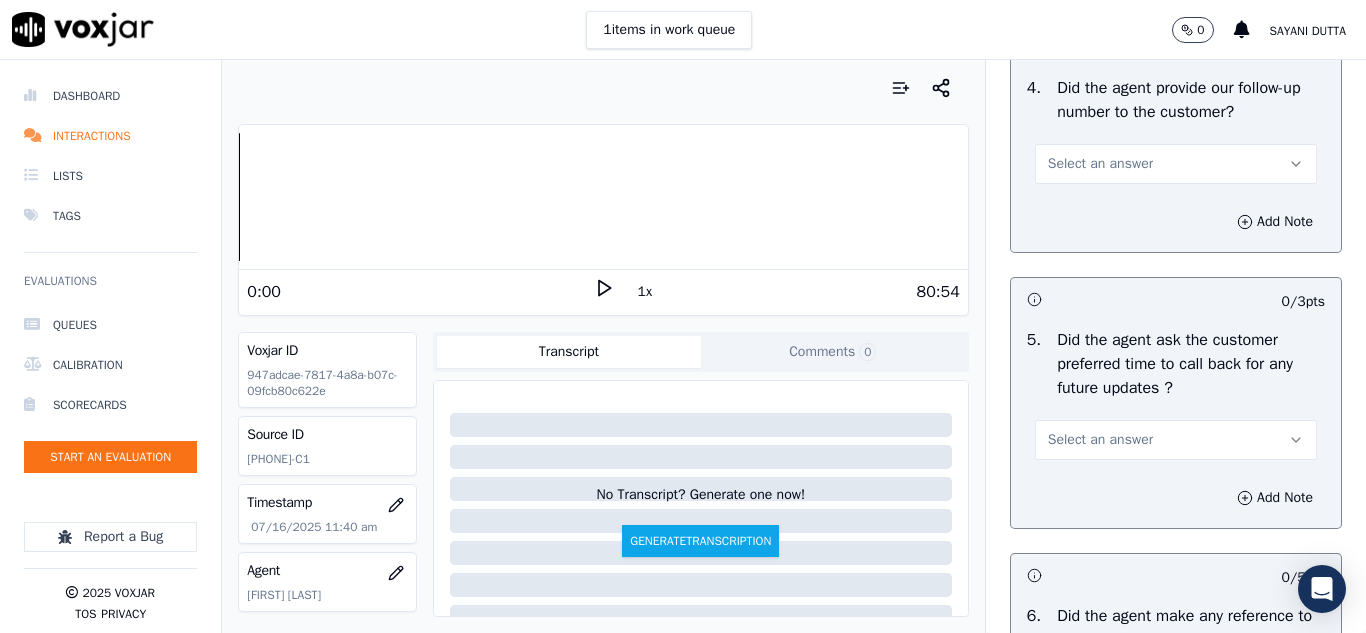 scroll, scrollTop: 4900, scrollLeft: 0, axis: vertical 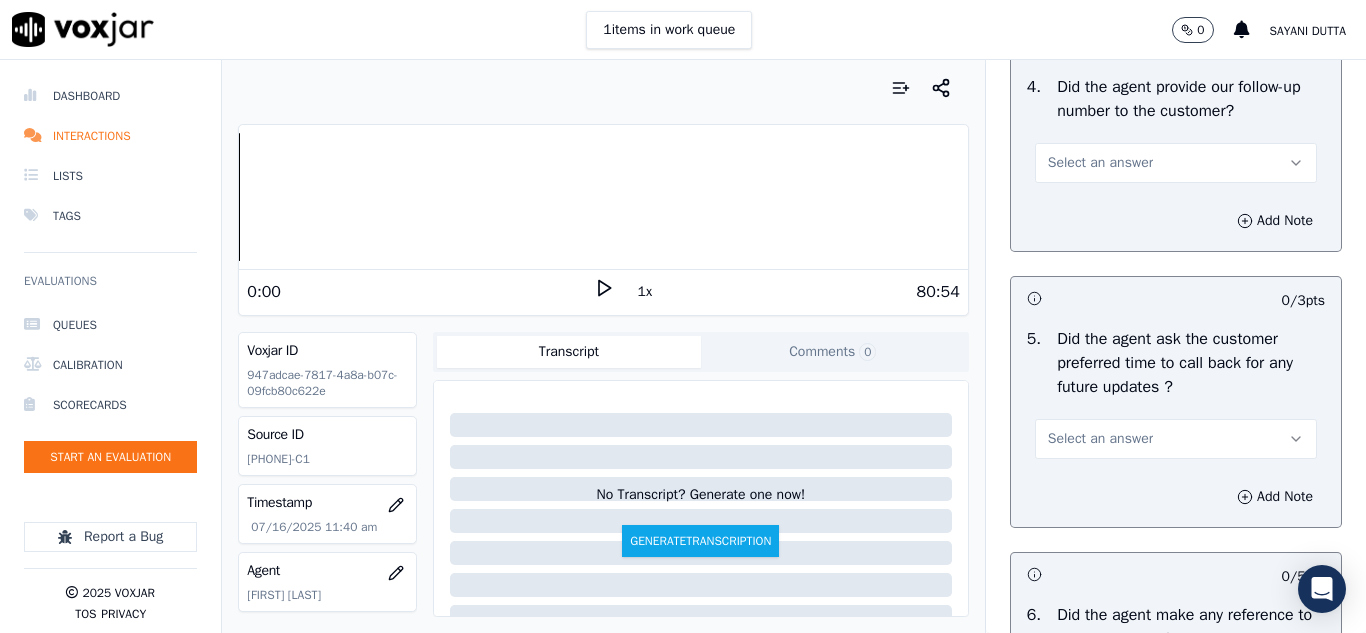 click on "Select an answer" at bounding box center (1100, 163) 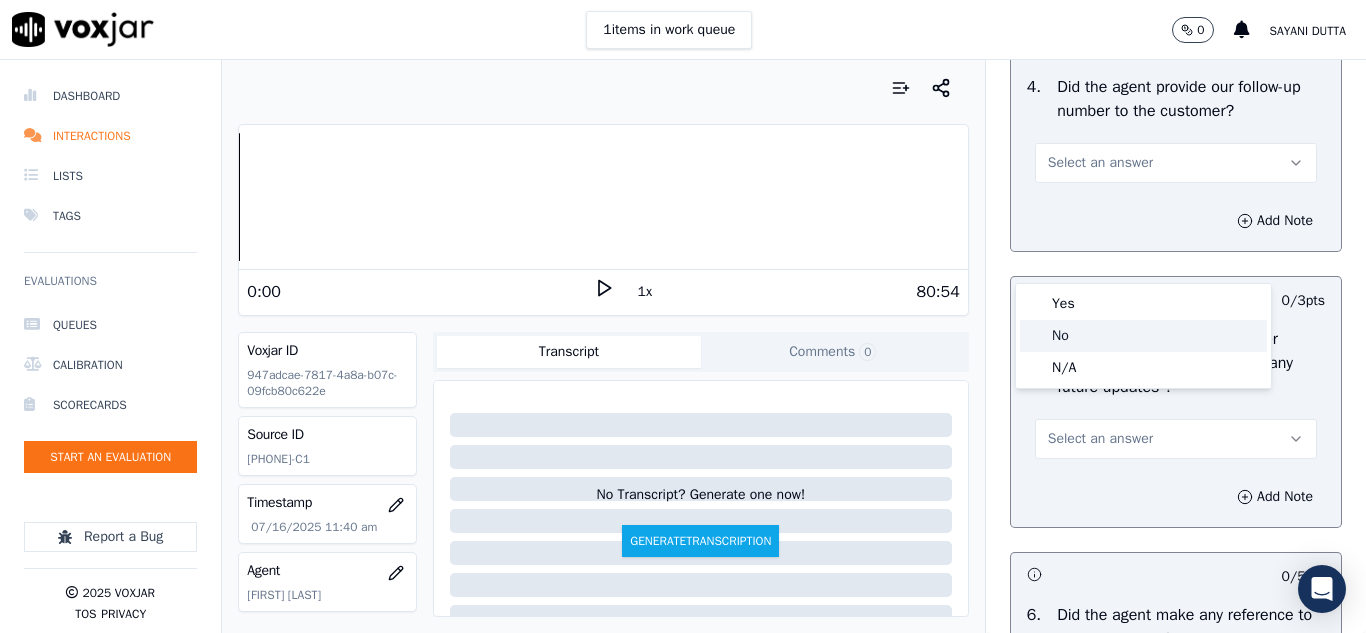 click on "No" 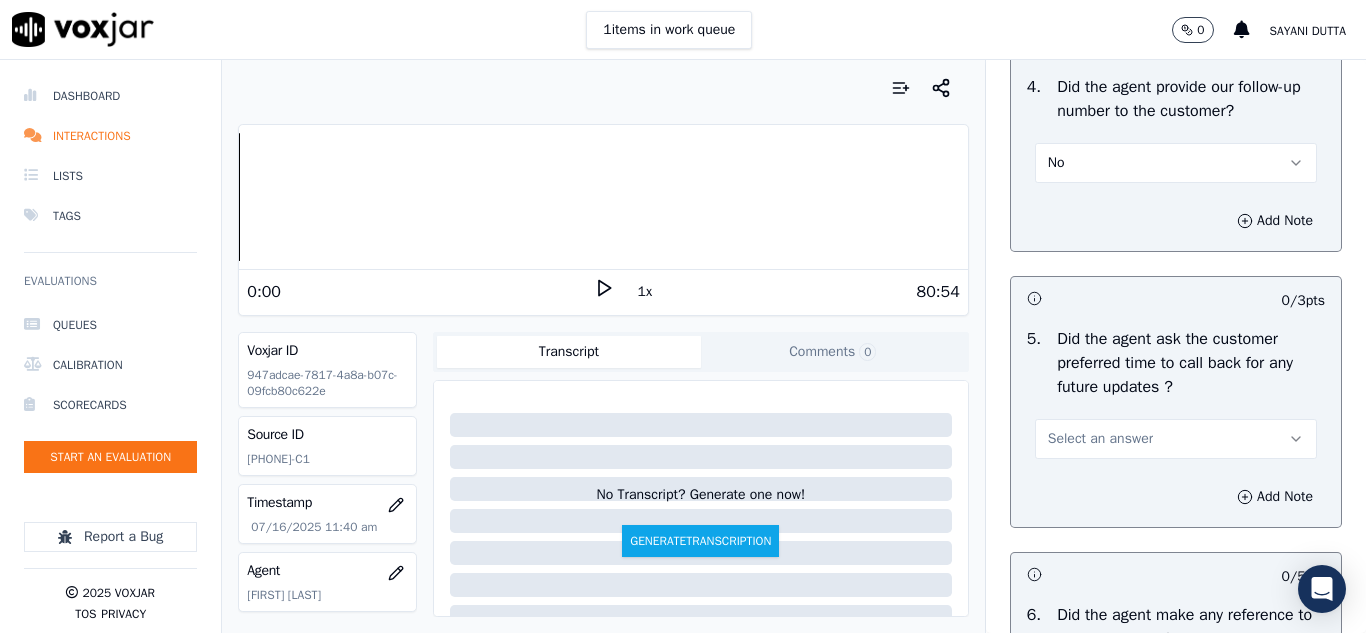 scroll, scrollTop: 5100, scrollLeft: 0, axis: vertical 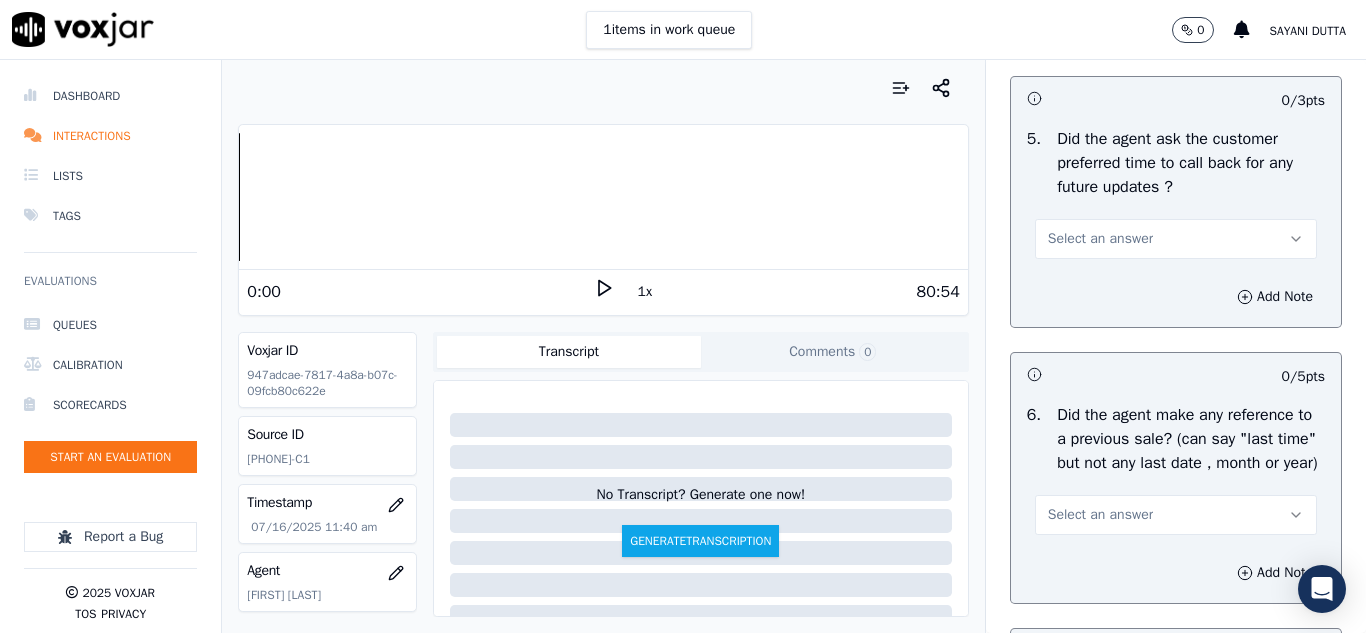click on "Select an answer" at bounding box center [1100, 239] 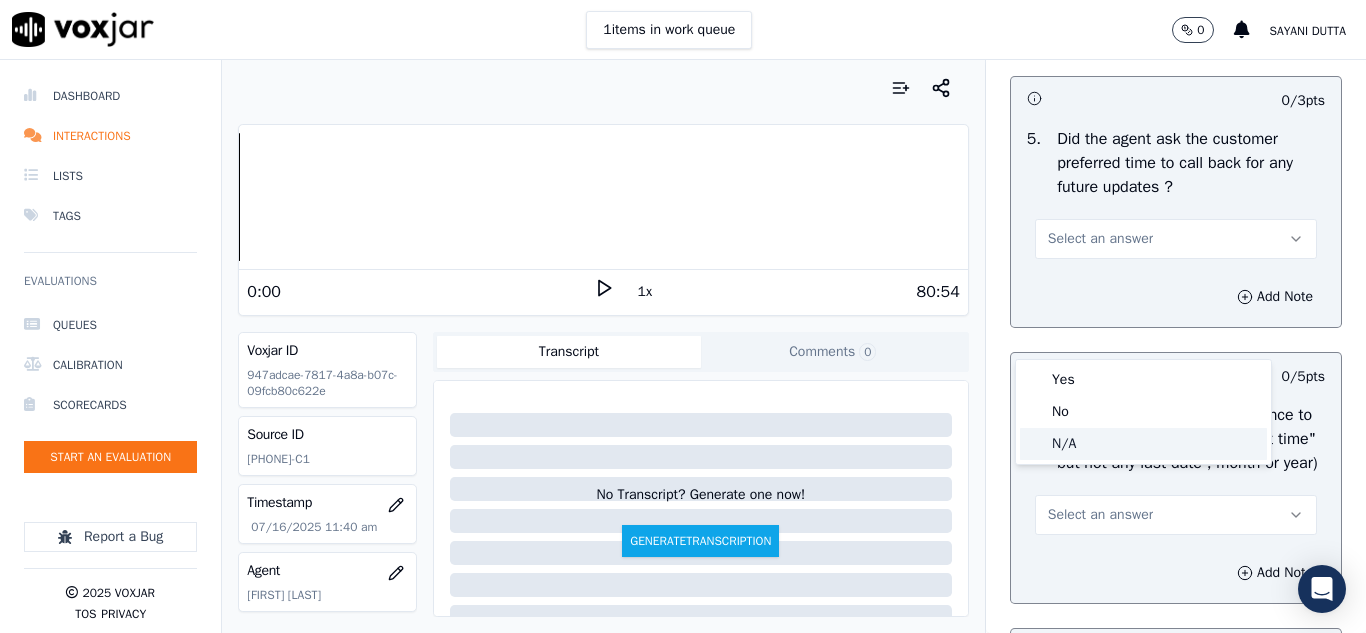 click on "N/A" 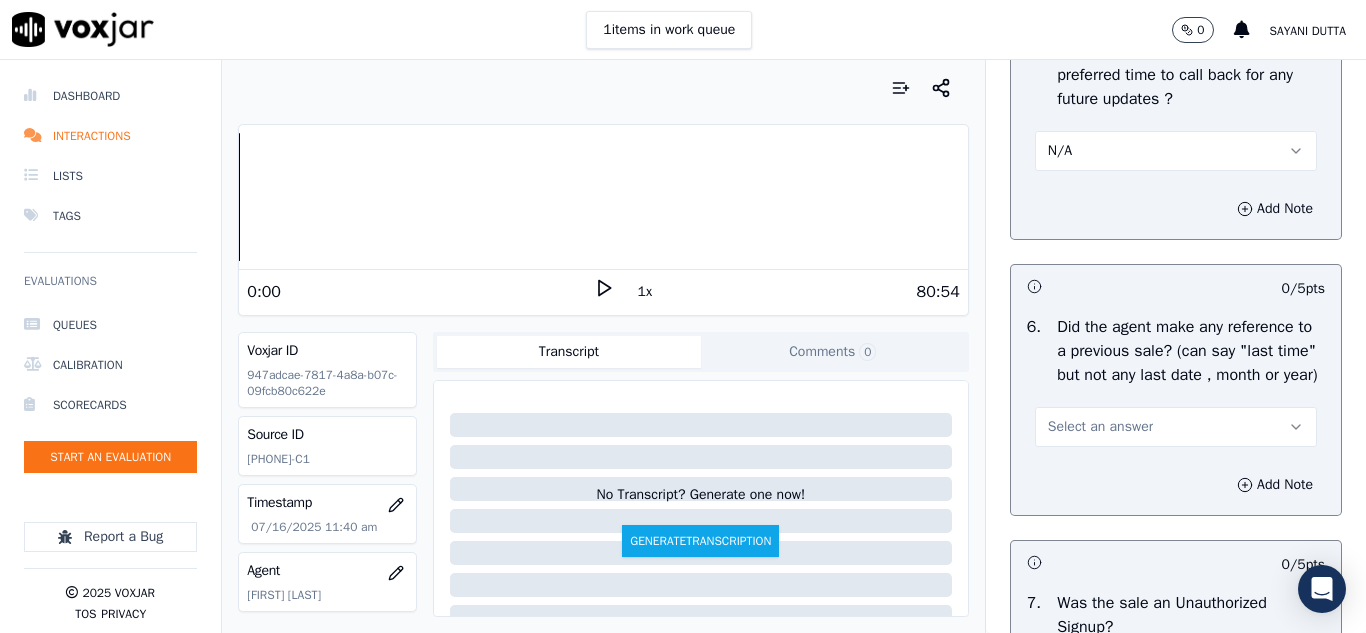 scroll, scrollTop: 5300, scrollLeft: 0, axis: vertical 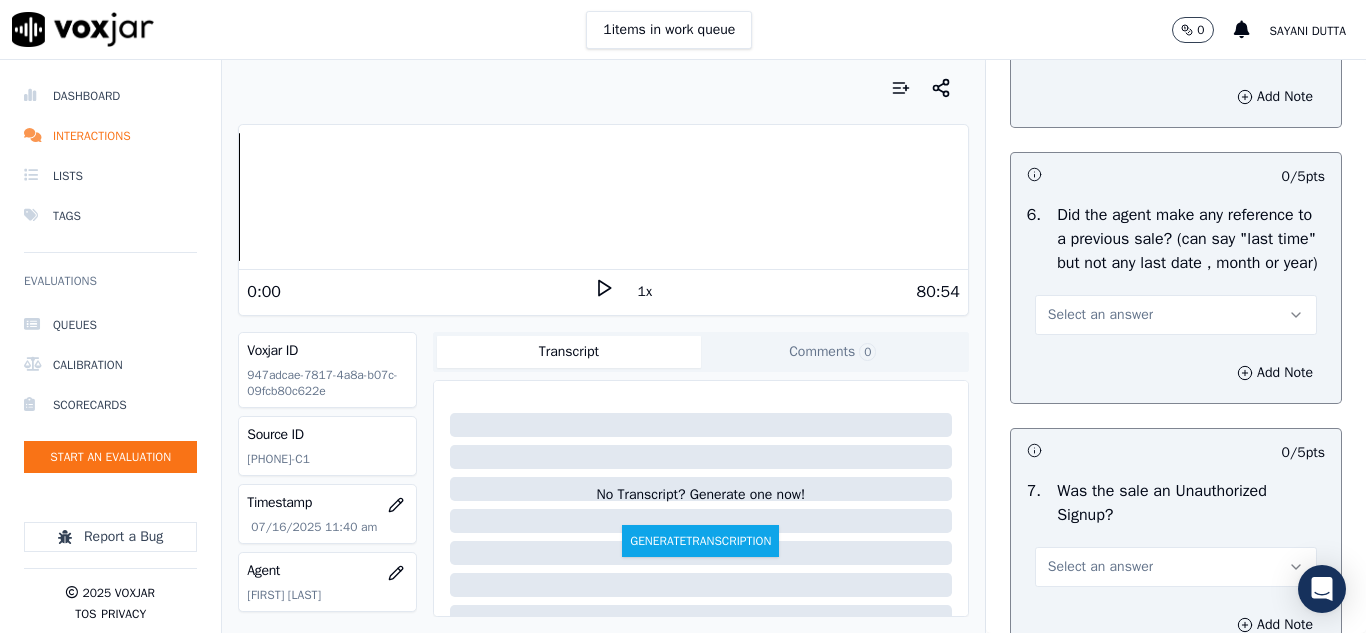 click on "Select an answer" at bounding box center [1100, 315] 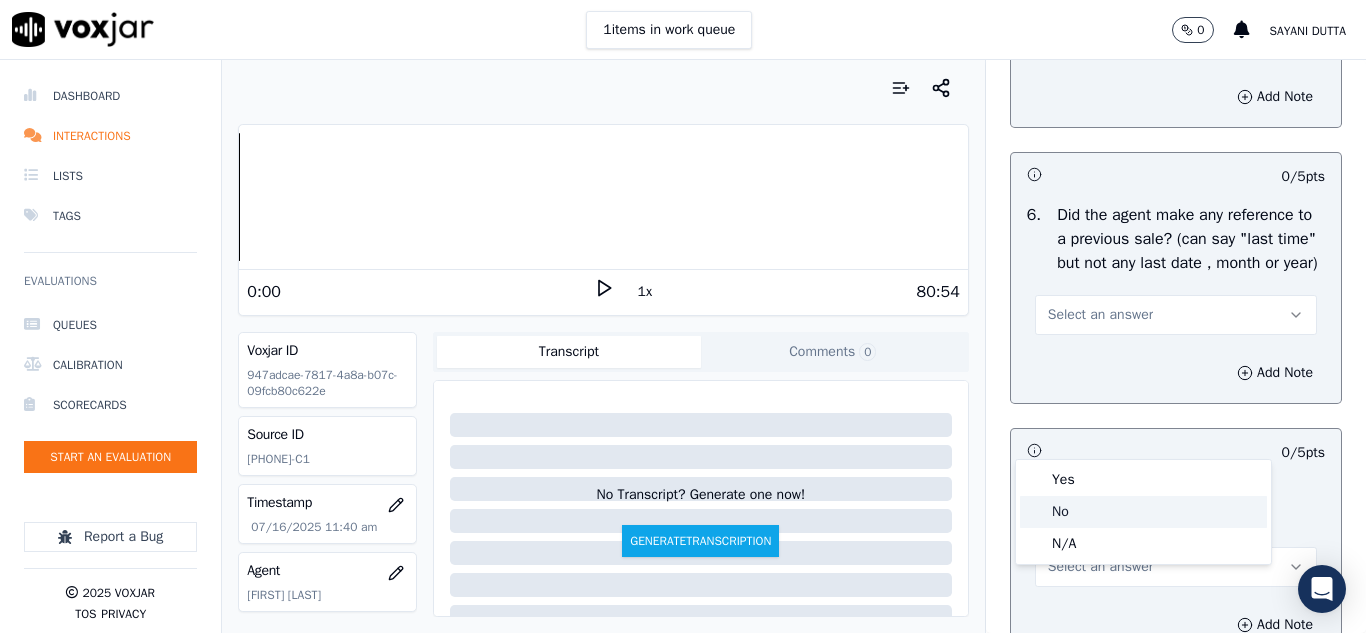 click on "No" 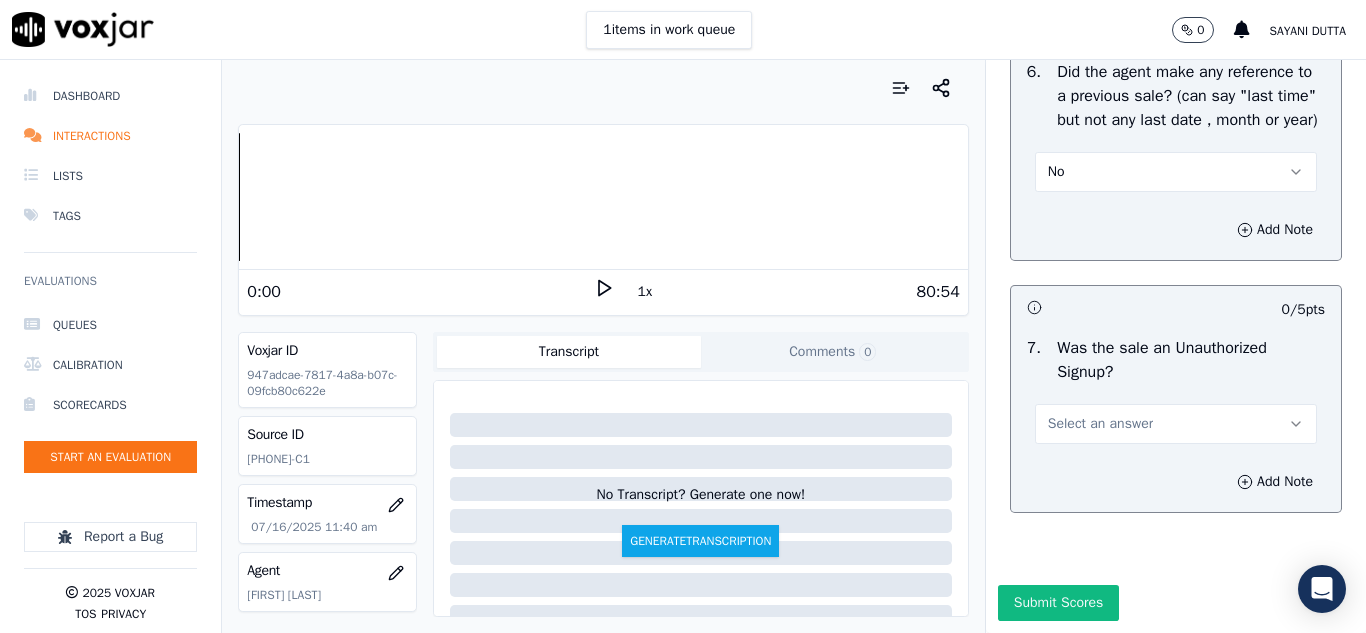scroll, scrollTop: 5608, scrollLeft: 0, axis: vertical 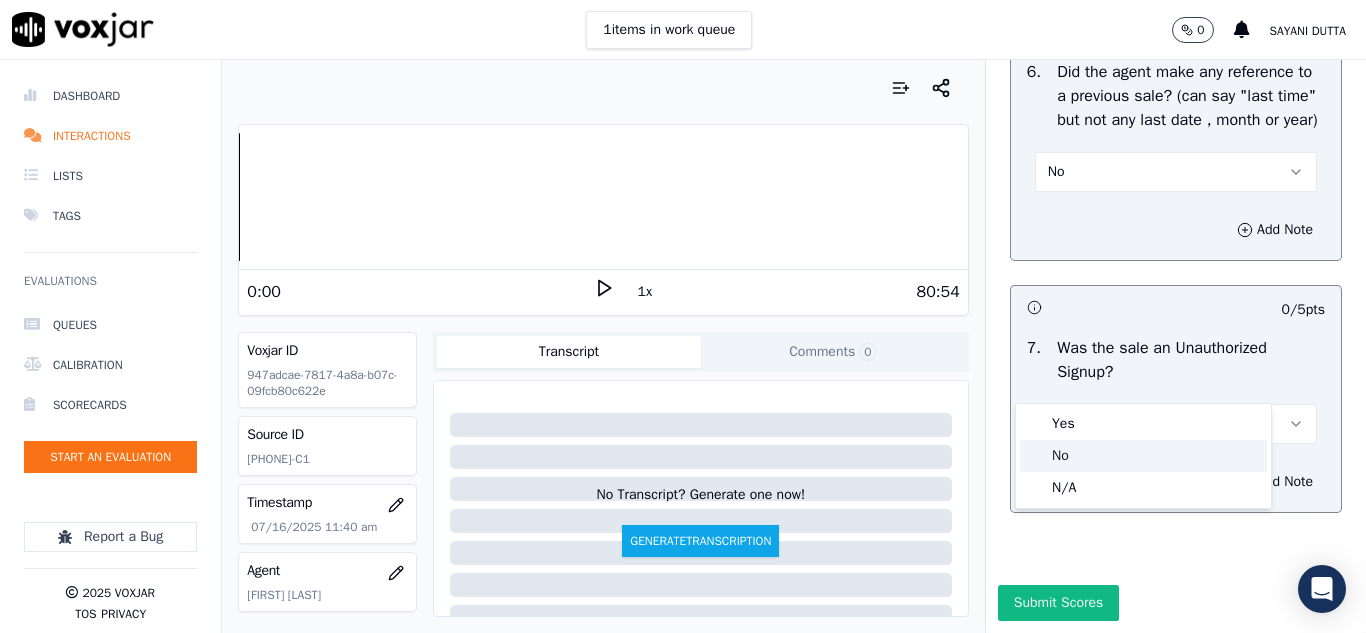 click on "No" 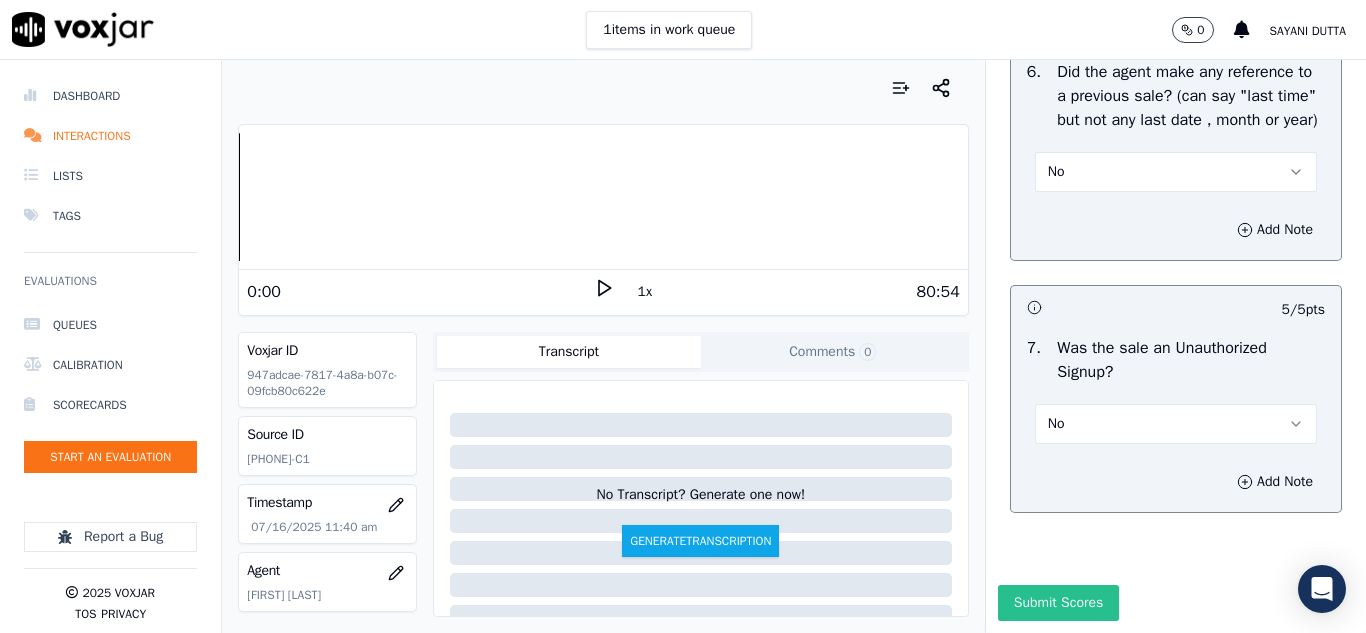 click on "Submit Scores" at bounding box center [1058, 603] 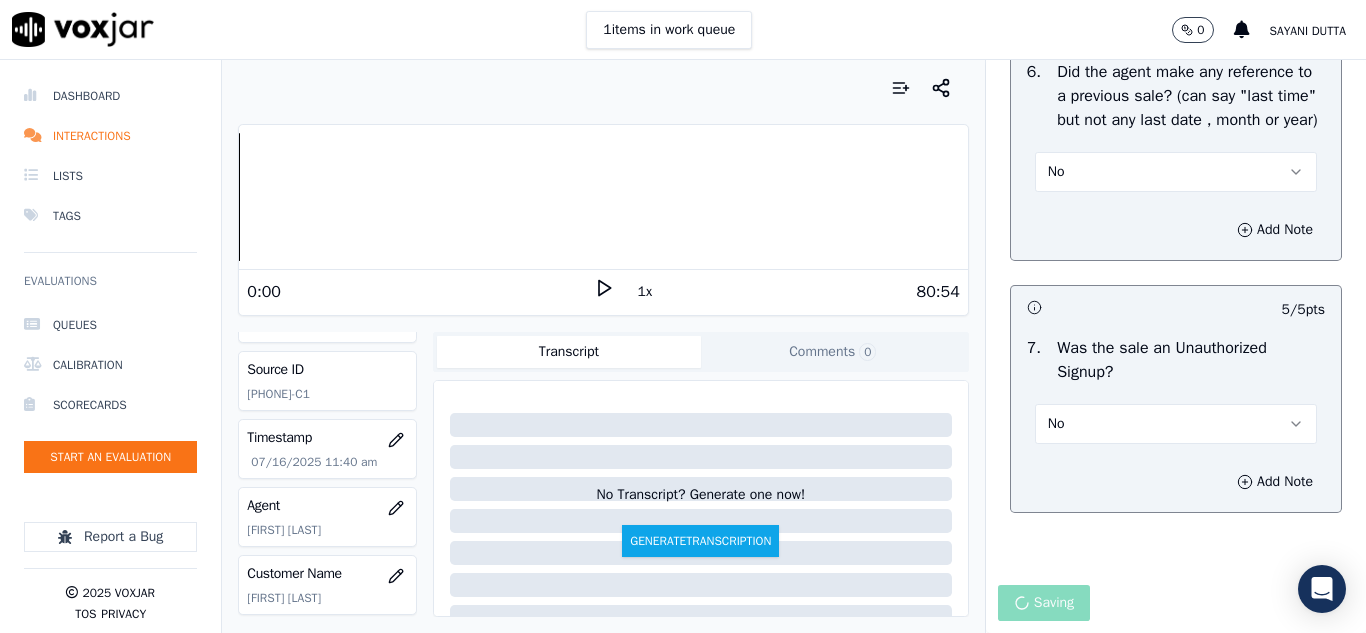 scroll, scrollTop: 200, scrollLeft: 0, axis: vertical 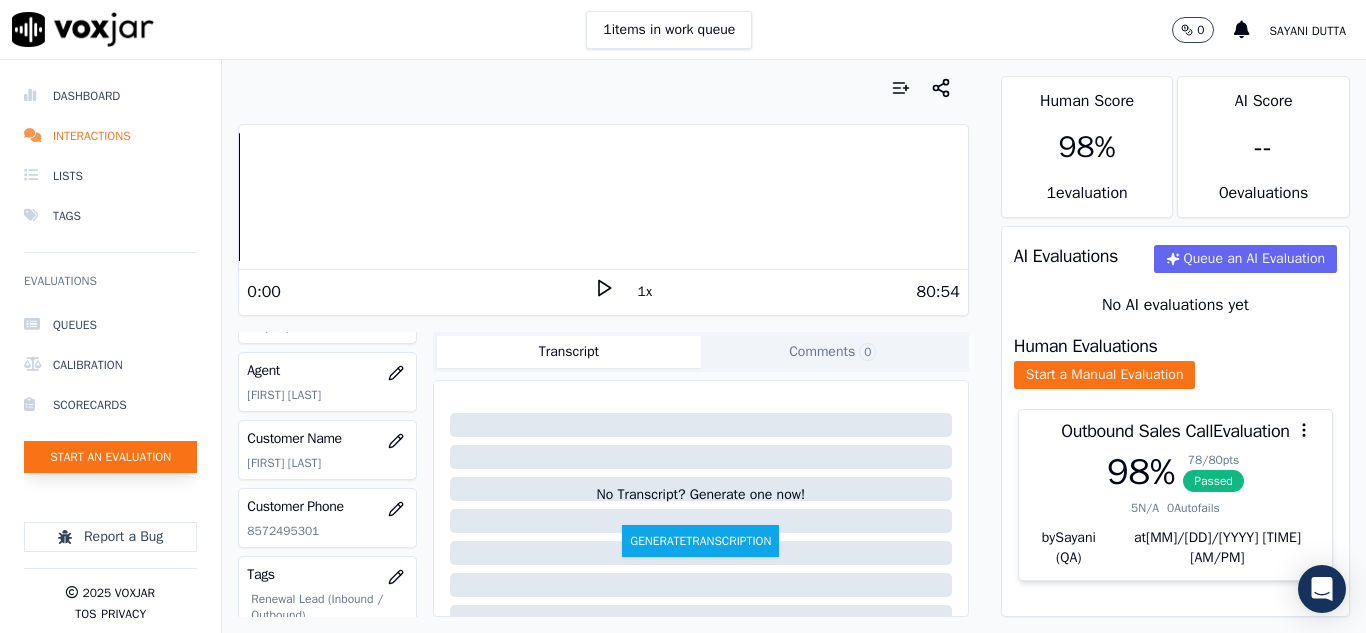 click on "Start an Evaluation" 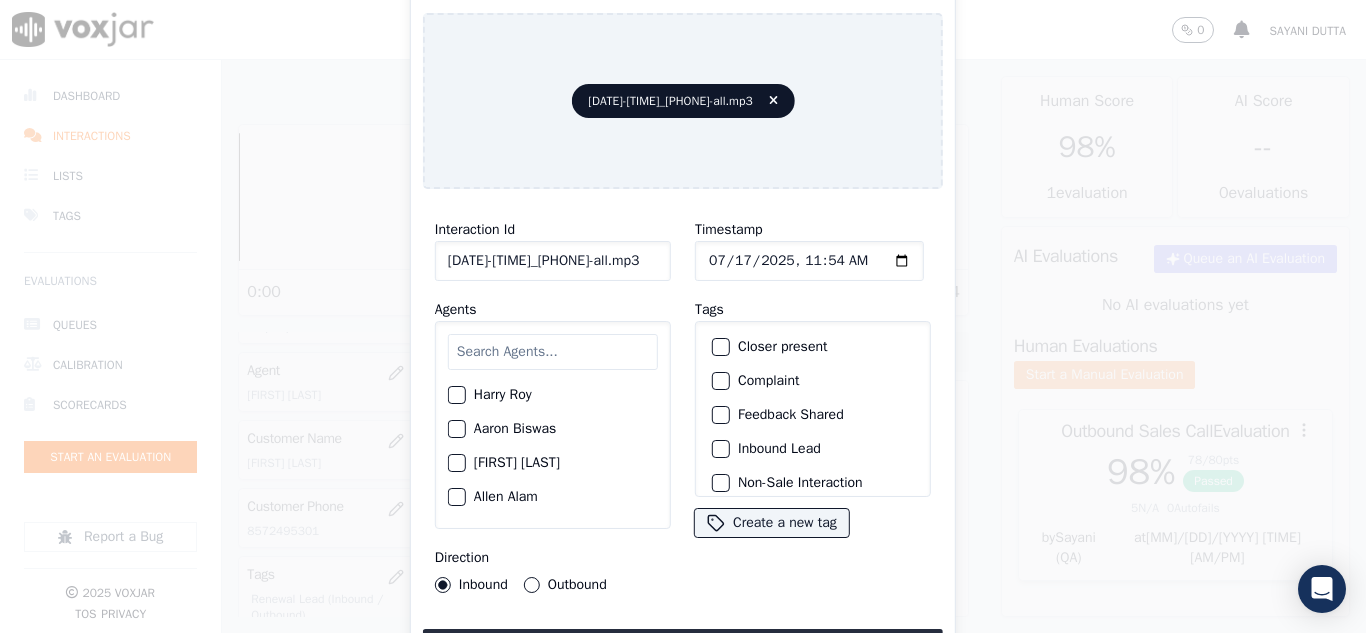 scroll, scrollTop: 0, scrollLeft: 40, axis: horizontal 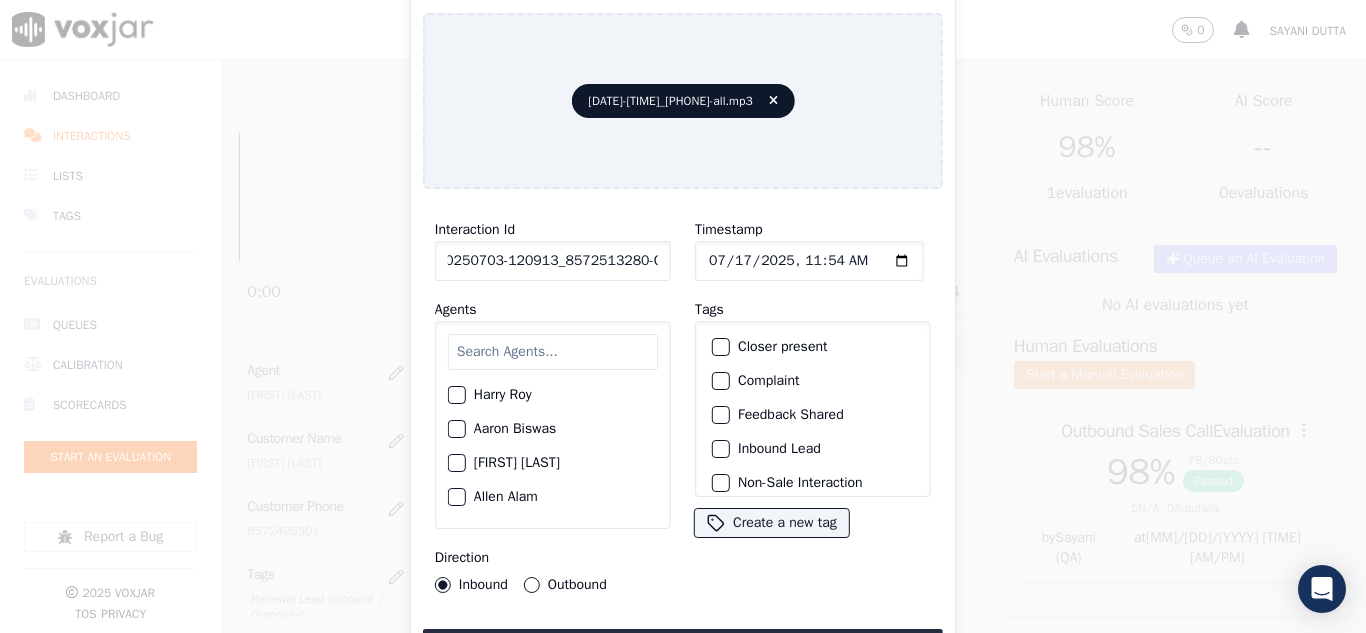 type on "20250703-120913_8572513280-C1" 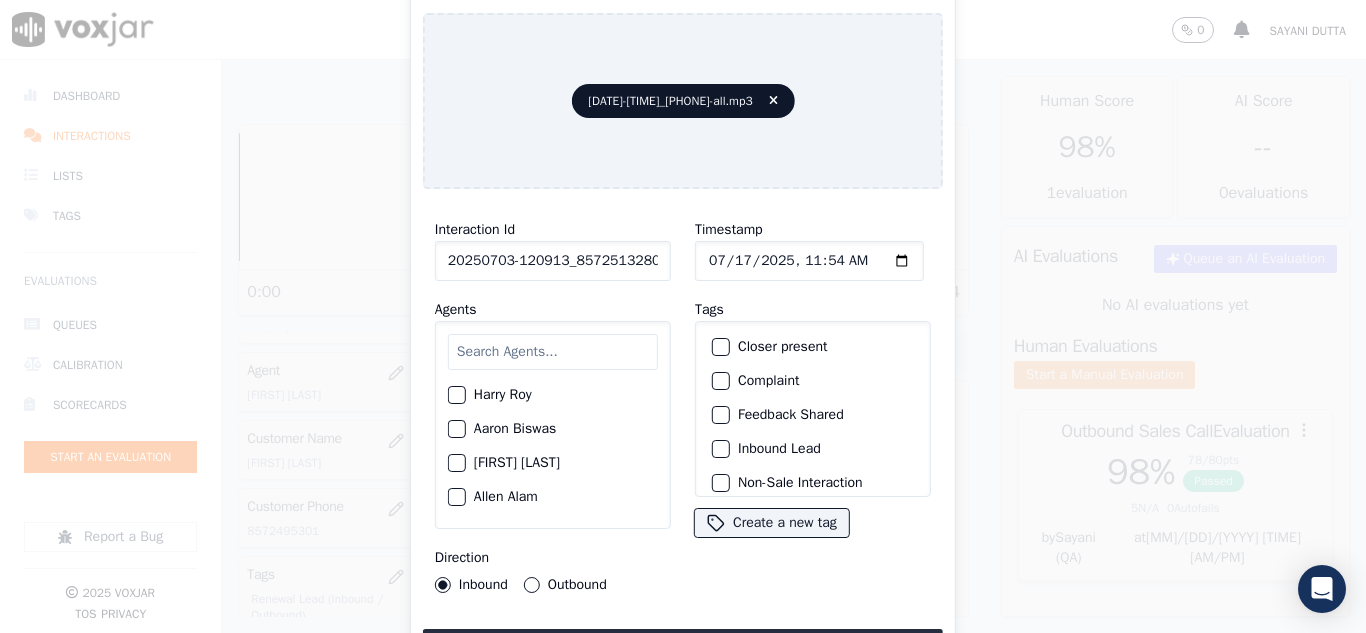 click on "Timestamp" 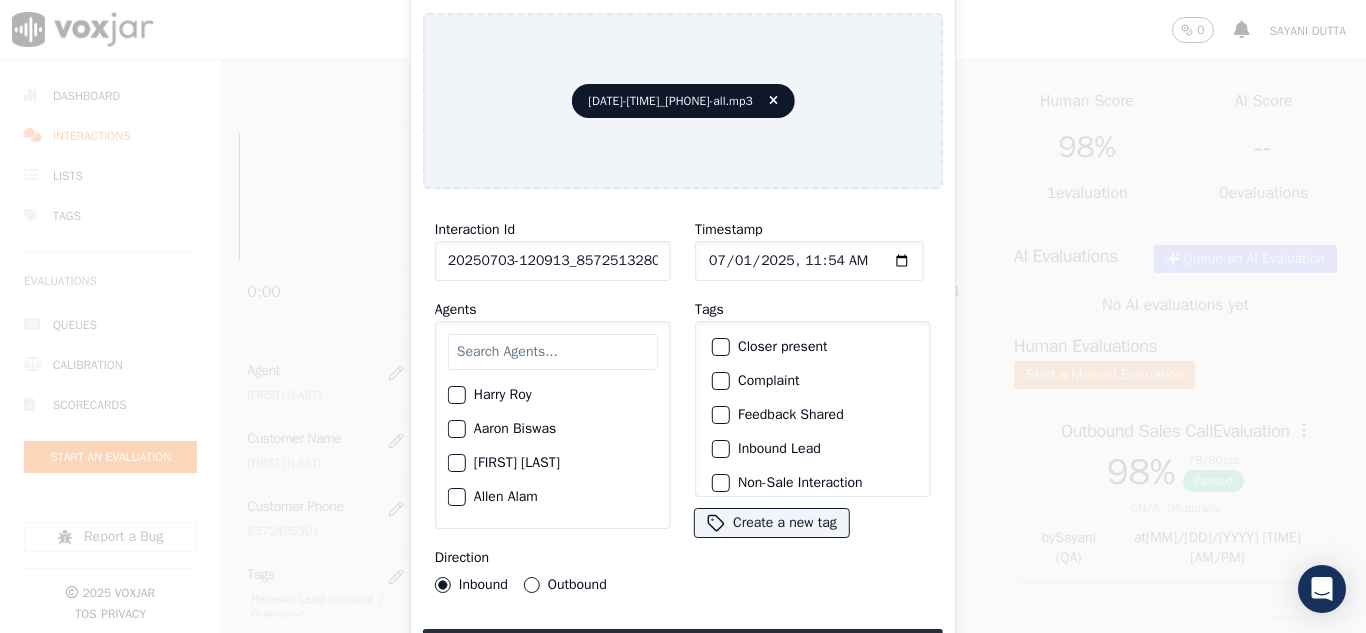 type on "[DATE]T[TIME]" 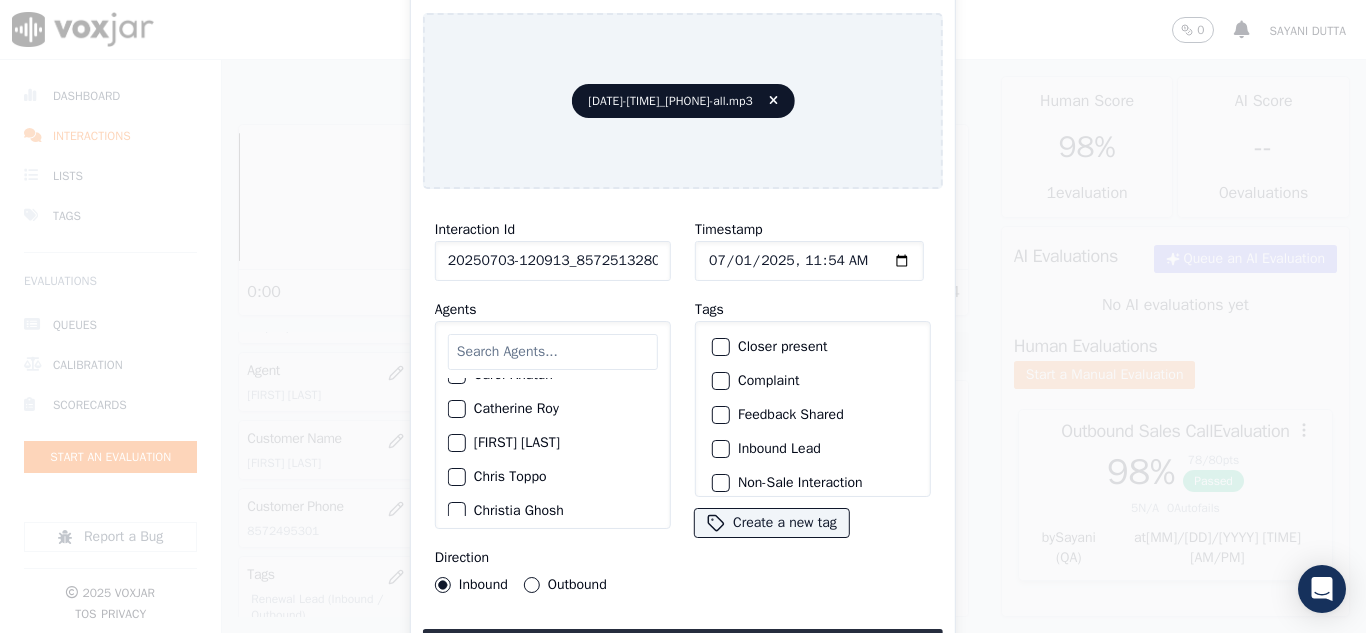 scroll, scrollTop: 400, scrollLeft: 0, axis: vertical 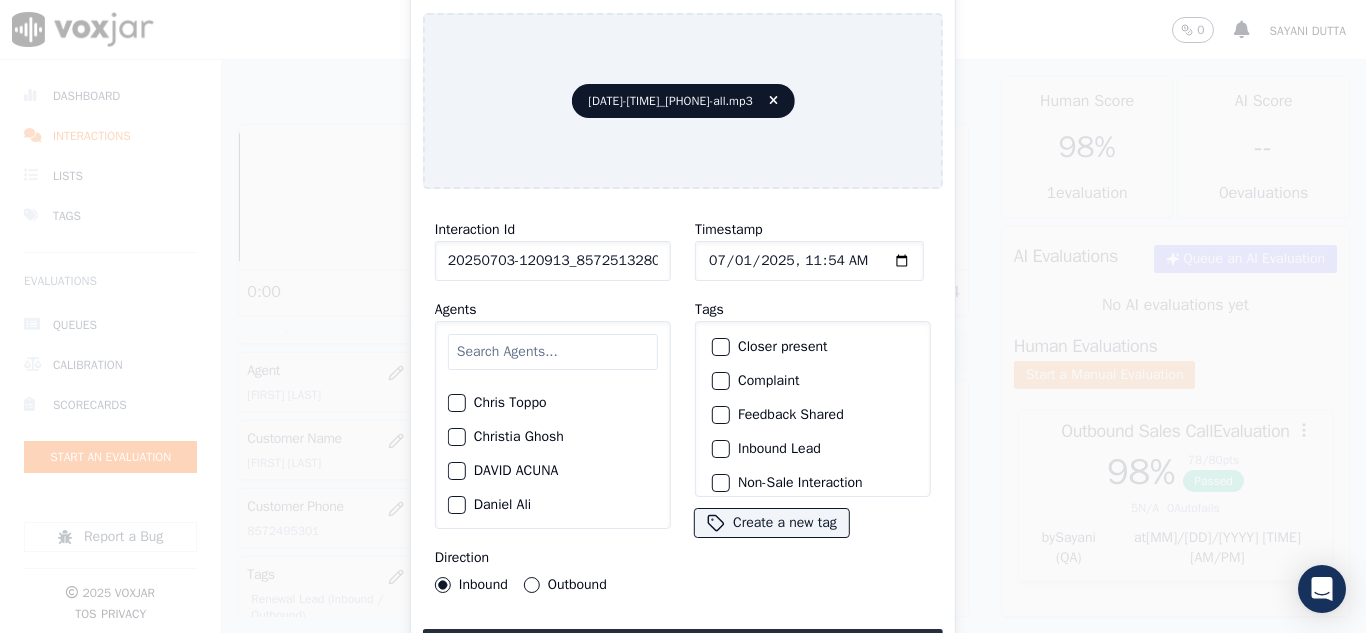 click on "Daniel Ali" 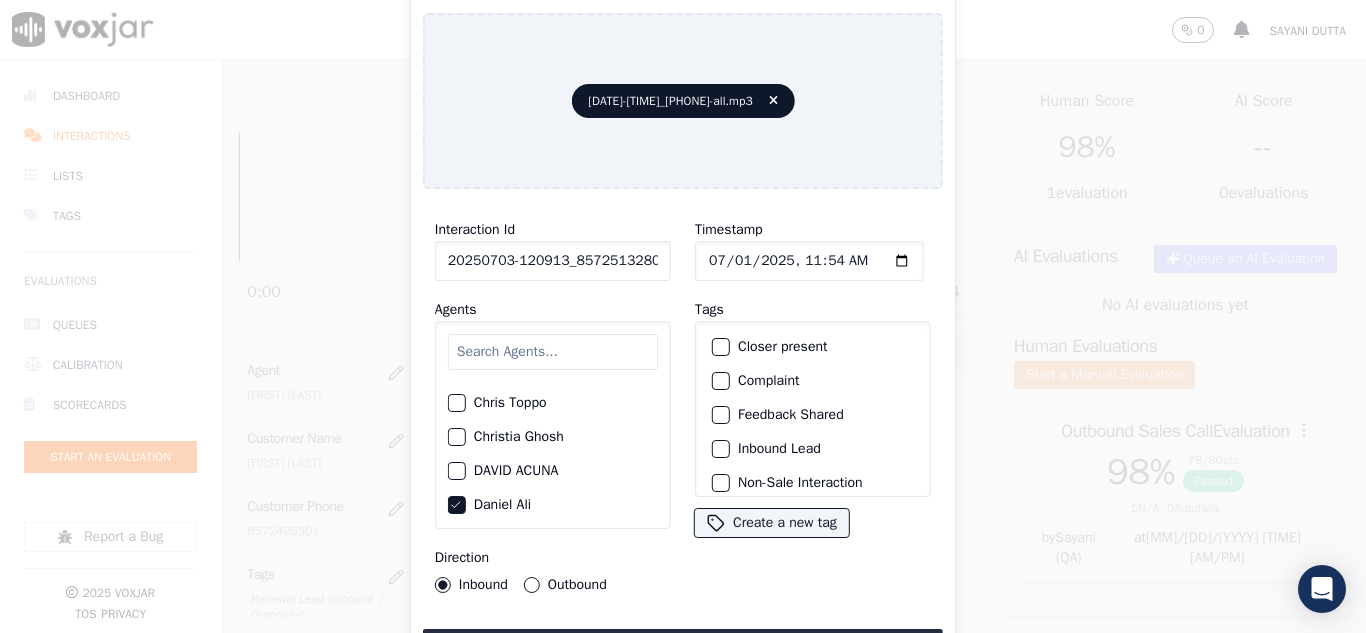 click on "Closer present" 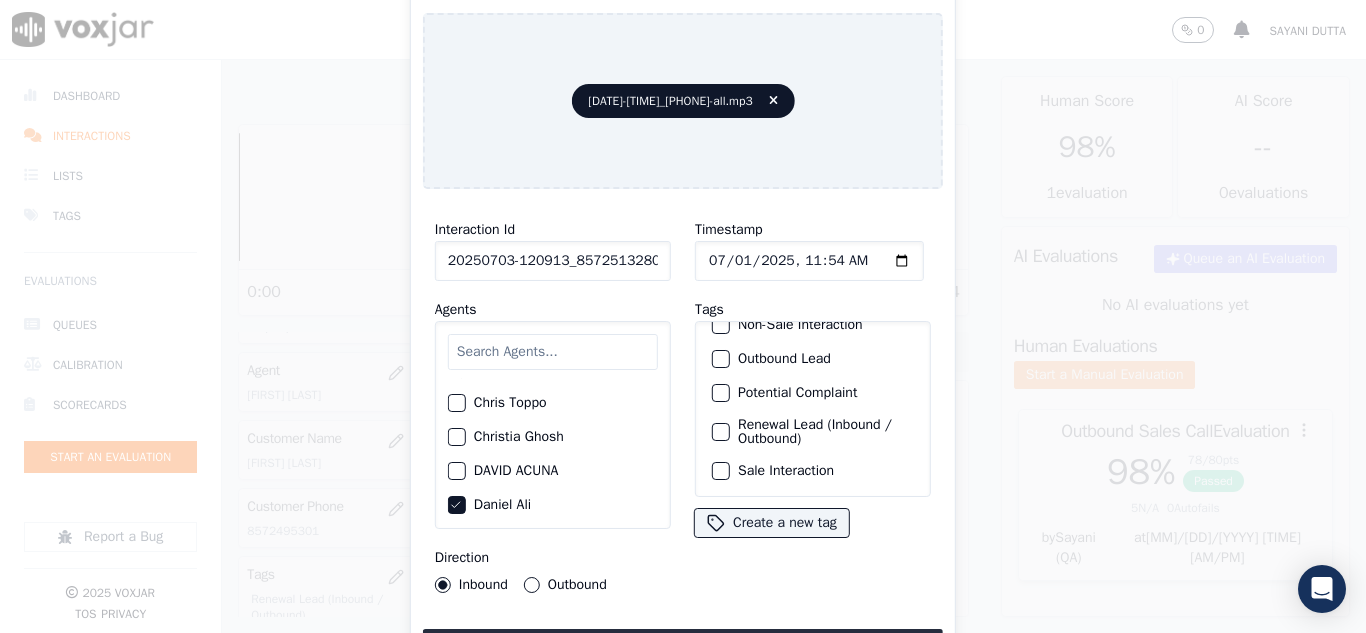 scroll, scrollTop: 73, scrollLeft: 0, axis: vertical 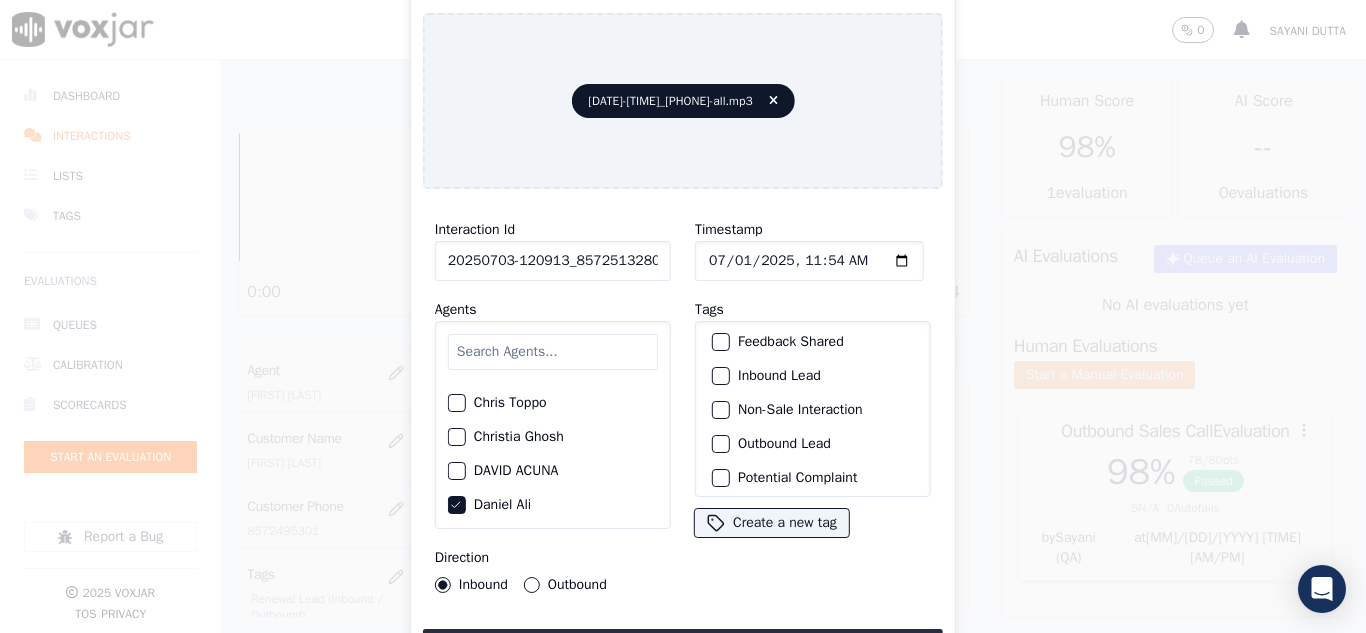 click on "Inbound Lead" at bounding box center (813, 376) 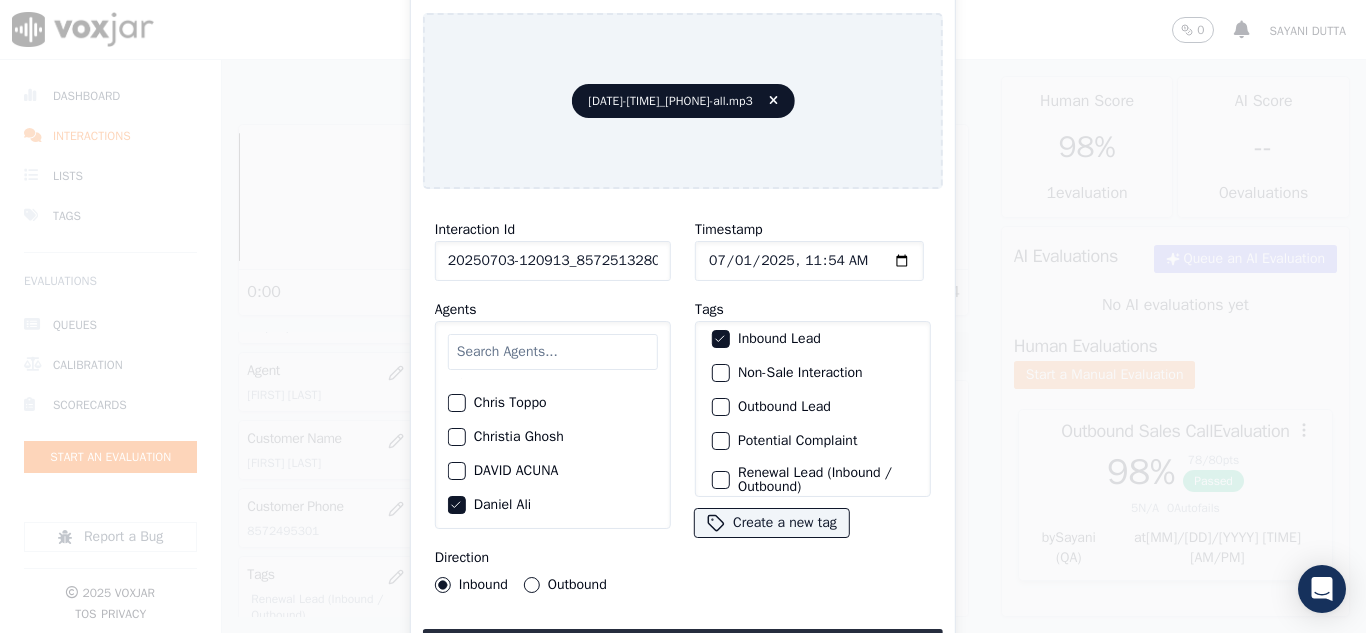 scroll, scrollTop: 173, scrollLeft: 0, axis: vertical 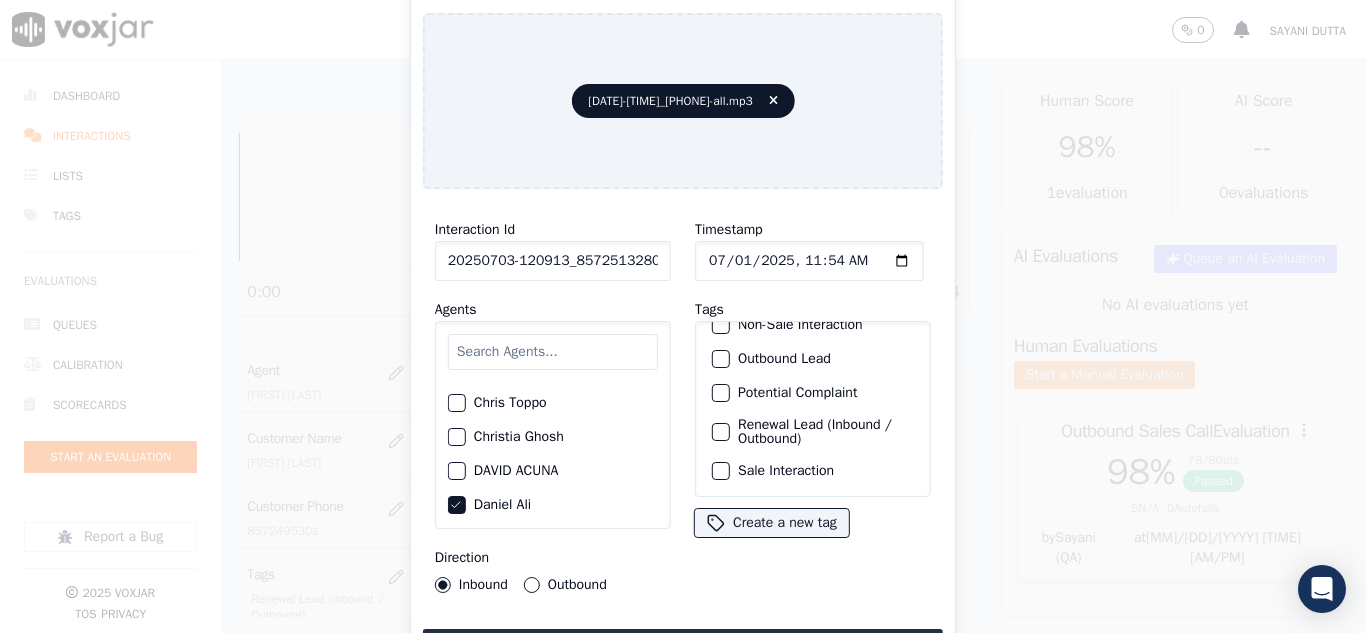 click on "Sale Interaction" 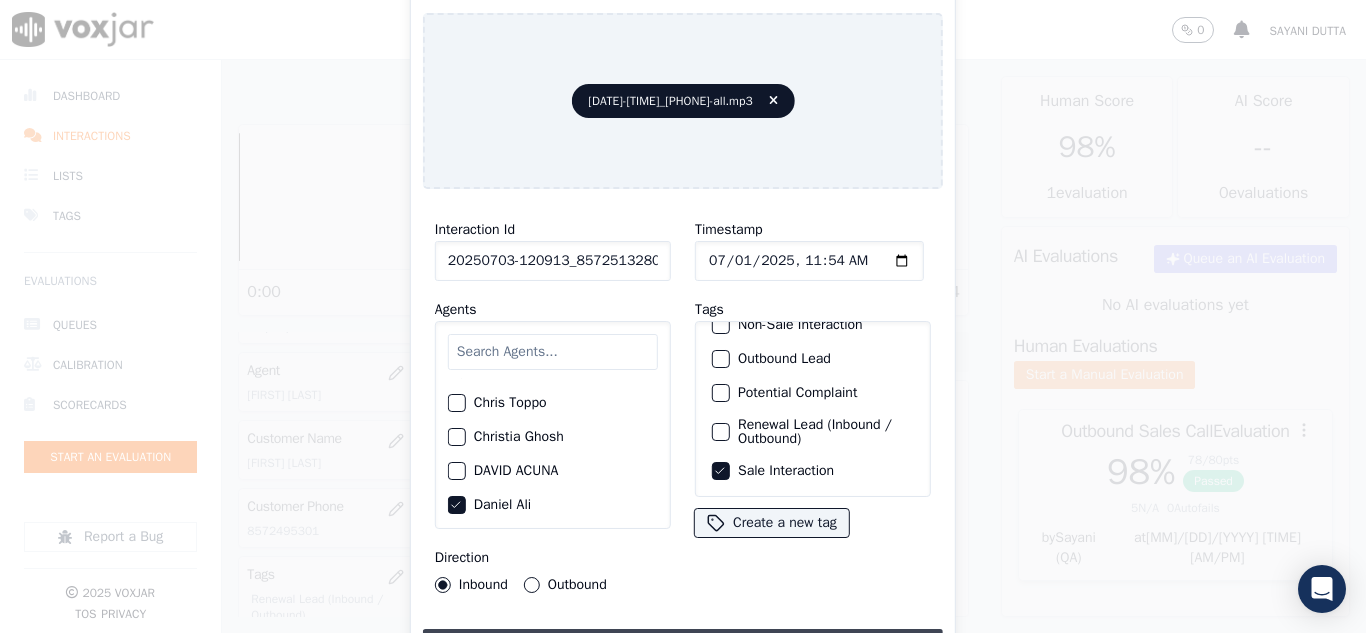 click on "Upload interaction to start evaluation" at bounding box center [683, 647] 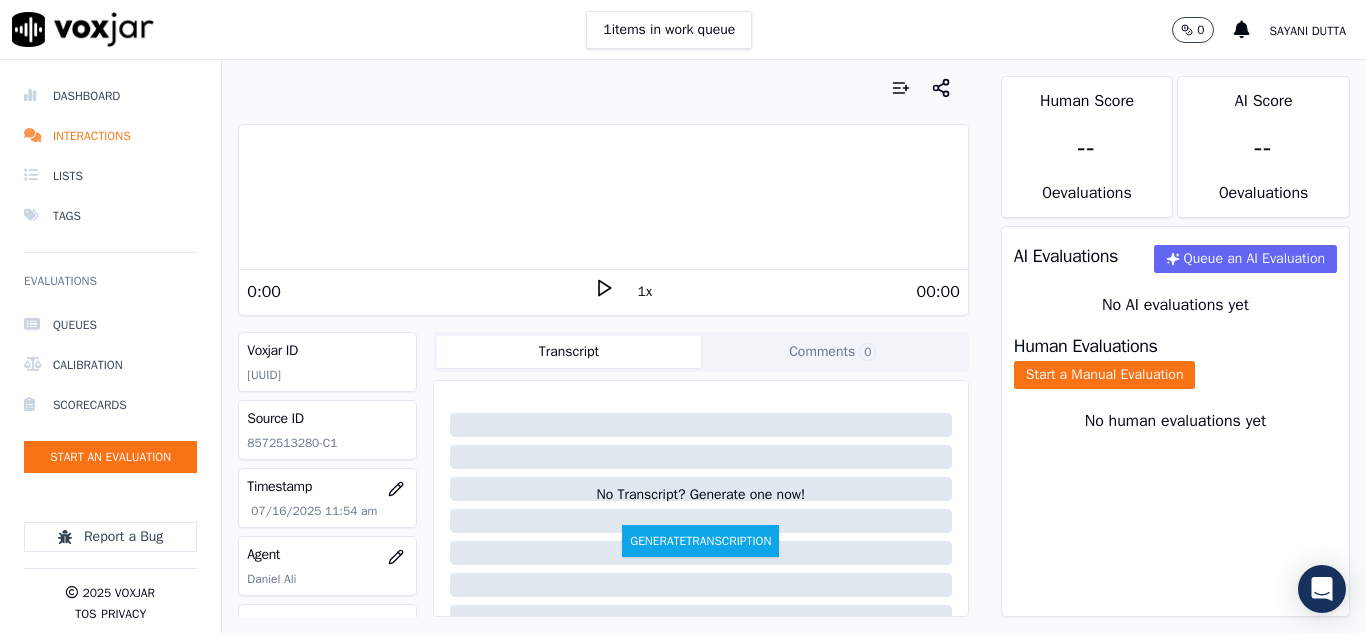 scroll, scrollTop: 200, scrollLeft: 0, axis: vertical 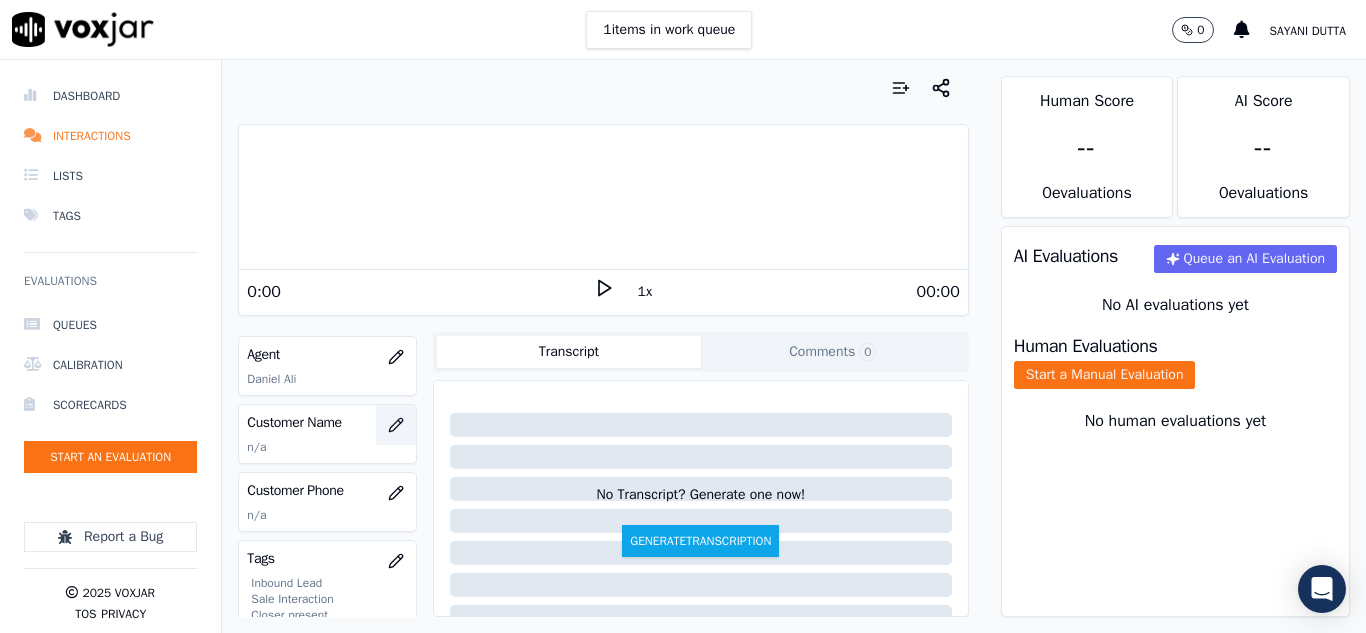 click 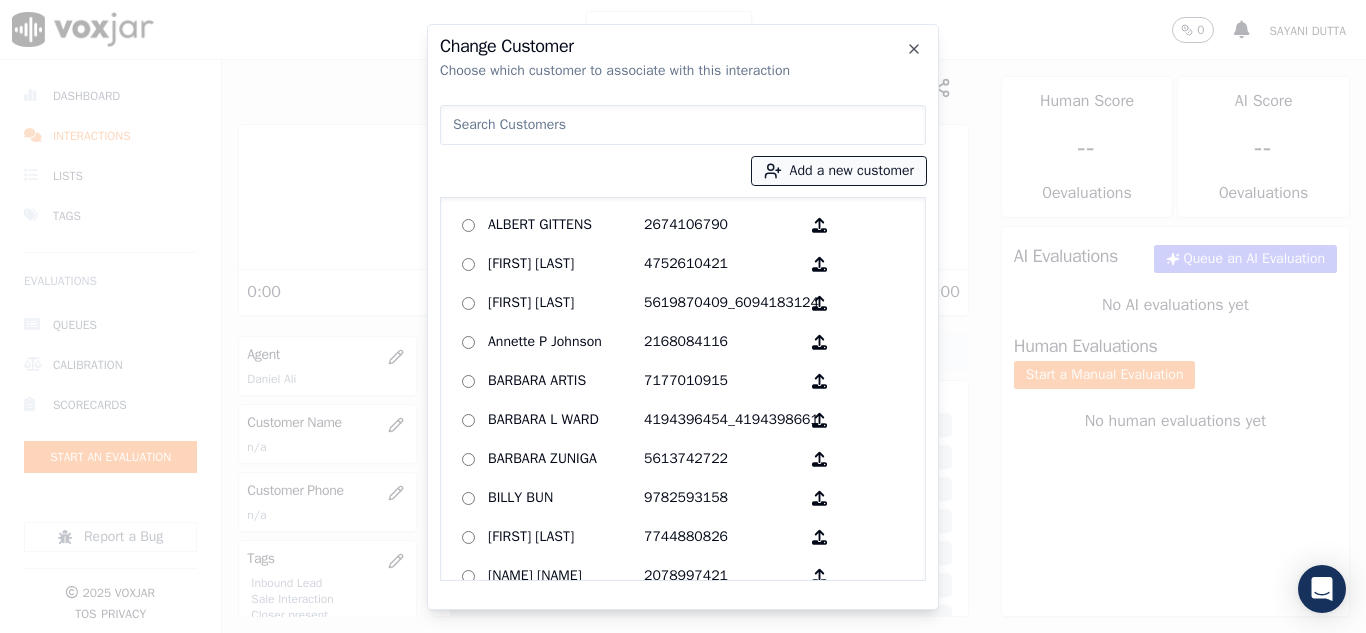 click on "Add a new customer" at bounding box center (839, 171) 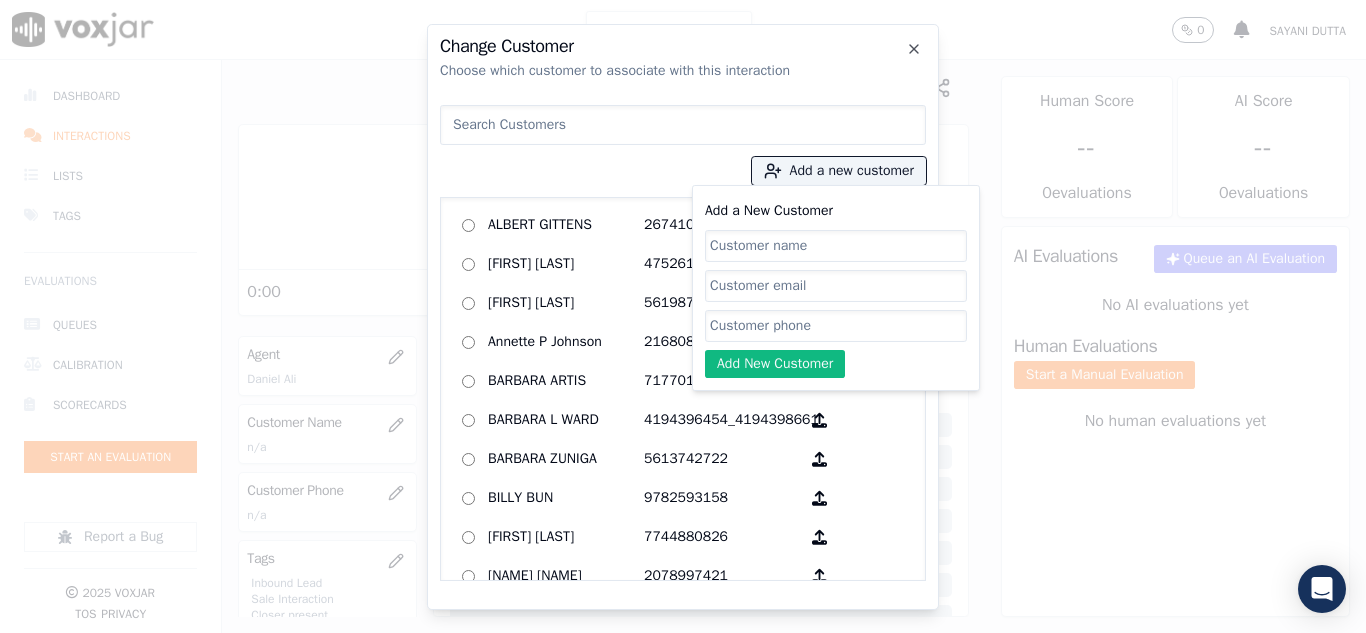 click on "Add a New Customer" 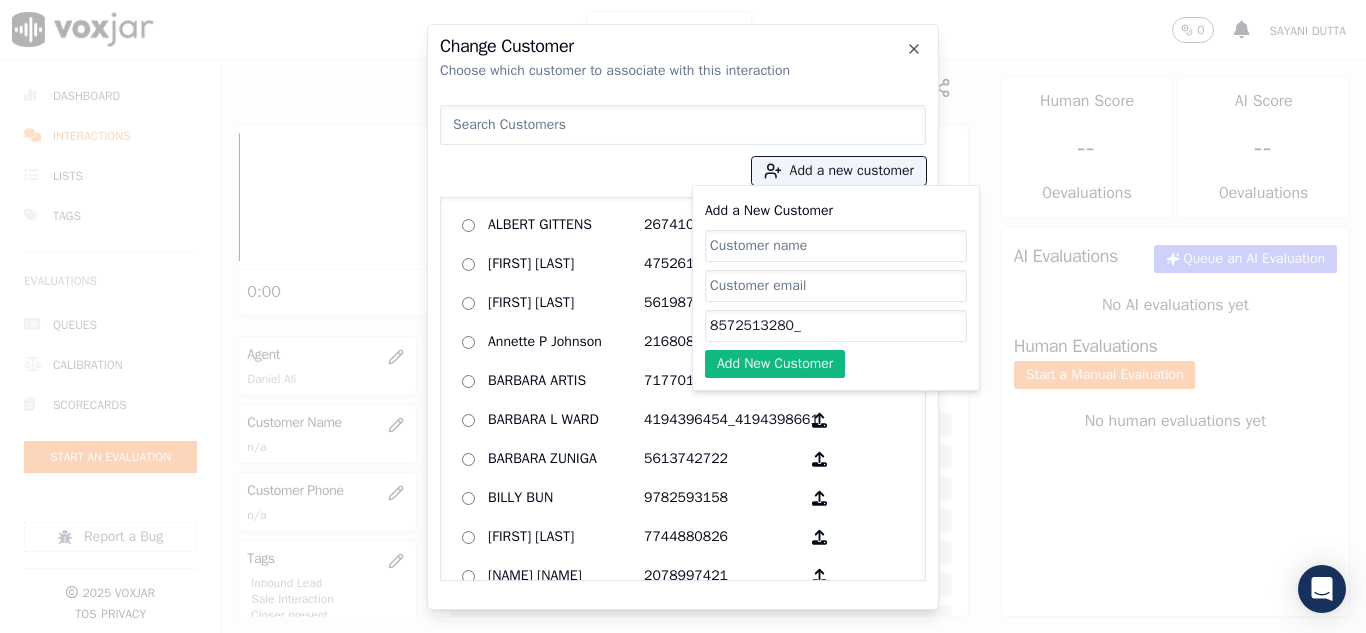 paste on "[PHONE]" 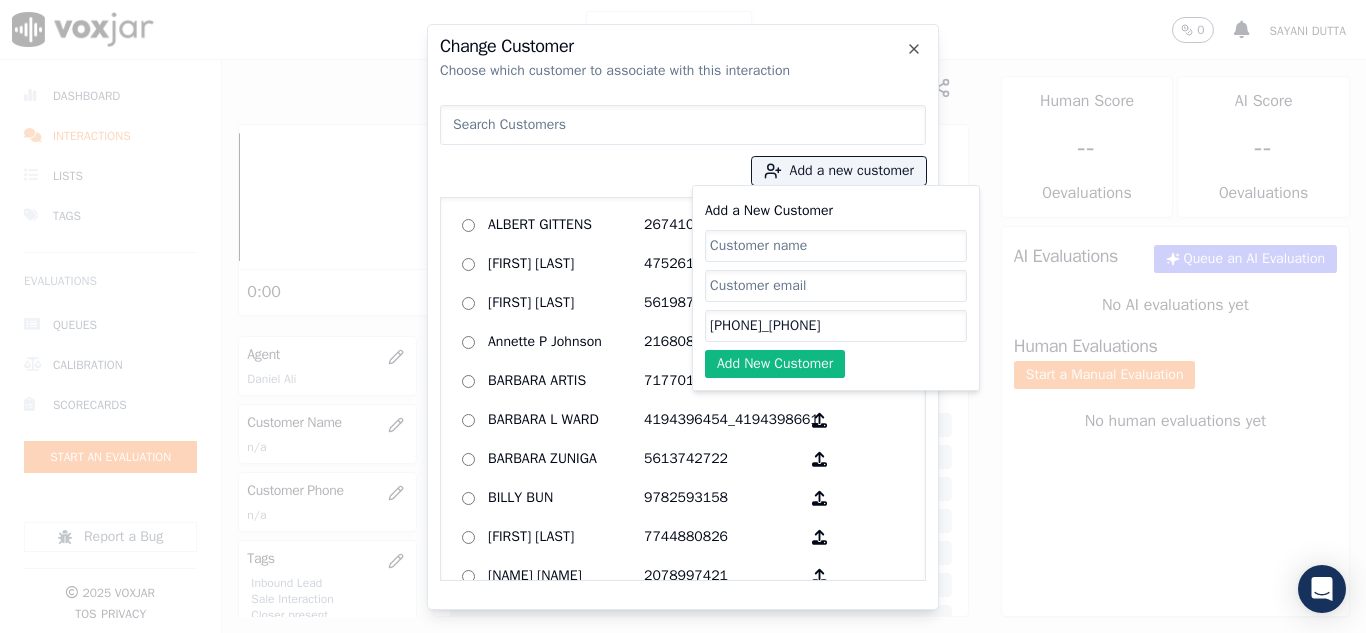 type on "[PHONE]_[PHONE]" 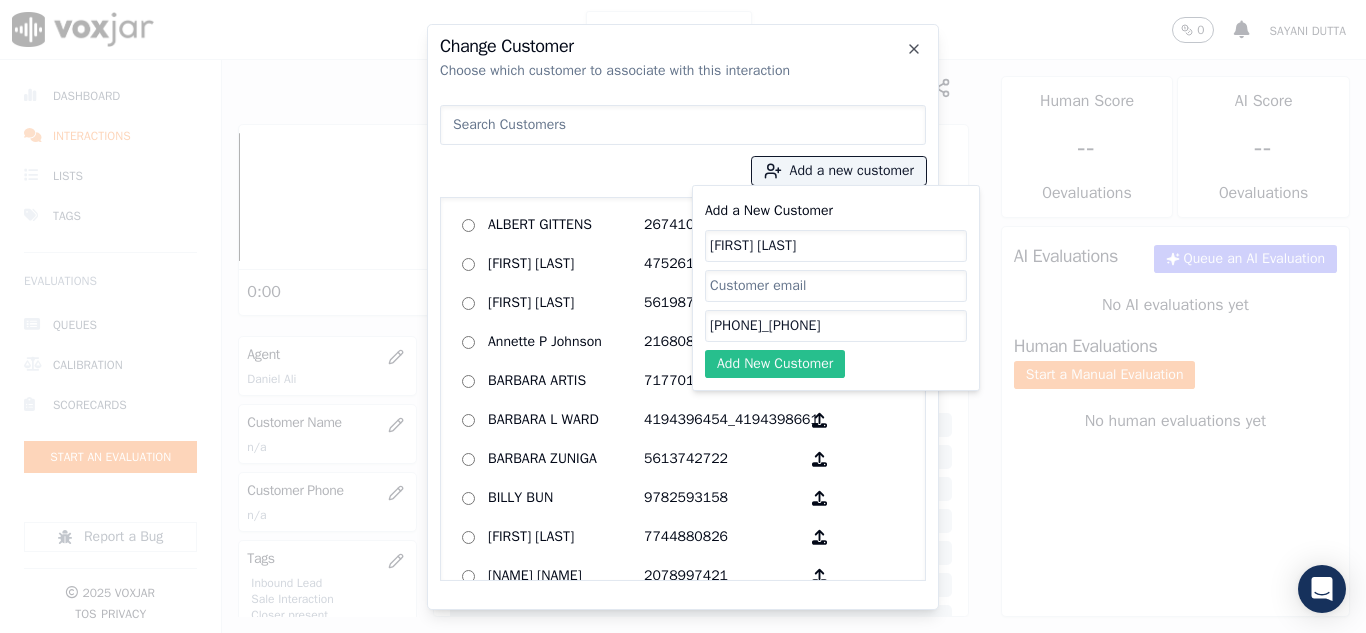 type on "[FIRST] [LAST]" 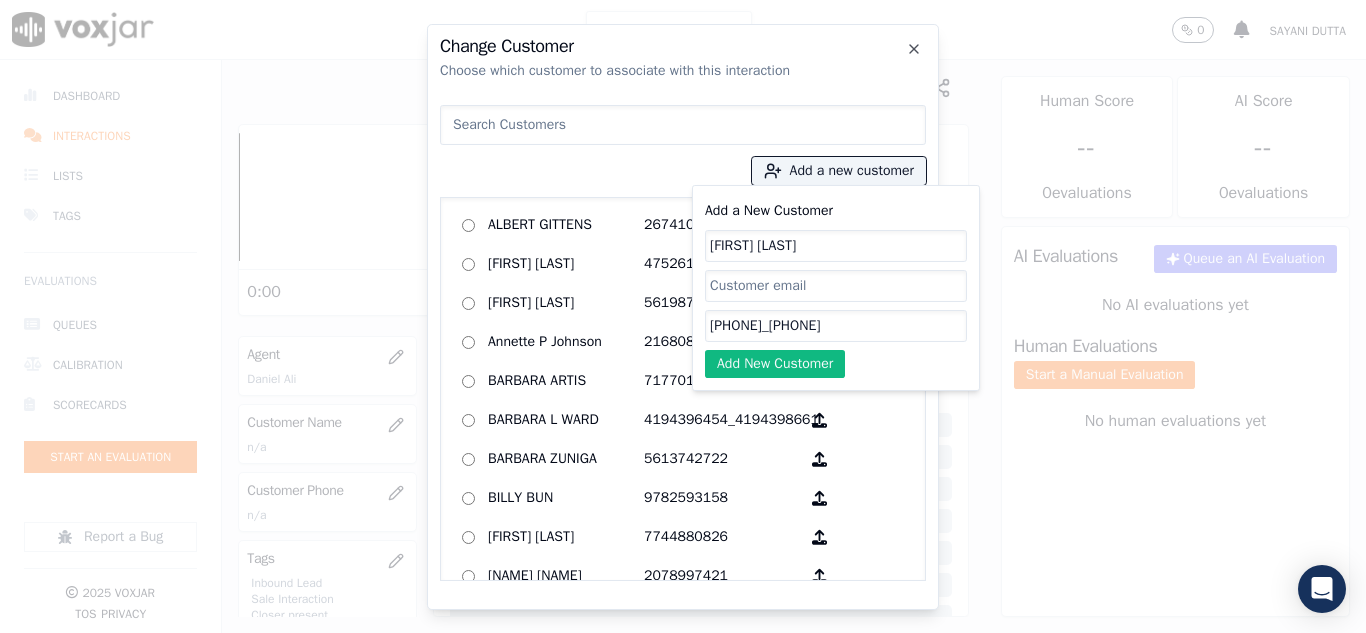 drag, startPoint x: 753, startPoint y: 371, endPoint x: 773, endPoint y: 372, distance: 20.024984 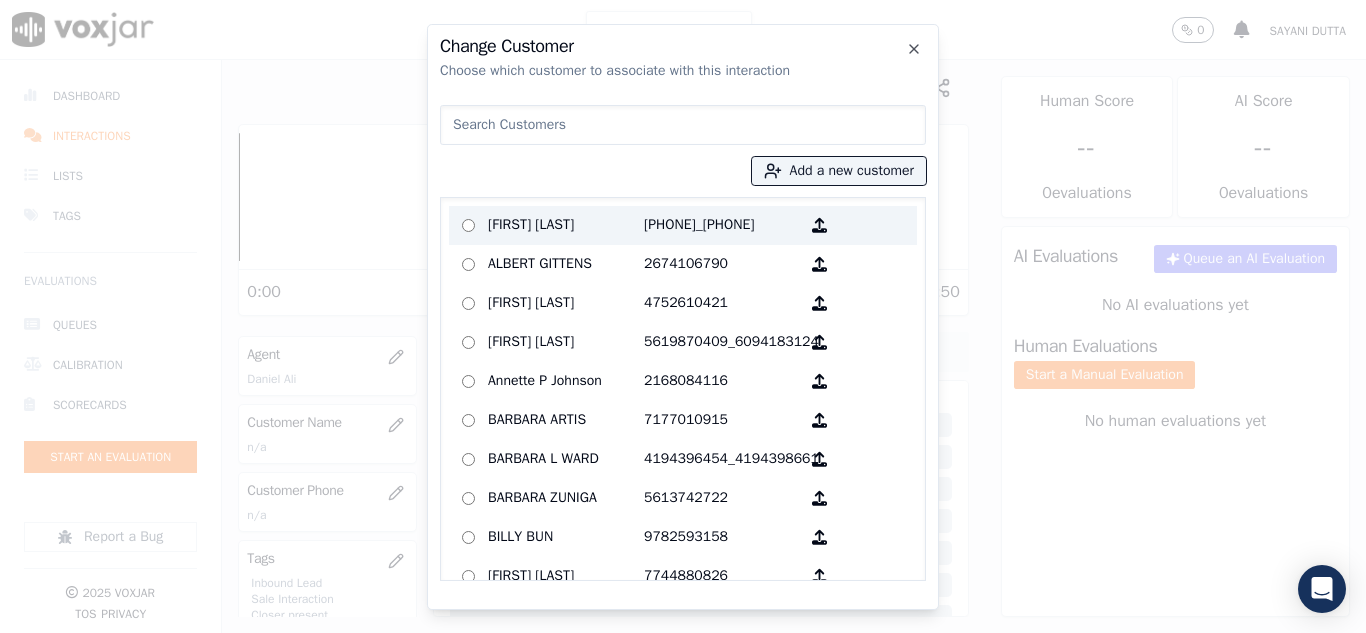 click on "[FIRST] [LAST]" at bounding box center [566, 225] 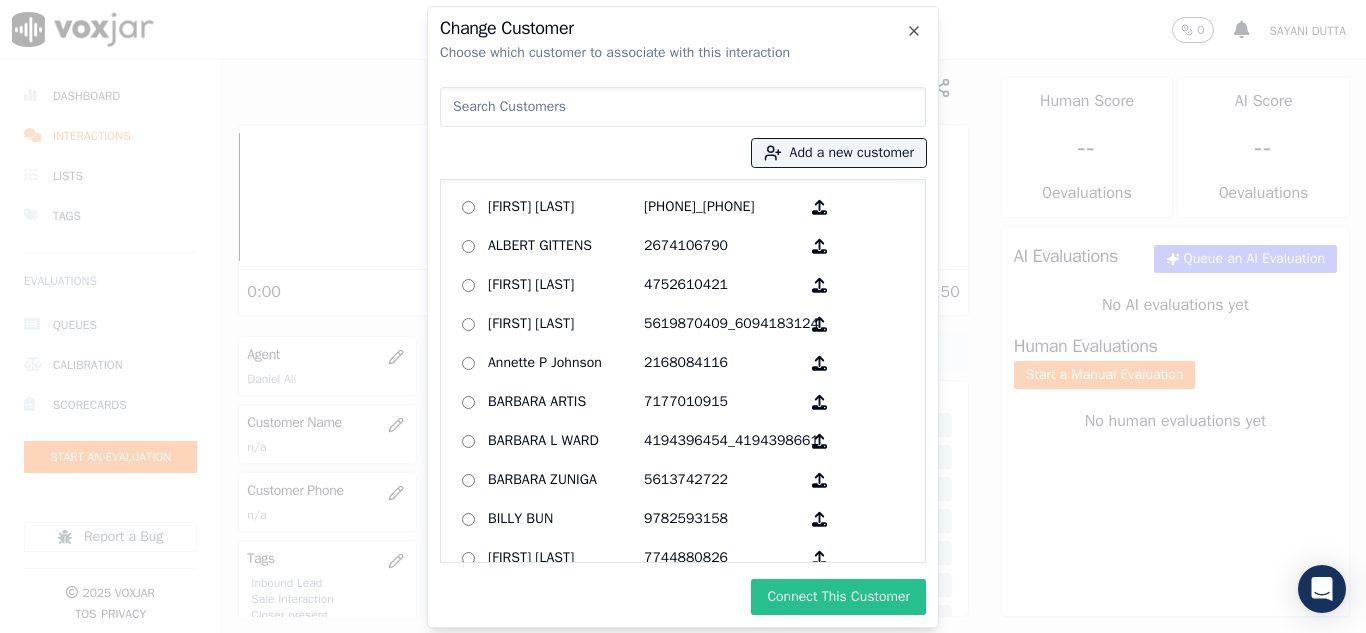 click on "Connect This Customer" at bounding box center (838, 597) 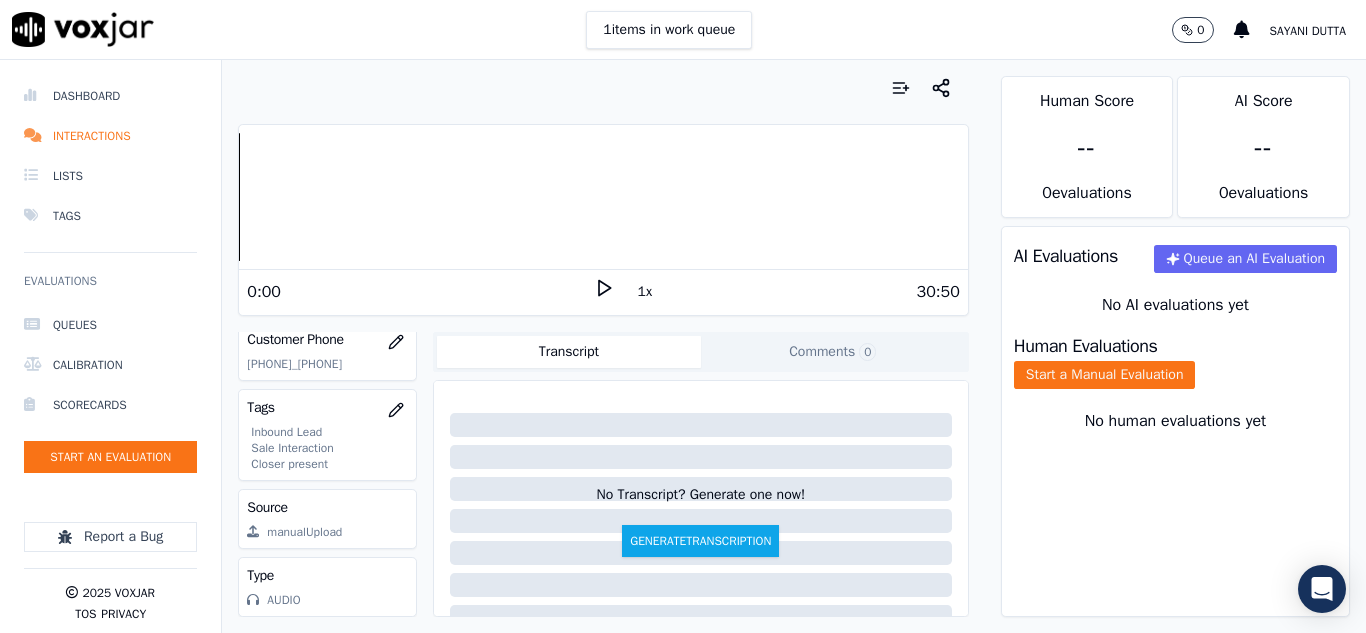scroll, scrollTop: 412, scrollLeft: 0, axis: vertical 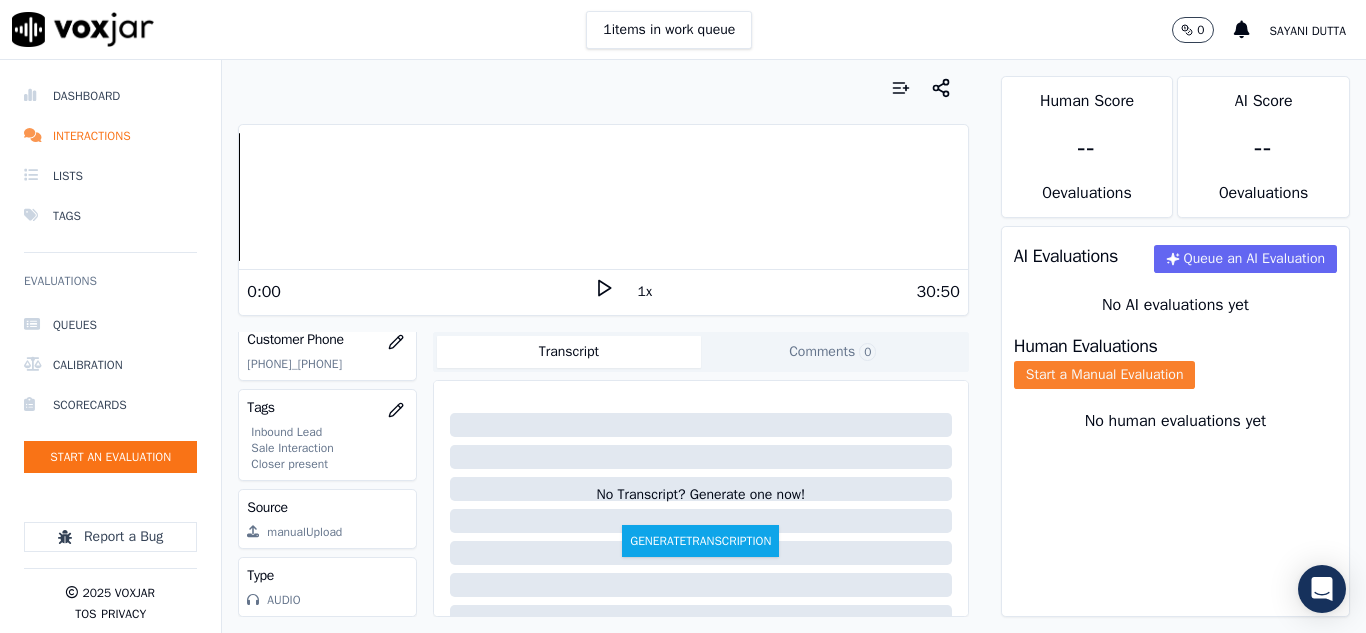 click on "Start a Manual Evaluation" 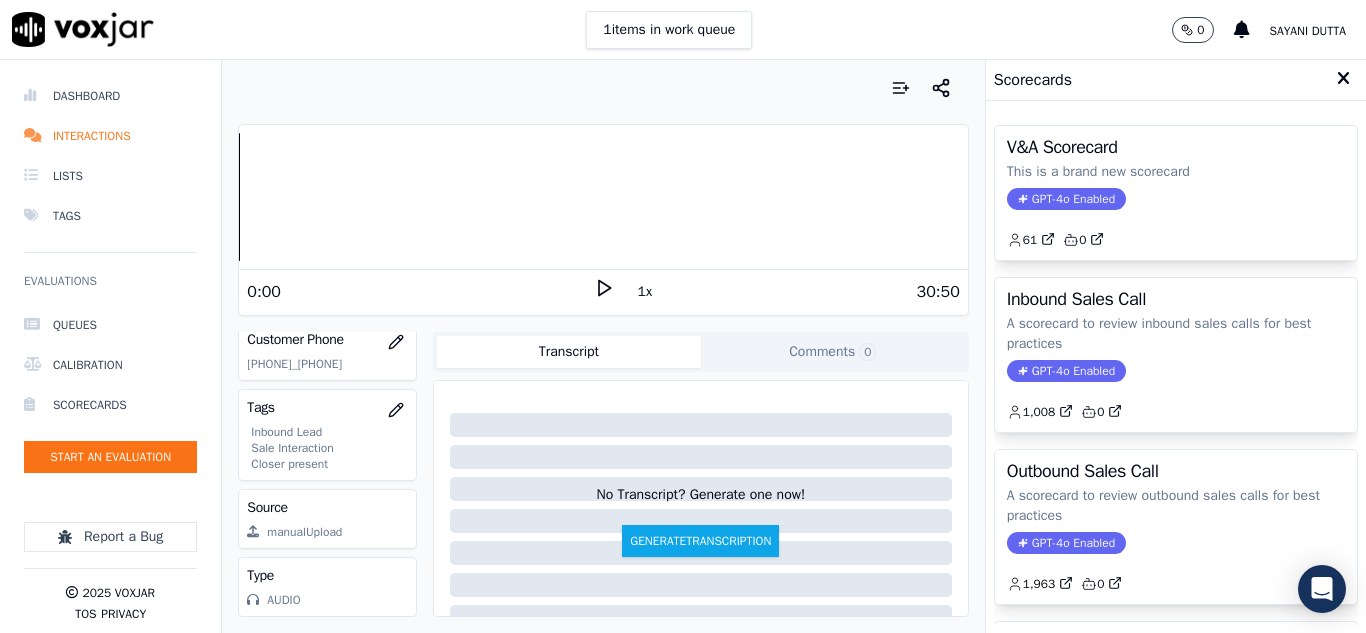 click on "Inbound Sales Call   A scorecard to review inbound sales calls for best practices     GPT-4o Enabled       1,008         0" at bounding box center (1176, 355) 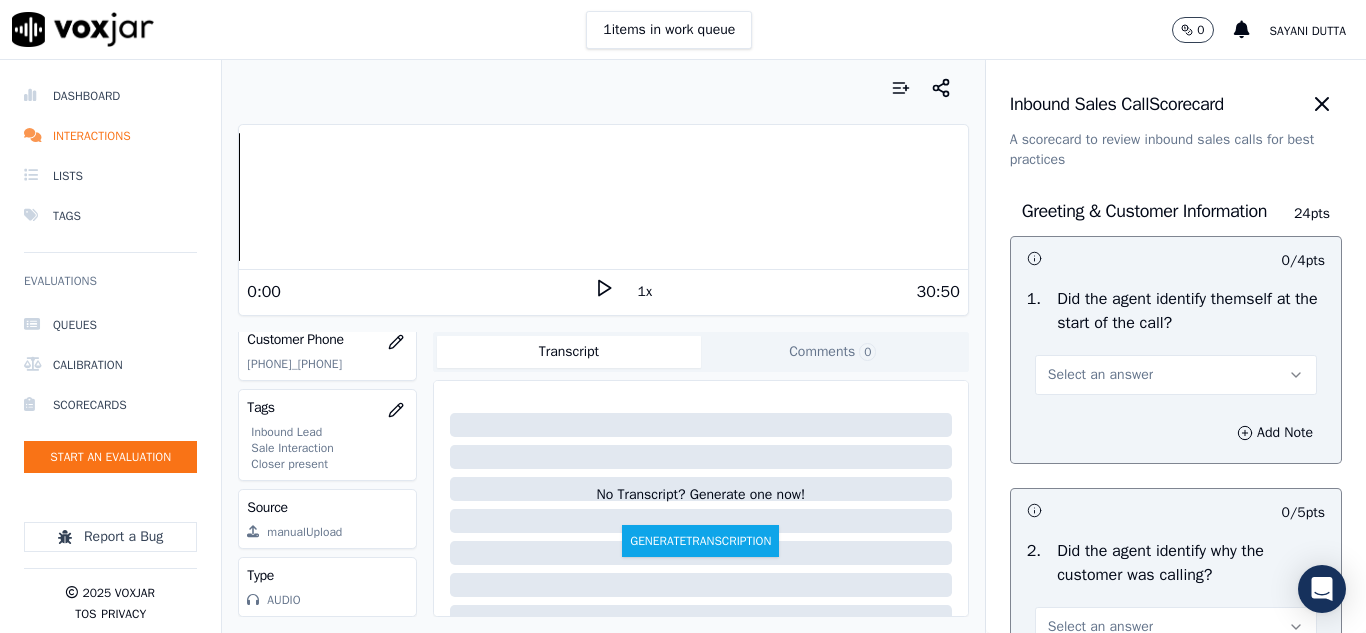 click on "Select an answer" at bounding box center [1100, 375] 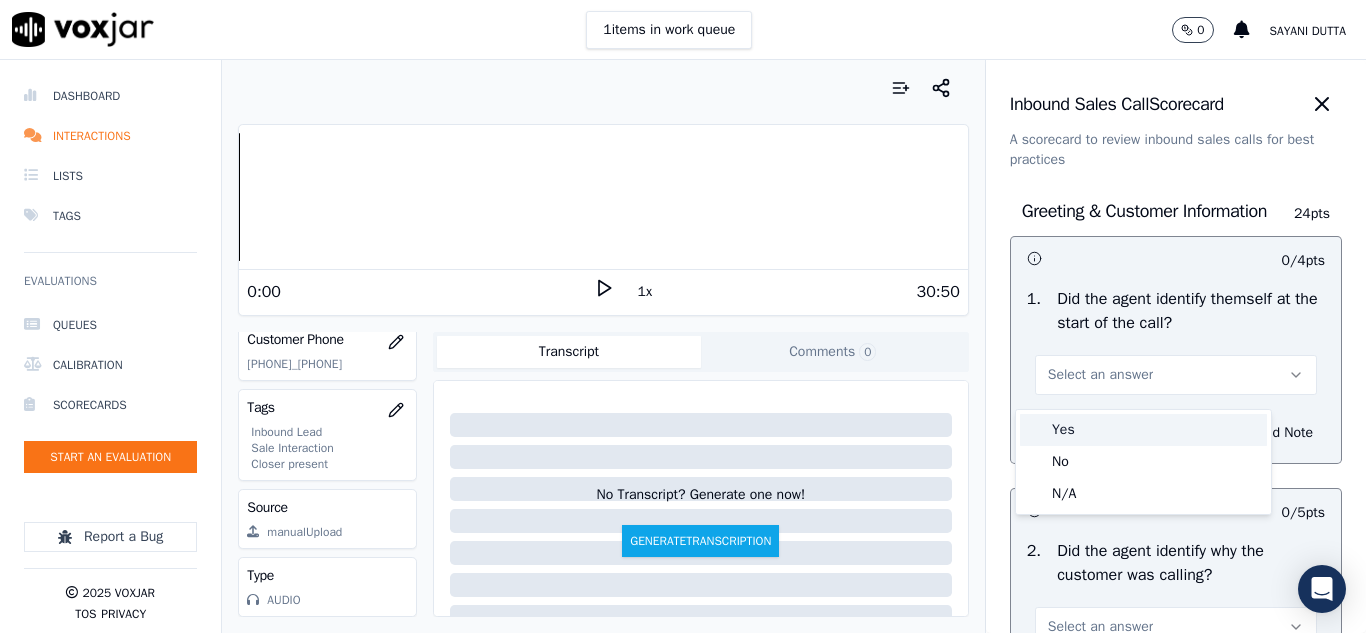 click on "Yes" at bounding box center [1143, 430] 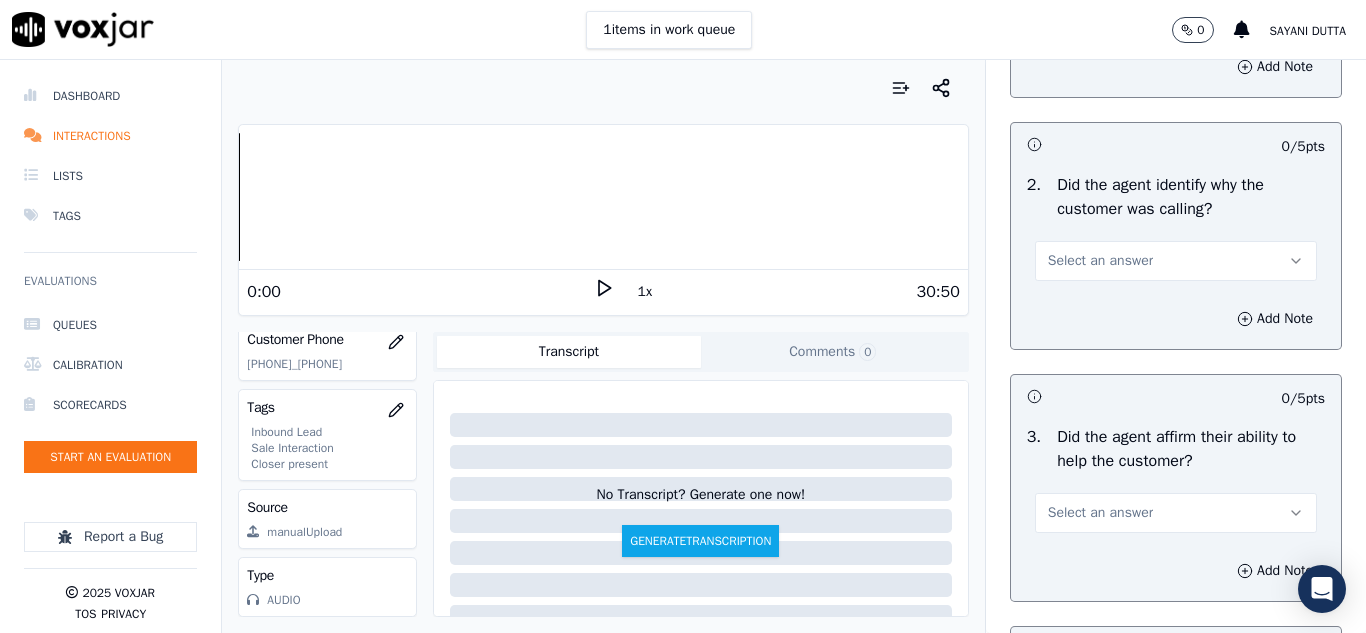 scroll, scrollTop: 400, scrollLeft: 0, axis: vertical 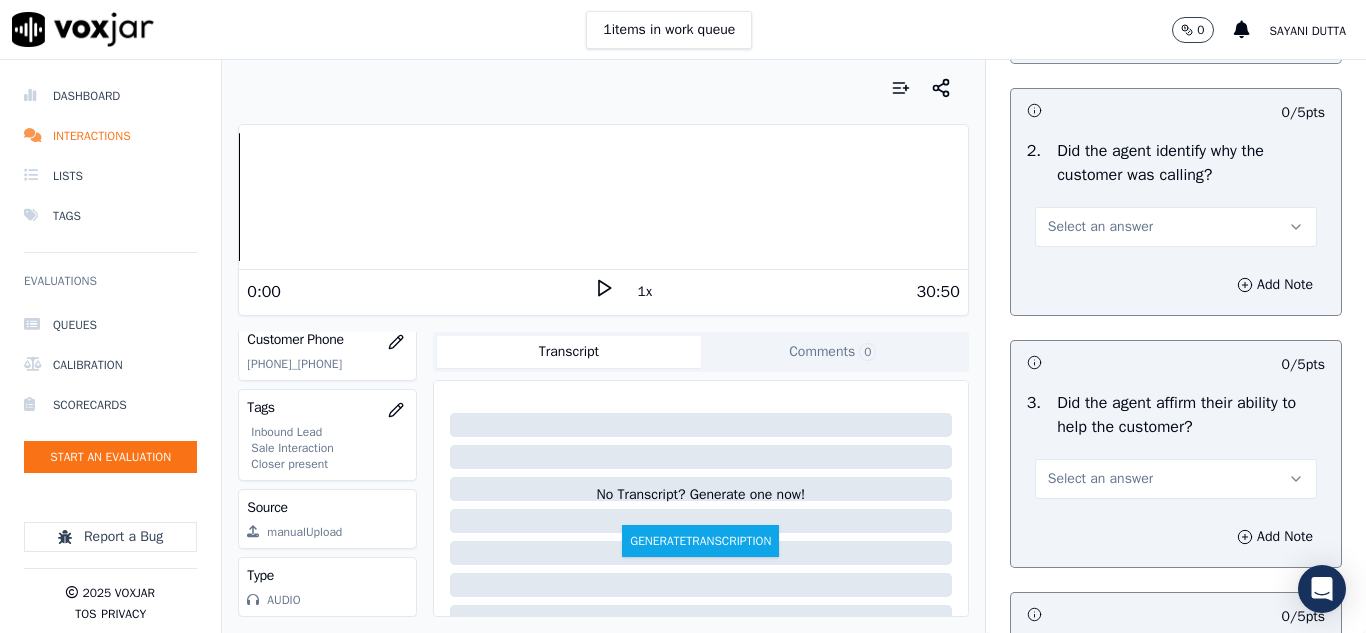 click on "Select an answer" at bounding box center (1100, 227) 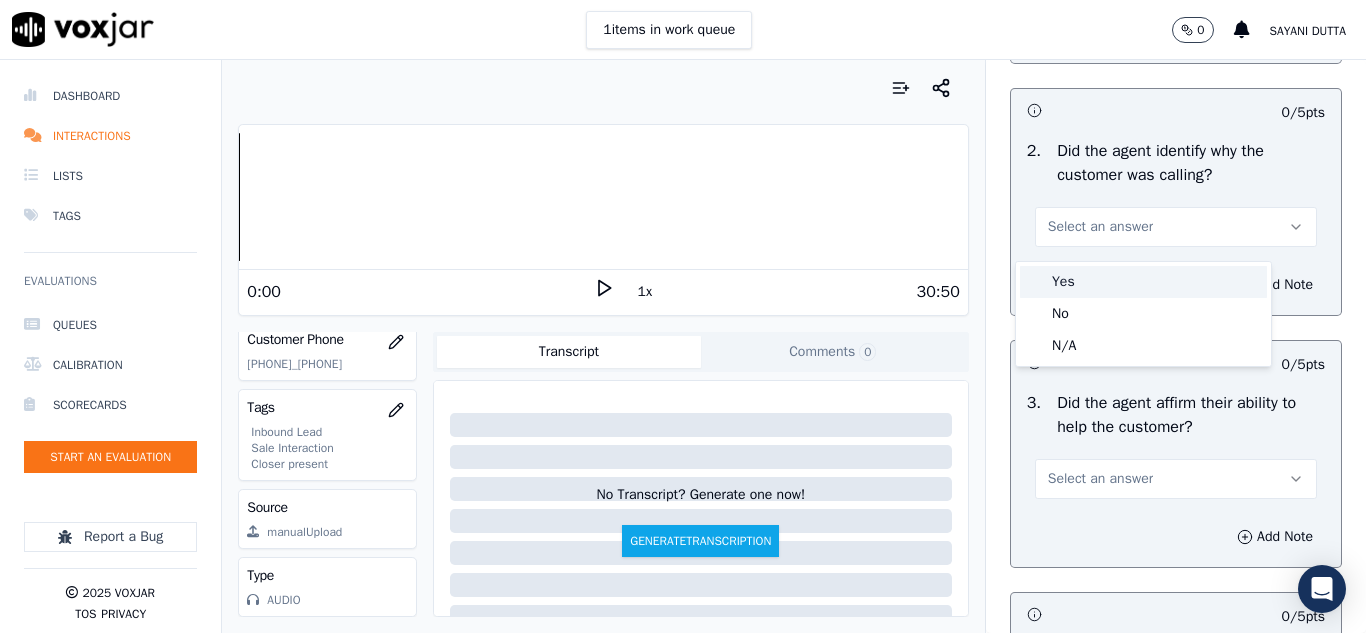 click on "Yes" at bounding box center [1143, 282] 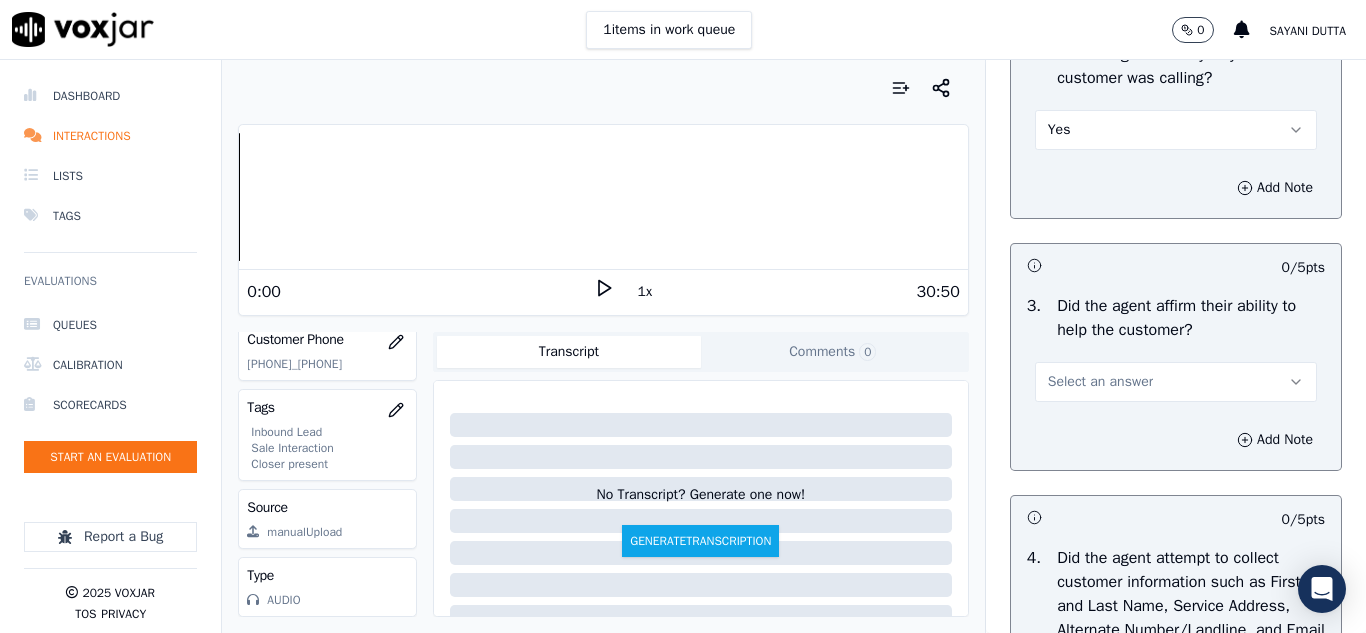 scroll, scrollTop: 700, scrollLeft: 0, axis: vertical 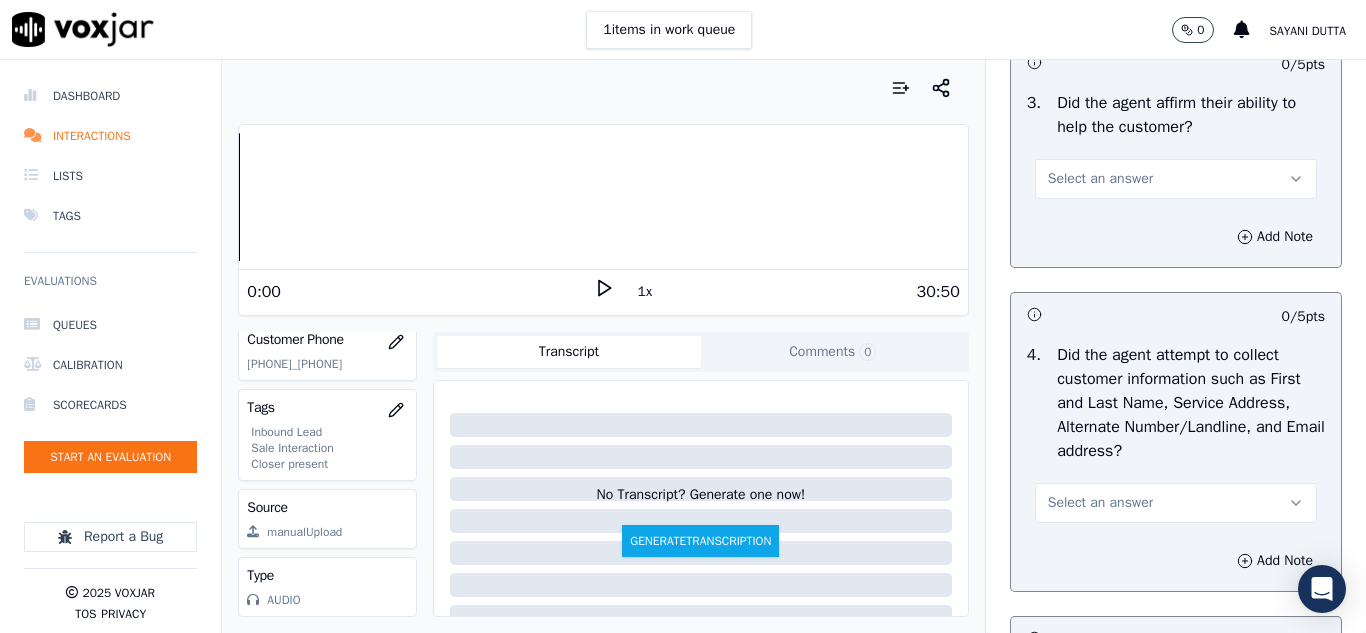 click on "Select an answer" at bounding box center (1176, 179) 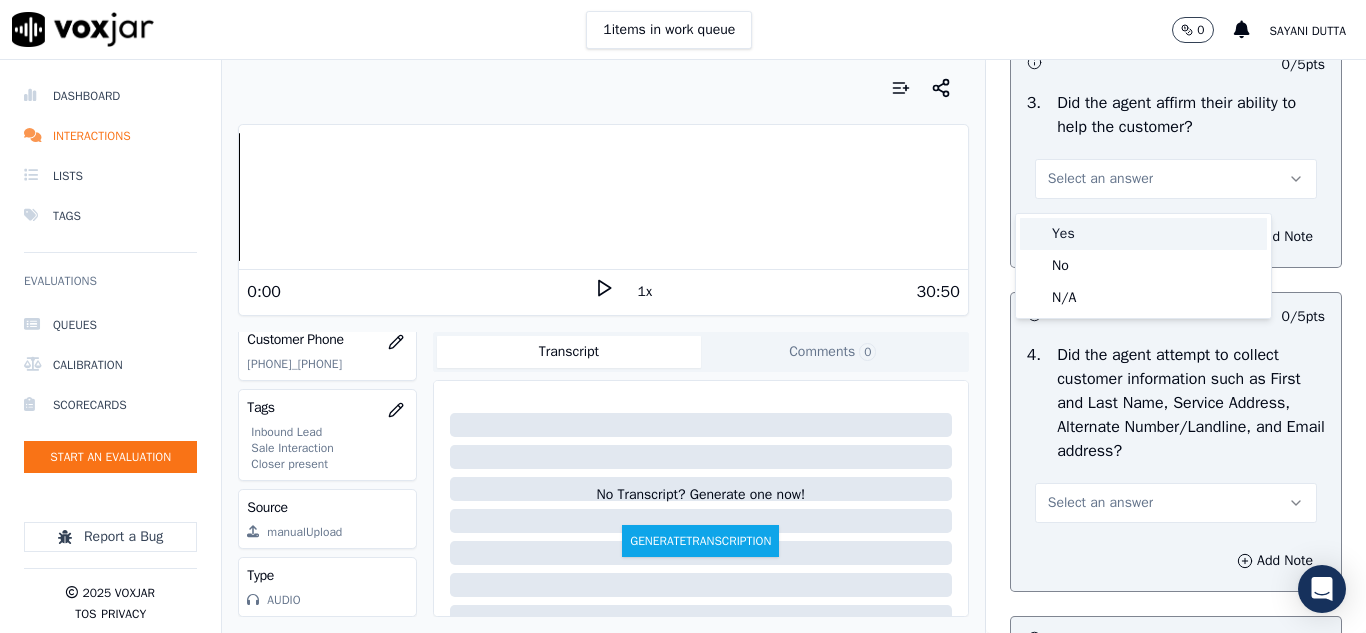 click on "Yes" at bounding box center [1143, 234] 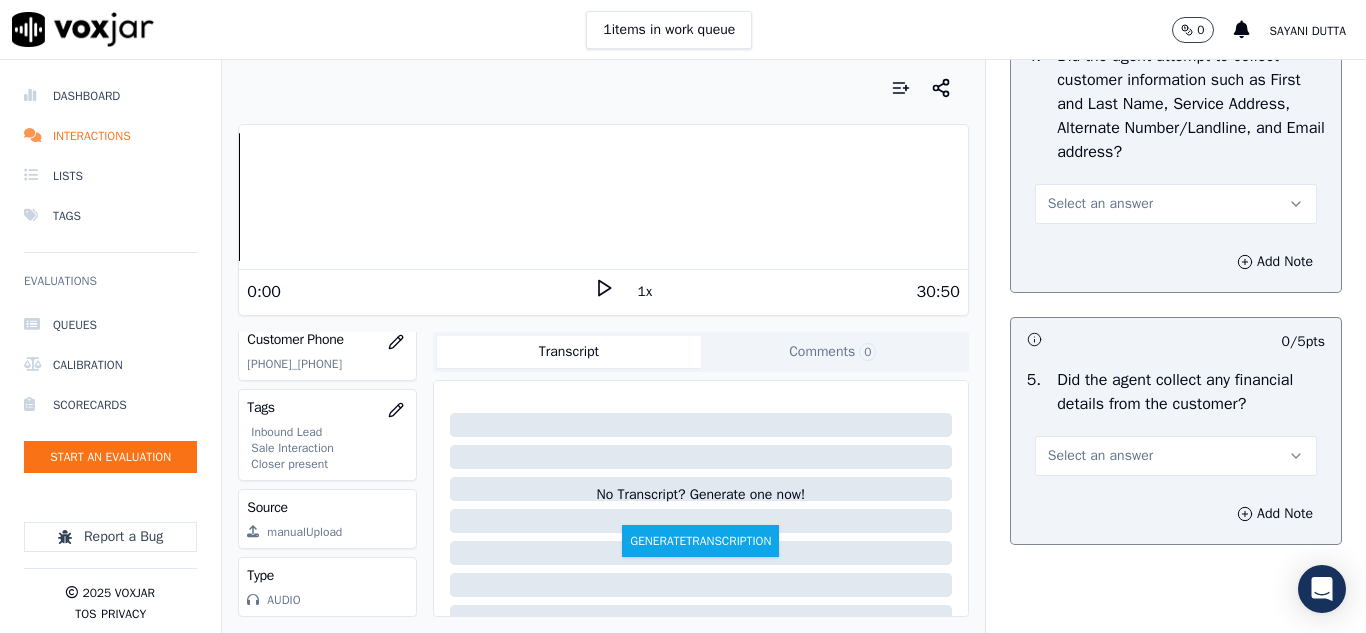 scroll, scrollTop: 1000, scrollLeft: 0, axis: vertical 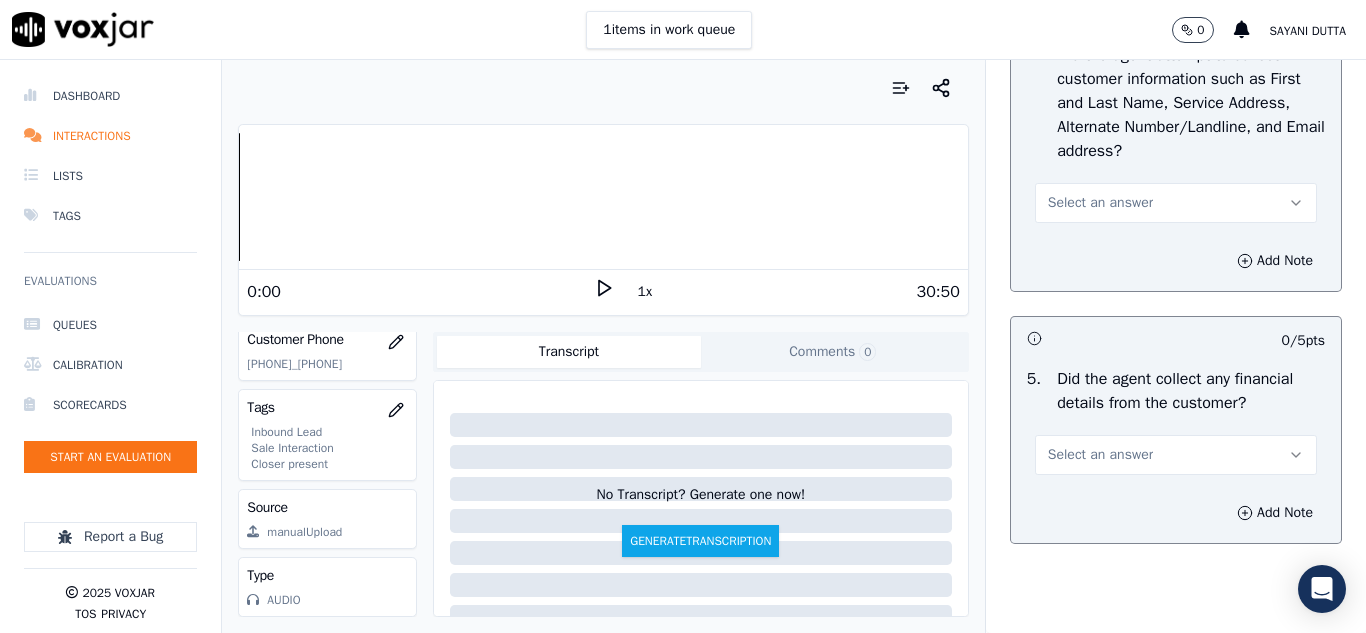 click on "Select an answer" at bounding box center [1100, 203] 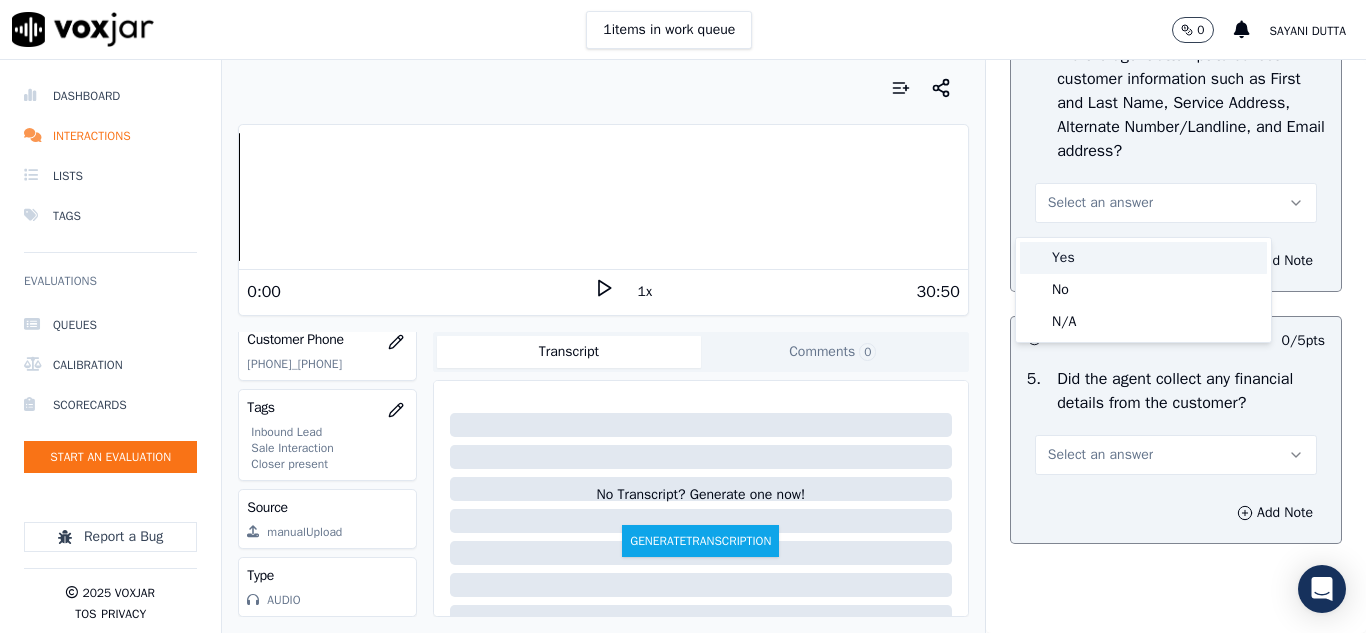 click on "Yes" at bounding box center [1143, 258] 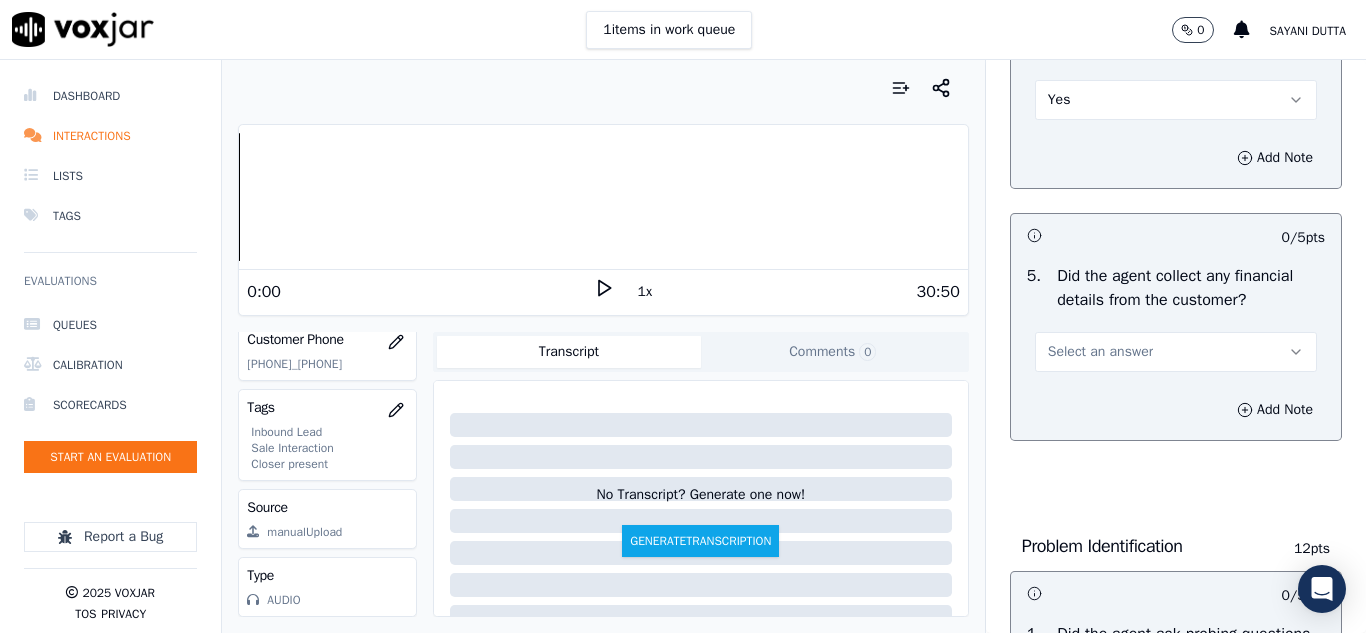 scroll, scrollTop: 1200, scrollLeft: 0, axis: vertical 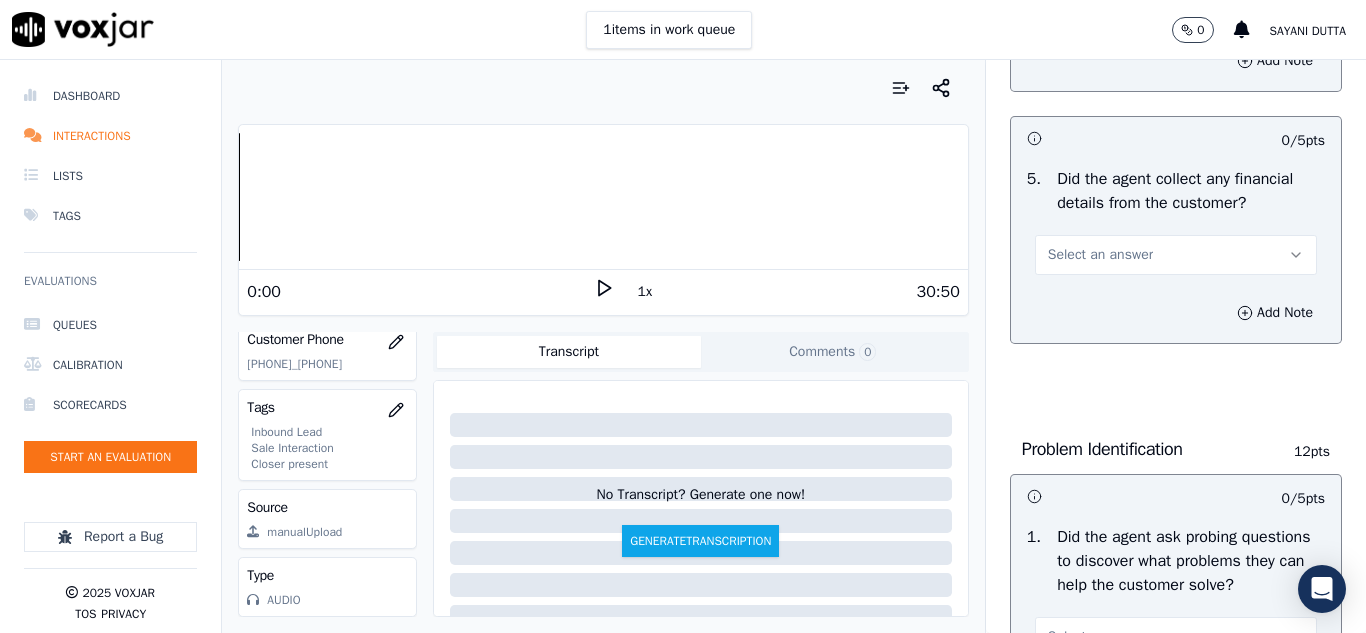 click on "Select an answer" at bounding box center [1100, 255] 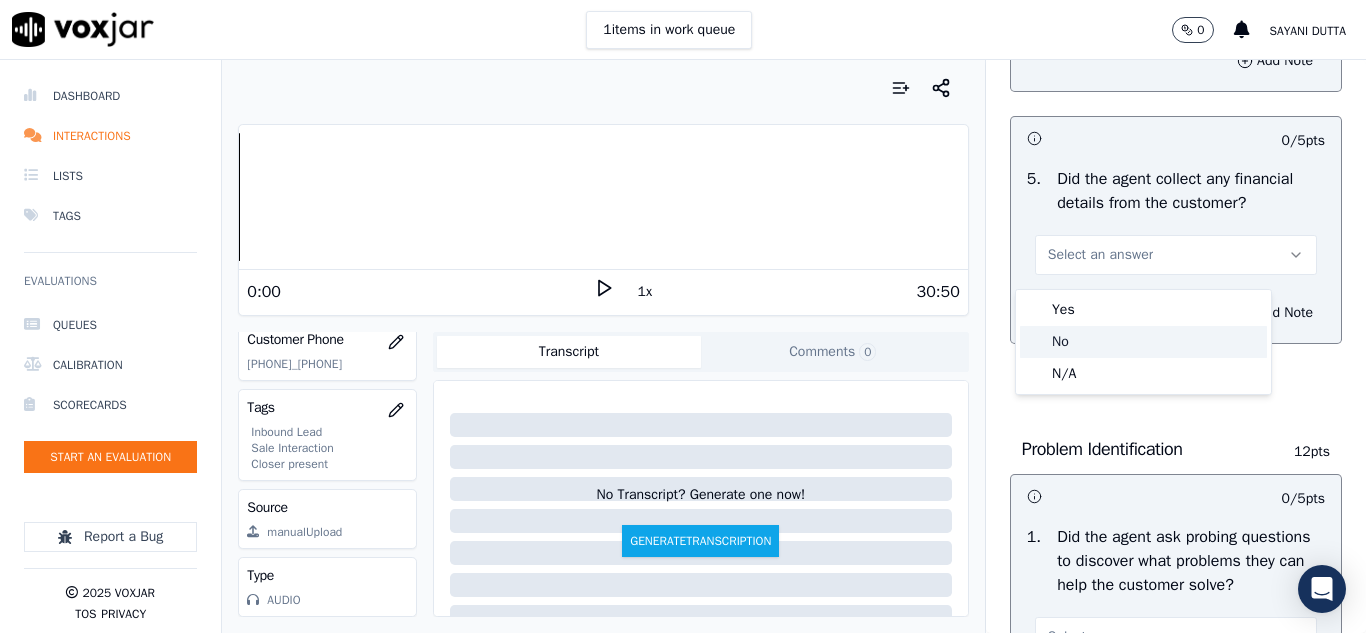 click on "No" 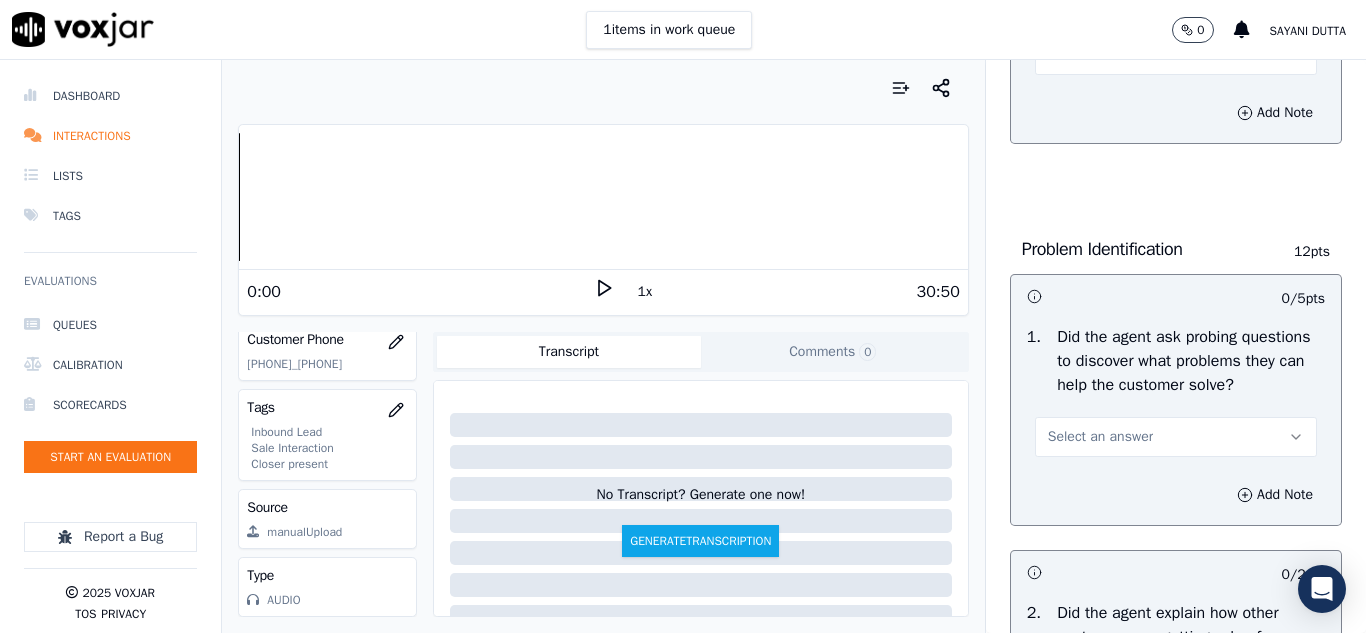 scroll, scrollTop: 1500, scrollLeft: 0, axis: vertical 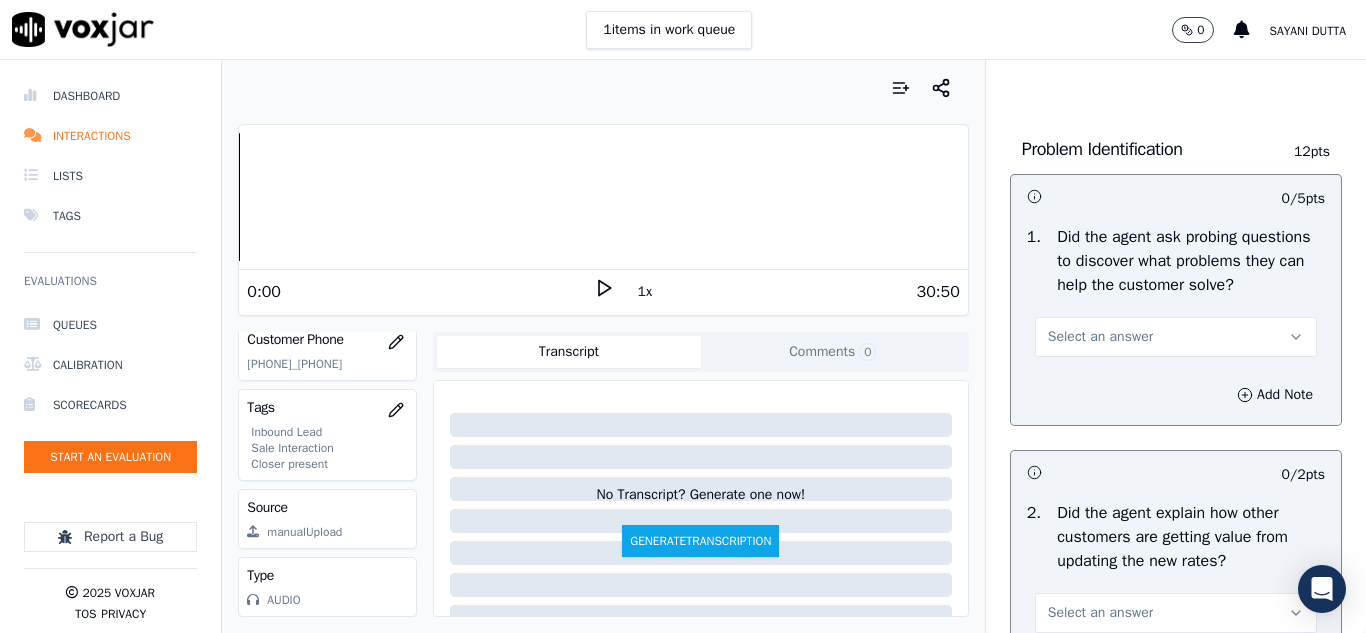click on "Select an answer" at bounding box center (1100, 337) 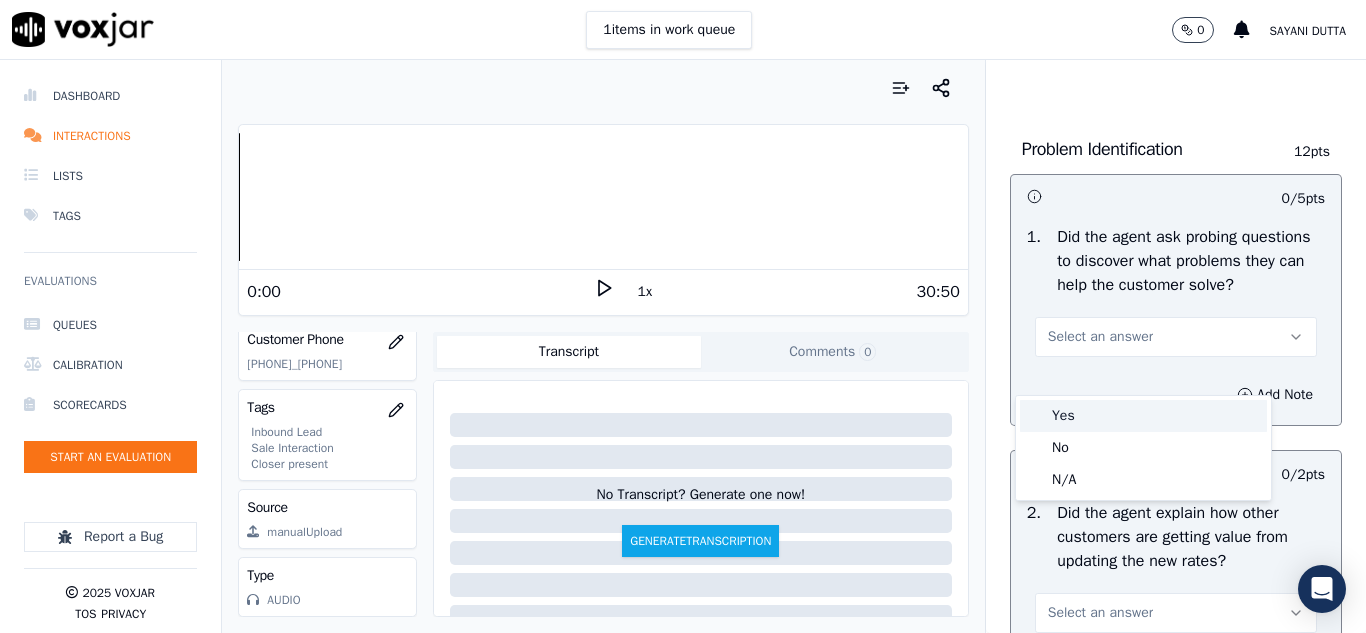 click on "Yes" at bounding box center [1143, 416] 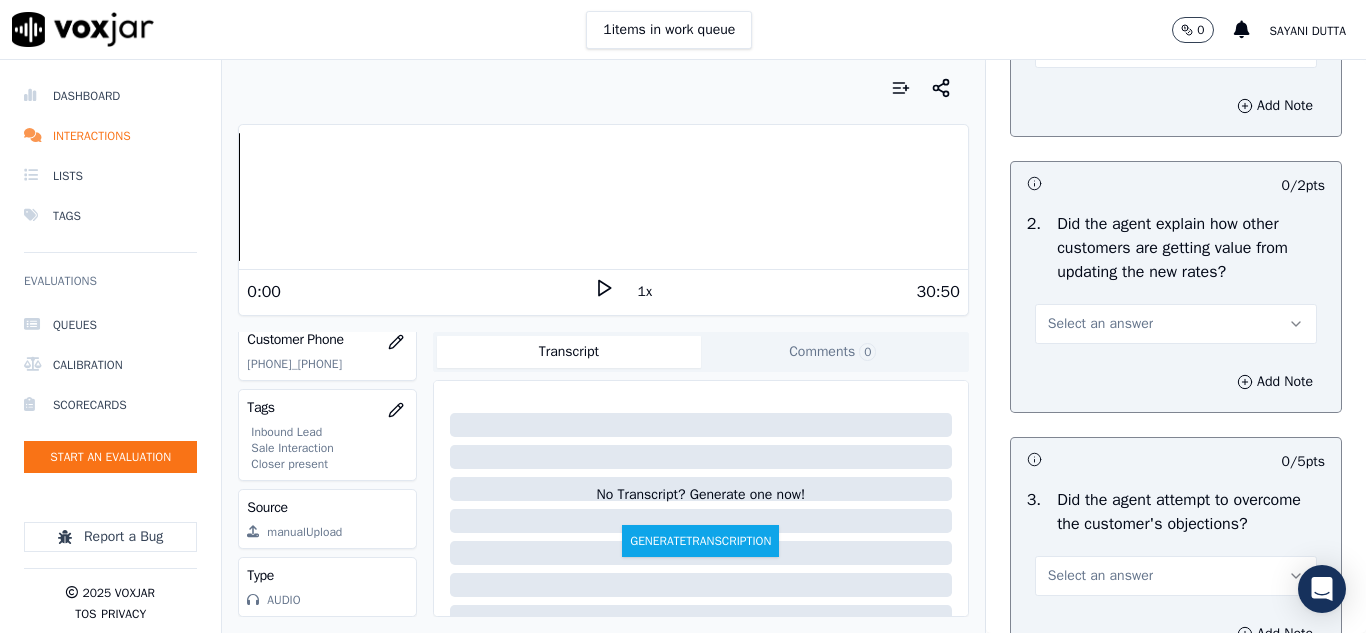 scroll, scrollTop: 1800, scrollLeft: 0, axis: vertical 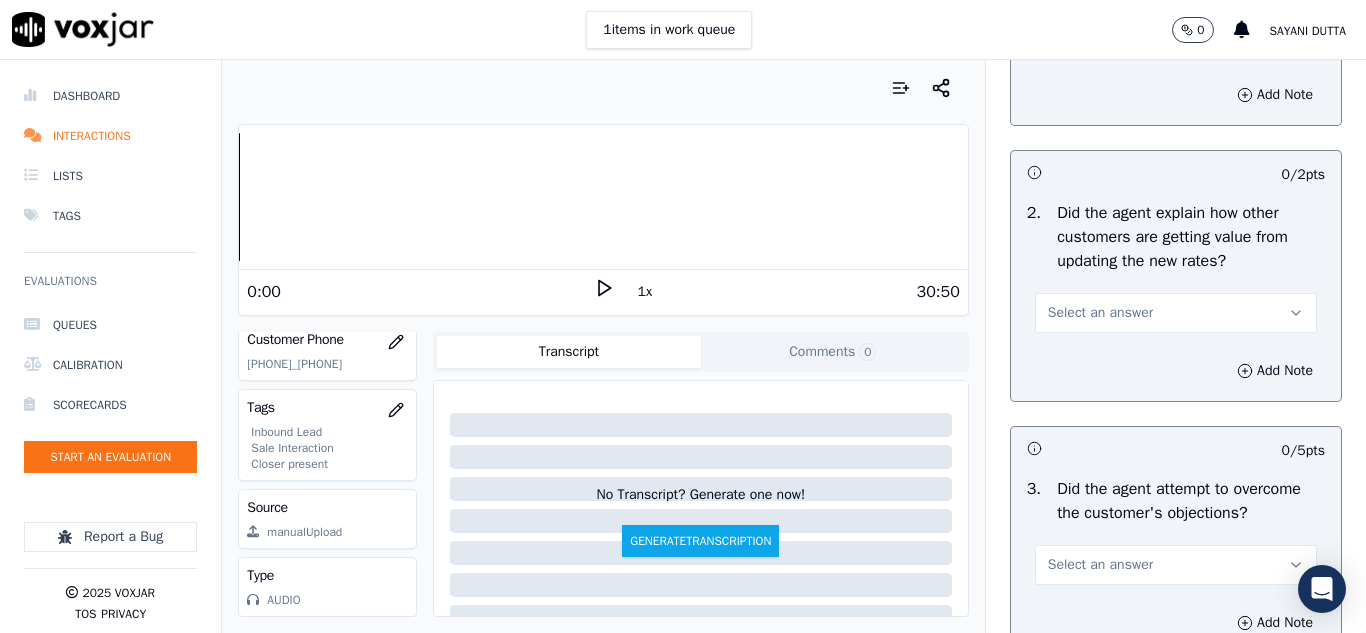 click on "Select an answer" at bounding box center [1176, 313] 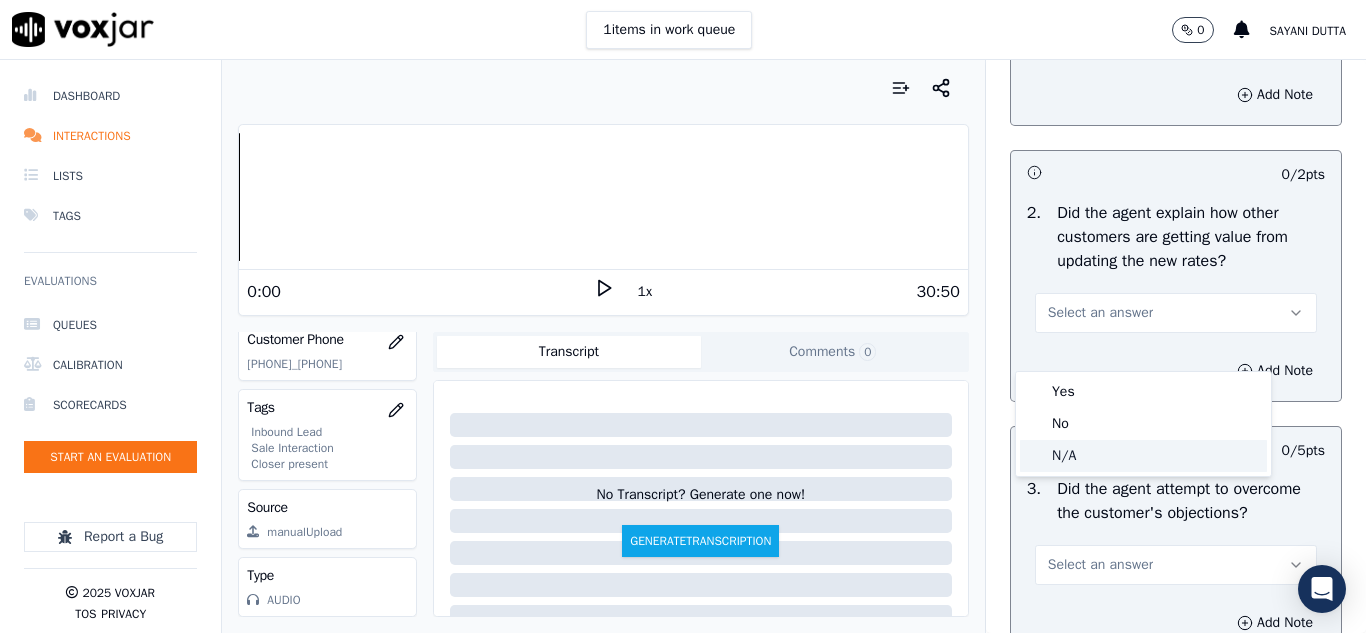 click on "N/A" 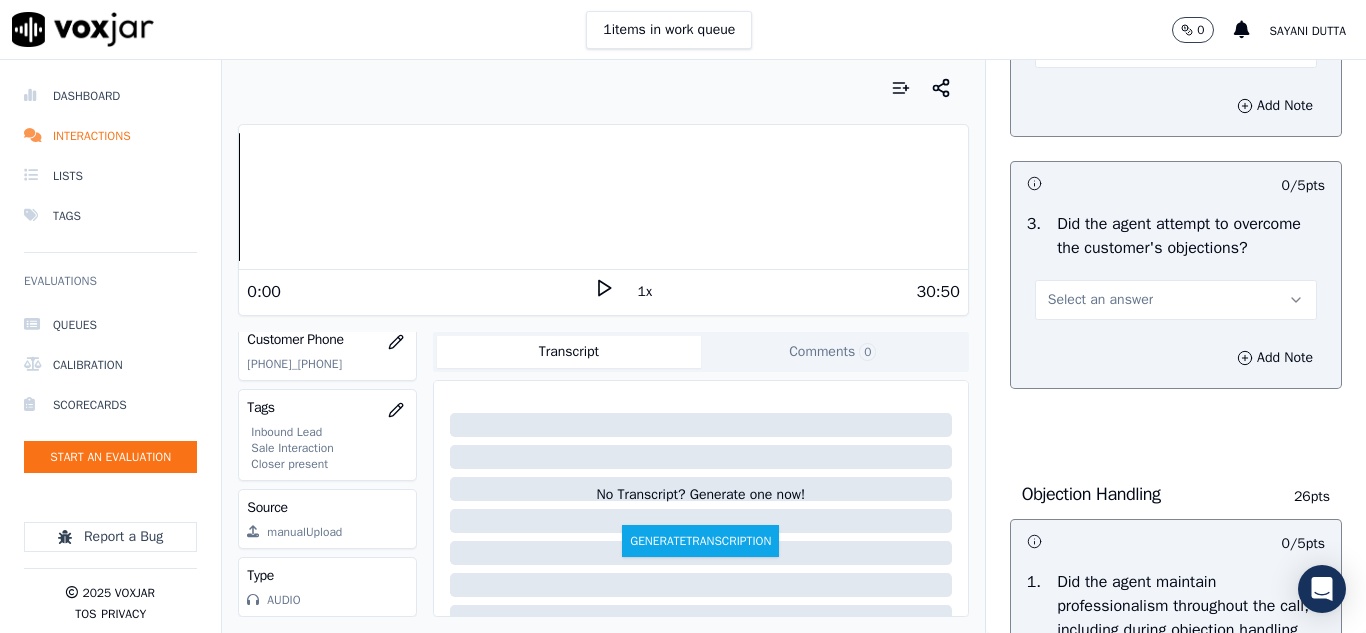scroll, scrollTop: 2100, scrollLeft: 0, axis: vertical 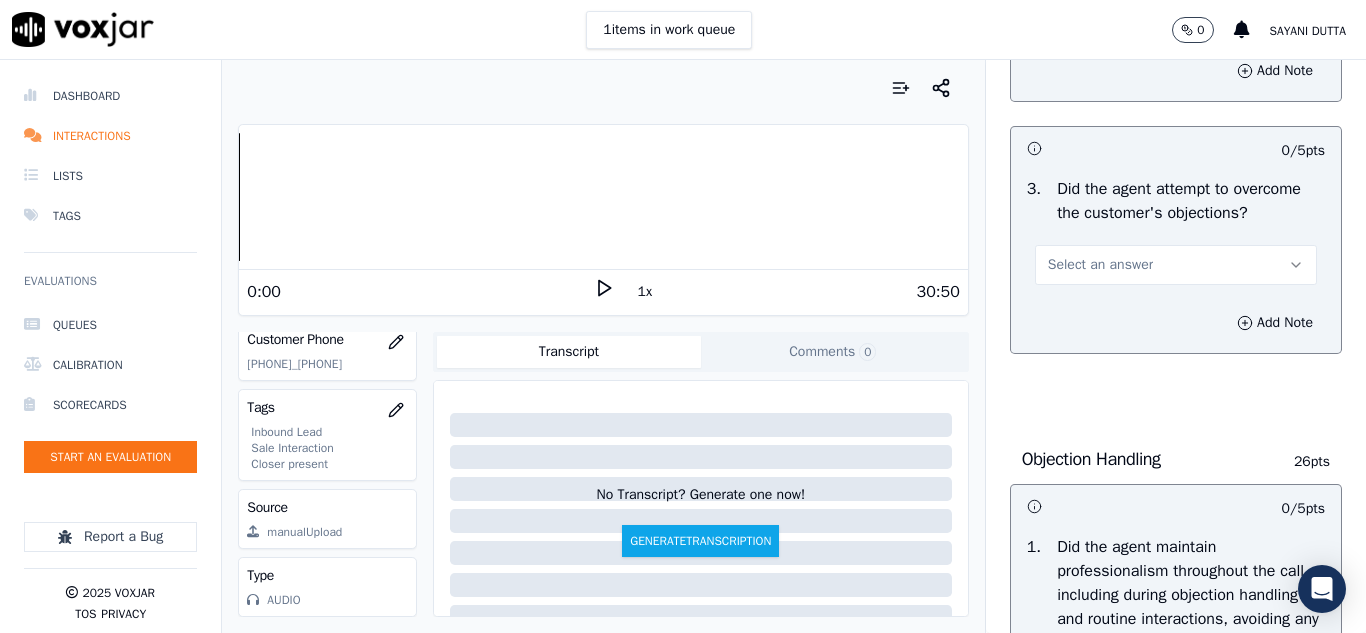 click on "Select an answer" at bounding box center [1100, 265] 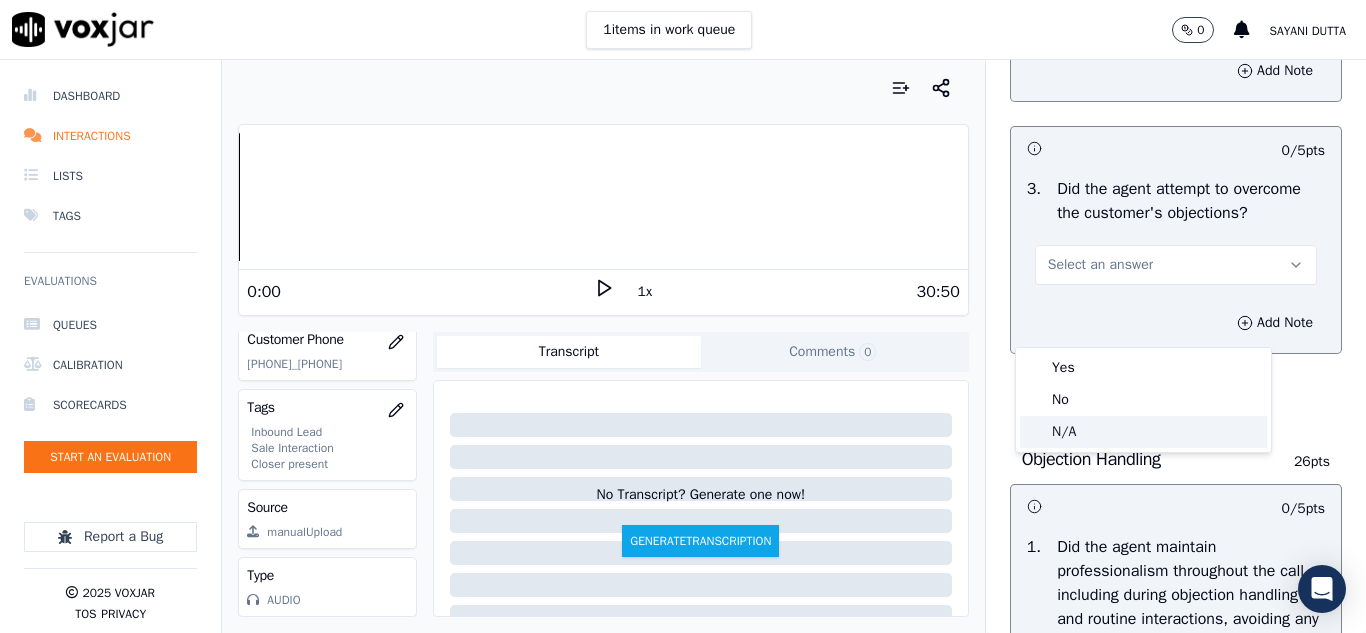 click on "N/A" 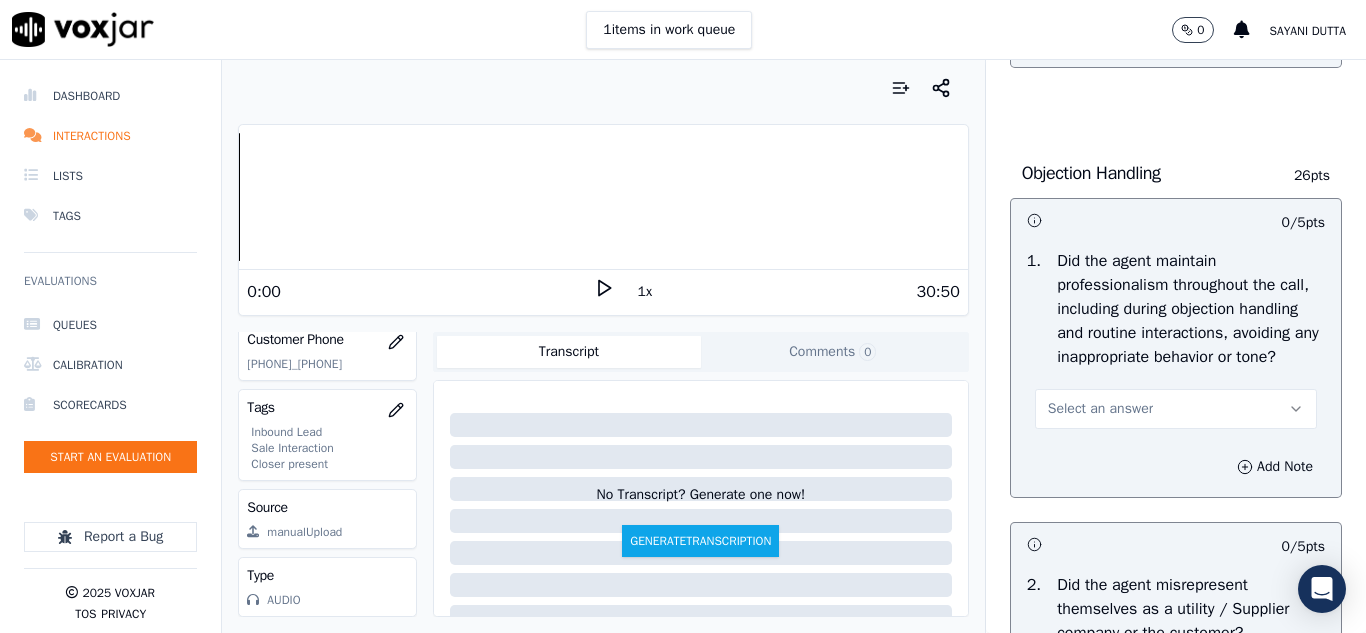 scroll, scrollTop: 2500, scrollLeft: 0, axis: vertical 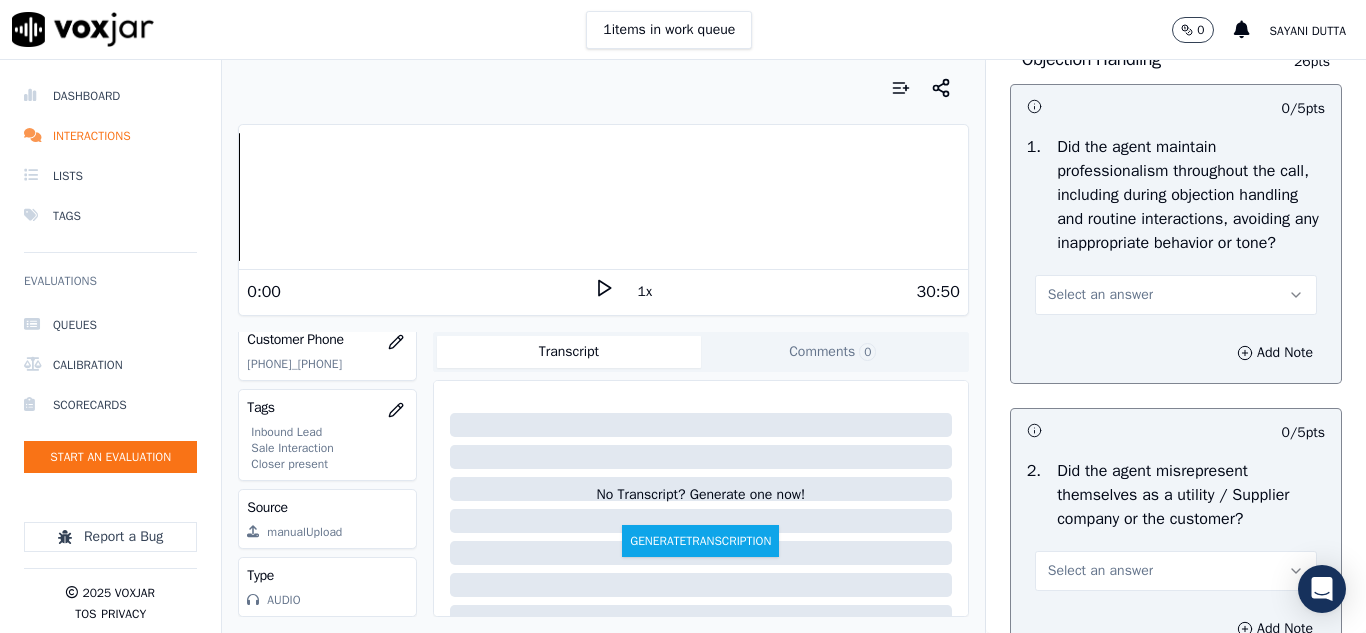 click on "Select an answer" at bounding box center (1176, 295) 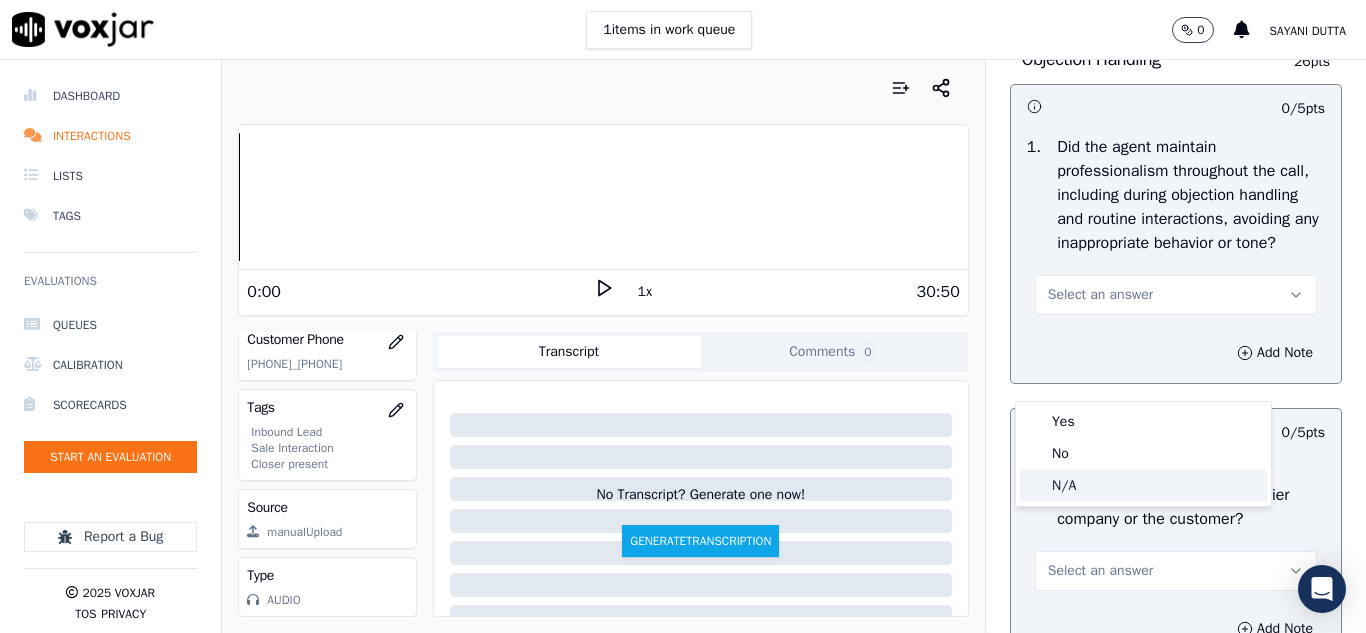 click on "N/A" 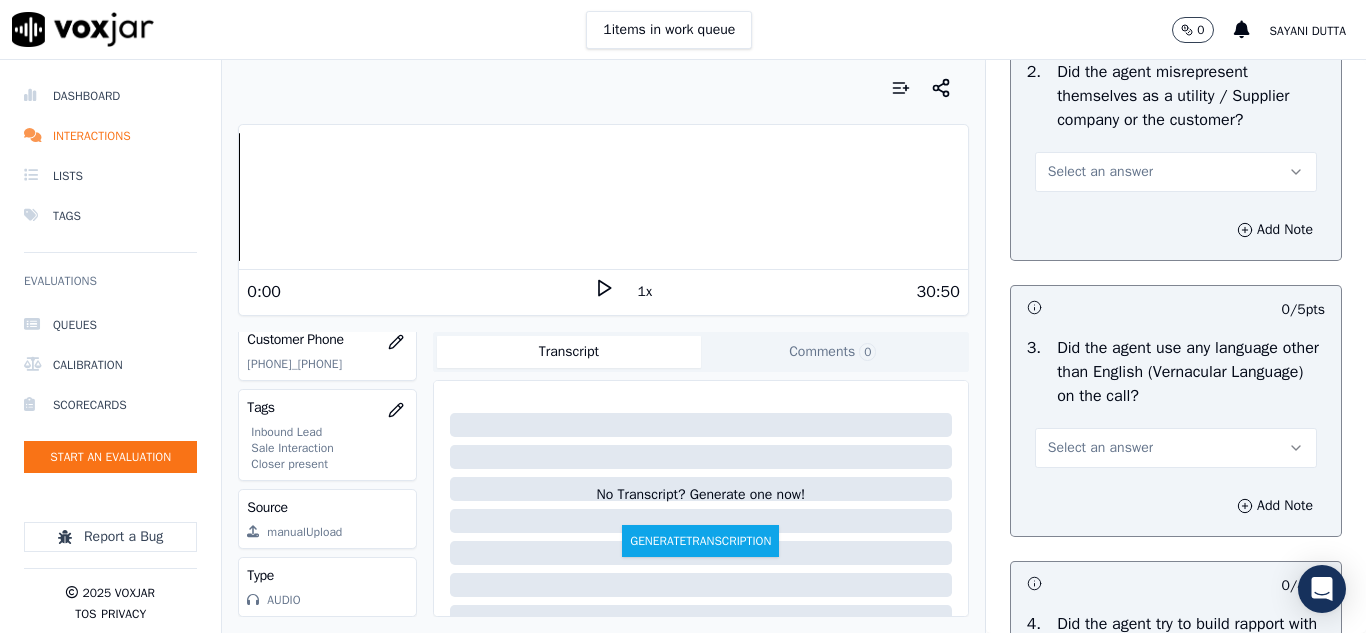 scroll, scrollTop: 2900, scrollLeft: 0, axis: vertical 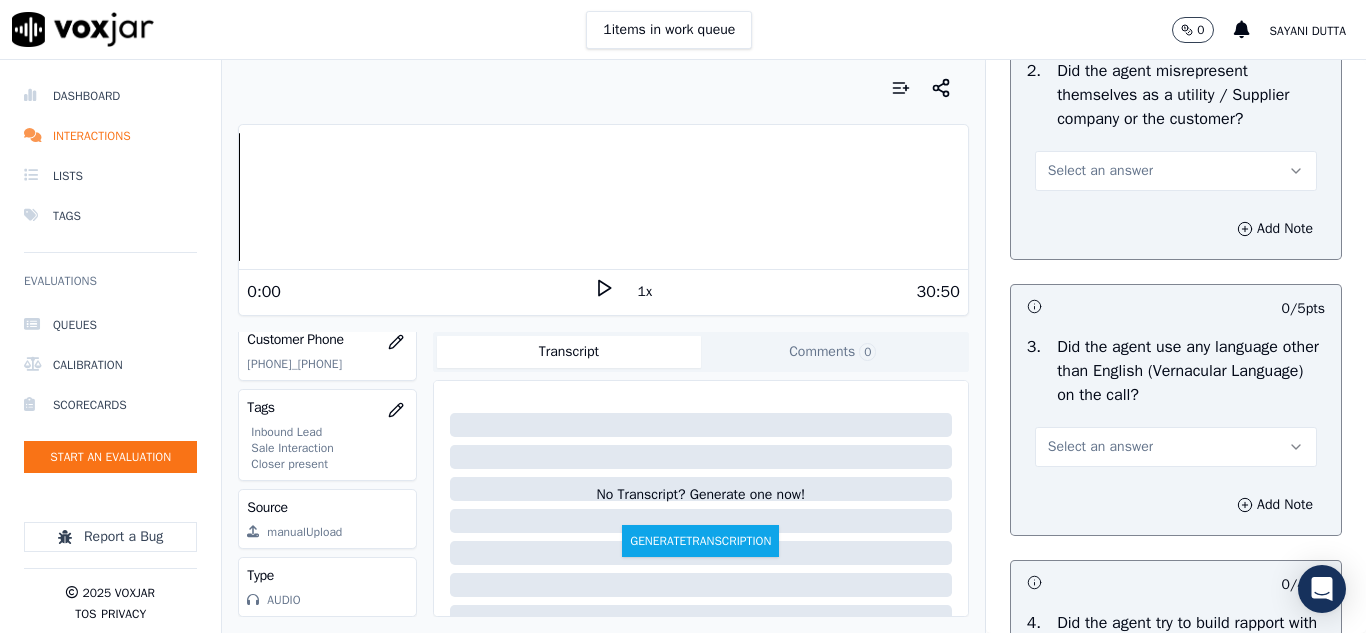 click on "Select an answer" at bounding box center (1176, 171) 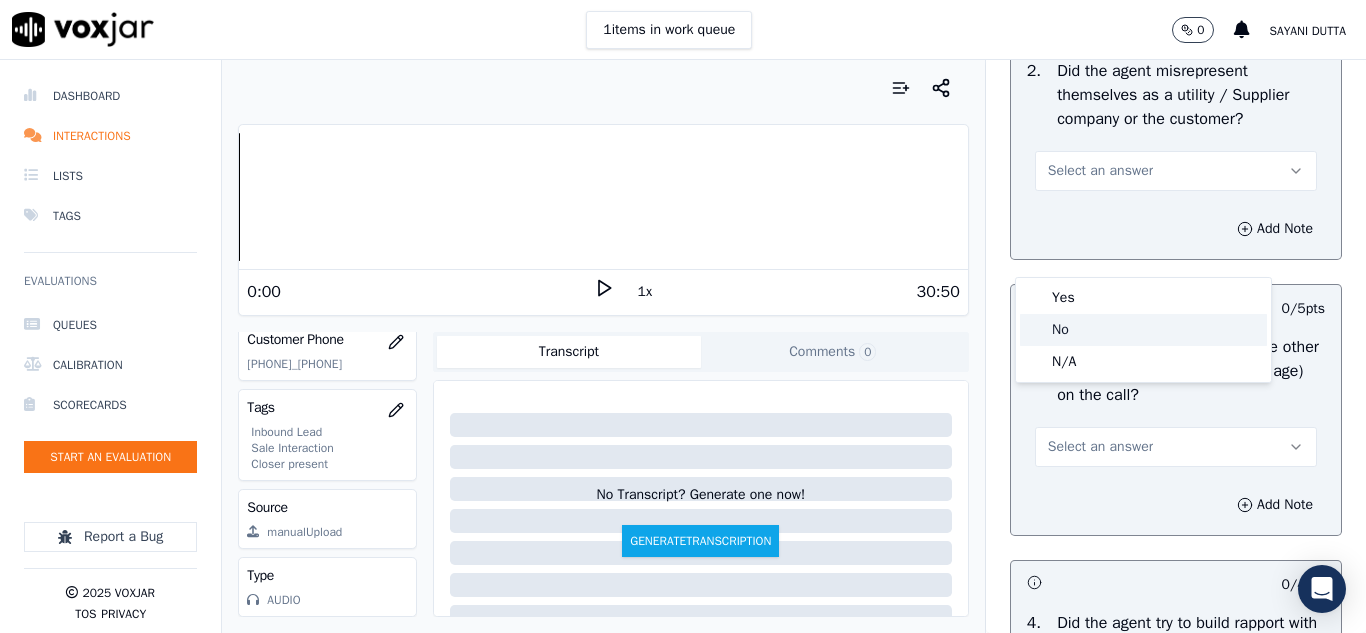 click on "No" 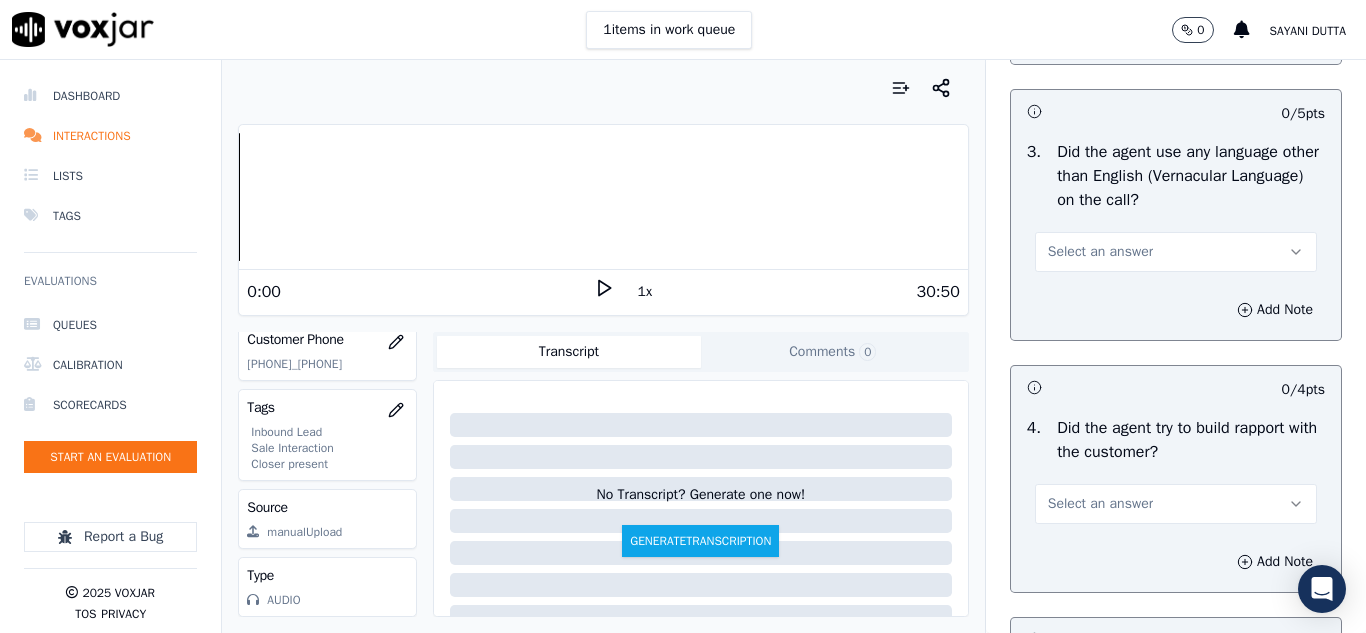 scroll, scrollTop: 3100, scrollLeft: 0, axis: vertical 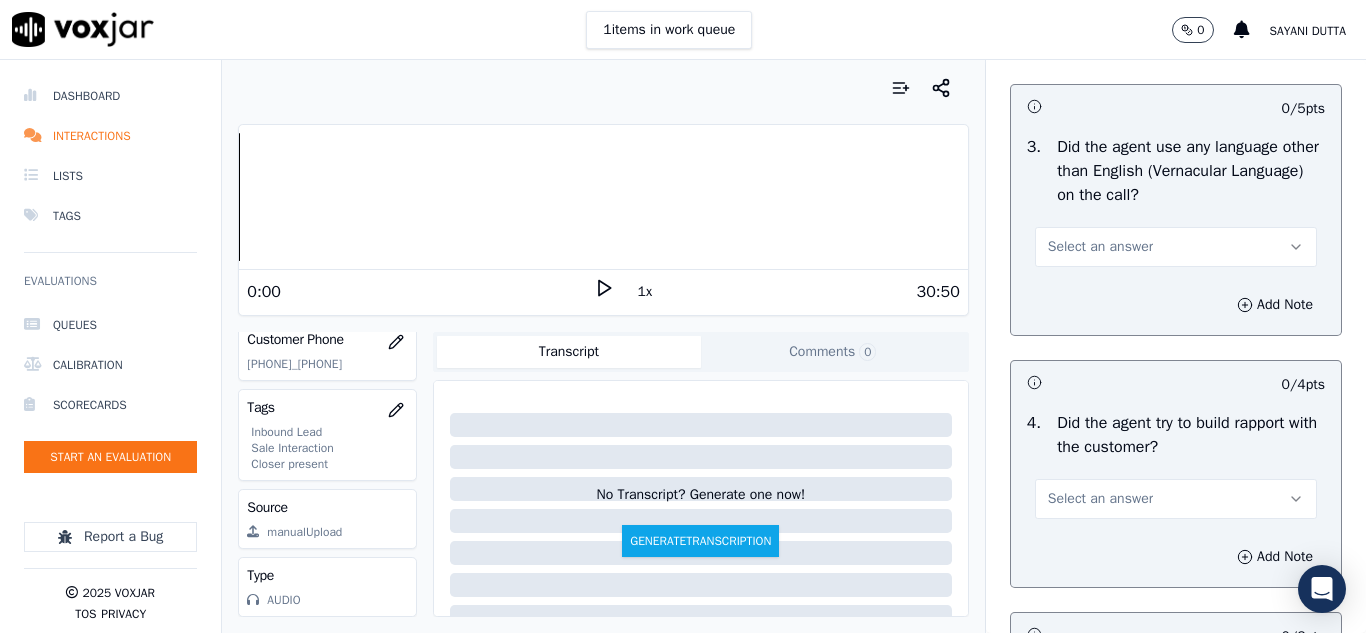 click on "Select an answer" at bounding box center [1100, 247] 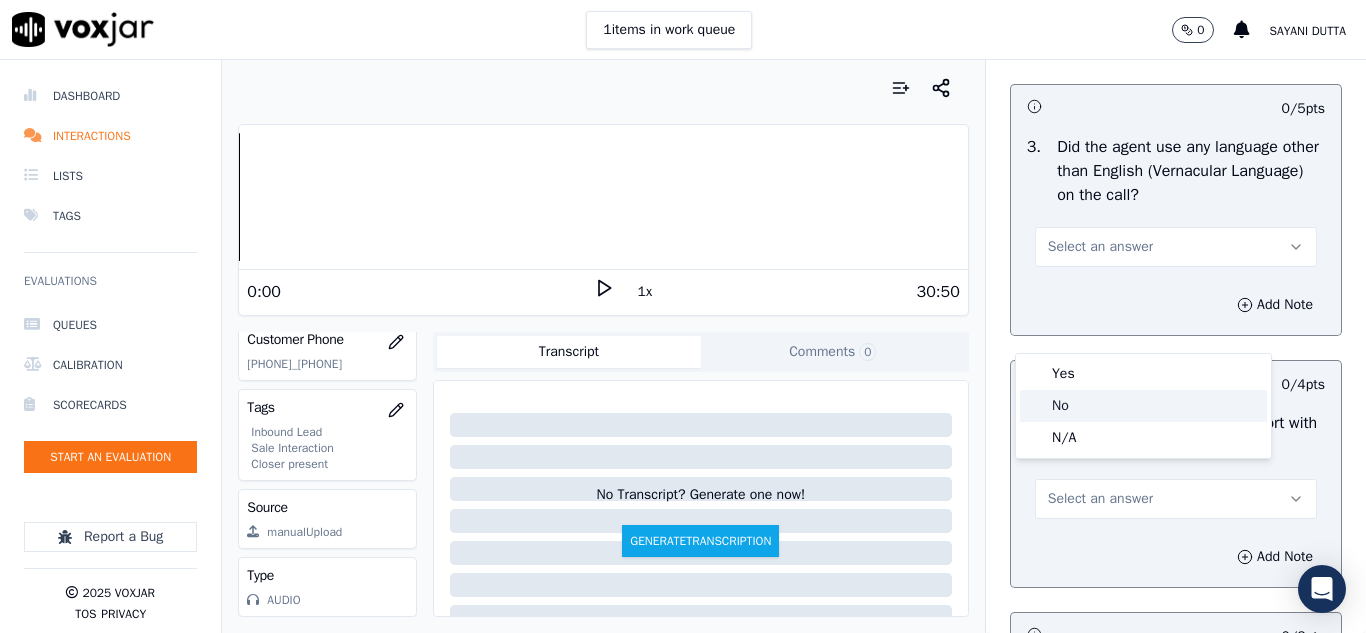 click on "No" 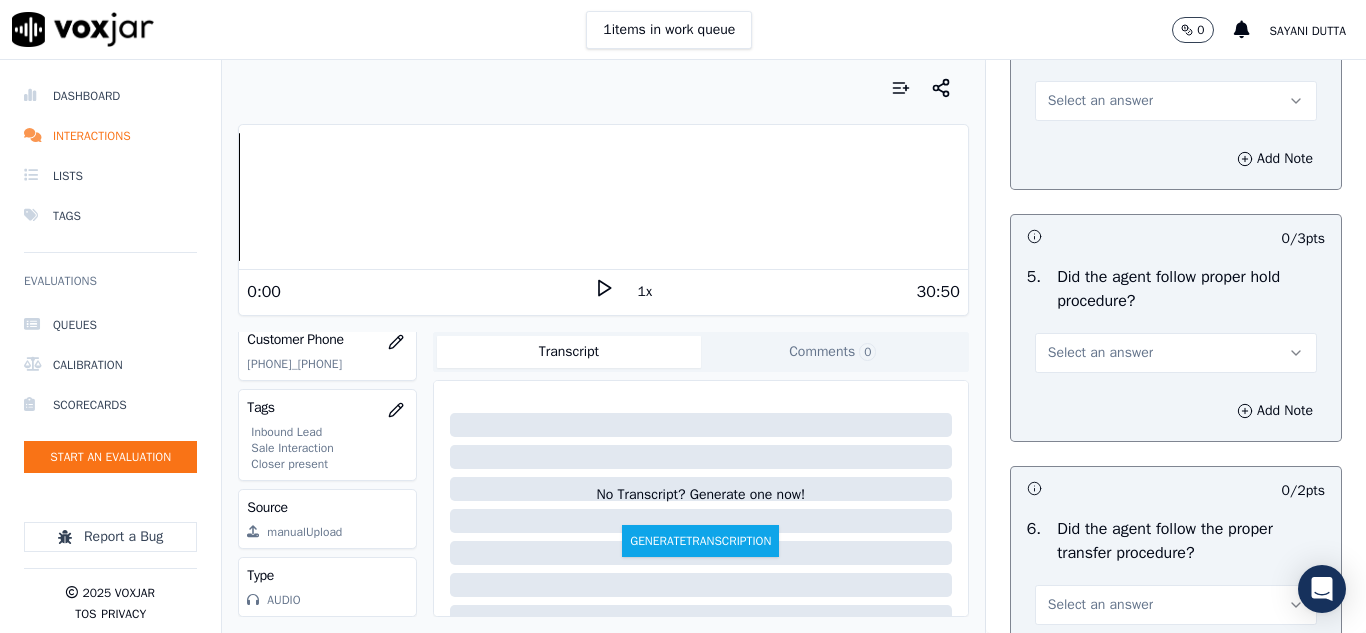 scroll, scrollTop: 3500, scrollLeft: 0, axis: vertical 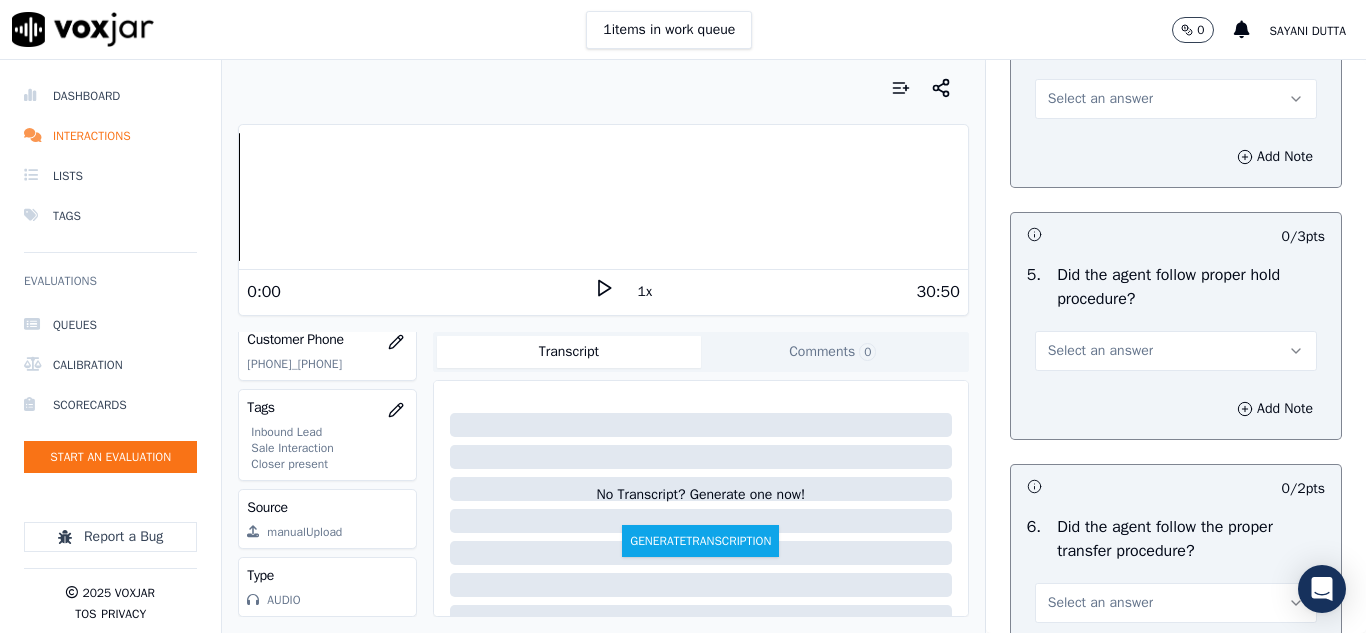 click on "Select an answer" at bounding box center [1100, 99] 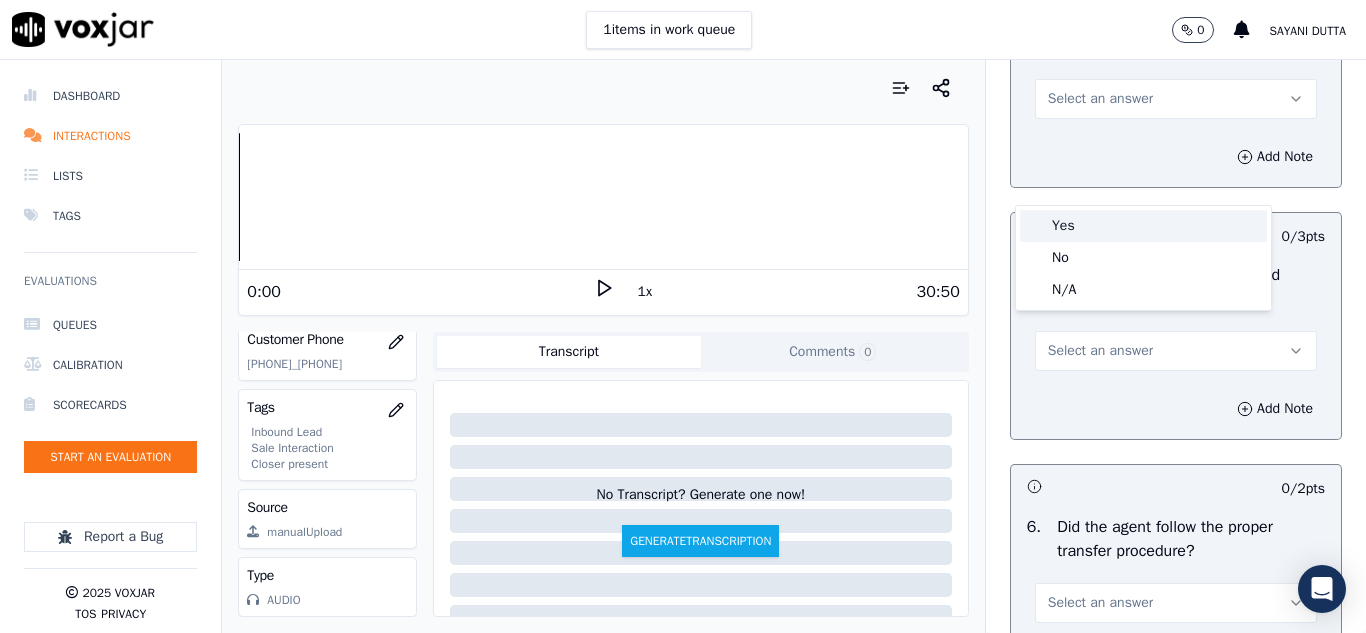 click on "Yes" at bounding box center [1143, 226] 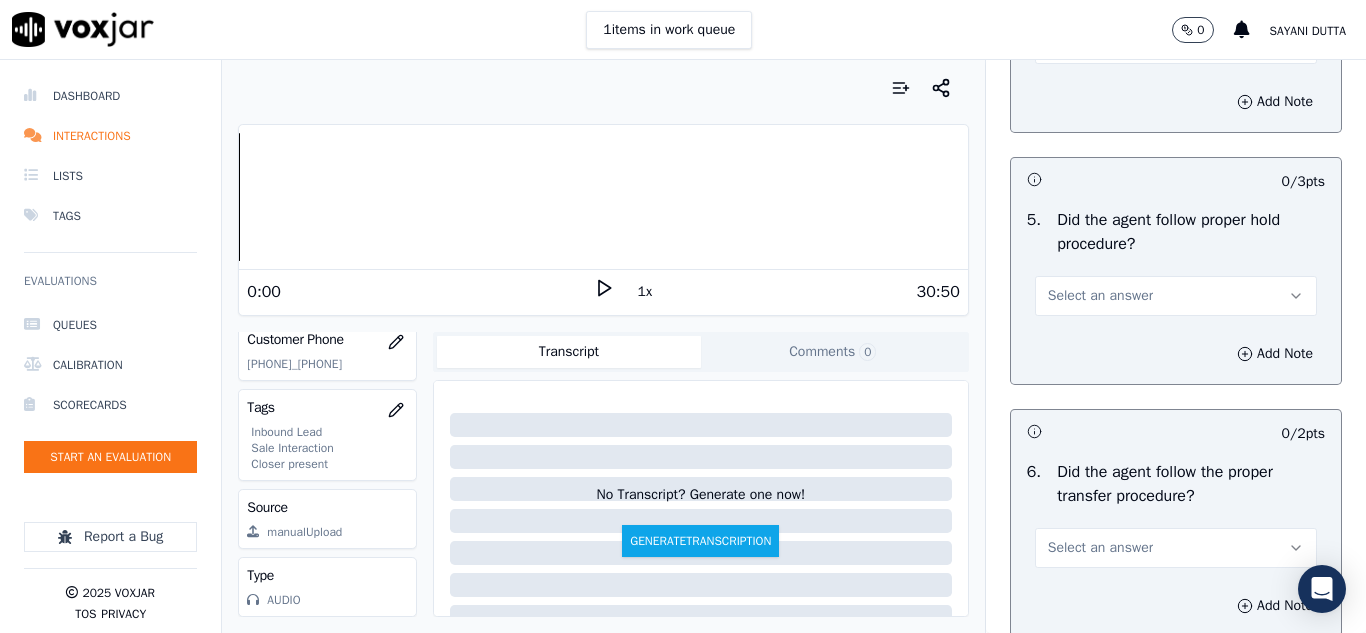 scroll, scrollTop: 3600, scrollLeft: 0, axis: vertical 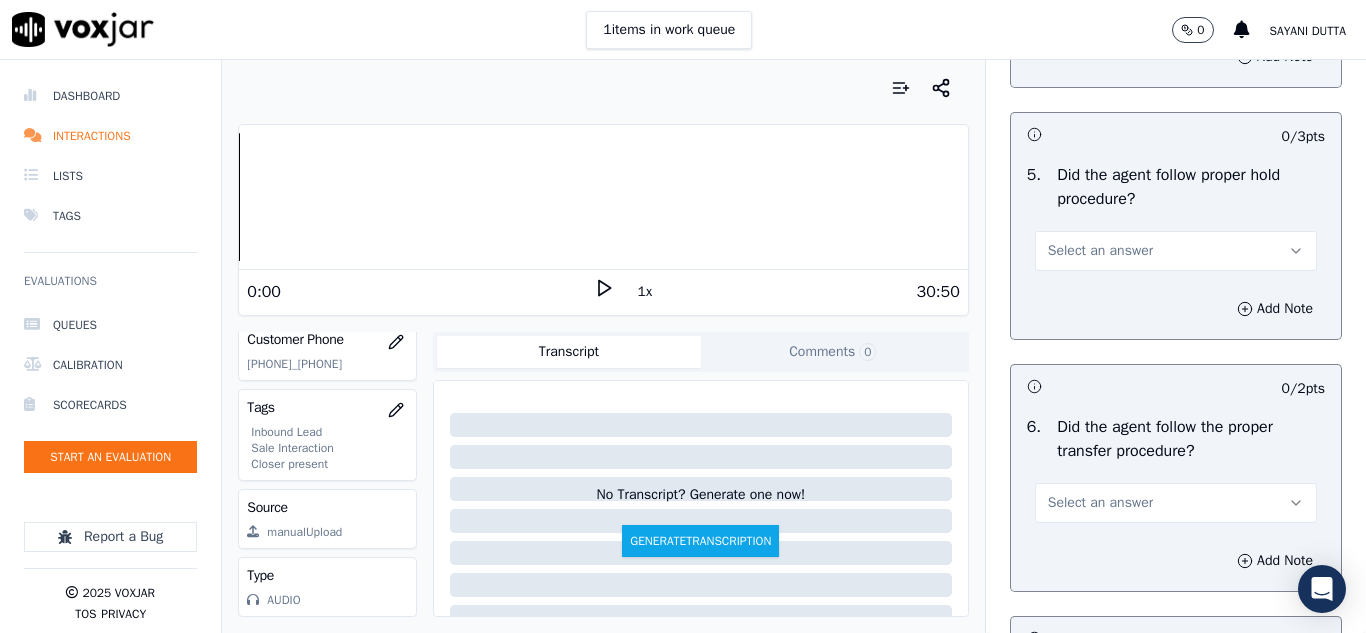 click on "Select an answer" at bounding box center [1100, 251] 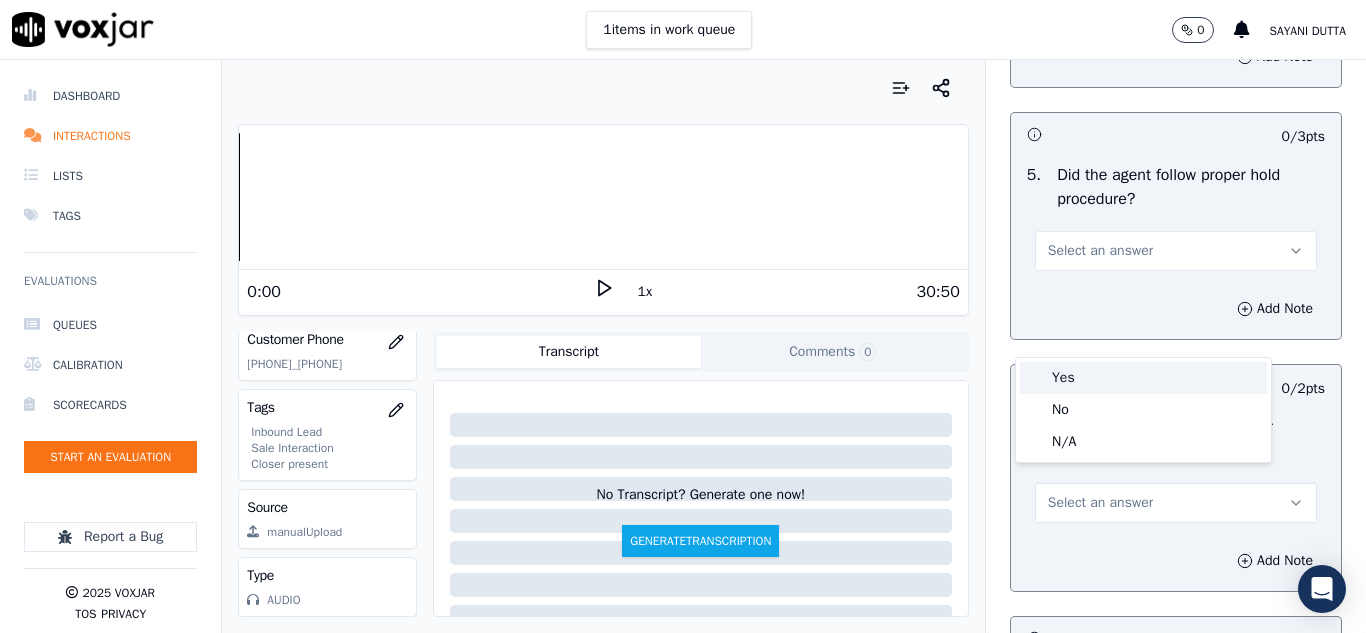 click on "Yes" at bounding box center [1143, 378] 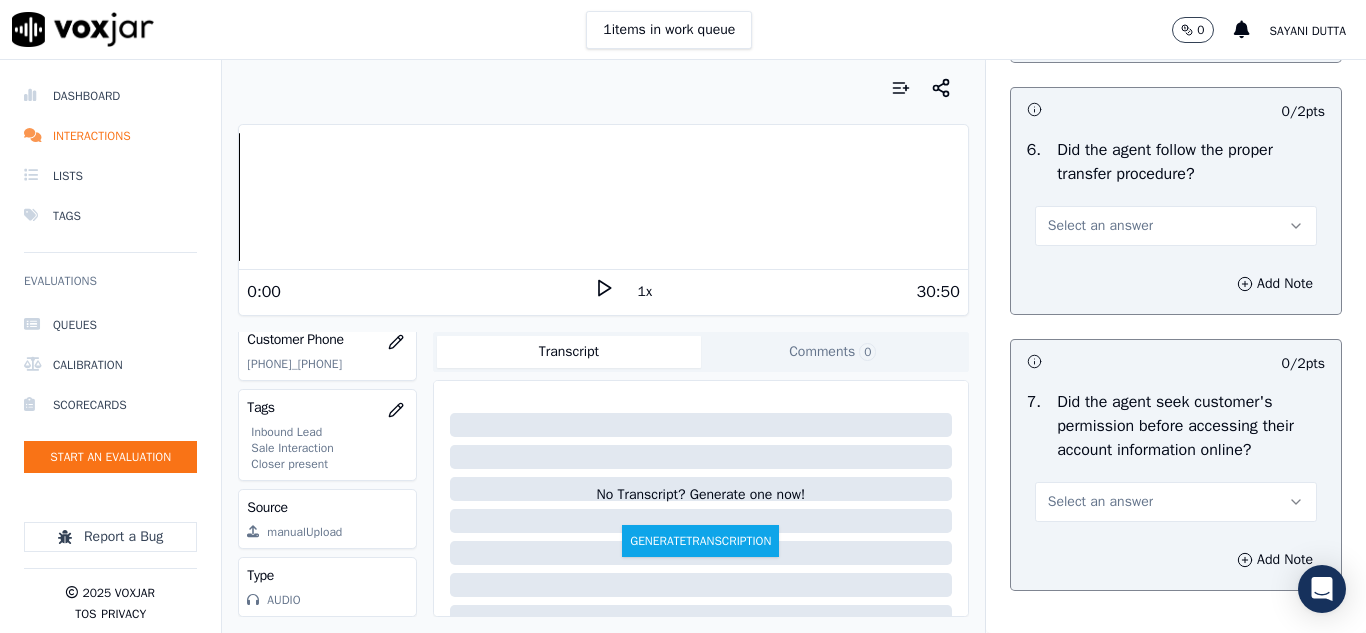 scroll, scrollTop: 3900, scrollLeft: 0, axis: vertical 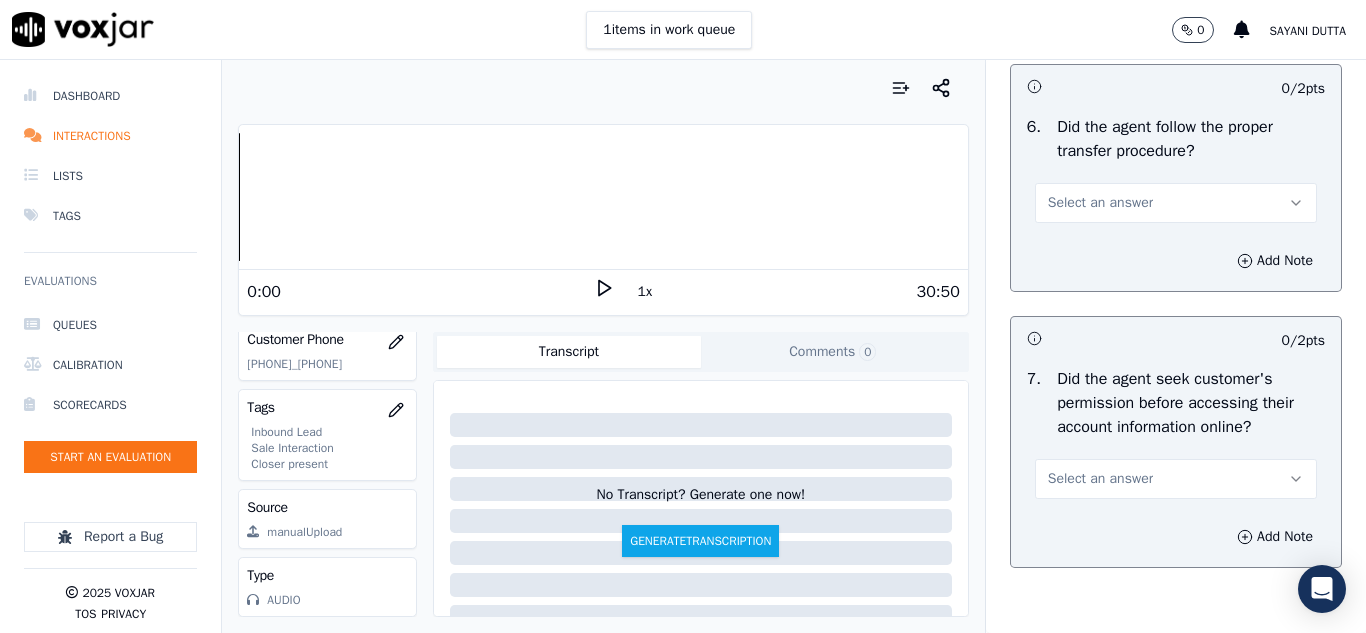 click on "Select an answer" at bounding box center [1100, 203] 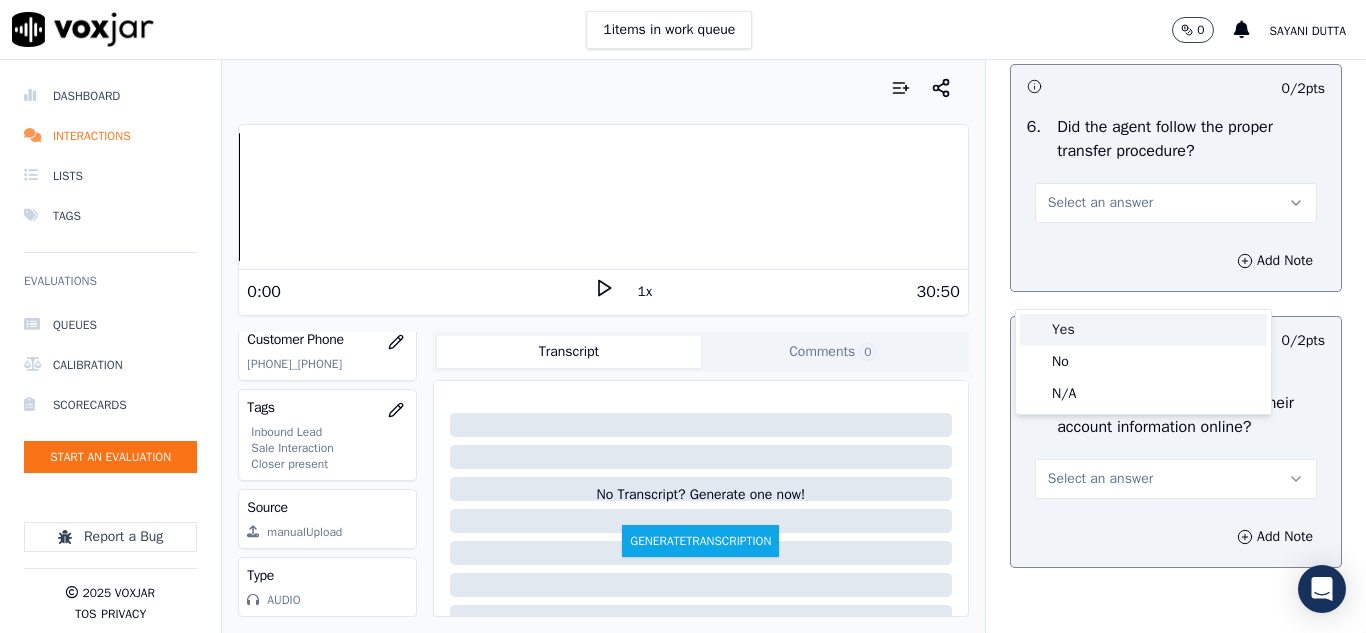 click on "Yes" at bounding box center [1143, 330] 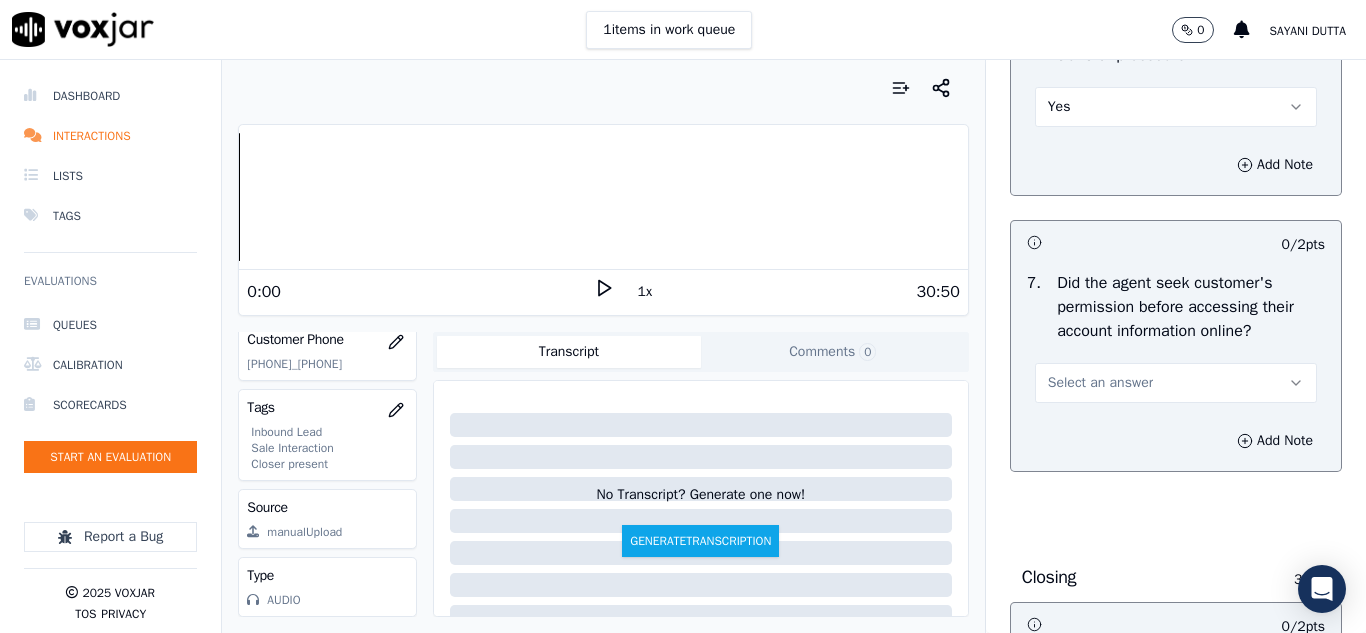 scroll, scrollTop: 4100, scrollLeft: 0, axis: vertical 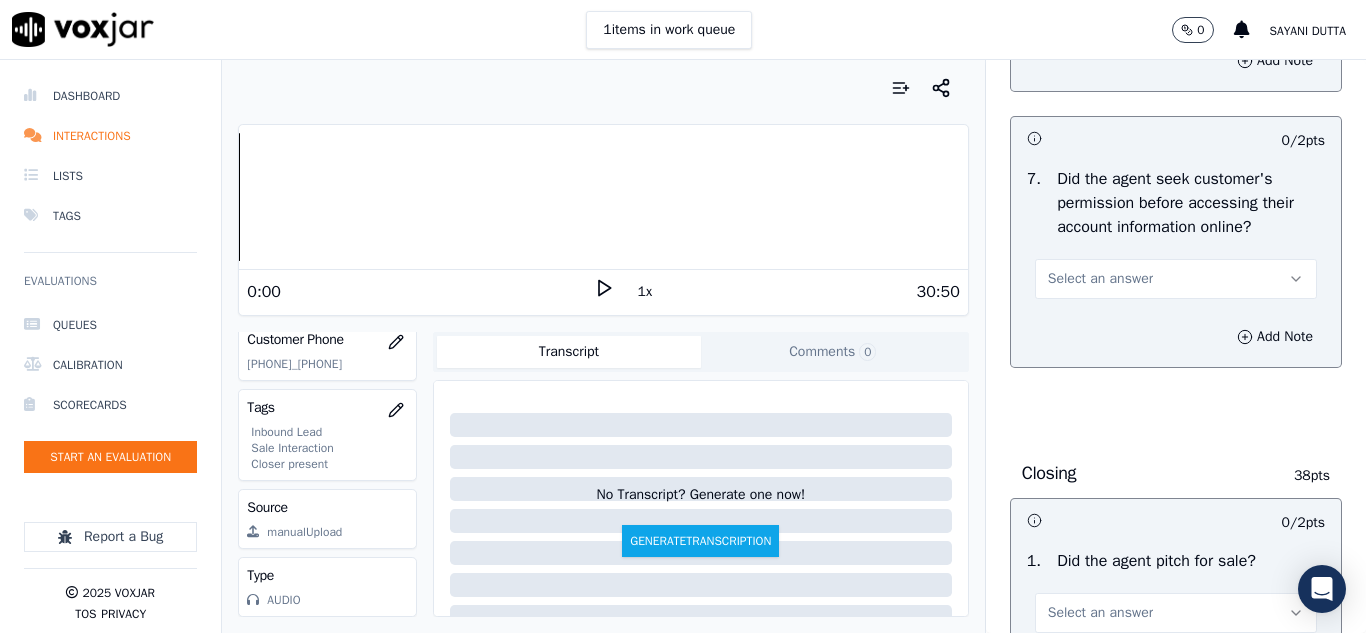 click on "Select an answer" at bounding box center (1100, 279) 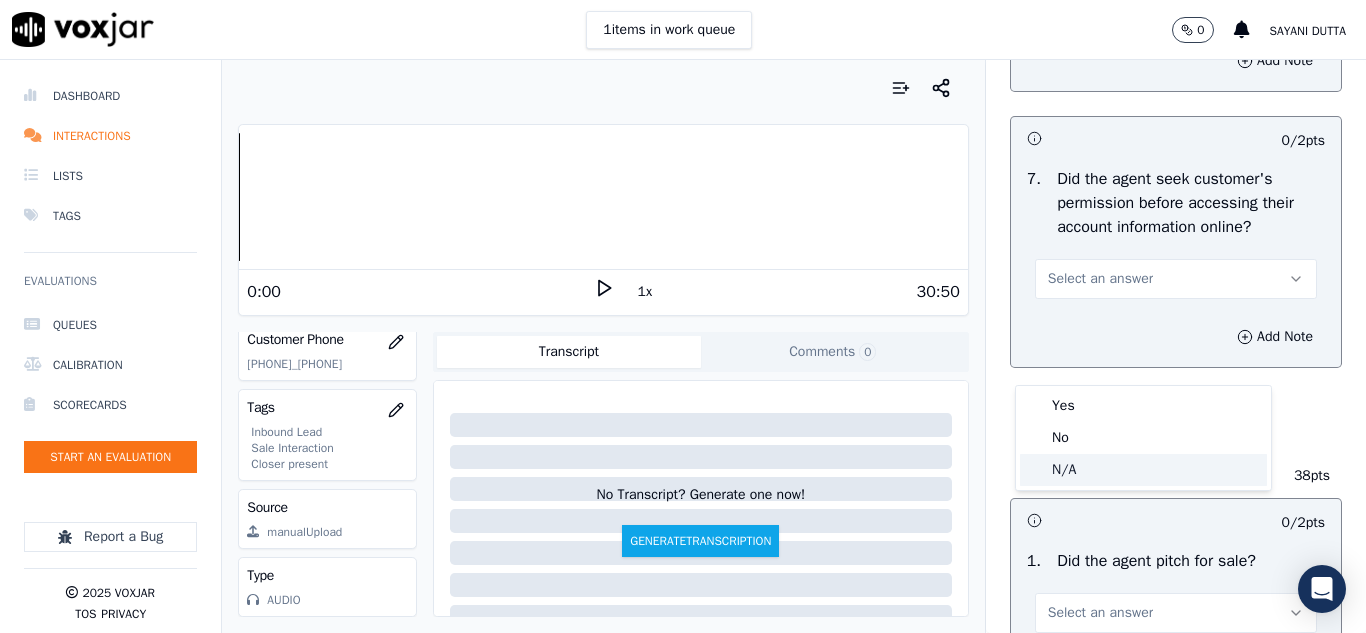 click on "N/A" 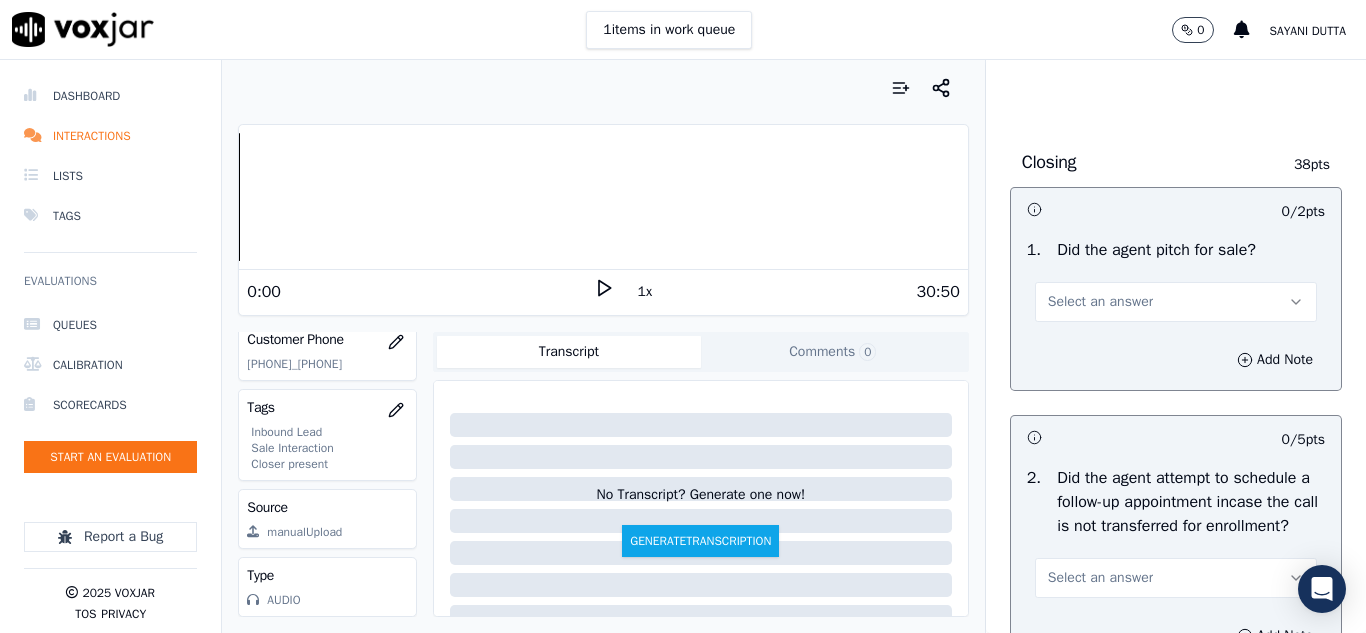 scroll, scrollTop: 4500, scrollLeft: 0, axis: vertical 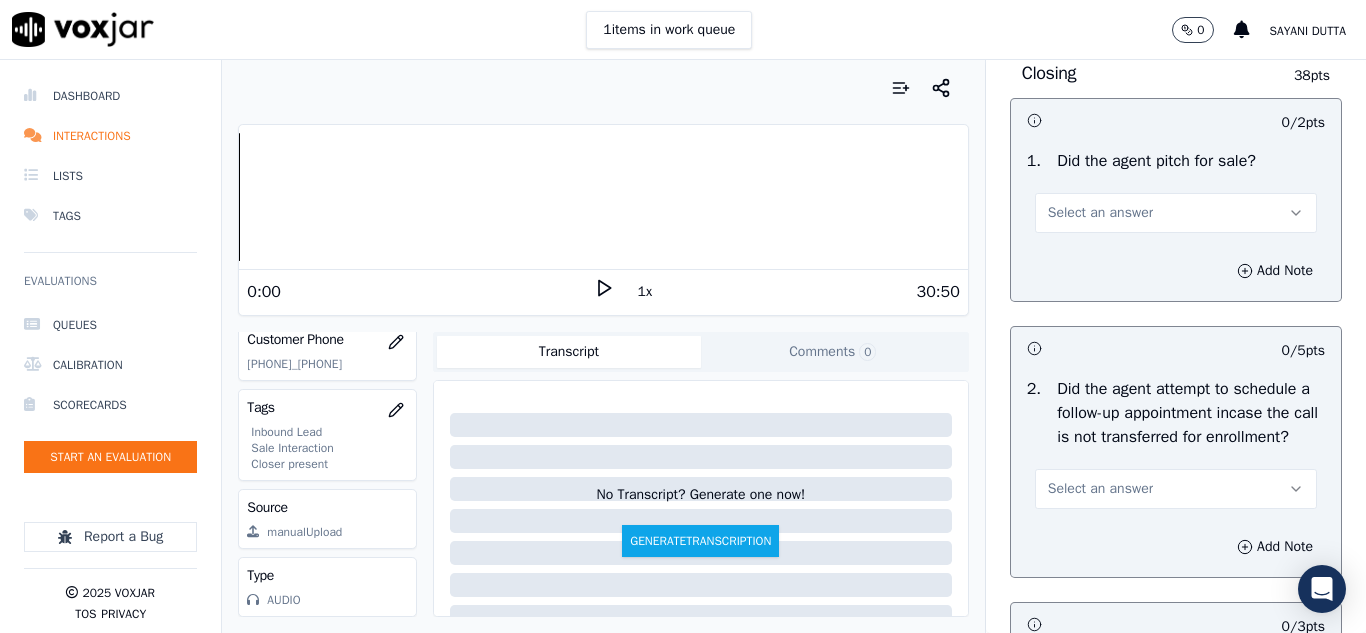 click on "Select an answer" at bounding box center [1100, 213] 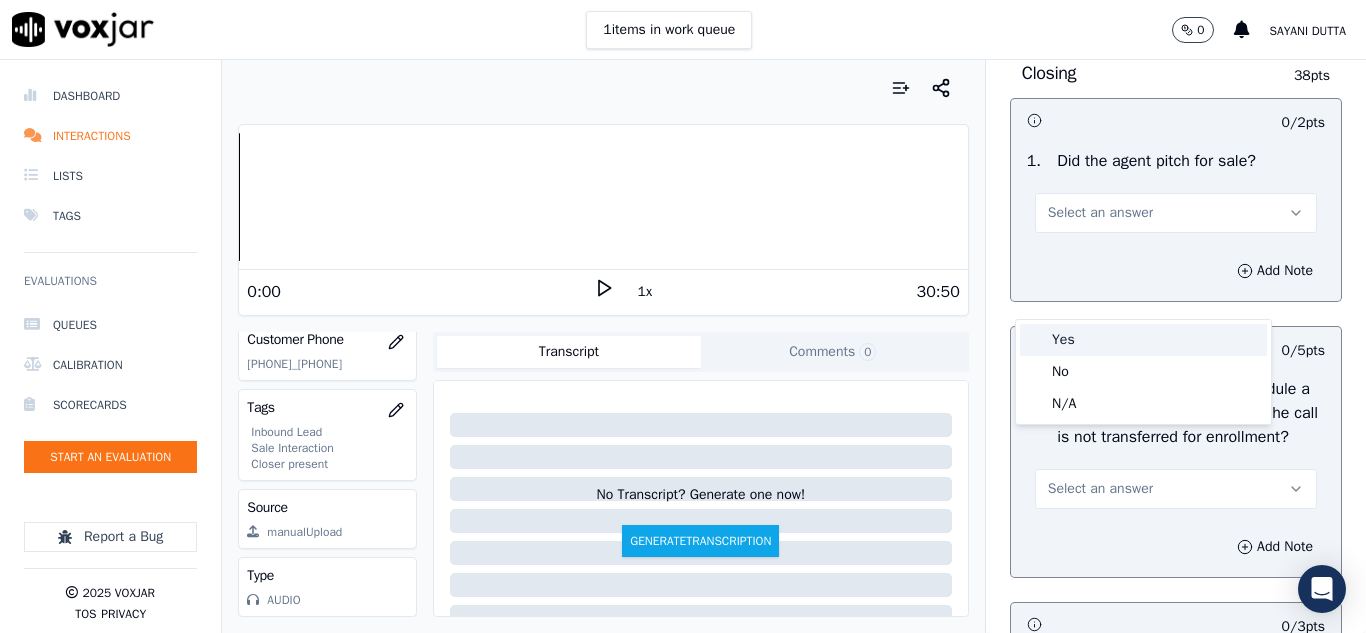 click on "Yes" at bounding box center (1143, 340) 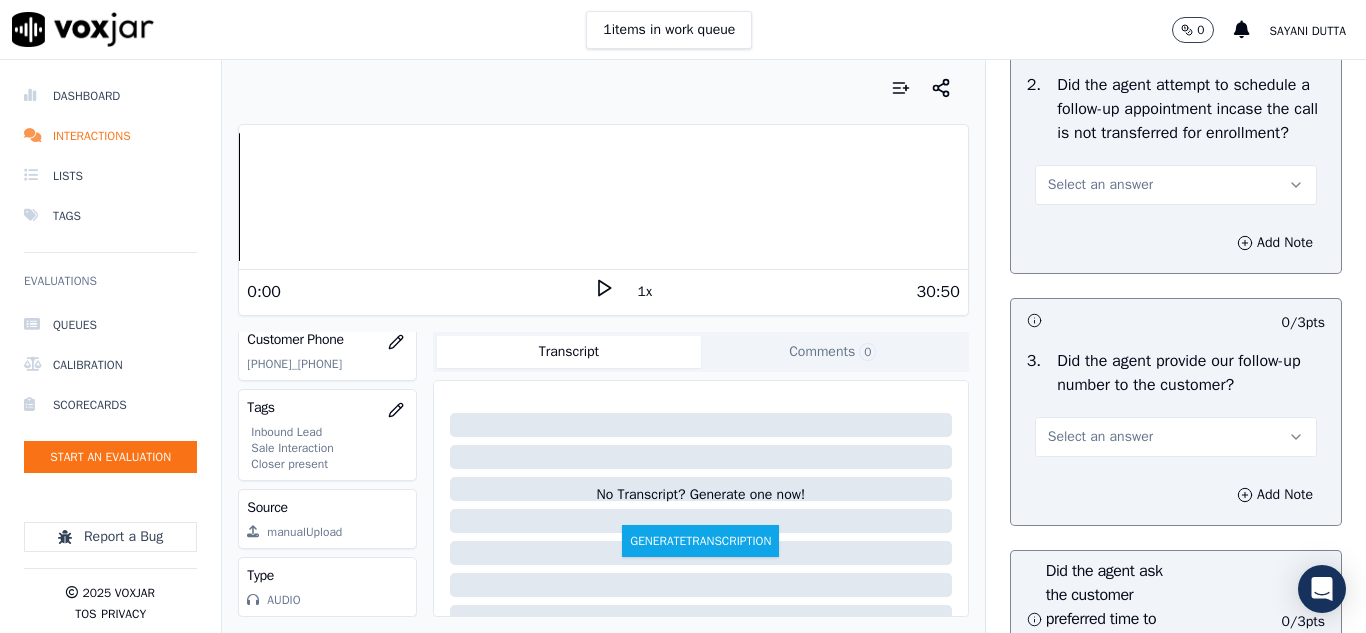 scroll, scrollTop: 4900, scrollLeft: 0, axis: vertical 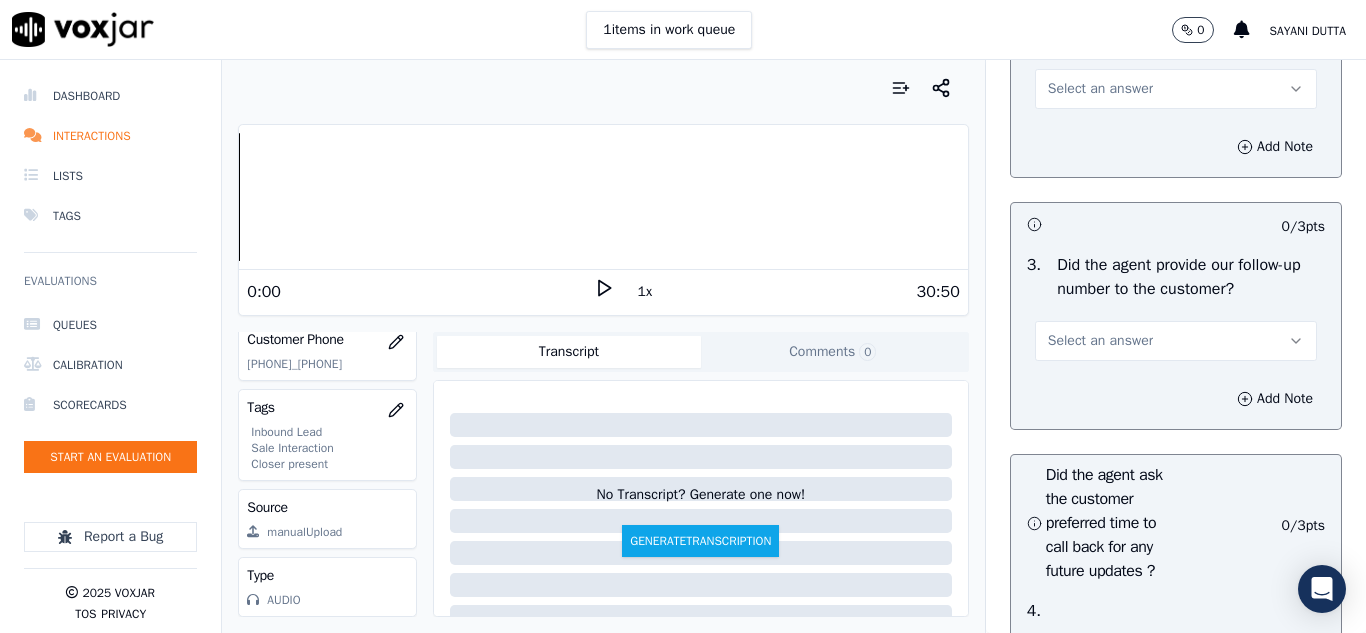 click on "Select an answer" at bounding box center [1176, 89] 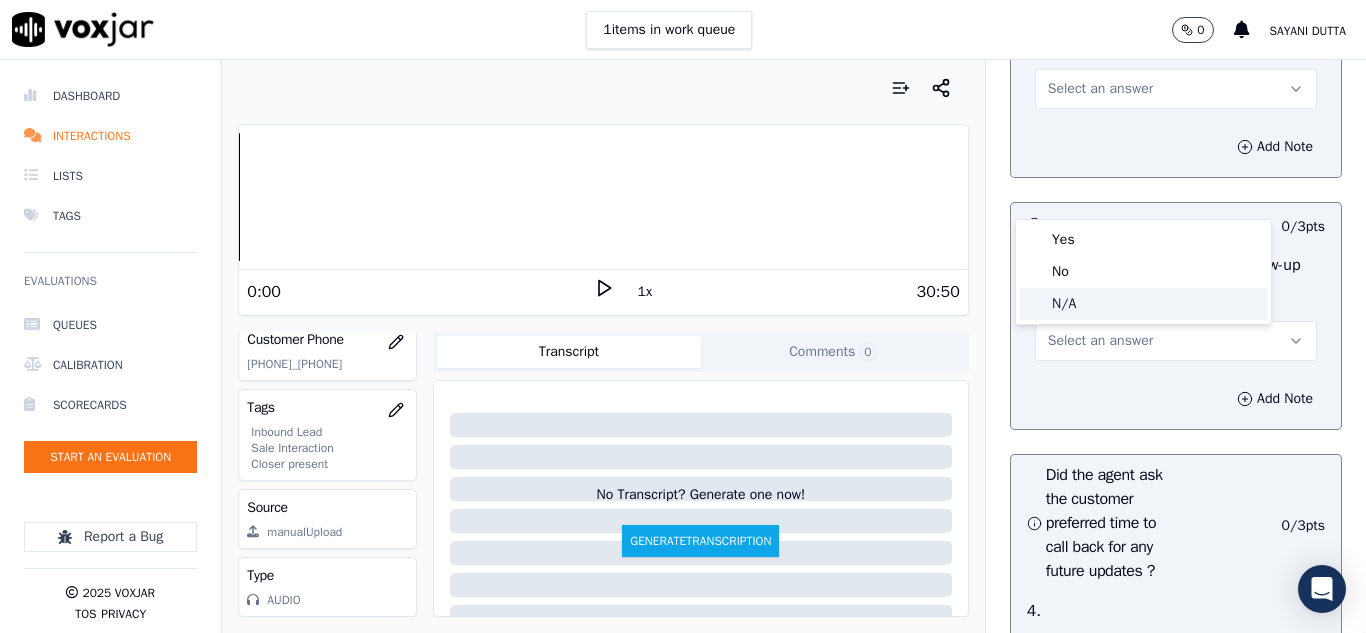 click on "N/A" 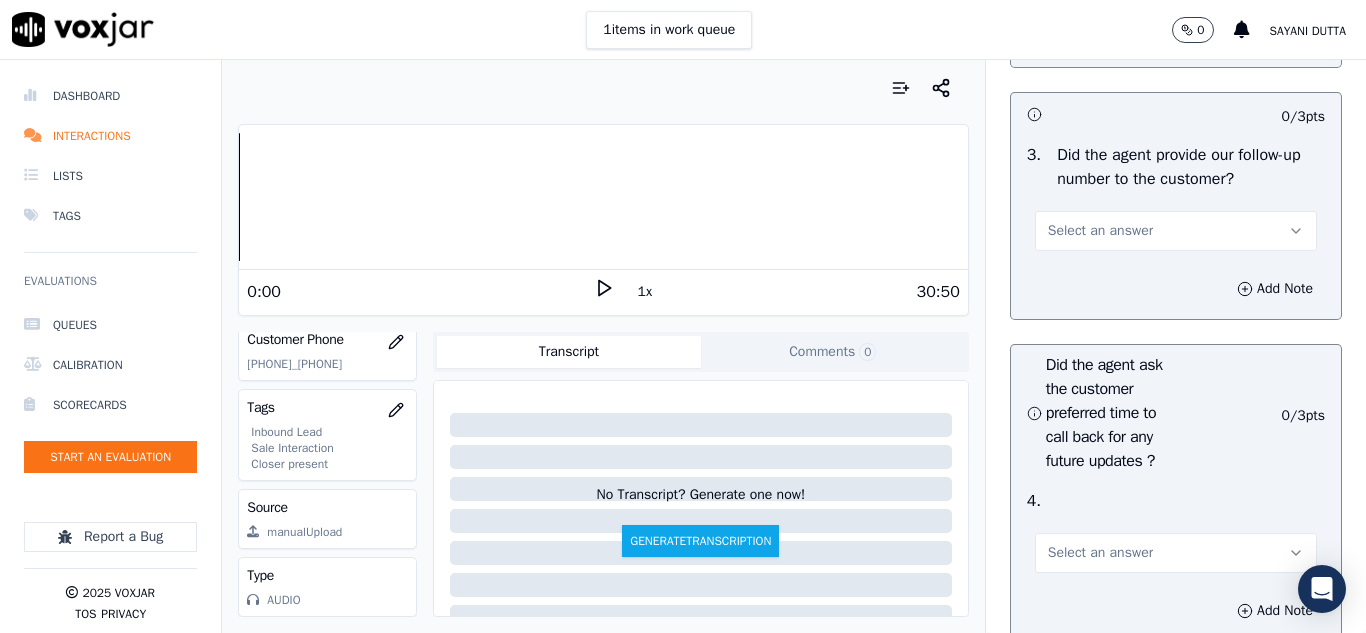 scroll, scrollTop: 5100, scrollLeft: 0, axis: vertical 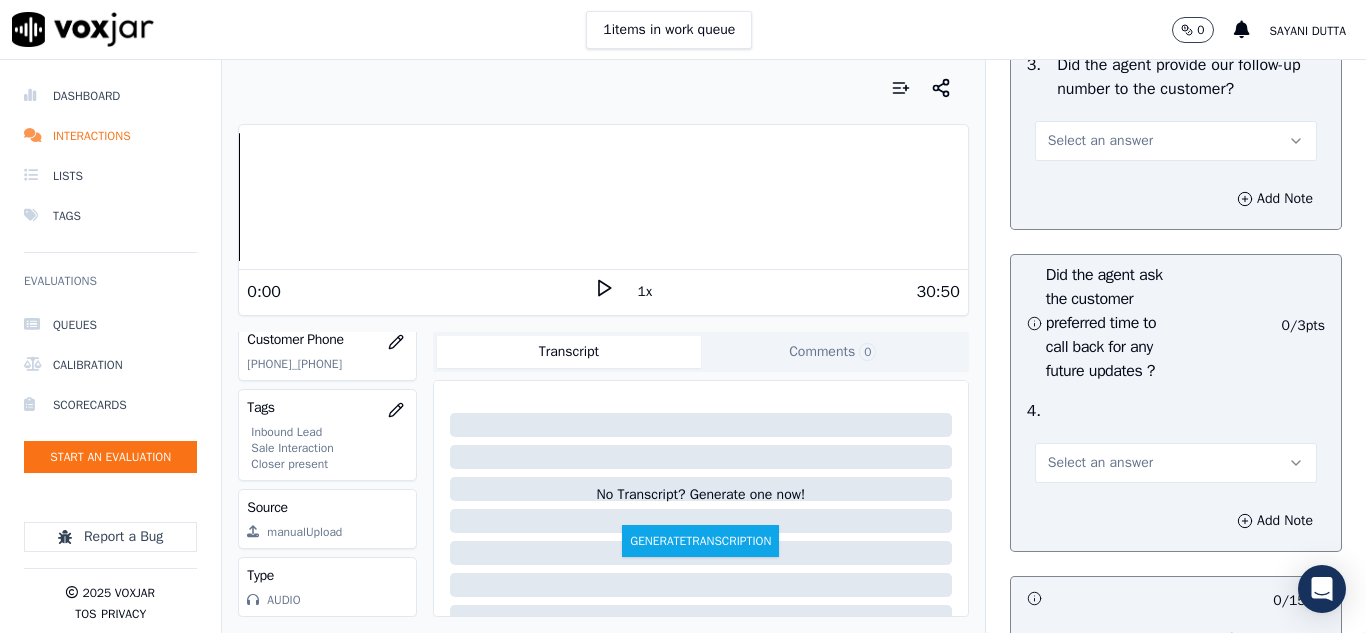 click on "Select an answer" at bounding box center (1100, 141) 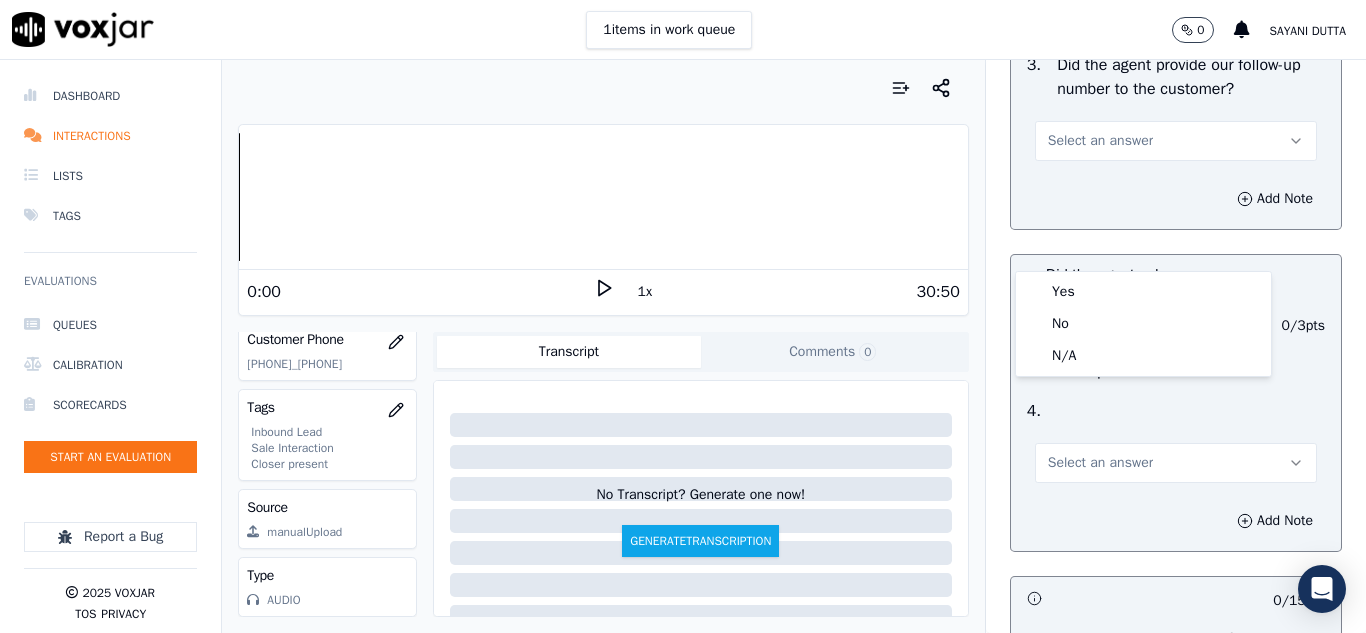 click on "Select an answer" at bounding box center (1100, 141) 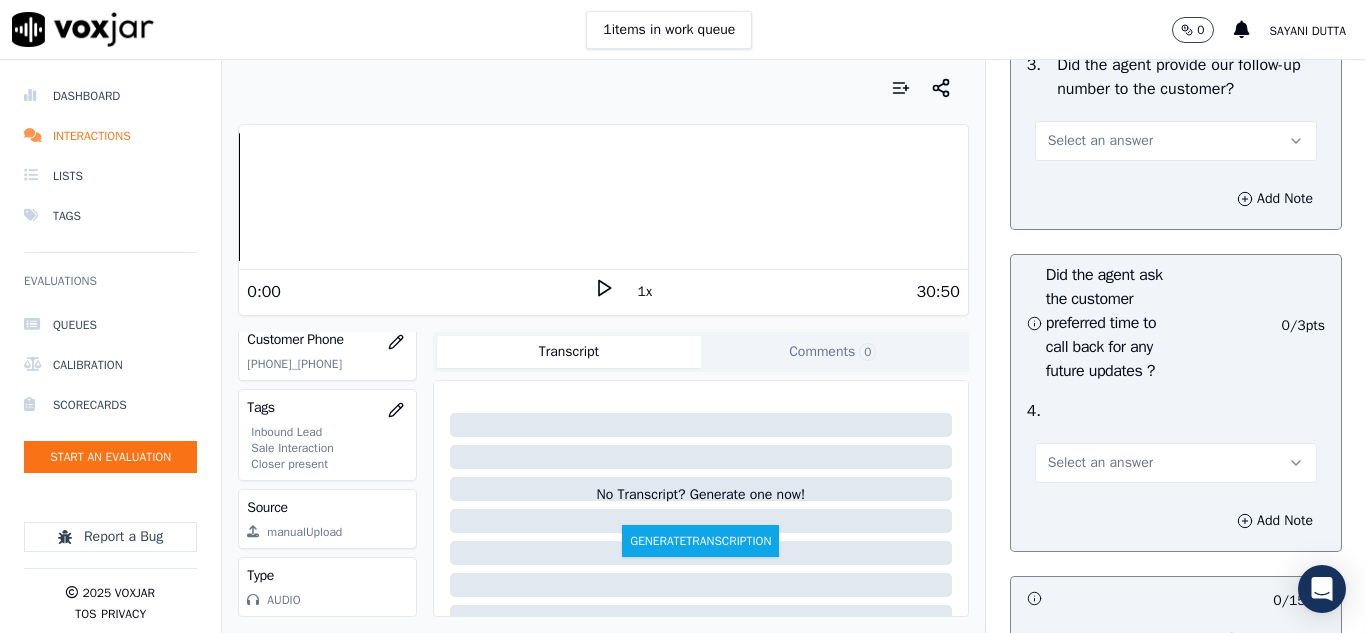 click on "Select an answer" at bounding box center (1100, 141) 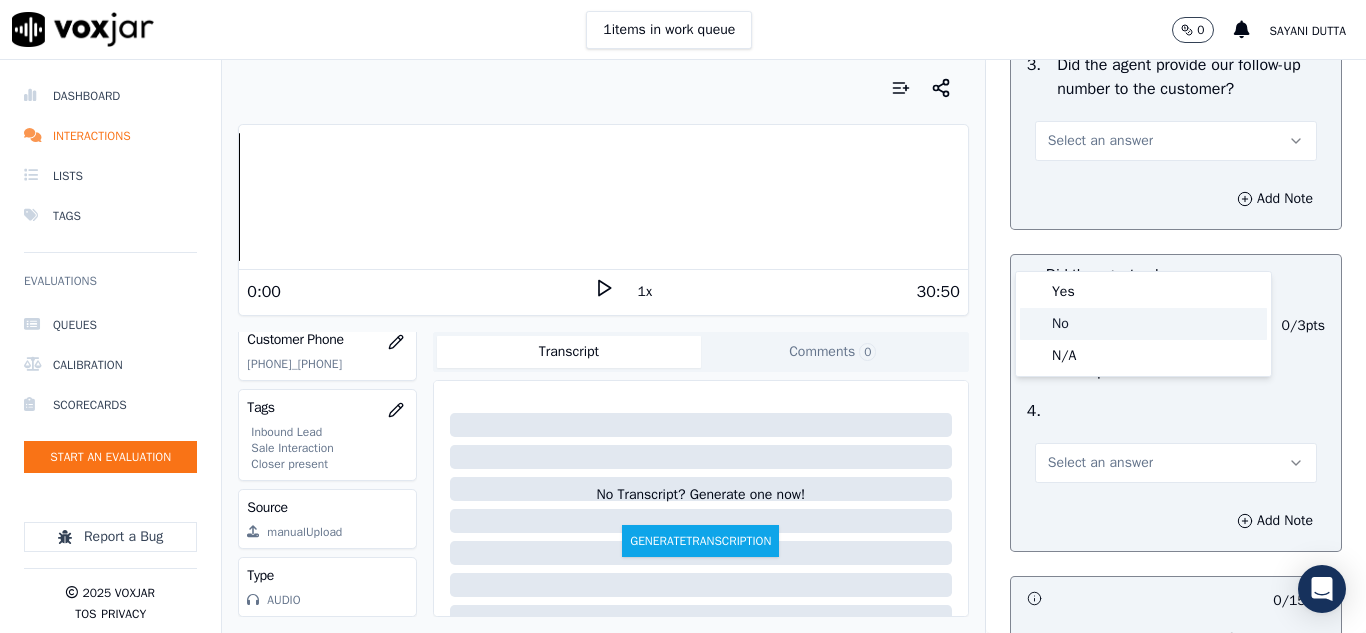 click on "No" 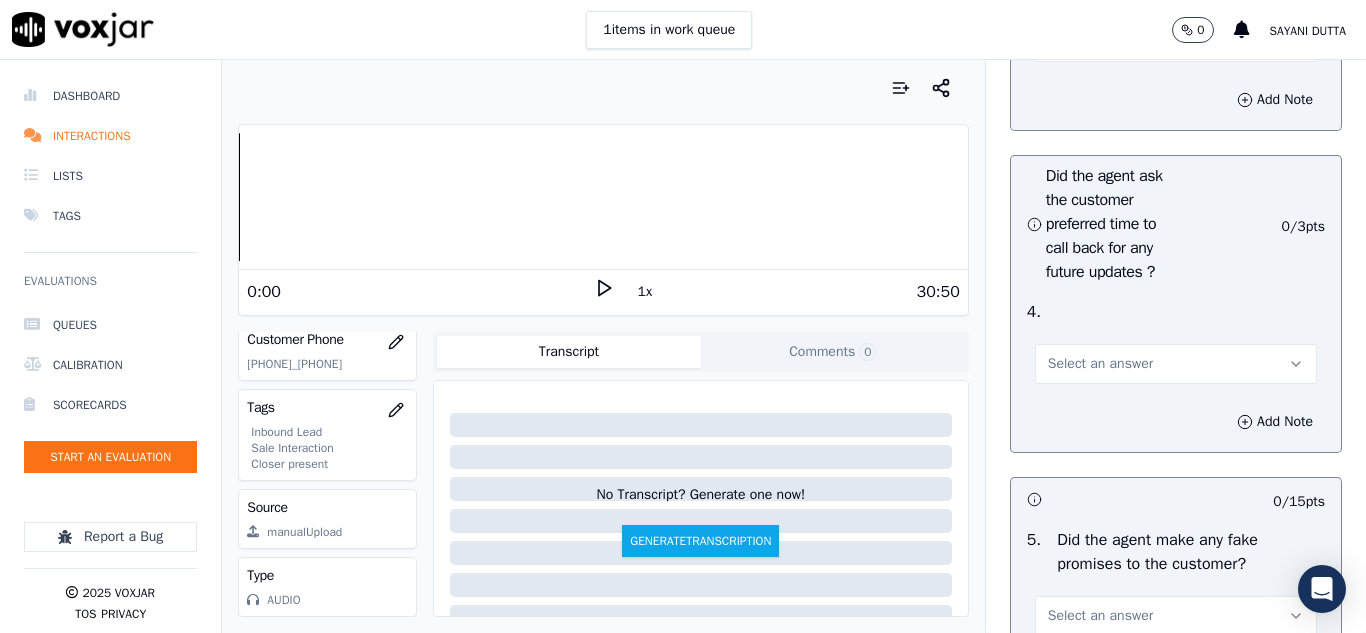 scroll, scrollTop: 5200, scrollLeft: 0, axis: vertical 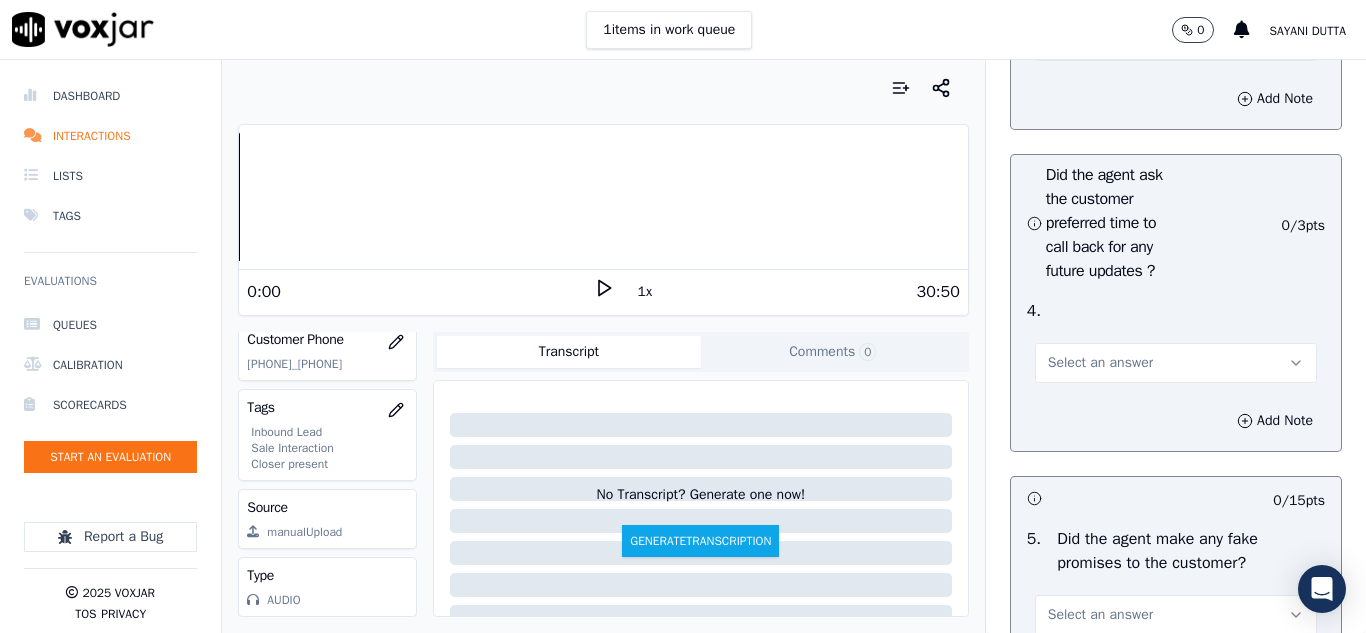 click on "Select an answer" at bounding box center (1100, 363) 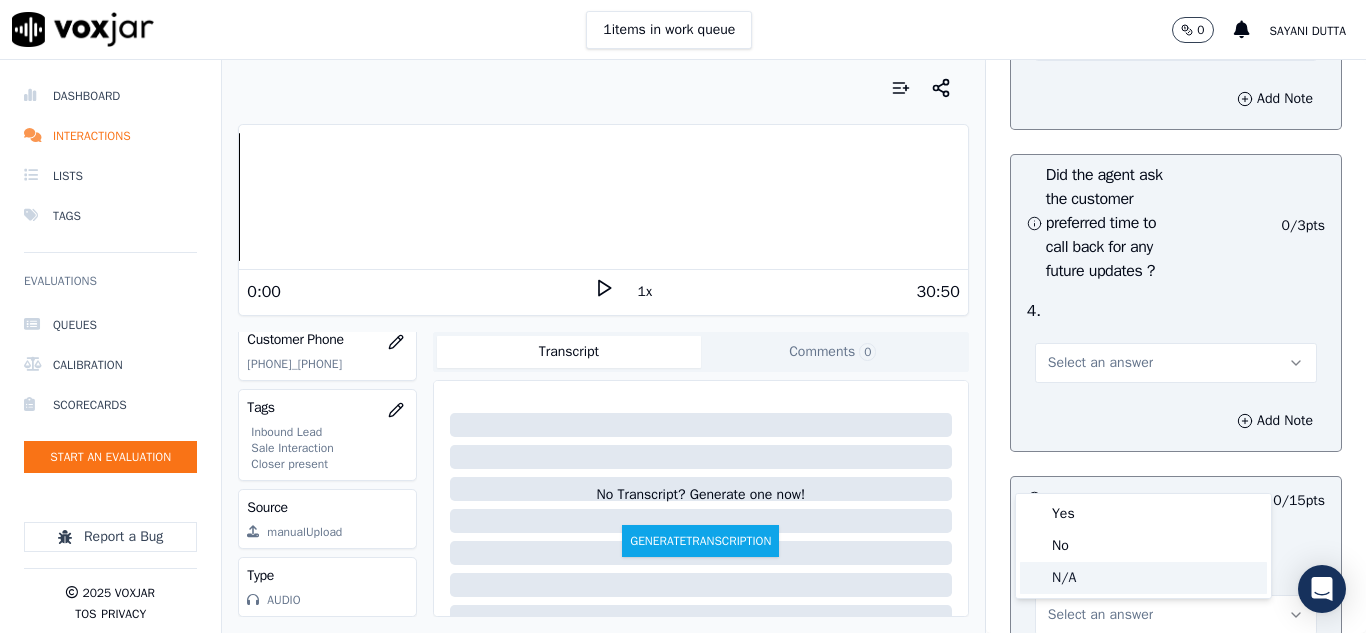 drag, startPoint x: 1063, startPoint y: 582, endPoint x: 1097, endPoint y: 573, distance: 35.17101 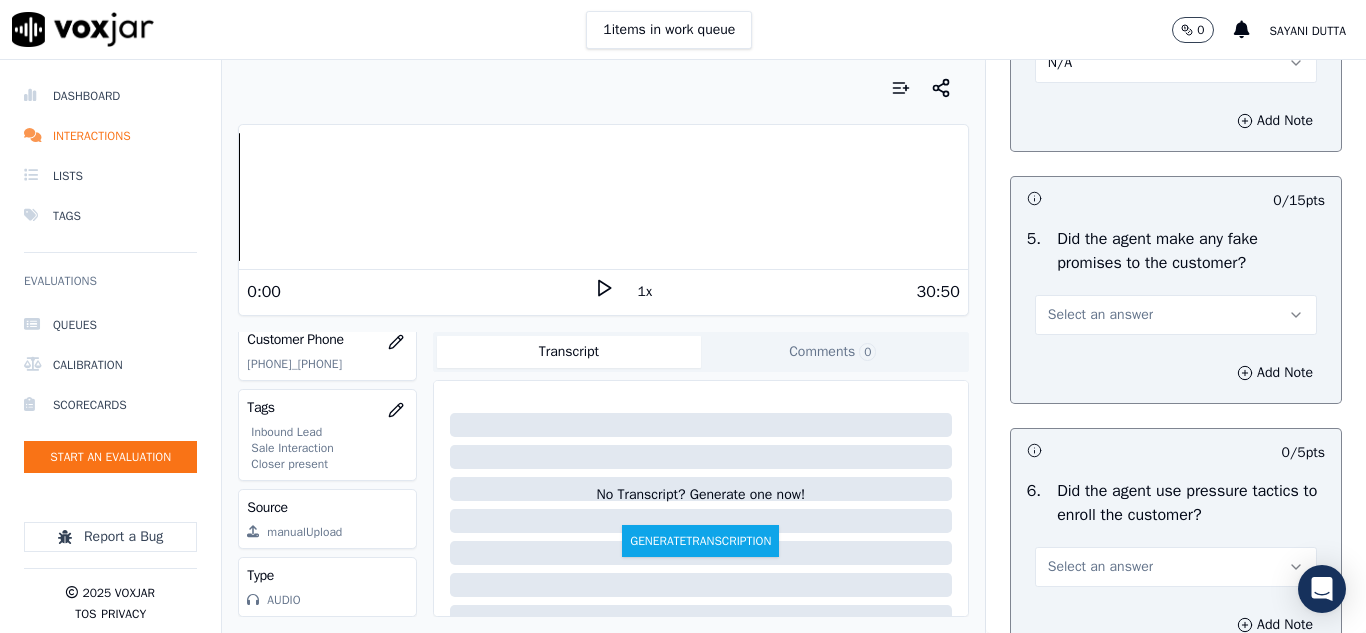 scroll, scrollTop: 5700, scrollLeft: 0, axis: vertical 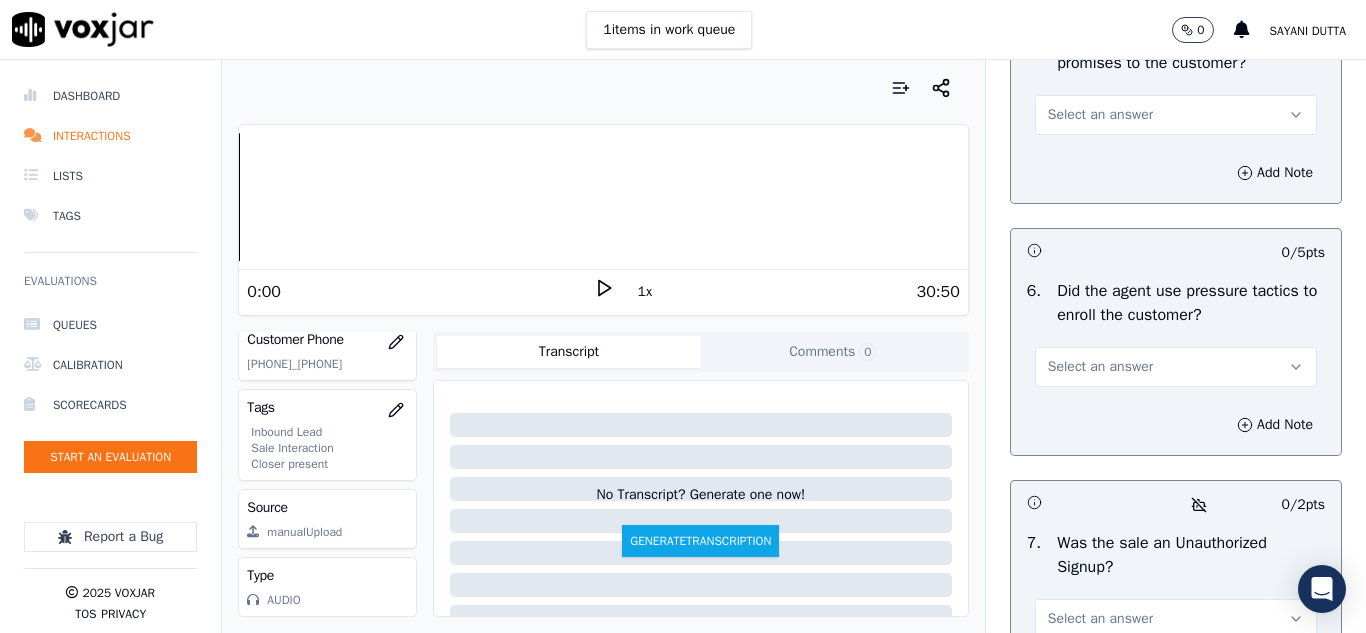 click on "Select an answer" at bounding box center (1100, 115) 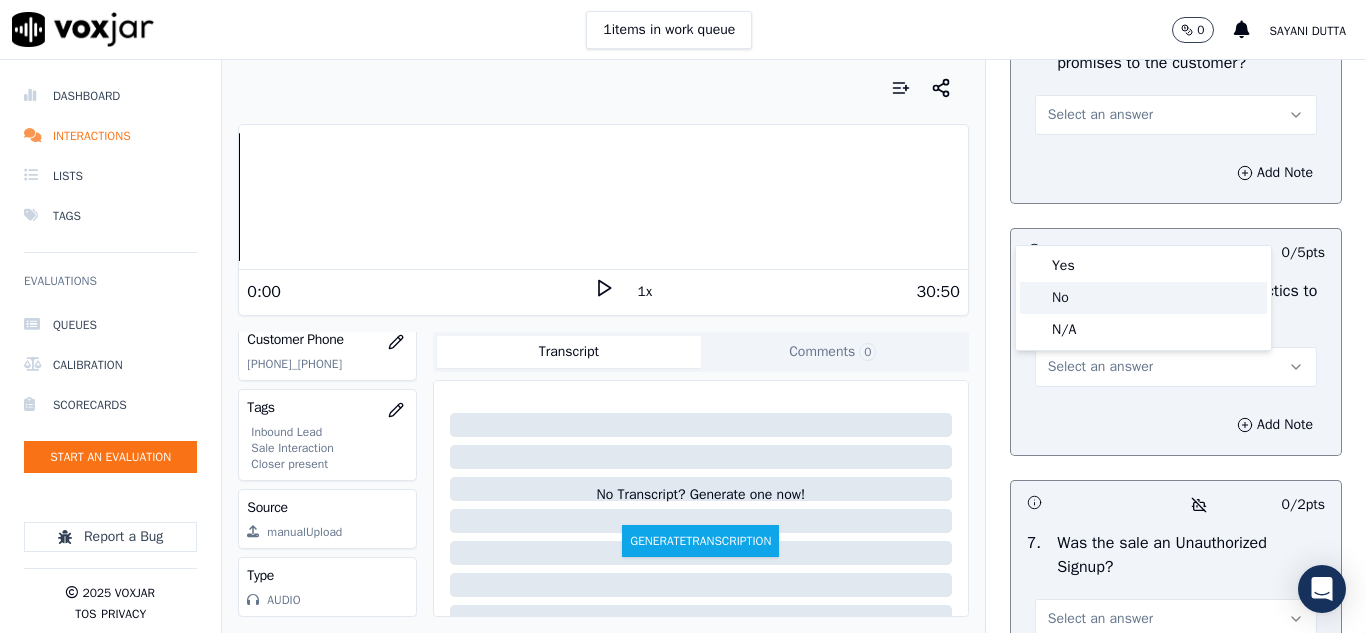 click on "No" 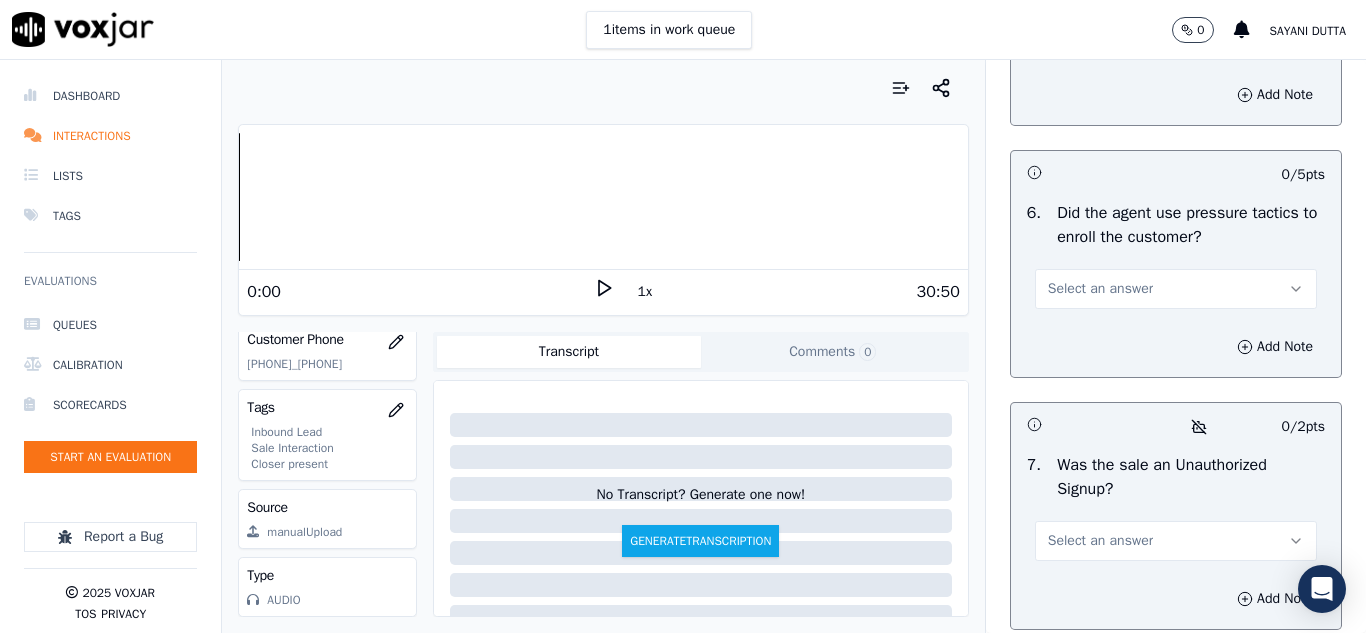 scroll, scrollTop: 5900, scrollLeft: 0, axis: vertical 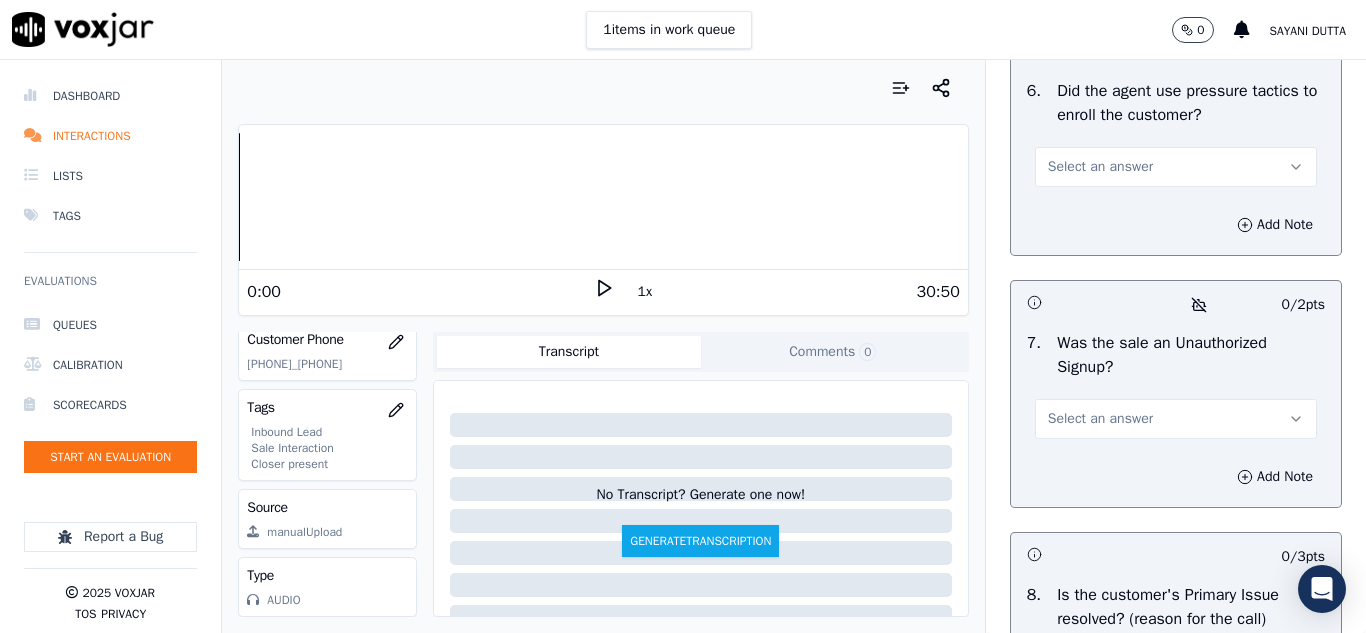 click on "Select an answer" at bounding box center (1100, 167) 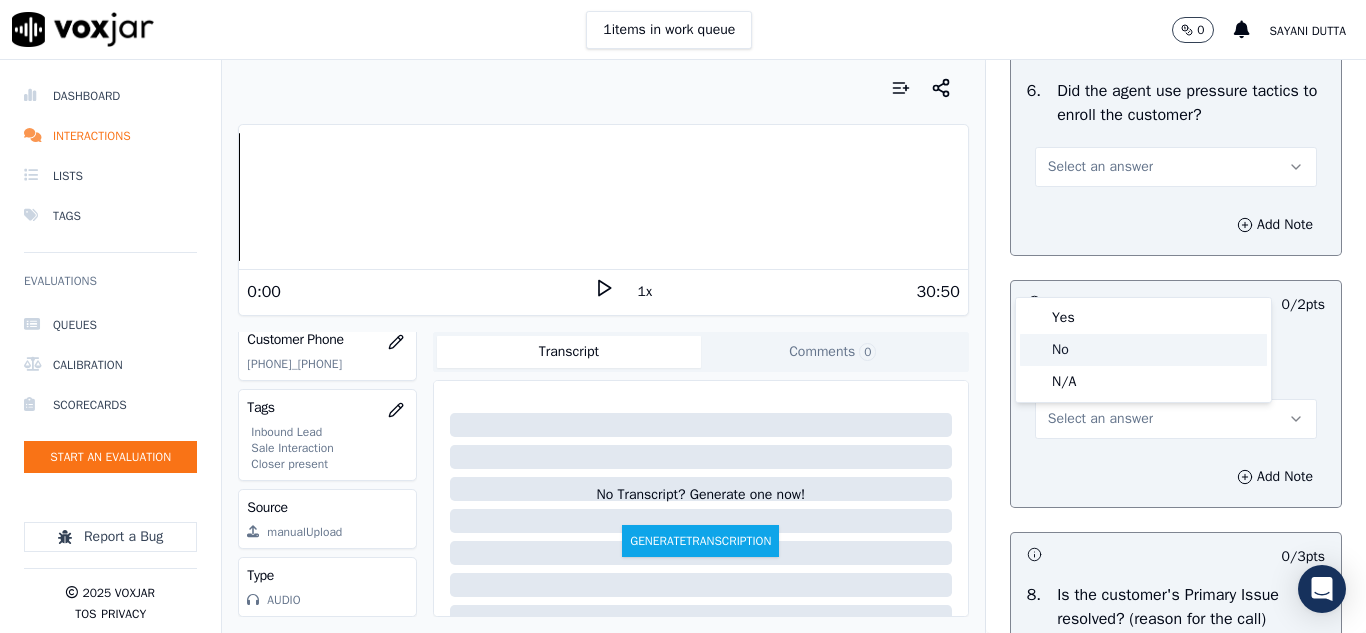 click on "No" 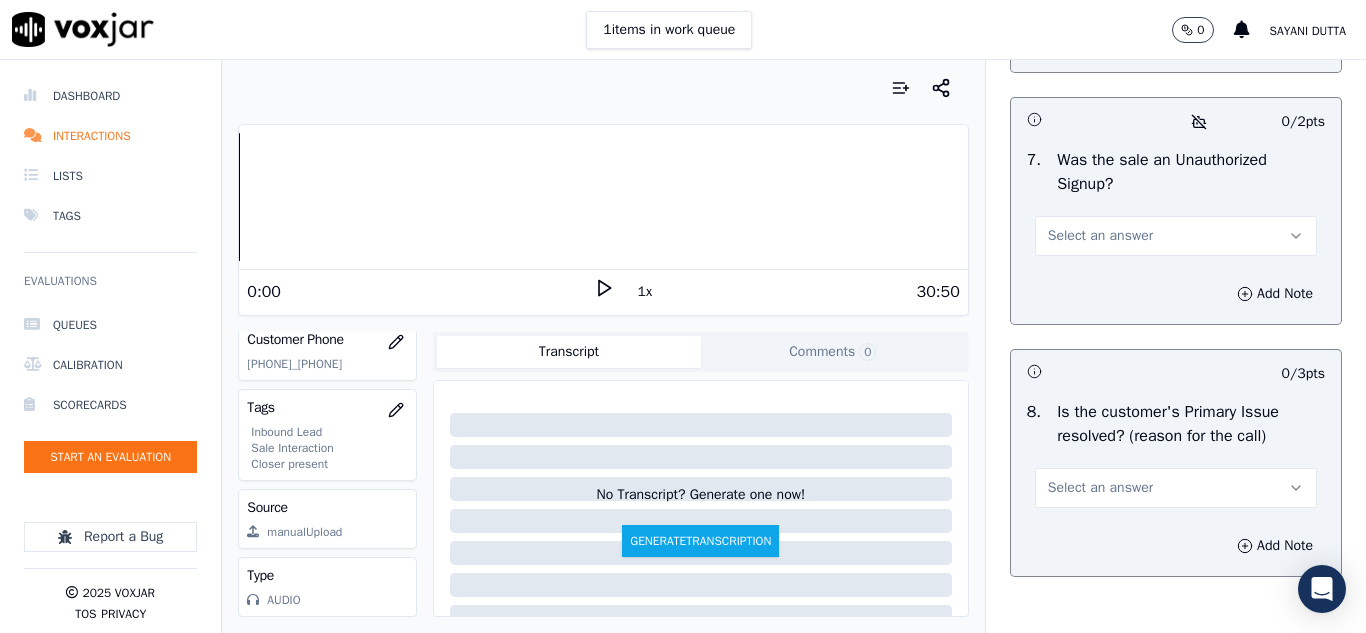 scroll, scrollTop: 6100, scrollLeft: 0, axis: vertical 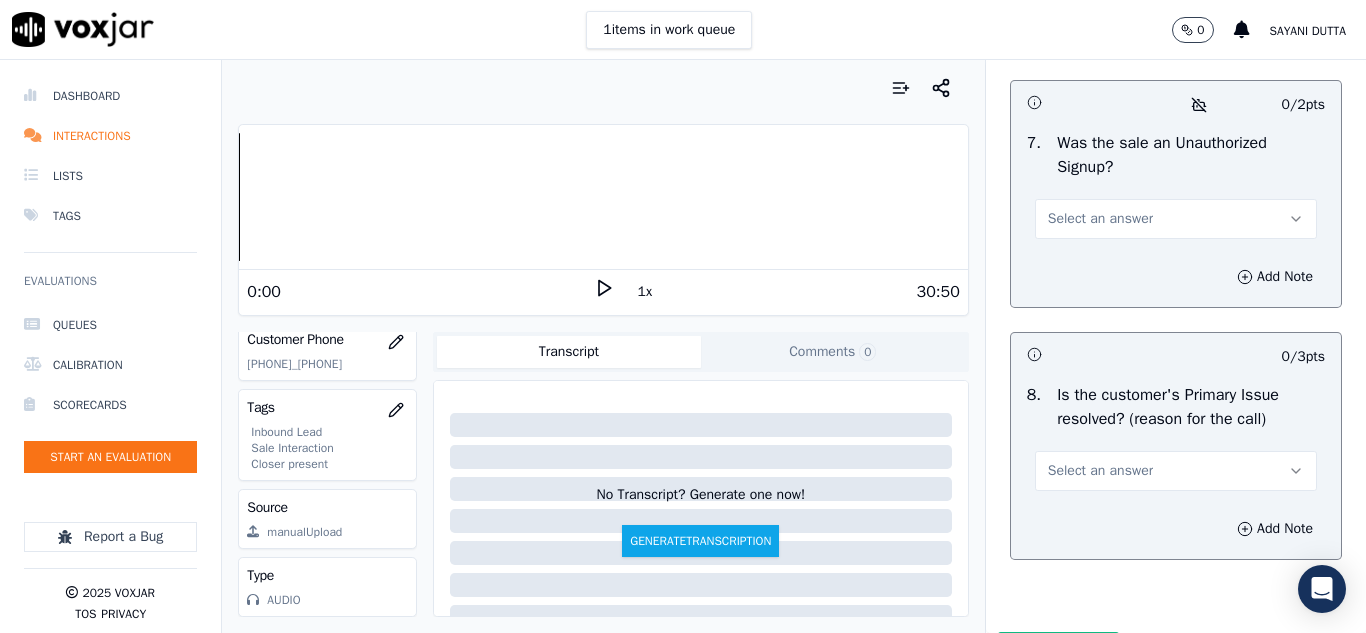 click on "Select an answer" at bounding box center (1100, 219) 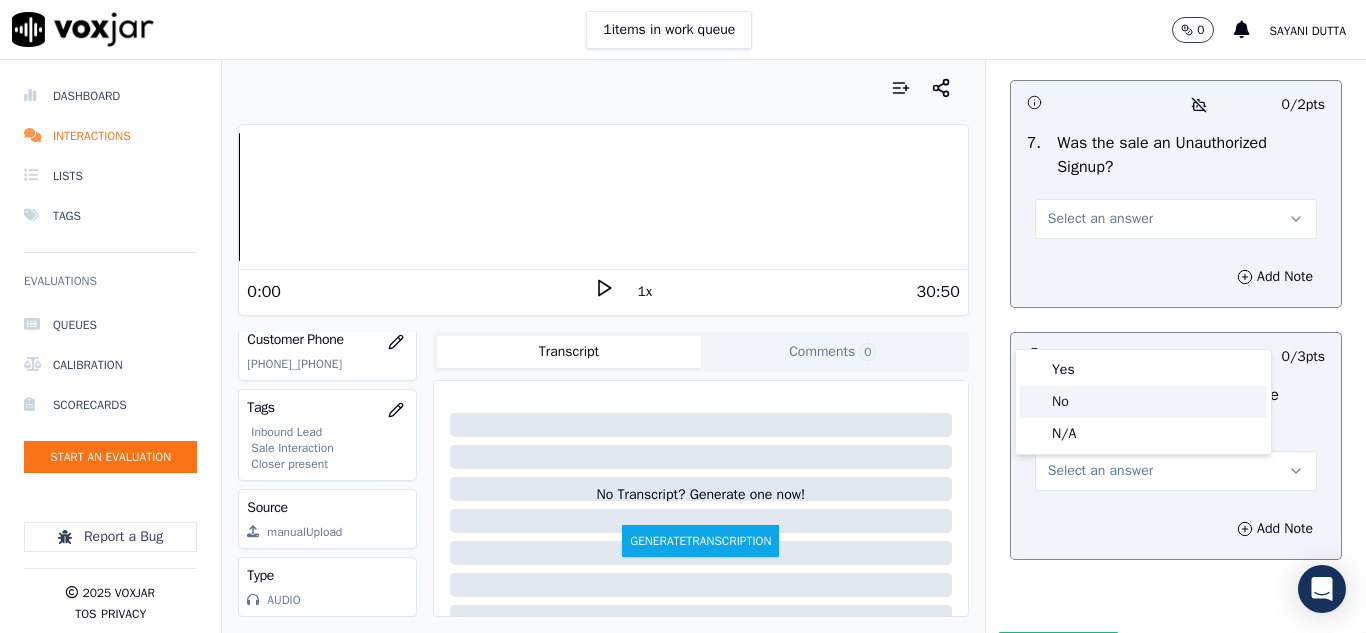 click on "No" 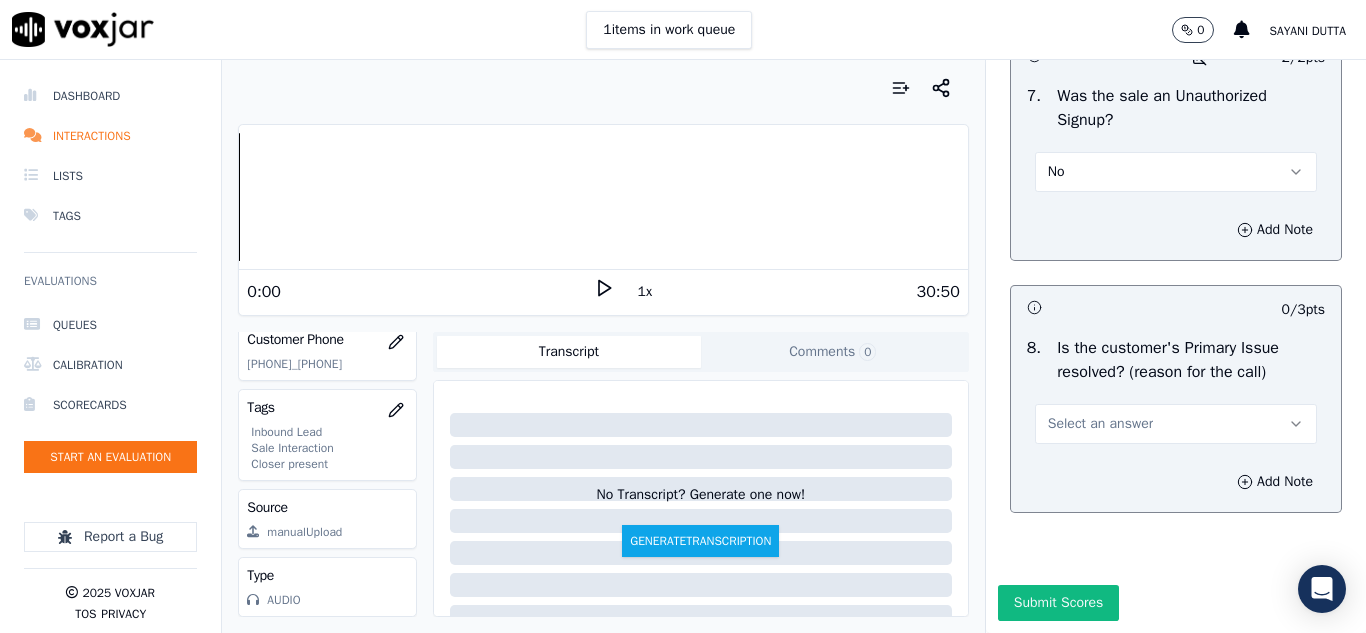 scroll, scrollTop: 6298, scrollLeft: 0, axis: vertical 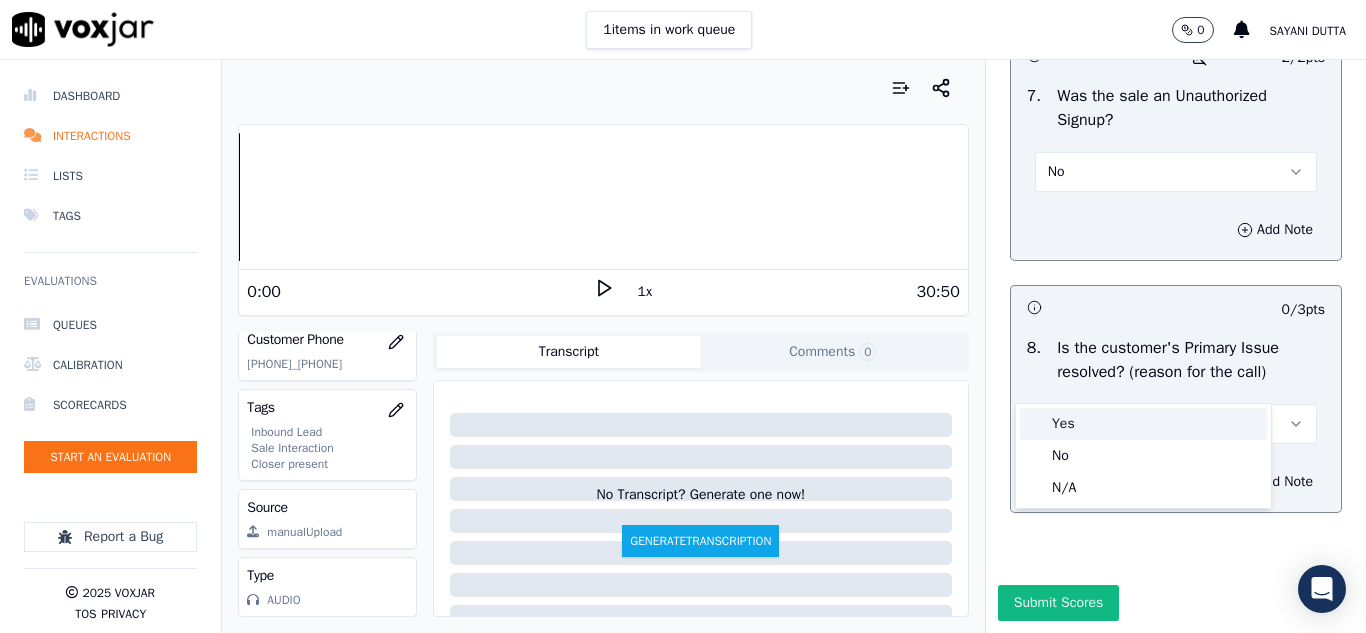 click on "Yes" at bounding box center (1143, 424) 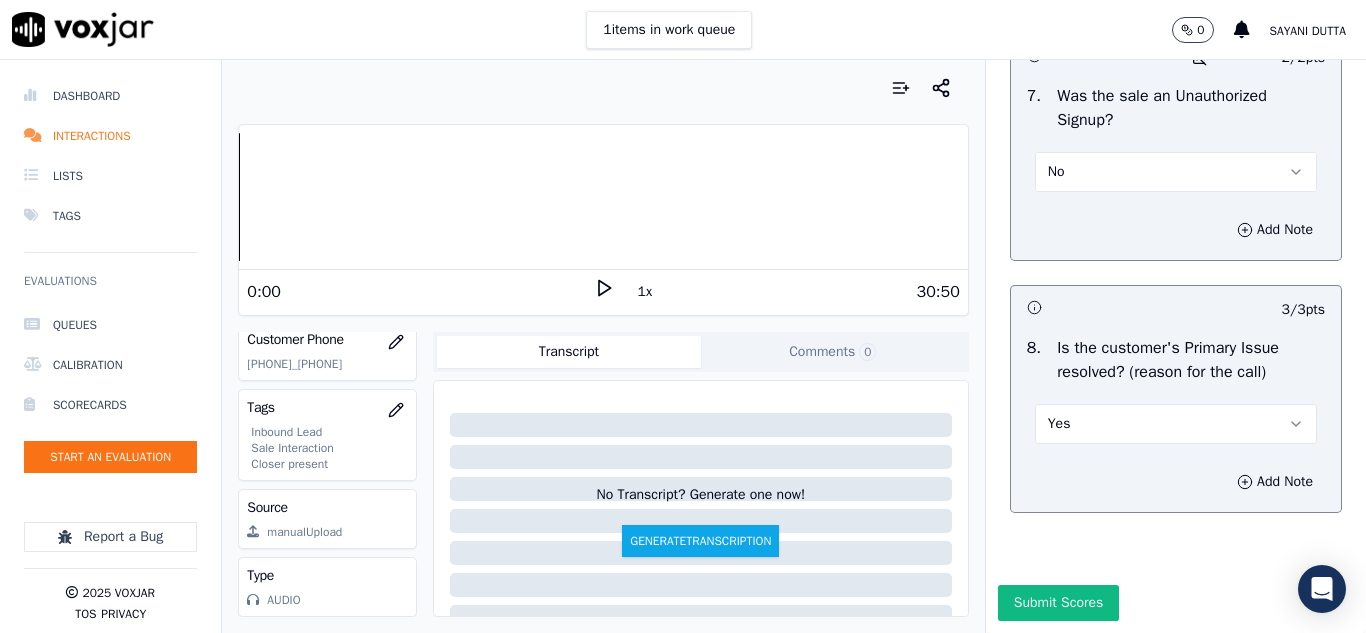 click on "Submit Scores" at bounding box center (1058, 603) 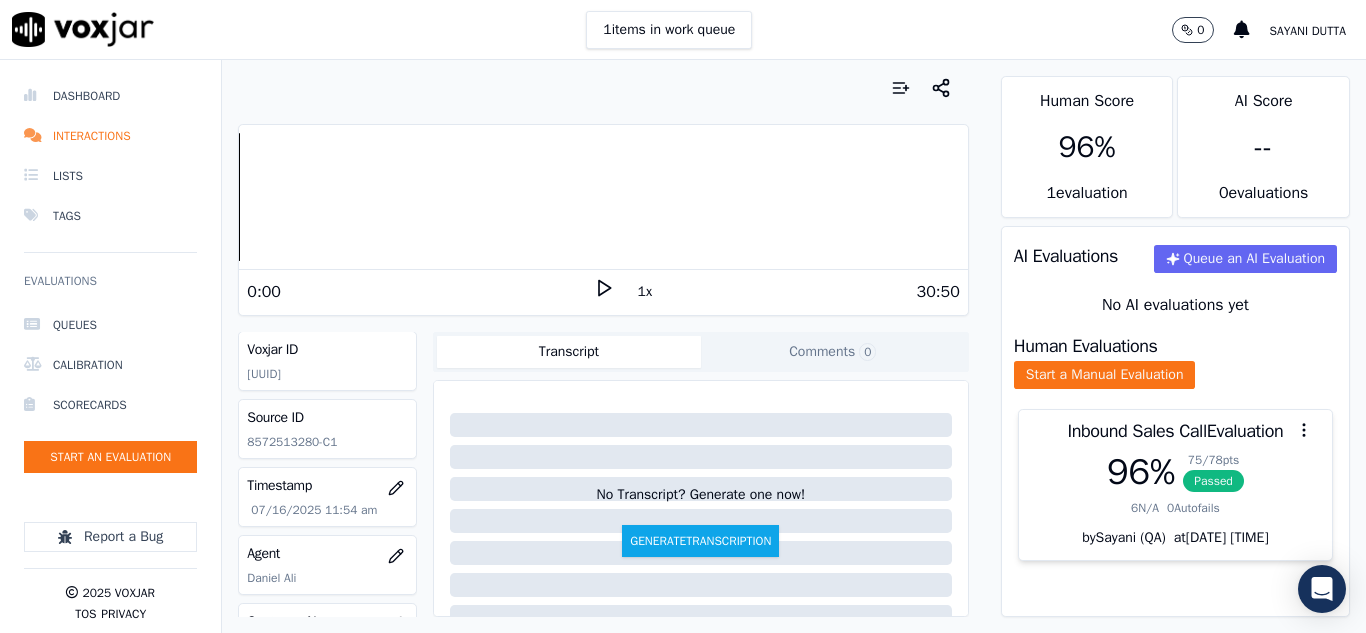 scroll, scrollTop: 0, scrollLeft: 0, axis: both 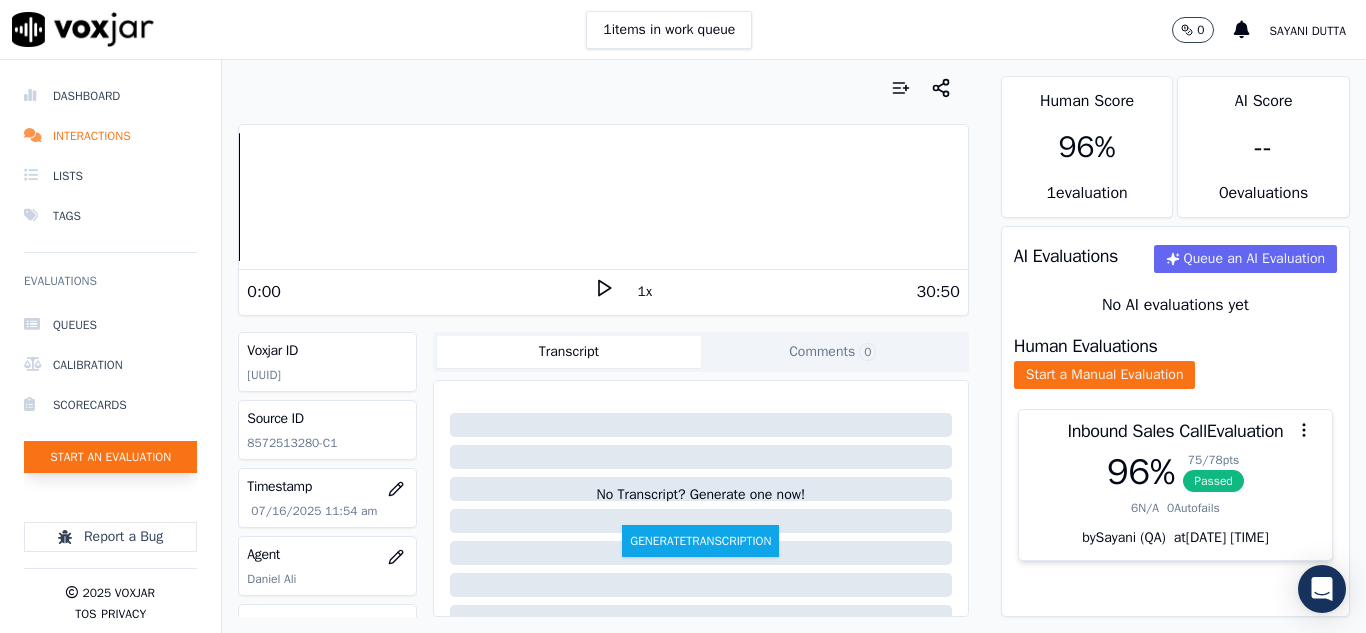 click on "Start an Evaluation" 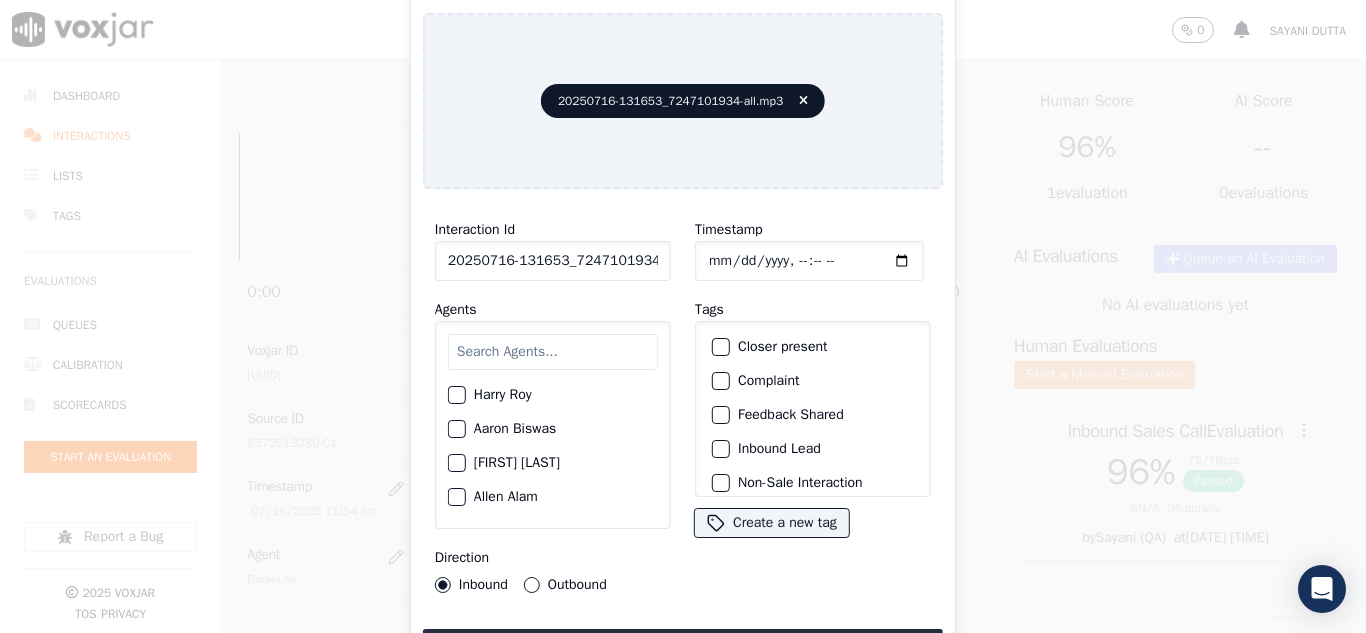 scroll, scrollTop: 0, scrollLeft: 40, axis: horizontal 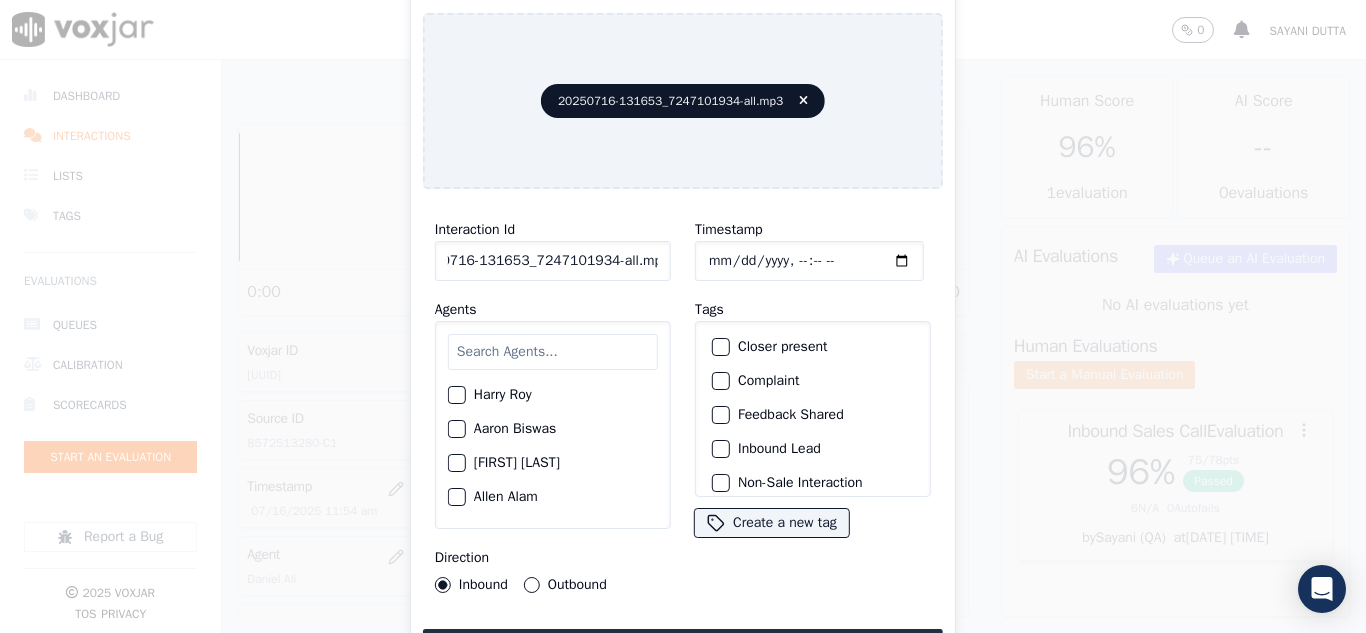drag, startPoint x: 641, startPoint y: 254, endPoint x: 785, endPoint y: 293, distance: 149.1878 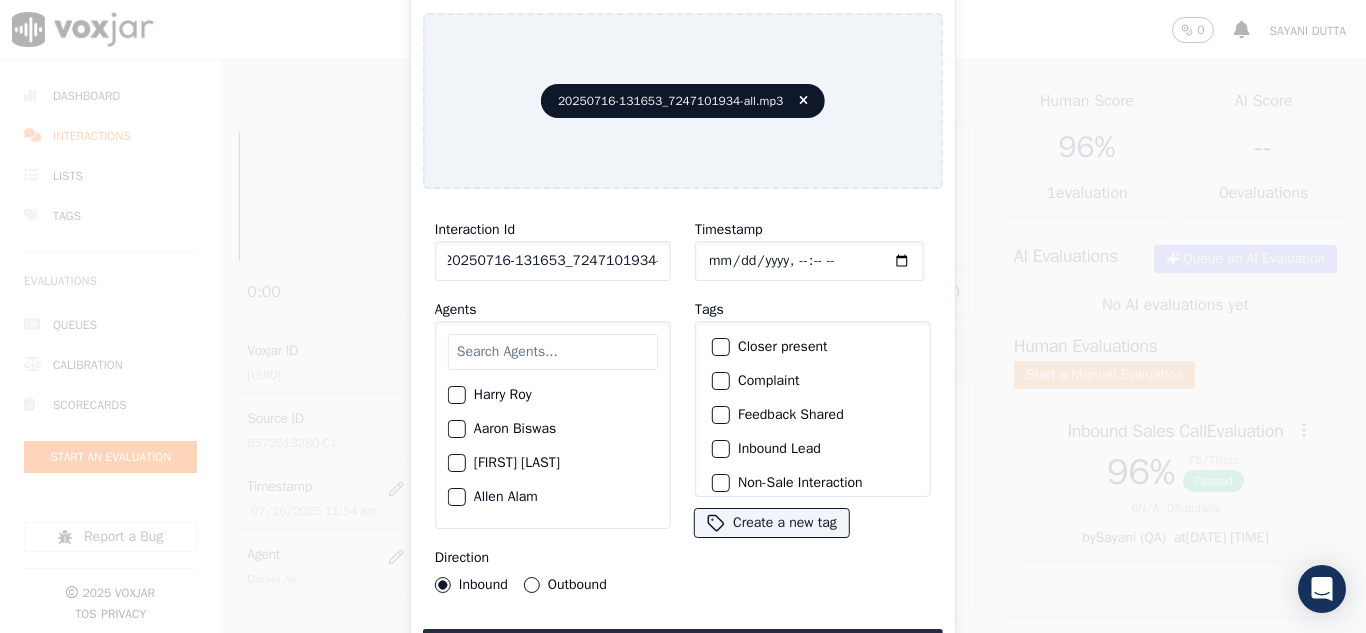 scroll, scrollTop: 0, scrollLeft: 11, axis: horizontal 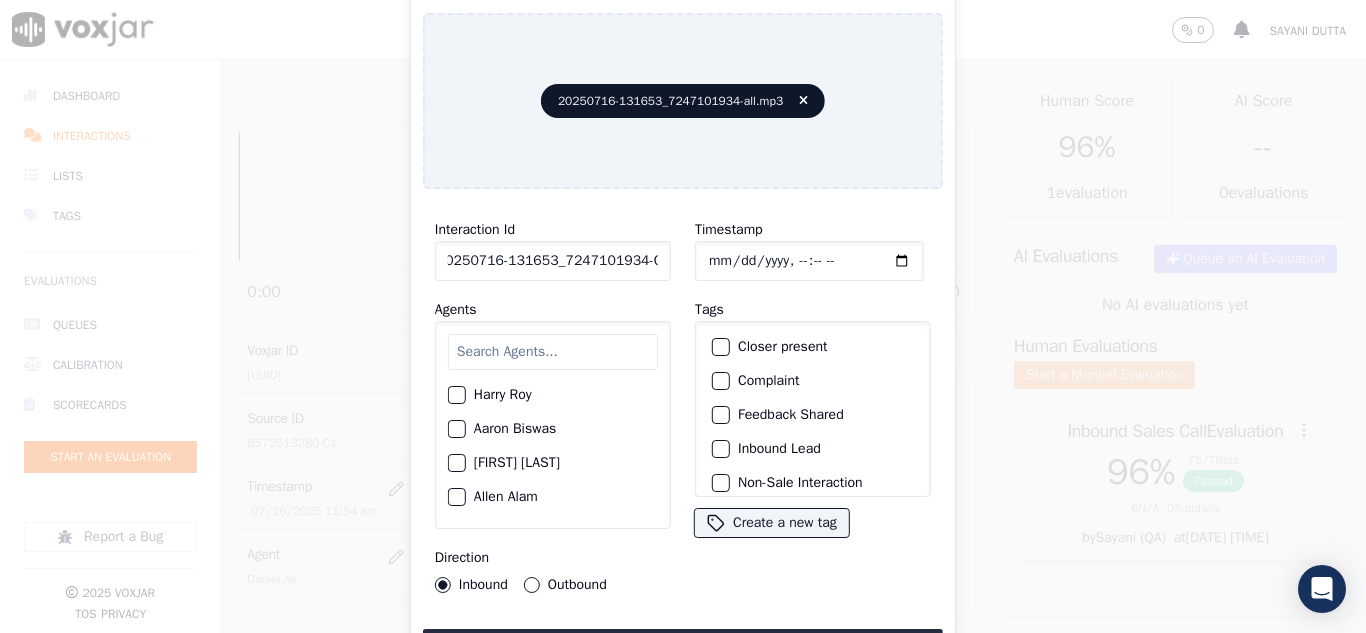 type on "20250716-131653_7247101934-C1" 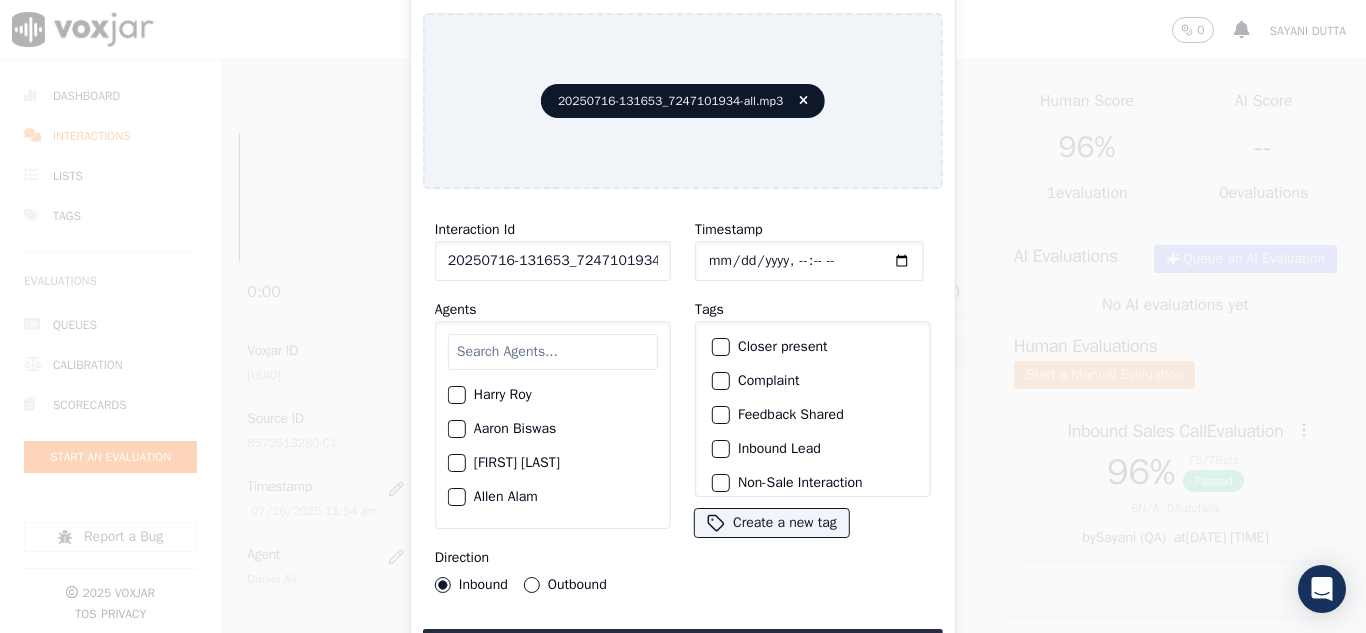 type on "[DATE]T[TIME]" 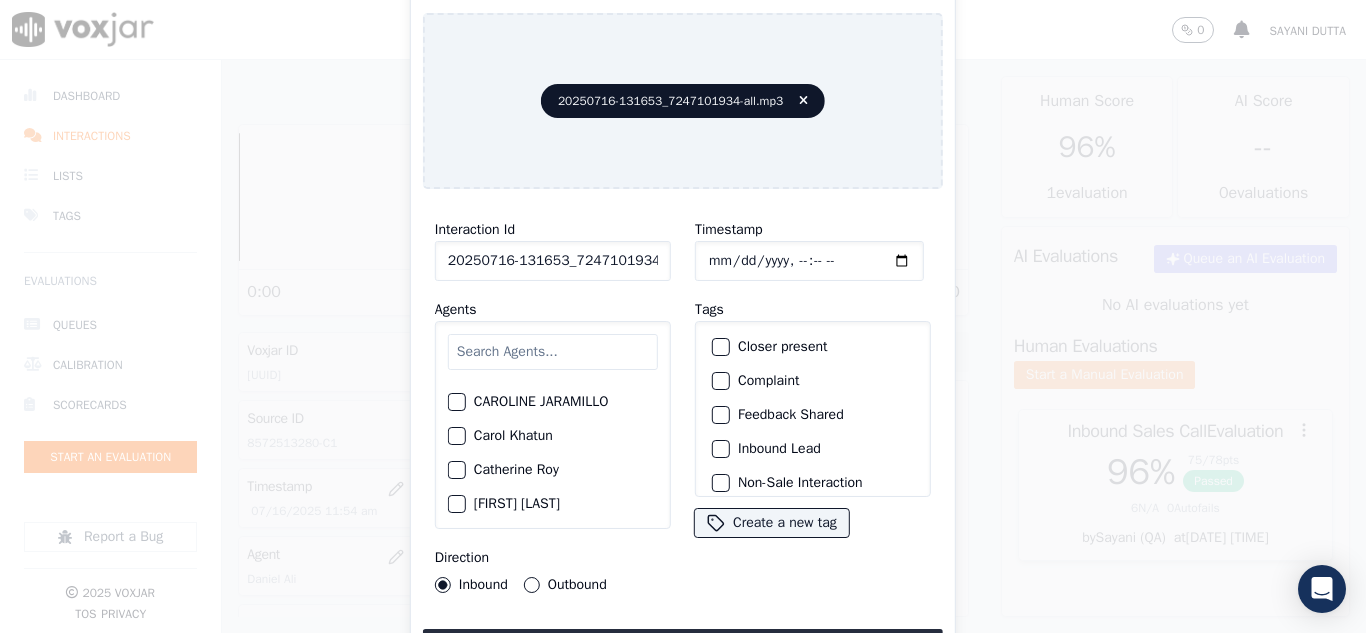 scroll, scrollTop: 300, scrollLeft: 0, axis: vertical 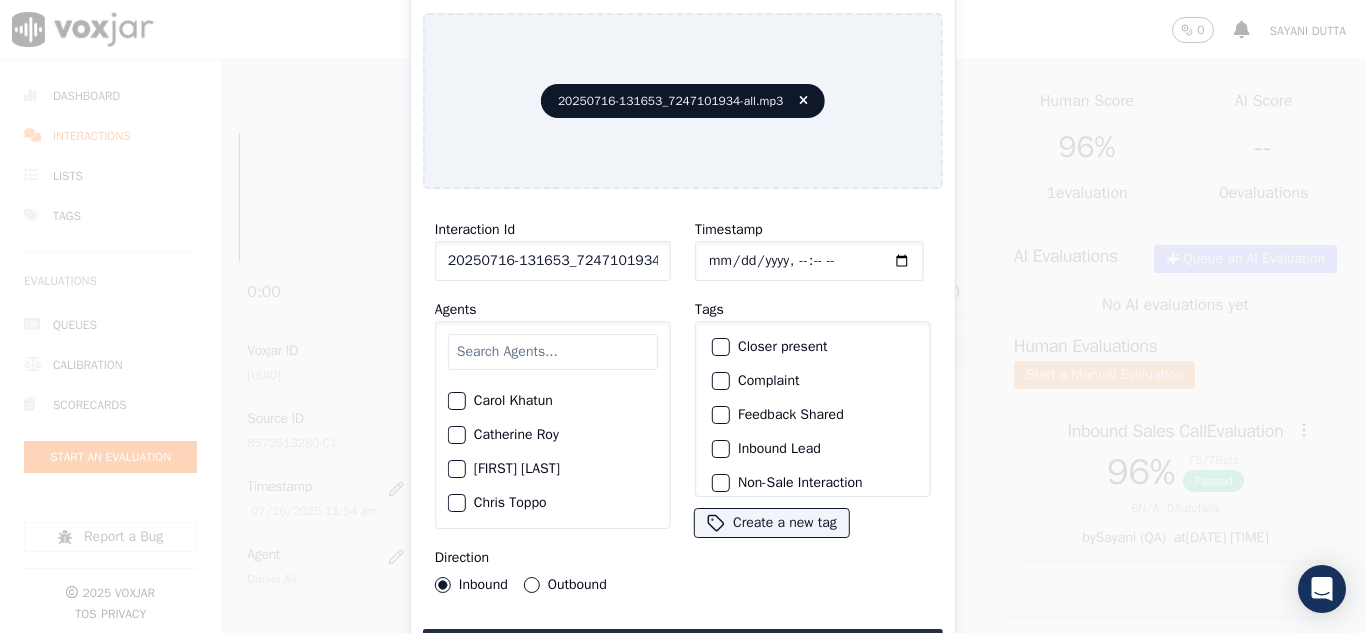 click on "[FIRST] [LAST]" 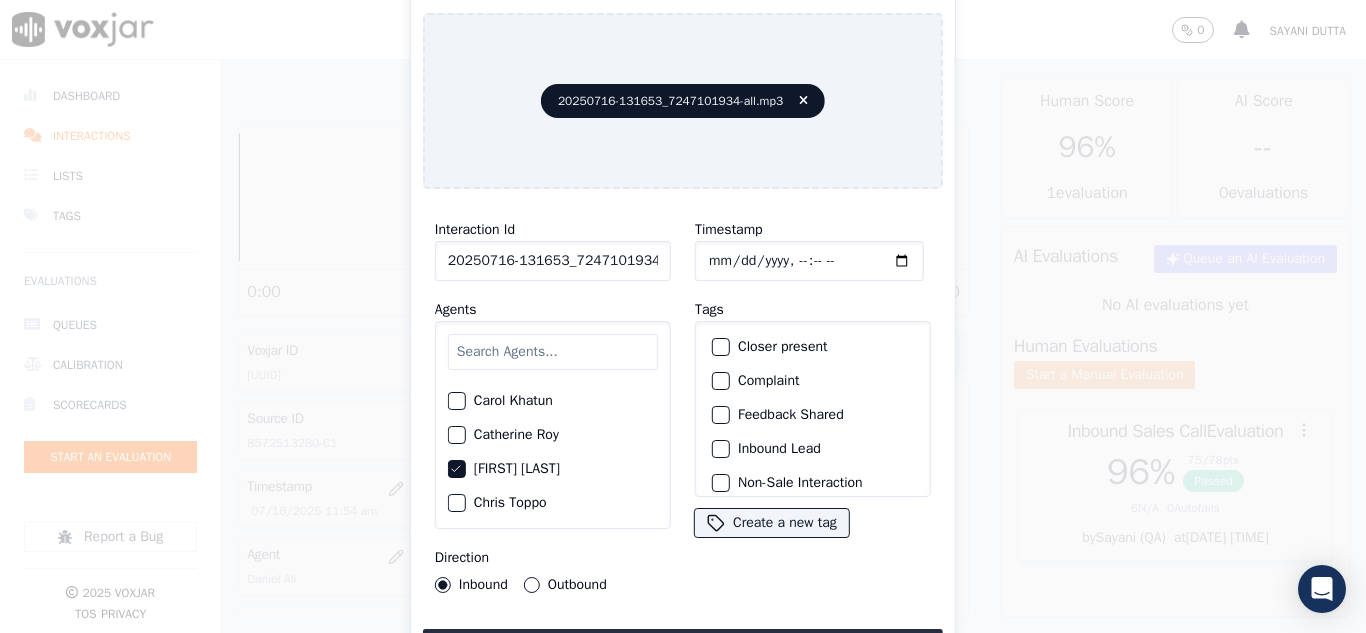 click on "Outbound" at bounding box center (532, 585) 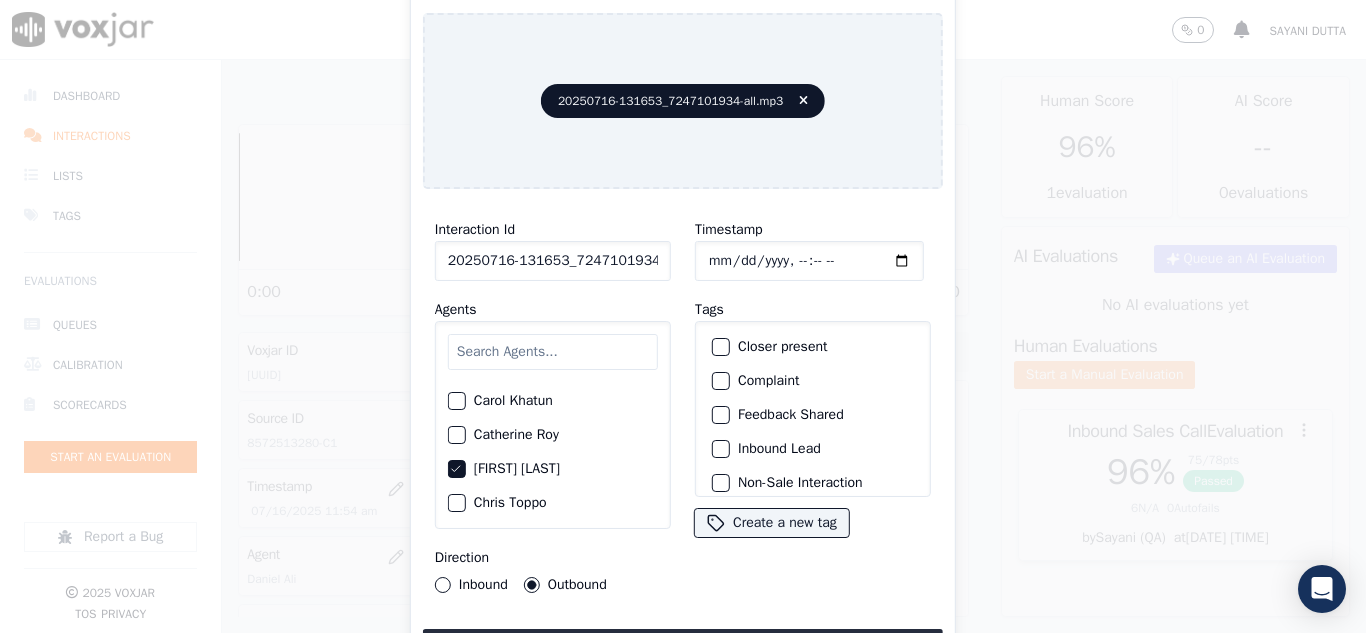click on "Inbound" 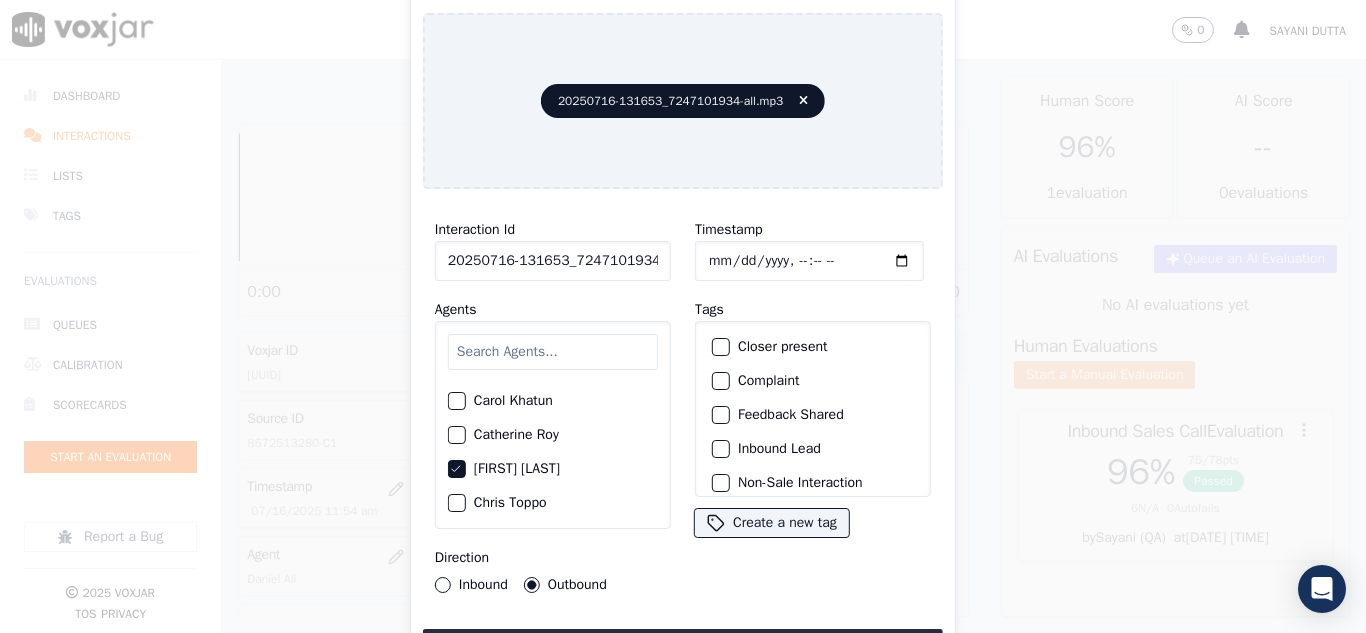 click on "Inbound" at bounding box center [443, 585] 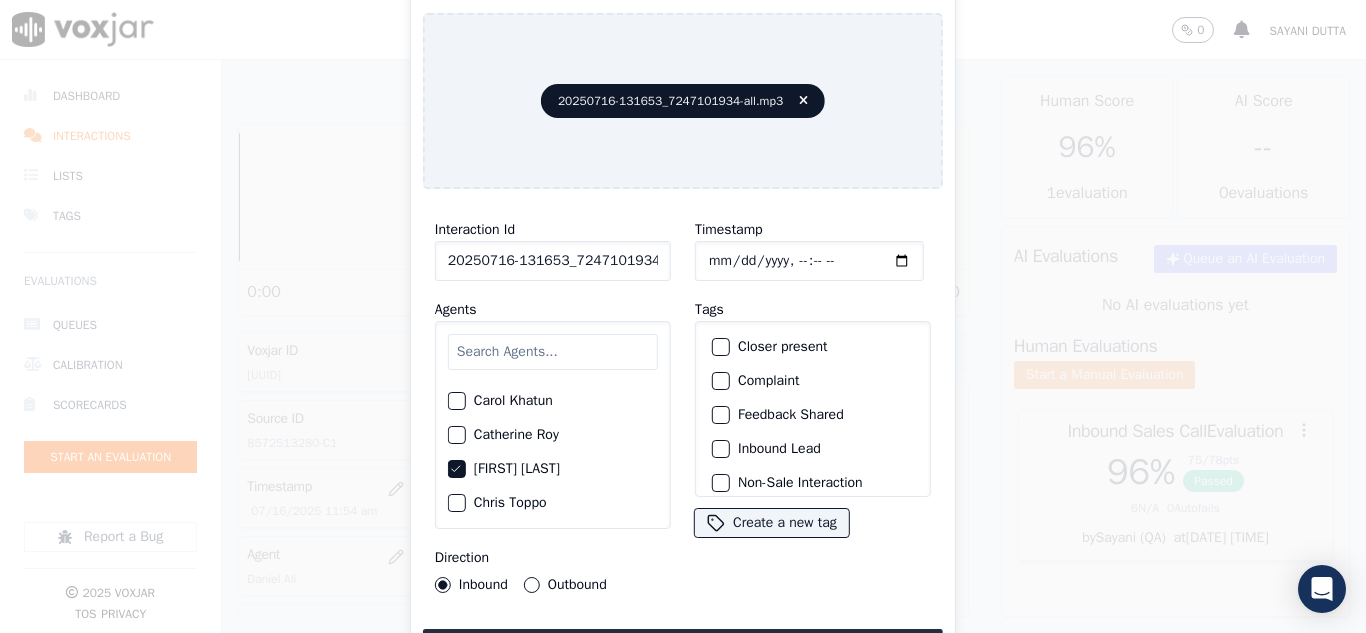 click on "Closer present" 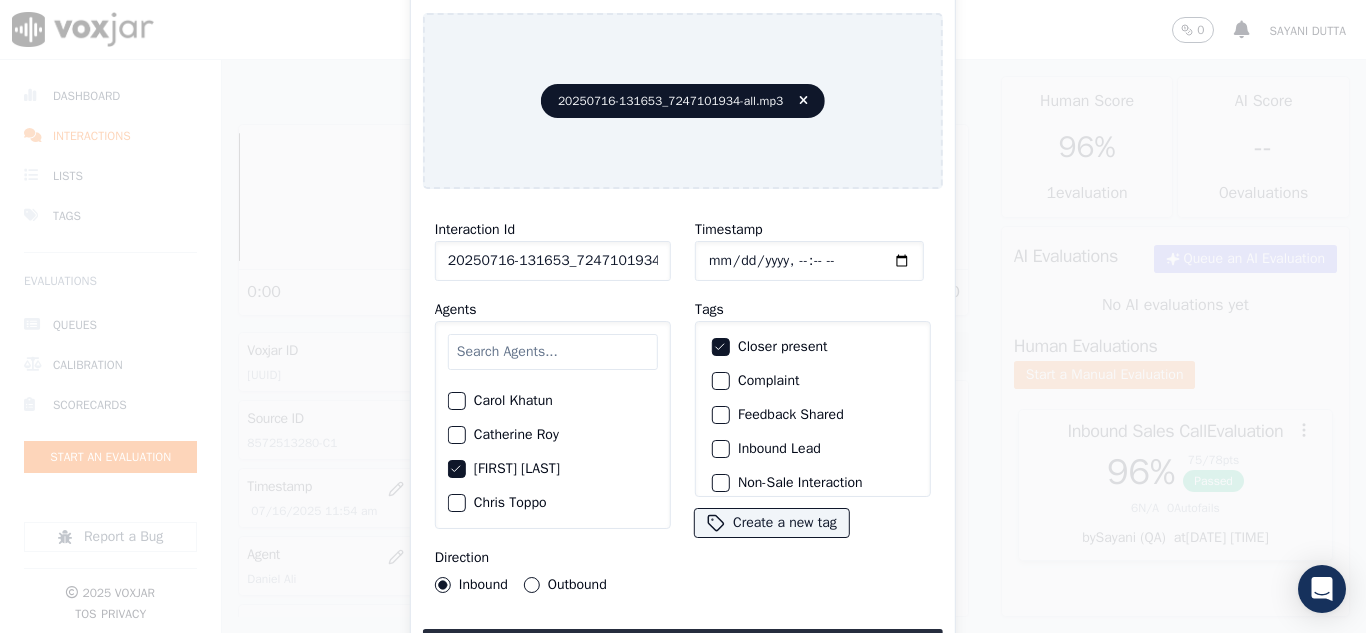 click on "Inbound Lead" 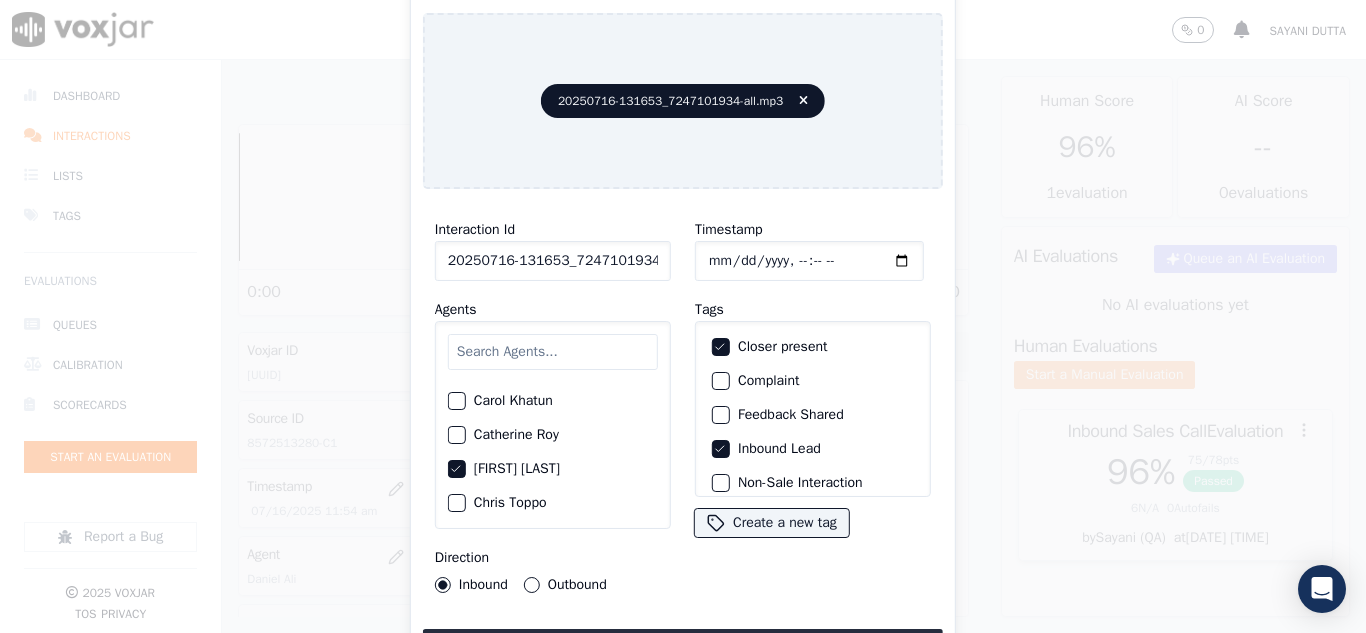 scroll, scrollTop: 173, scrollLeft: 0, axis: vertical 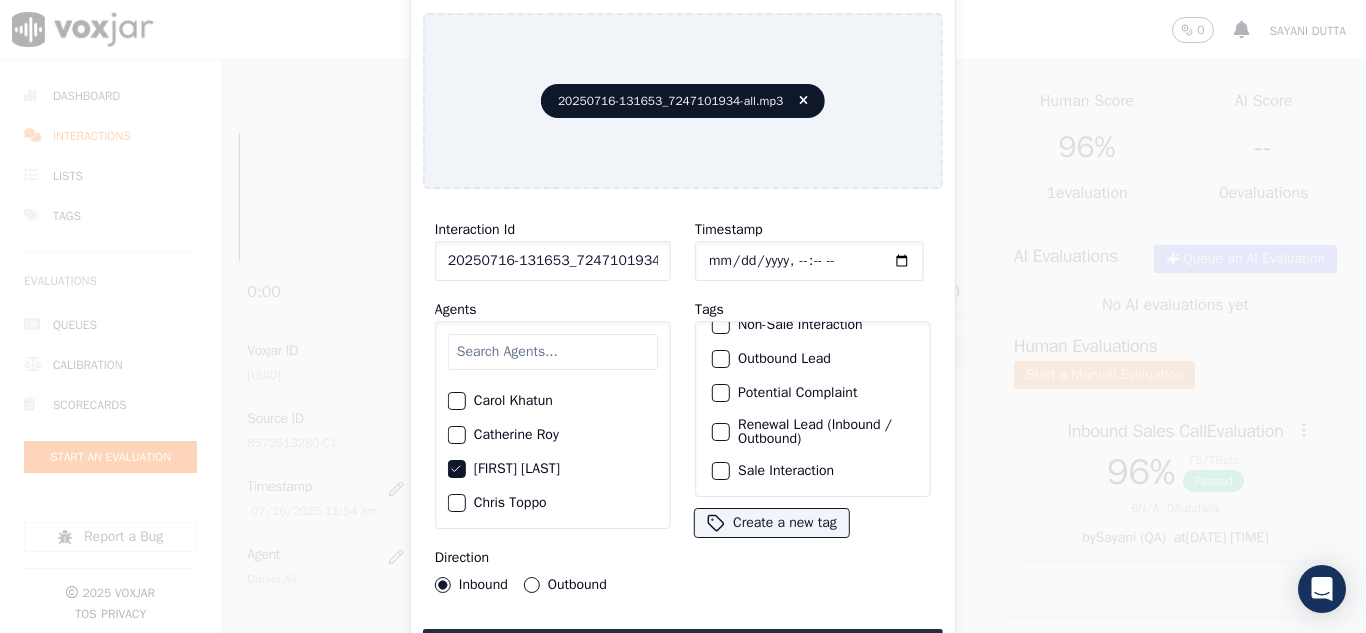 click on "Sale Interaction" 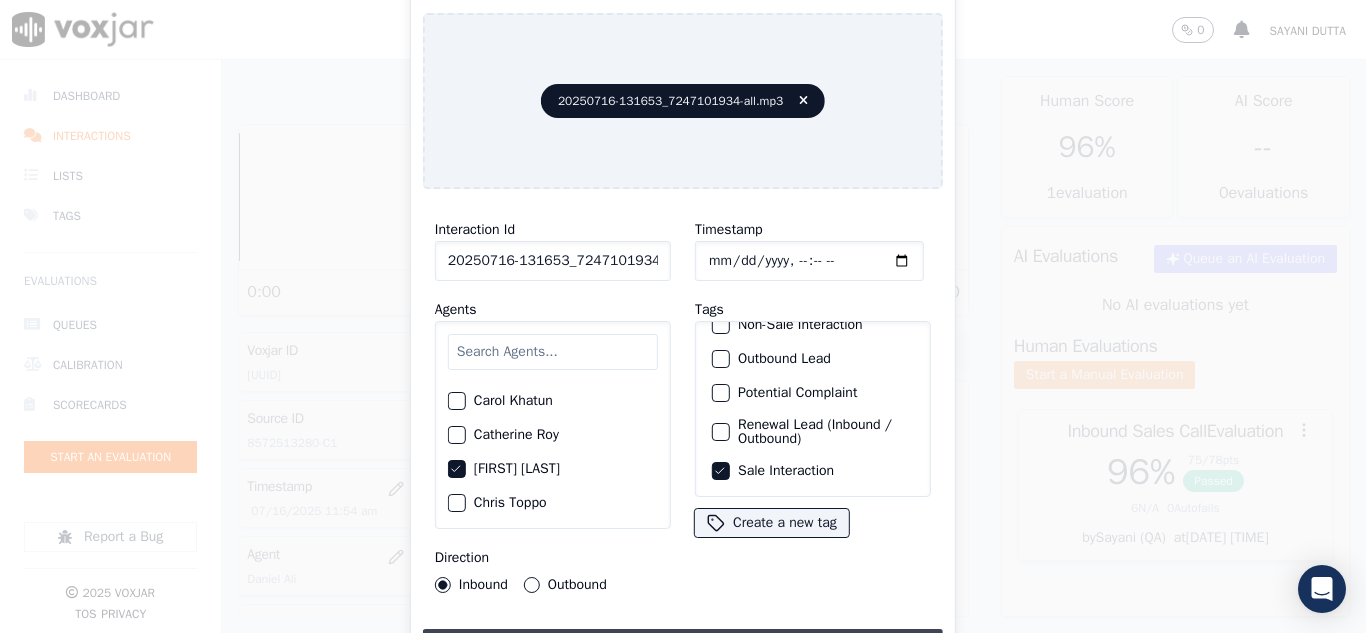 click on "Upload interaction to start evaluation" at bounding box center [683, 647] 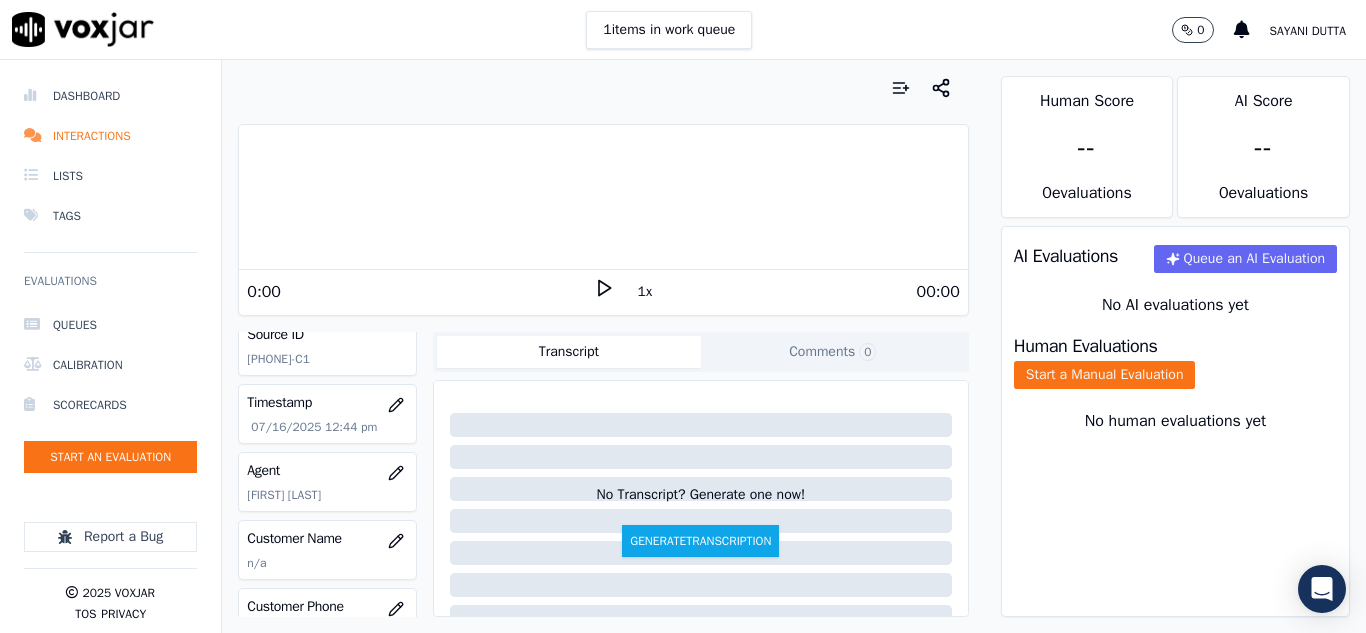scroll, scrollTop: 300, scrollLeft: 0, axis: vertical 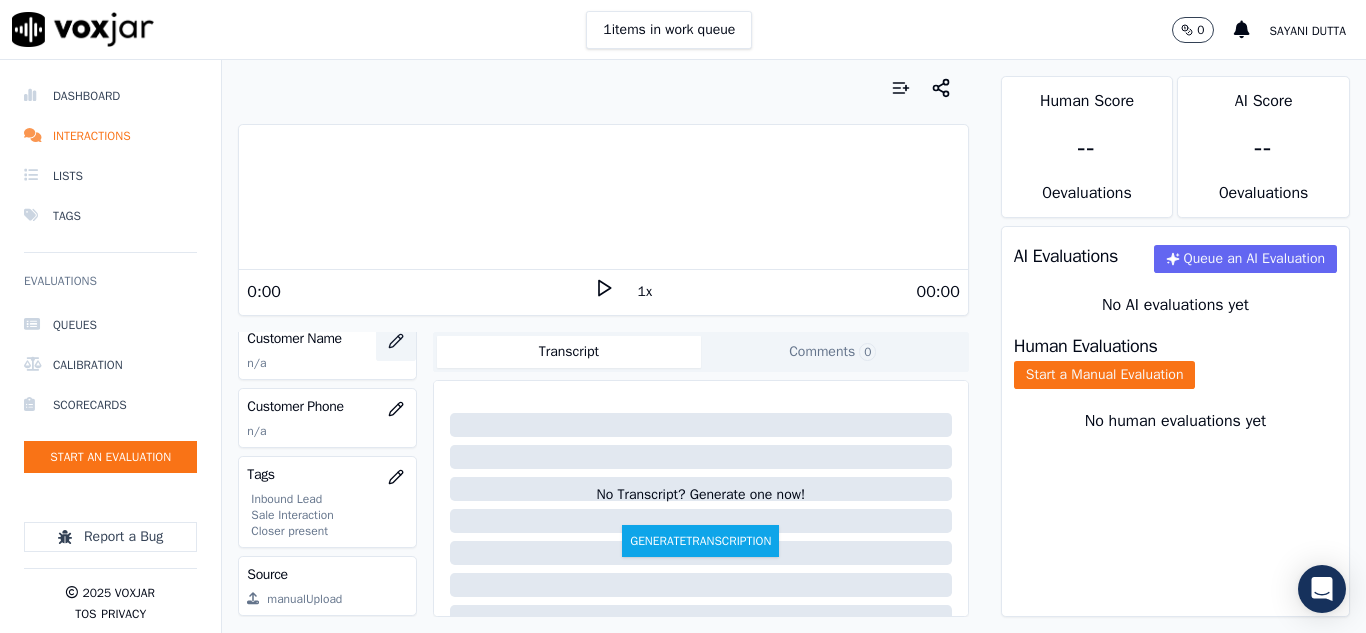 click 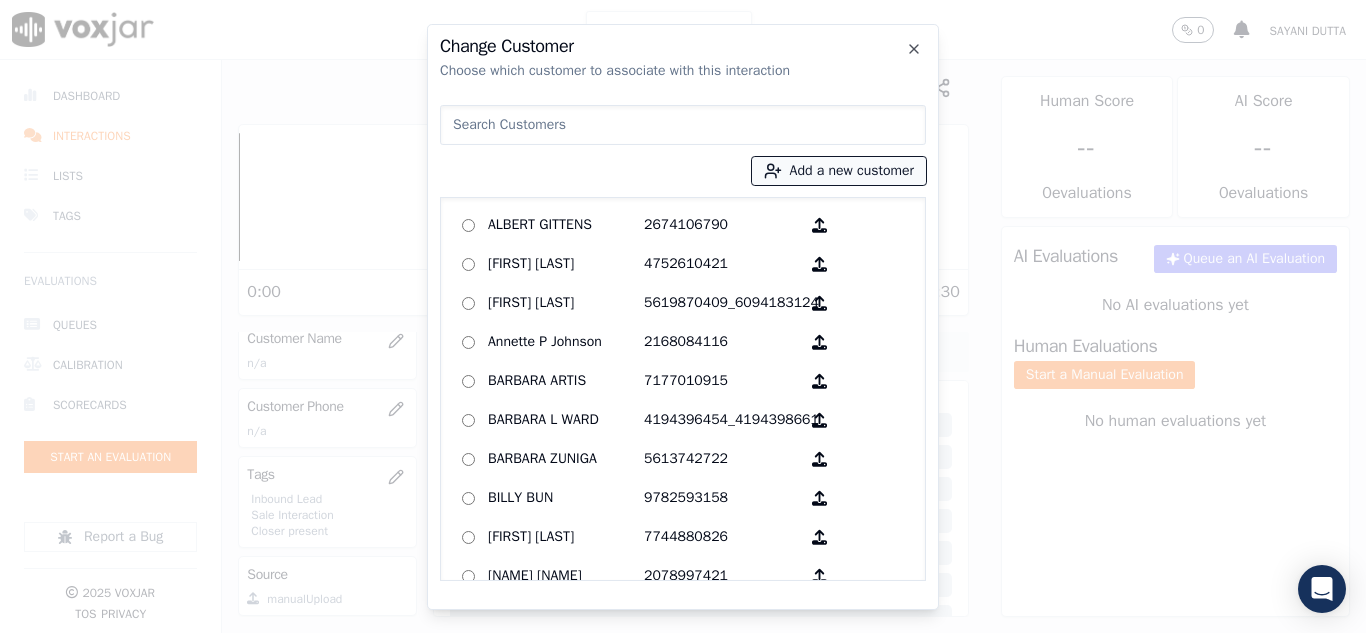 click on "Add a new customer" at bounding box center [839, 171] 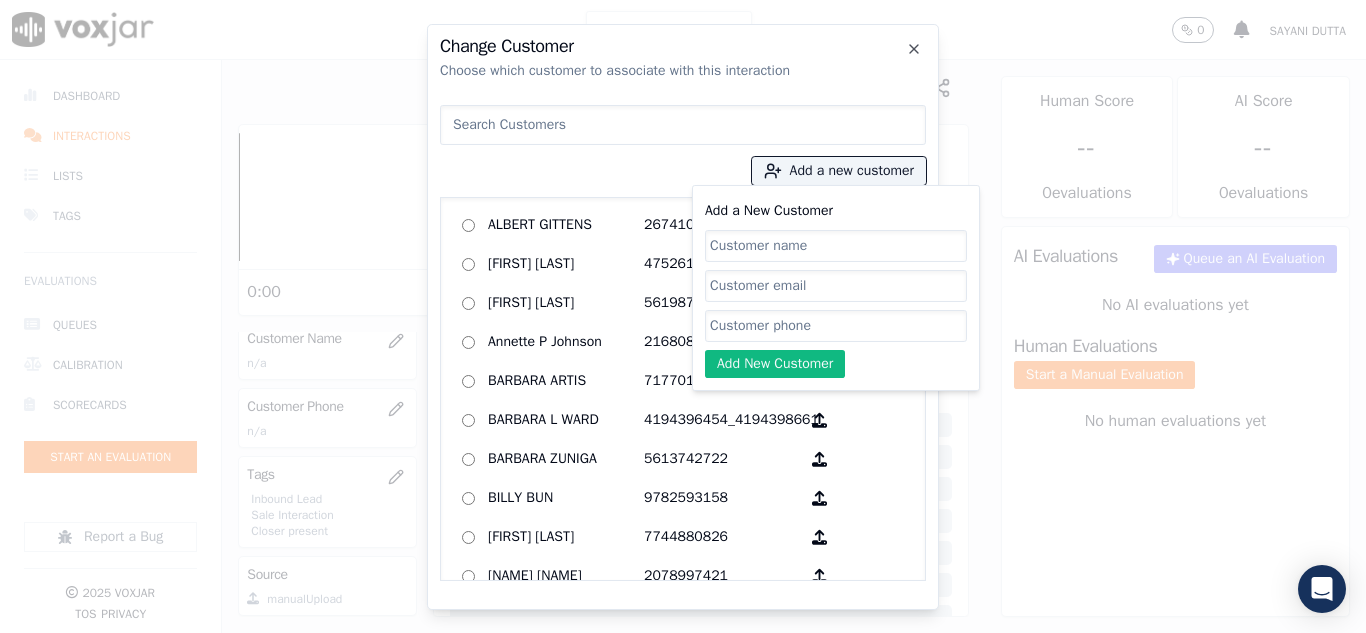 click on "Add a New Customer" 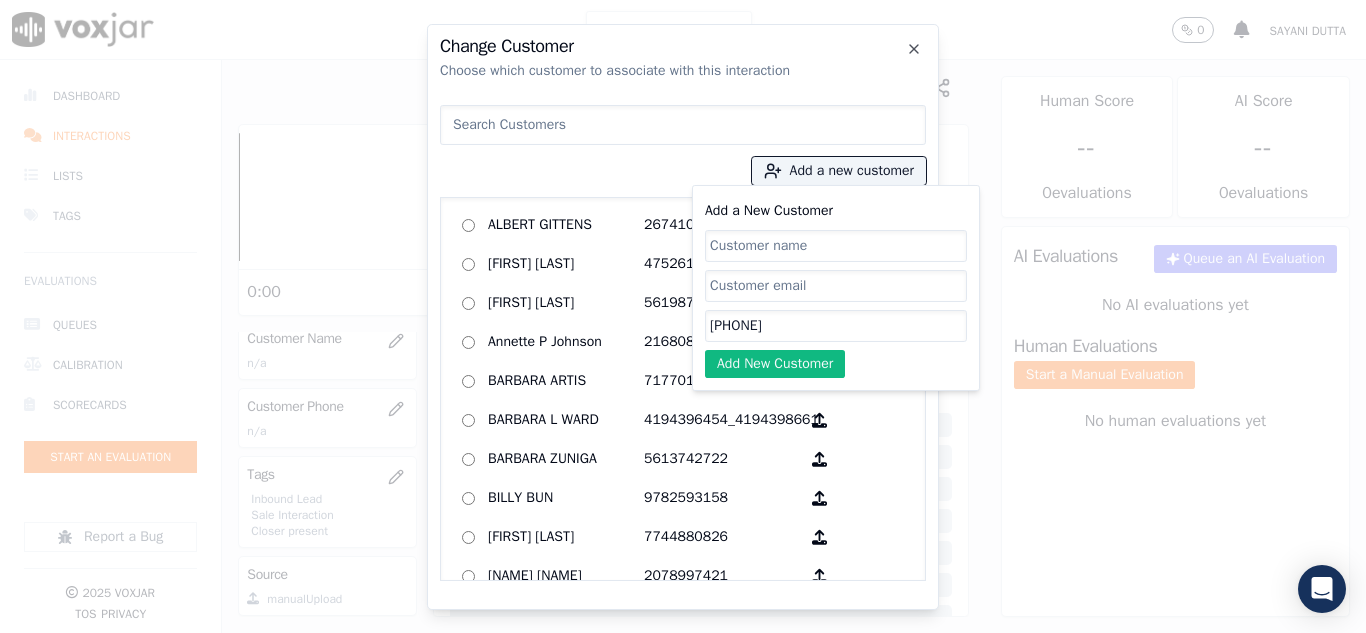 type on "[PHONE]" 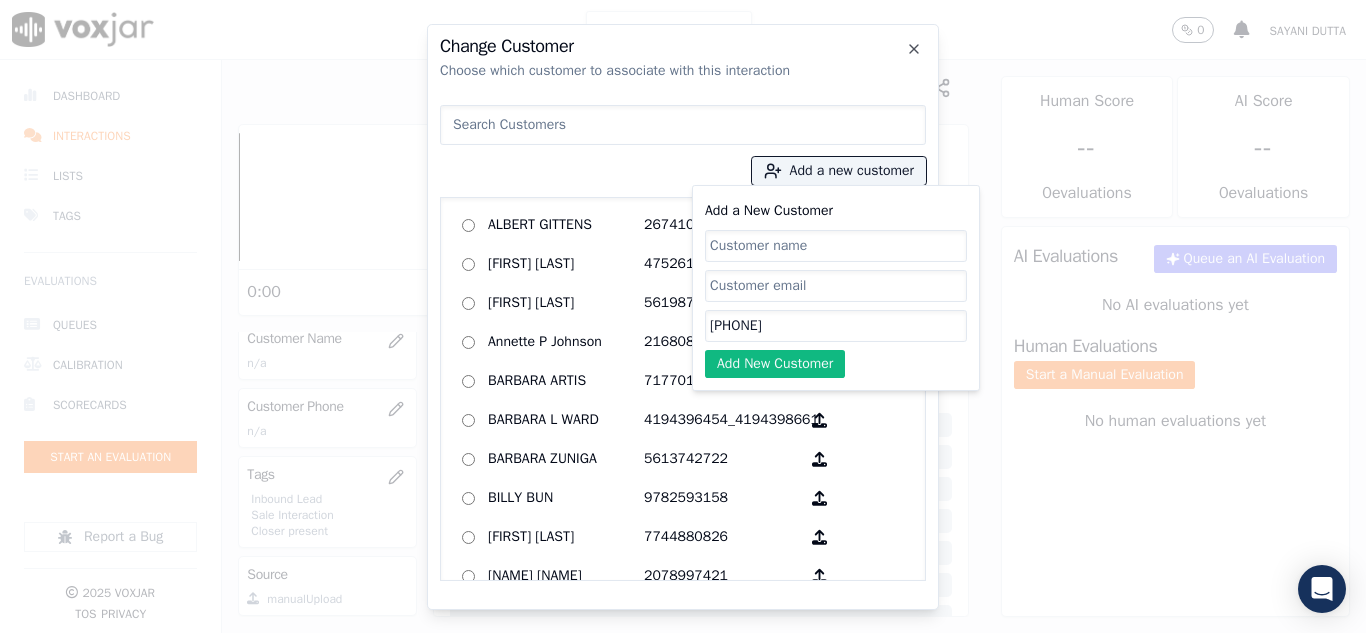 click on "Add a New Customer         7247101934   Add New Customer" at bounding box center (836, 288) 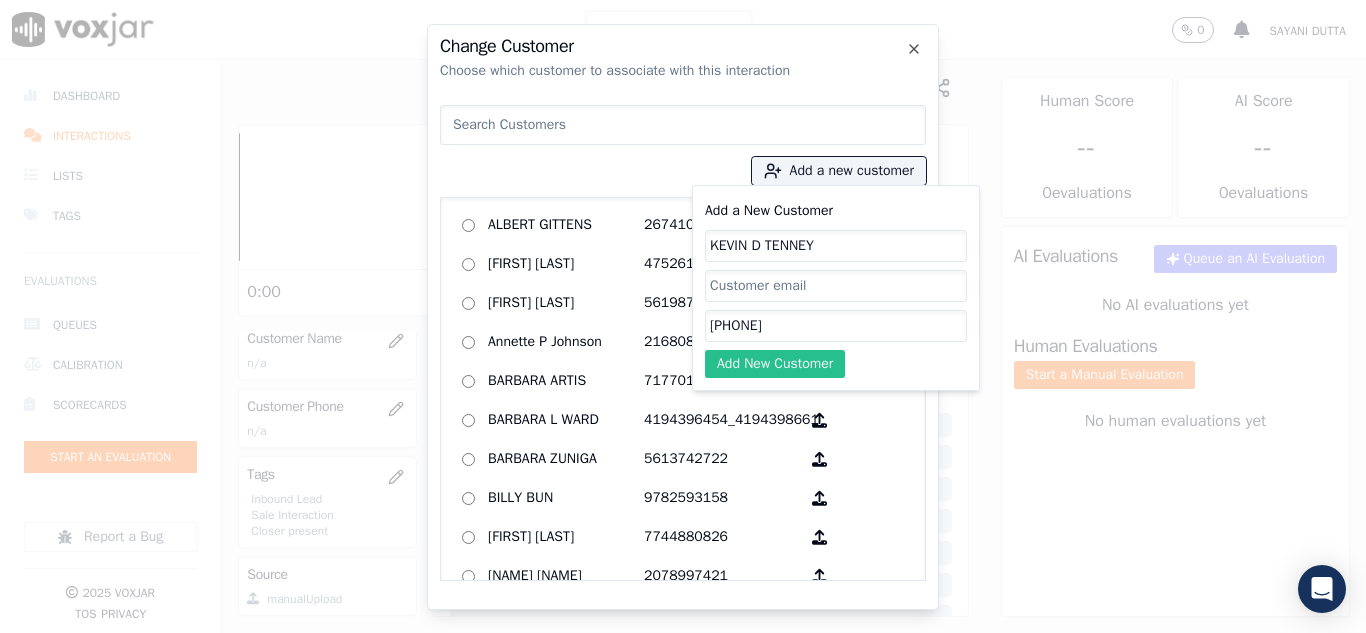 type on "KEVIN D TENNEY" 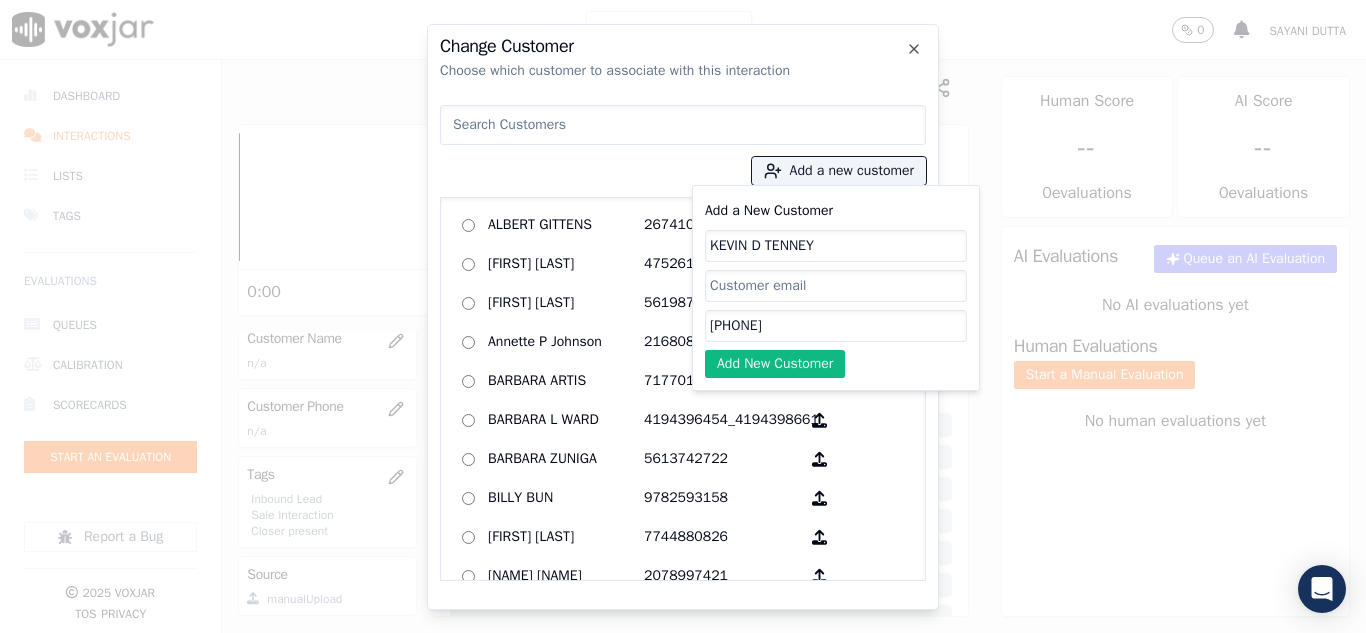 click on "Add New Customer" 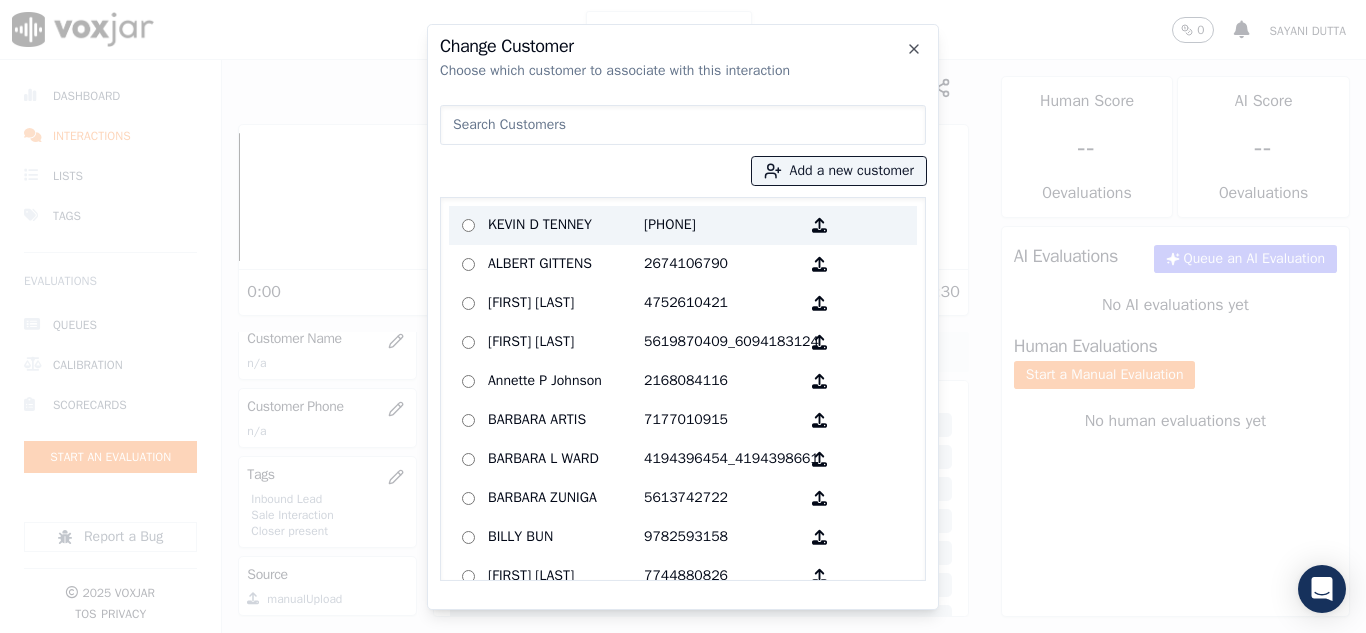 click on "KEVIN D TENNEY" at bounding box center (566, 225) 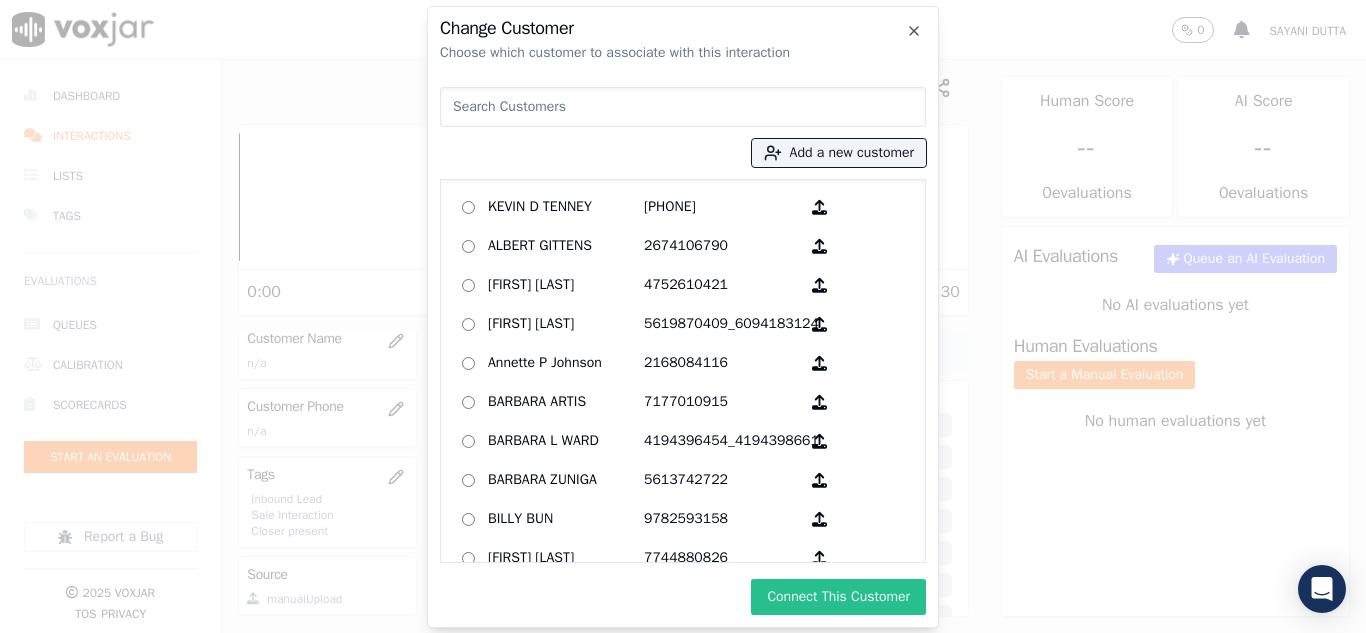 click on "Connect This Customer" at bounding box center (838, 597) 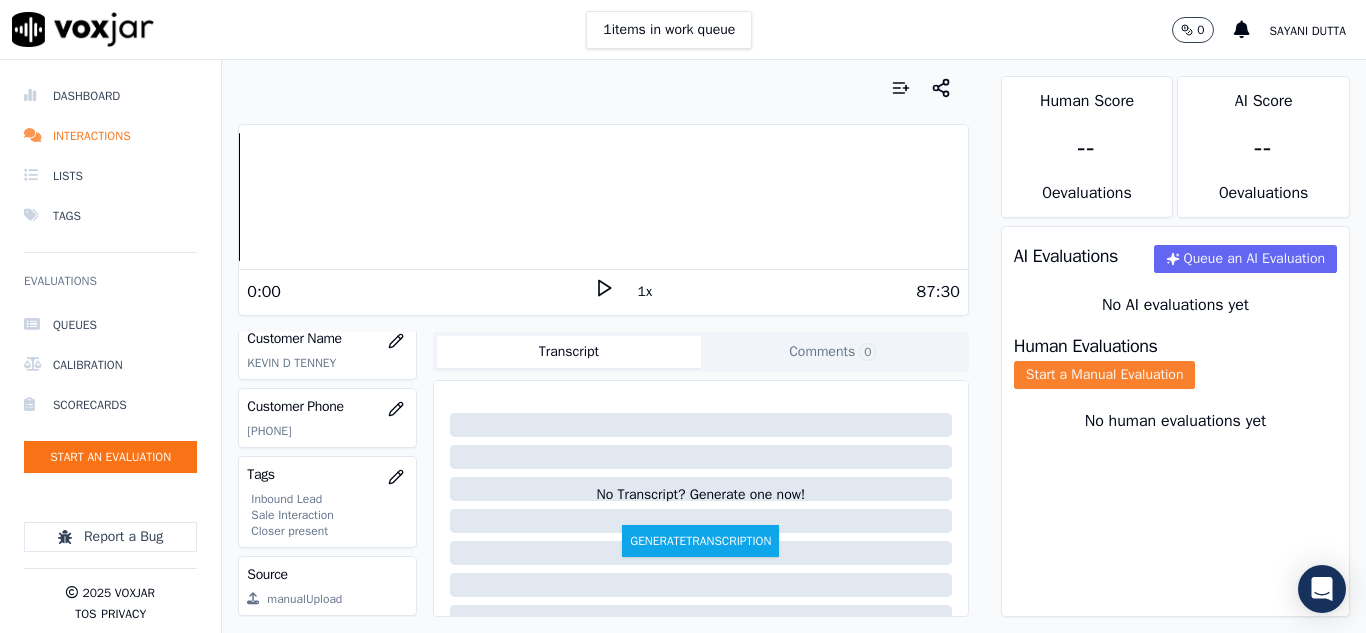 click on "Start a Manual Evaluation" 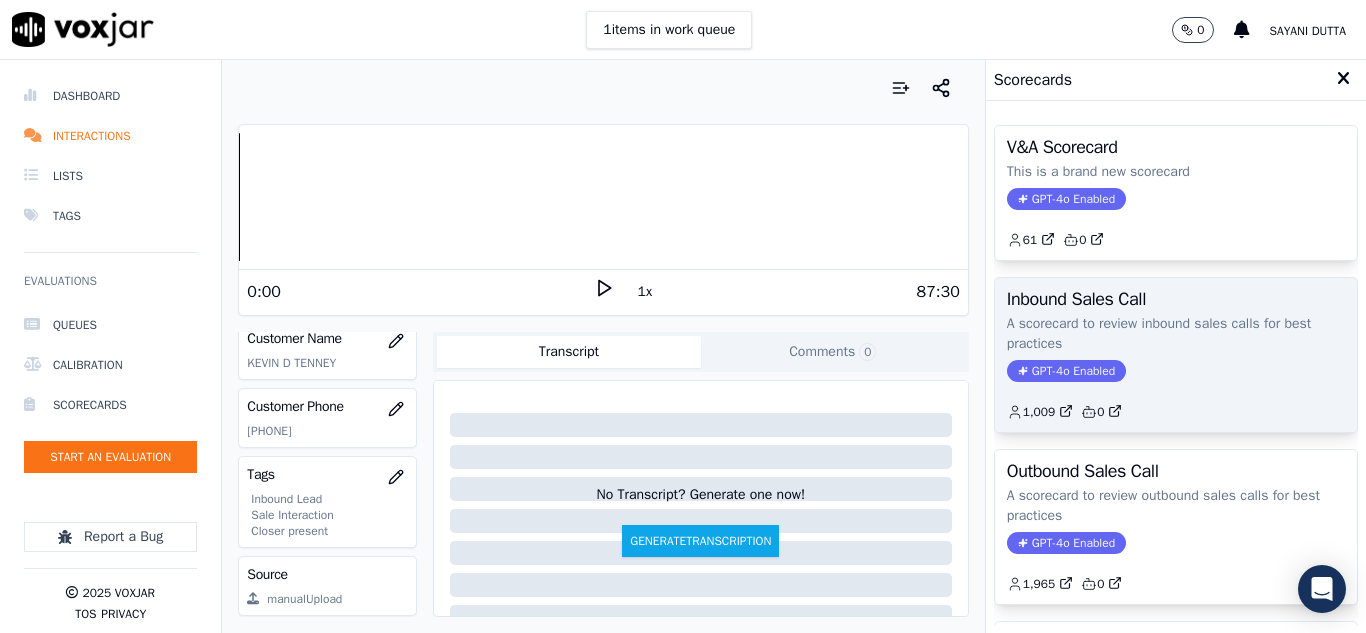 click on "Inbound Sales Call   A scorecard to review inbound sales calls for best practices     GPT-4o Enabled       1,009         0" at bounding box center (1176, 355) 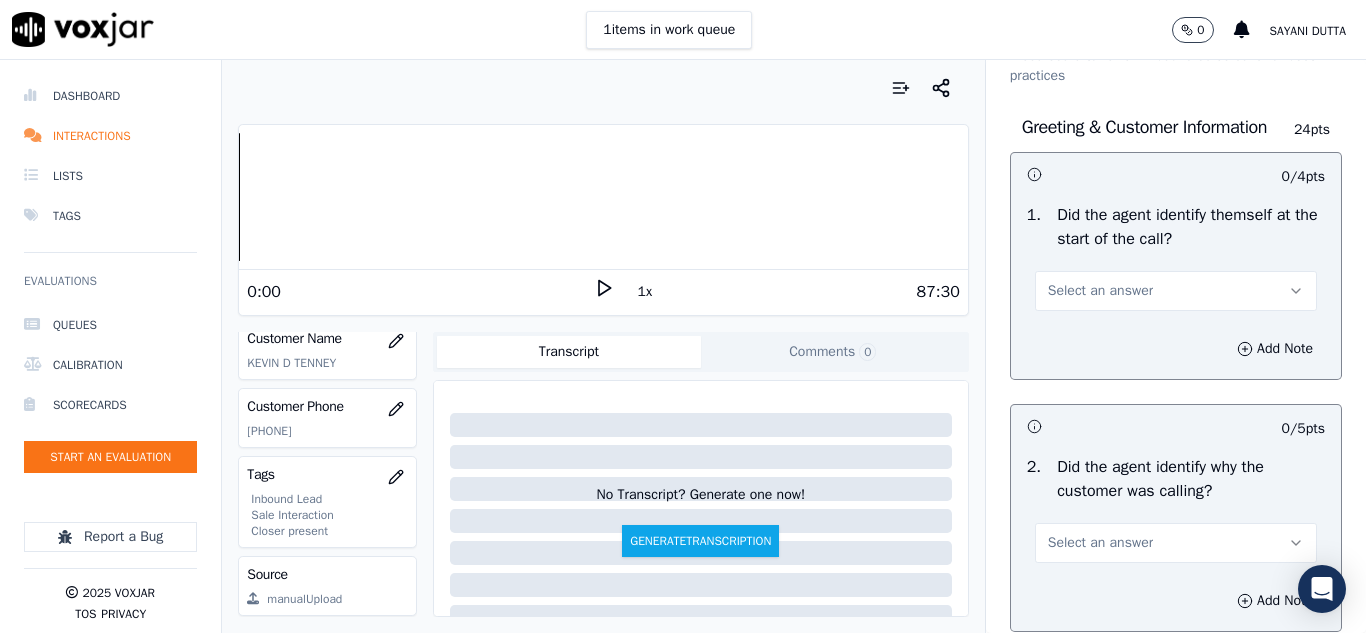 scroll, scrollTop: 200, scrollLeft: 0, axis: vertical 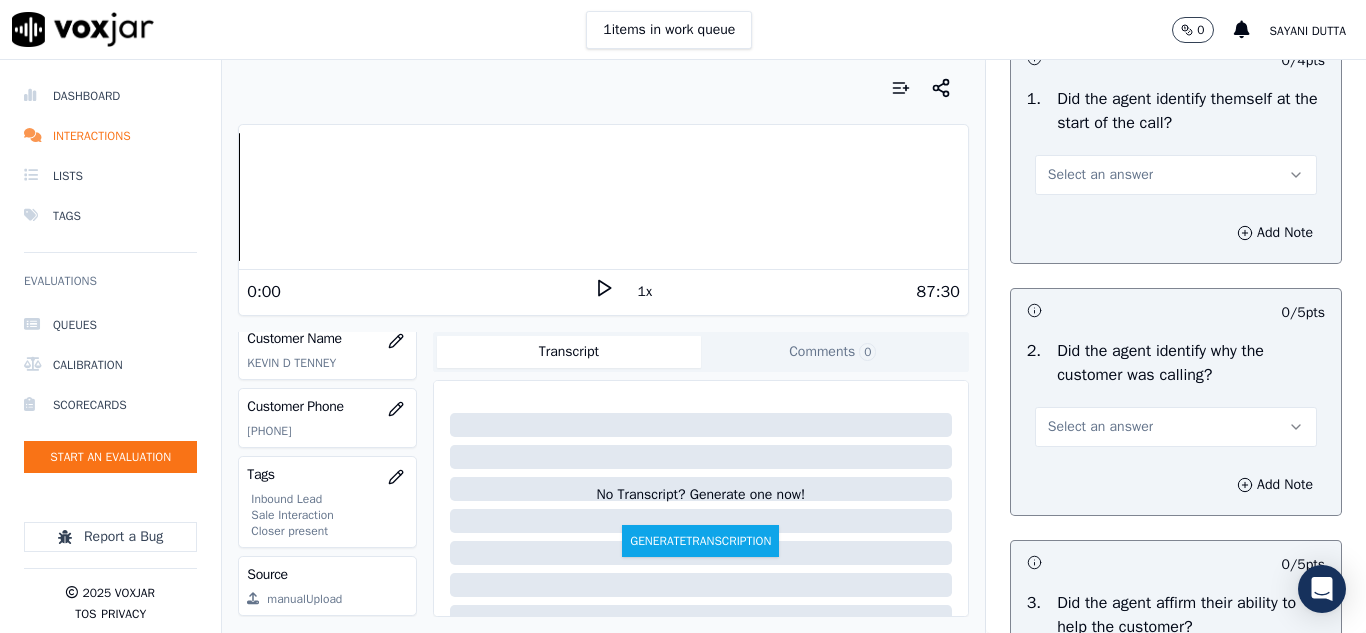 click on "Select an answer" at bounding box center (1176, 175) 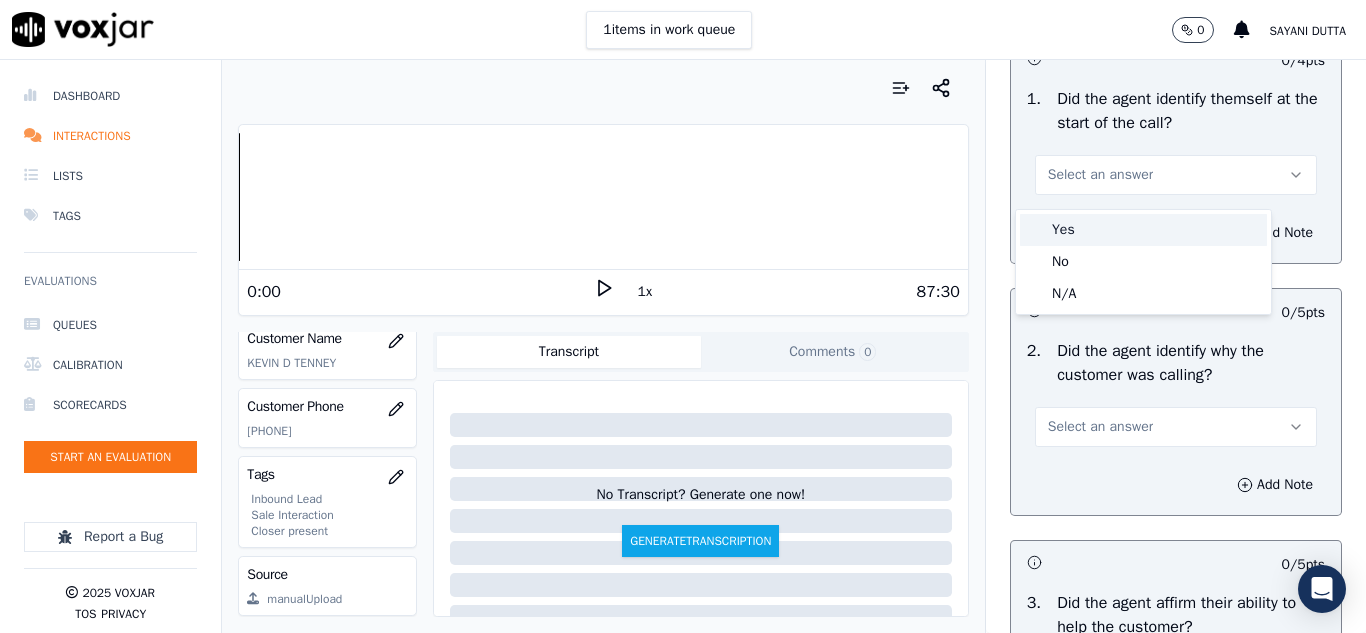 click on "Yes" at bounding box center [1143, 230] 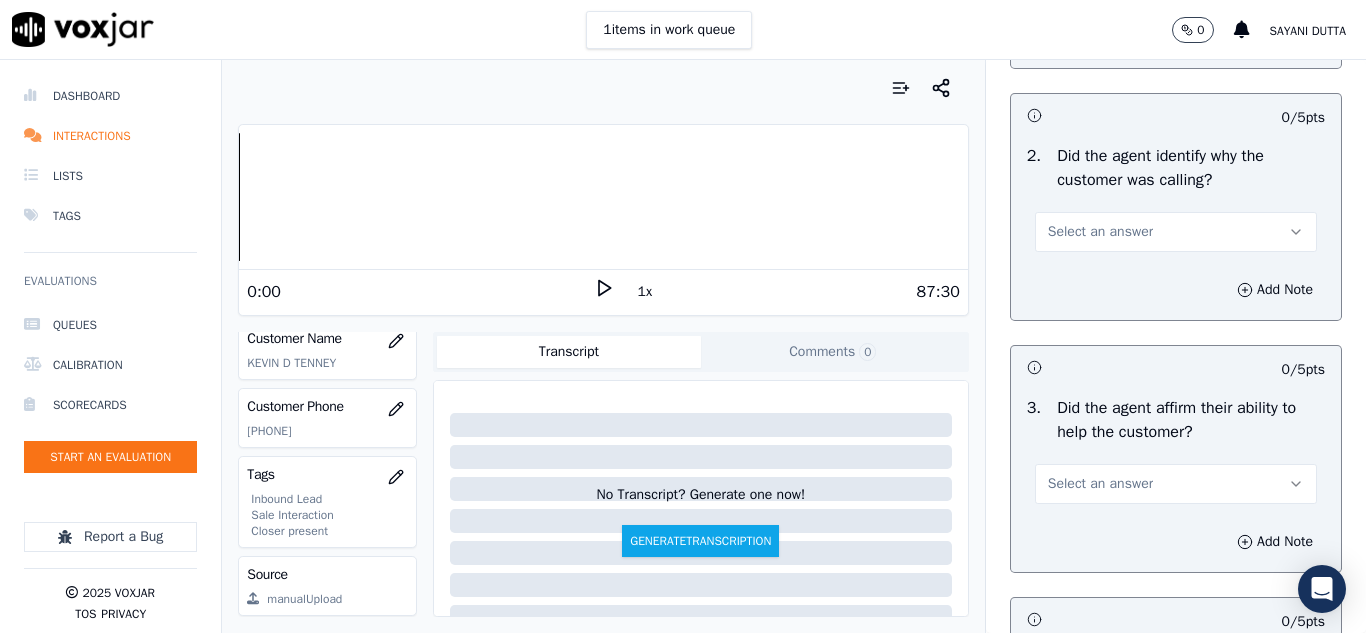 scroll, scrollTop: 400, scrollLeft: 0, axis: vertical 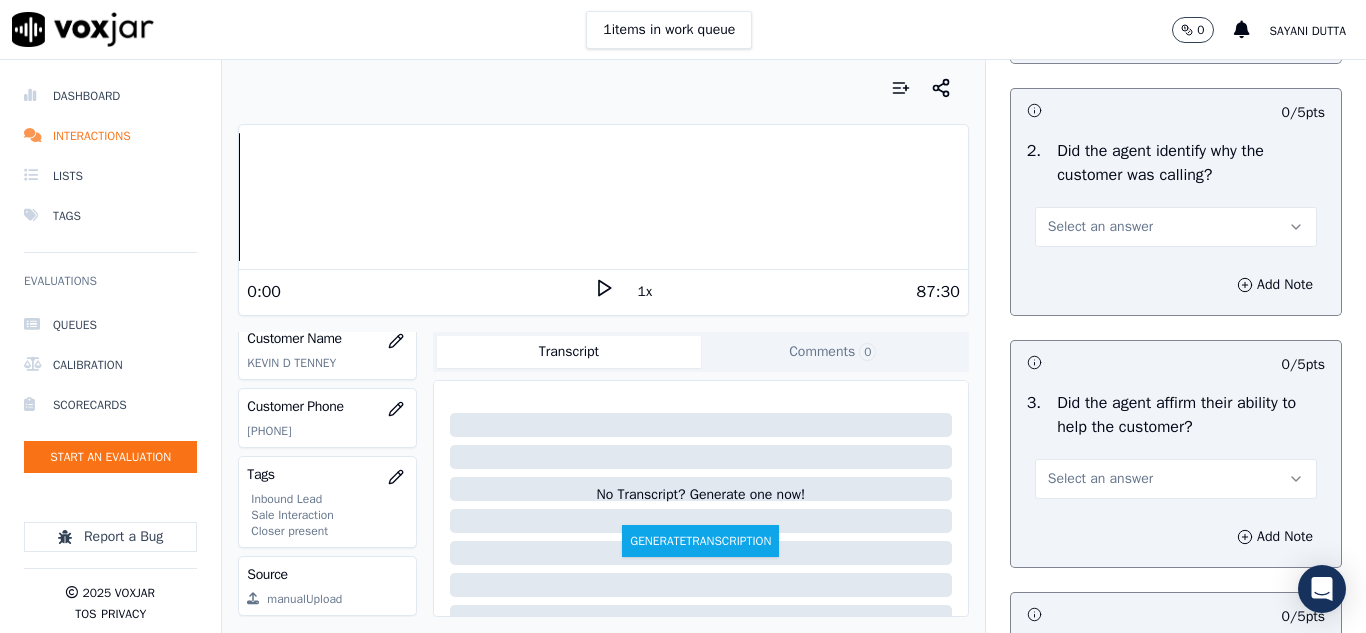 click on "Select an answer" at bounding box center (1100, 227) 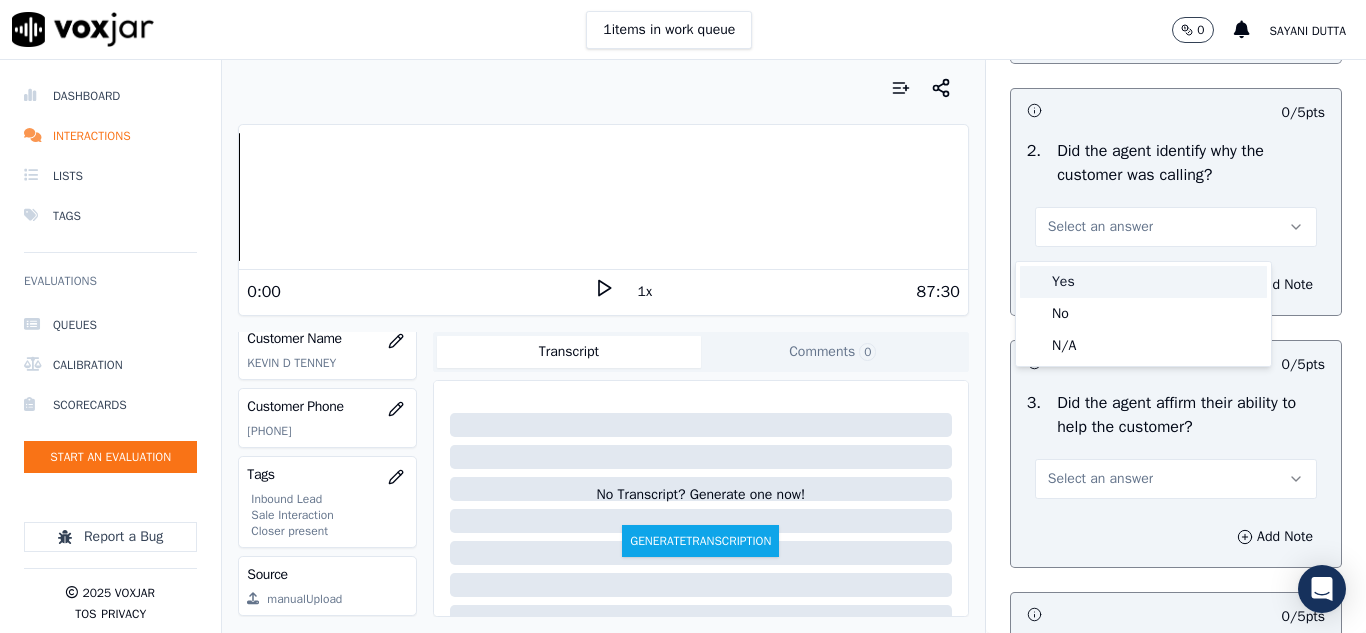 click on "Yes" at bounding box center (1143, 282) 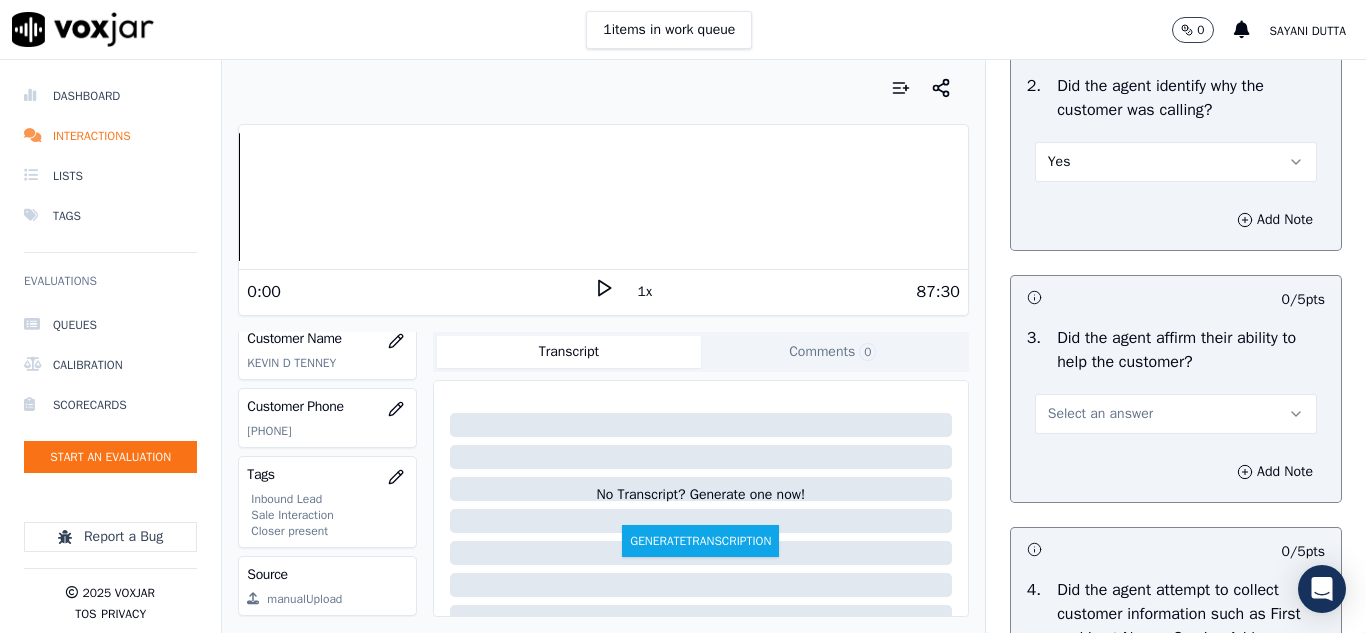 scroll, scrollTop: 500, scrollLeft: 0, axis: vertical 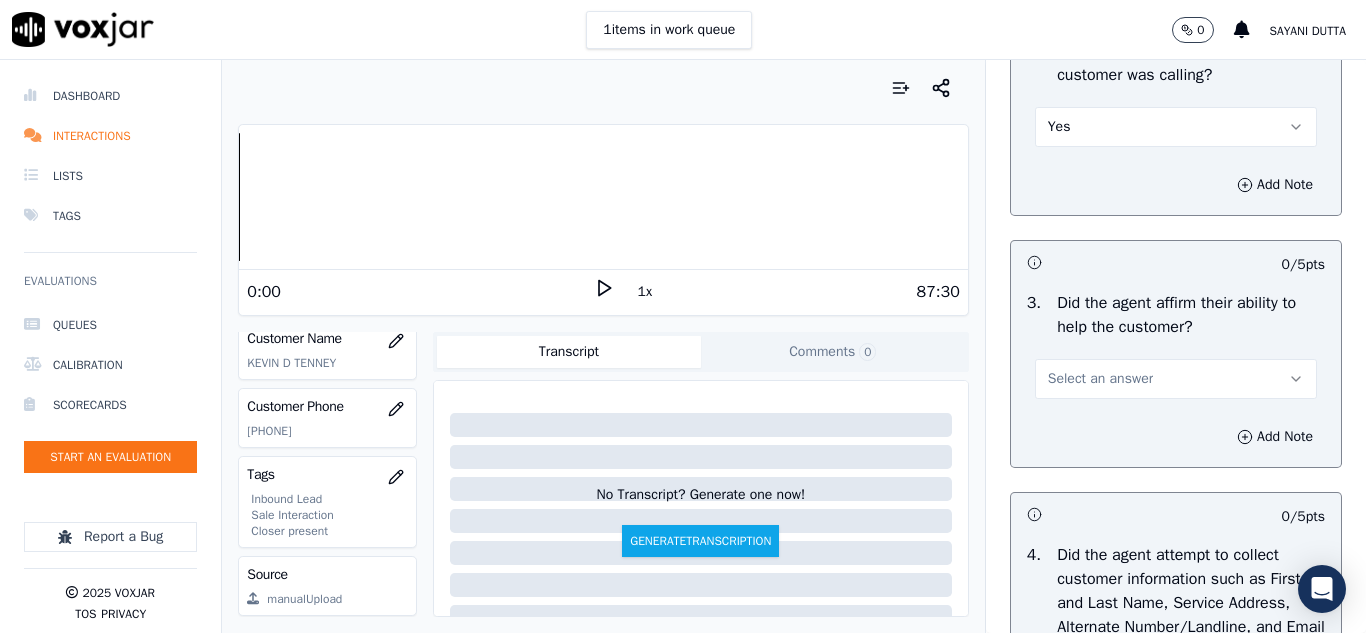 click on "Select an answer" at bounding box center (1100, 379) 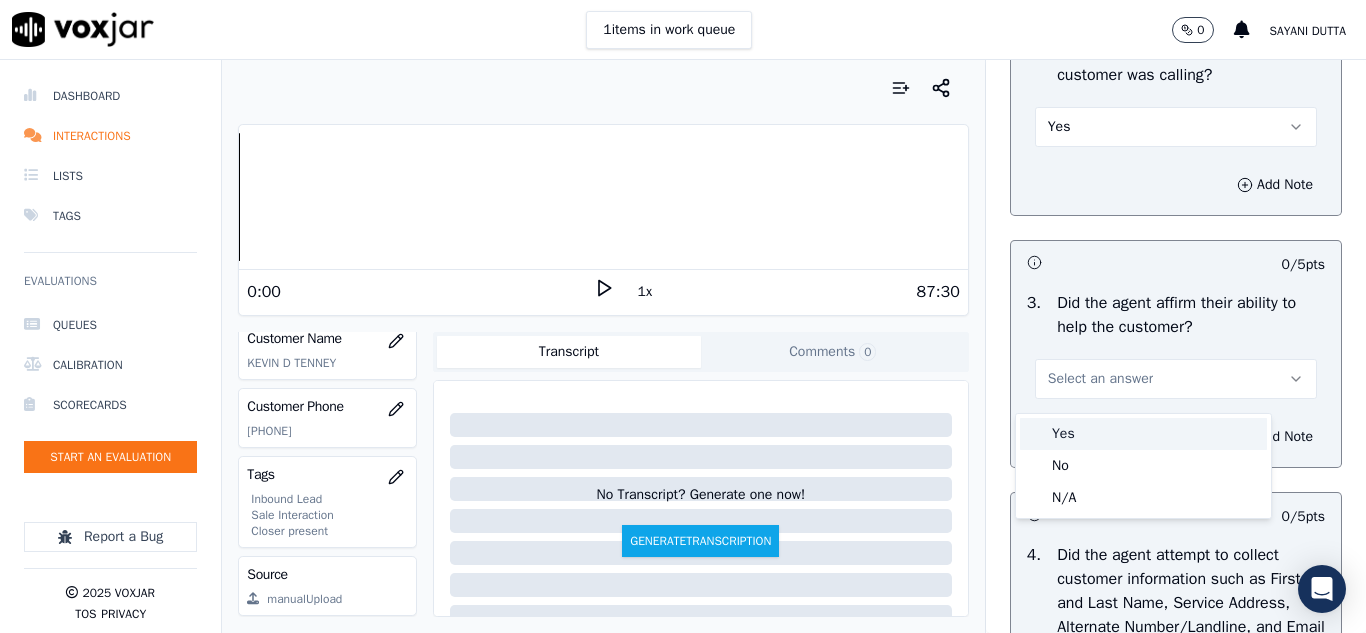 click on "Yes" at bounding box center [1143, 434] 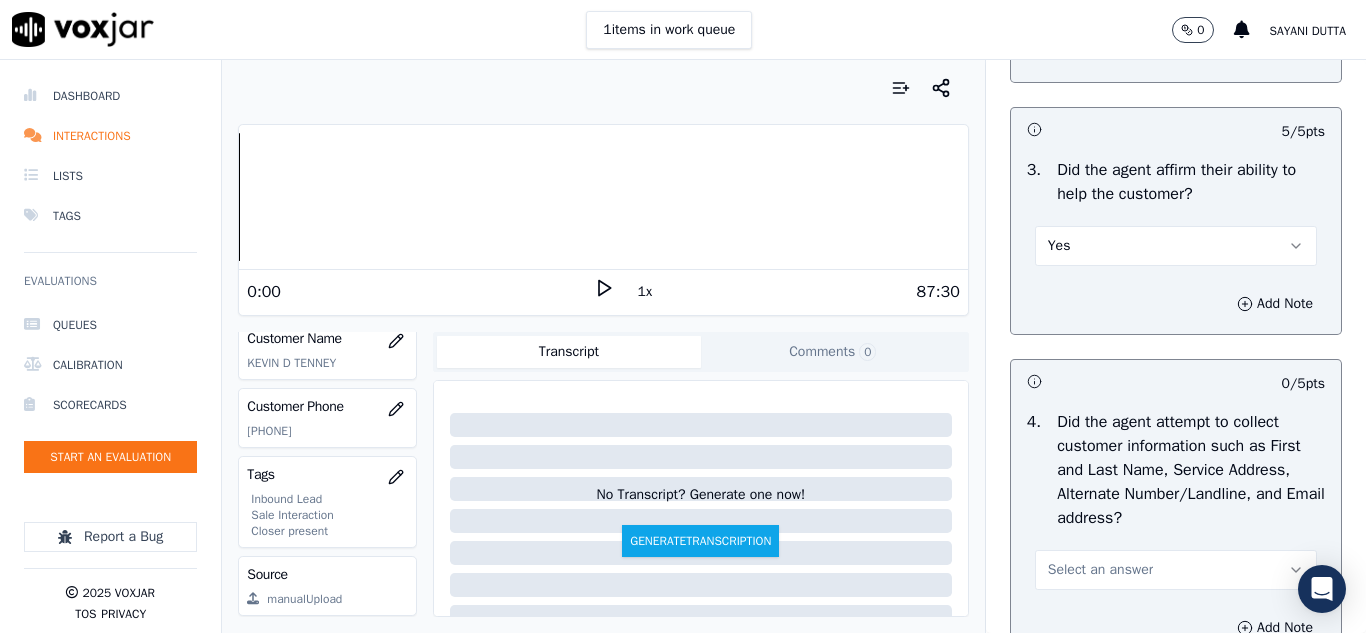 scroll, scrollTop: 900, scrollLeft: 0, axis: vertical 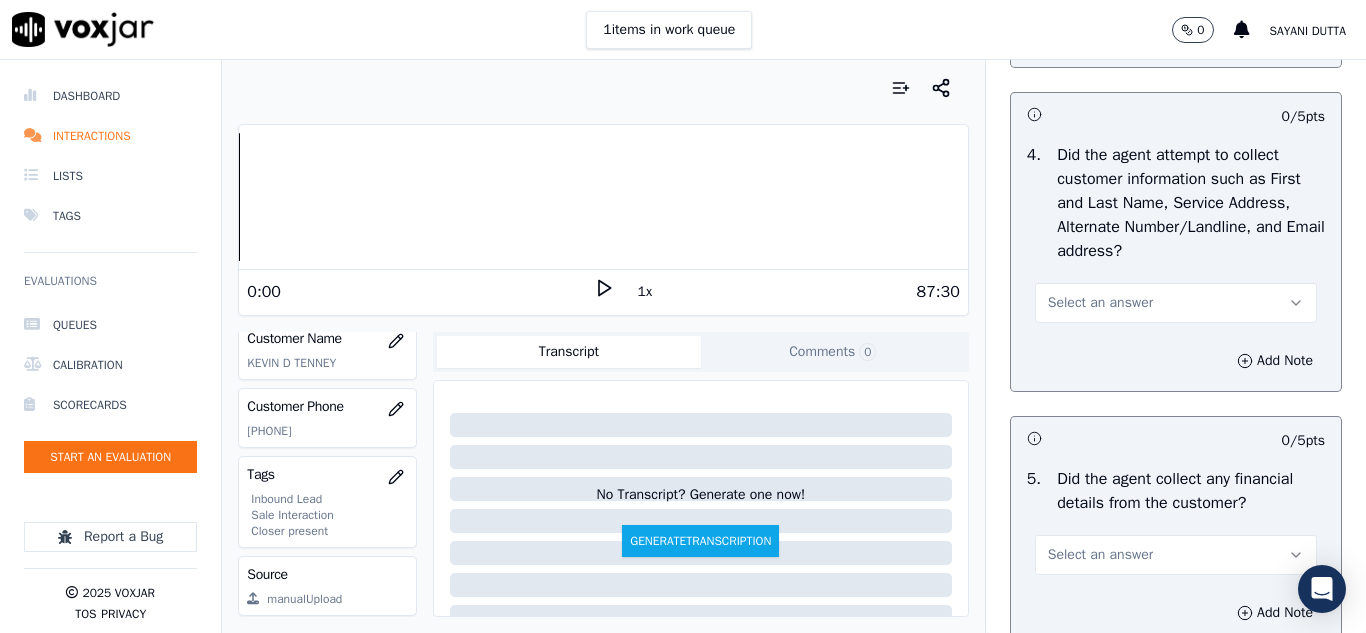 click on "Select an answer" at bounding box center [1100, 303] 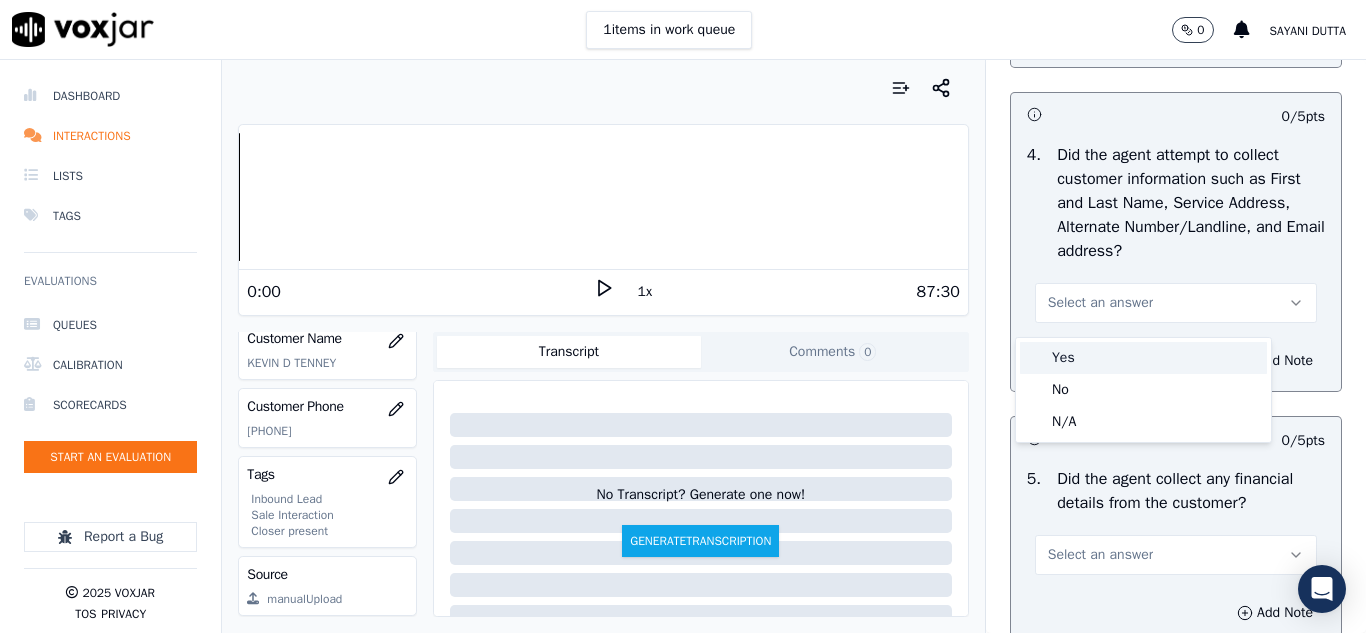 click on "Yes" at bounding box center (1143, 358) 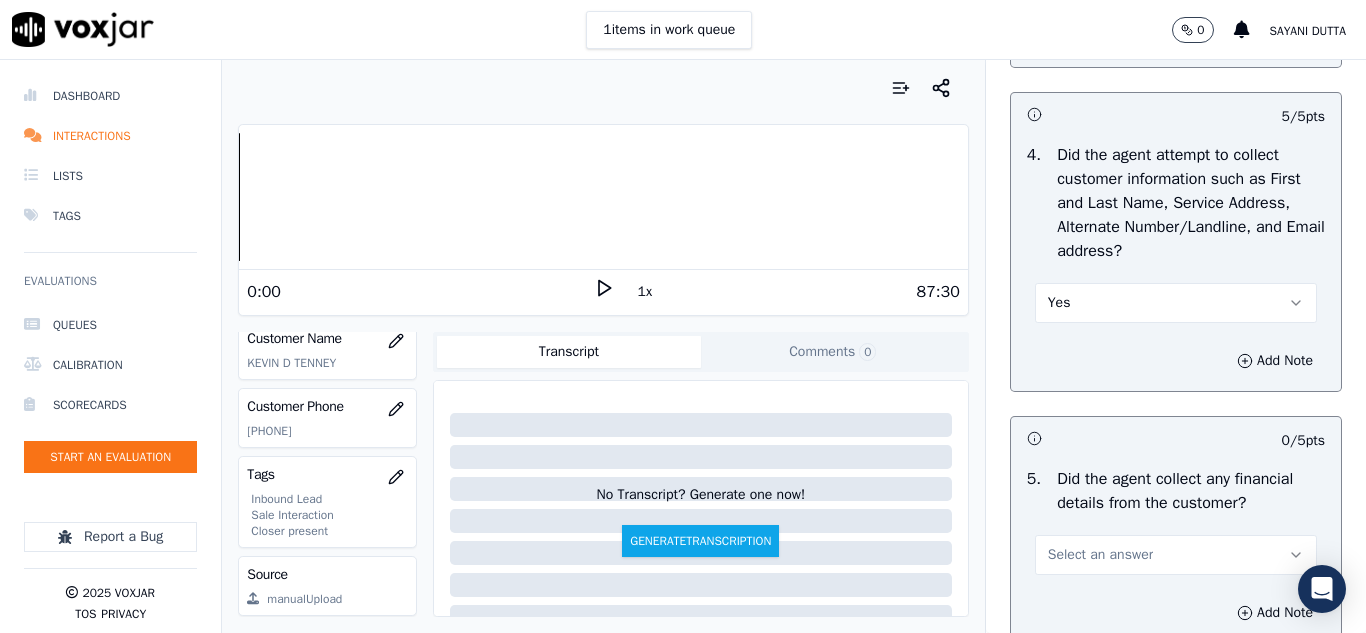 scroll, scrollTop: 1100, scrollLeft: 0, axis: vertical 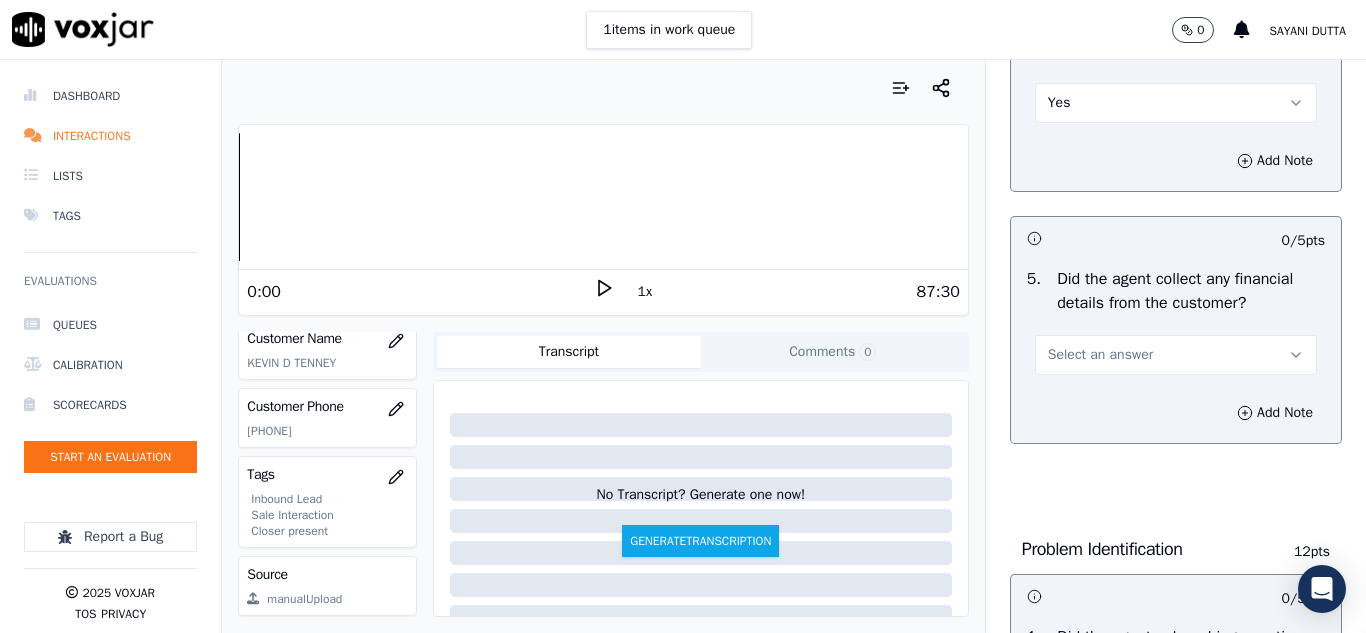 drag, startPoint x: 1075, startPoint y: 362, endPoint x: 1086, endPoint y: 381, distance: 21.954498 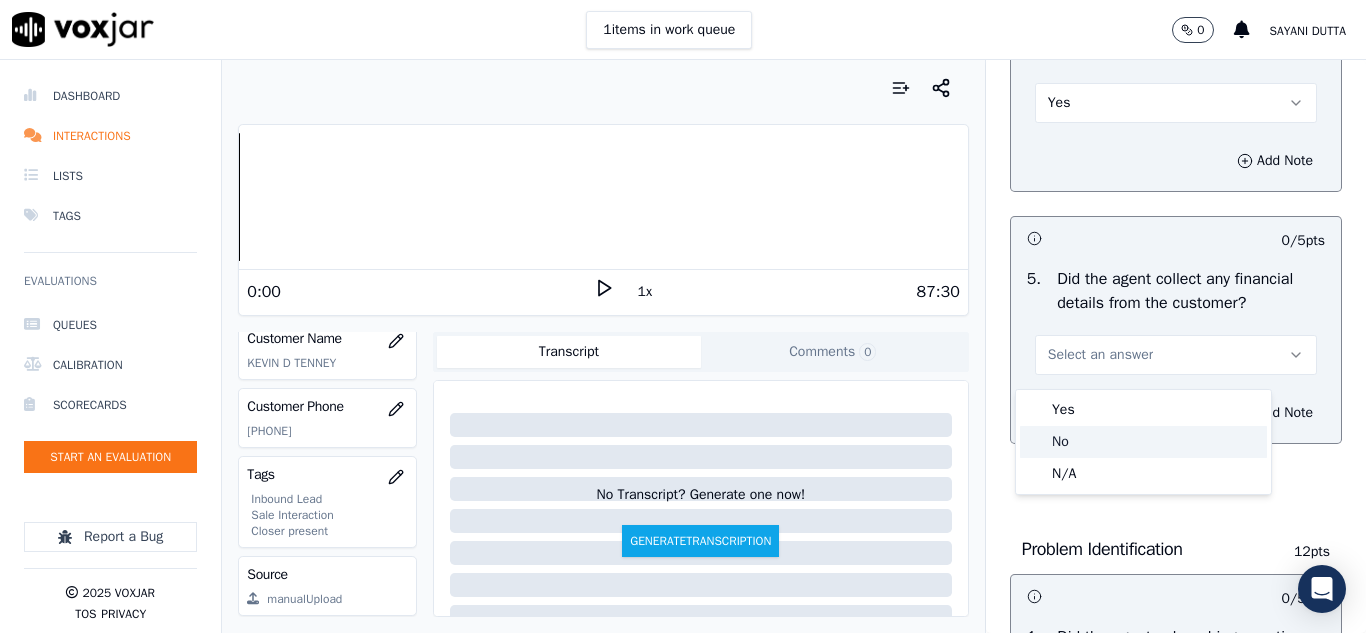 click on "No" 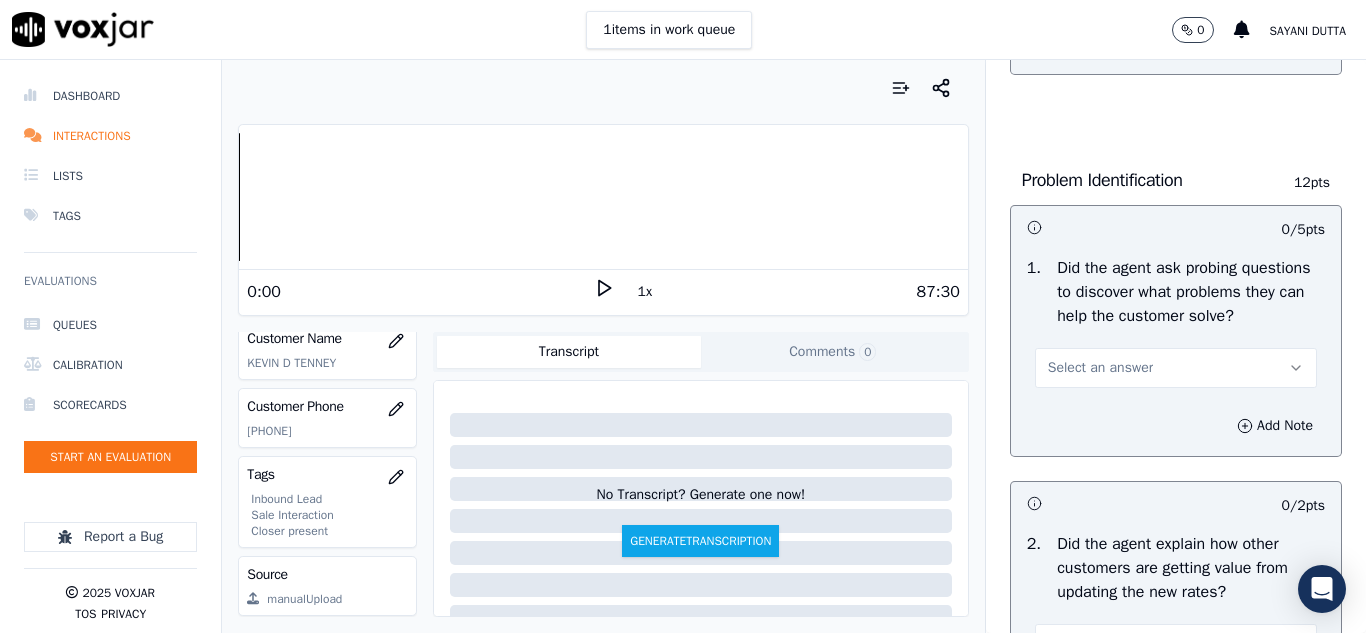 scroll, scrollTop: 1500, scrollLeft: 0, axis: vertical 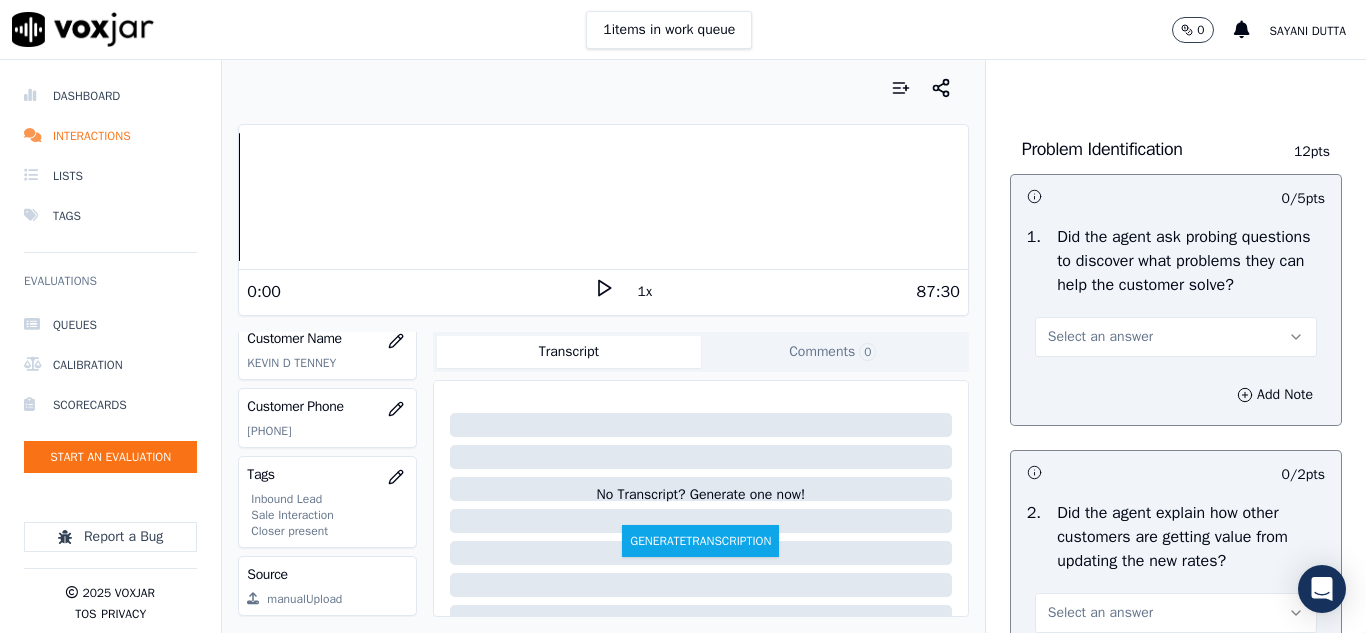 click on "Select an answer" at bounding box center [1100, 337] 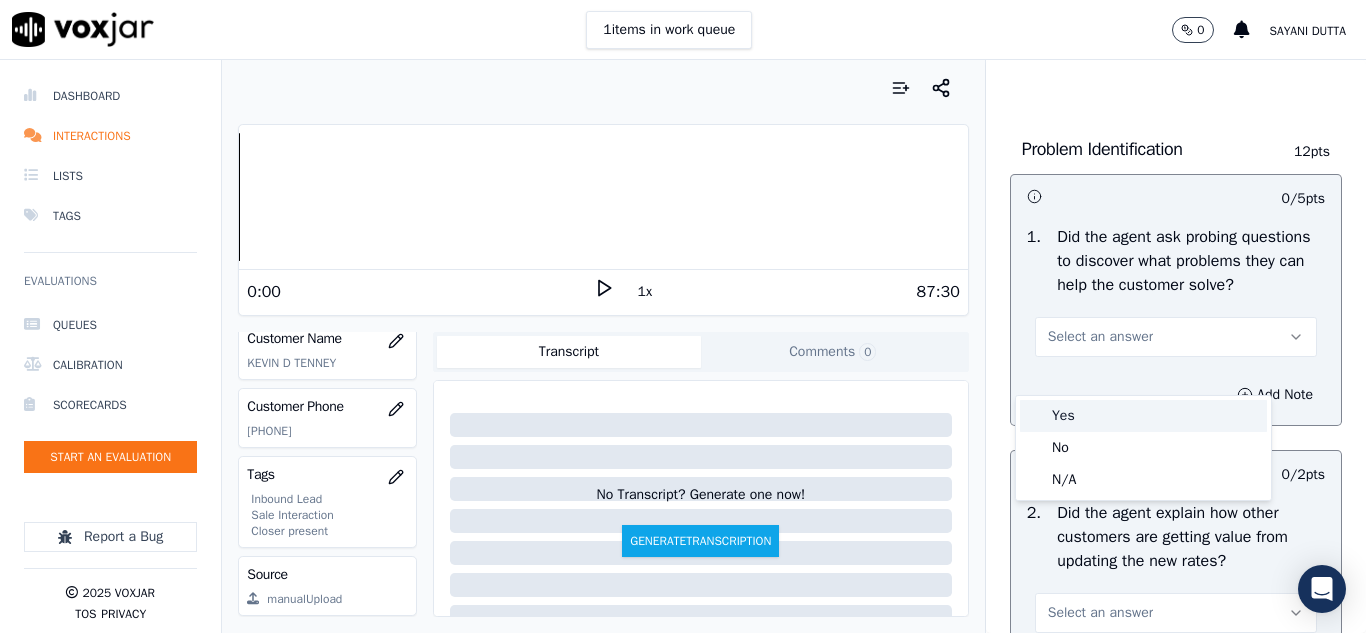 click on "Yes" at bounding box center [1143, 416] 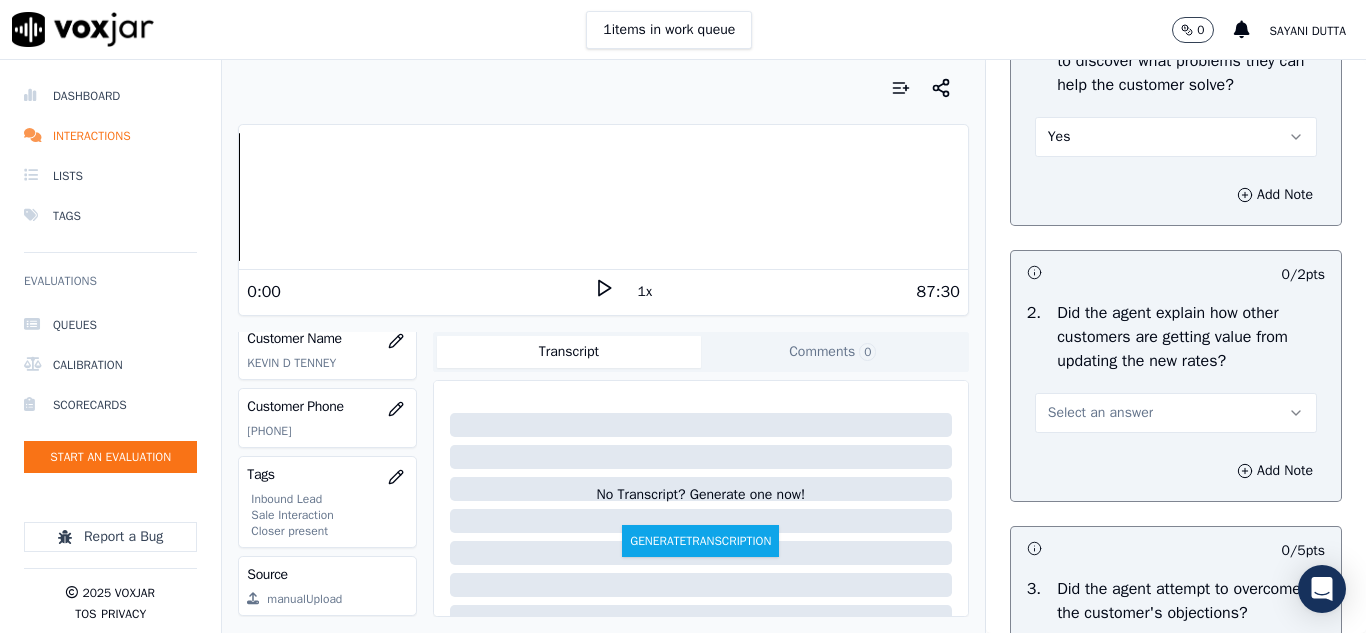 scroll, scrollTop: 1900, scrollLeft: 0, axis: vertical 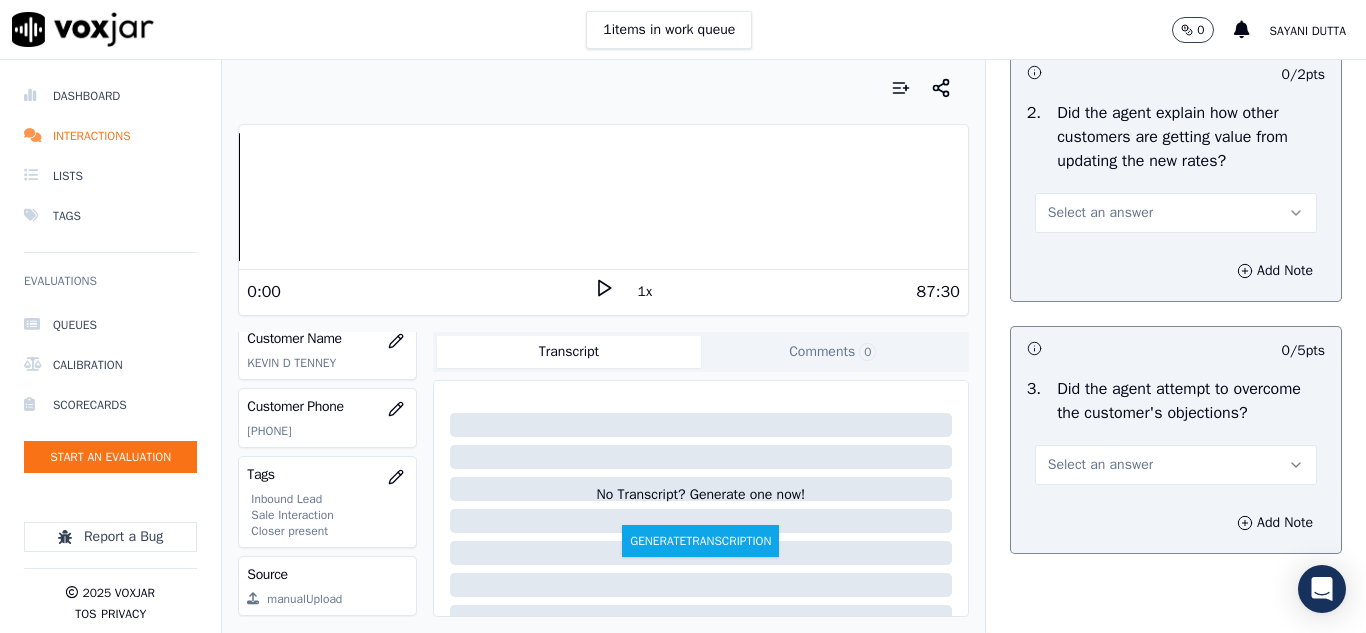 click on "Select an answer" at bounding box center (1100, 213) 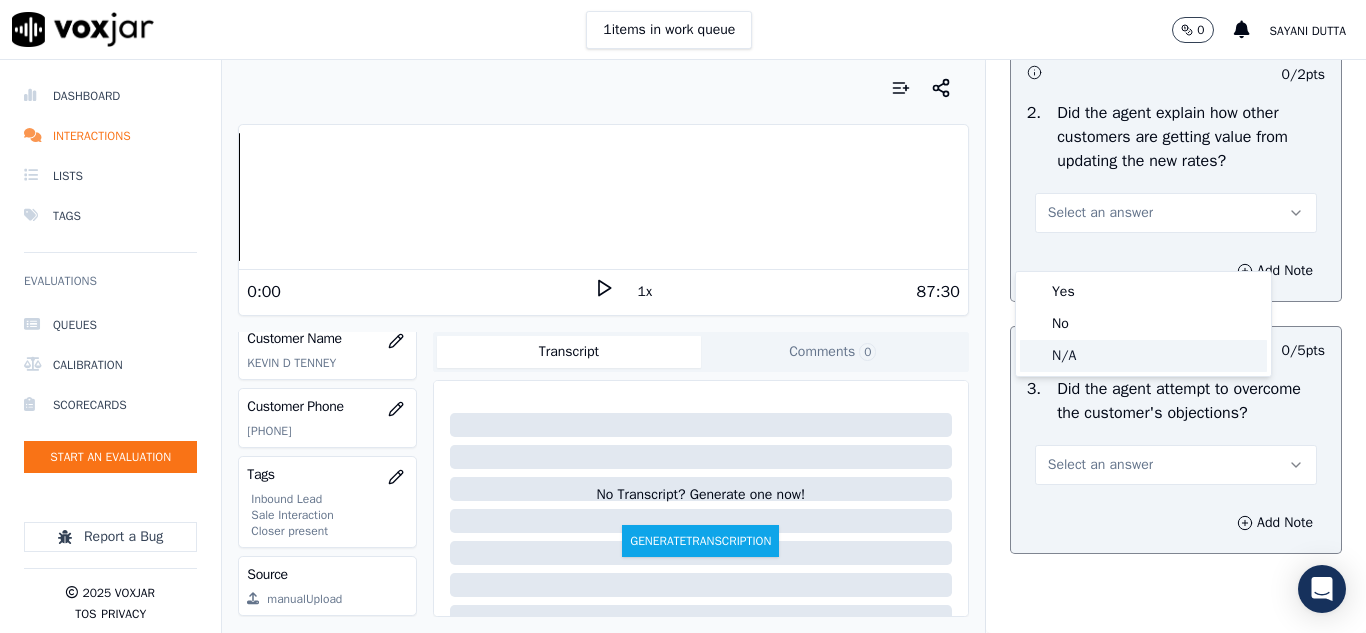 click on "N/A" 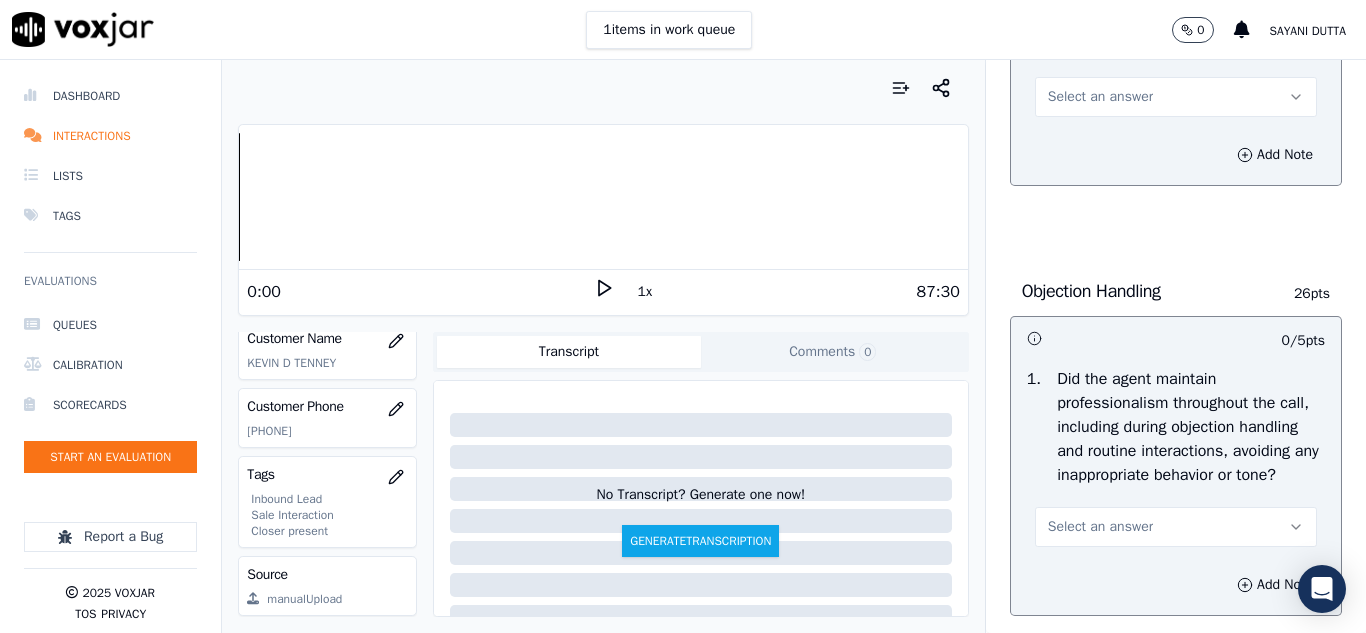 scroll, scrollTop: 2300, scrollLeft: 0, axis: vertical 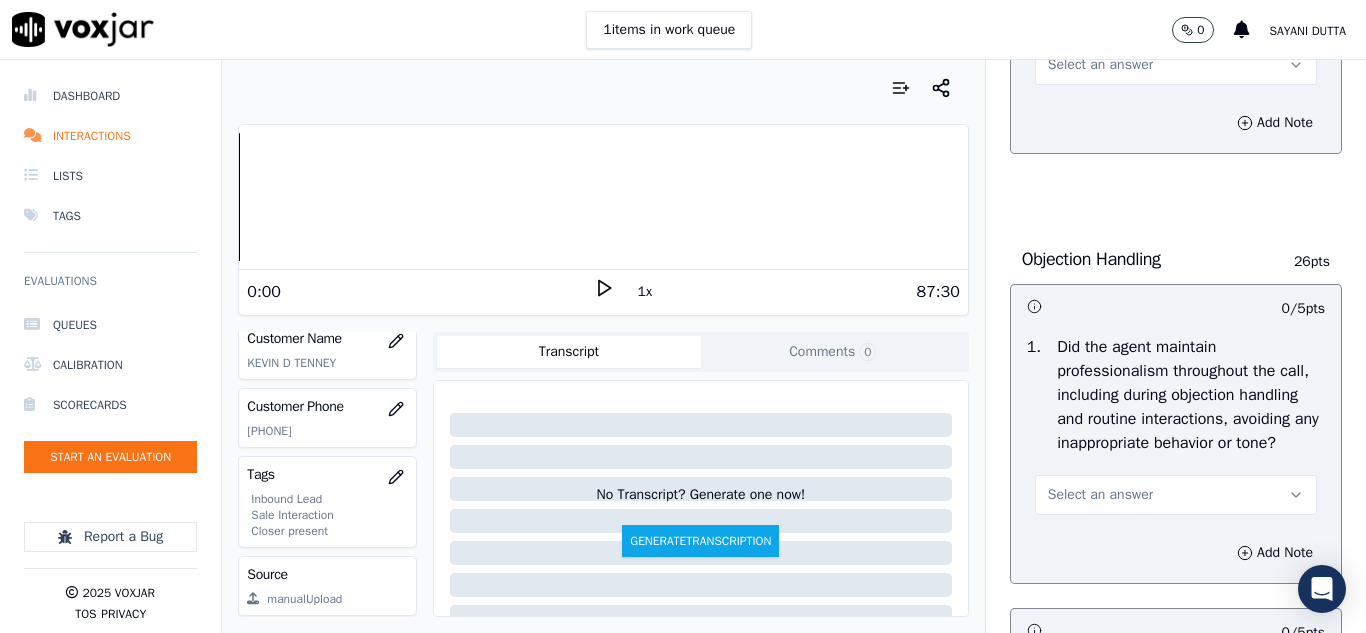 click on "Select an answer" at bounding box center [1100, 65] 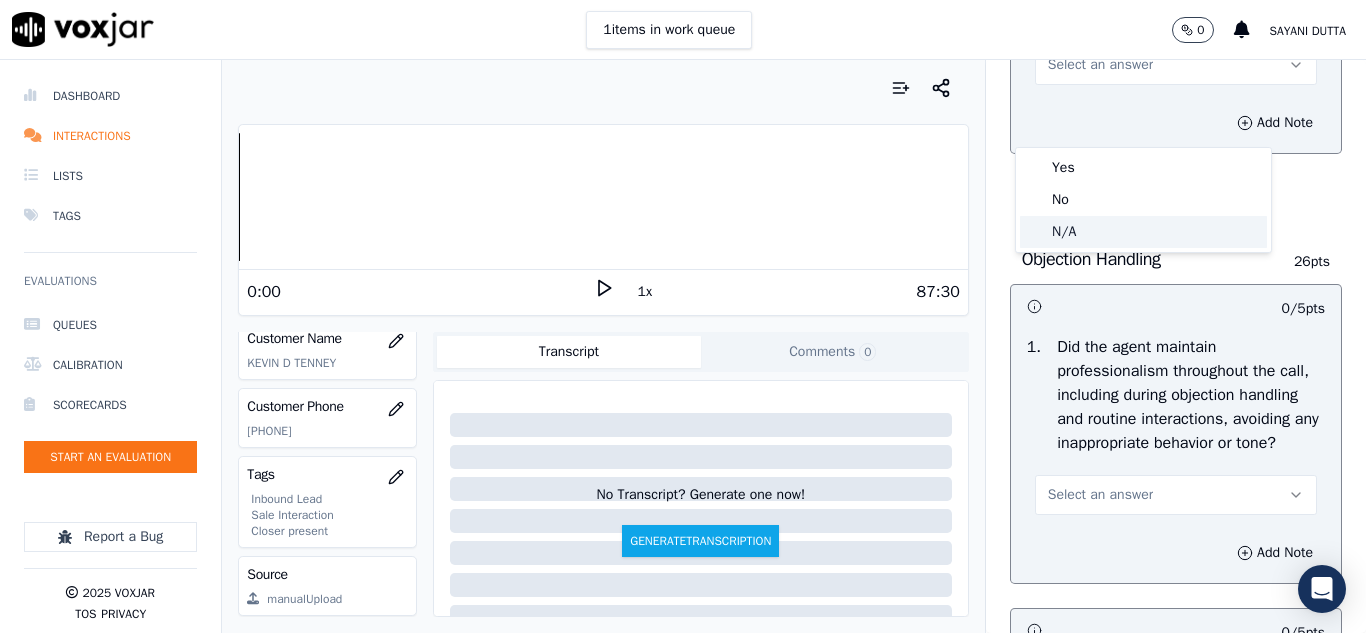 click on "N/A" 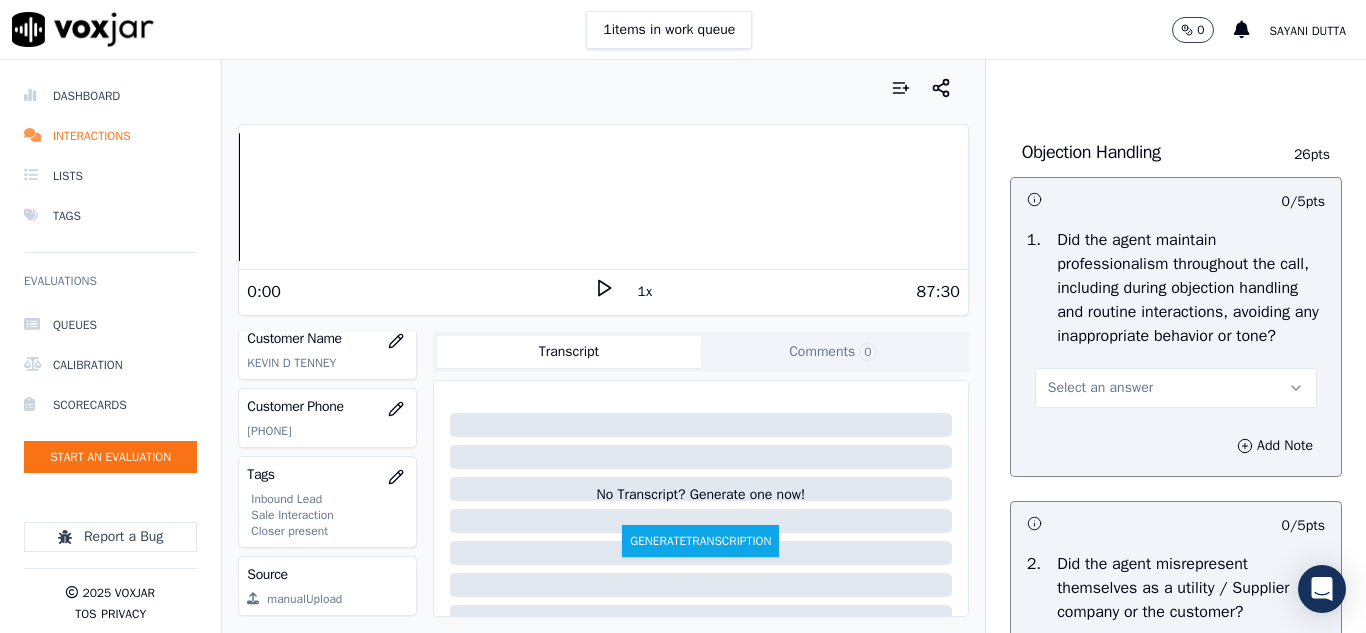 scroll, scrollTop: 2600, scrollLeft: 0, axis: vertical 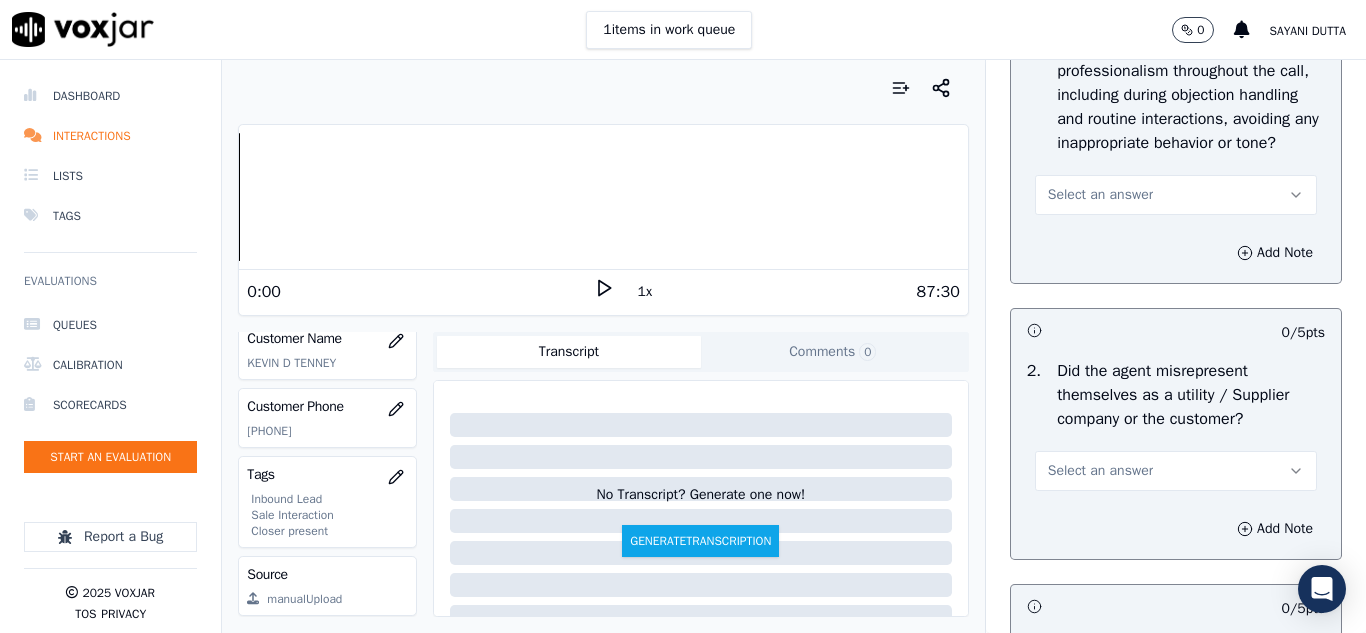click on "Select an answer" at bounding box center [1100, 195] 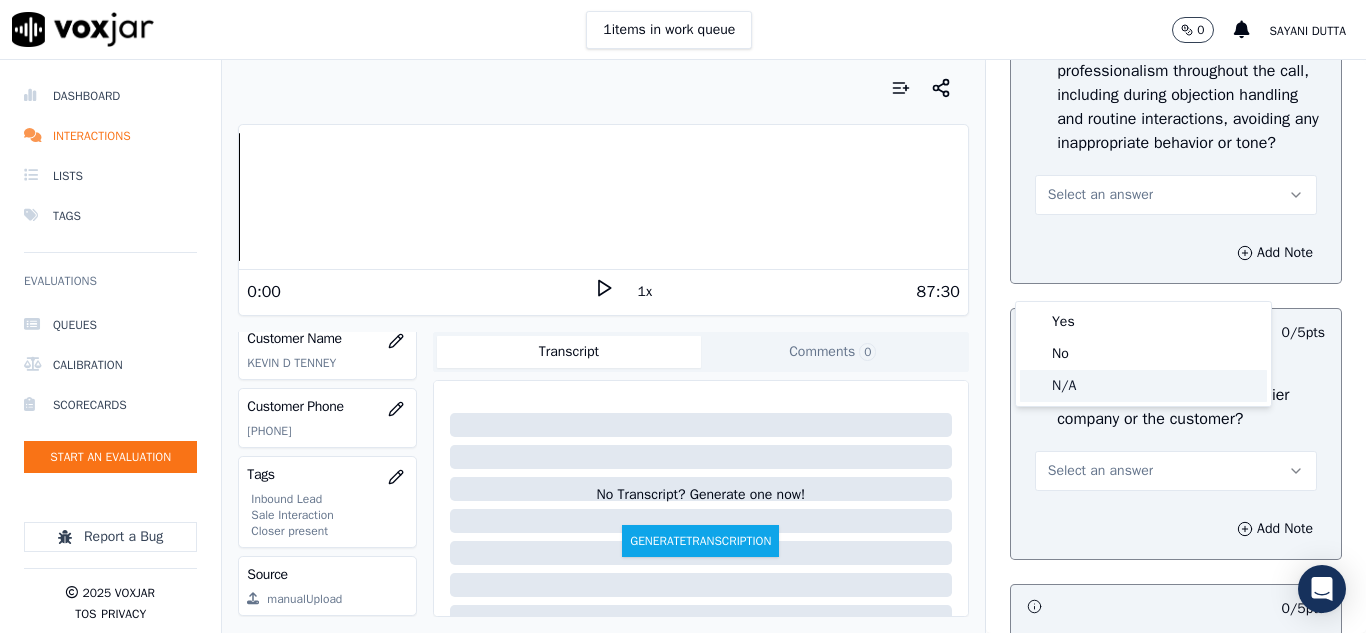 click on "N/A" 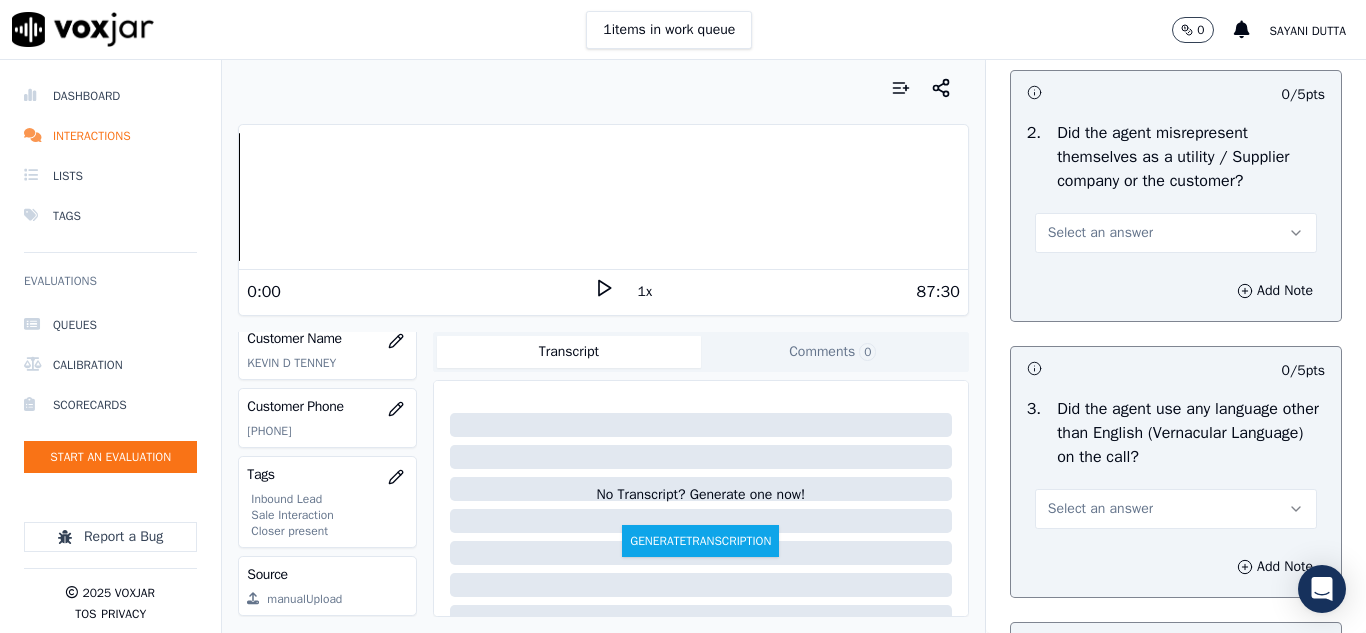 scroll, scrollTop: 2900, scrollLeft: 0, axis: vertical 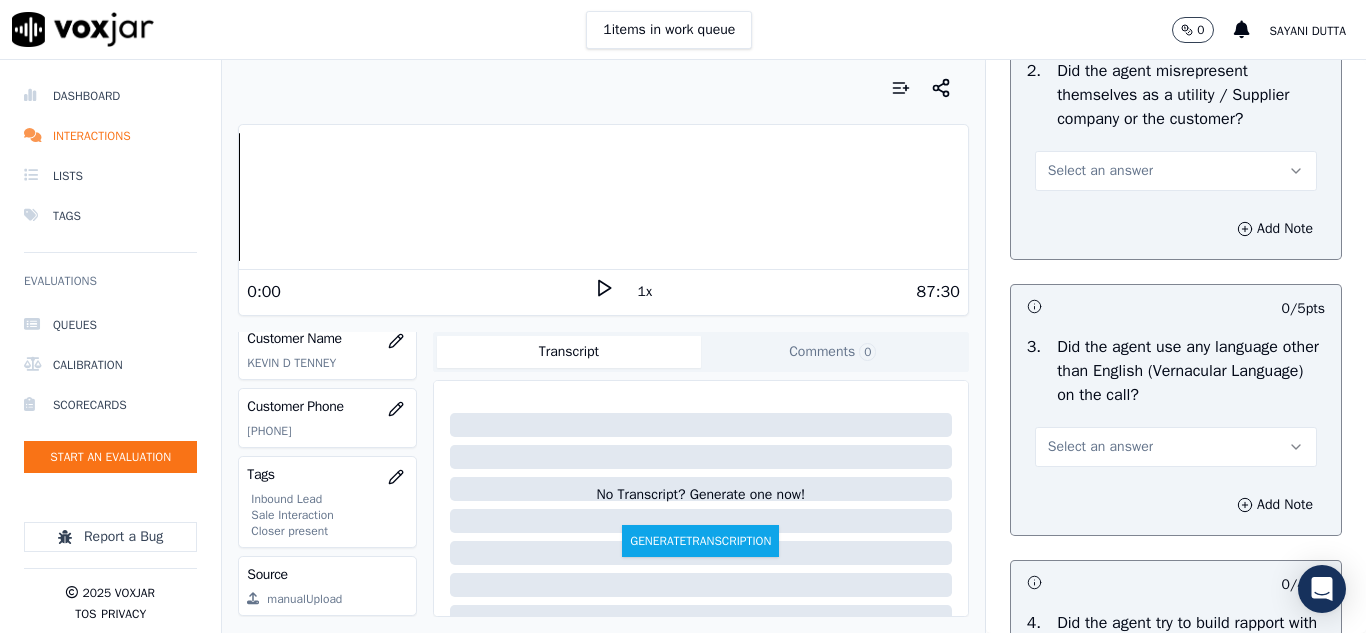 click on "Select an answer" at bounding box center (1100, 171) 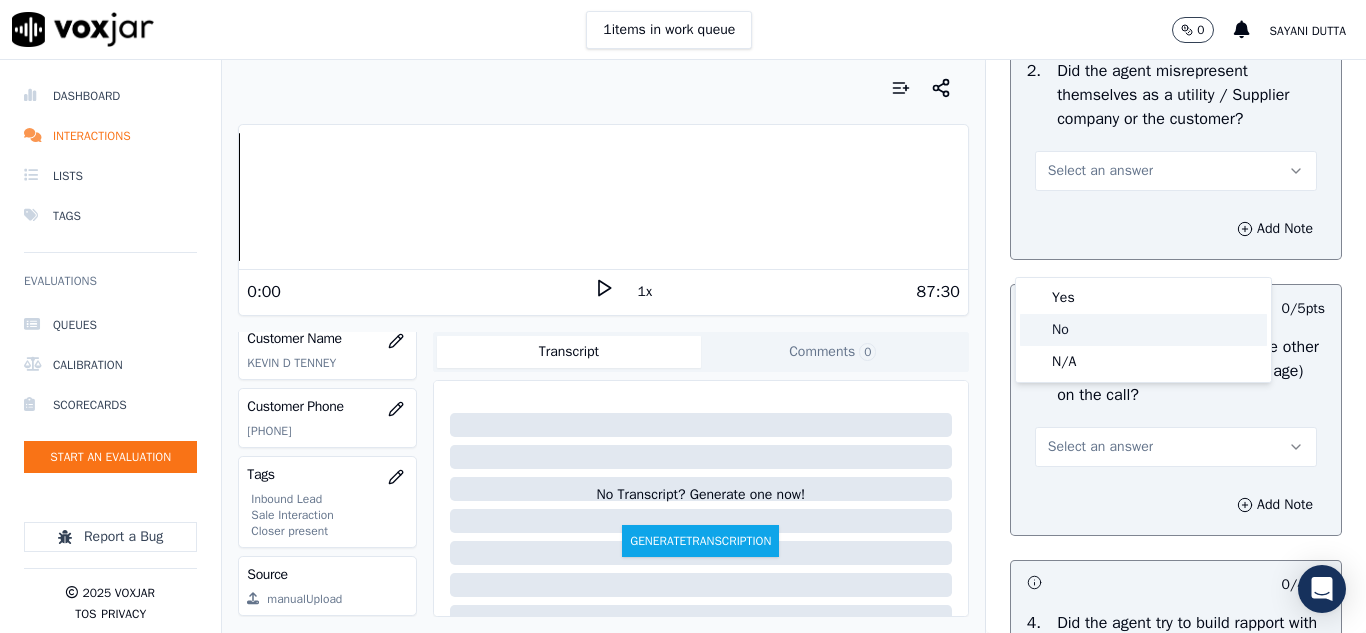 click on "No" 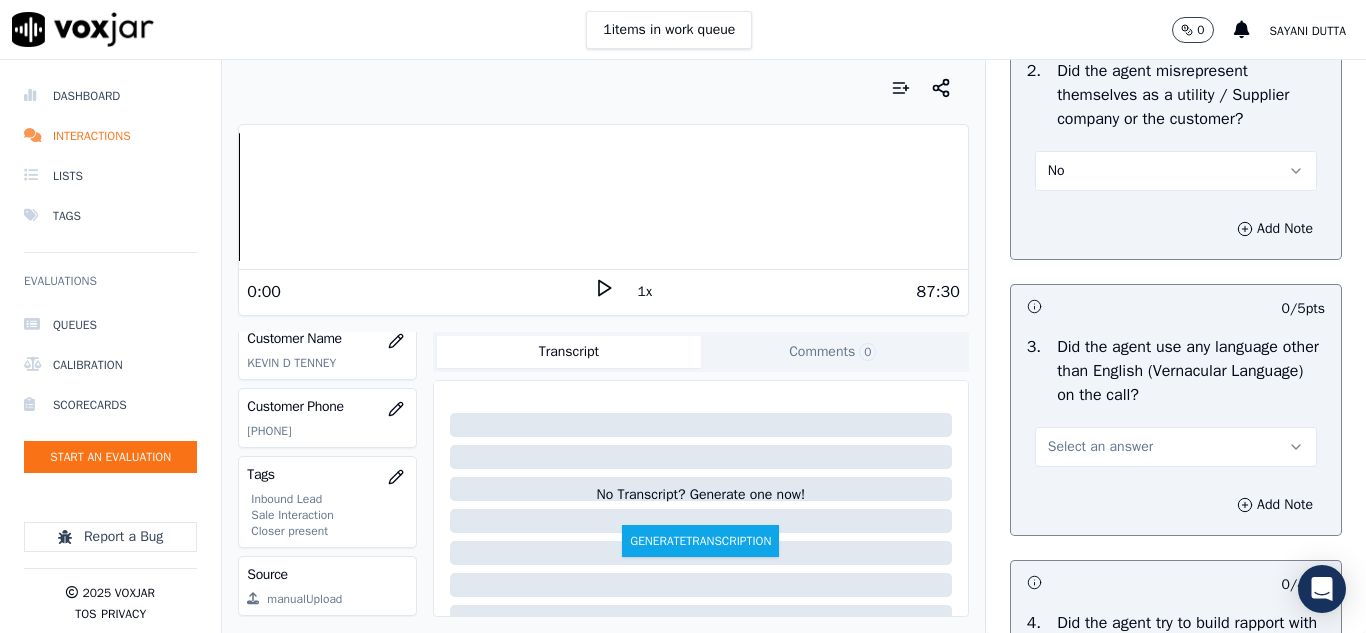 scroll, scrollTop: 3100, scrollLeft: 0, axis: vertical 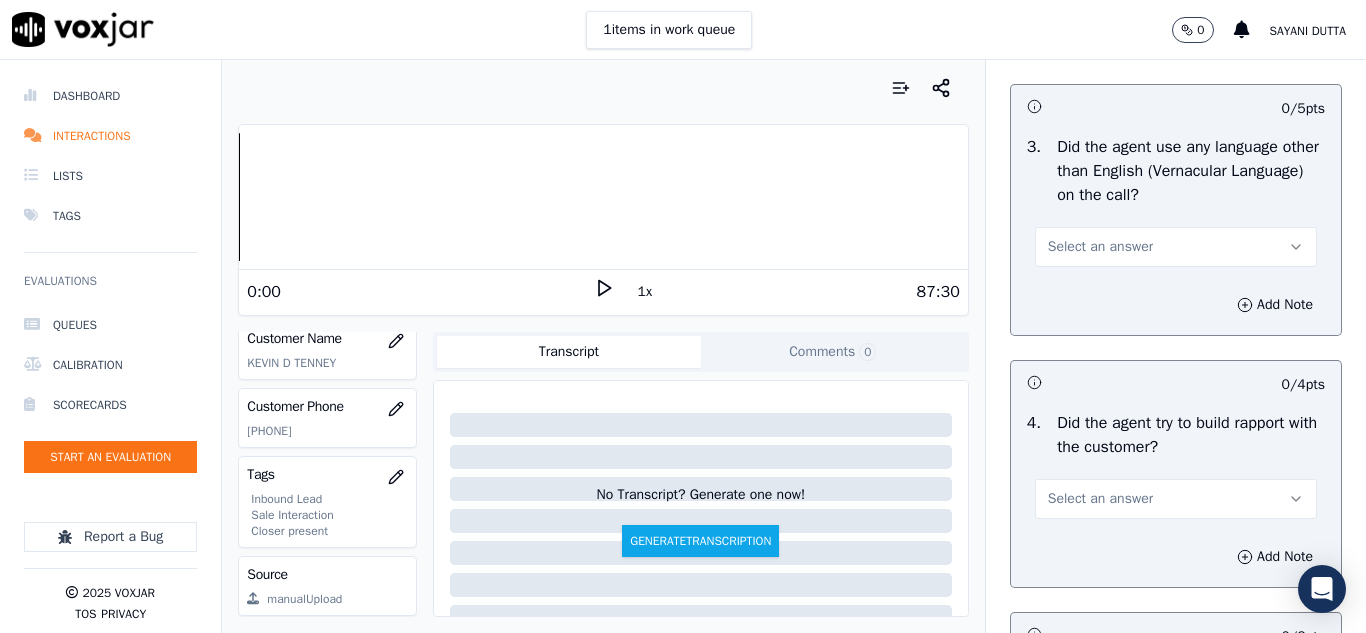 click on "Select an answer" at bounding box center [1100, 247] 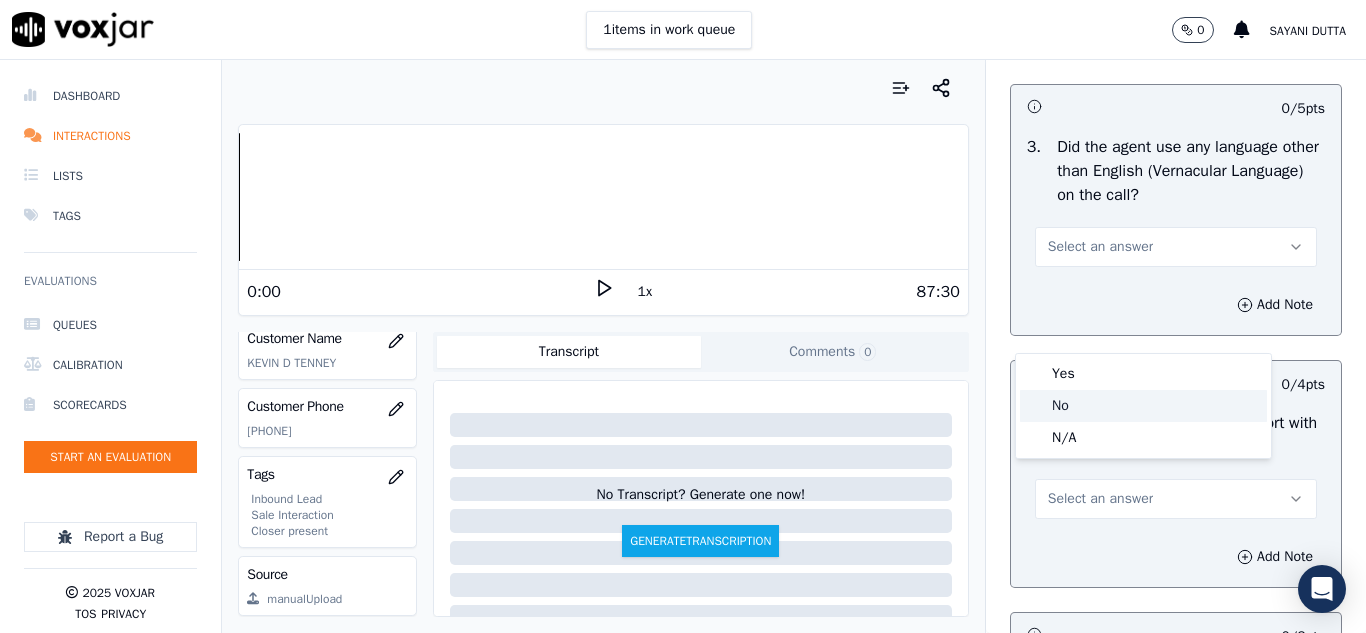 click on "No" 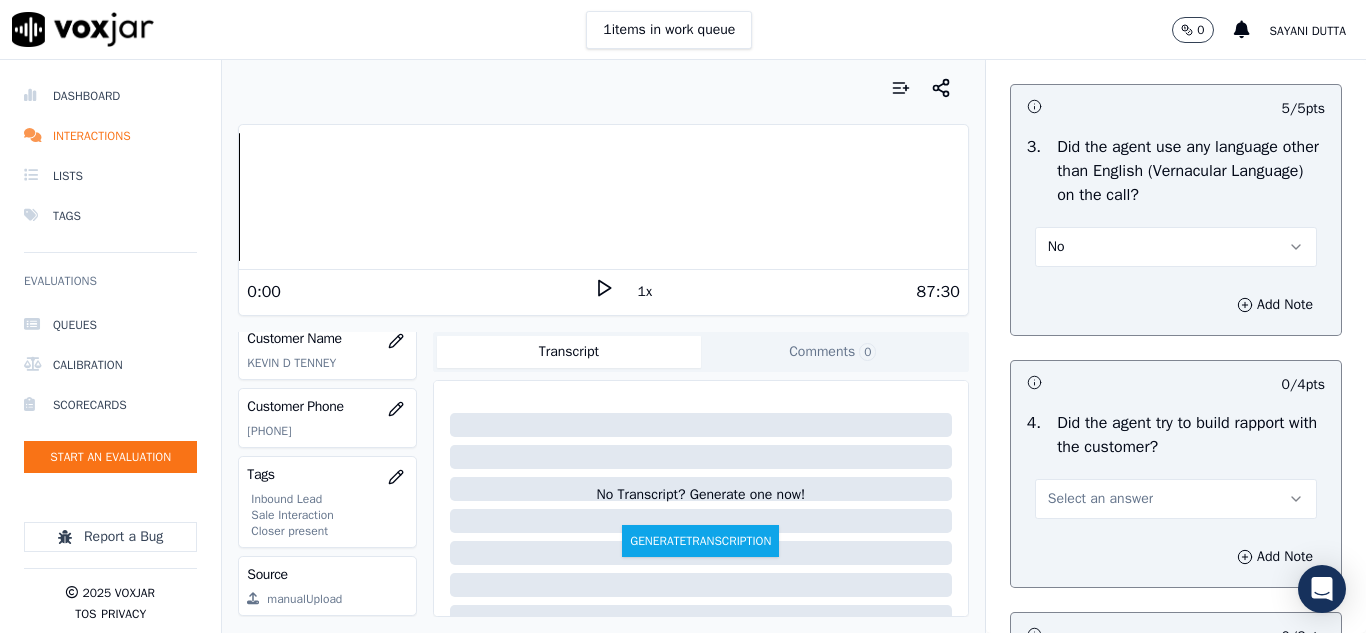 scroll, scrollTop: 3400, scrollLeft: 0, axis: vertical 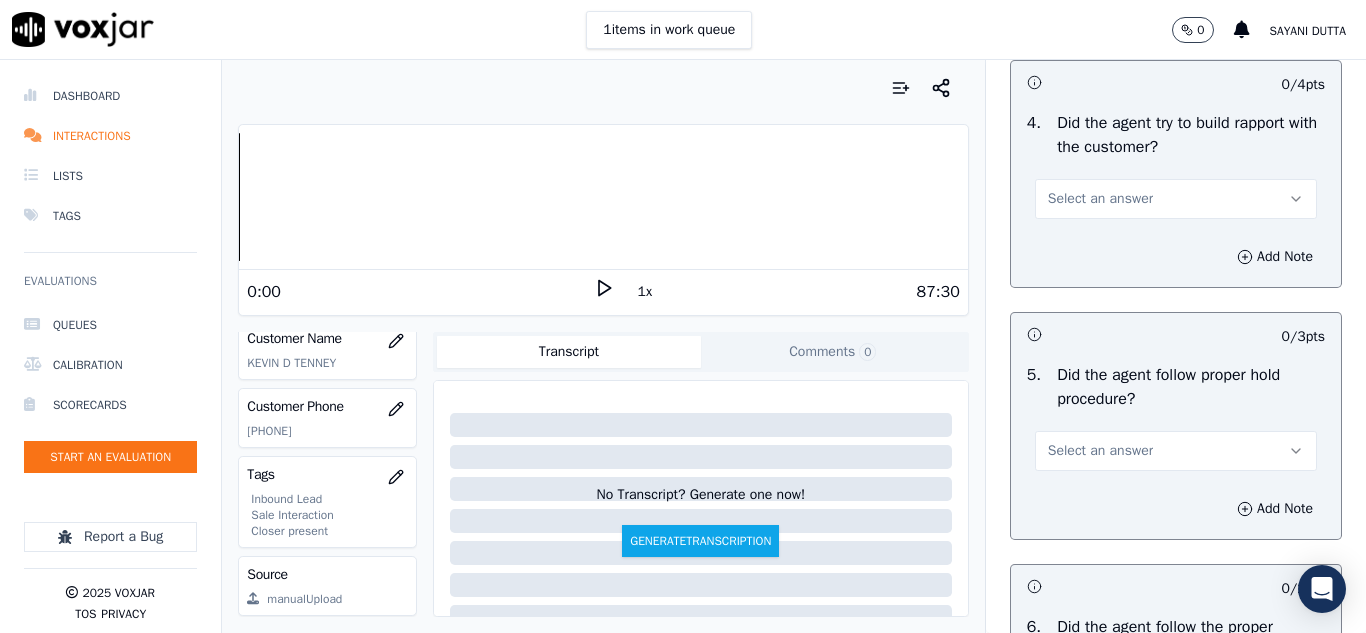 click on "Select an answer" at bounding box center [1100, 199] 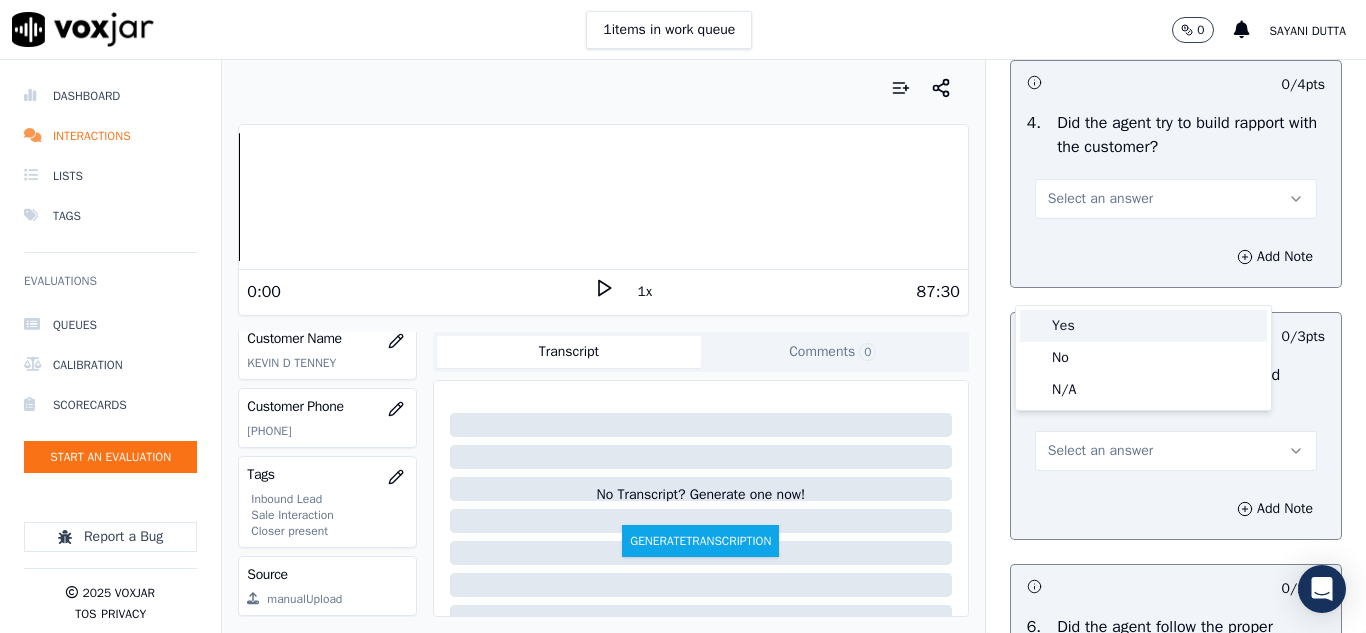 click on "Yes" at bounding box center (1143, 326) 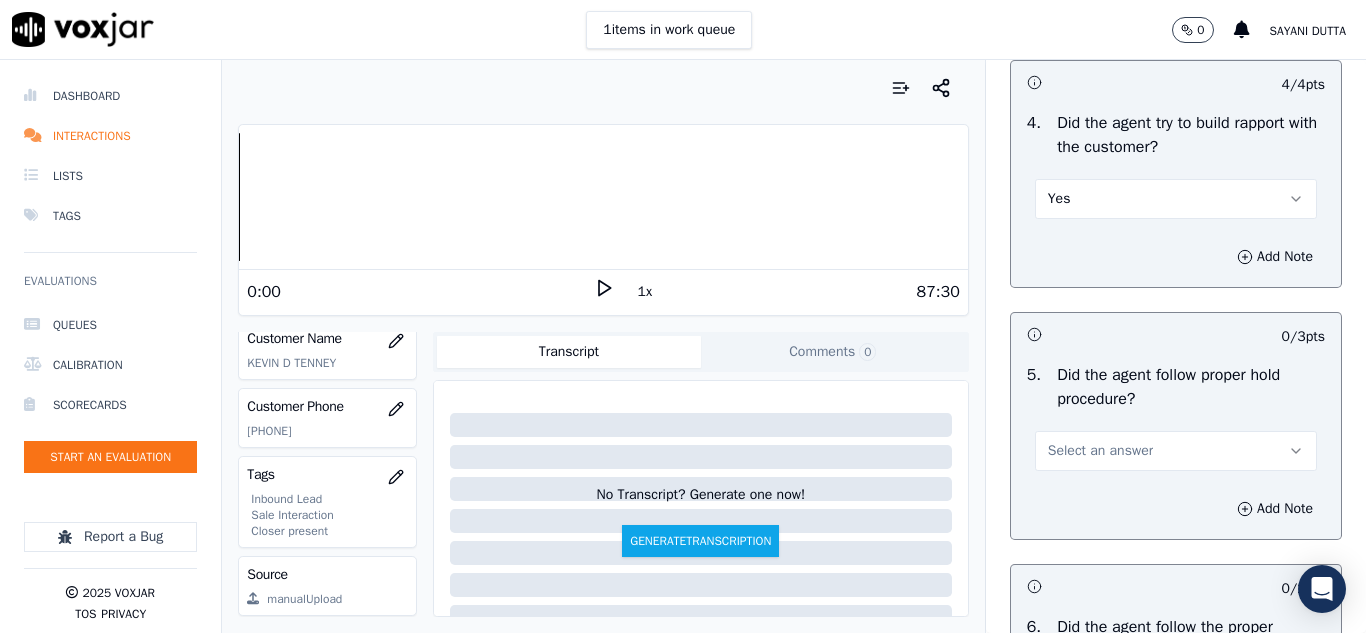 scroll, scrollTop: 3700, scrollLeft: 0, axis: vertical 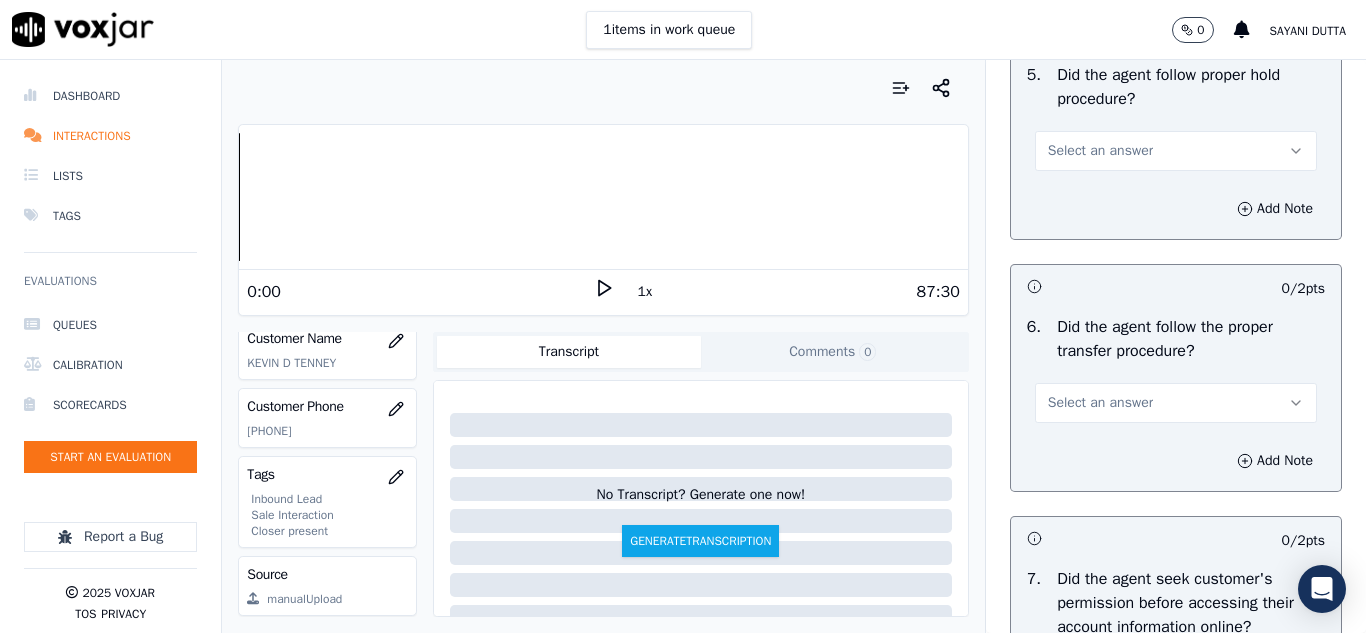click on "Select an answer" at bounding box center (1176, 151) 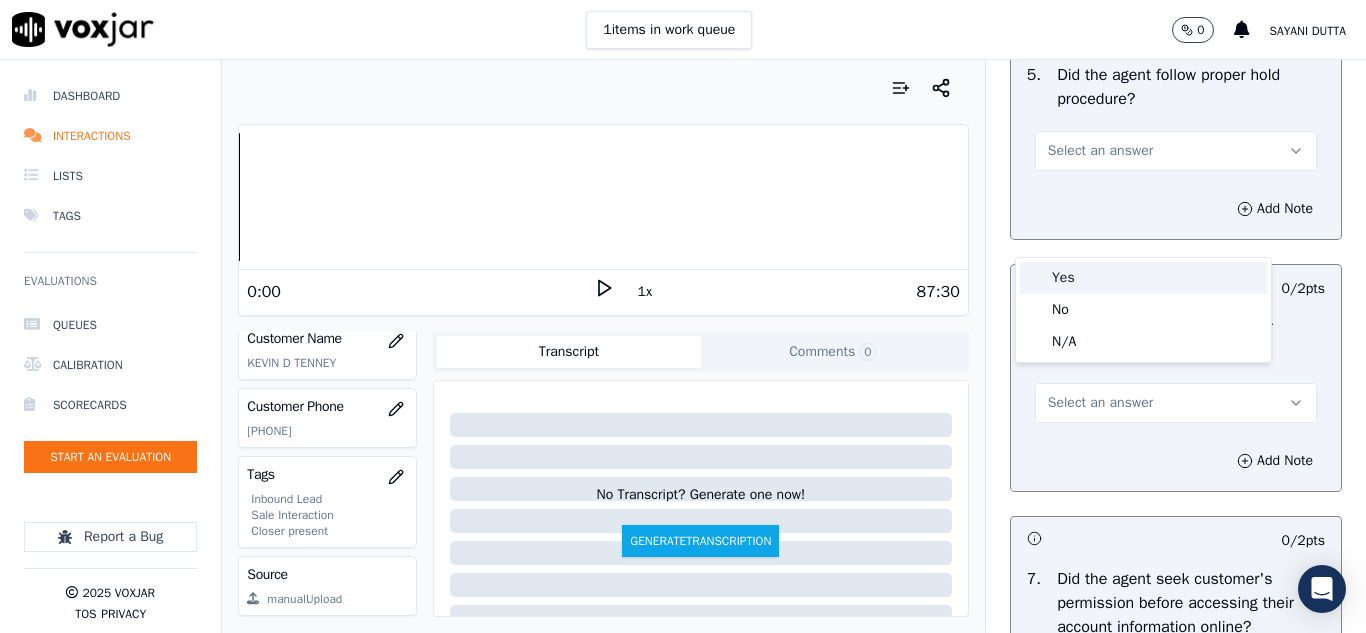 click on "Yes" at bounding box center [1143, 278] 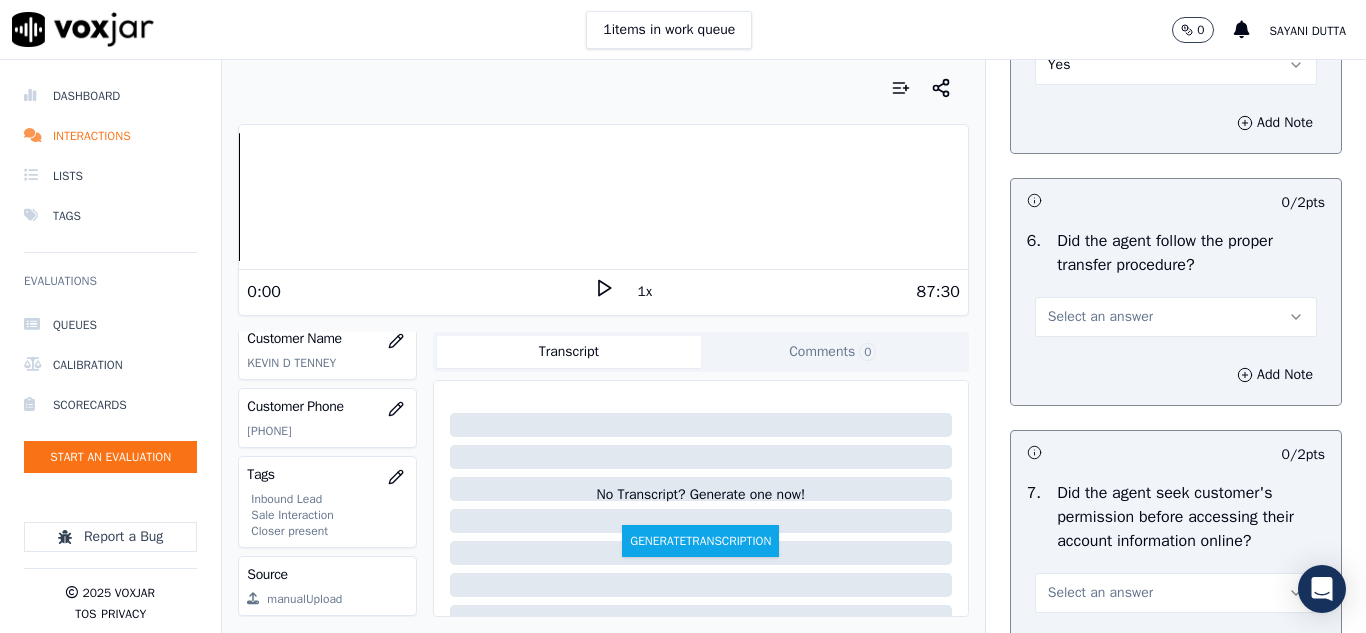 scroll, scrollTop: 3900, scrollLeft: 0, axis: vertical 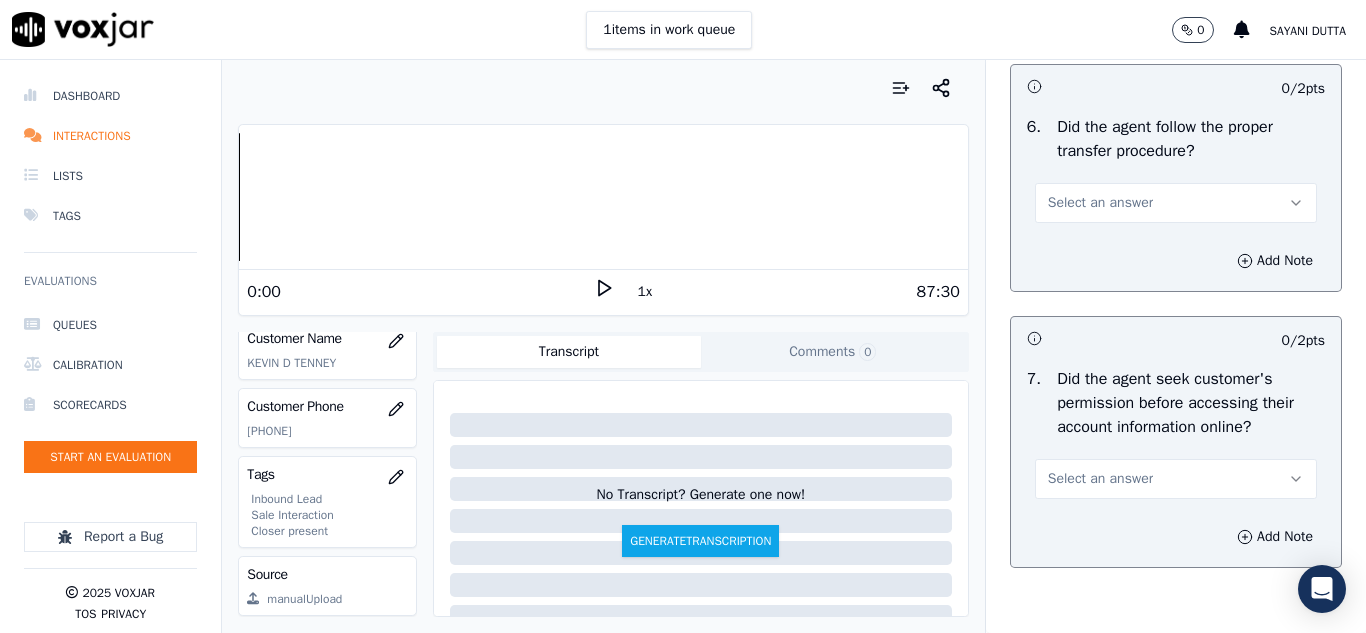 click on "Select an answer" at bounding box center [1176, 203] 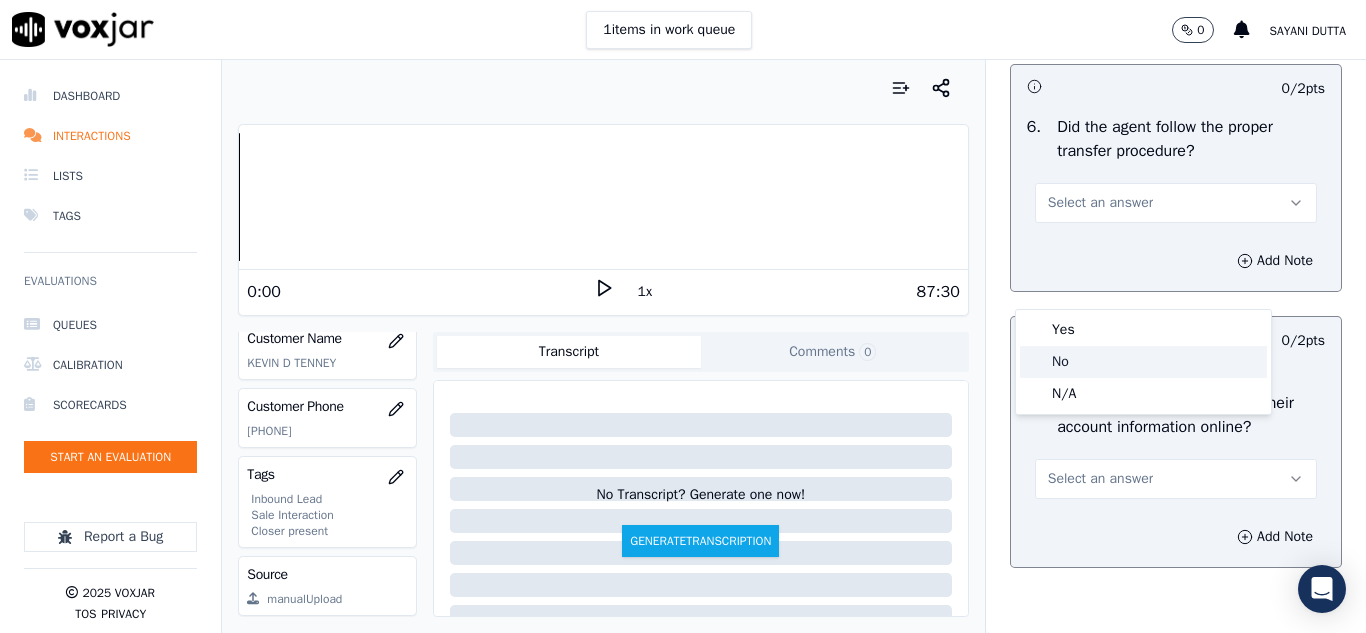click on "No" 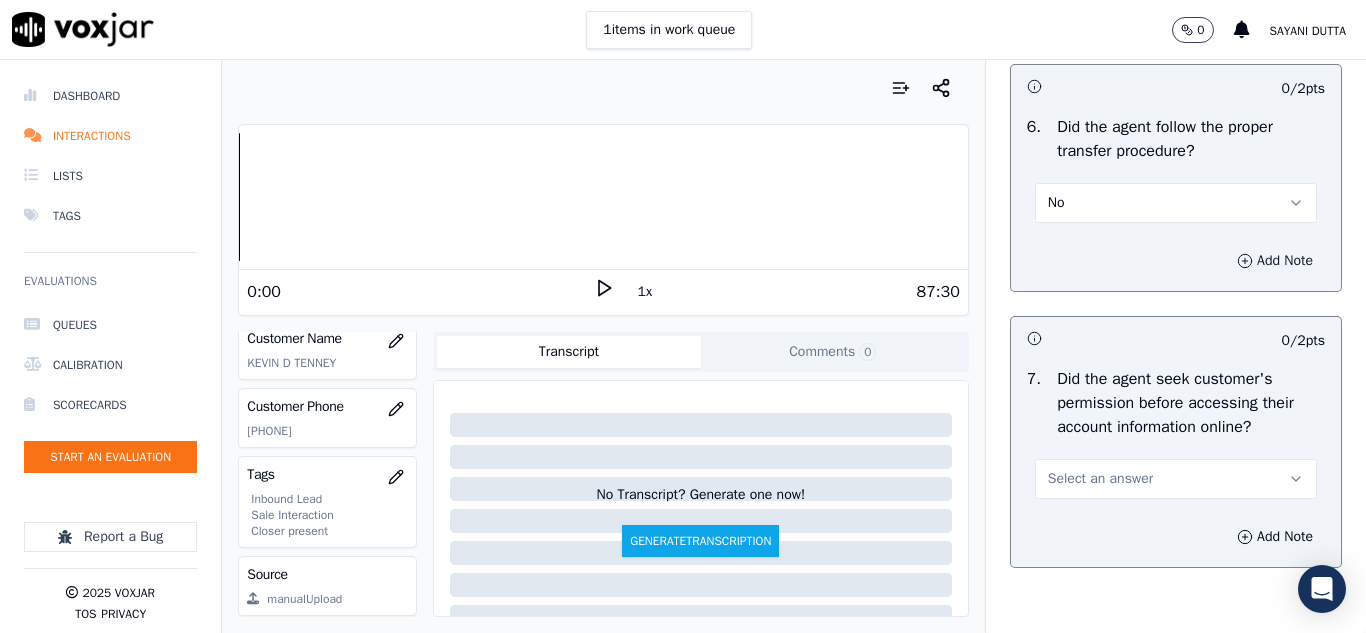 click 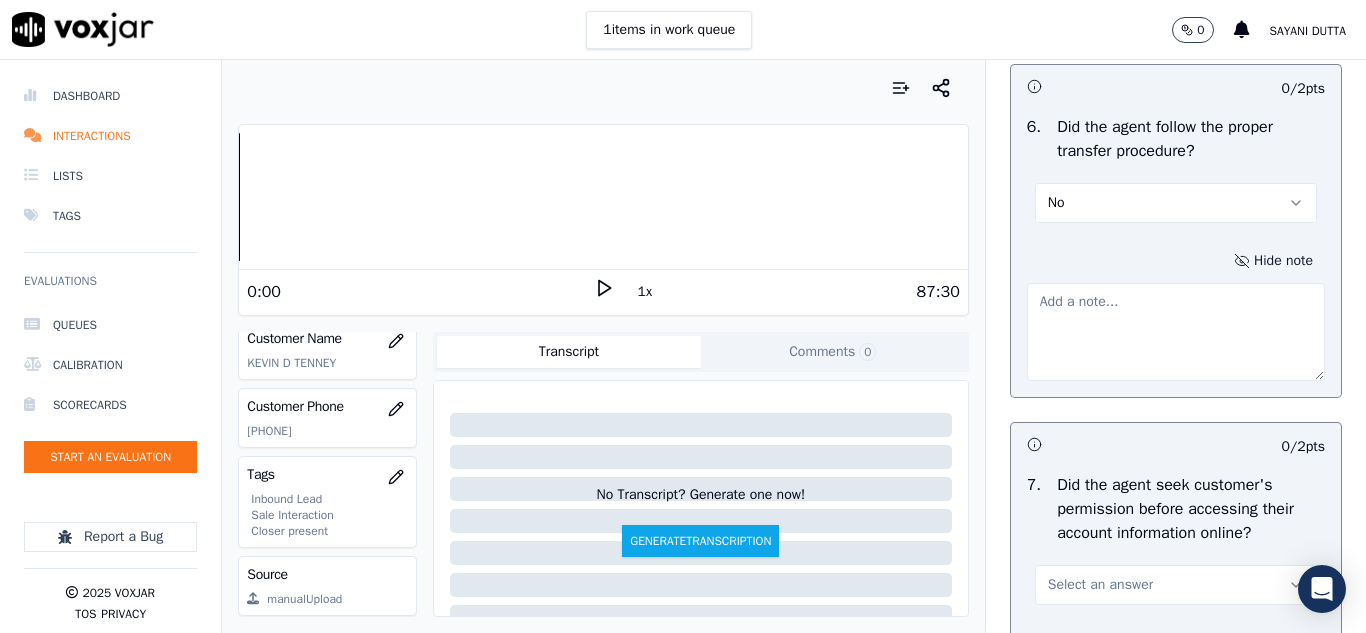 click at bounding box center (1176, 332) 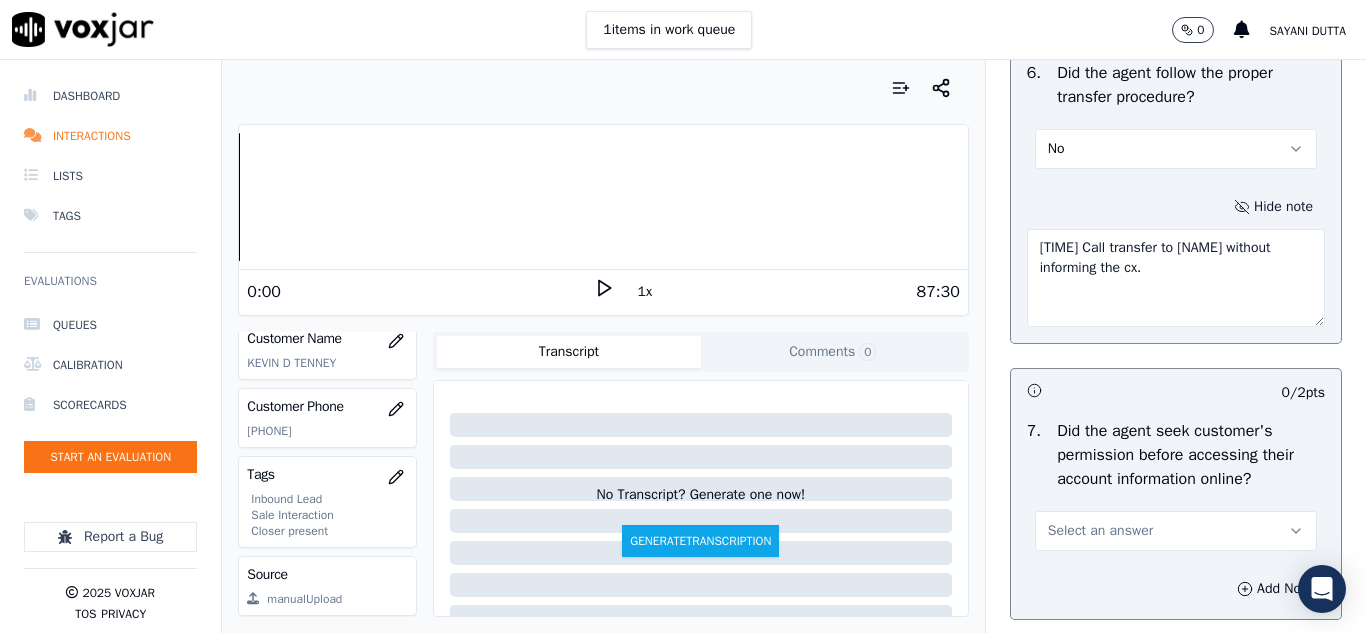 scroll, scrollTop: 4000, scrollLeft: 0, axis: vertical 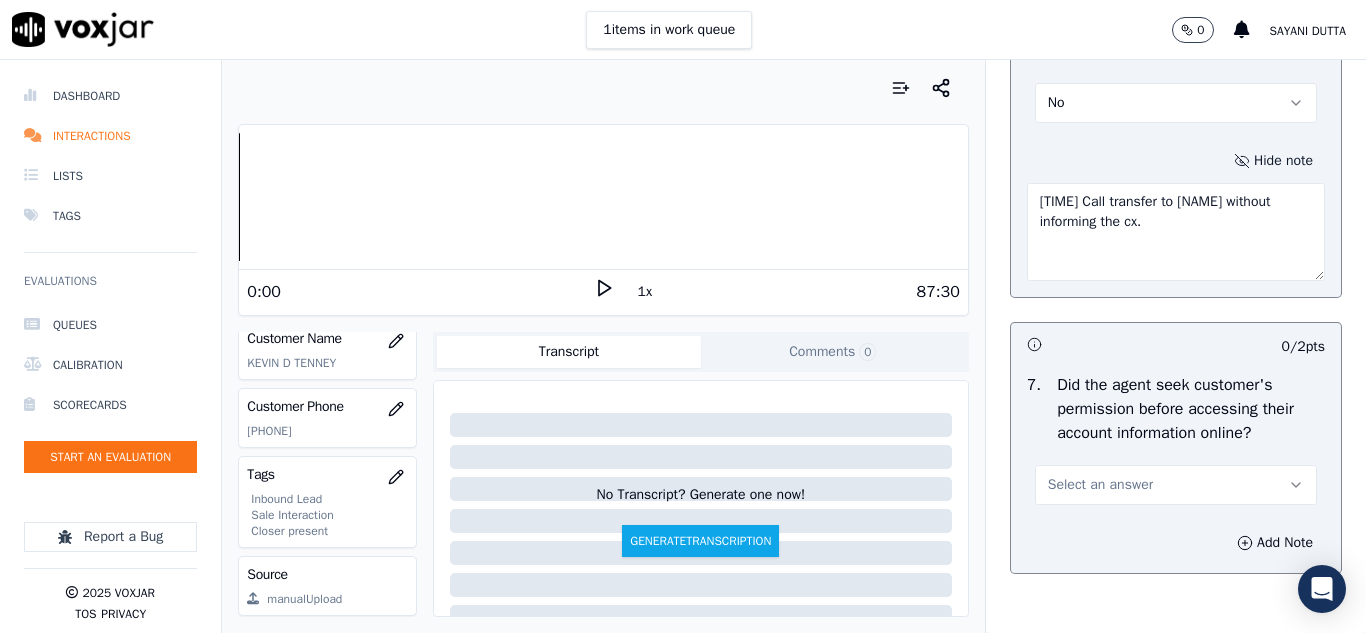 drag, startPoint x: 1016, startPoint y: 287, endPoint x: 1162, endPoint y: 315, distance: 148.66069 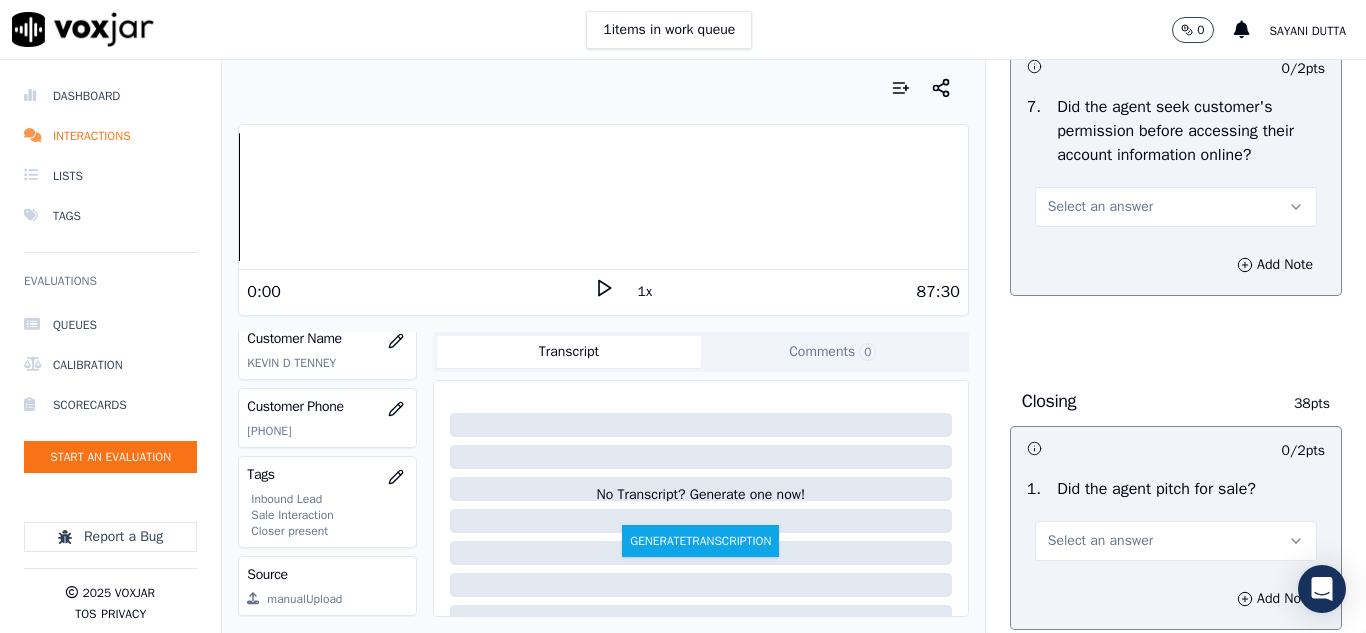 scroll, scrollTop: 4300, scrollLeft: 0, axis: vertical 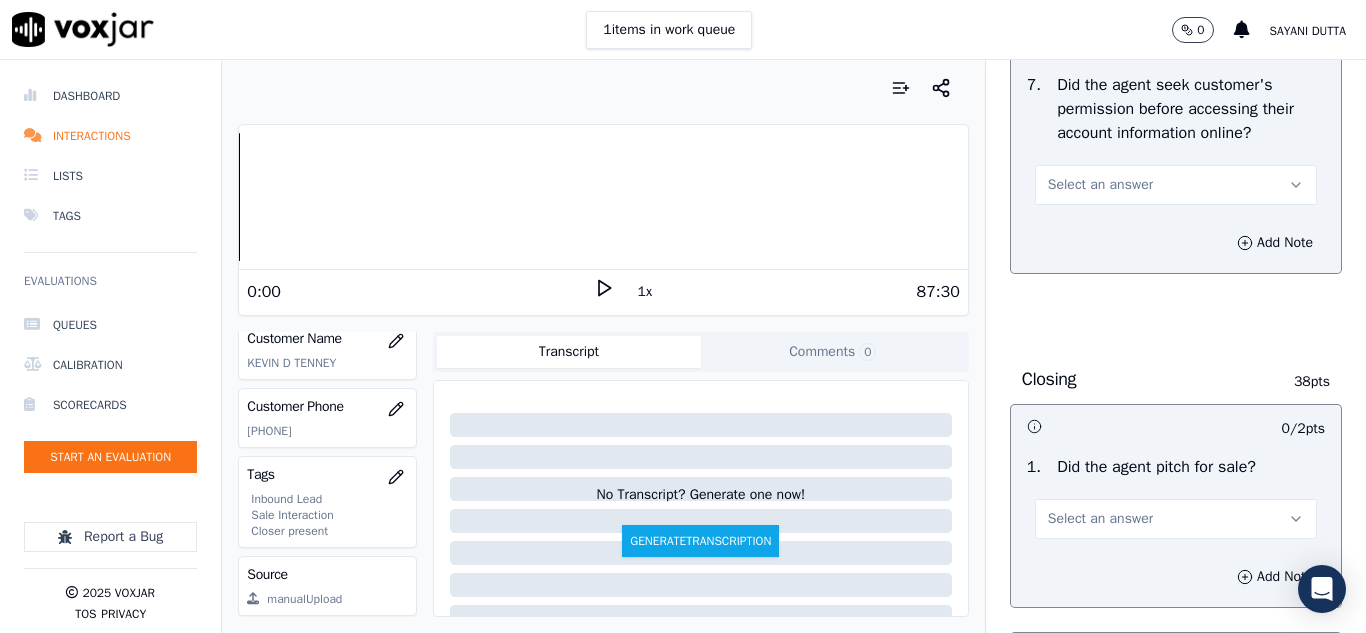 type on "[TIME] Call transfer to [NAME] without informing the cx." 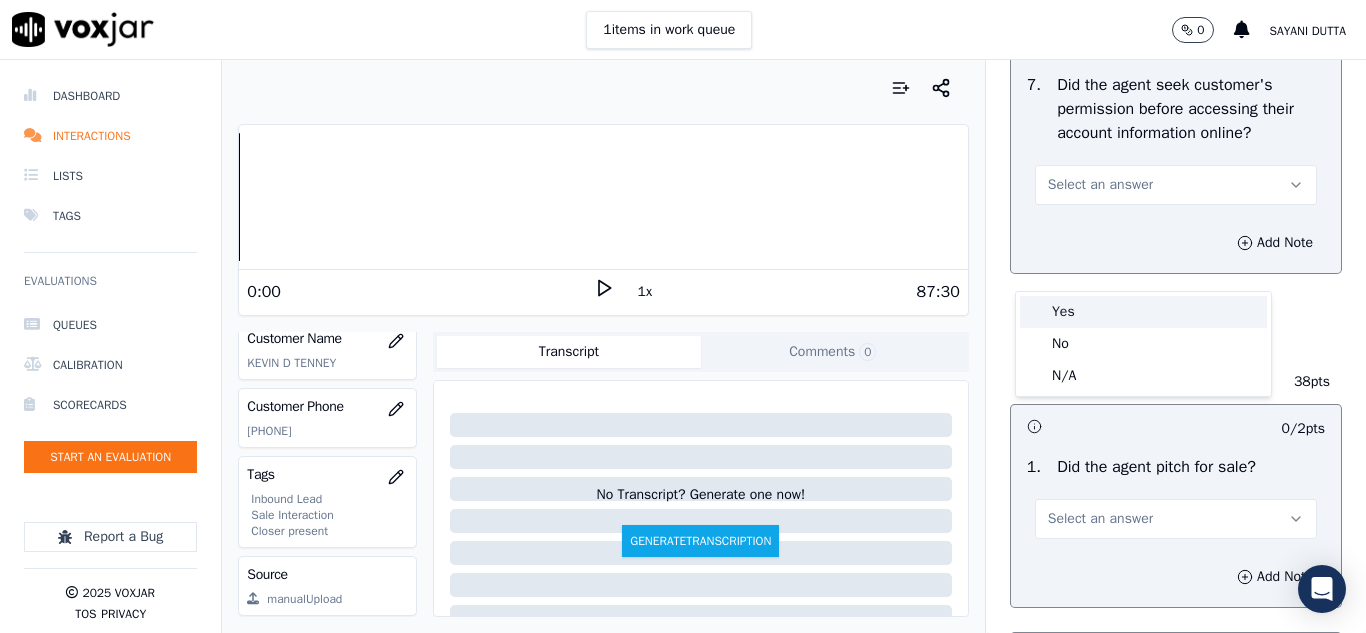 click on "Yes" at bounding box center (1143, 312) 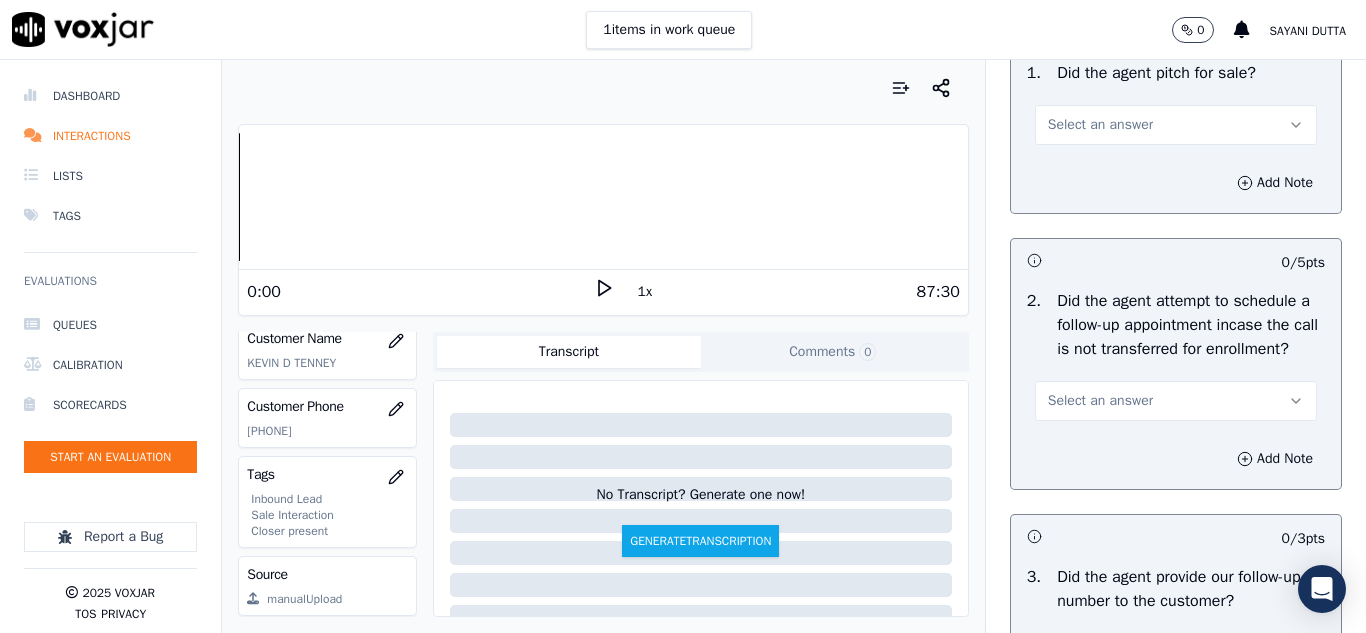 scroll, scrollTop: 4700, scrollLeft: 0, axis: vertical 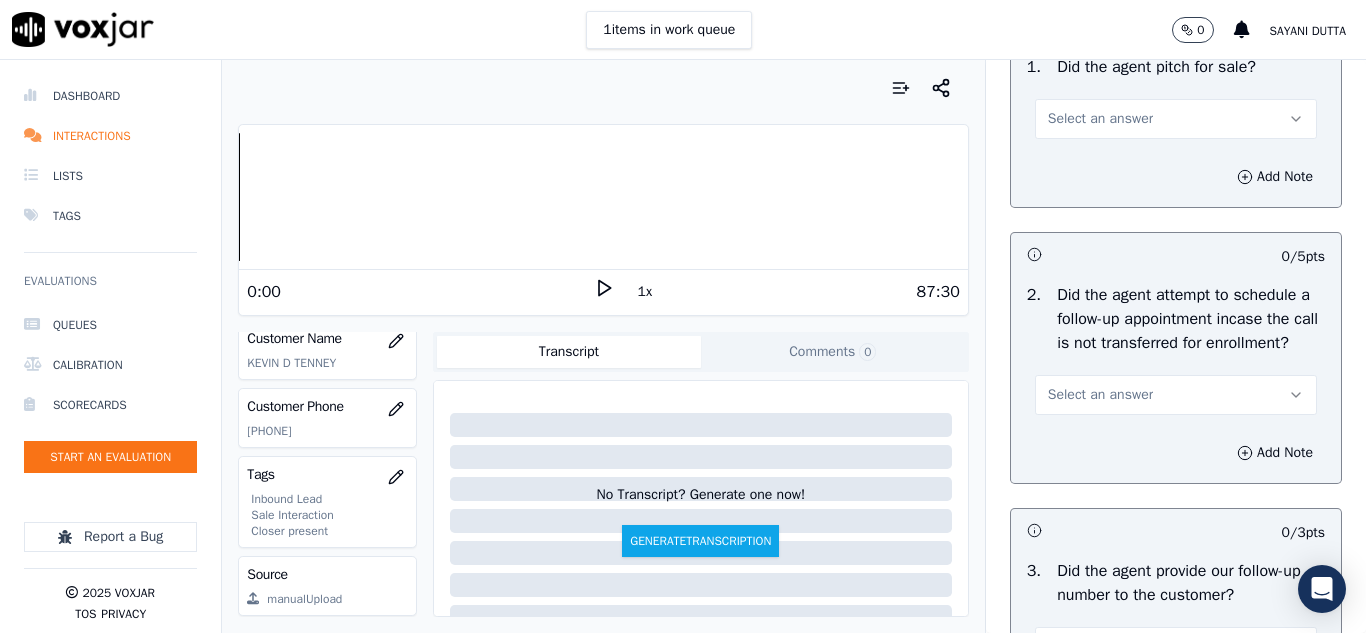 click on "Select an answer" at bounding box center [1100, 119] 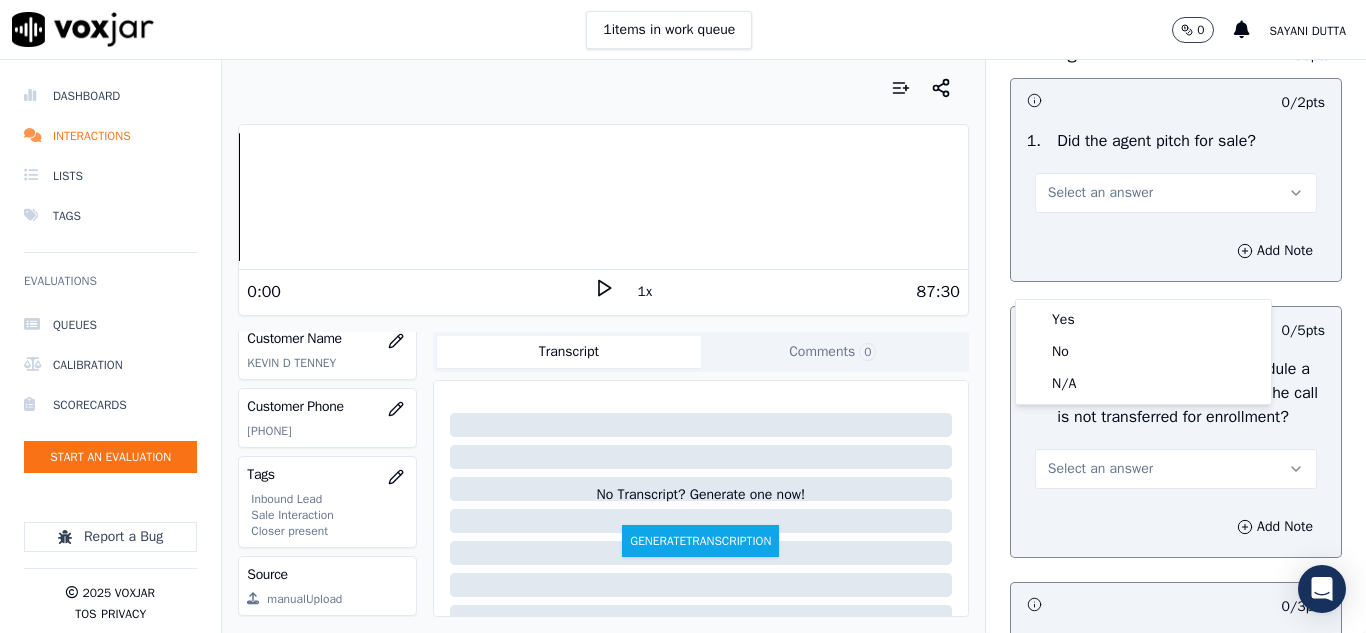 scroll, scrollTop: 4400, scrollLeft: 0, axis: vertical 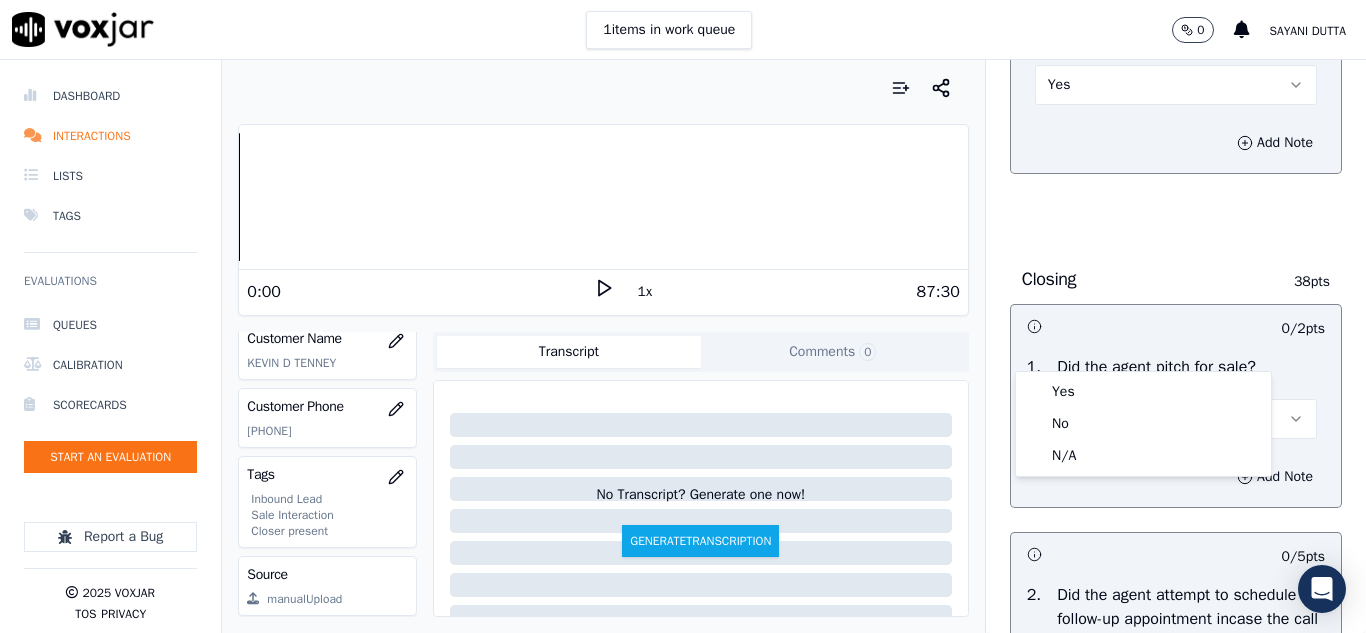 click on "Yes" at bounding box center [1176, 85] 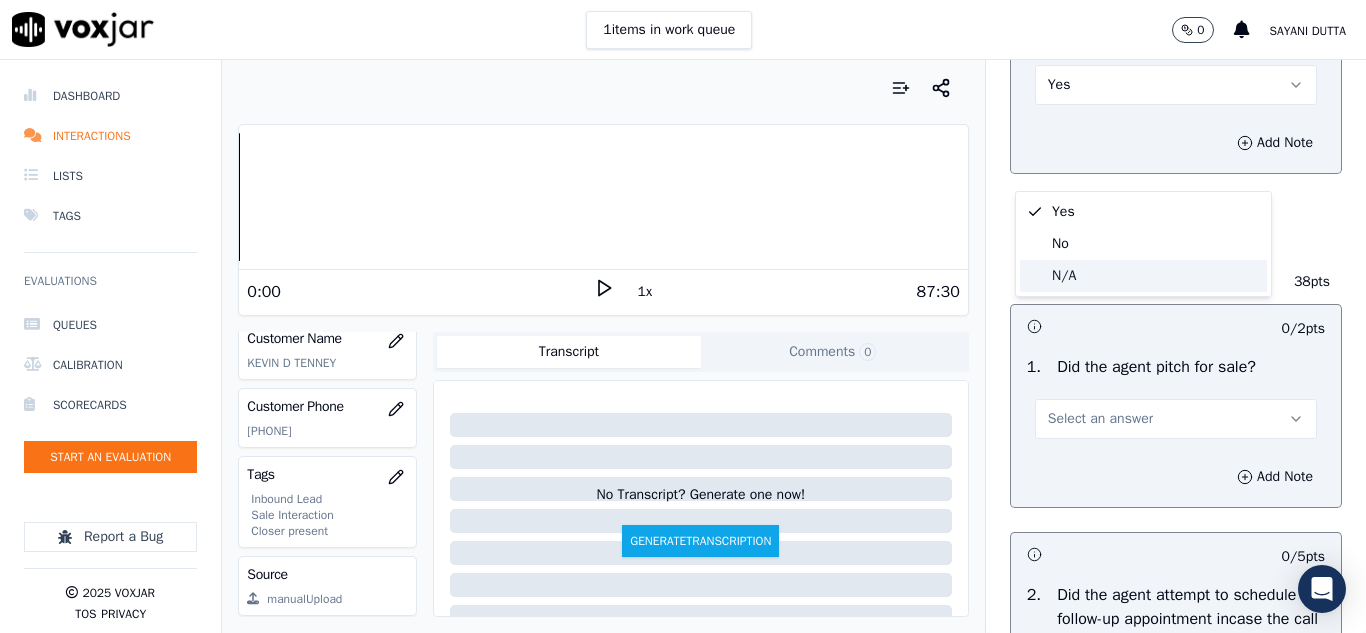 click on "N/A" 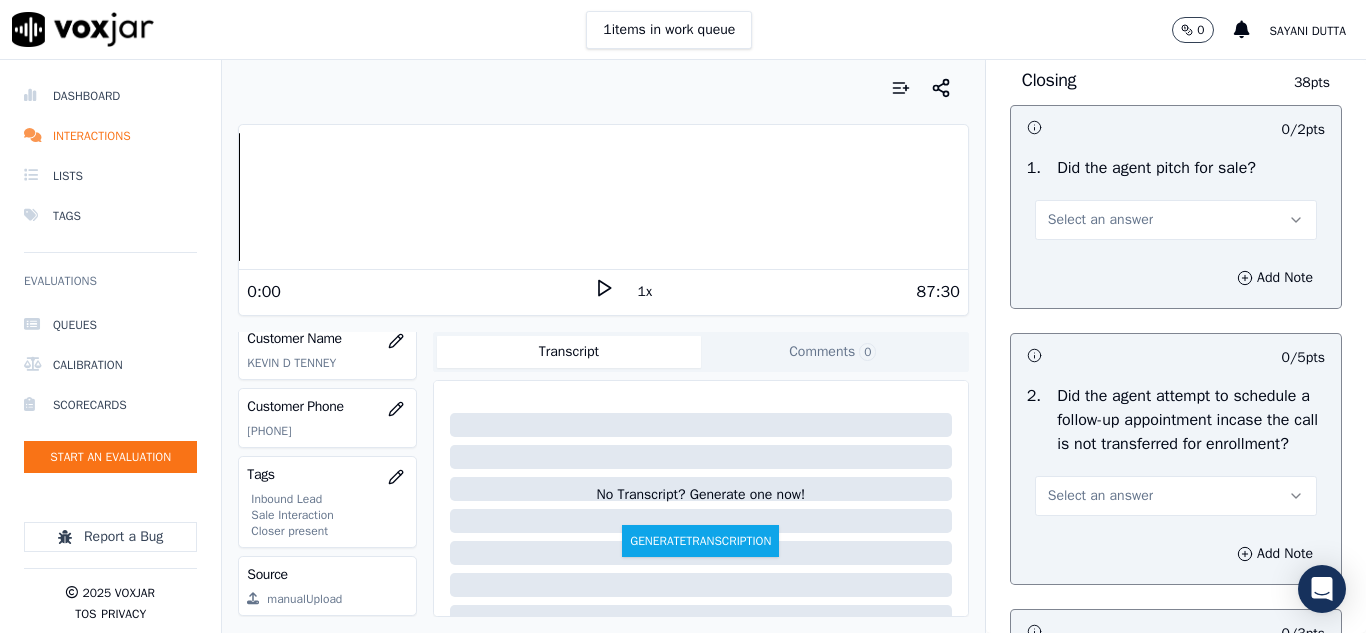scroll, scrollTop: 4600, scrollLeft: 0, axis: vertical 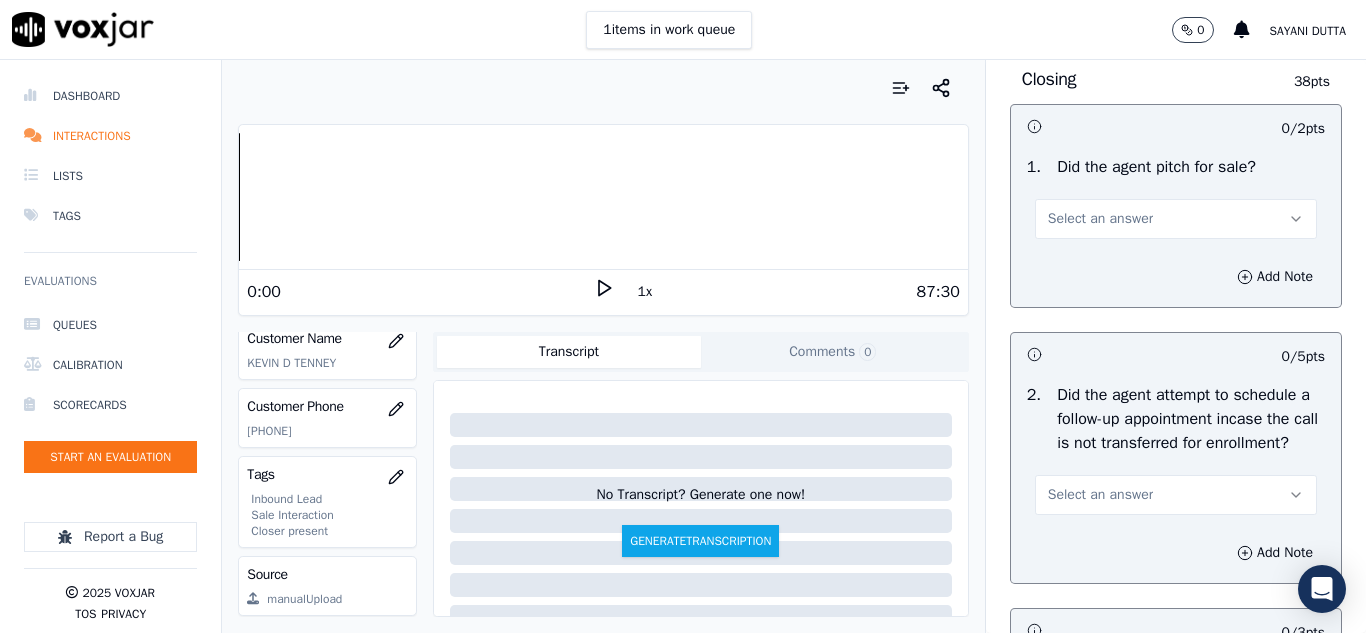 click on "Select an answer" at bounding box center (1176, 219) 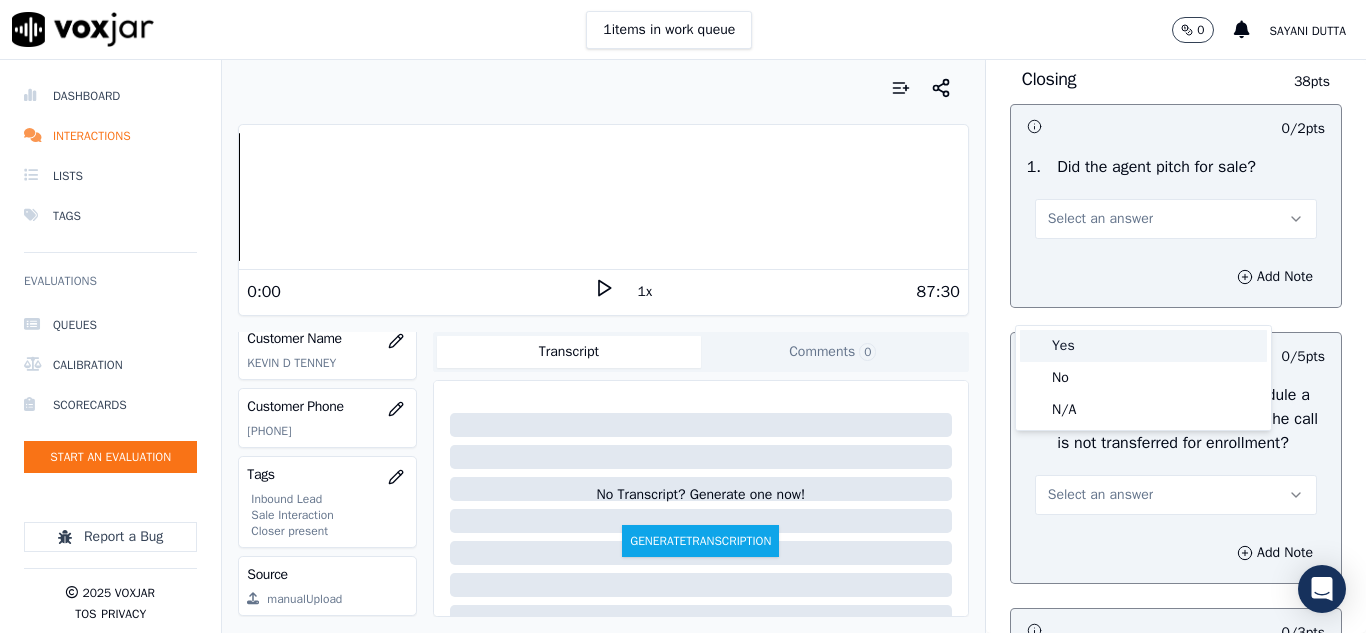 click on "Yes" at bounding box center (1143, 346) 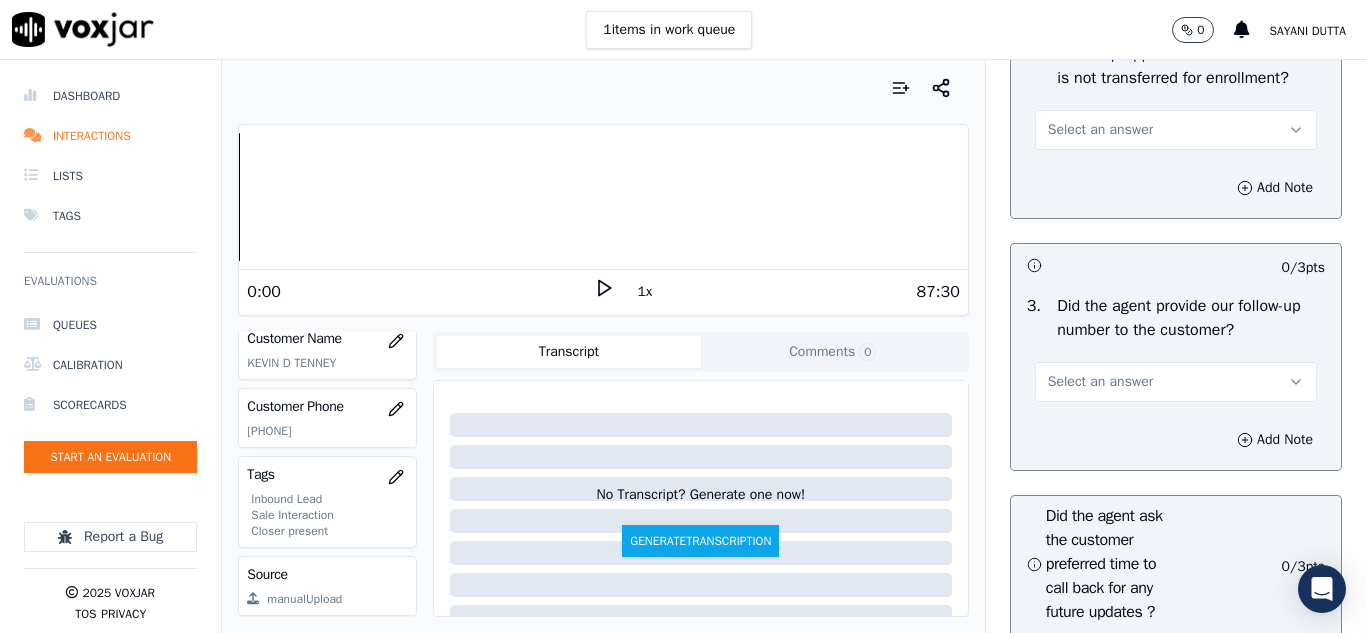 scroll, scrollTop: 5000, scrollLeft: 0, axis: vertical 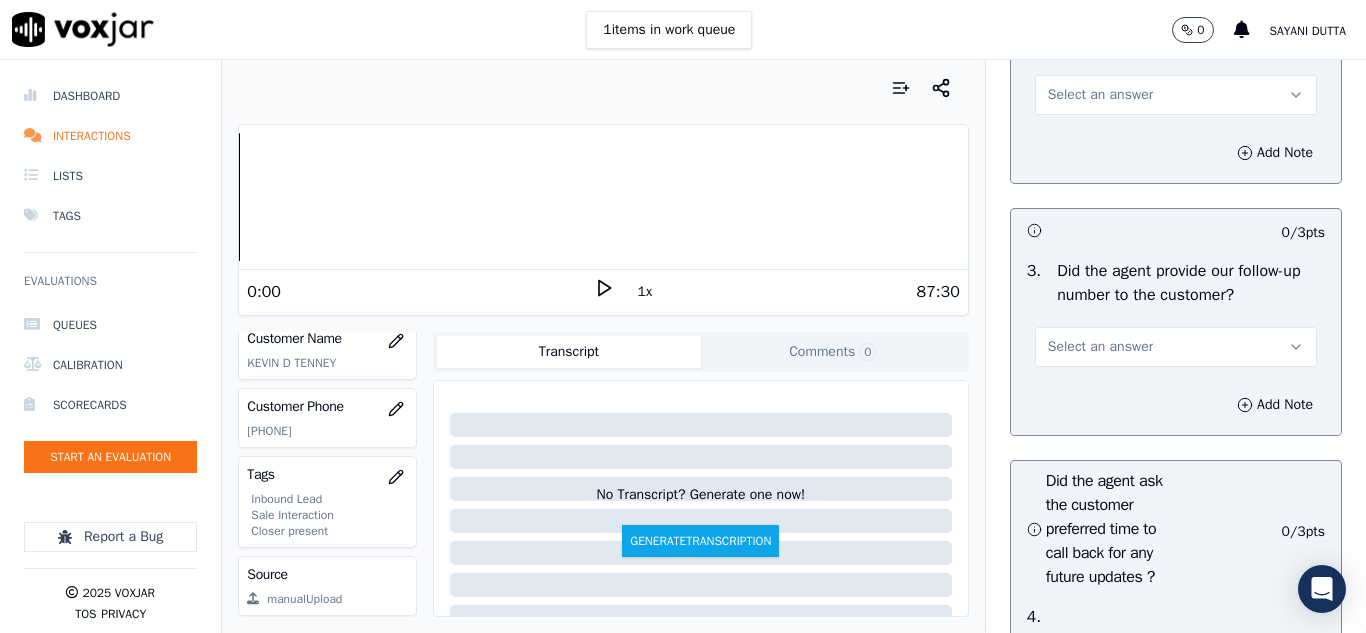 click on "Select an answer" at bounding box center [1100, 95] 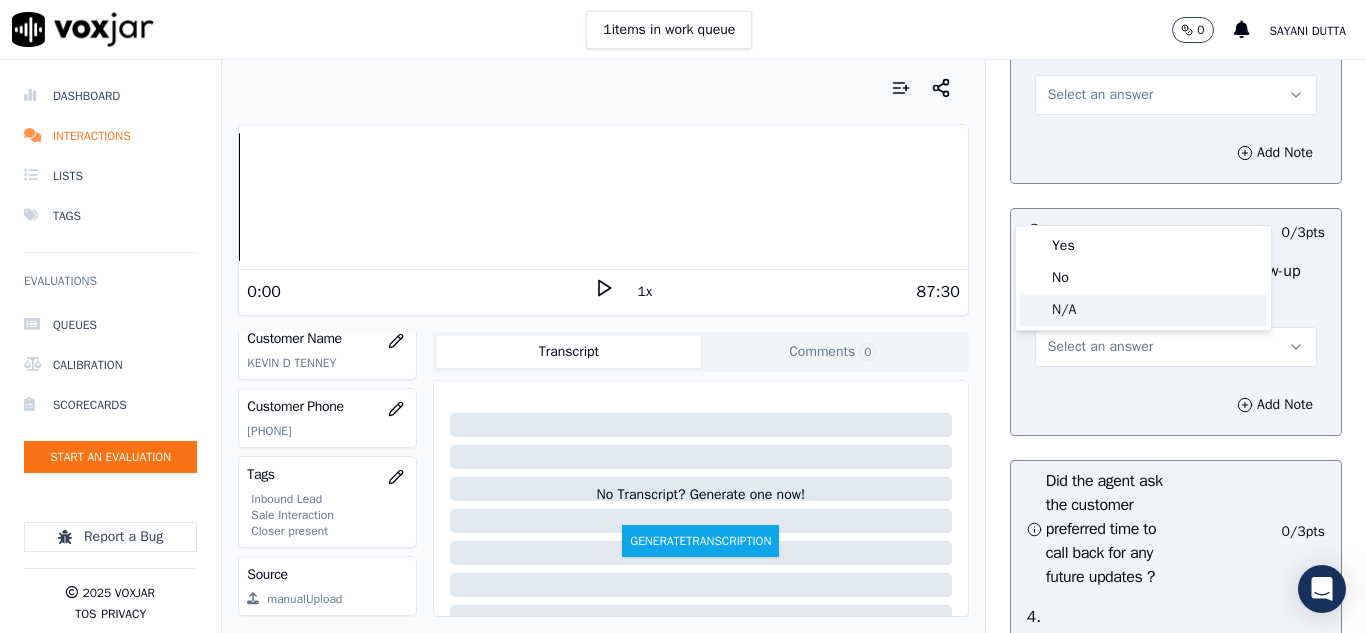 click on "N/A" 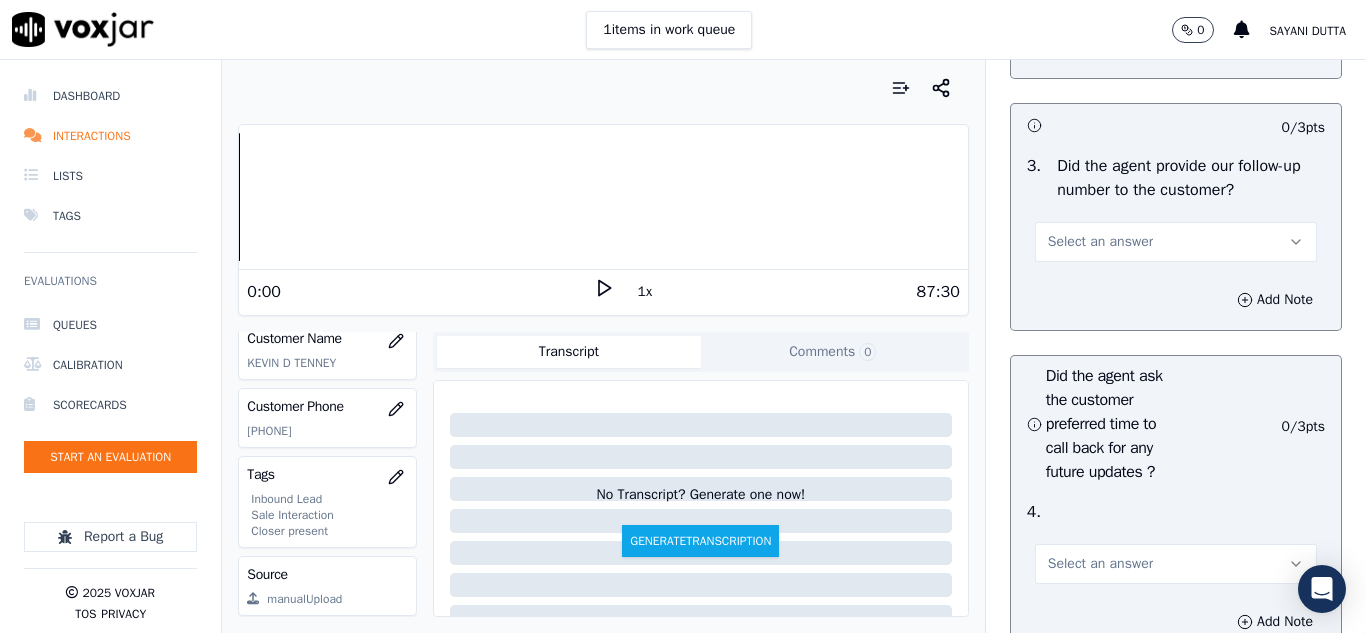 scroll, scrollTop: 5200, scrollLeft: 0, axis: vertical 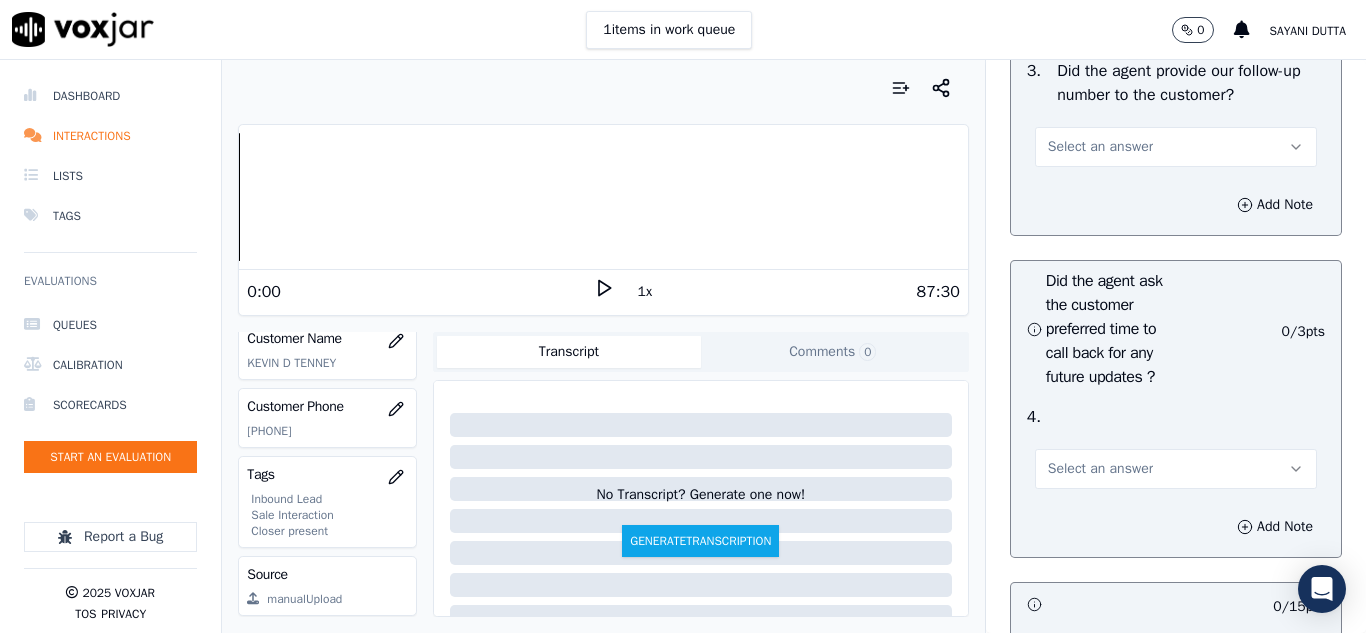 click on "Select an answer" at bounding box center (1100, 147) 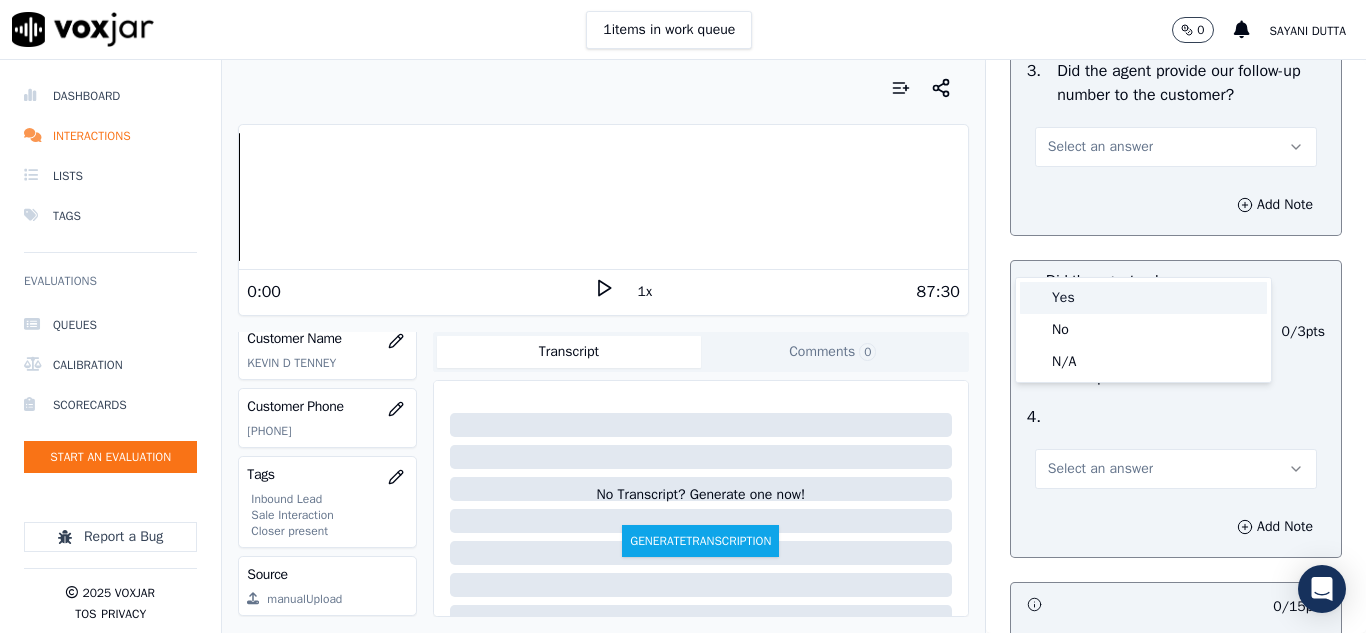 click on "Yes" at bounding box center (1143, 298) 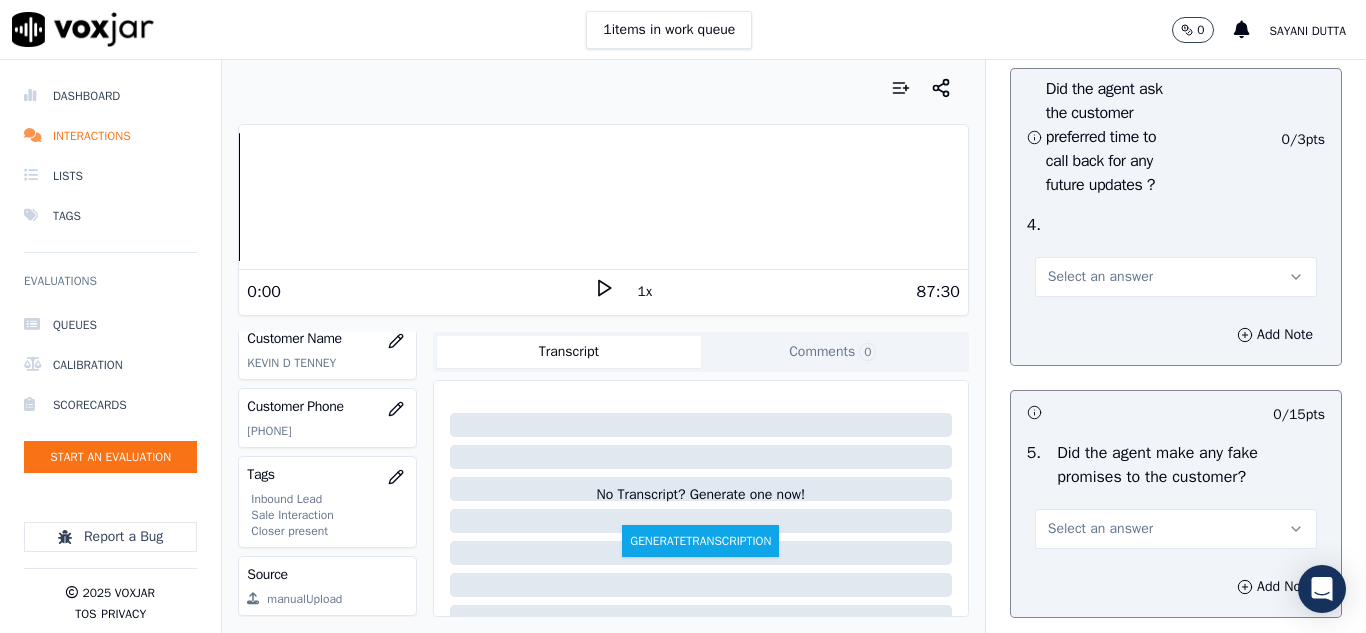 scroll, scrollTop: 5400, scrollLeft: 0, axis: vertical 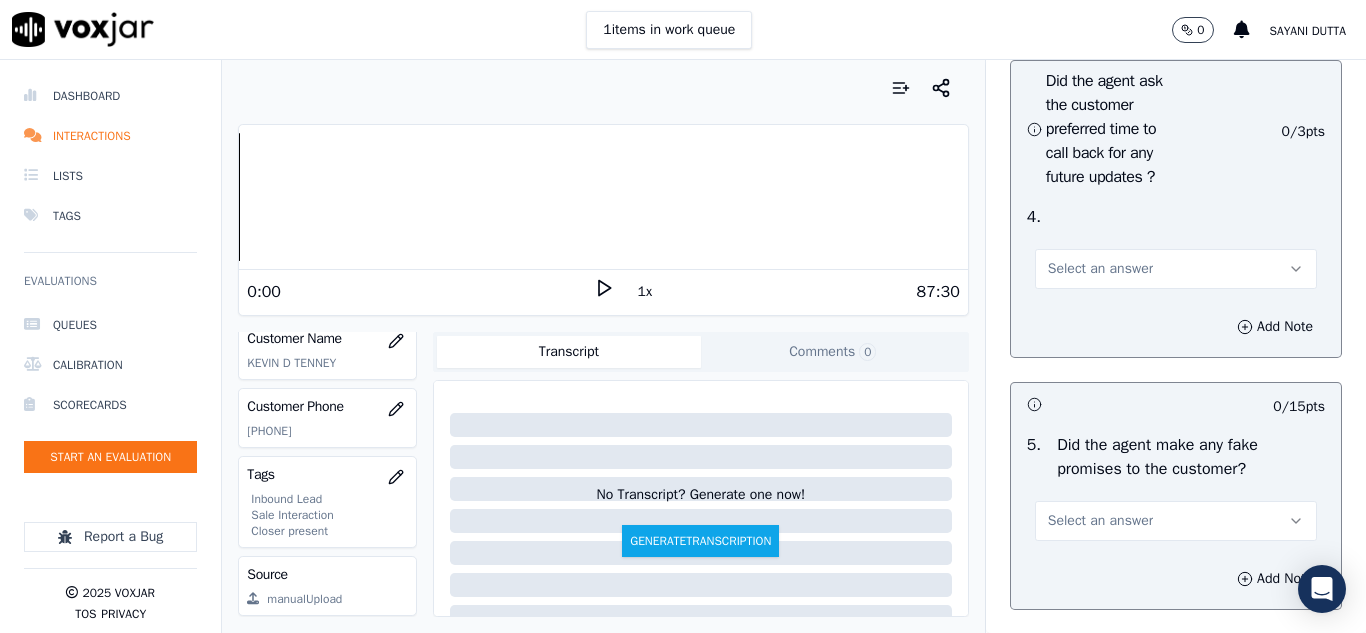 click on "Select an answer" at bounding box center [1100, 269] 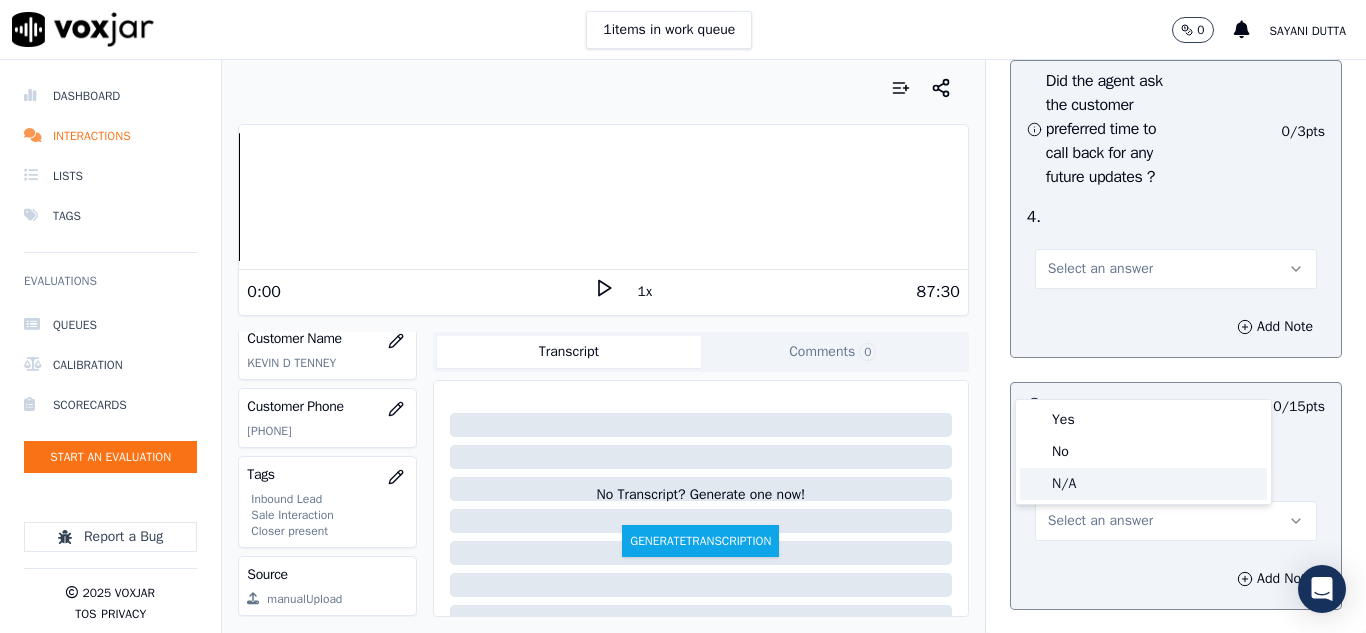 click on "N/A" 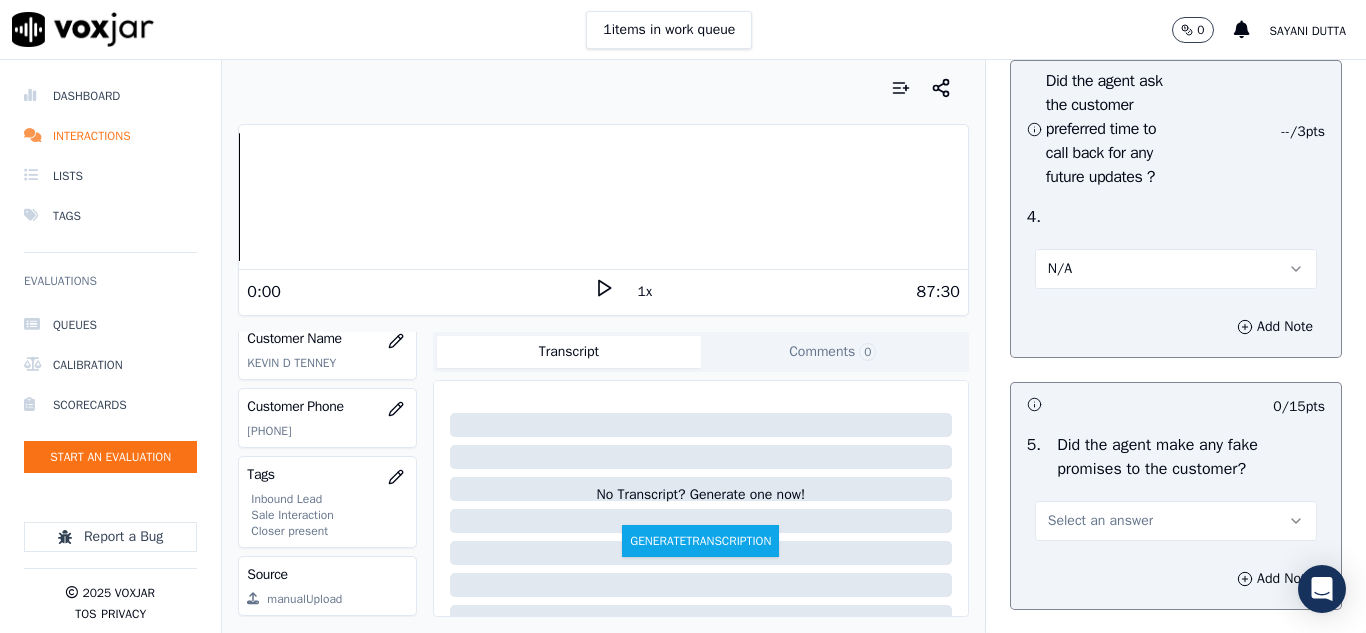 scroll, scrollTop: 5700, scrollLeft: 0, axis: vertical 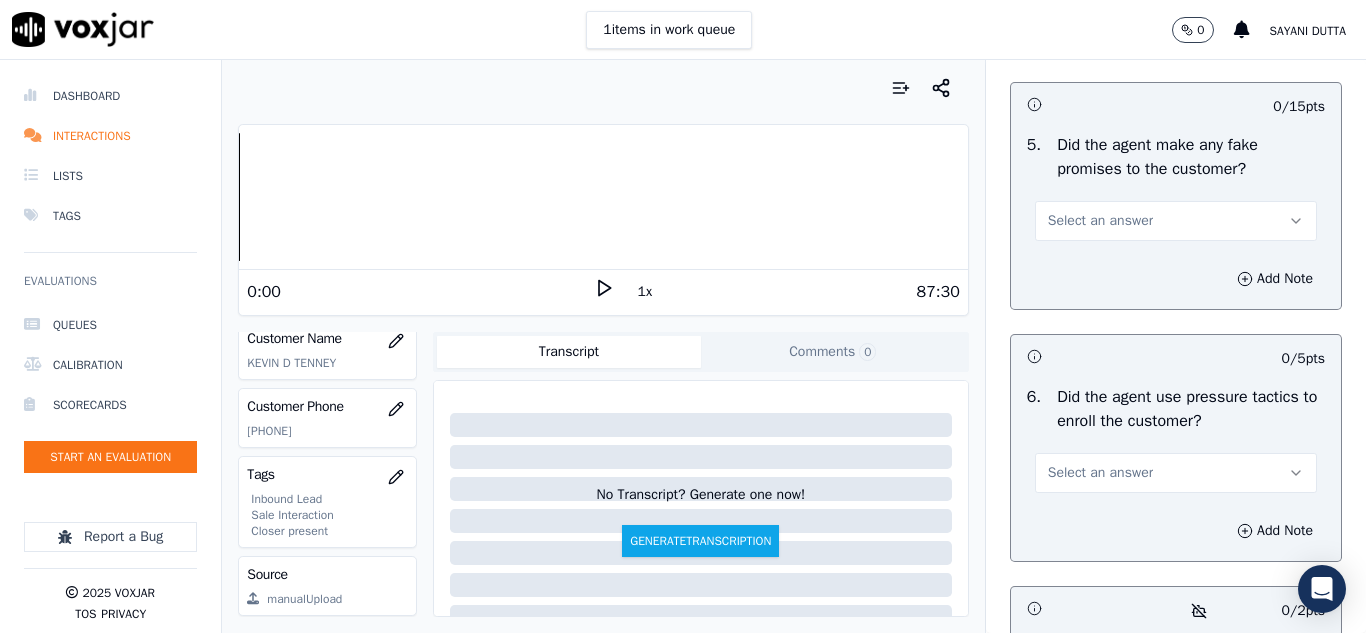 click on "Select an answer" at bounding box center [1100, 221] 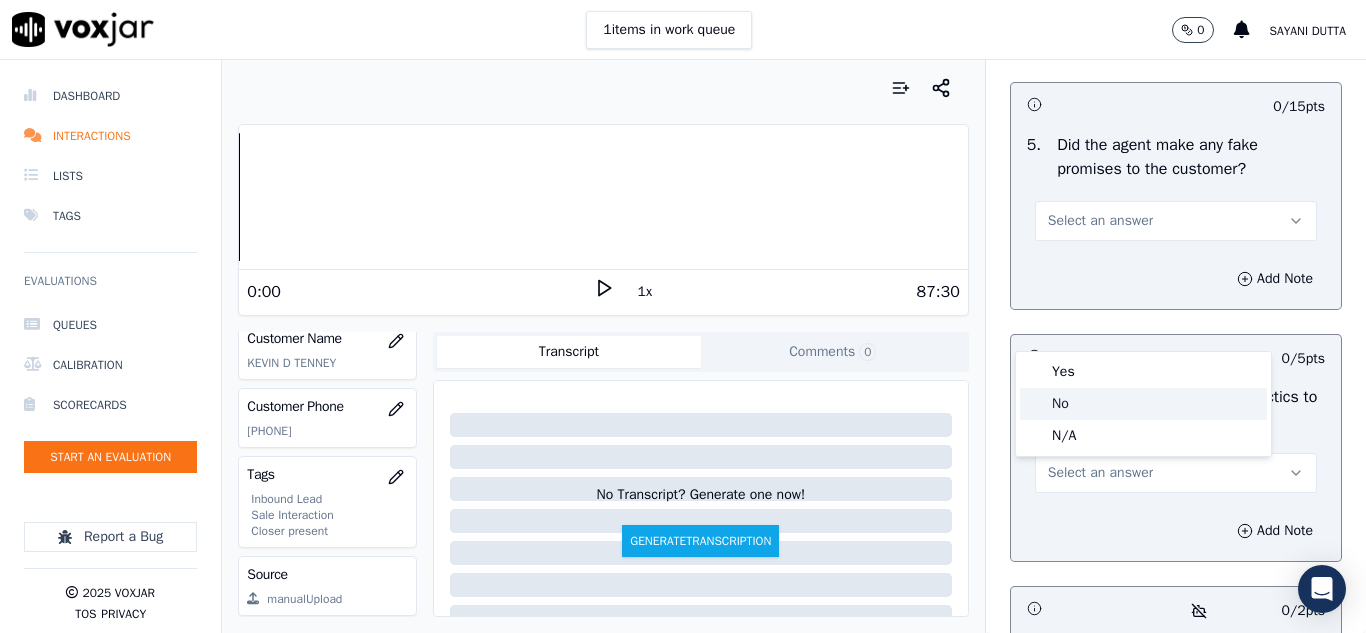 click on "No" 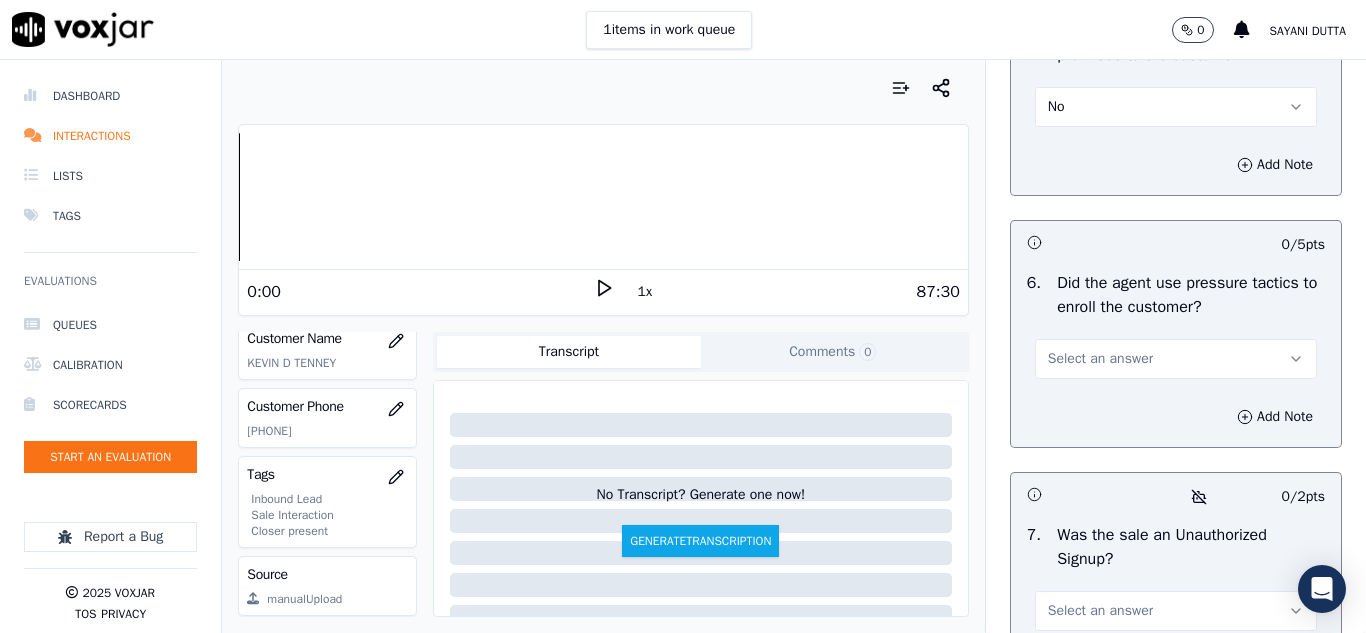 scroll, scrollTop: 5900, scrollLeft: 0, axis: vertical 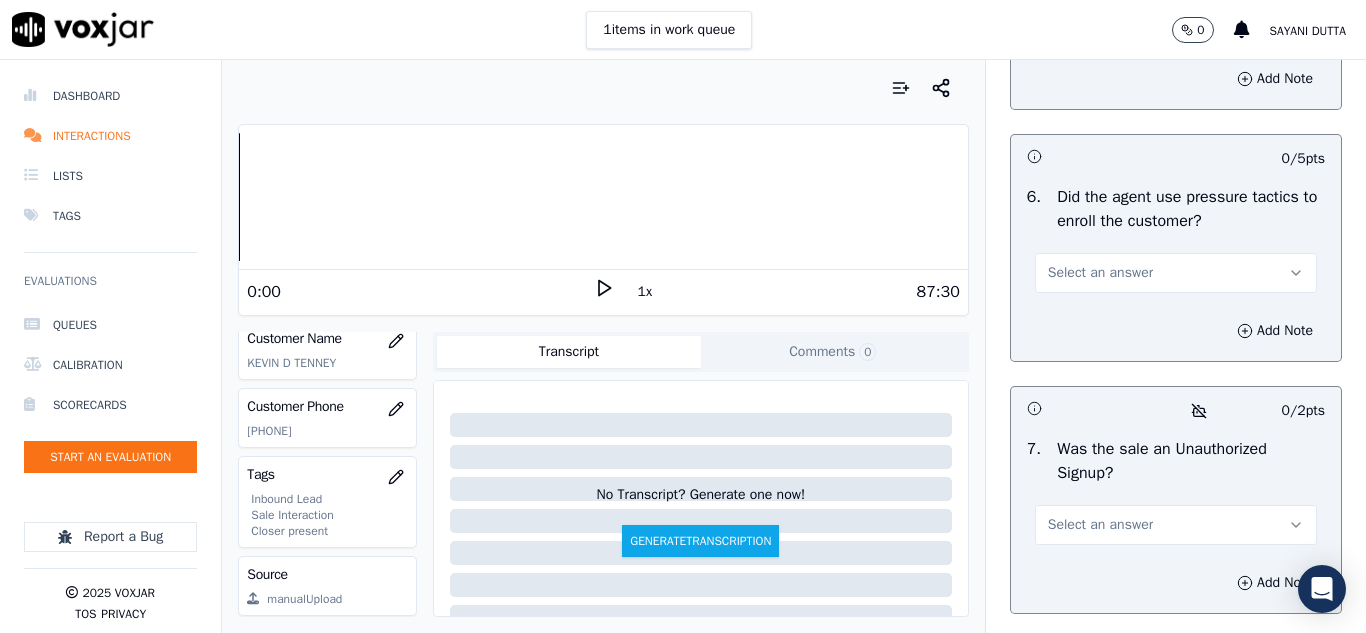 click on "Select an answer" at bounding box center [1100, 273] 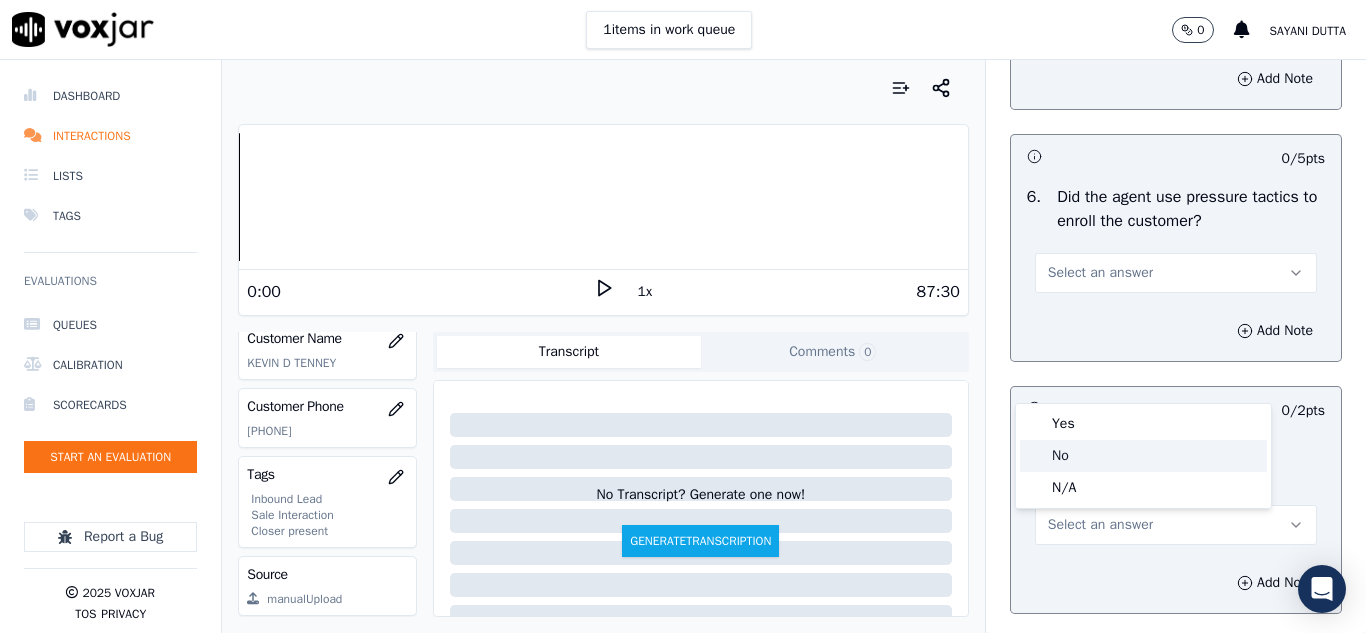 click on "No" 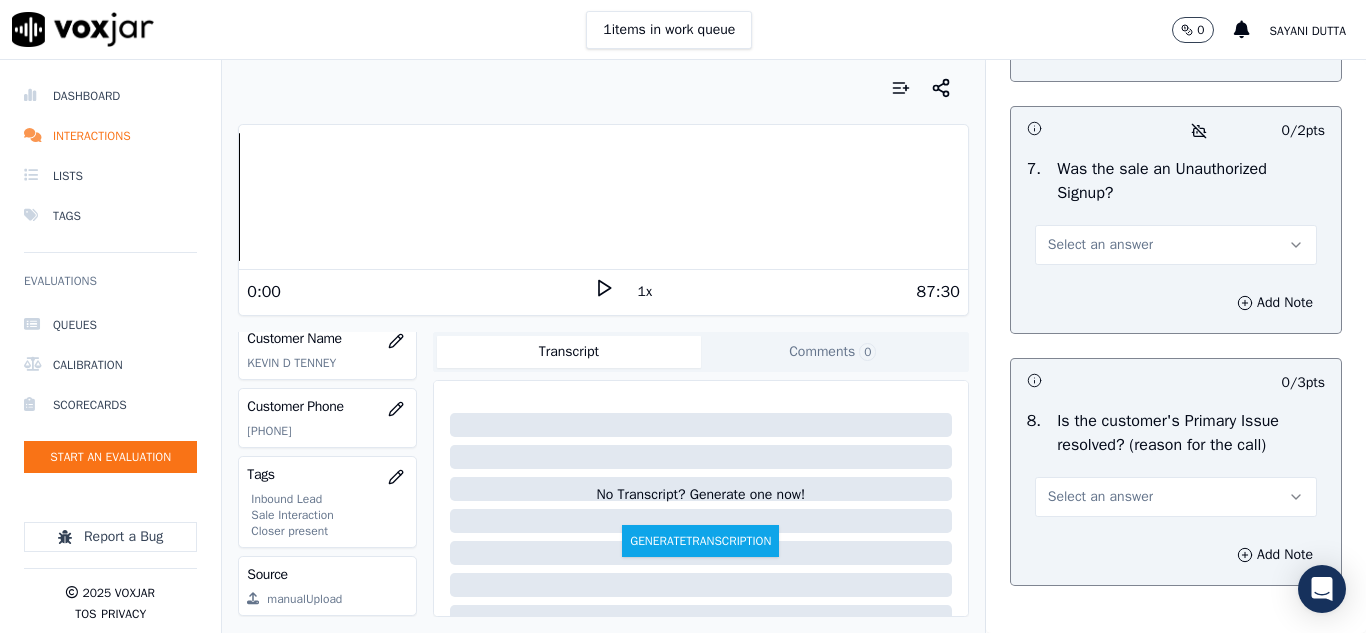 scroll, scrollTop: 6200, scrollLeft: 0, axis: vertical 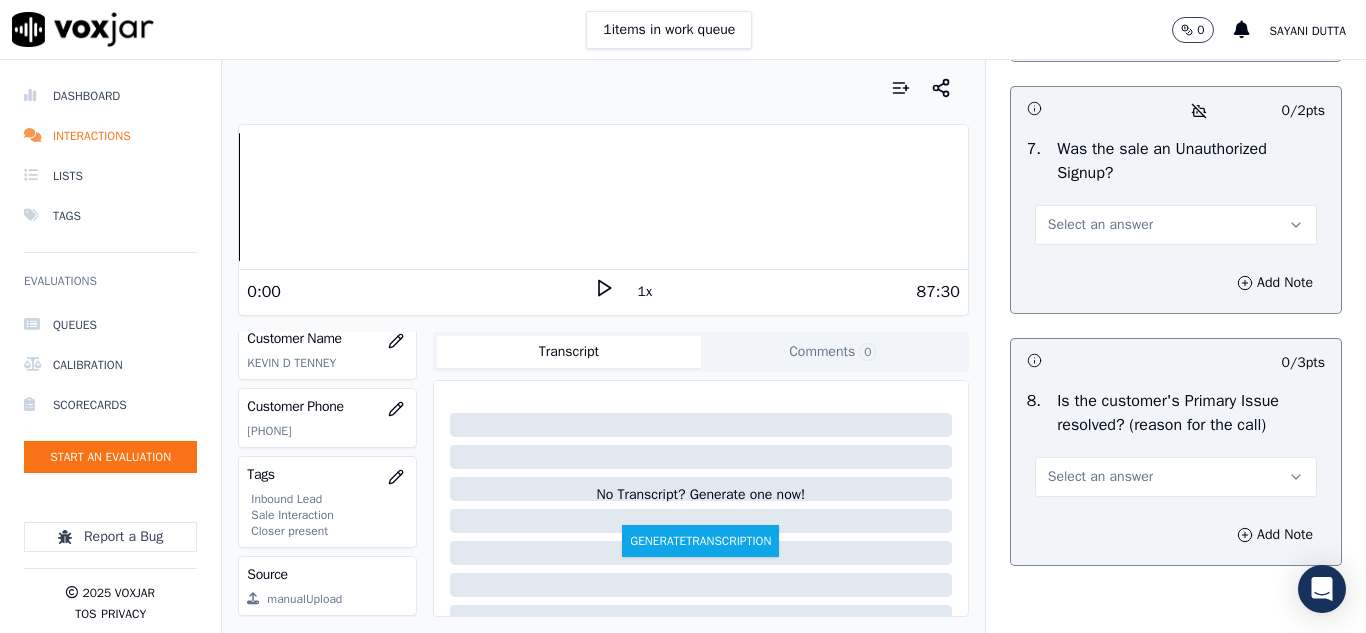 click on "Select an answer" at bounding box center (1100, 225) 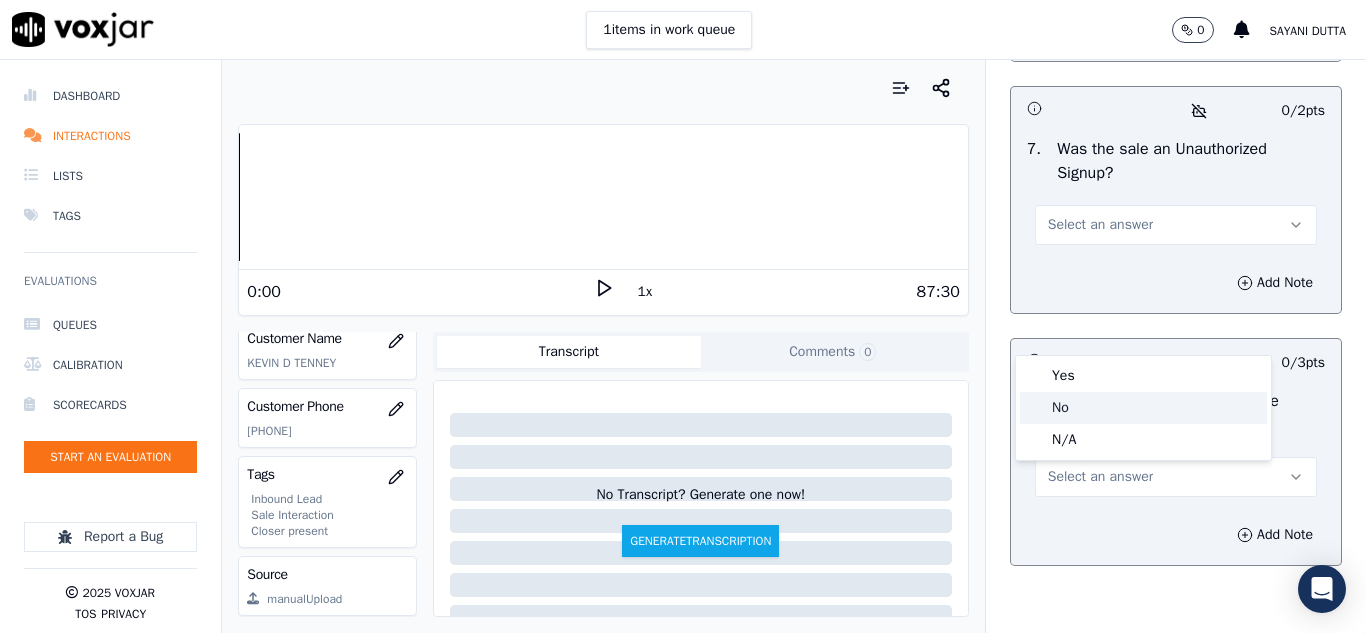 click on "No" 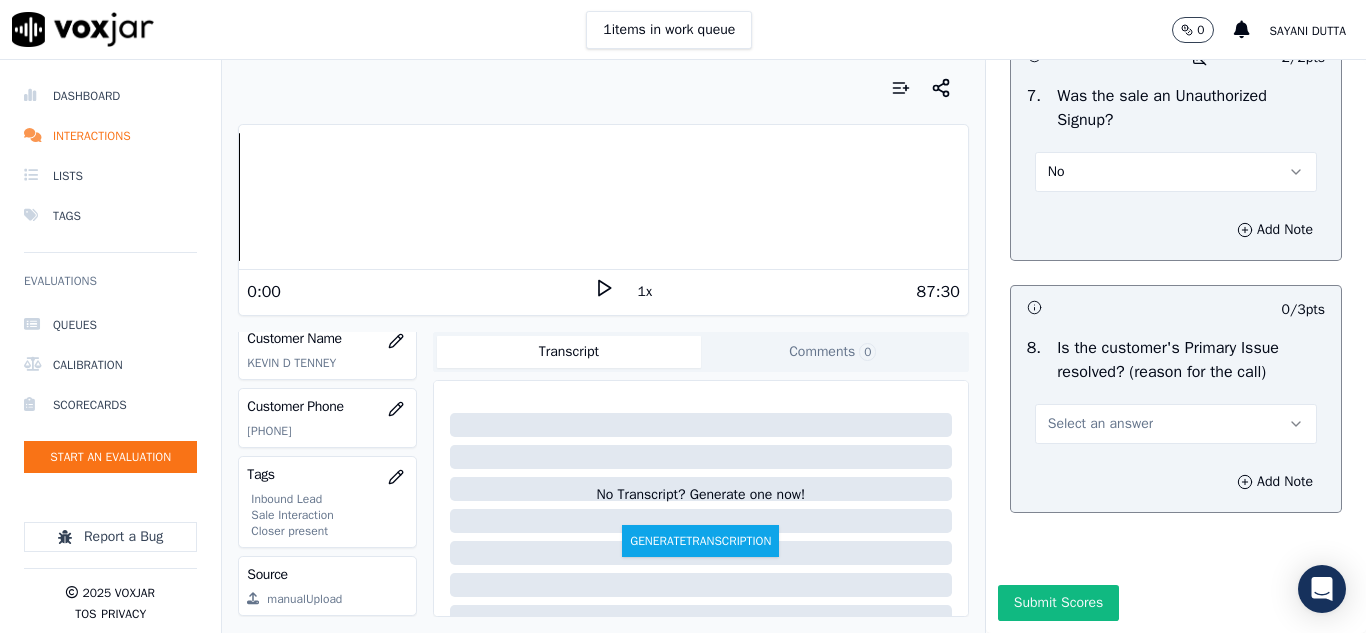 scroll, scrollTop: 6404, scrollLeft: 0, axis: vertical 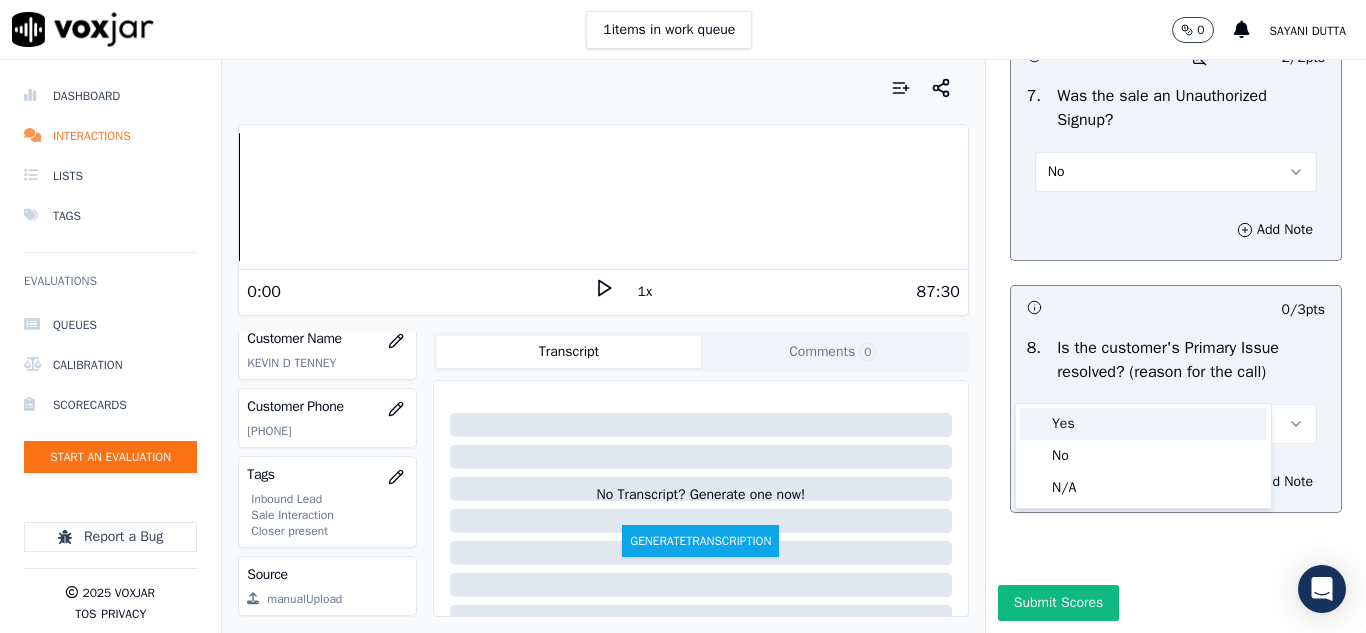 click on "Yes" at bounding box center (1143, 424) 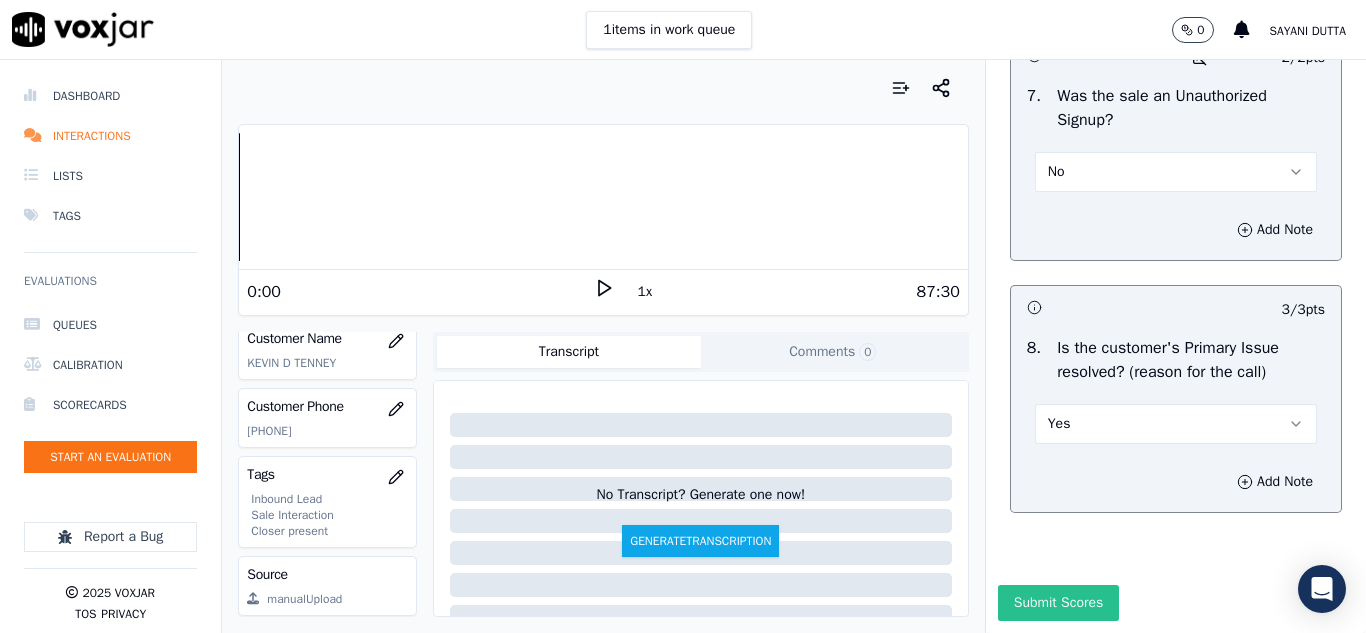 click on "Submit Scores" at bounding box center [1058, 603] 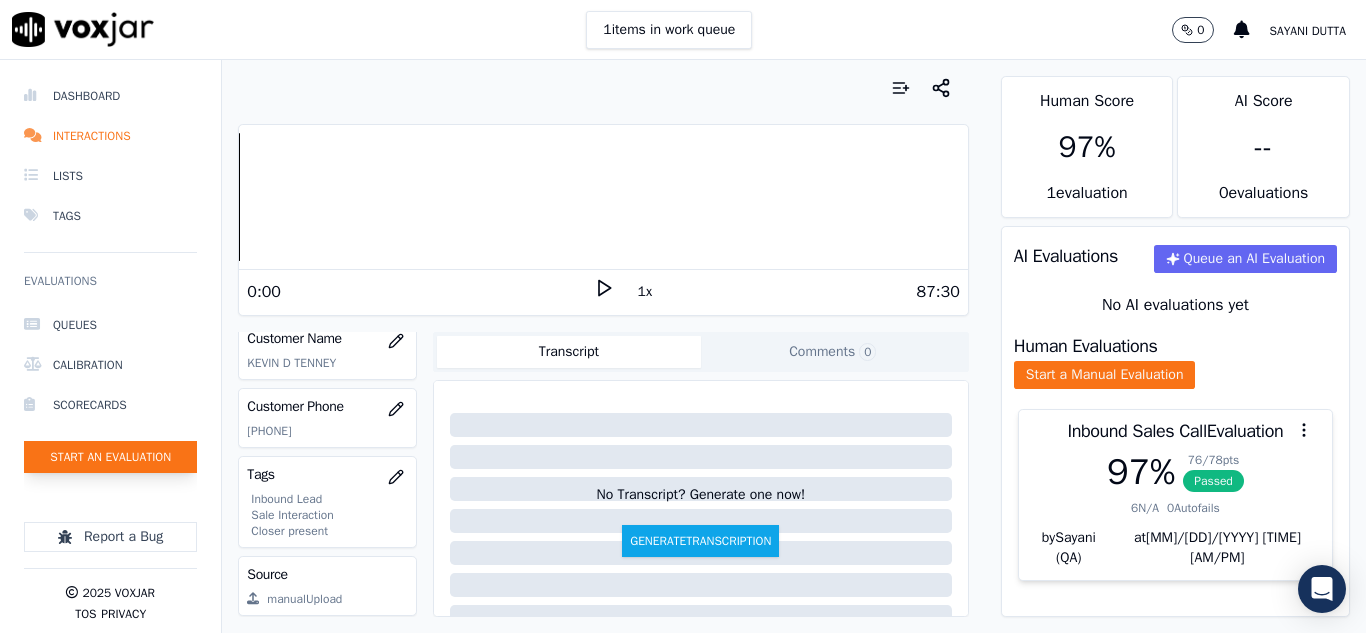 click on "Start an Evaluation" 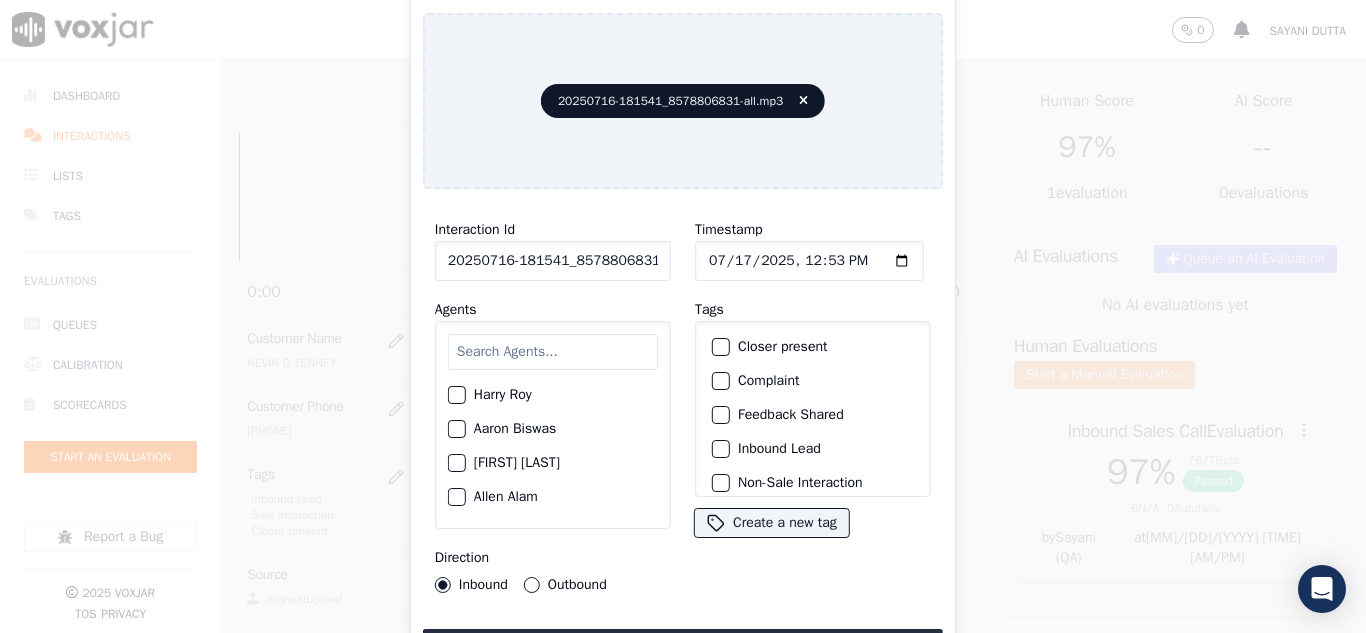 scroll, scrollTop: 0, scrollLeft: 40, axis: horizontal 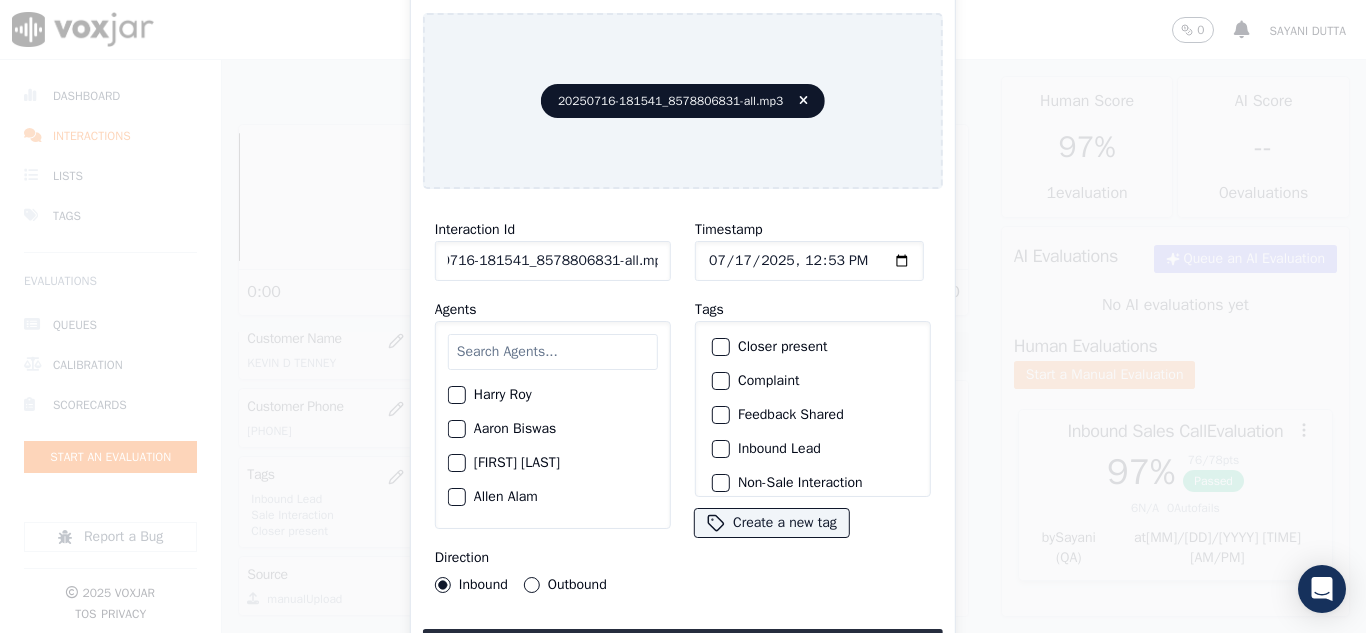 drag, startPoint x: 641, startPoint y: 255, endPoint x: 741, endPoint y: 264, distance: 100.40418 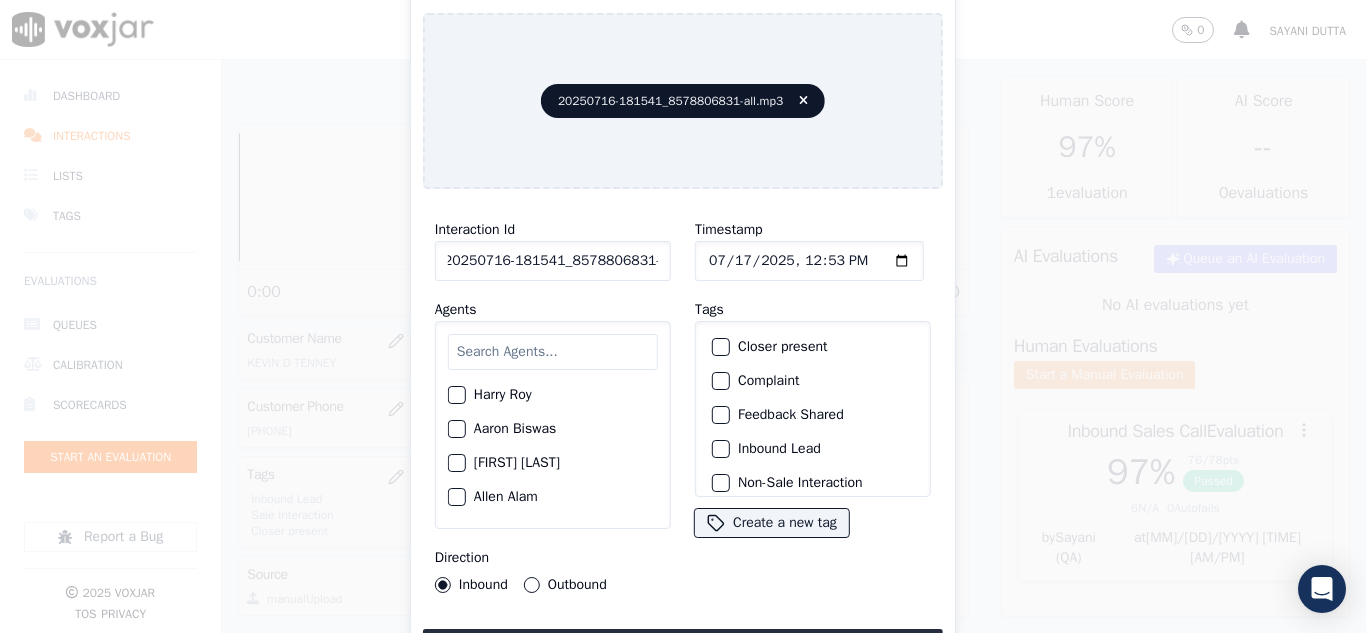 scroll, scrollTop: 0, scrollLeft: 11, axis: horizontal 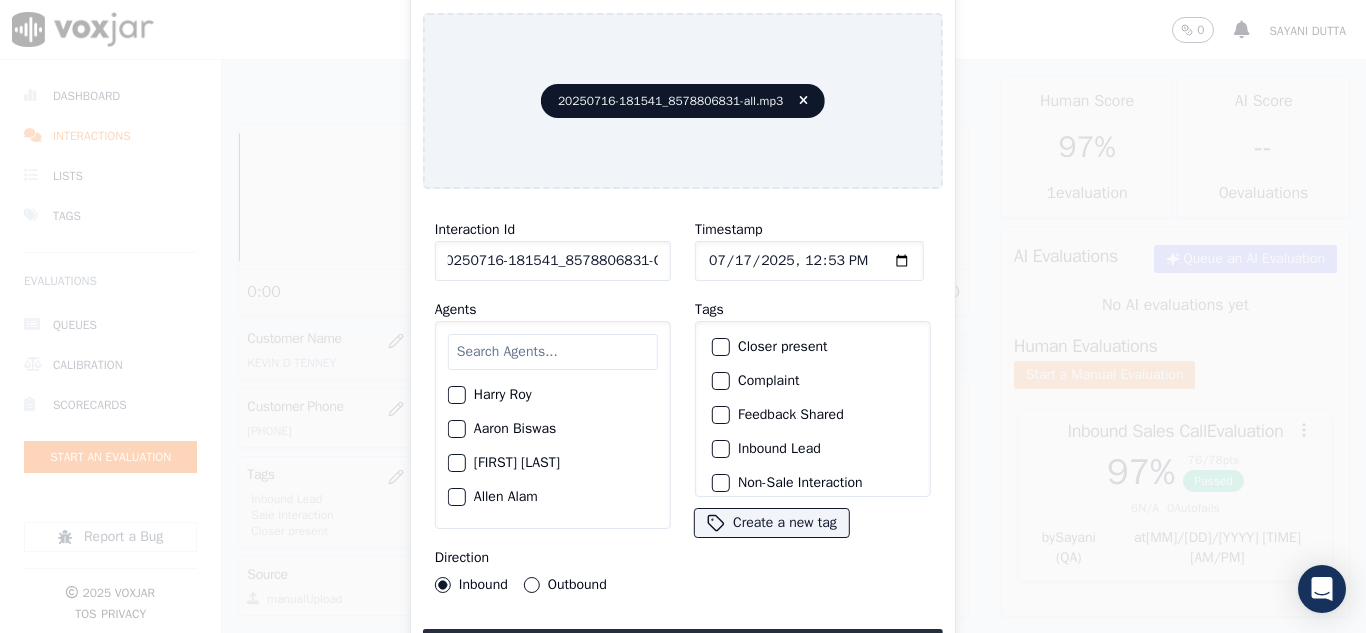 type on "20250716-181541_8578806831-C1" 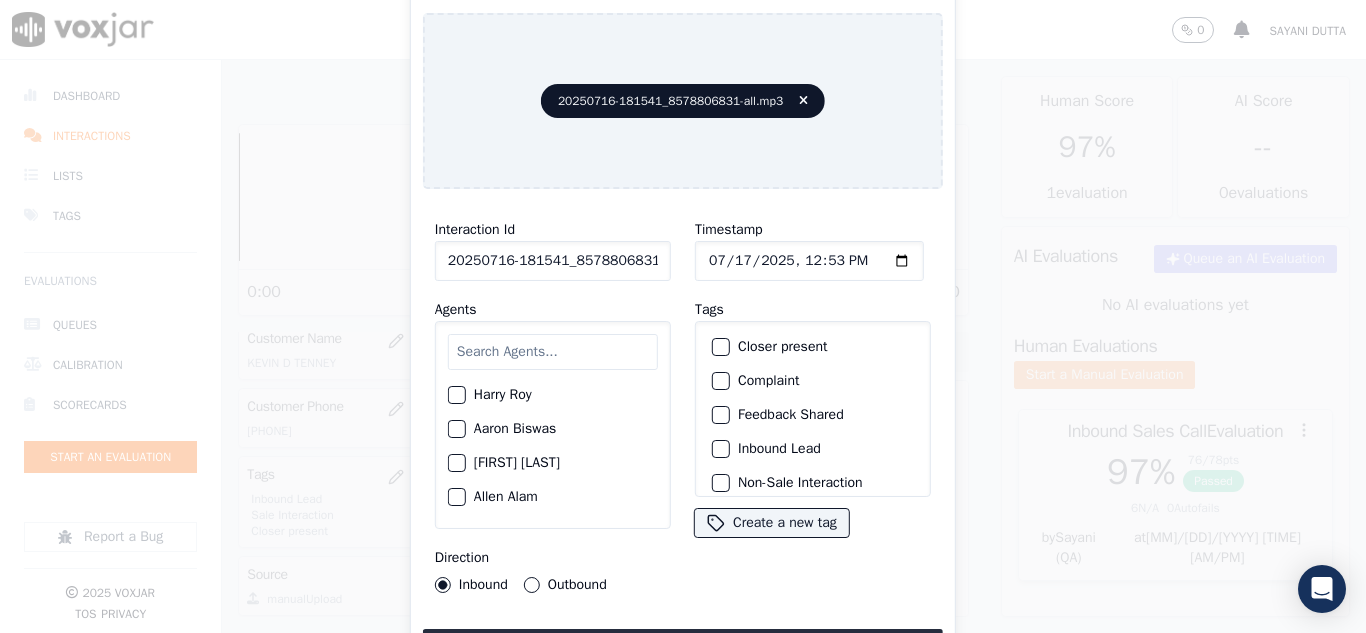 click on "Timestamp" 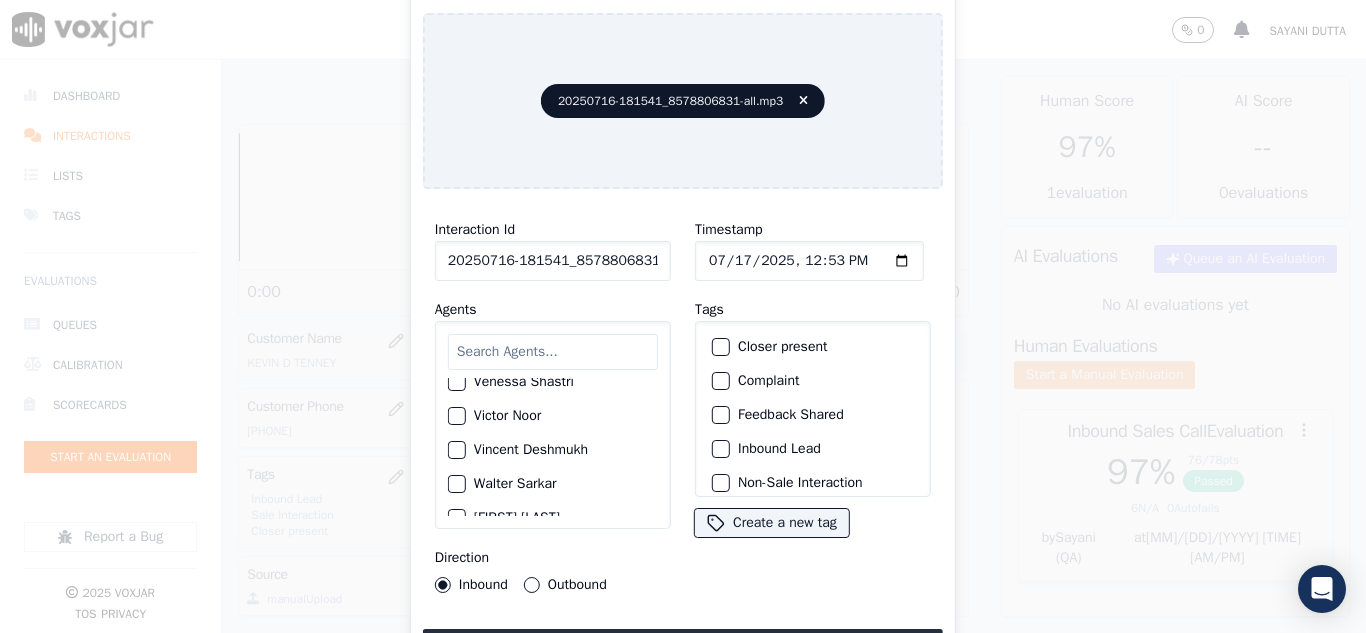 scroll, scrollTop: 2107, scrollLeft: 0, axis: vertical 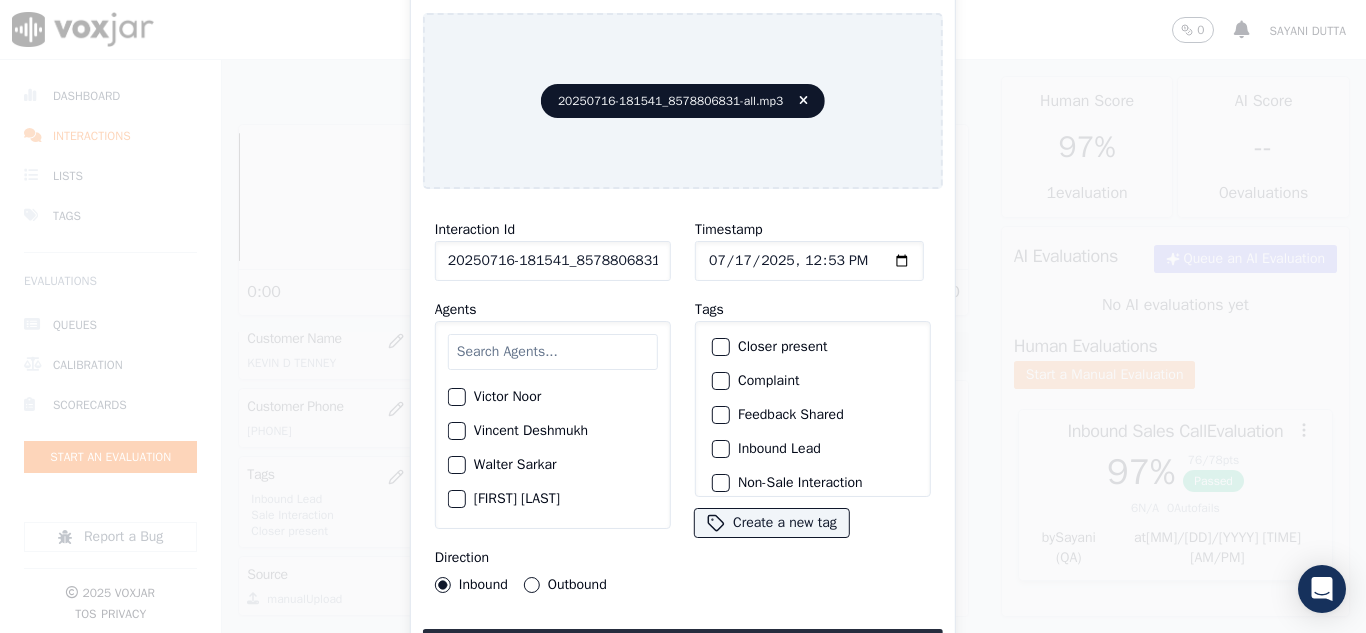 drag, startPoint x: 519, startPoint y: 422, endPoint x: 563, endPoint y: 486, distance: 77.665955 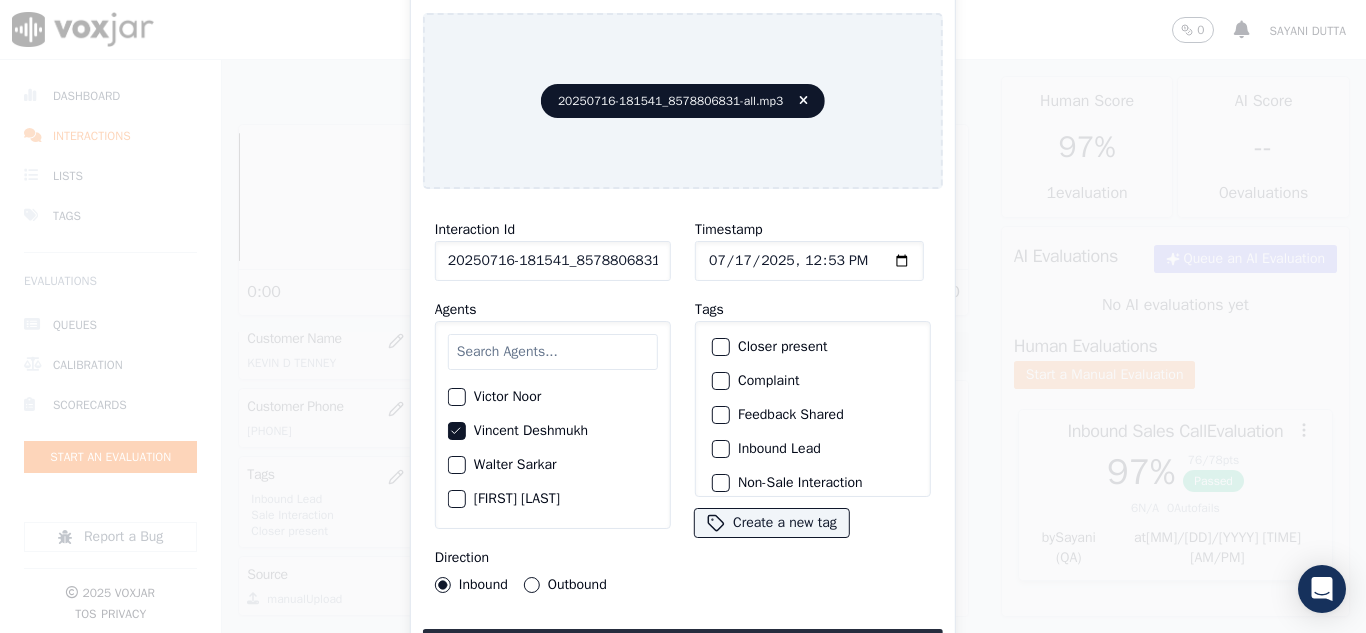 click on "Outbound" at bounding box center [565, 585] 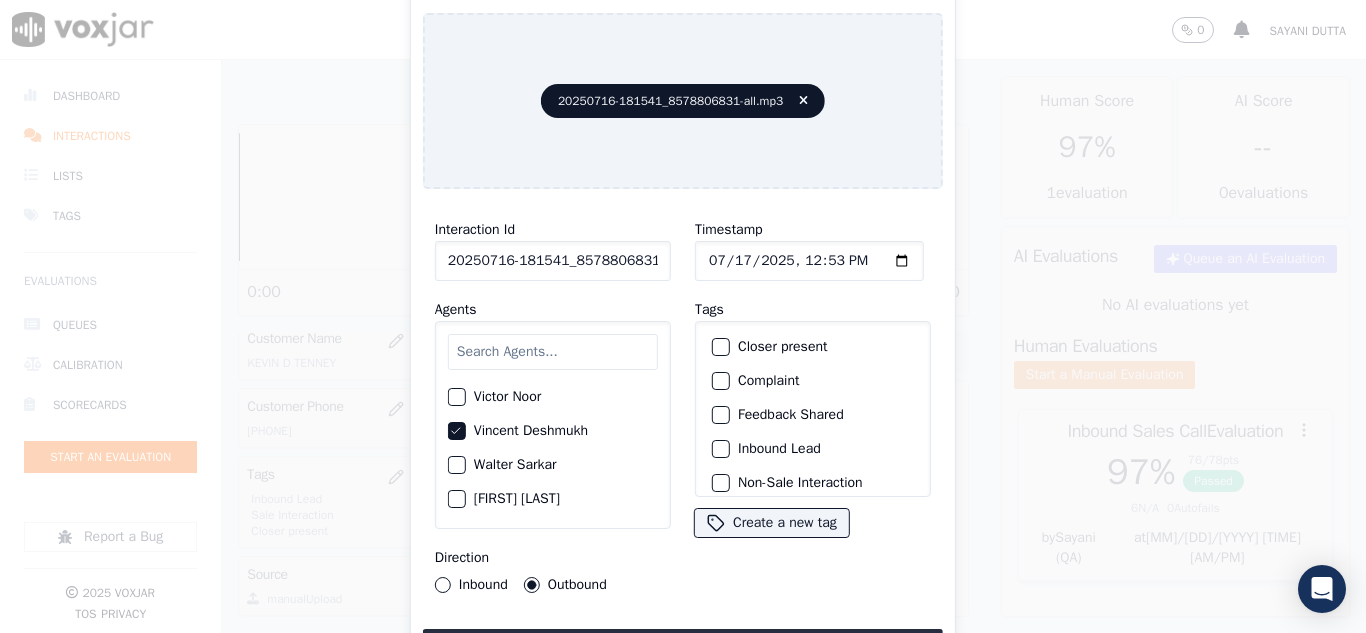 click on "Closer present" 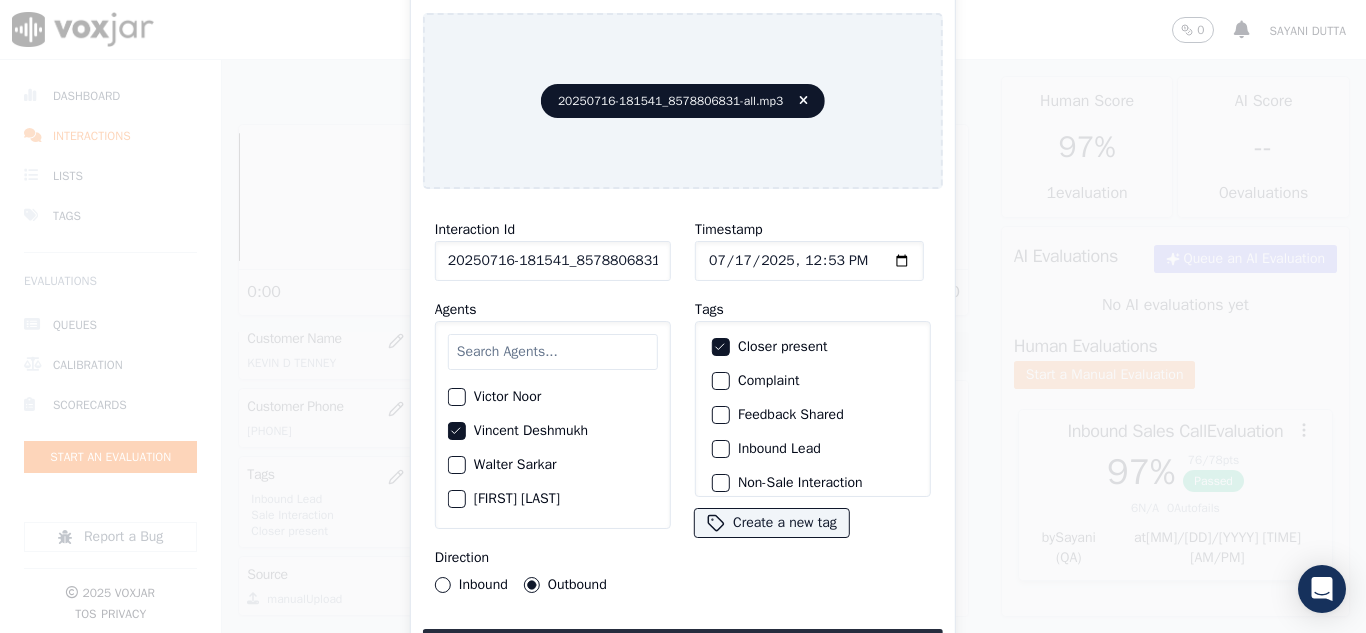 scroll, scrollTop: 173, scrollLeft: 0, axis: vertical 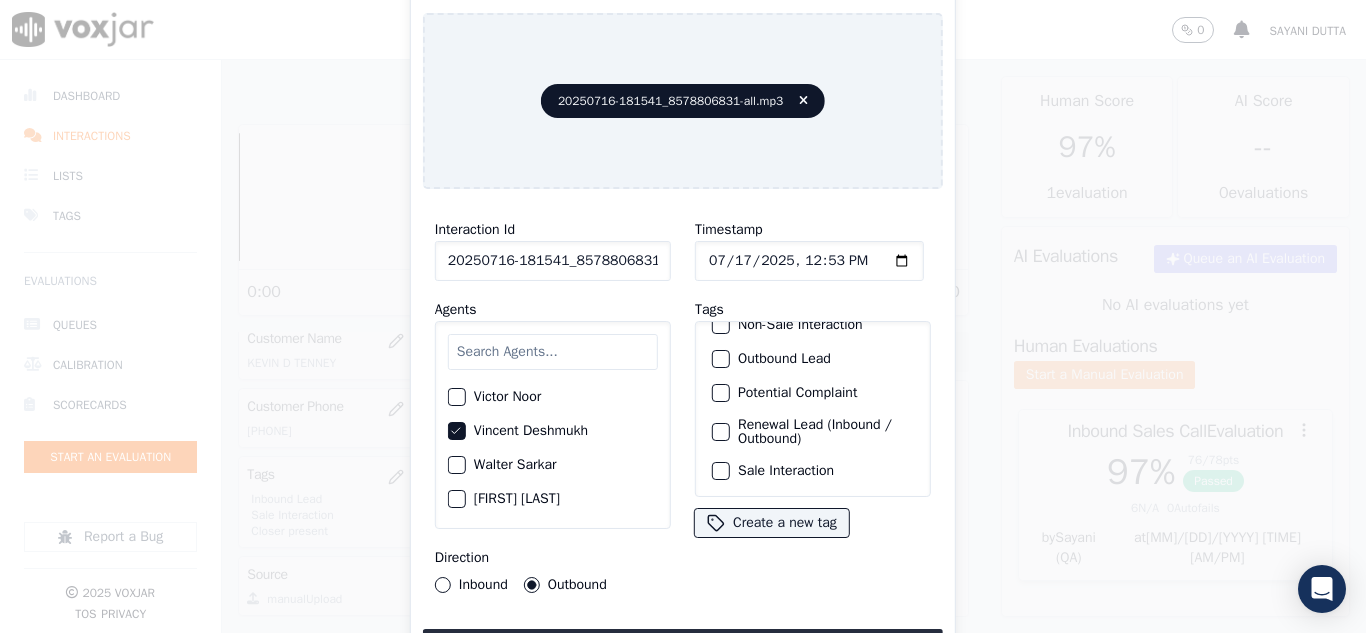 click on "Renewal Lead (Inbound / Outbound)" 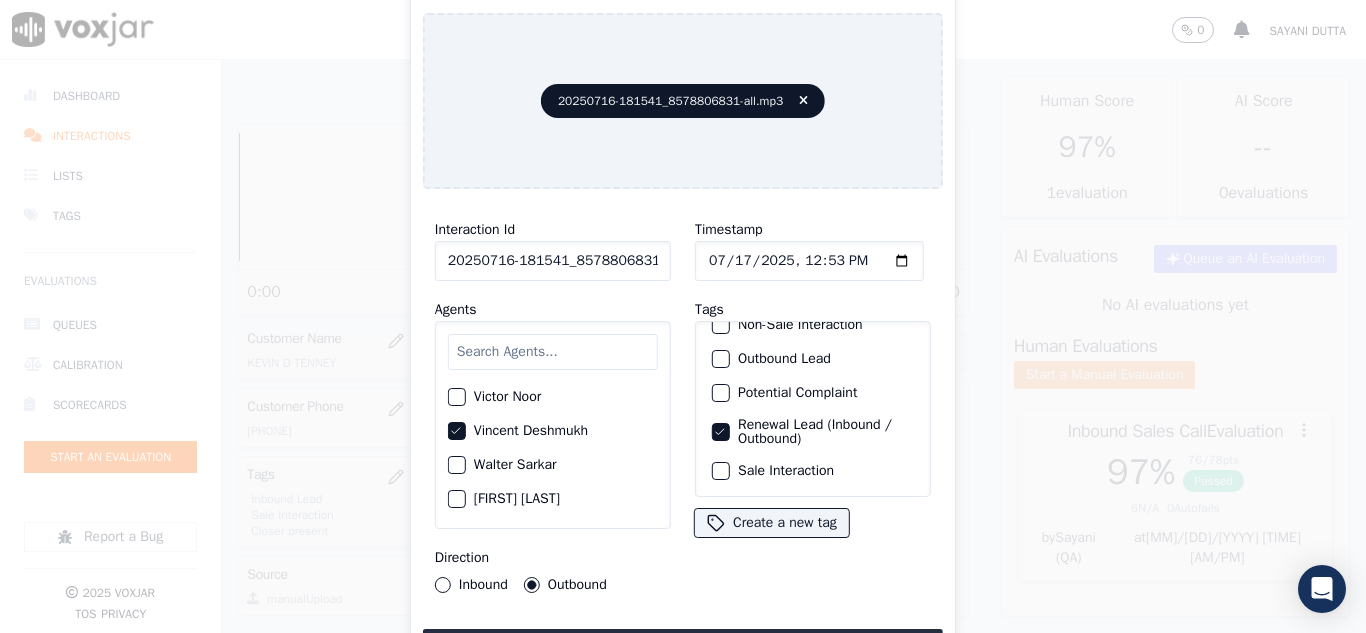 click on "Sale Interaction" 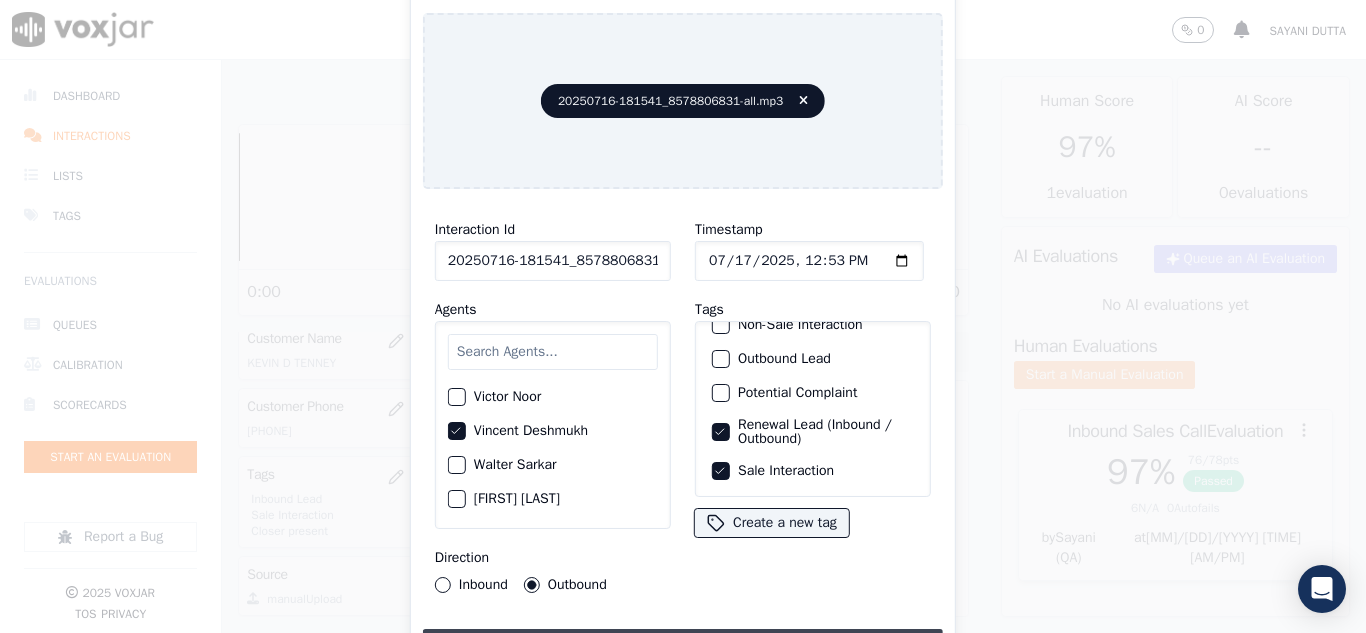 click on "Upload interaction to start evaluation" at bounding box center (683, 647) 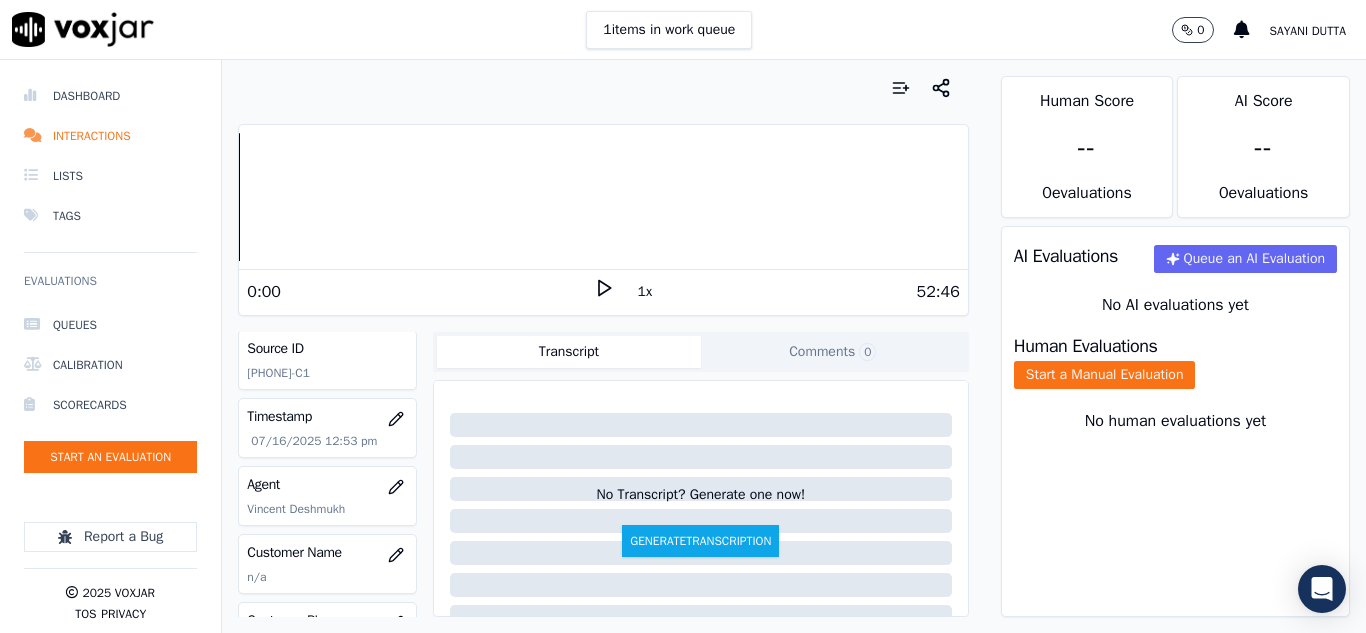 scroll, scrollTop: 300, scrollLeft: 0, axis: vertical 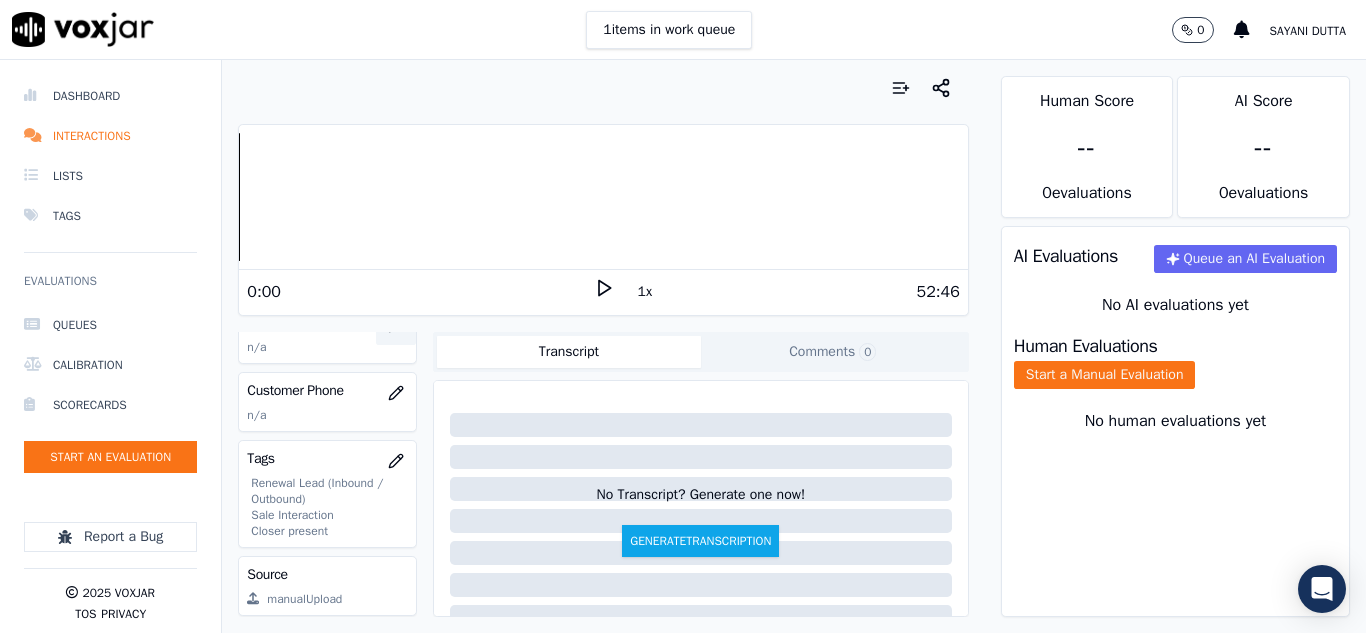 click 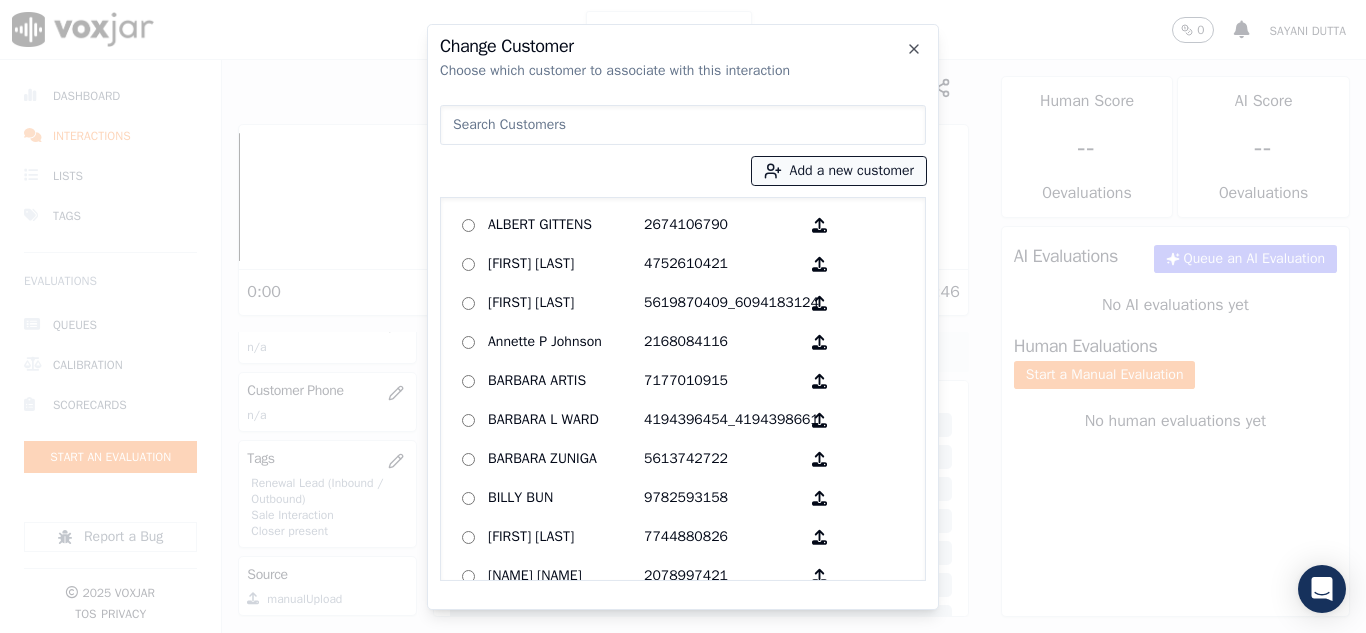 click on "Add a new customer" at bounding box center [839, 171] 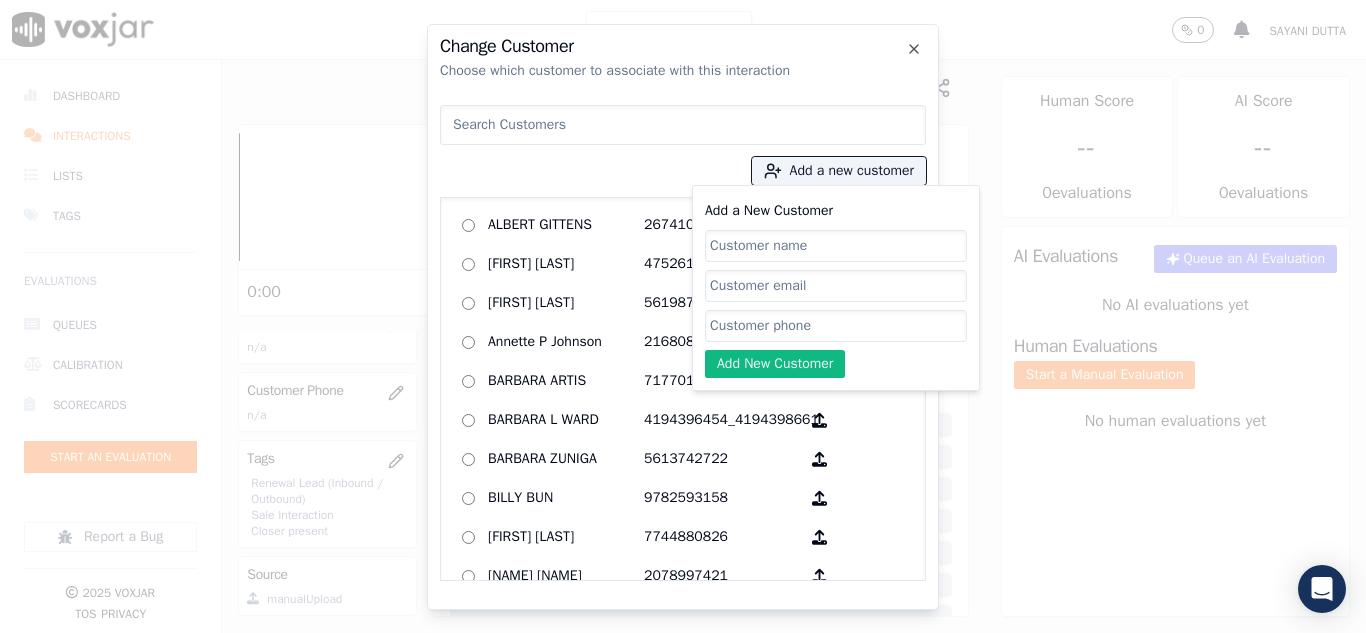 click on "Add a New Customer           Add New Customer" at bounding box center [836, 288] 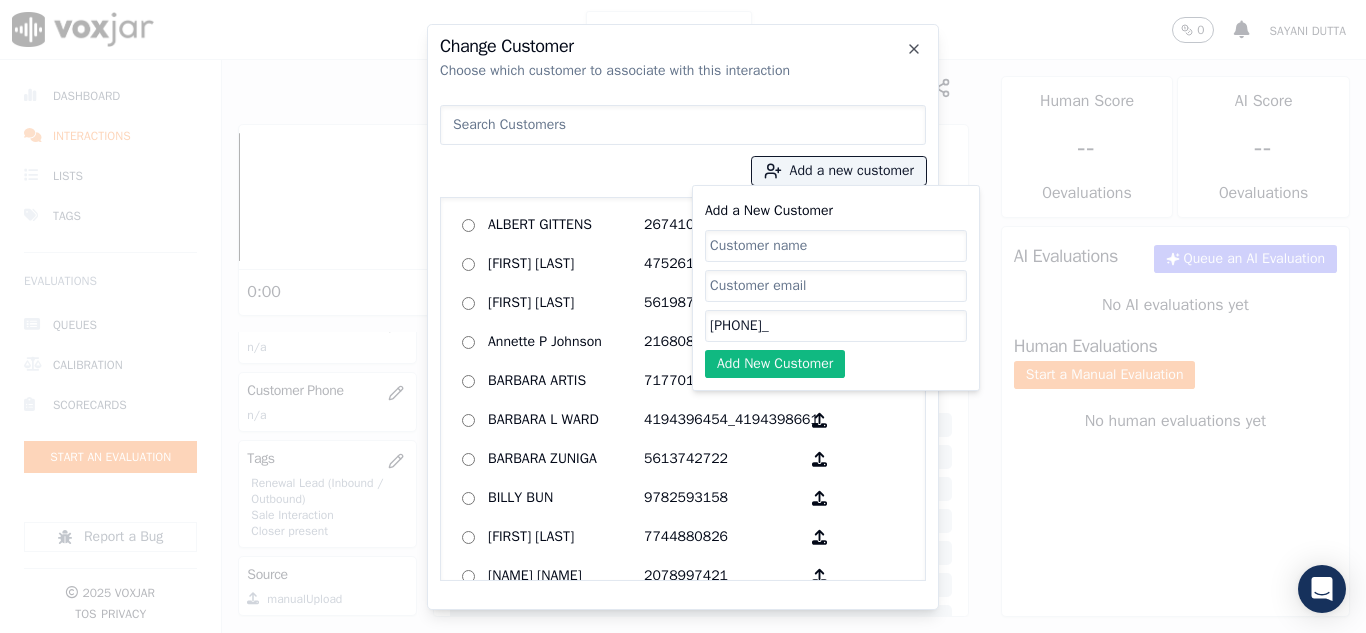 paste on "7815587414" 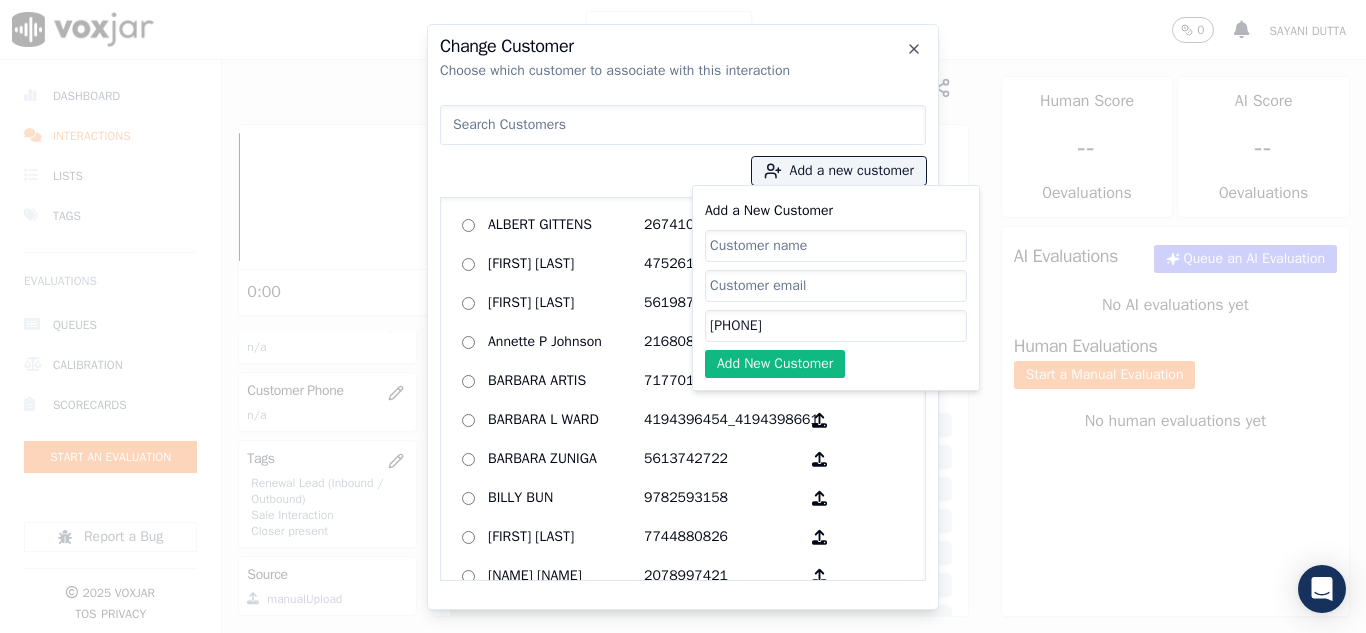 type on "[PHONE]" 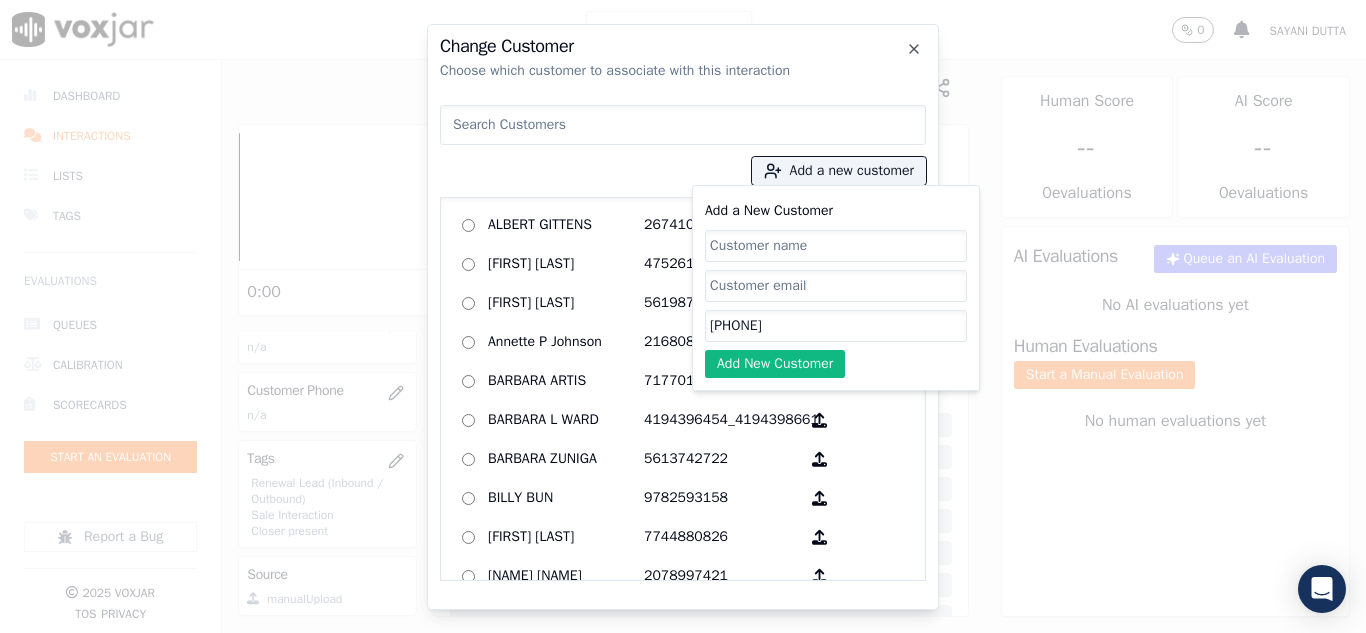 paste on "JOSE OLEA" 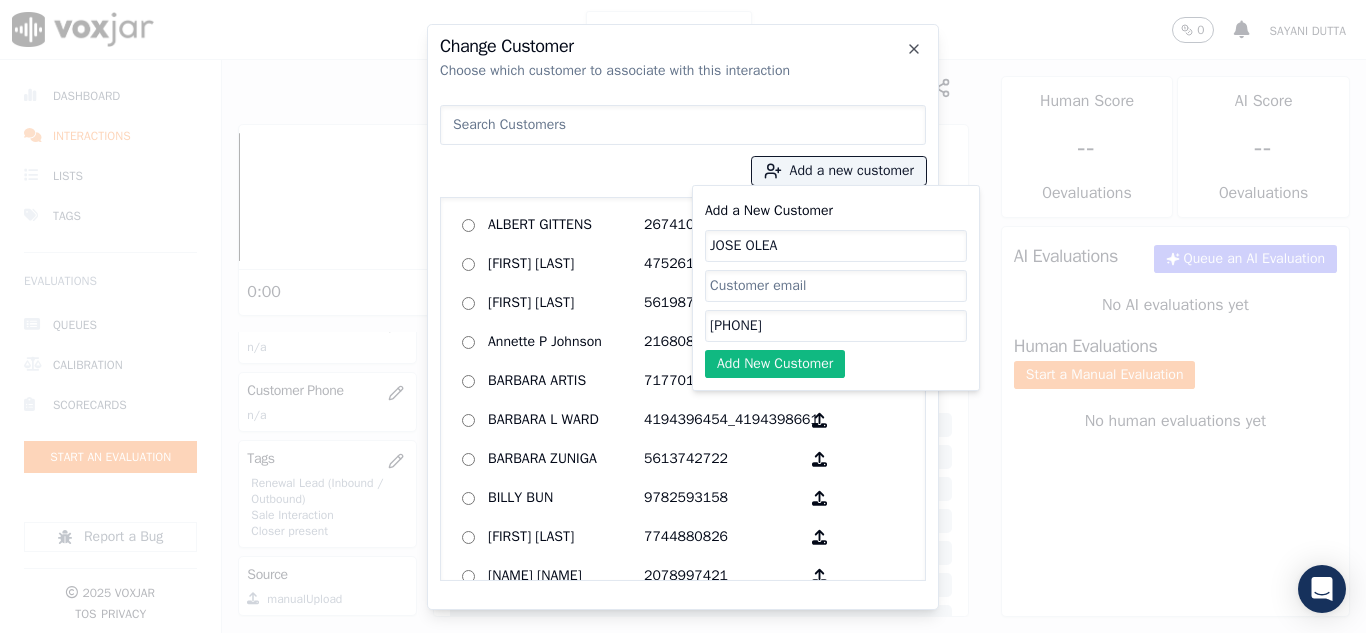 type on "JOSE OLEA" 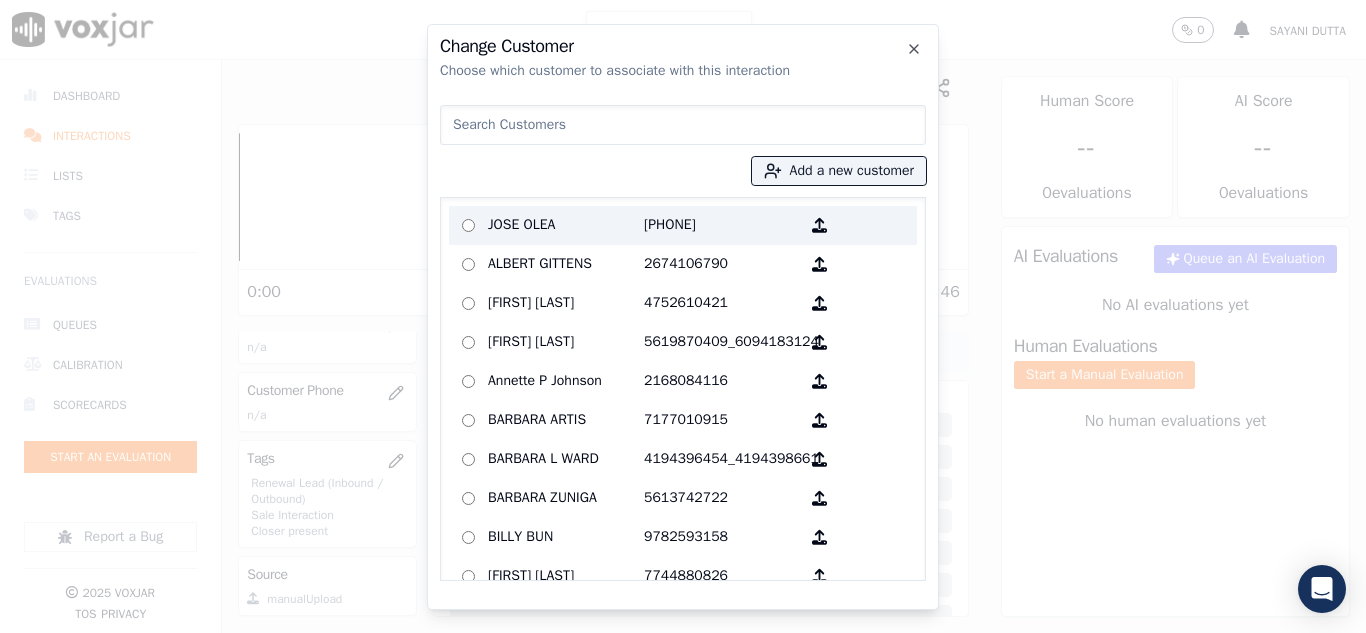 click on "JOSE OLEA" at bounding box center [566, 225] 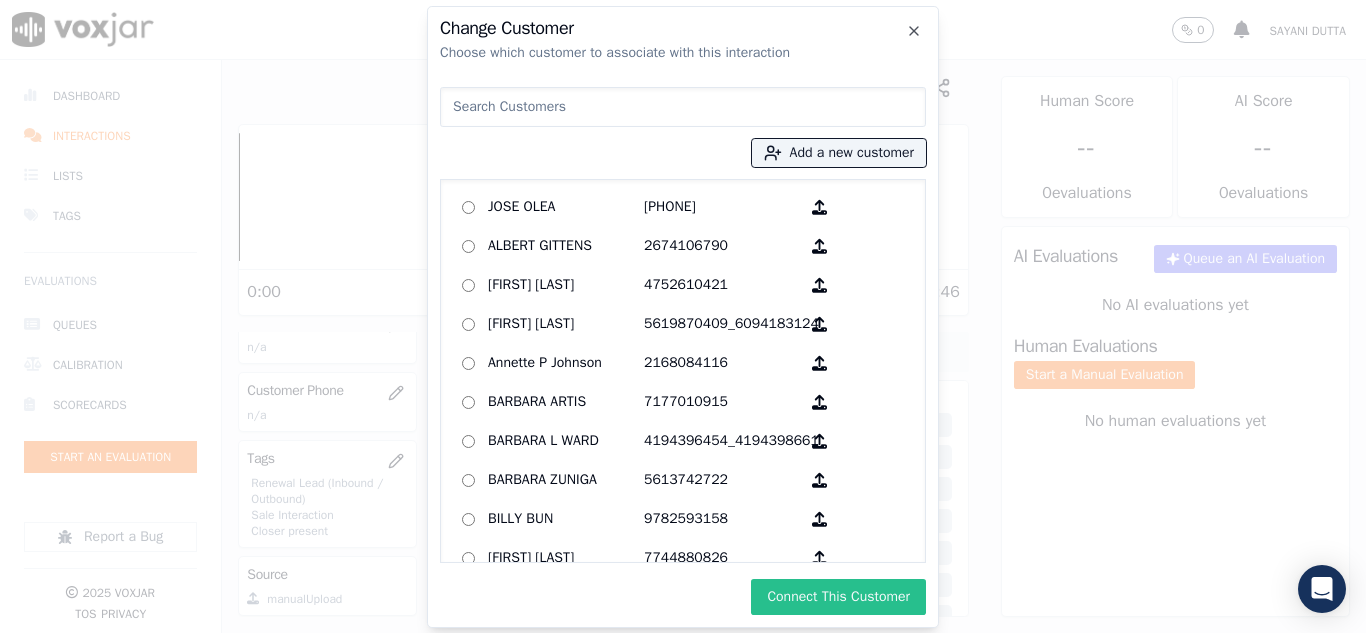 click on "Connect This Customer" at bounding box center [838, 597] 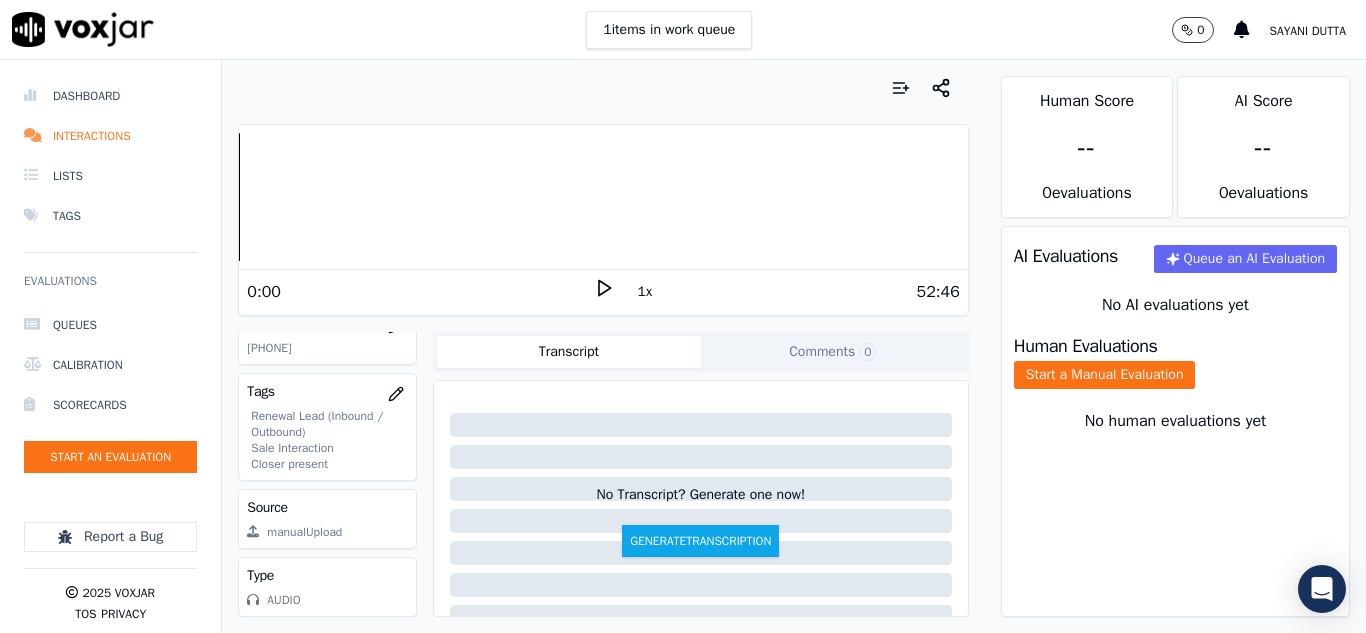 scroll, scrollTop: 428, scrollLeft: 0, axis: vertical 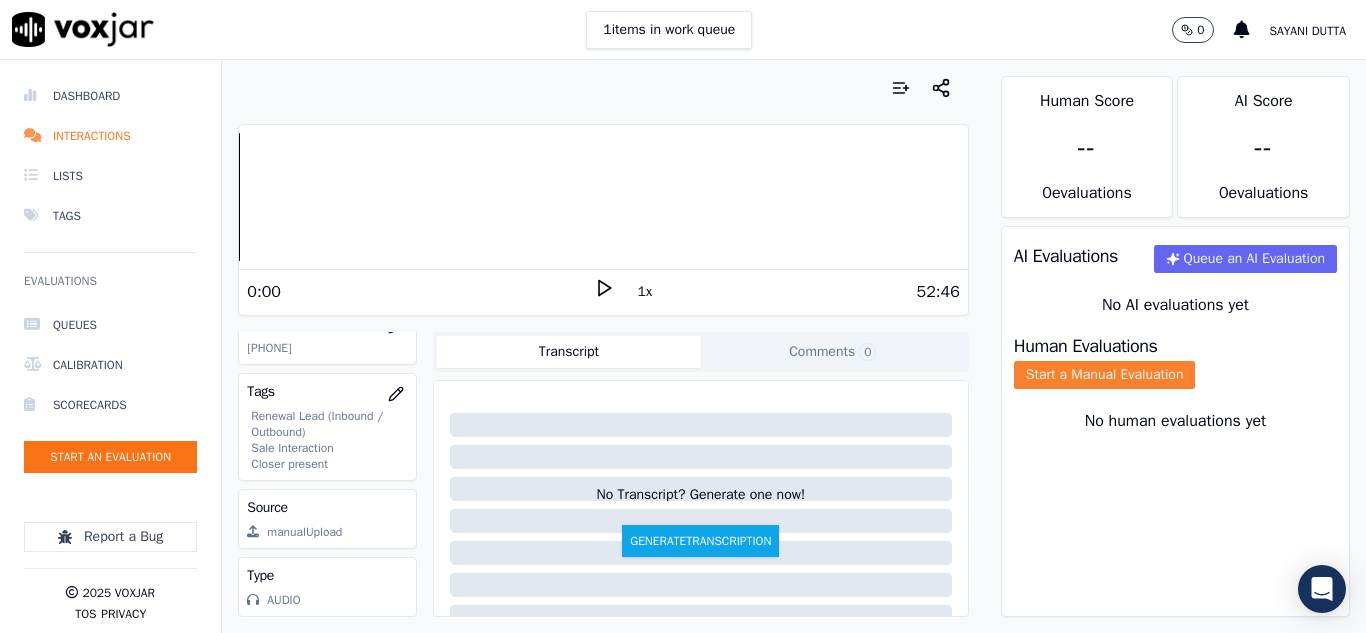 click on "Start a Manual Evaluation" 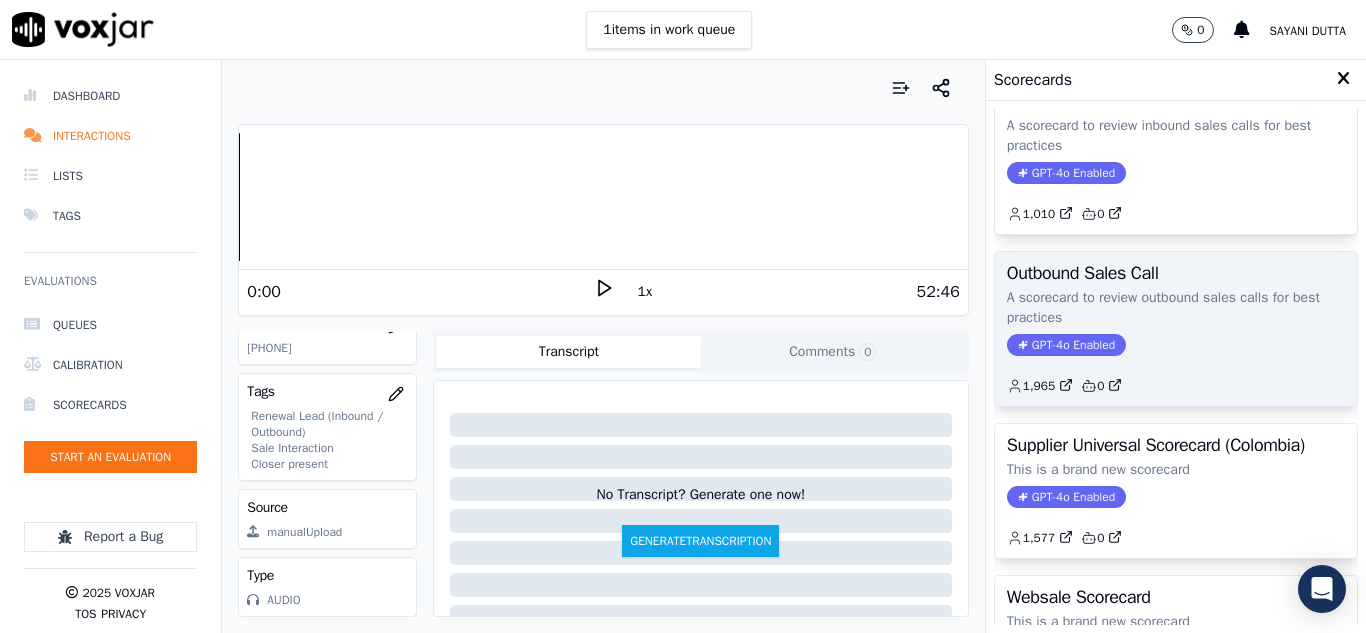 scroll, scrollTop: 200, scrollLeft: 0, axis: vertical 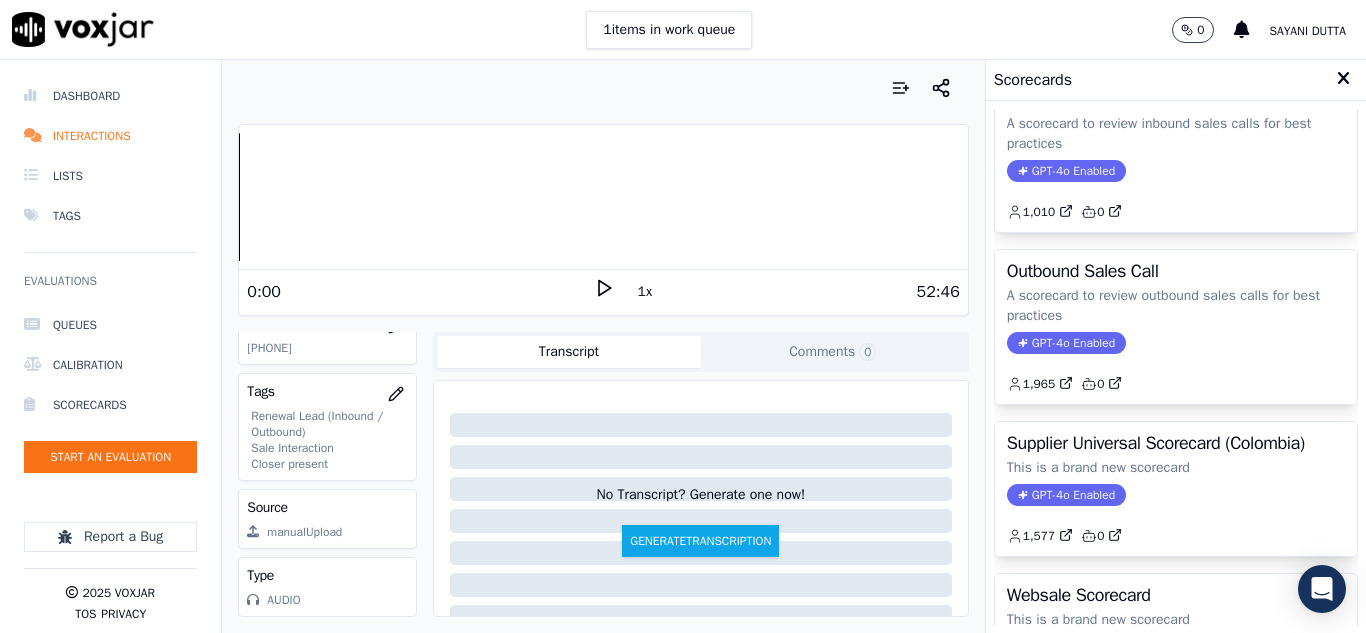 click on "Outbound Sales Call   A scorecard to review outbound sales calls for best practices     GPT-4o Enabled       1,965         0" at bounding box center [1176, 327] 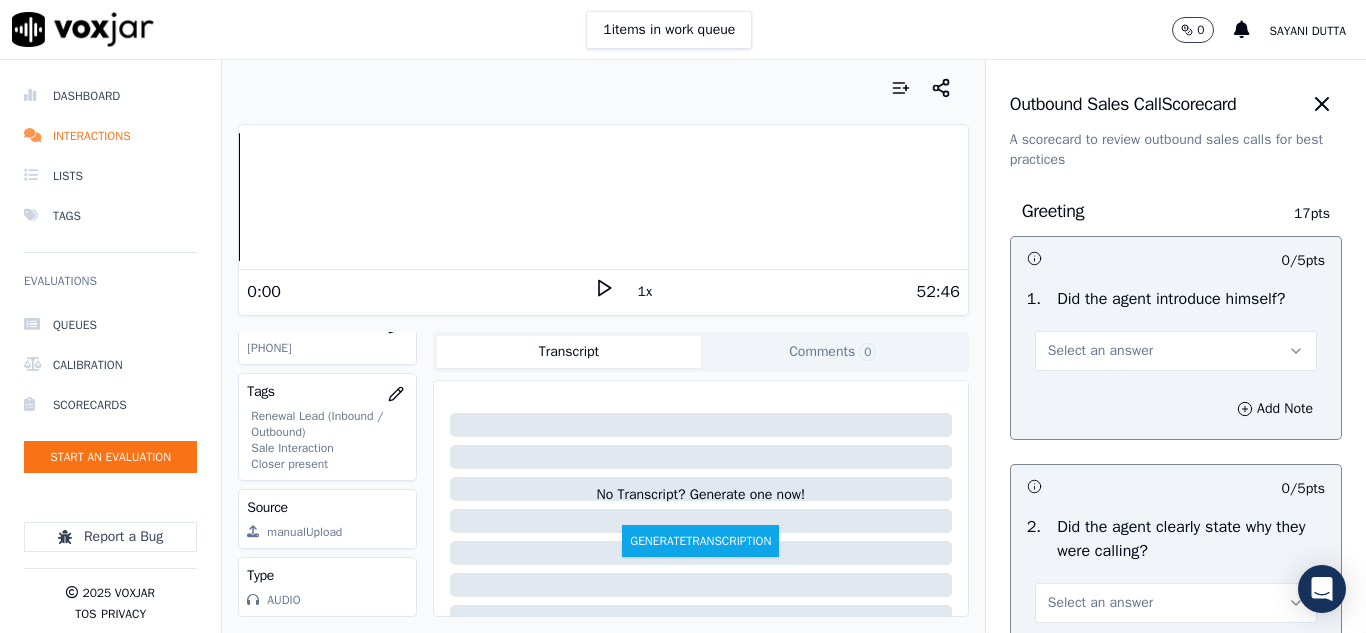 click on "Select an answer" at bounding box center (1100, 351) 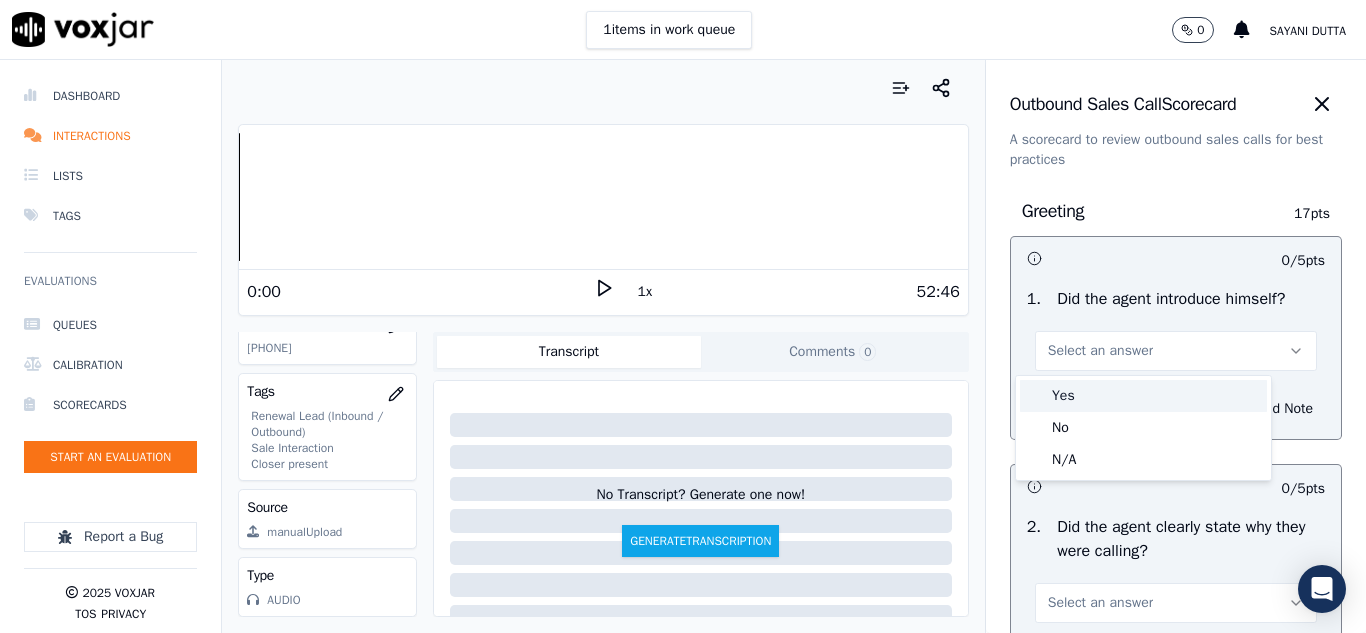 click on "Yes" at bounding box center [1143, 396] 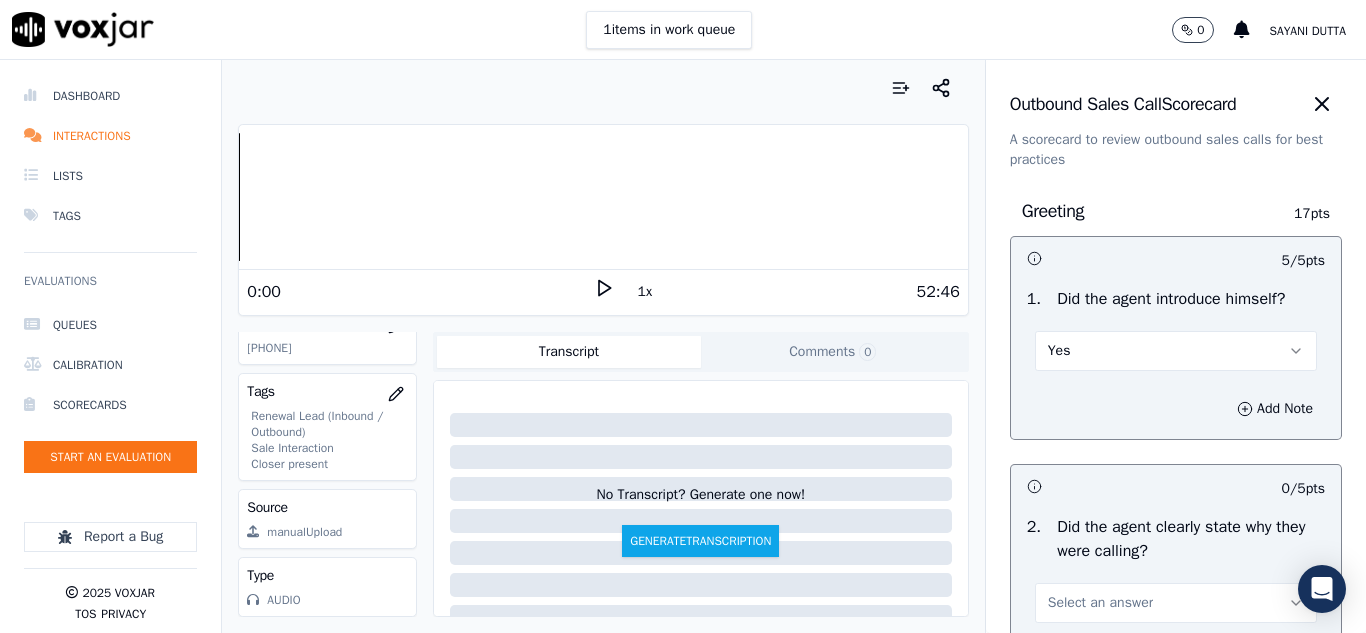 scroll, scrollTop: 300, scrollLeft: 0, axis: vertical 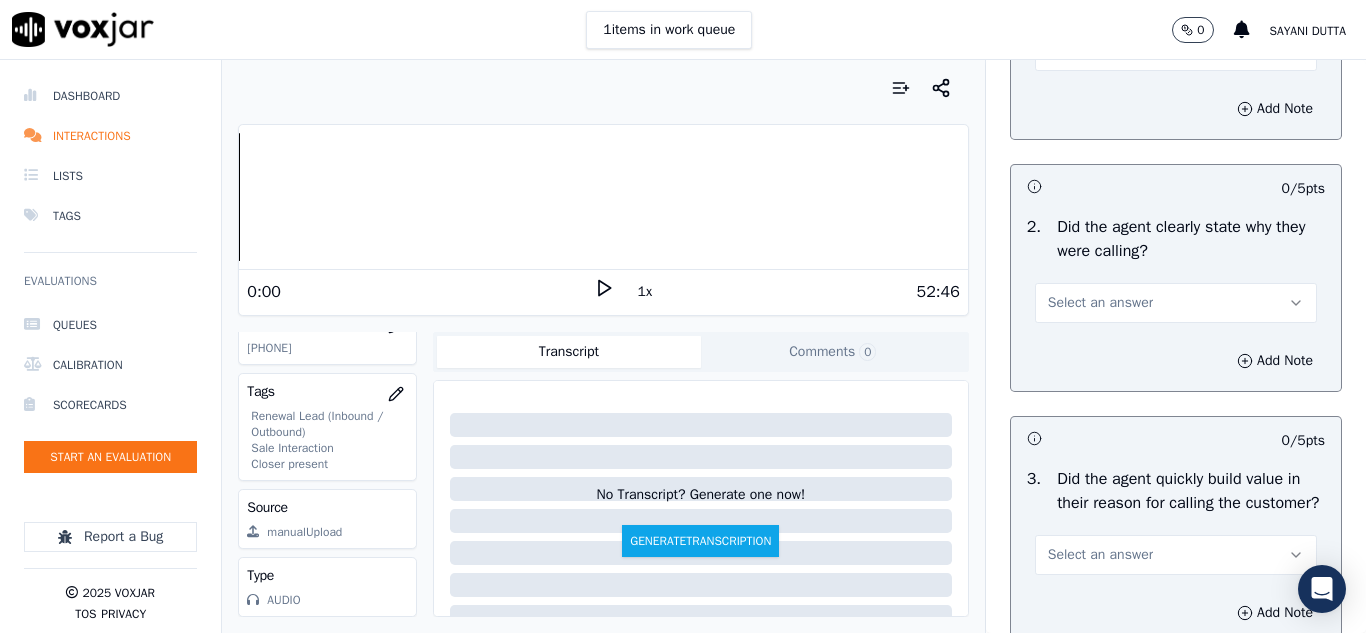 click on "Select an answer" at bounding box center (1176, 303) 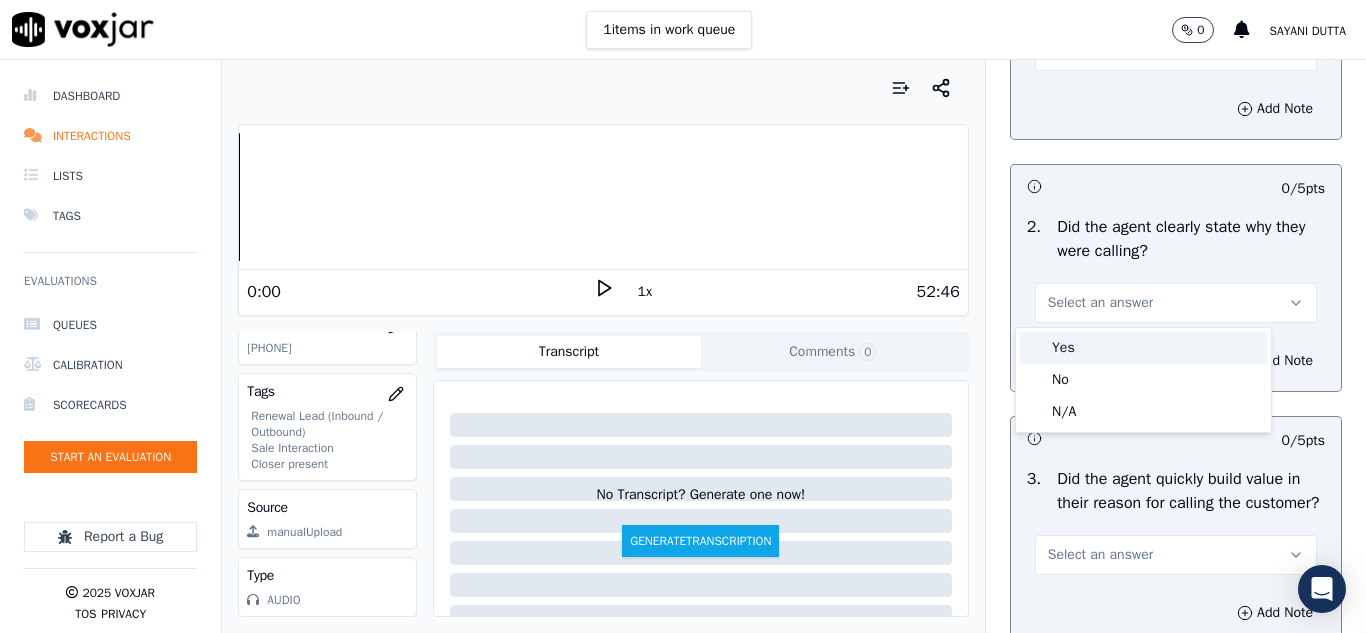 click on "Yes" at bounding box center [1143, 348] 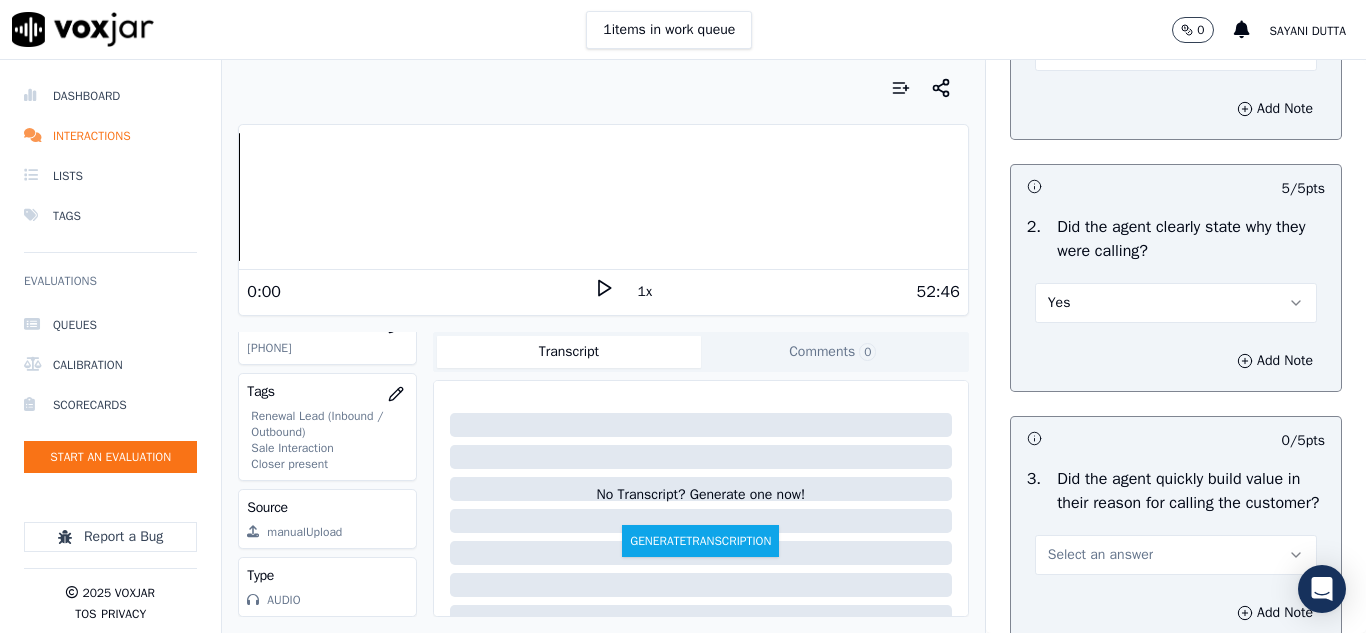 scroll, scrollTop: 500, scrollLeft: 0, axis: vertical 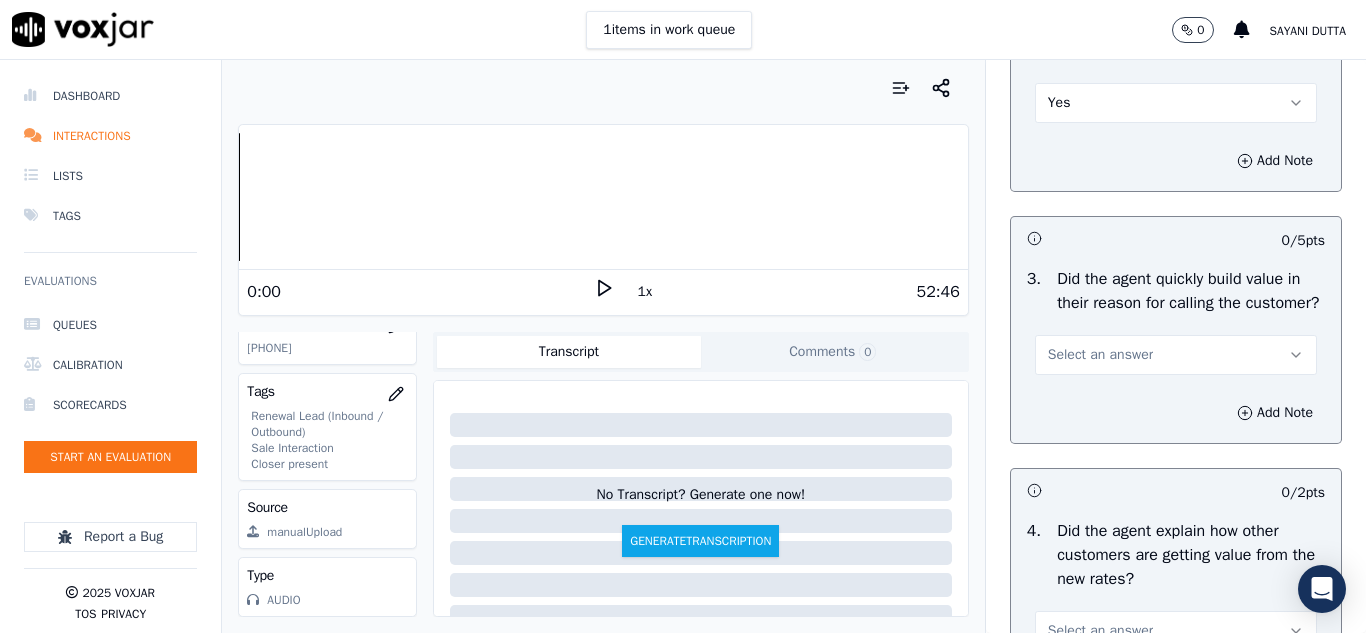 click on "Select an answer" at bounding box center [1100, 355] 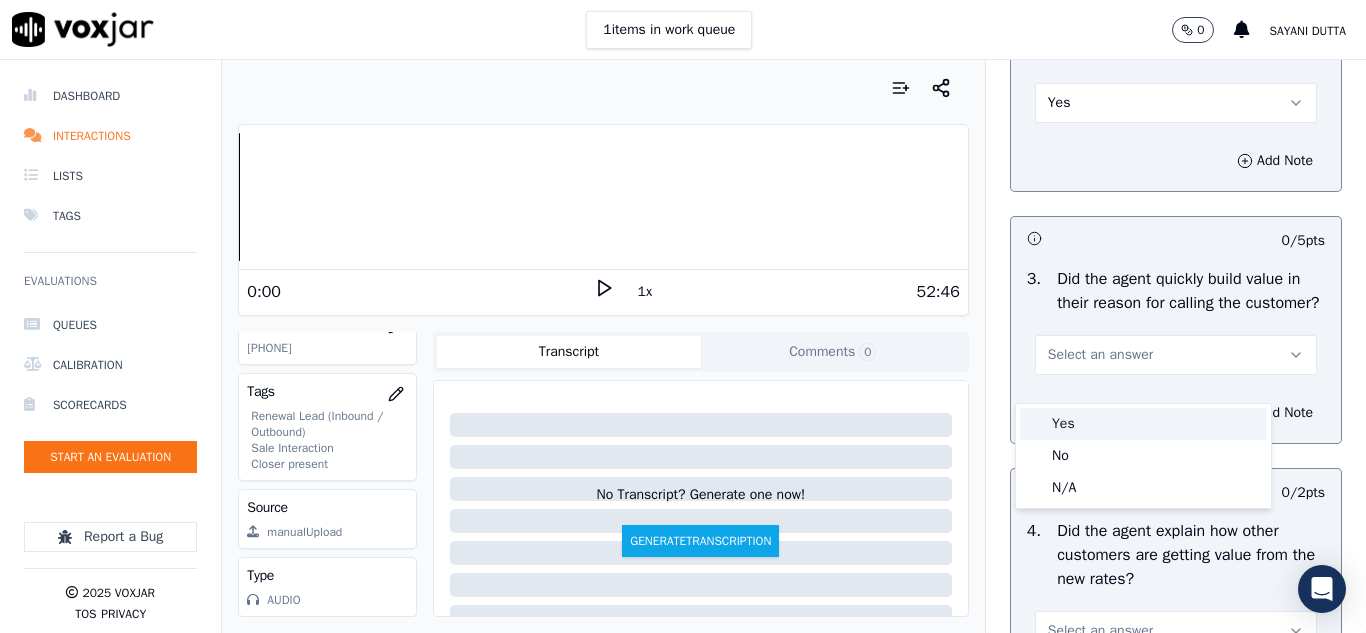 click on "Yes" at bounding box center [1143, 424] 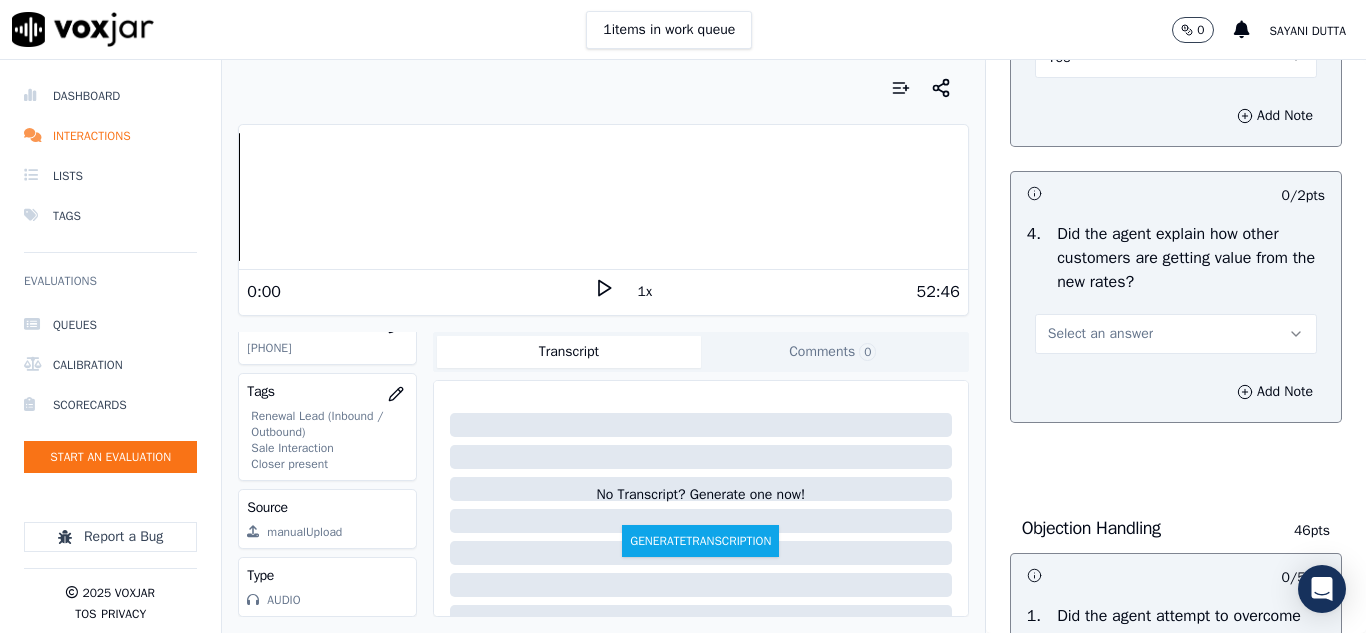 scroll, scrollTop: 800, scrollLeft: 0, axis: vertical 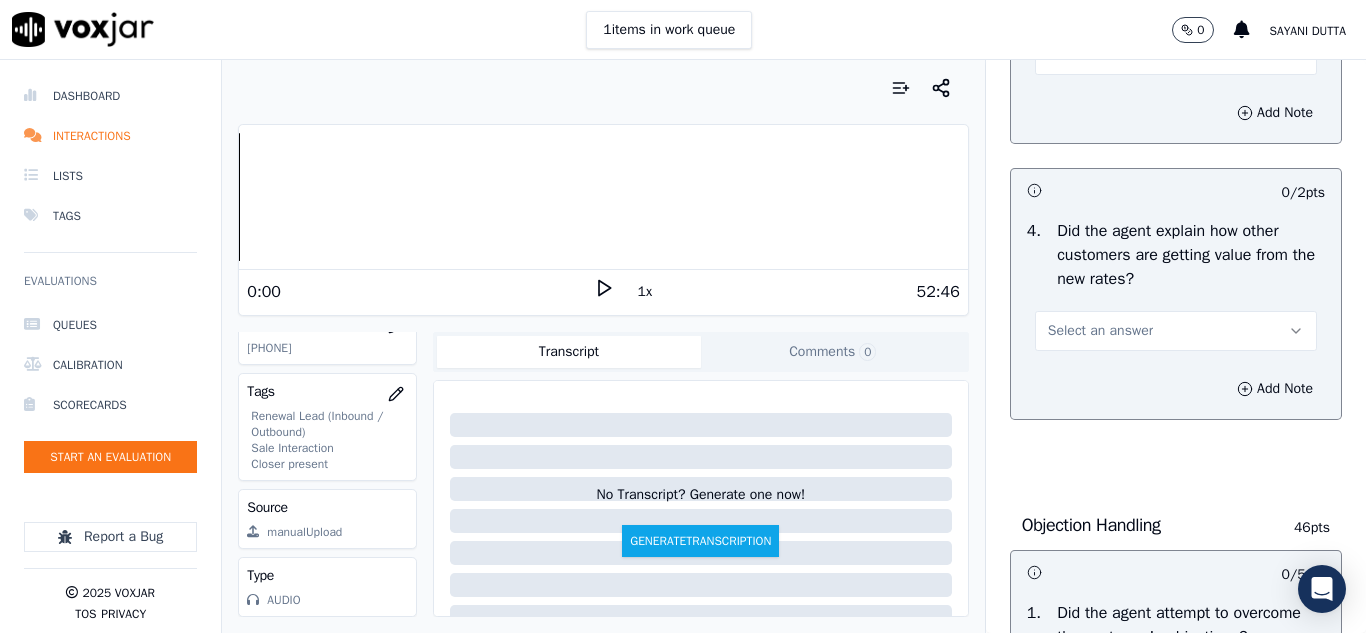 drag, startPoint x: 1089, startPoint y: 358, endPoint x: 1089, endPoint y: 370, distance: 12 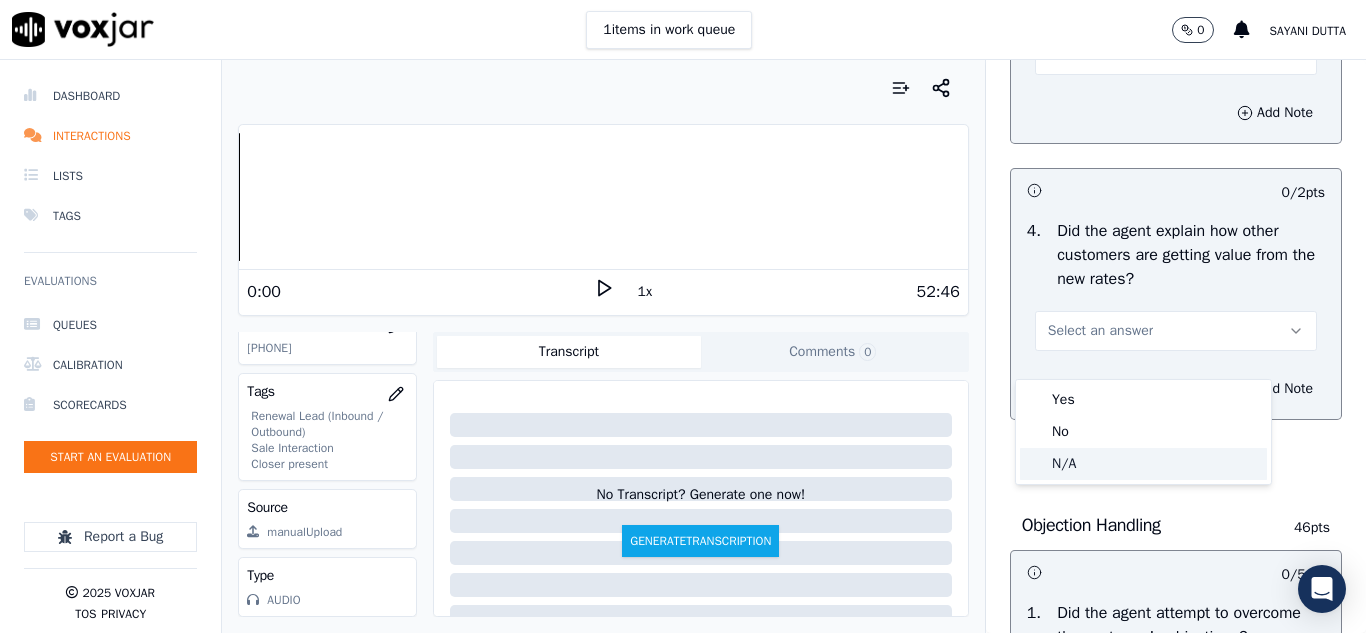 click on "N/A" 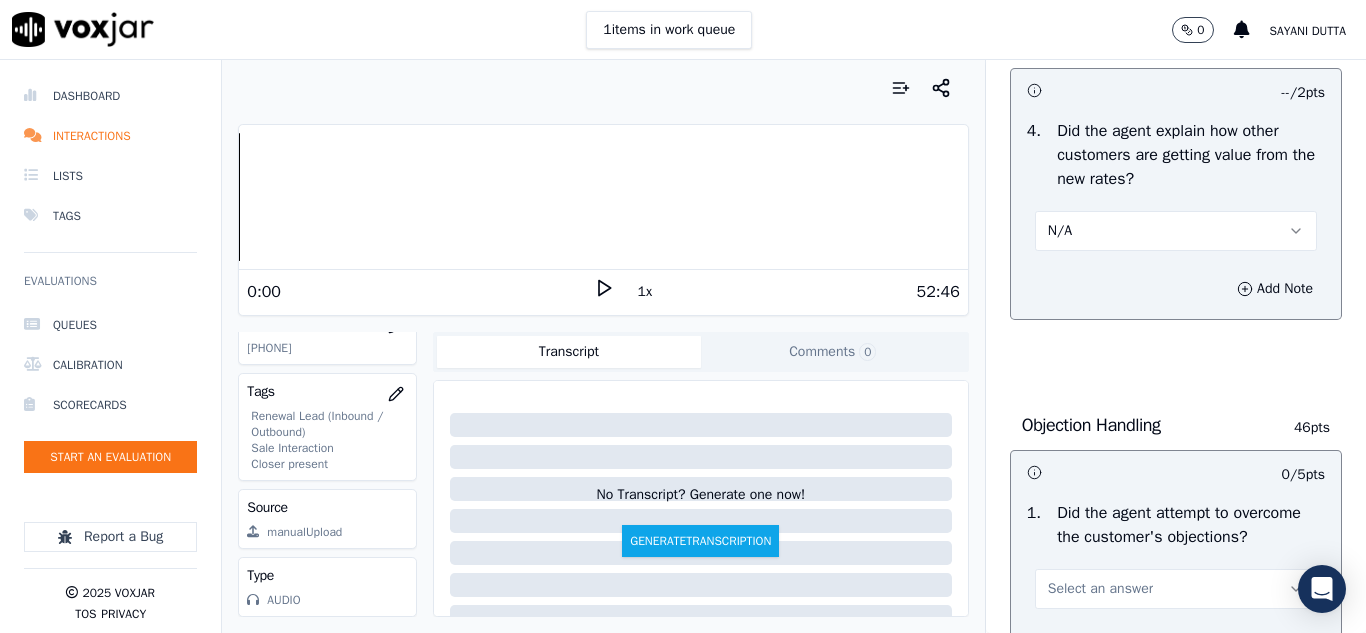 scroll, scrollTop: 1100, scrollLeft: 0, axis: vertical 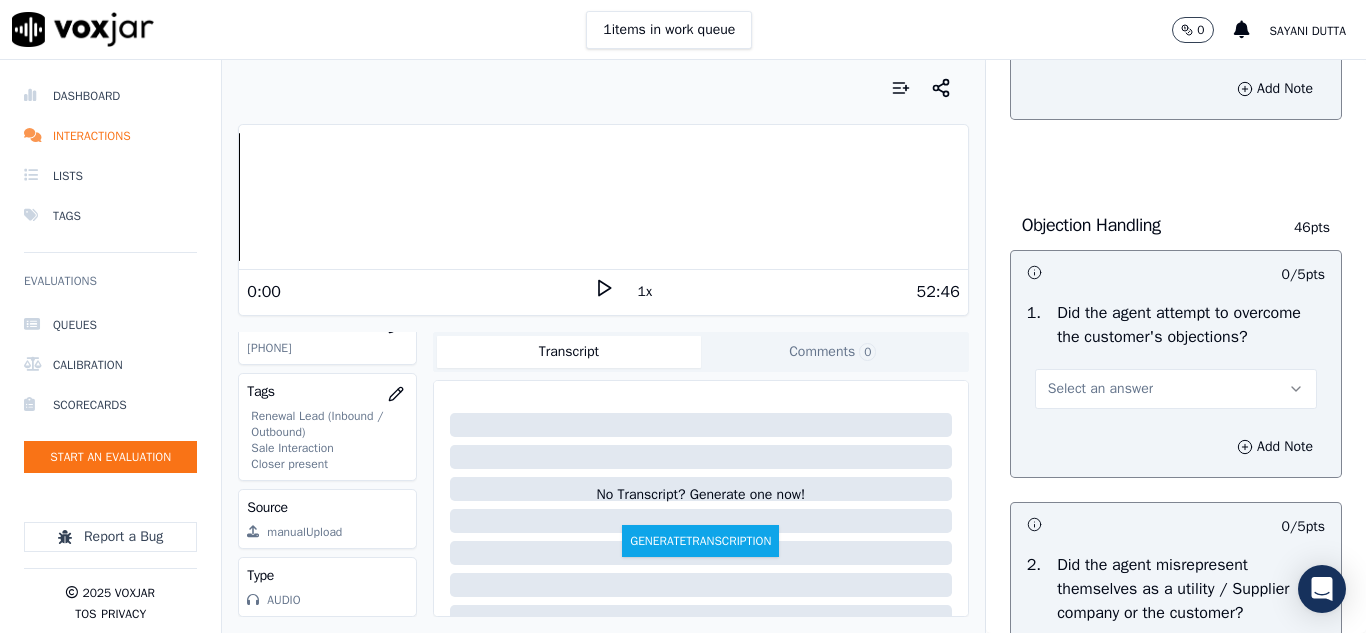 click on "Select an answer" at bounding box center (1100, 389) 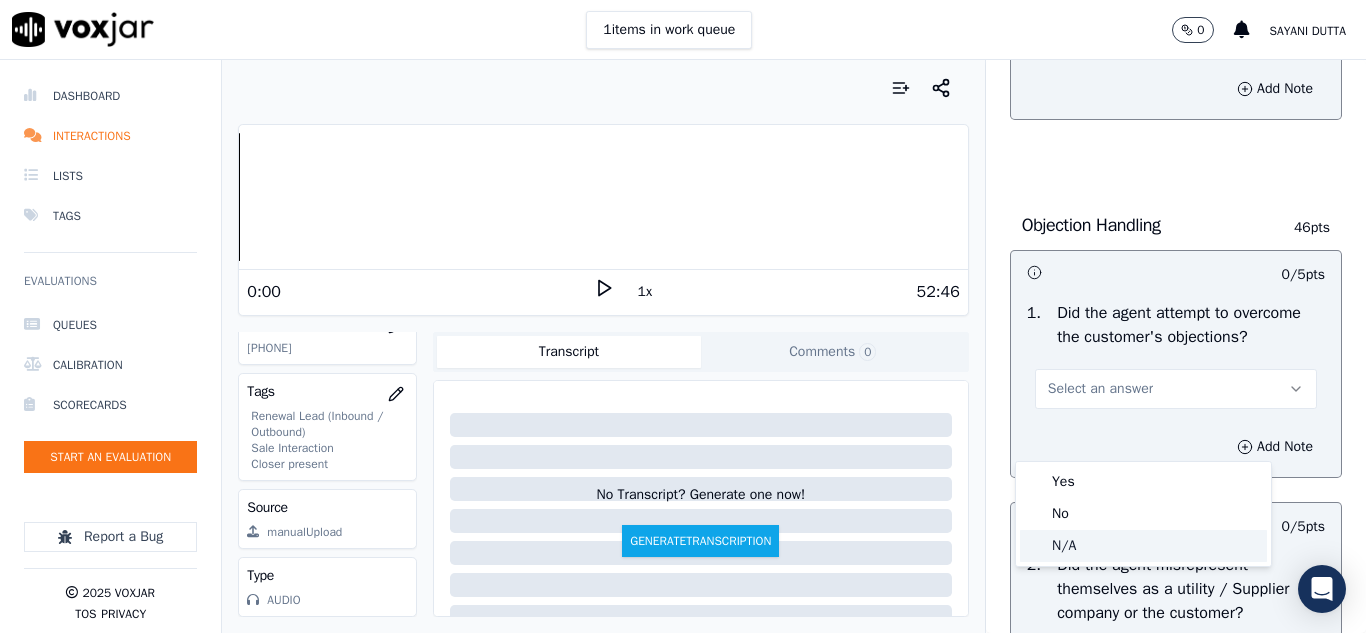click on "N/A" 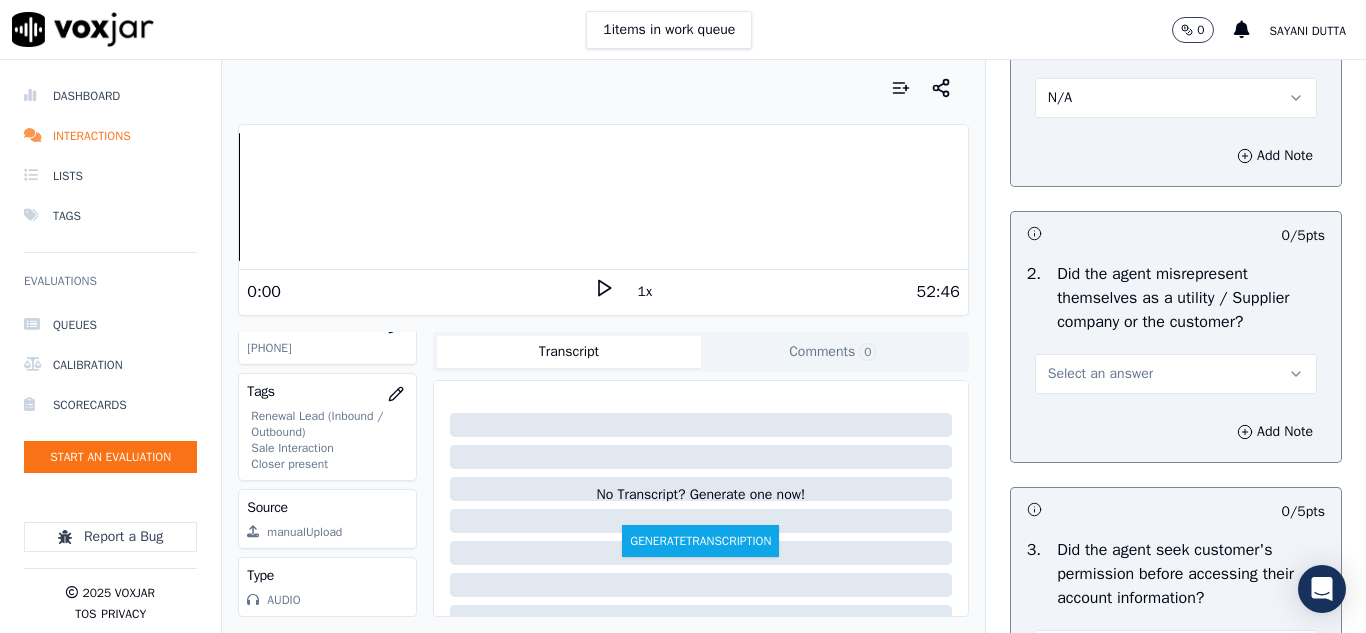 scroll, scrollTop: 1500, scrollLeft: 0, axis: vertical 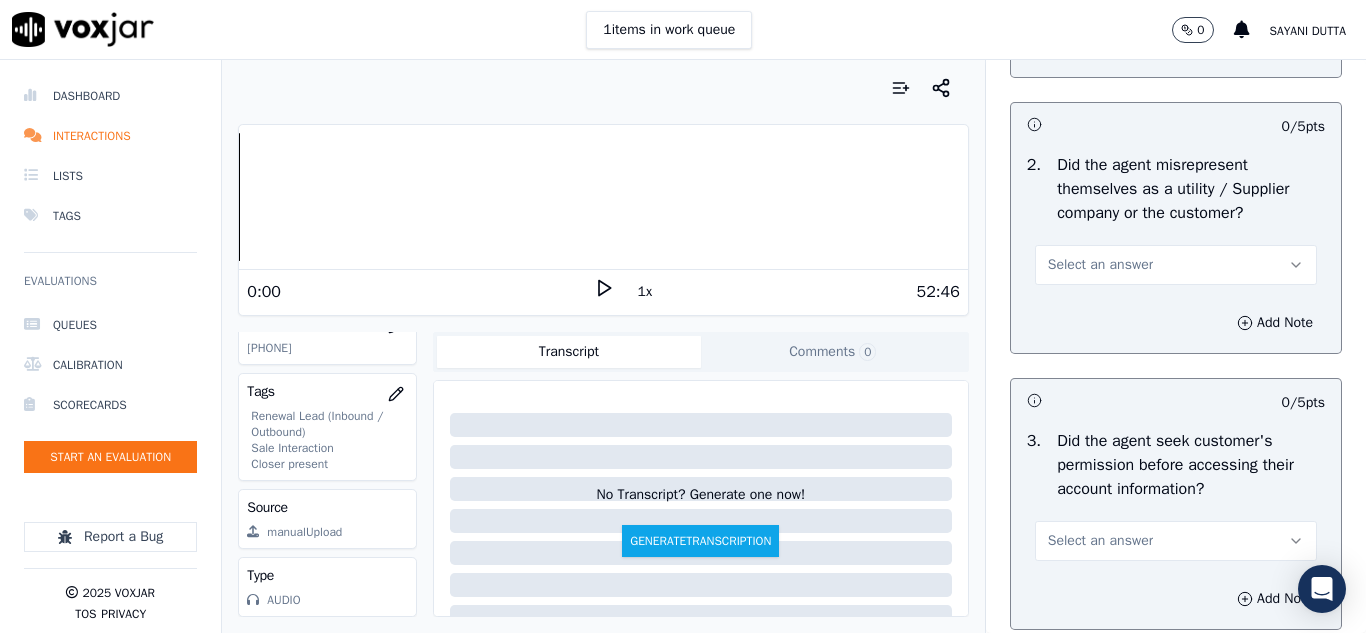click on "Select an answer" at bounding box center (1100, 265) 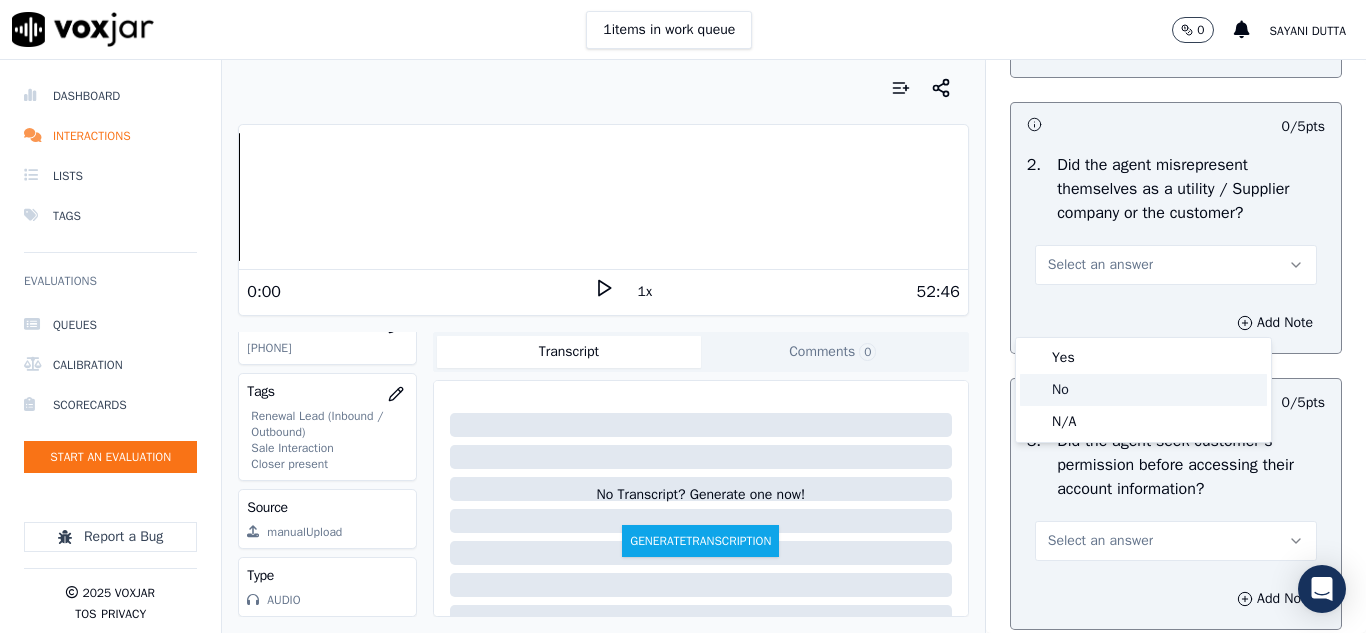 click on "No" 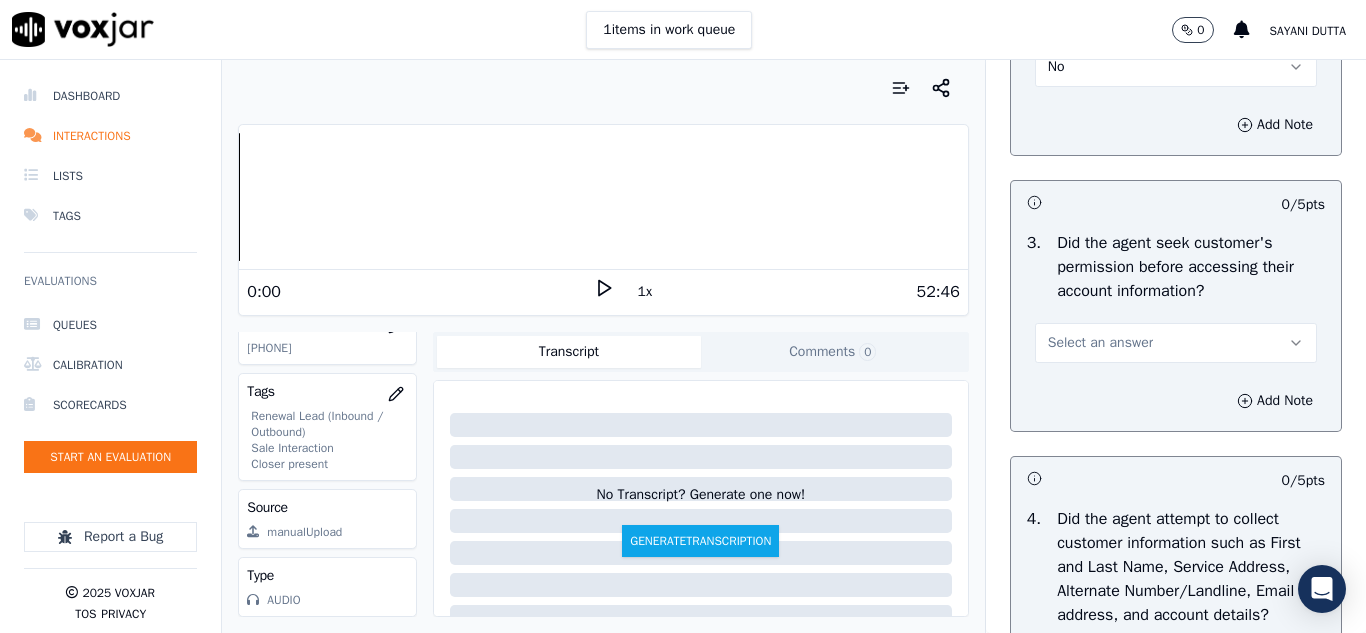 scroll, scrollTop: 1700, scrollLeft: 0, axis: vertical 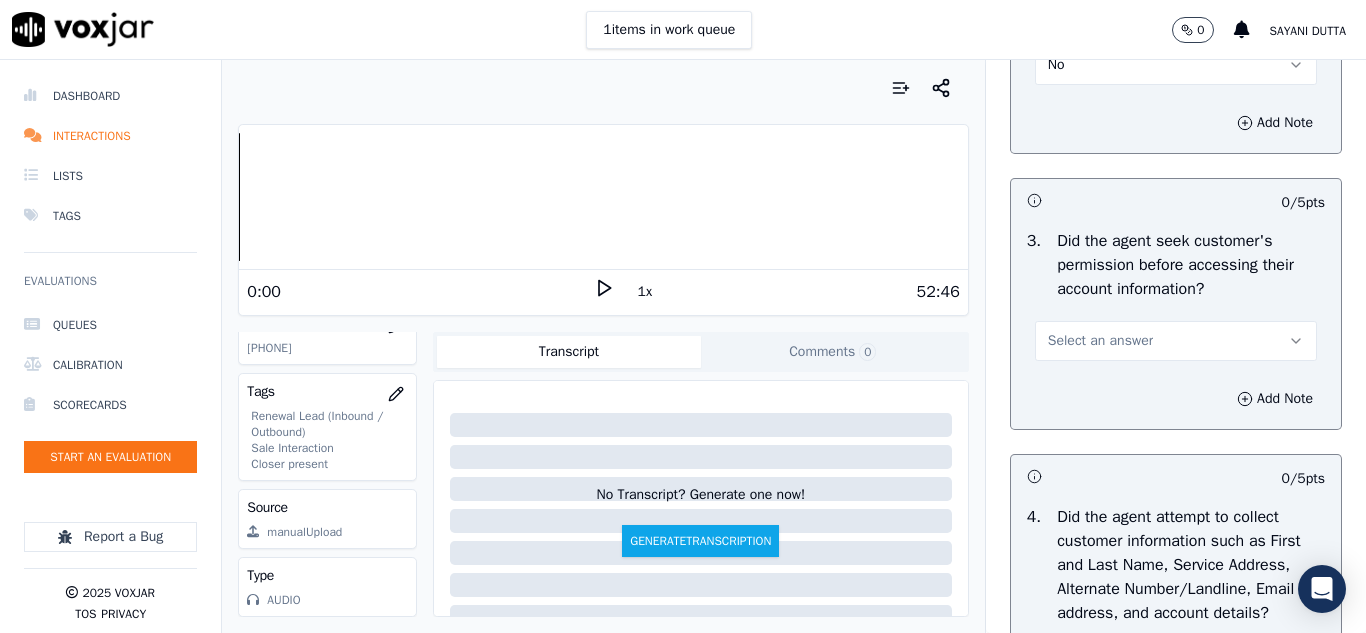 click on "Select an answer" at bounding box center (1100, 341) 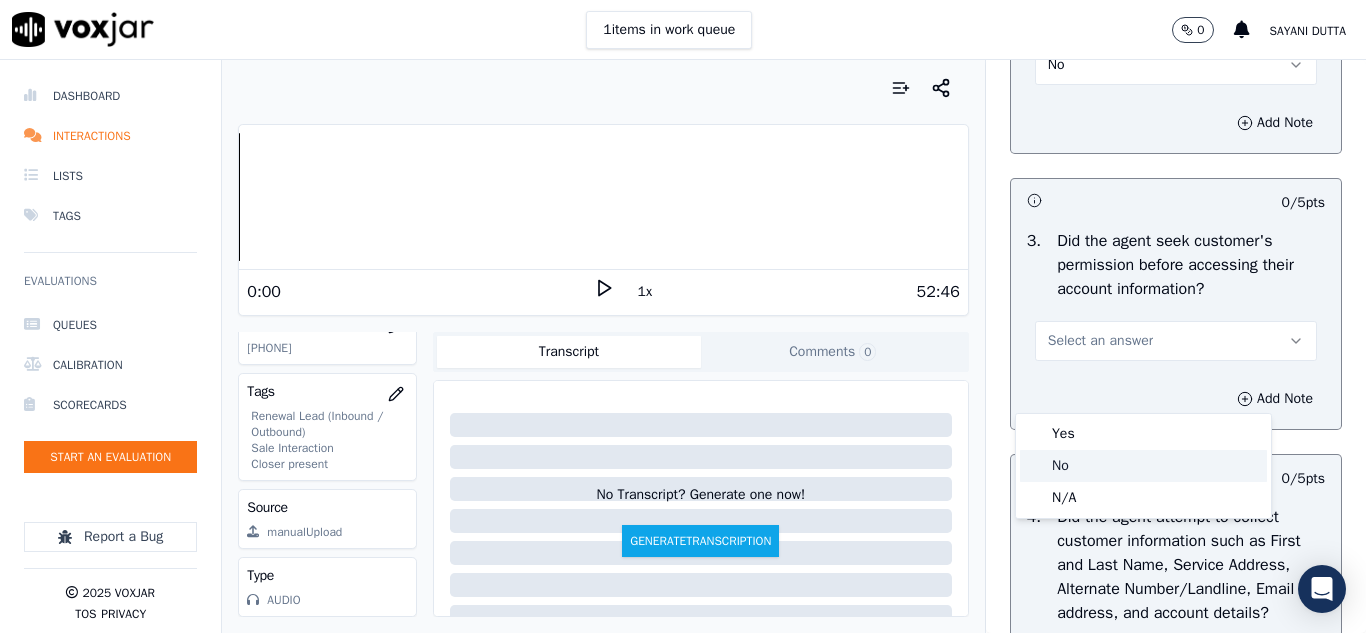 click on "No" 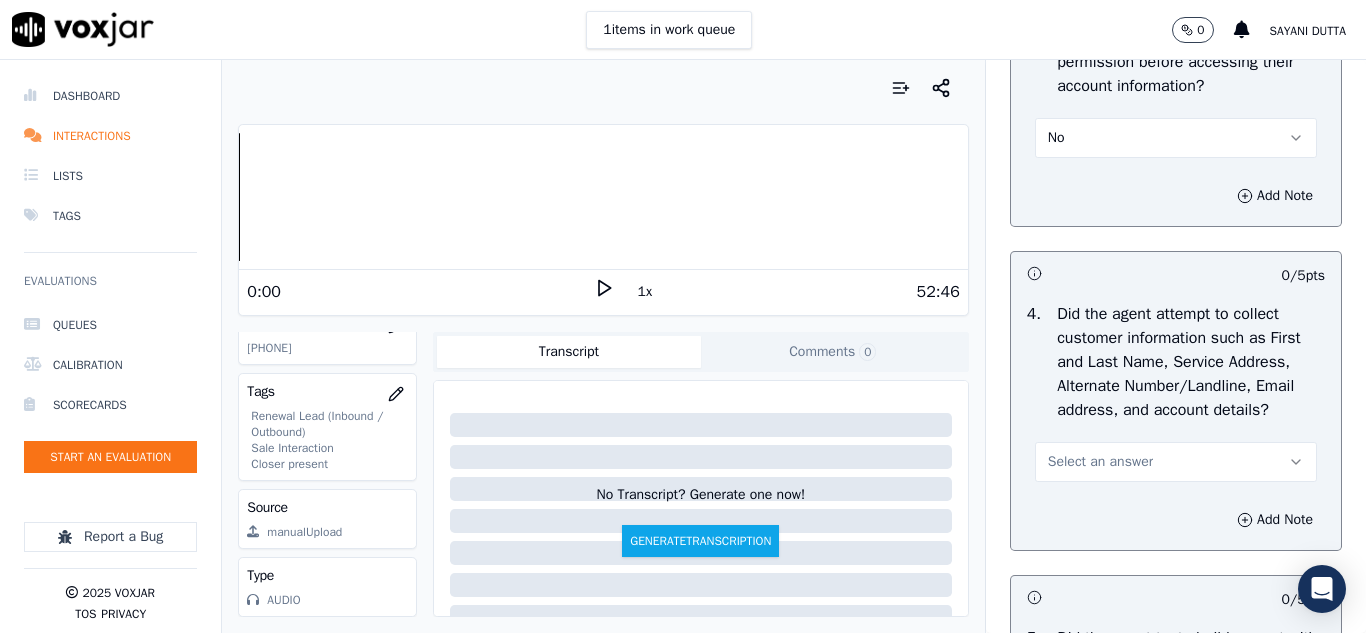 scroll, scrollTop: 2000, scrollLeft: 0, axis: vertical 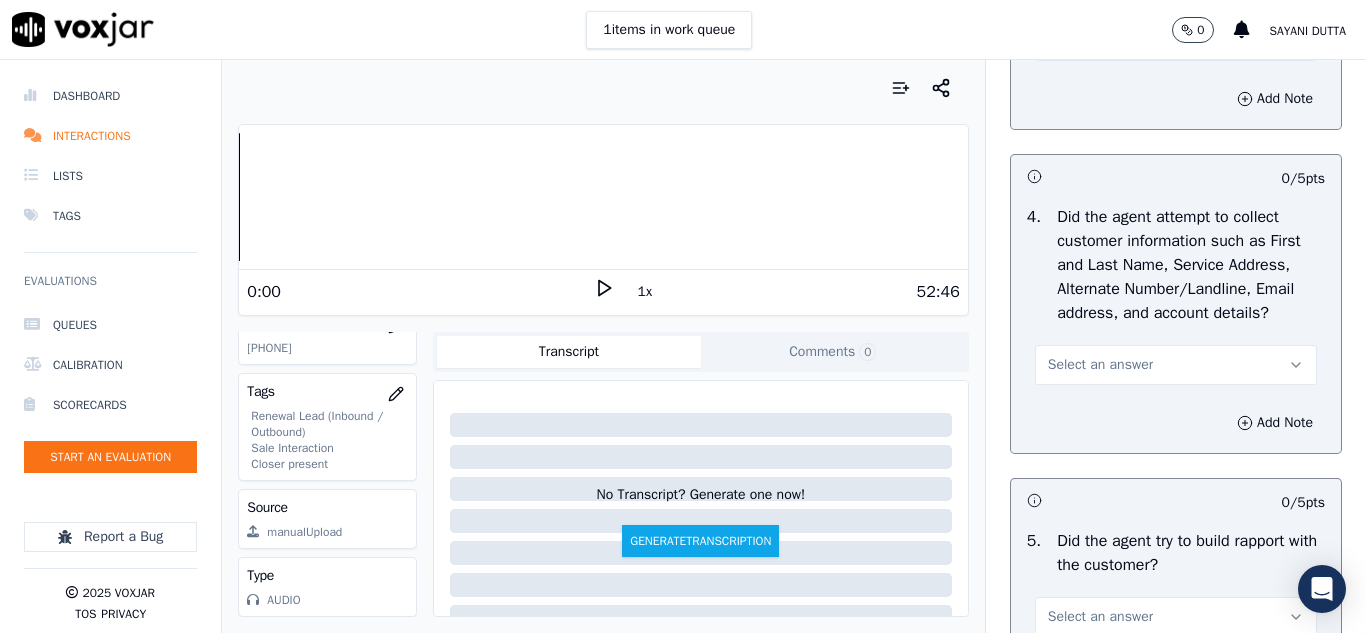 click on "Select an answer" at bounding box center [1100, 365] 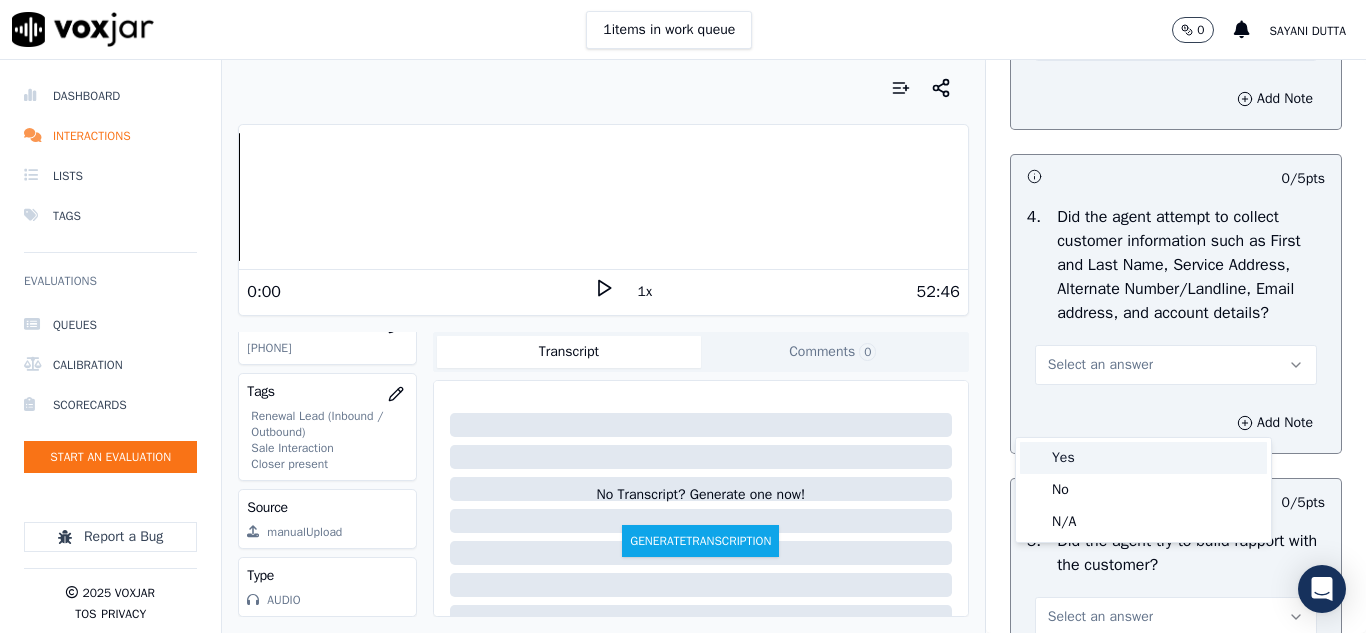 click on "Yes" at bounding box center [1143, 458] 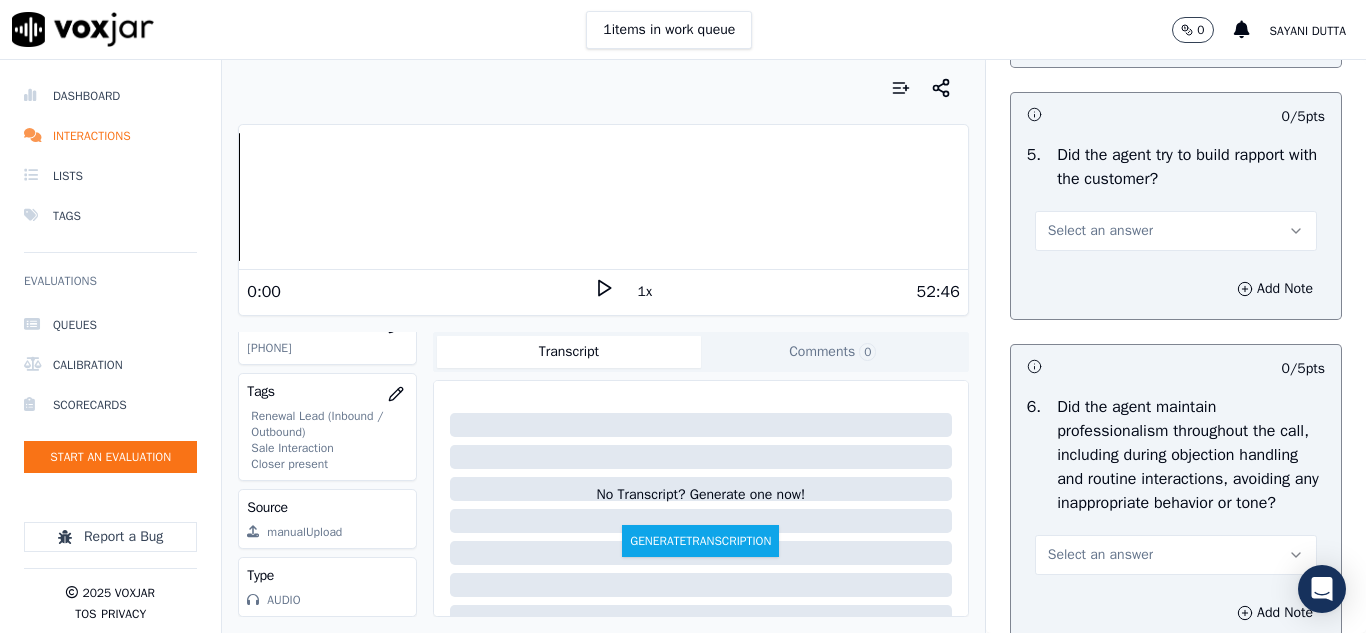 scroll, scrollTop: 2400, scrollLeft: 0, axis: vertical 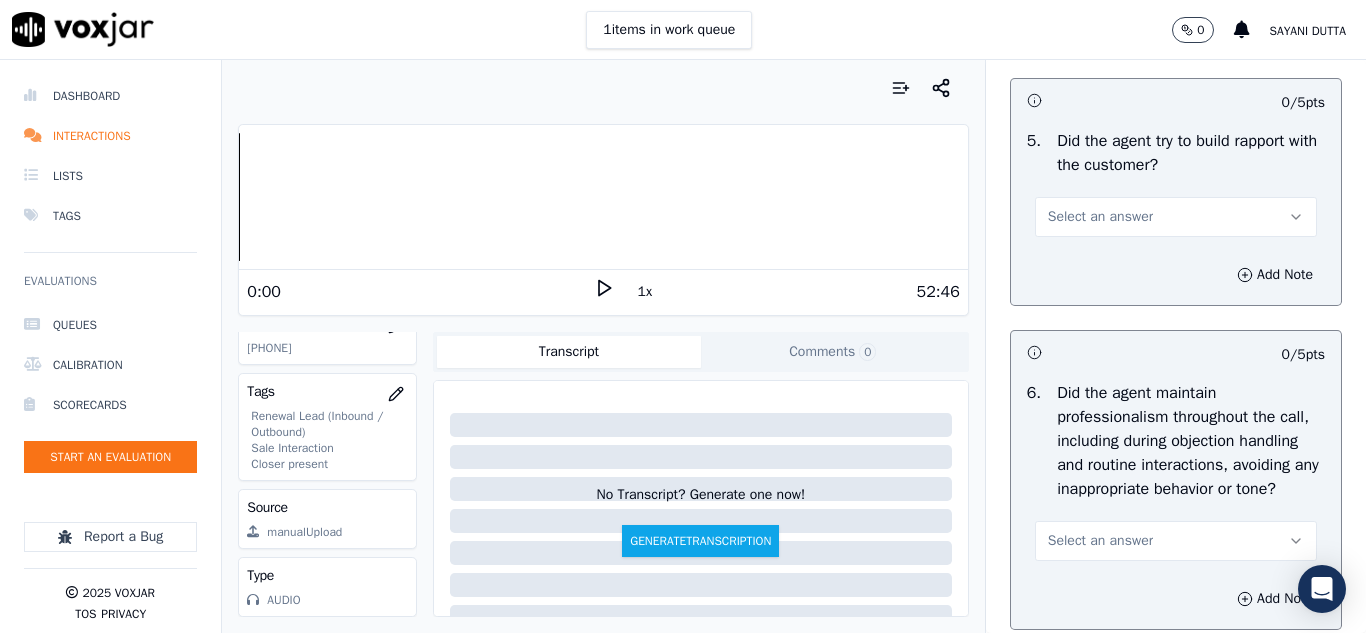 click on "Select an answer" at bounding box center (1100, 217) 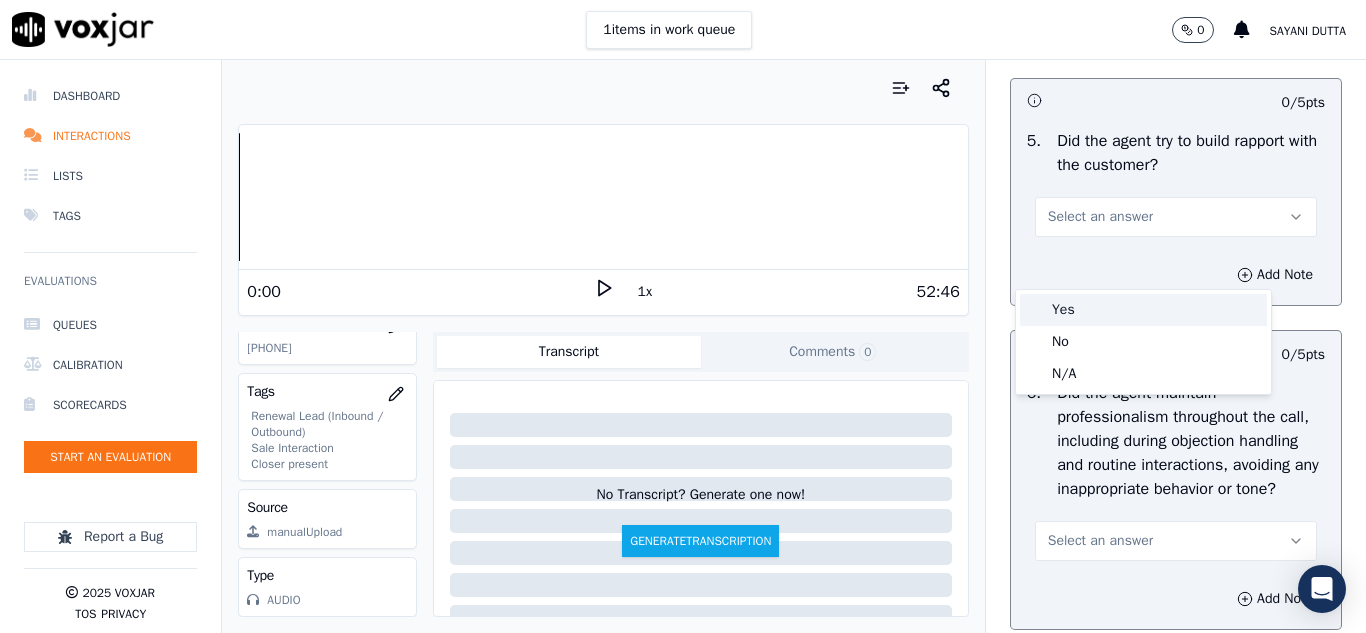 click on "Yes" at bounding box center [1143, 310] 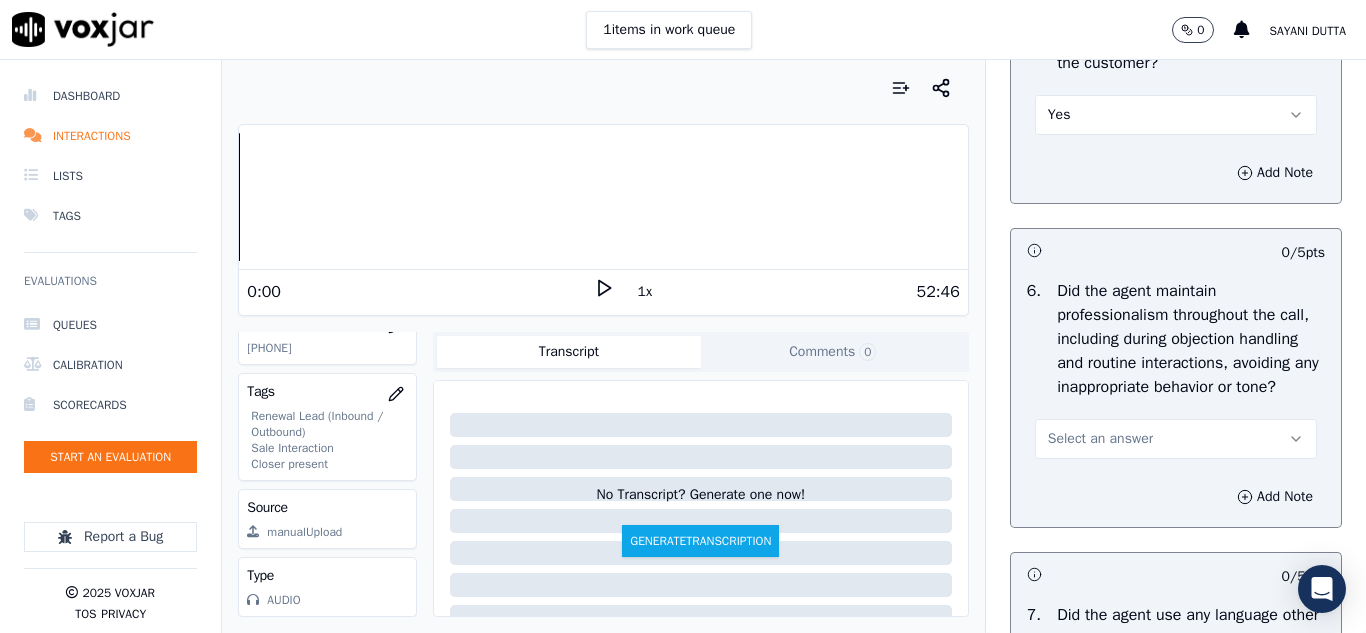 scroll, scrollTop: 2600, scrollLeft: 0, axis: vertical 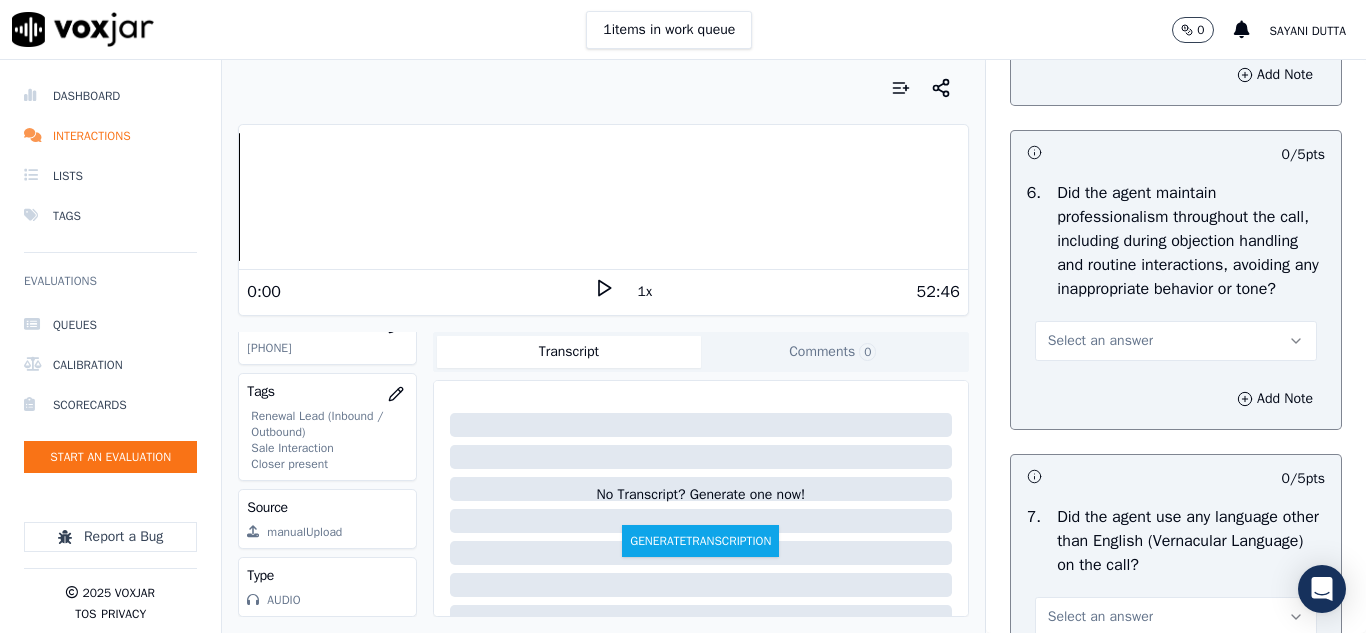 click on "Select an answer" at bounding box center [1100, 341] 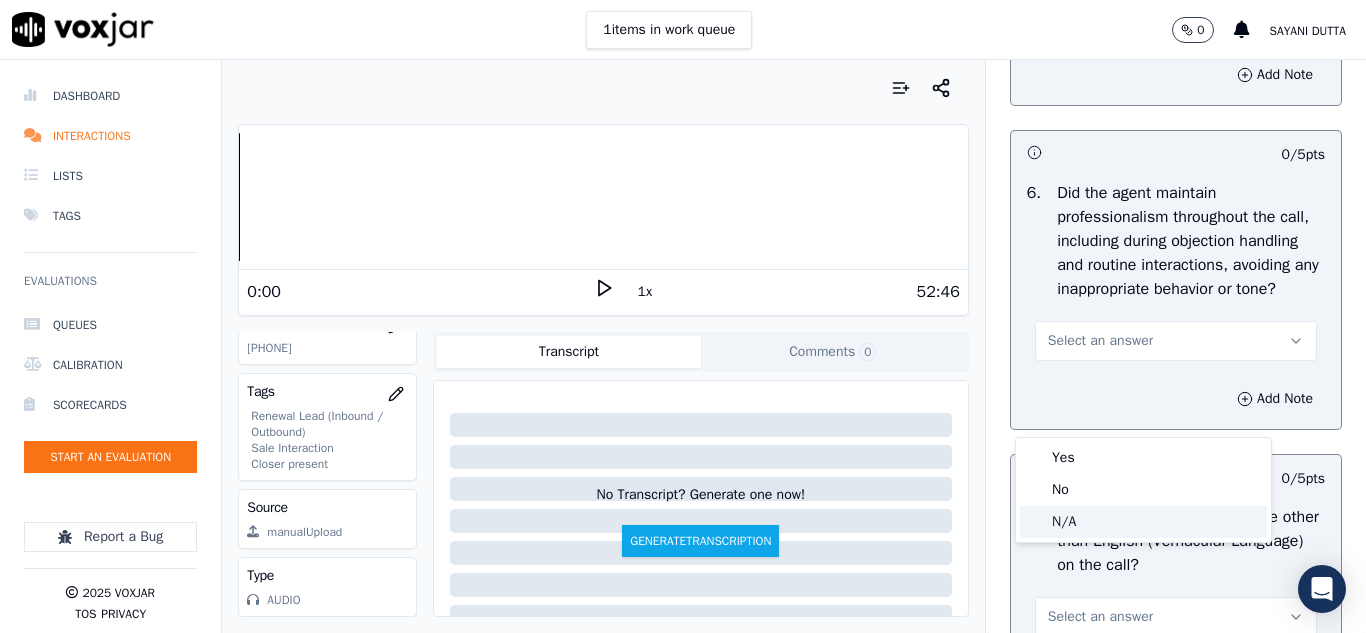 click on "N/A" 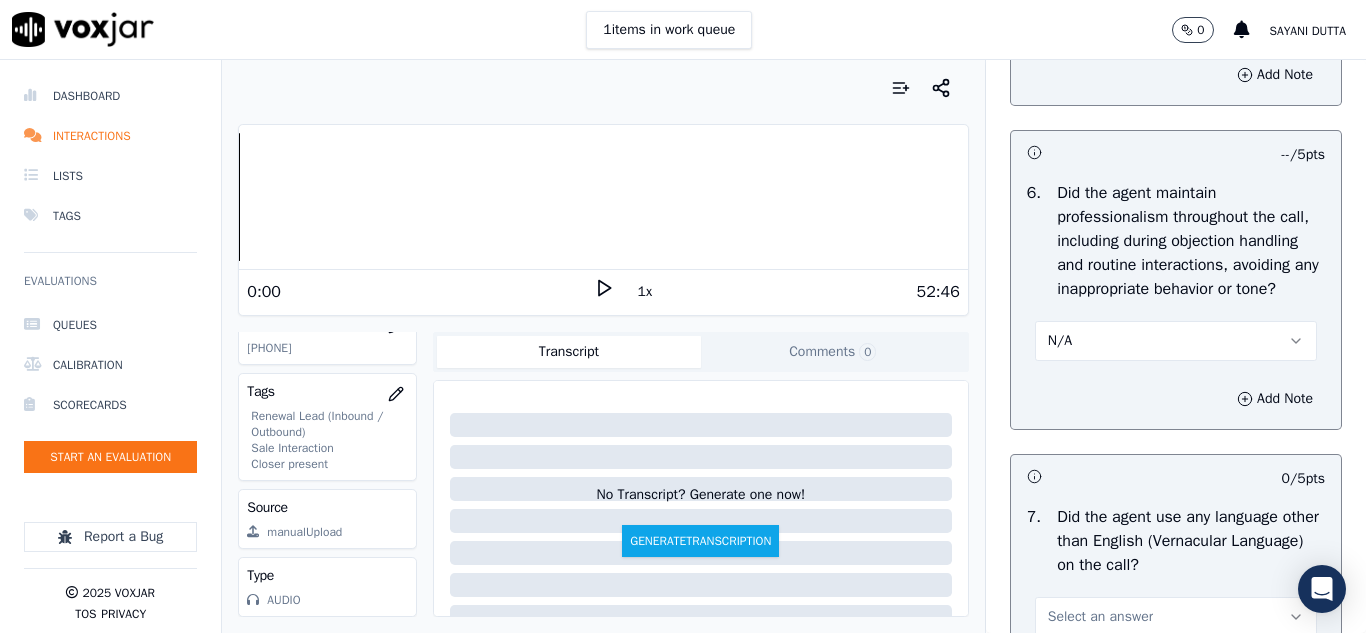scroll, scrollTop: 2900, scrollLeft: 0, axis: vertical 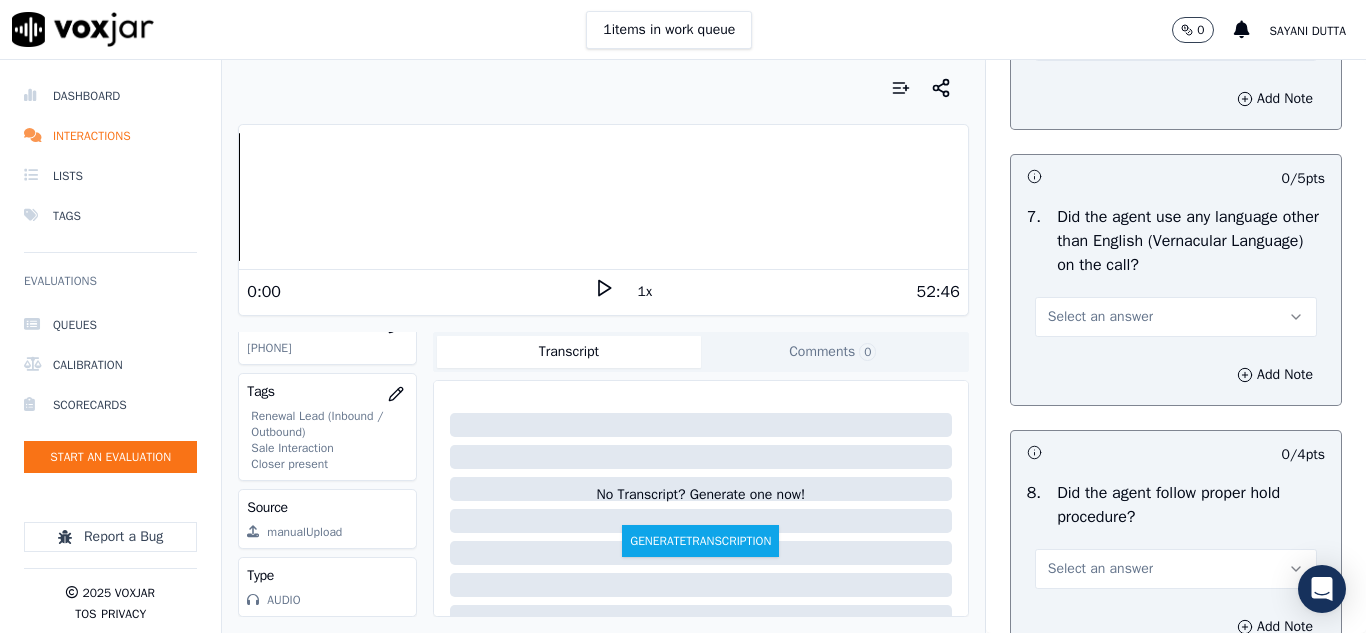 click on "Select an answer" at bounding box center [1100, 317] 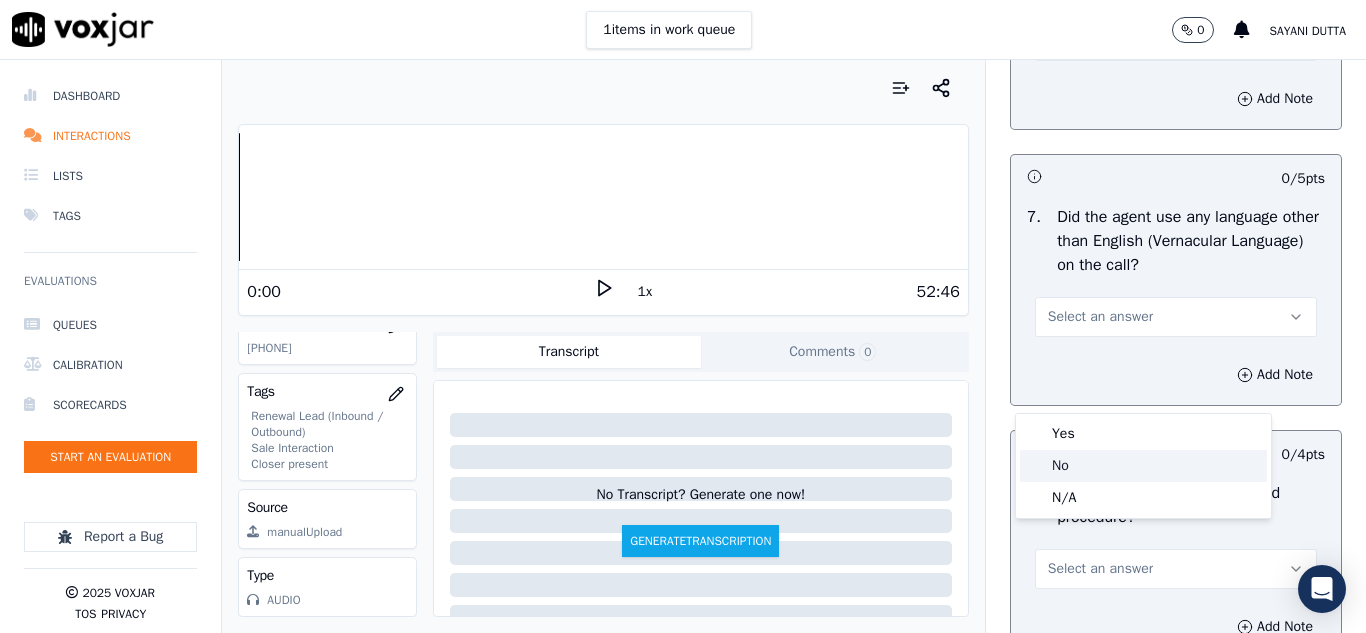 click on "No" 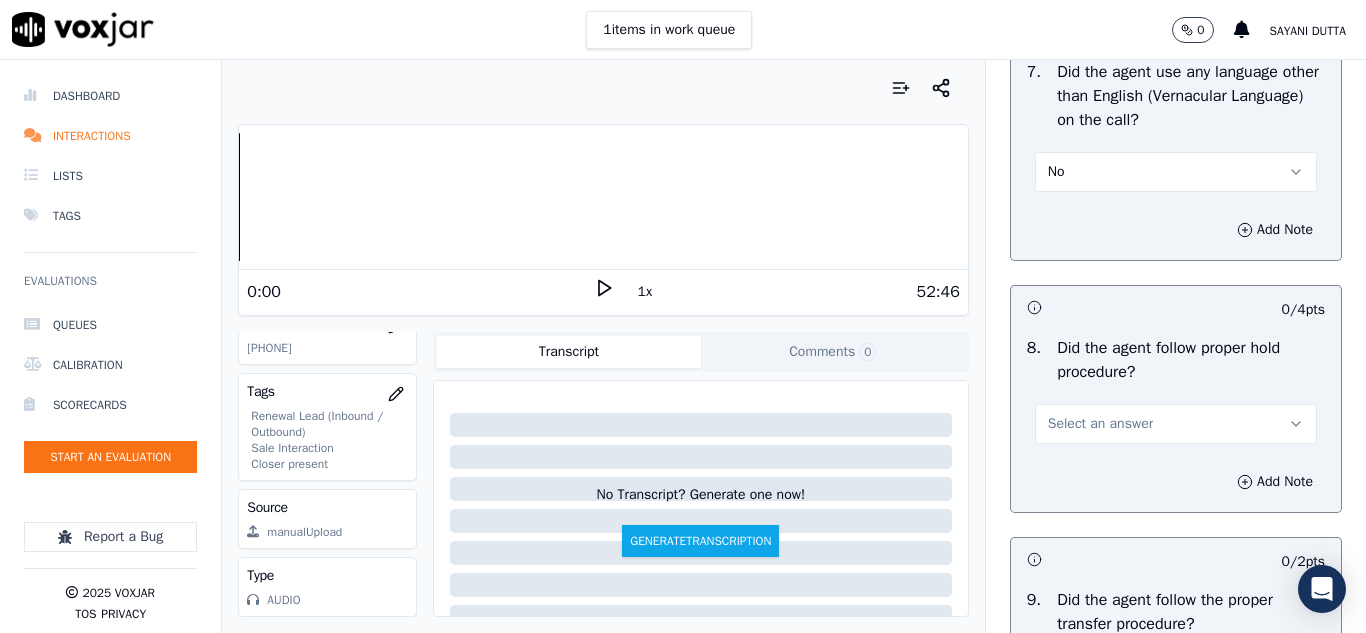 scroll, scrollTop: 3200, scrollLeft: 0, axis: vertical 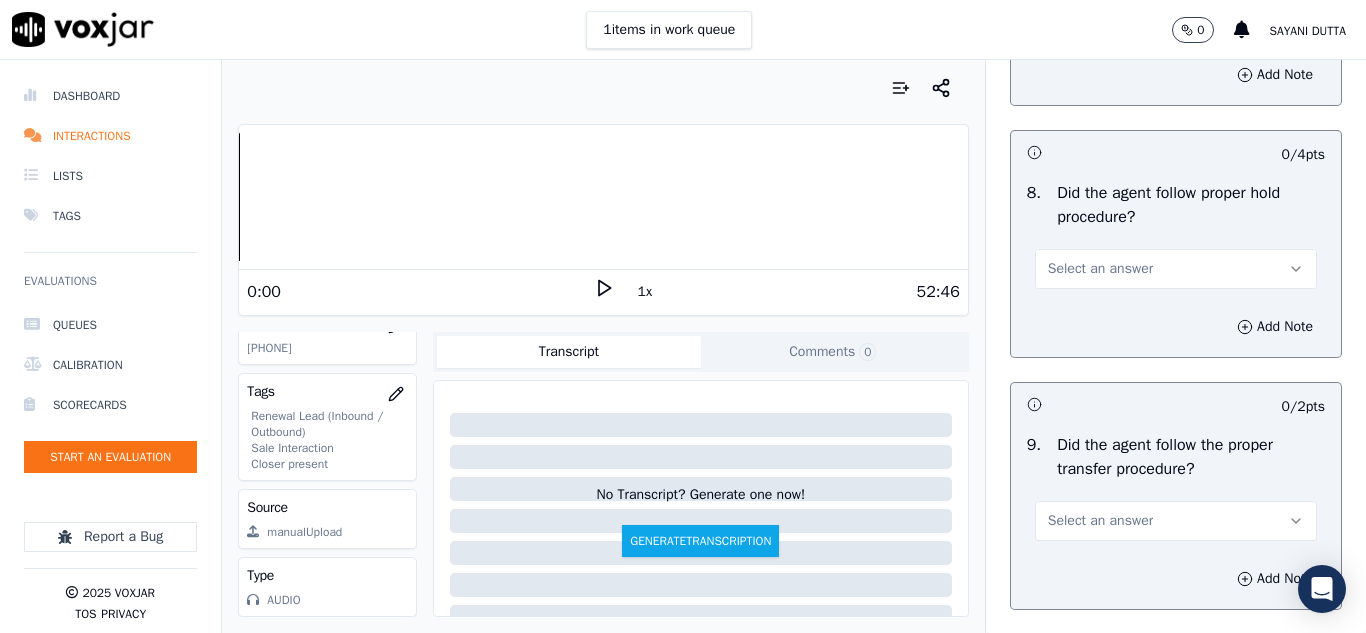 click on "Select an answer" at bounding box center (1100, 269) 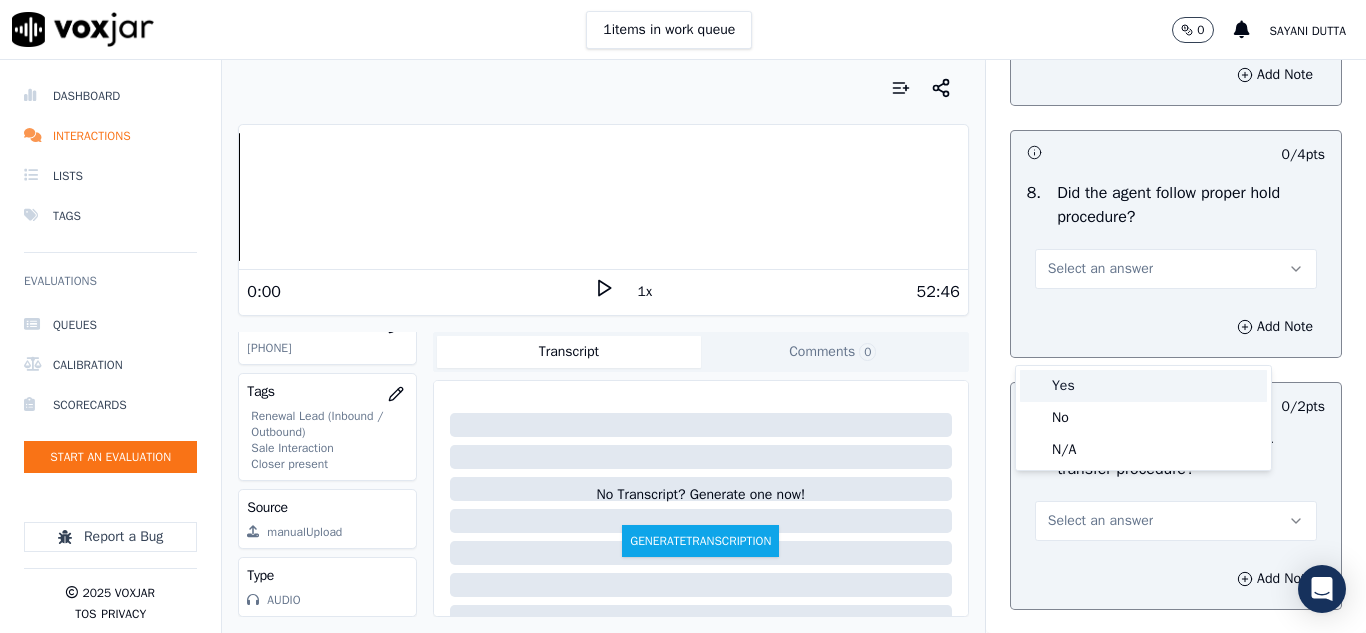 click on "Yes" at bounding box center [1143, 386] 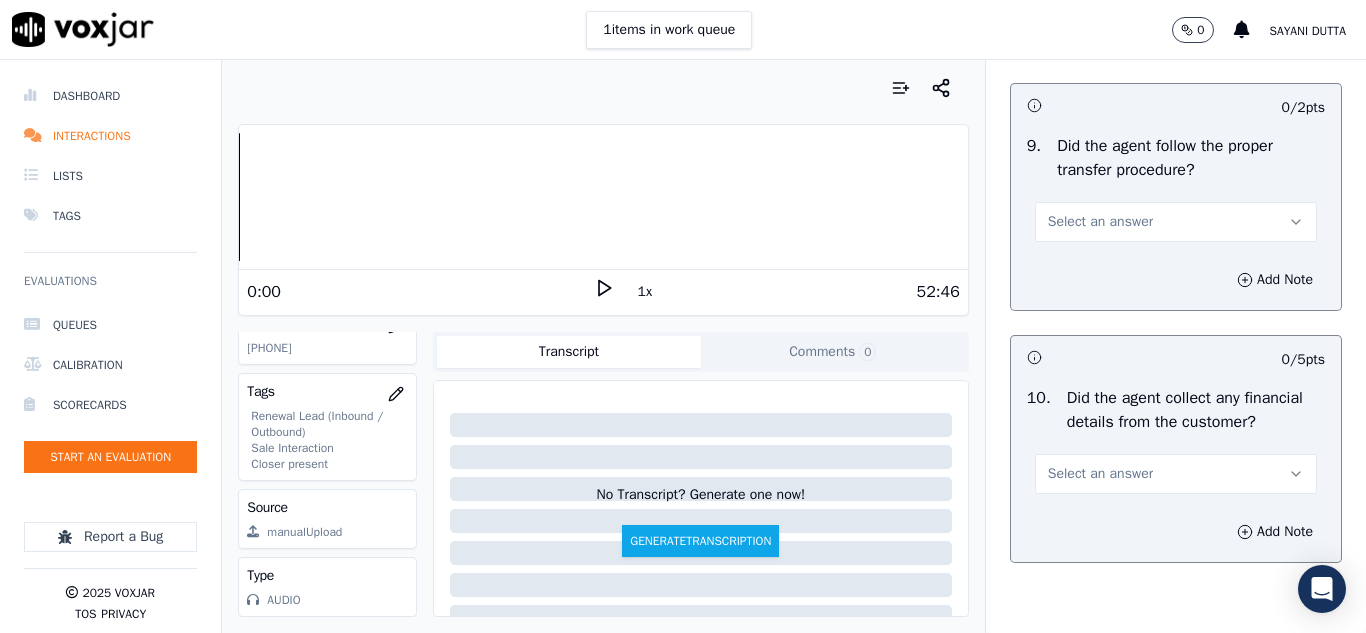 scroll, scrollTop: 3500, scrollLeft: 0, axis: vertical 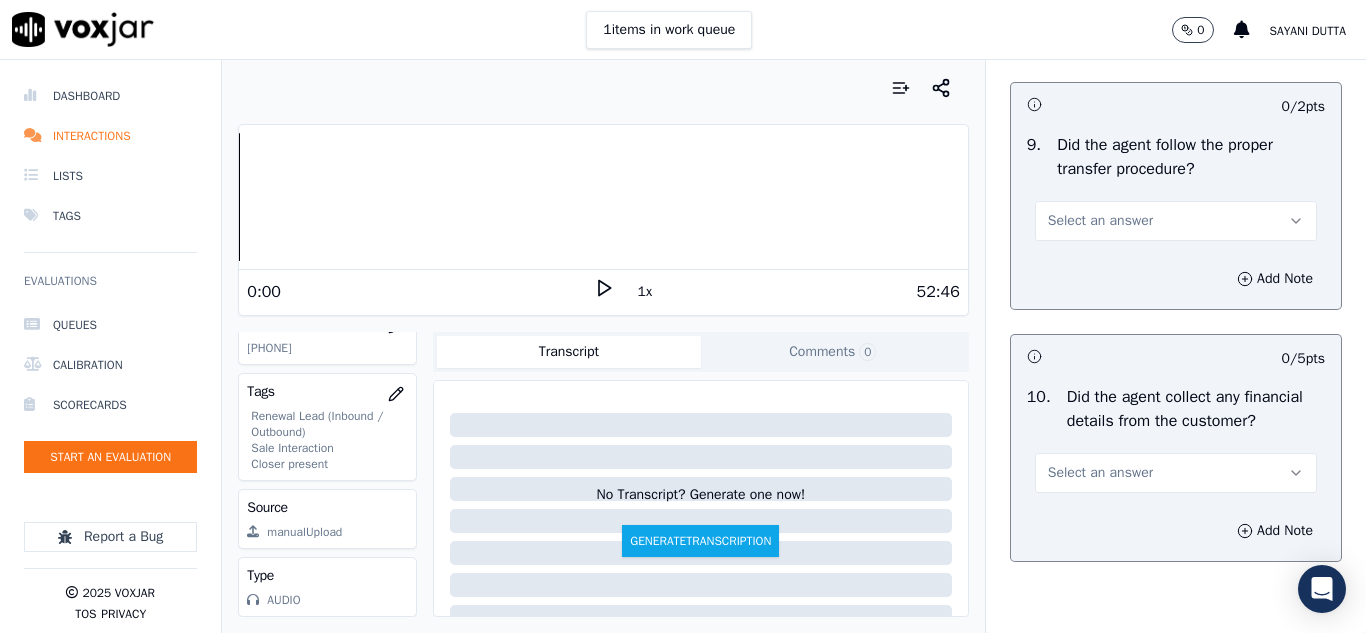 click on "Select an answer" at bounding box center [1100, 221] 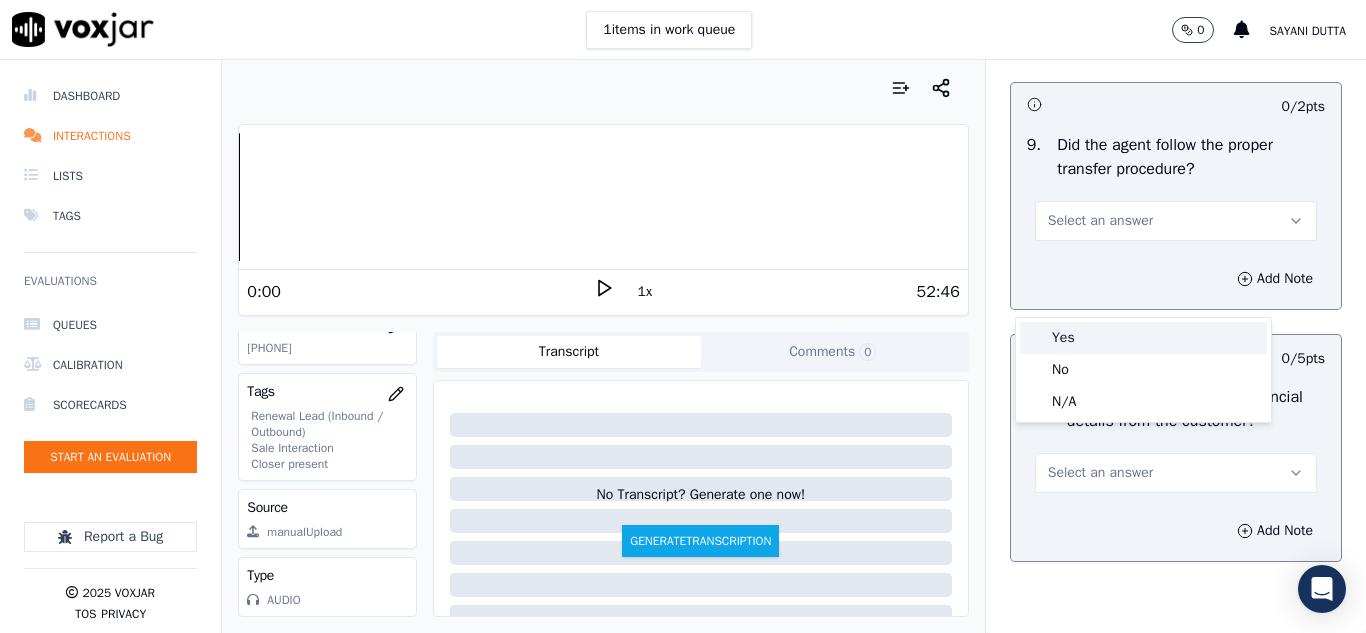 click on "Yes" at bounding box center [1143, 338] 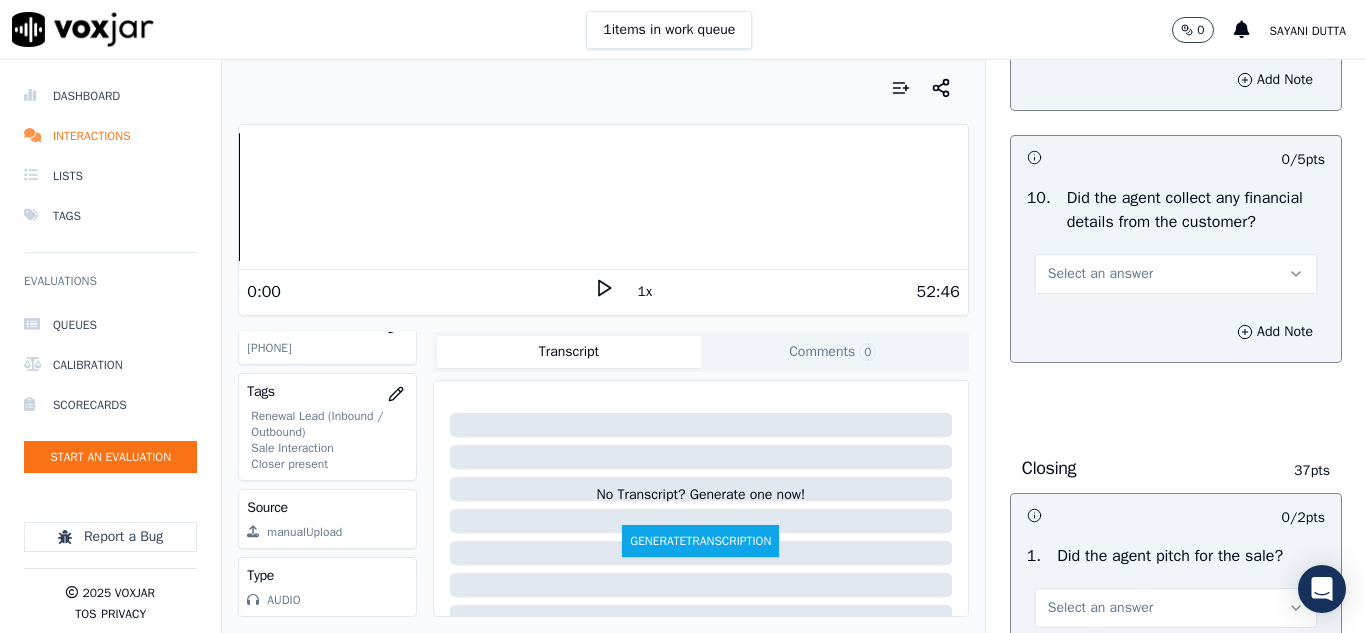 scroll, scrollTop: 3700, scrollLeft: 0, axis: vertical 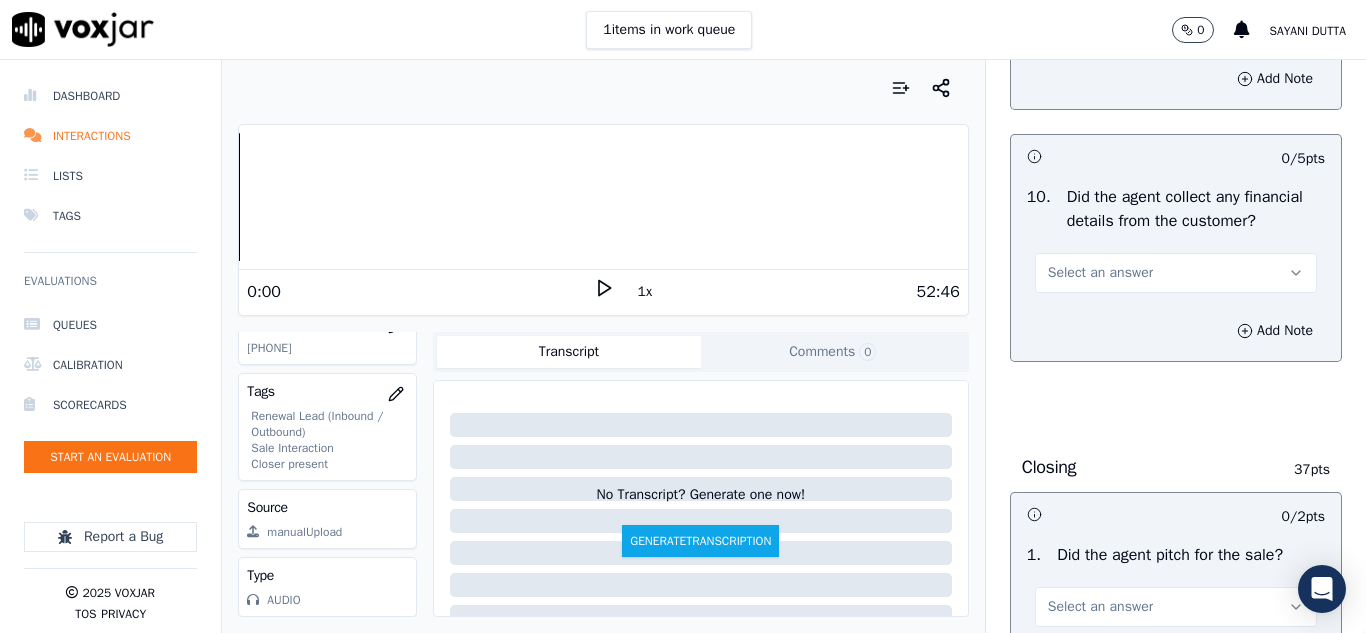 click on "Select an answer" at bounding box center [1176, 273] 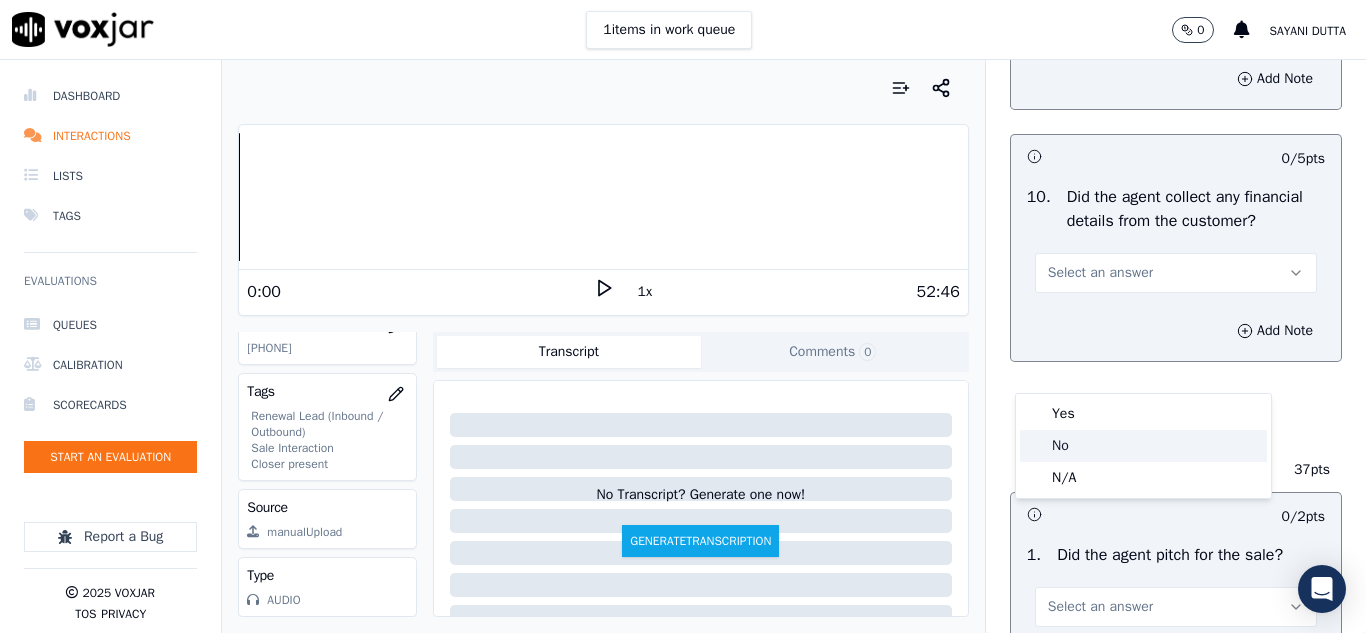 click on "No" 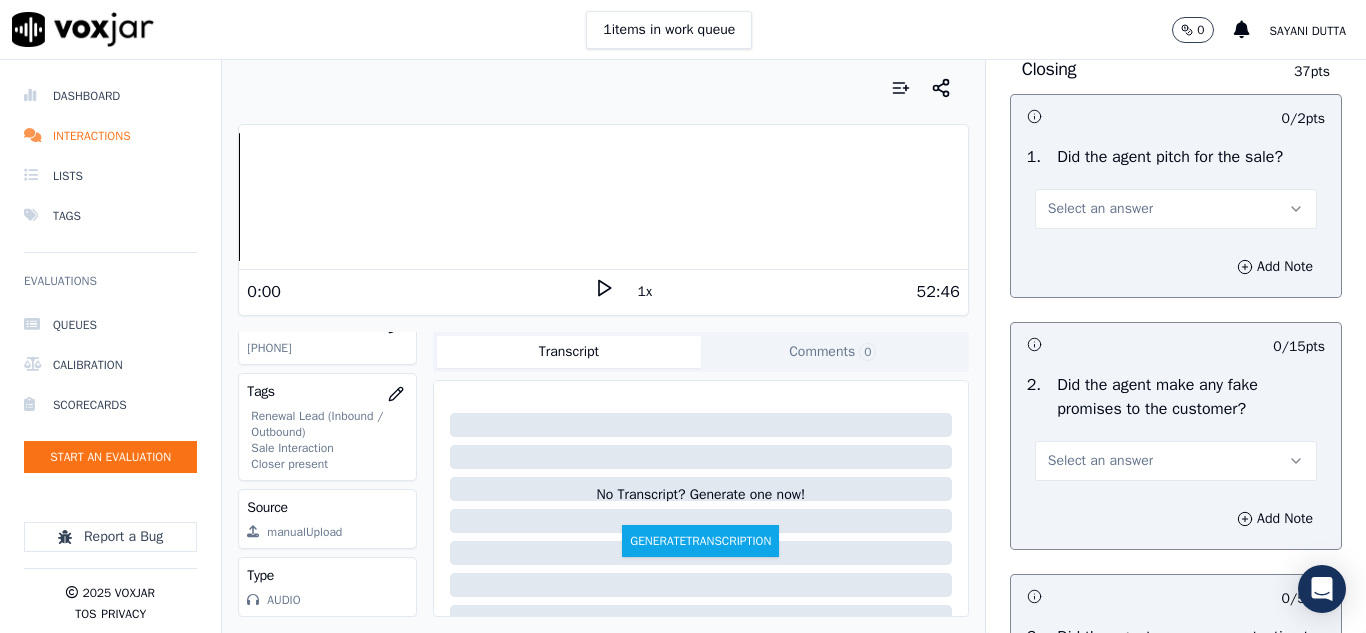 scroll, scrollTop: 4100, scrollLeft: 0, axis: vertical 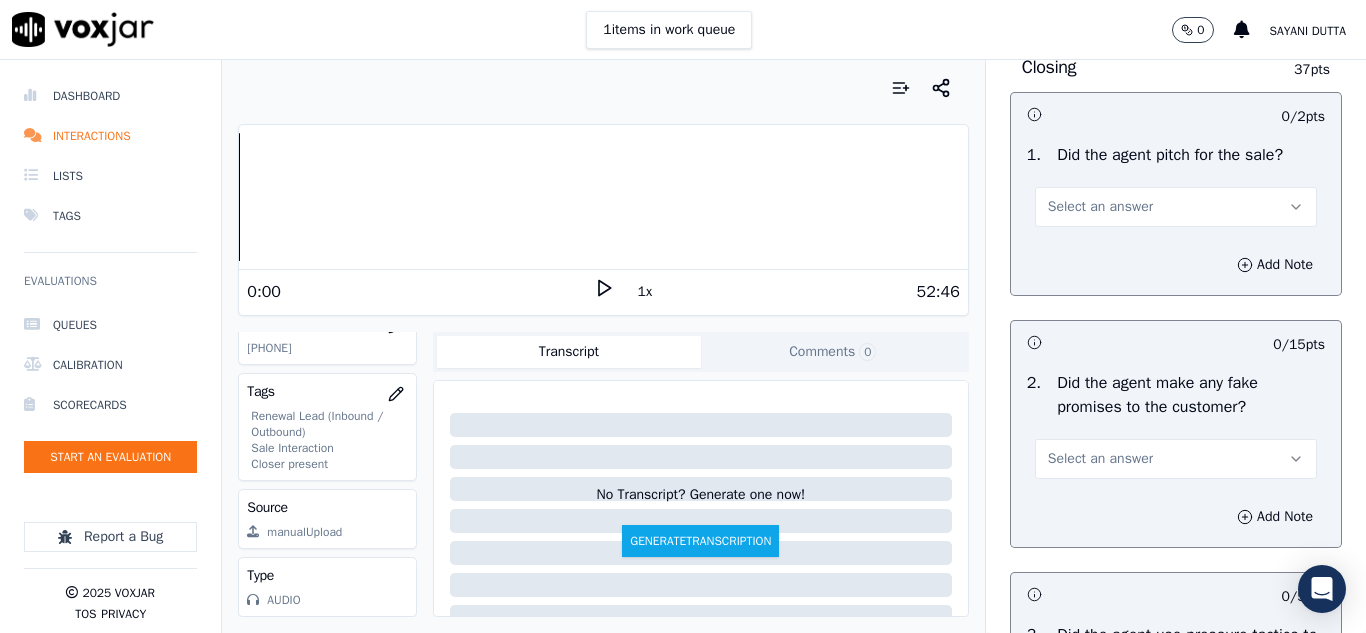 click on "Select an answer" at bounding box center [1100, 207] 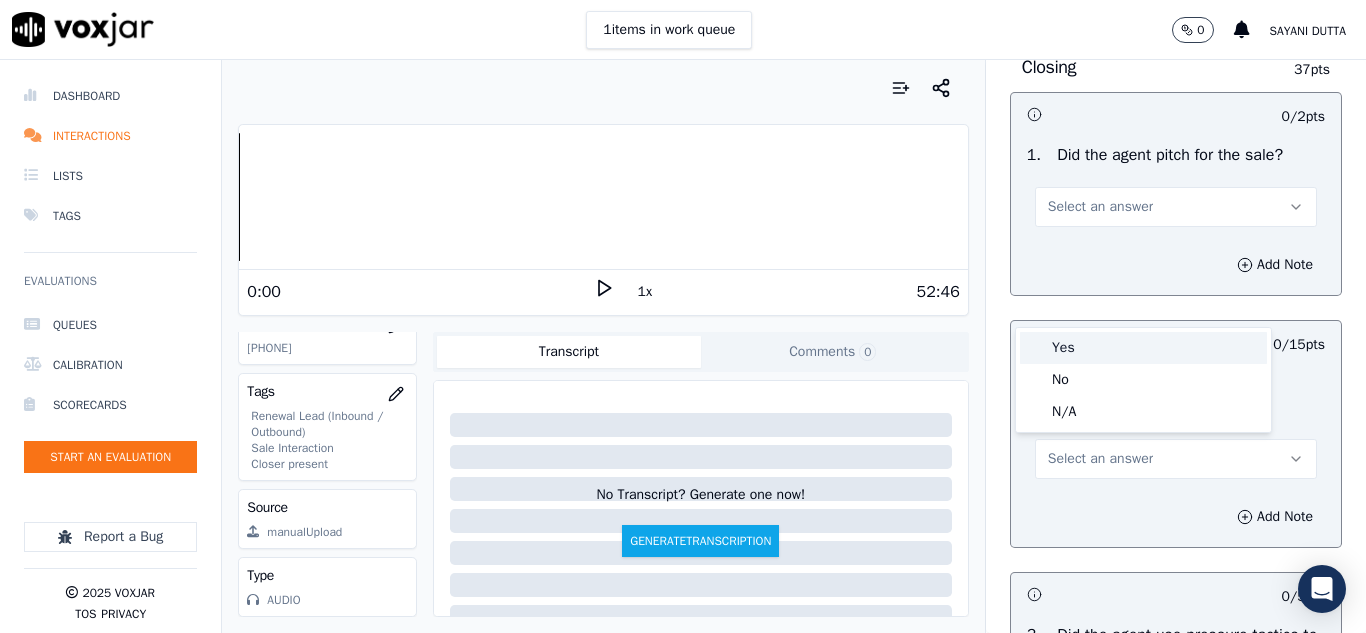 click on "Yes" at bounding box center [1143, 348] 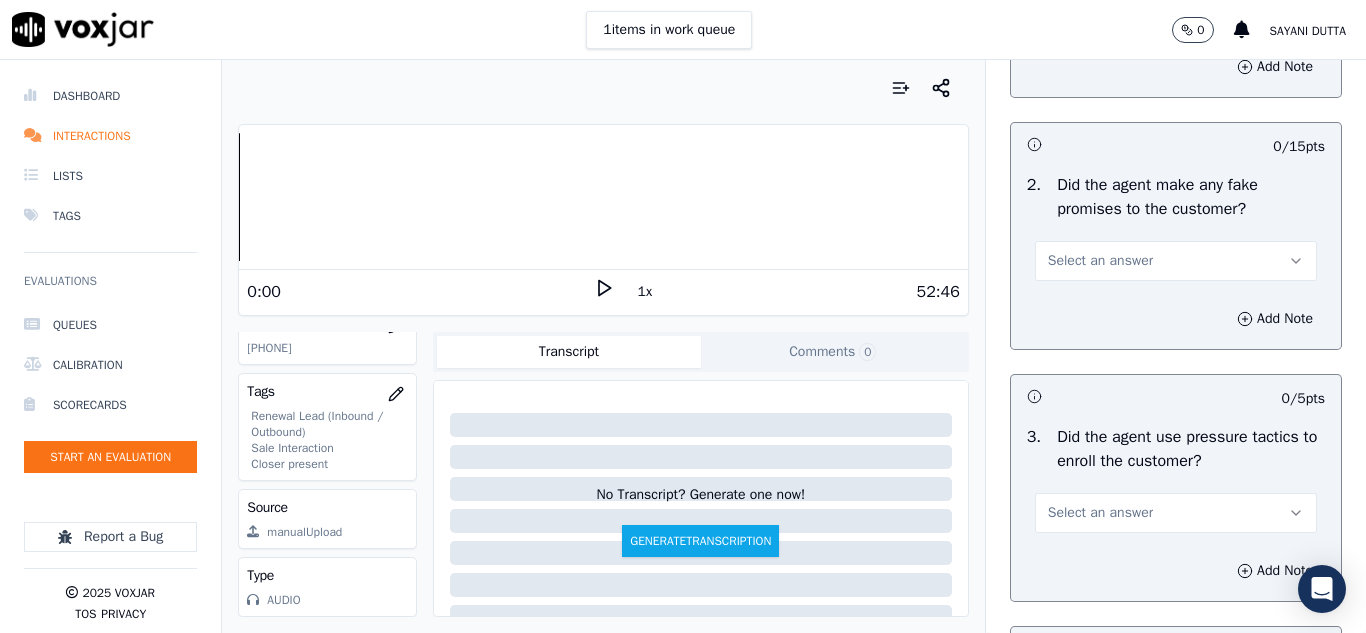 scroll, scrollTop: 4300, scrollLeft: 0, axis: vertical 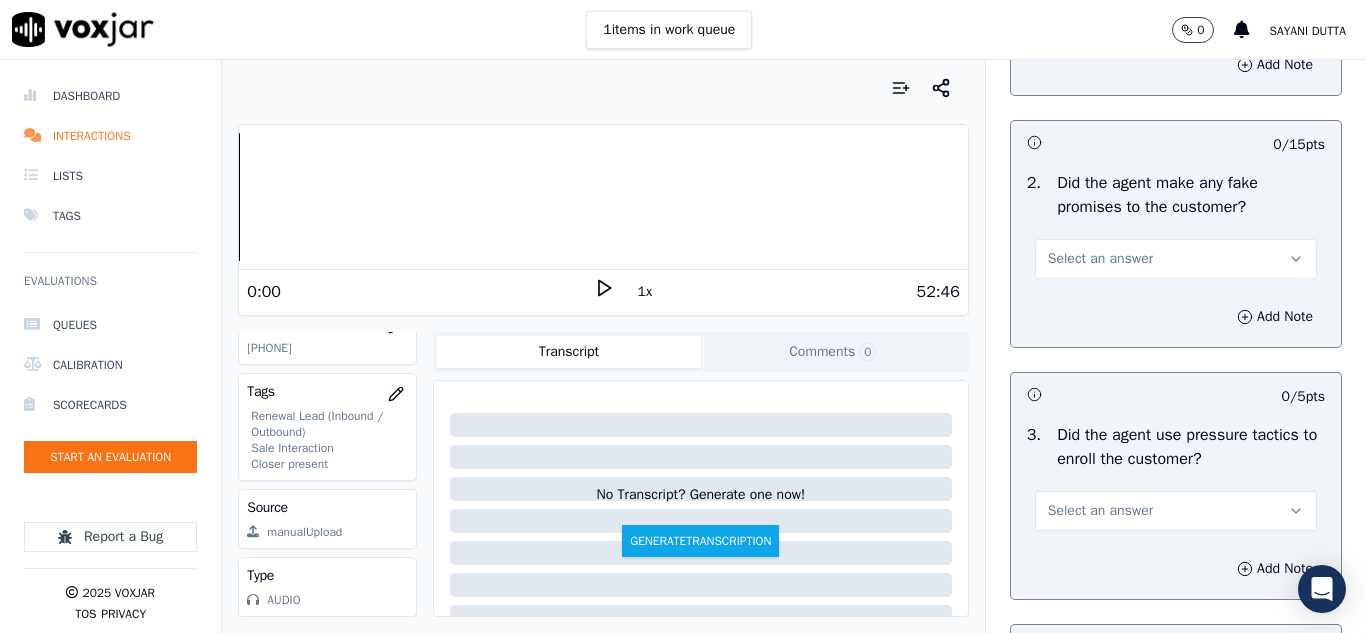click on "Select an answer" at bounding box center (1100, 259) 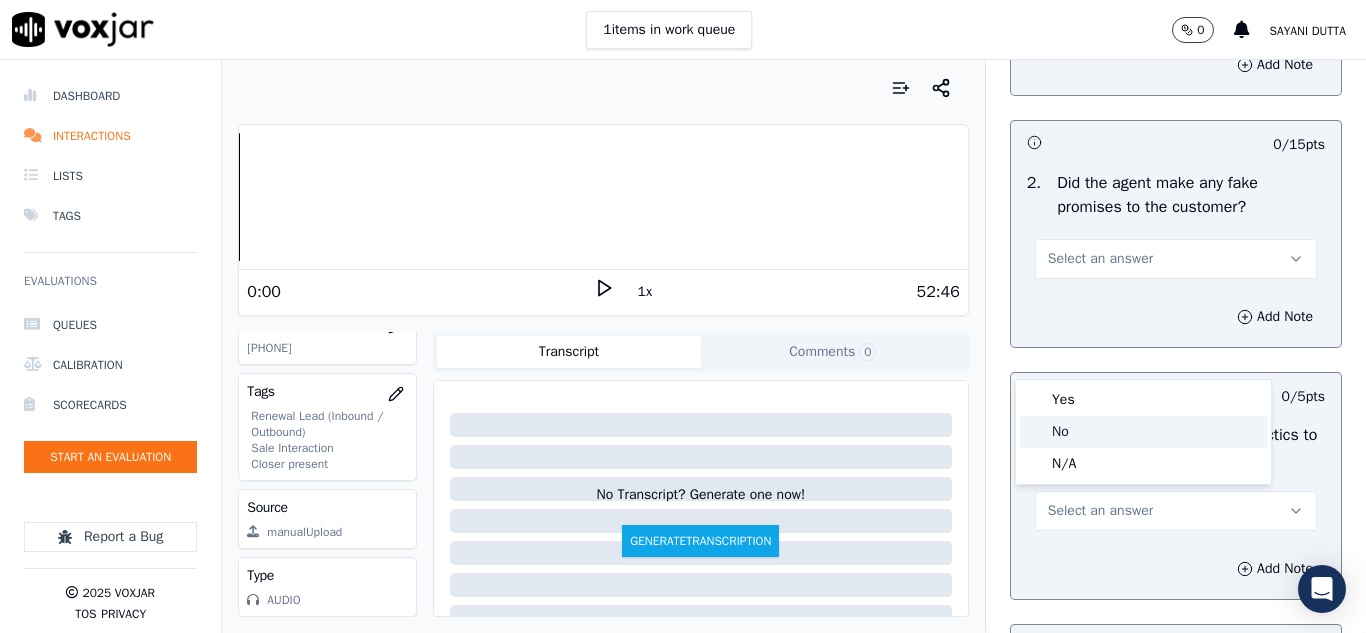 click on "No" 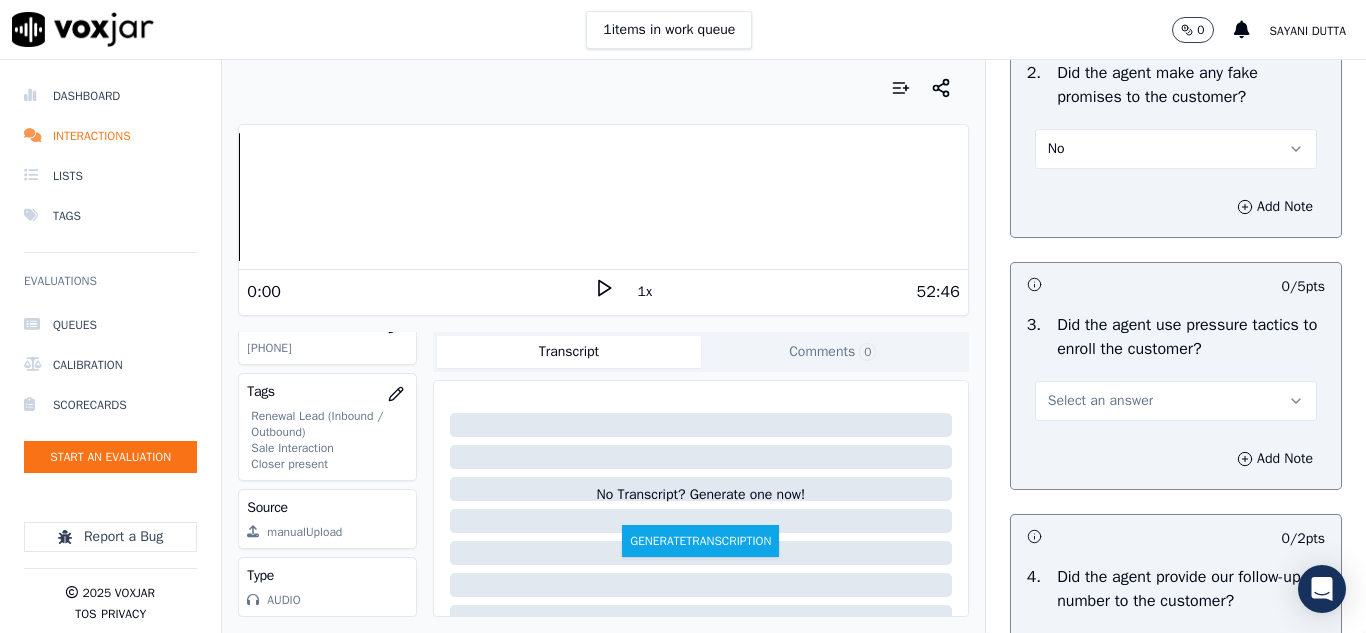 scroll, scrollTop: 4600, scrollLeft: 0, axis: vertical 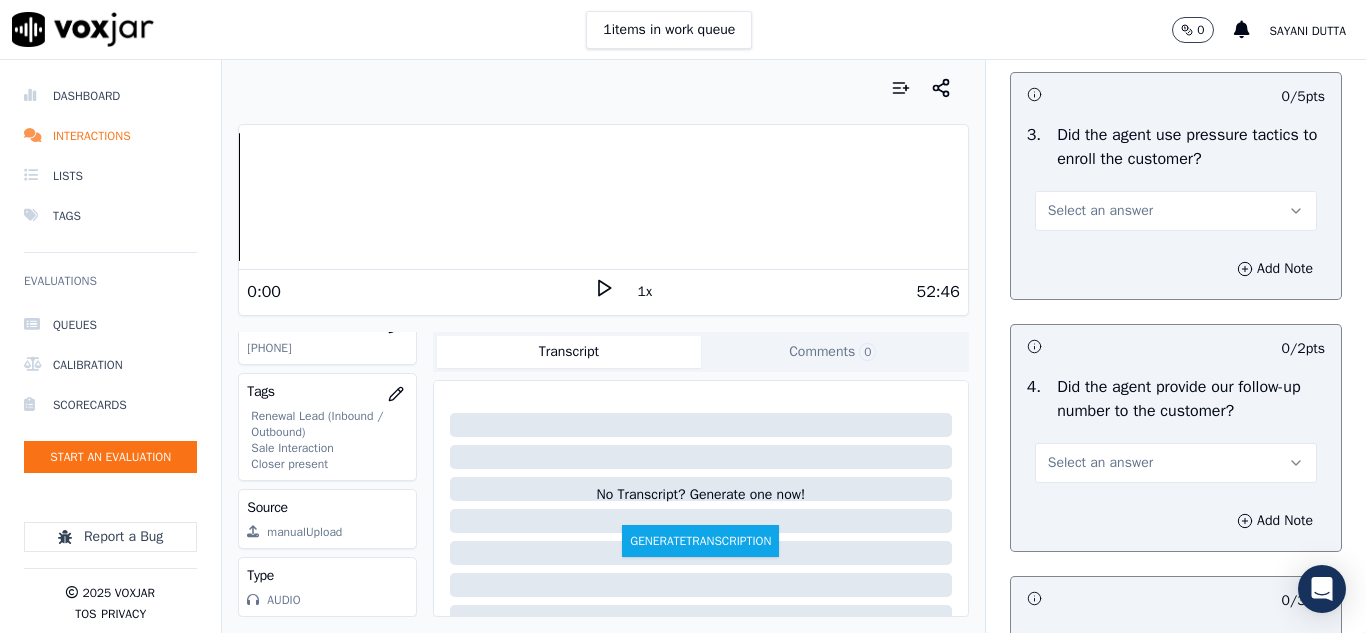 click on "Select an answer" at bounding box center (1100, 211) 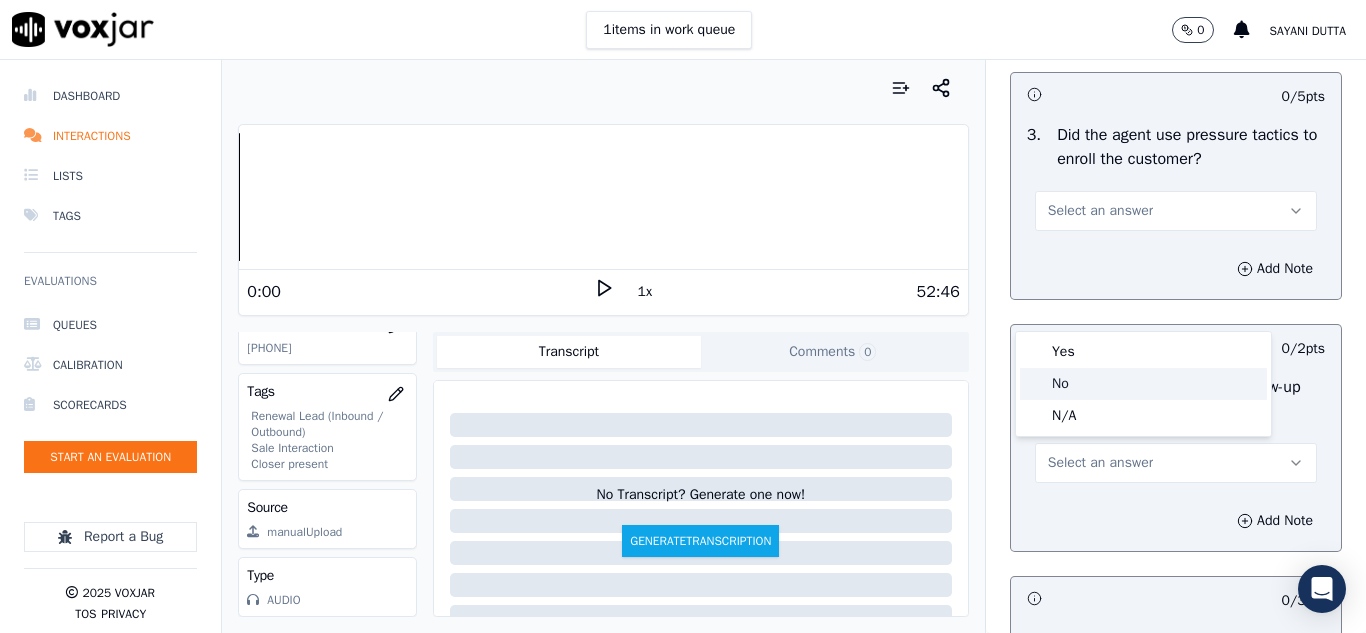 click on "No" 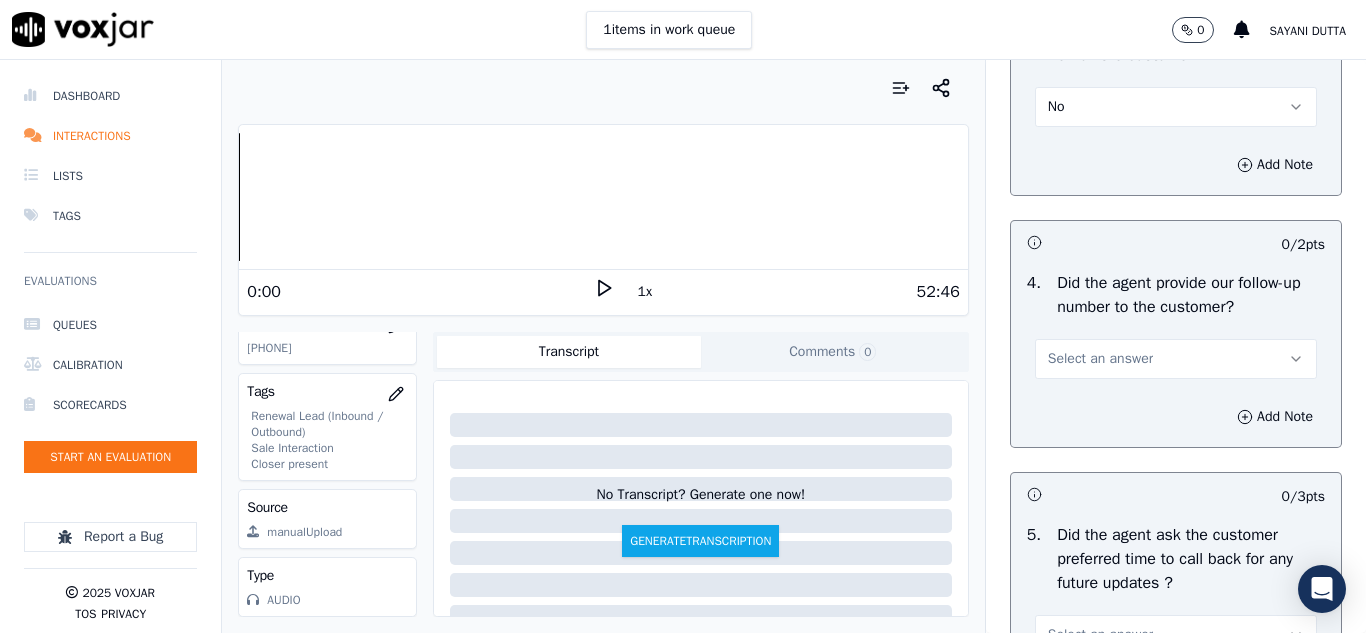 scroll, scrollTop: 4800, scrollLeft: 0, axis: vertical 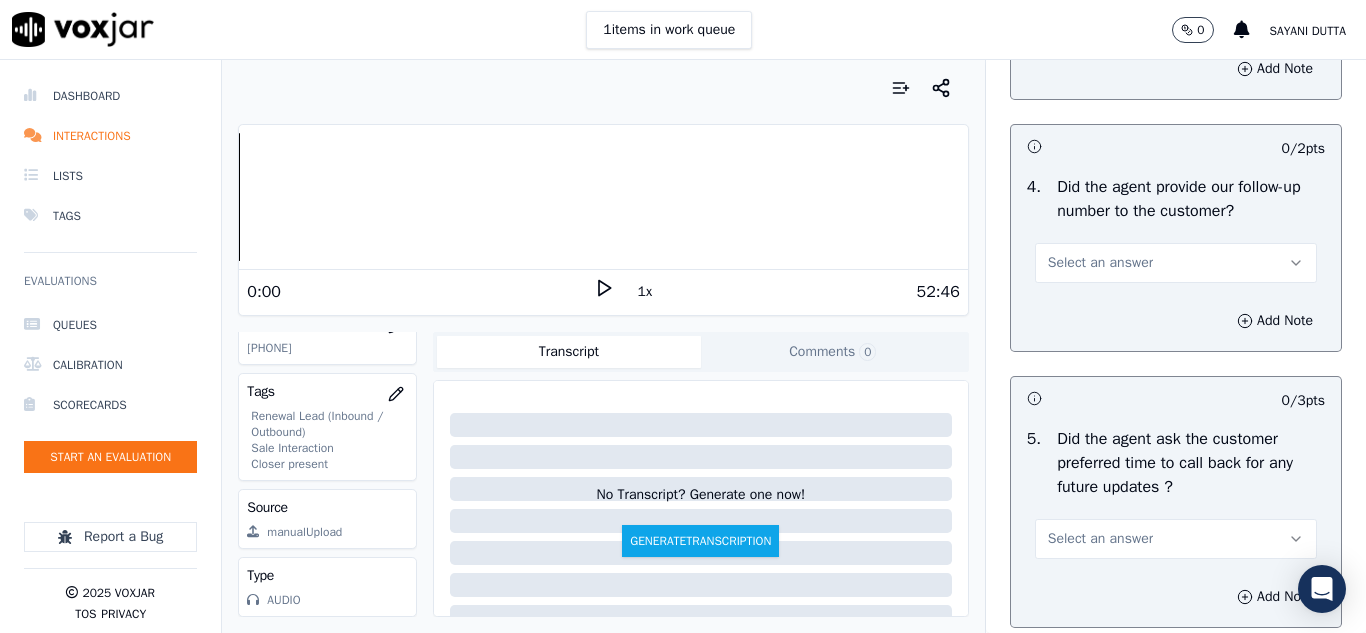 click on "Select an answer" at bounding box center [1100, 263] 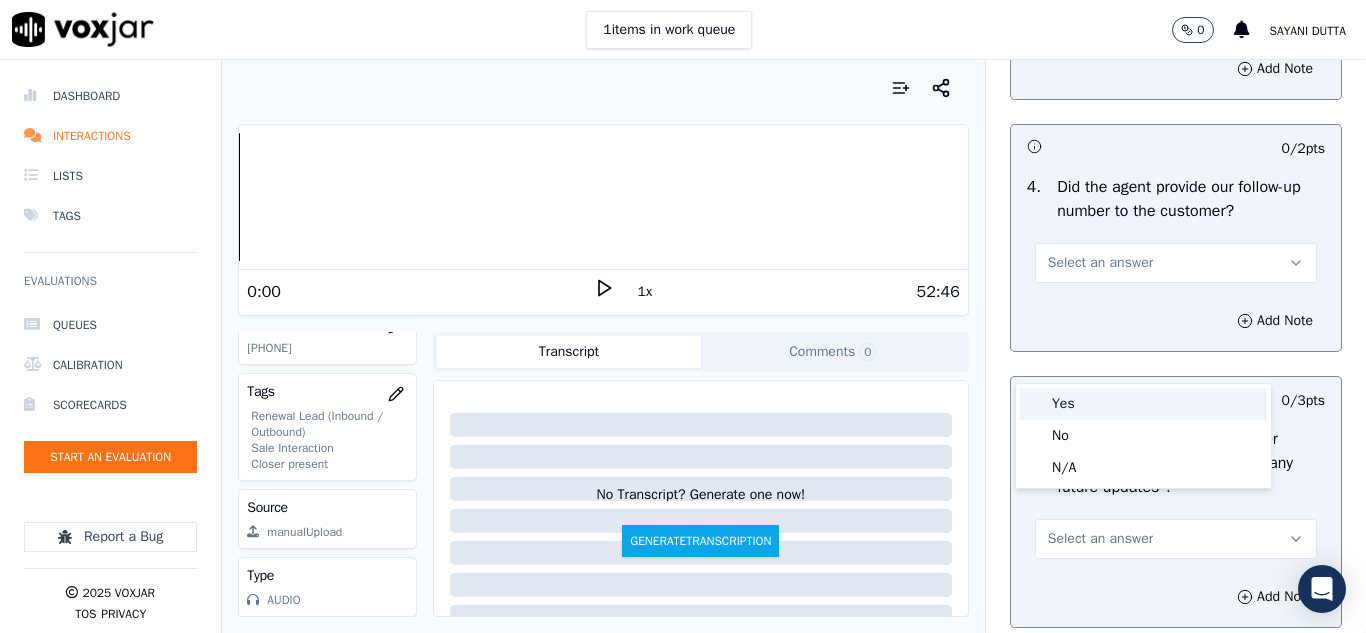 click on "Yes" at bounding box center (1143, 404) 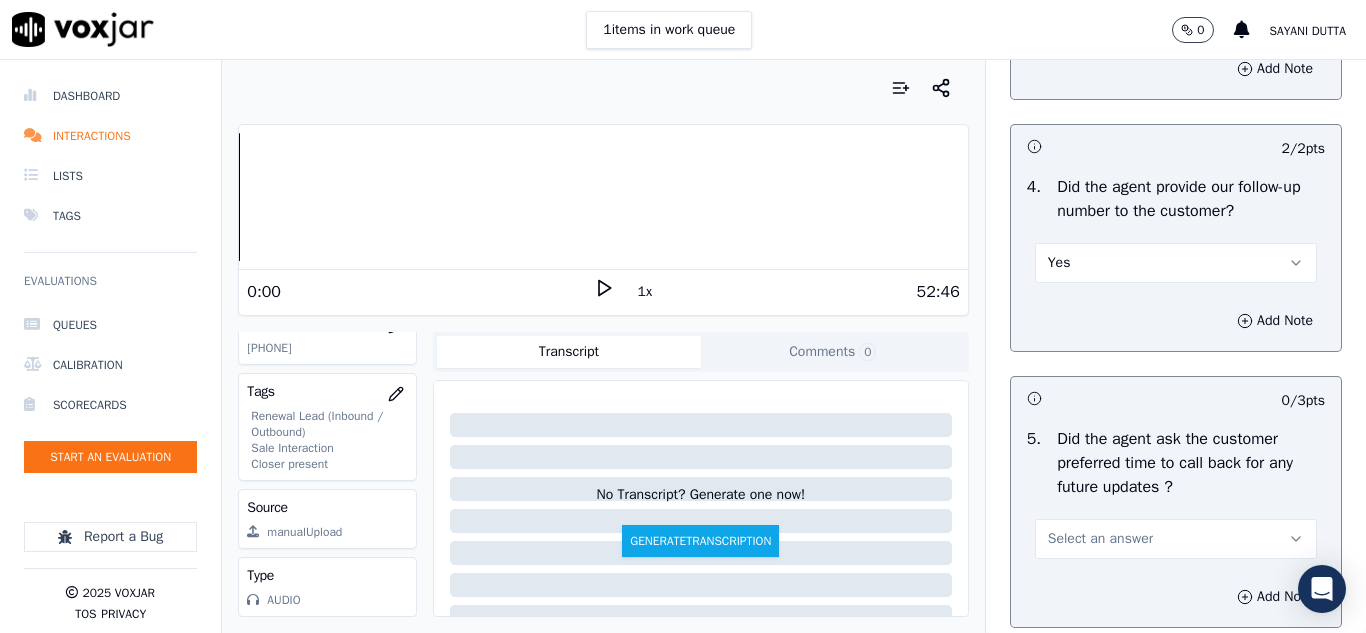 scroll, scrollTop: 5100, scrollLeft: 0, axis: vertical 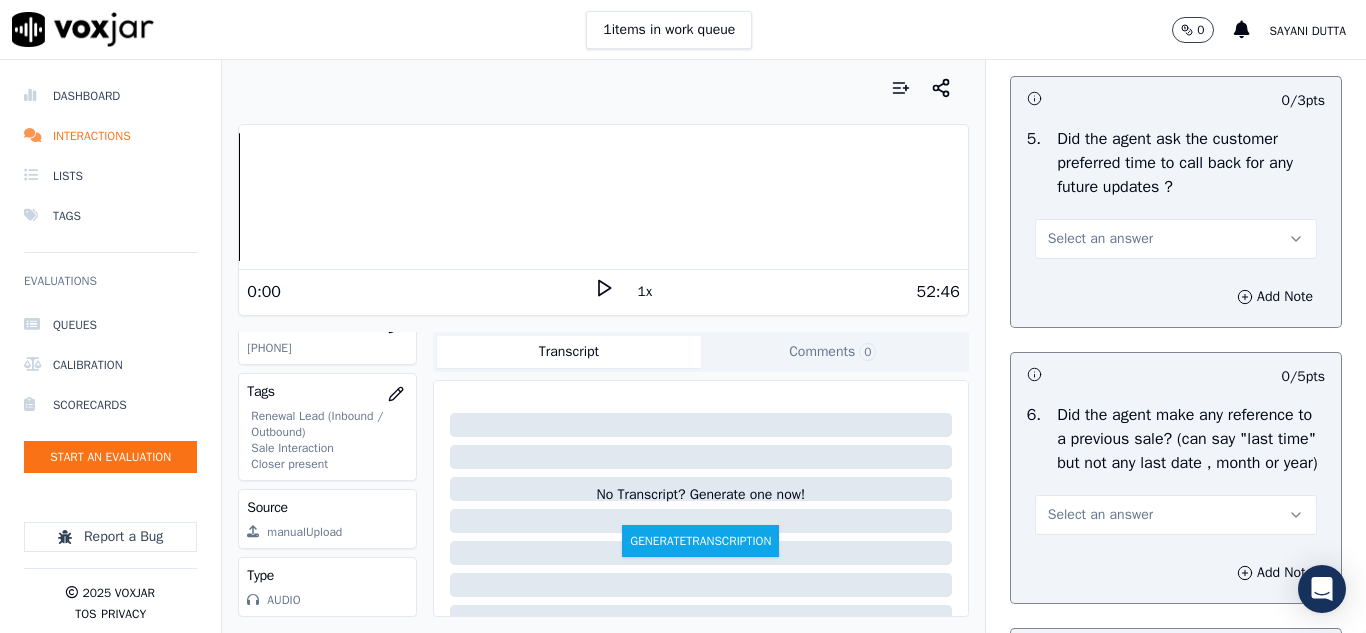 click on "Select an answer" at bounding box center (1100, 239) 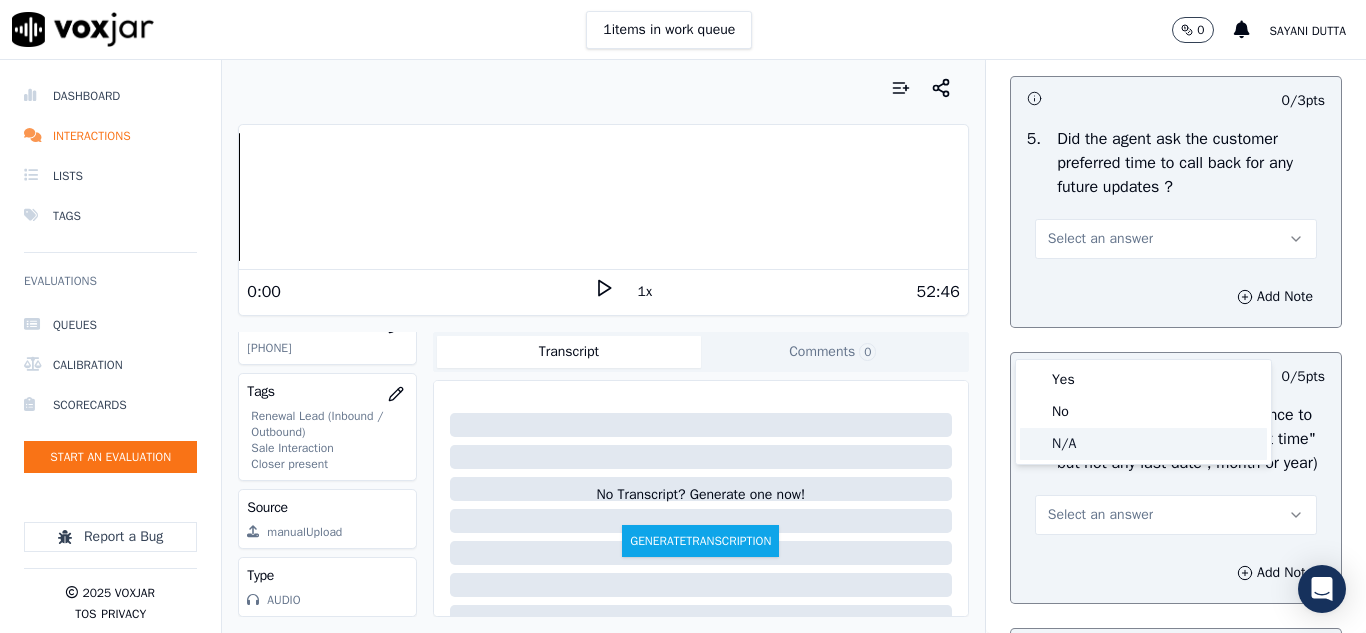 click on "N/A" 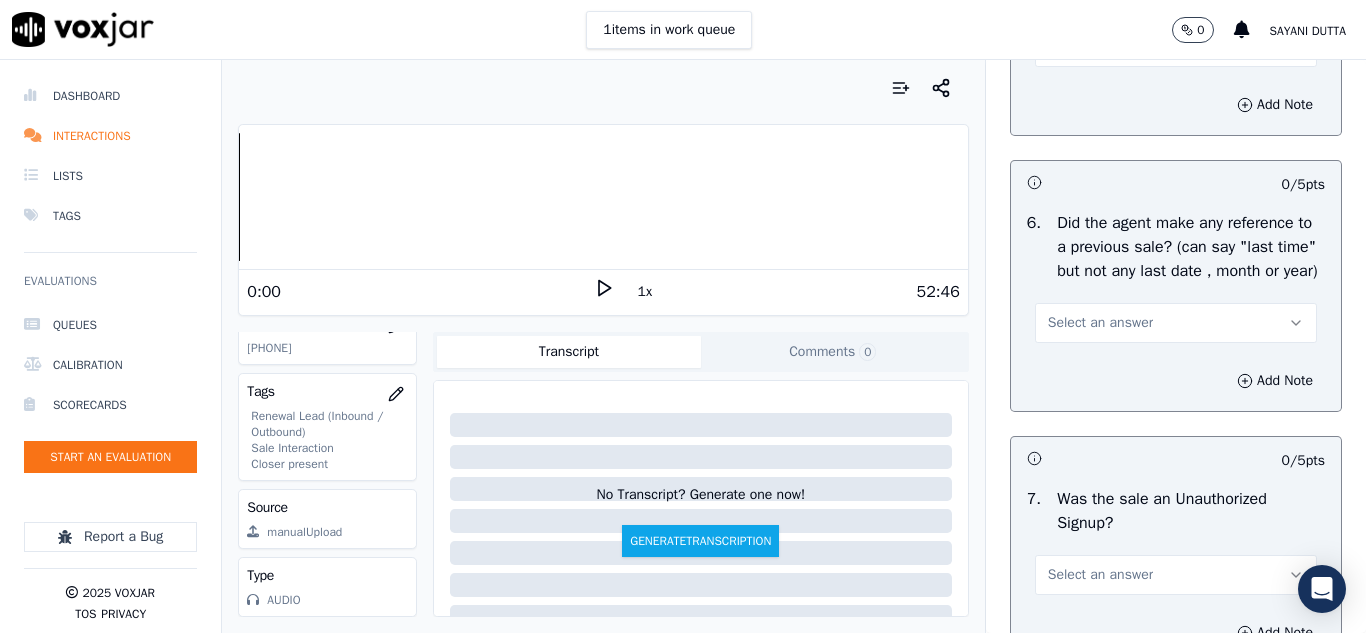 scroll, scrollTop: 5300, scrollLeft: 0, axis: vertical 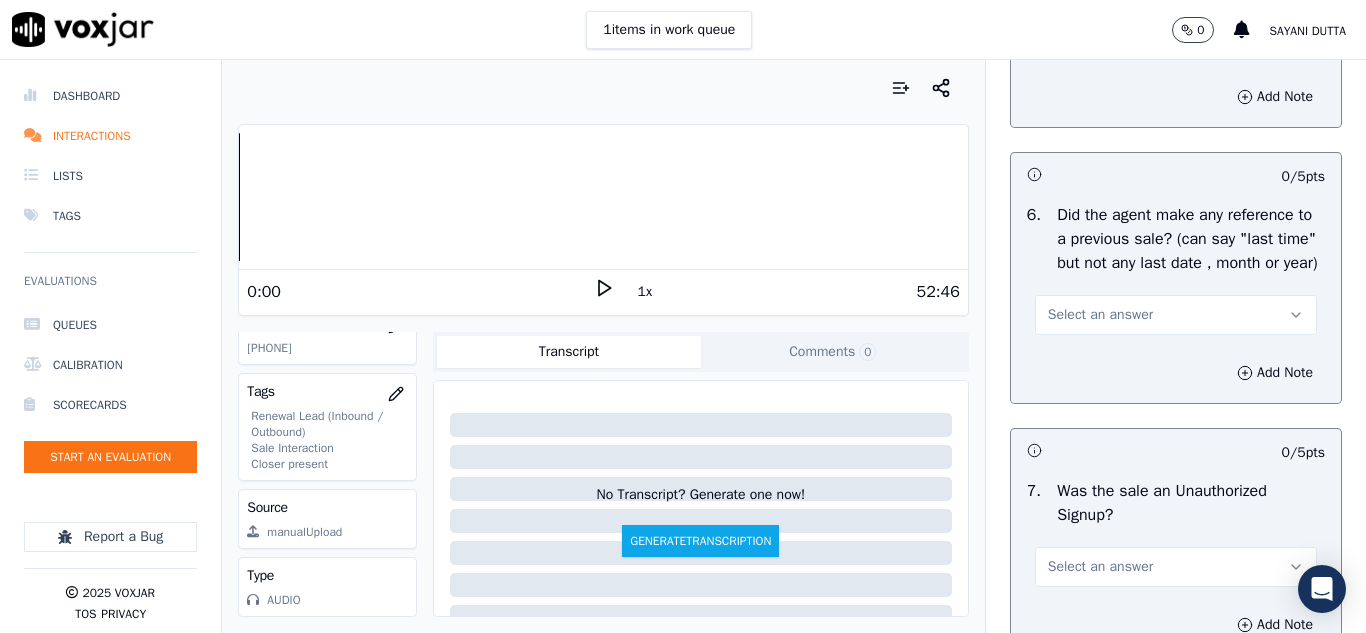 click on "Select an answer" at bounding box center [1100, 315] 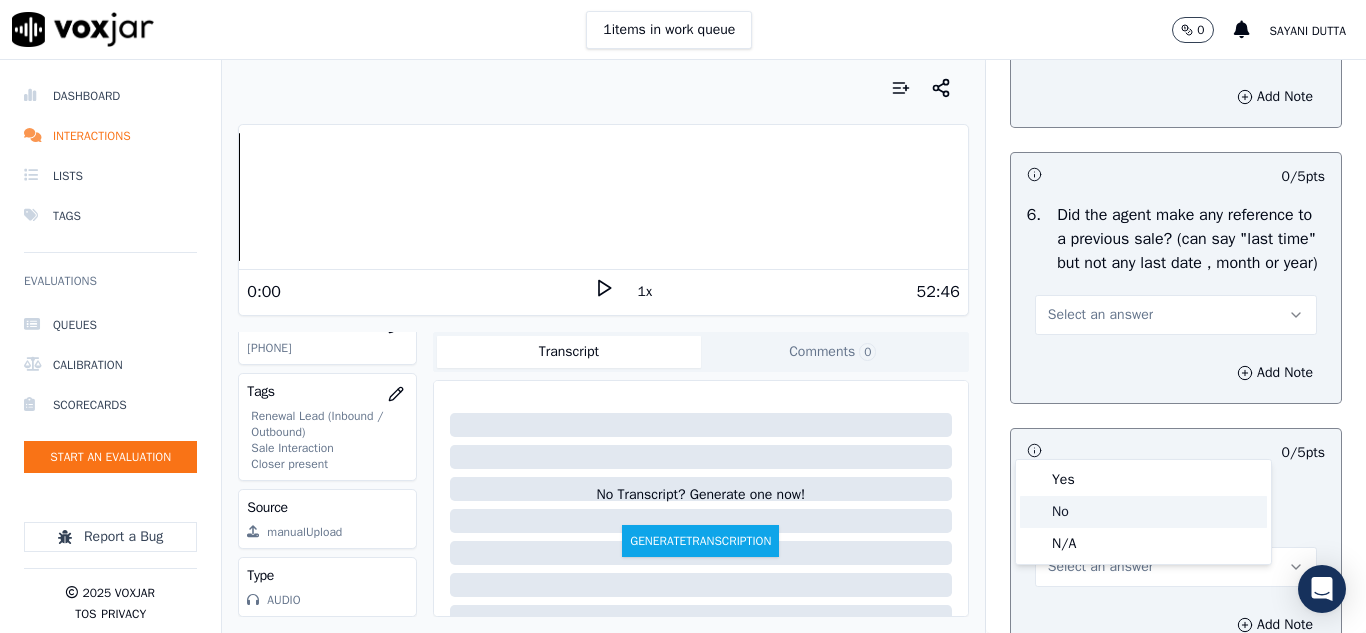 drag, startPoint x: 1072, startPoint y: 513, endPoint x: 1095, endPoint y: 373, distance: 141.87671 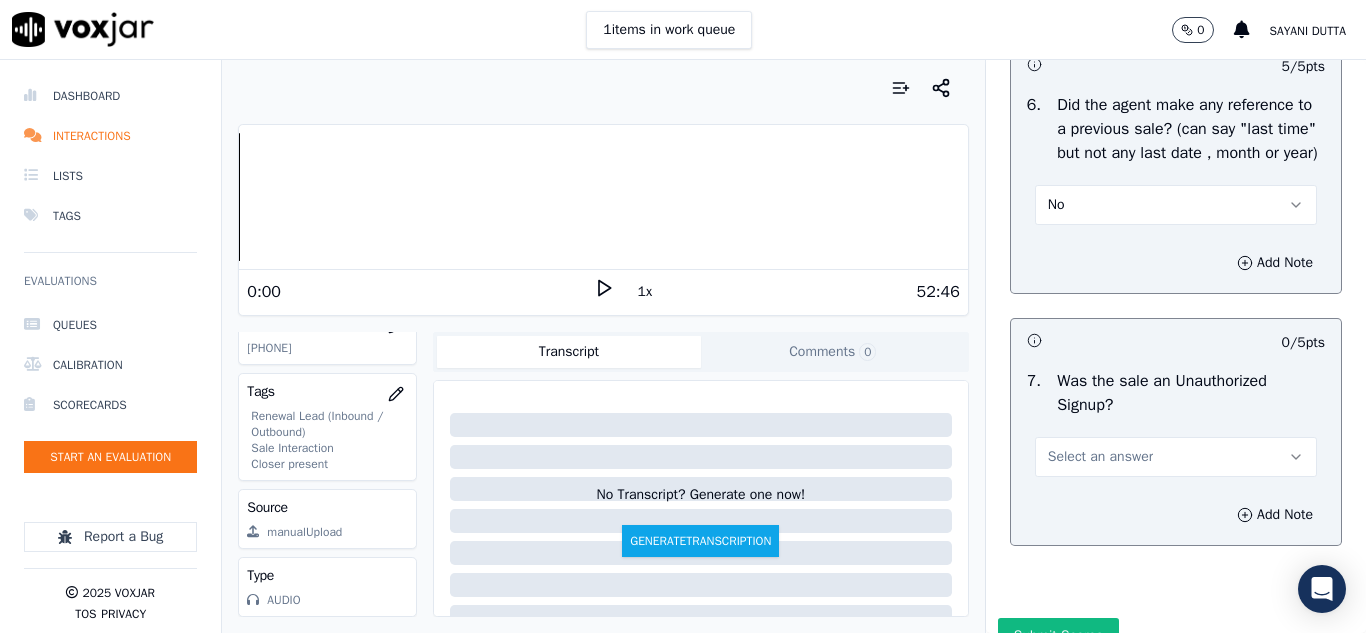 scroll, scrollTop: 5600, scrollLeft: 0, axis: vertical 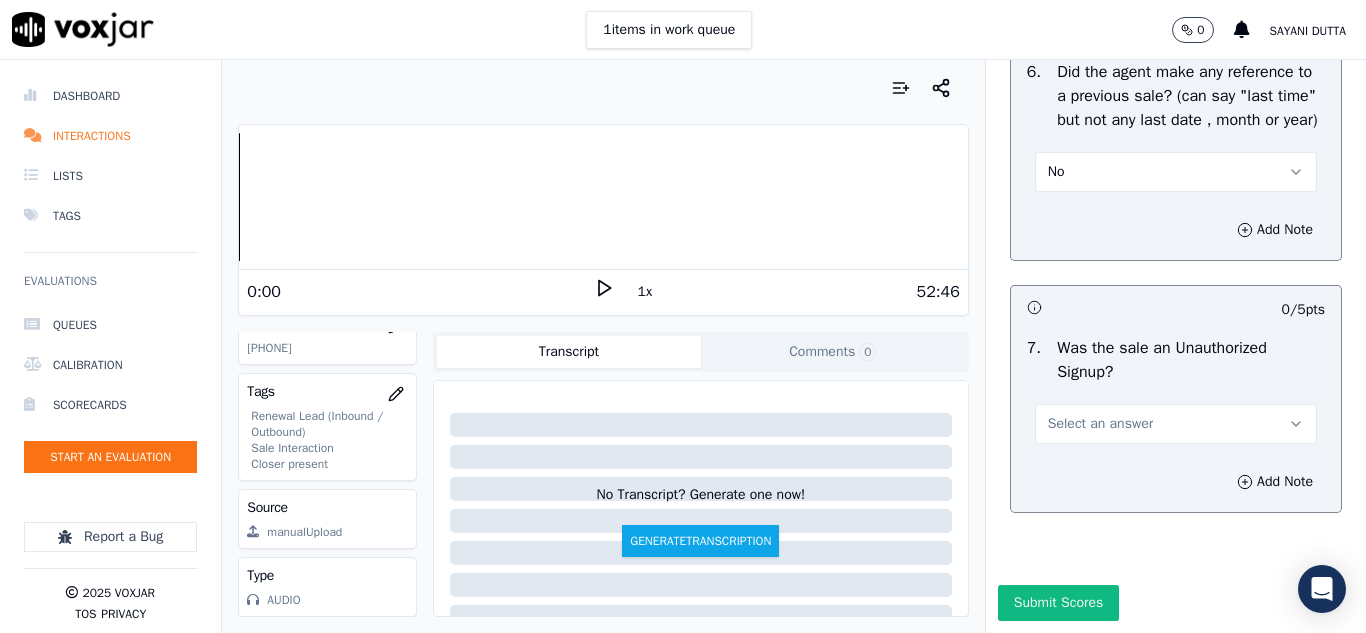 click on "Select an answer" at bounding box center [1100, 424] 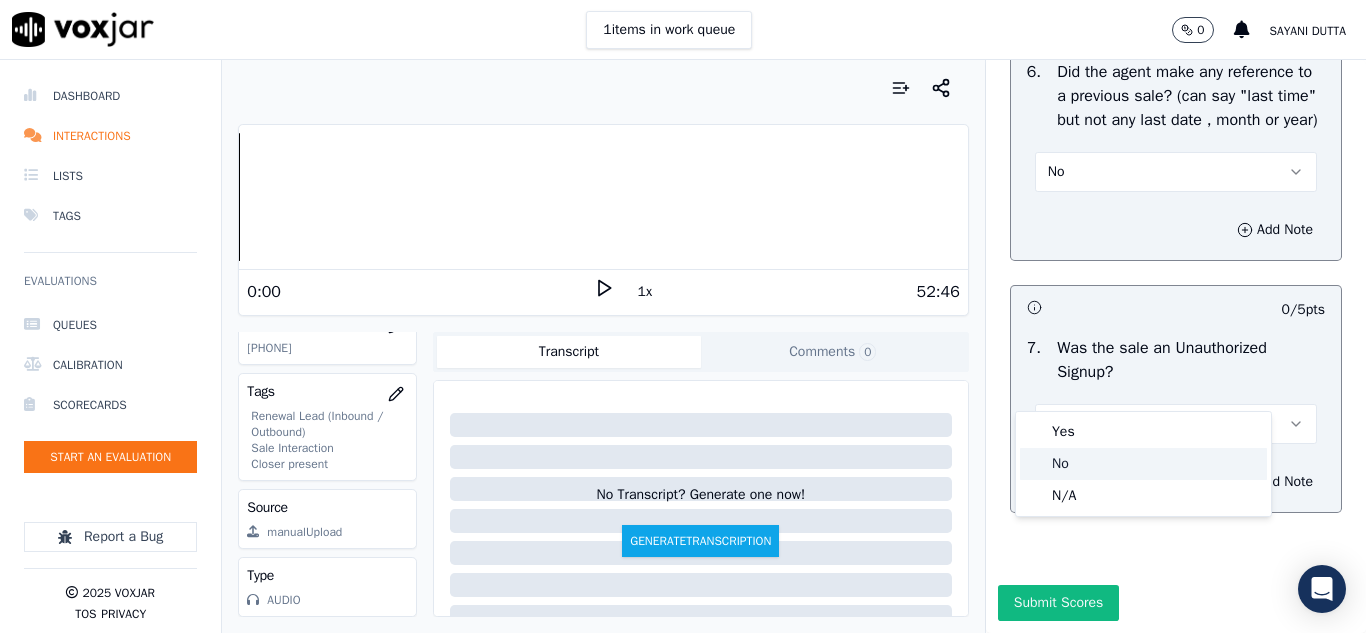 click on "No" 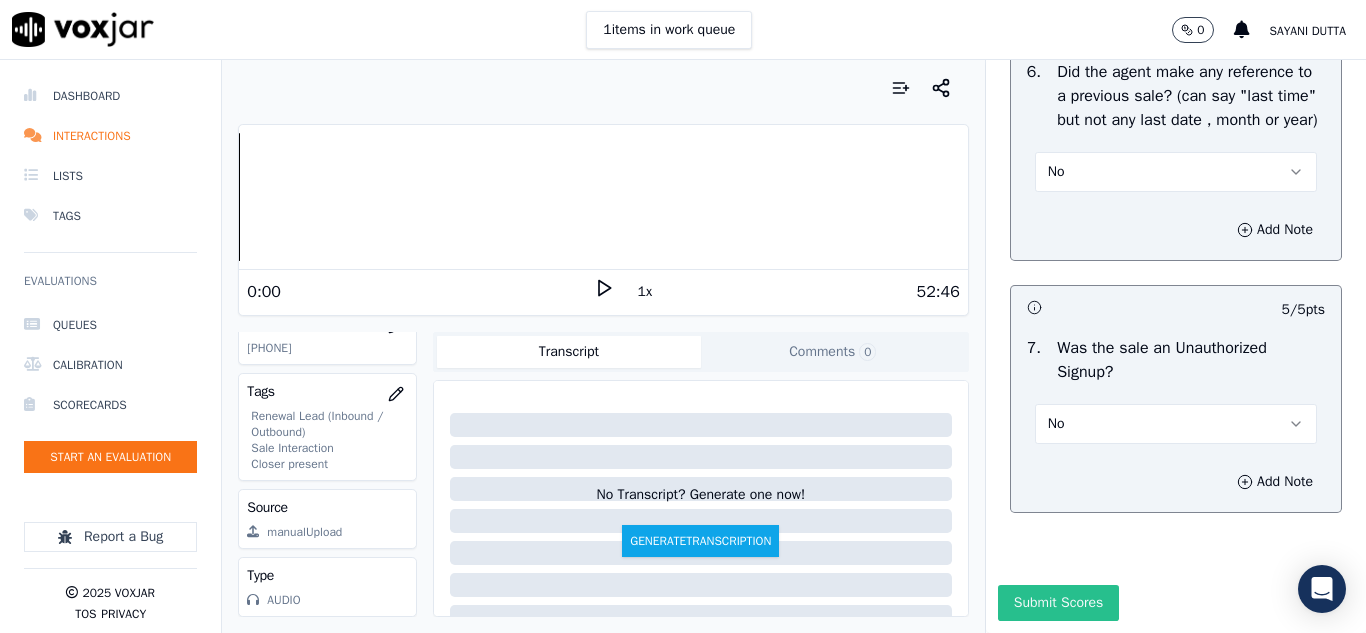 click on "Submit Scores" at bounding box center [1058, 603] 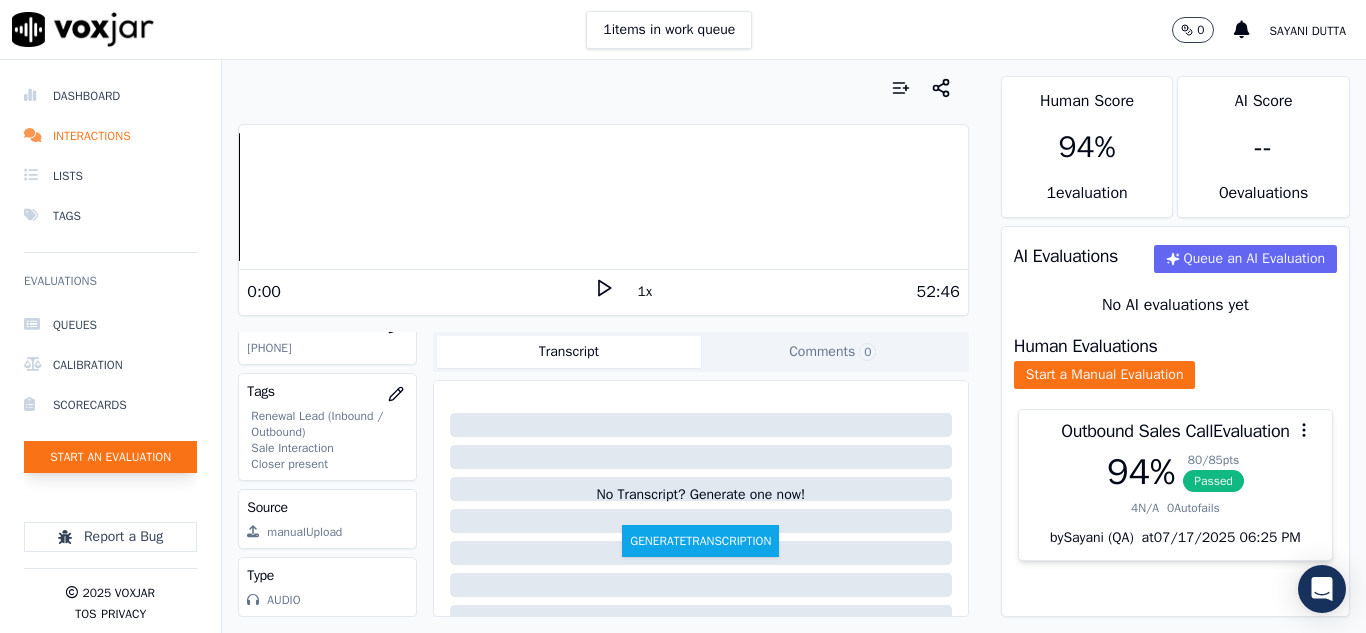 click on "Start an Evaluation" 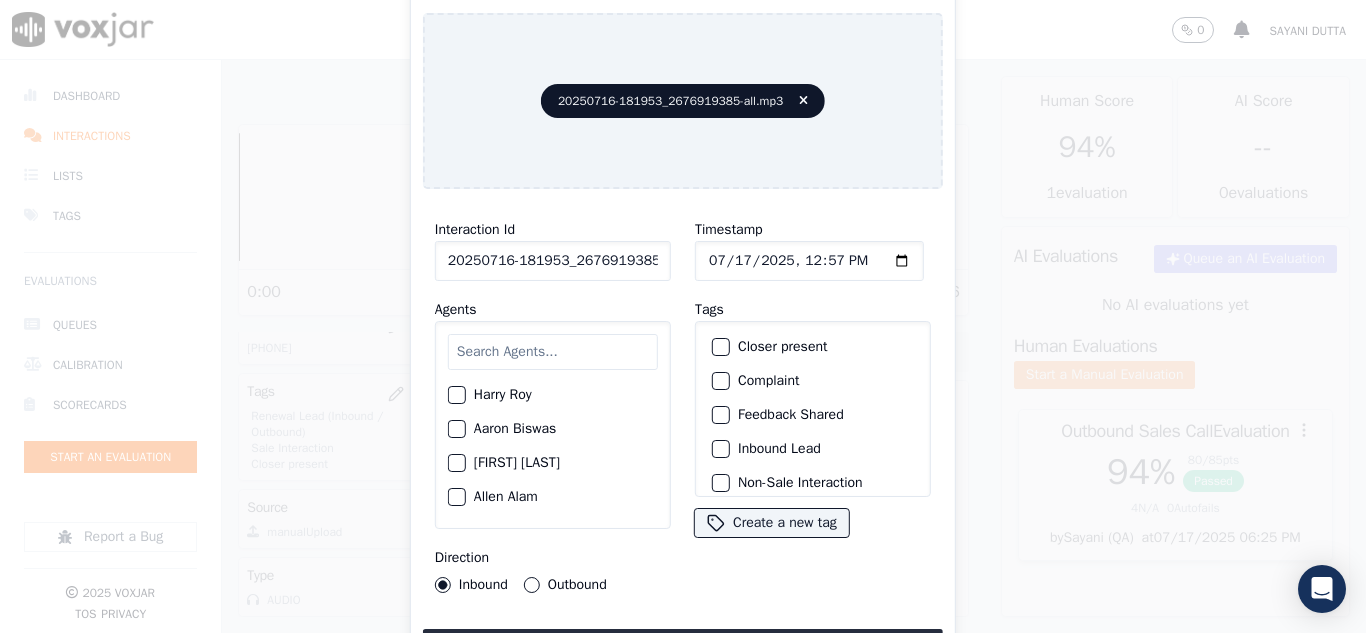 scroll, scrollTop: 0, scrollLeft: 40, axis: horizontal 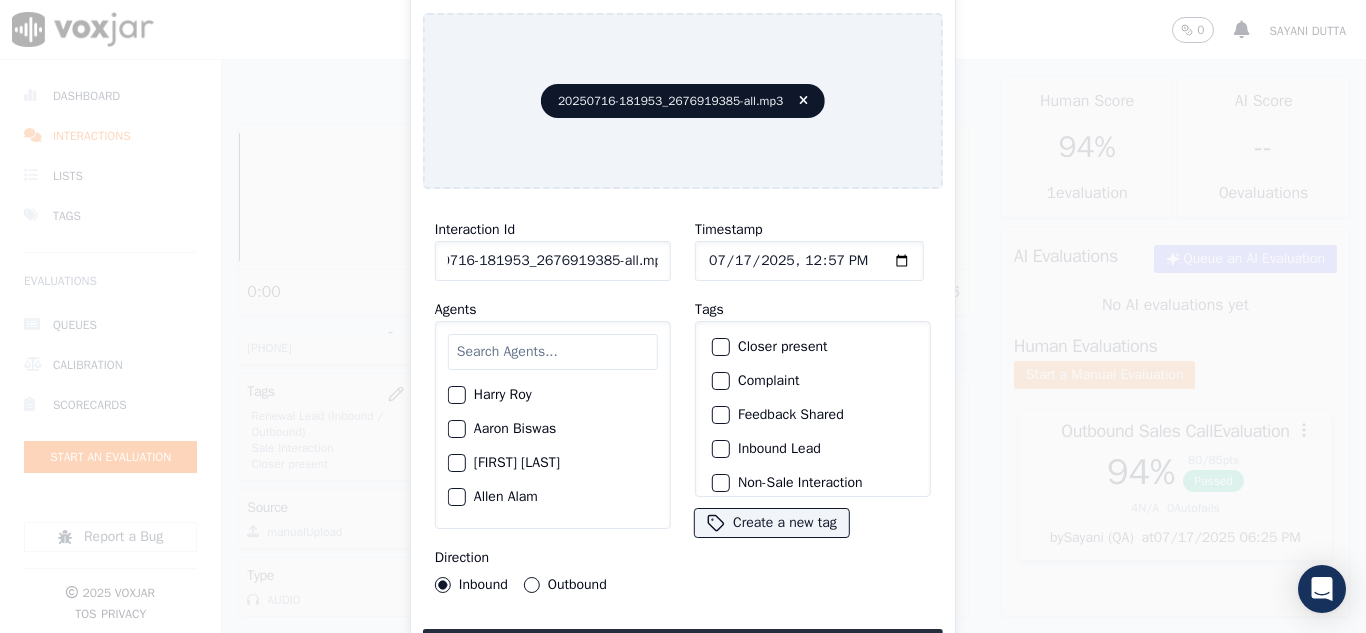 drag, startPoint x: 641, startPoint y: 254, endPoint x: 718, endPoint y: 313, distance: 97.00516 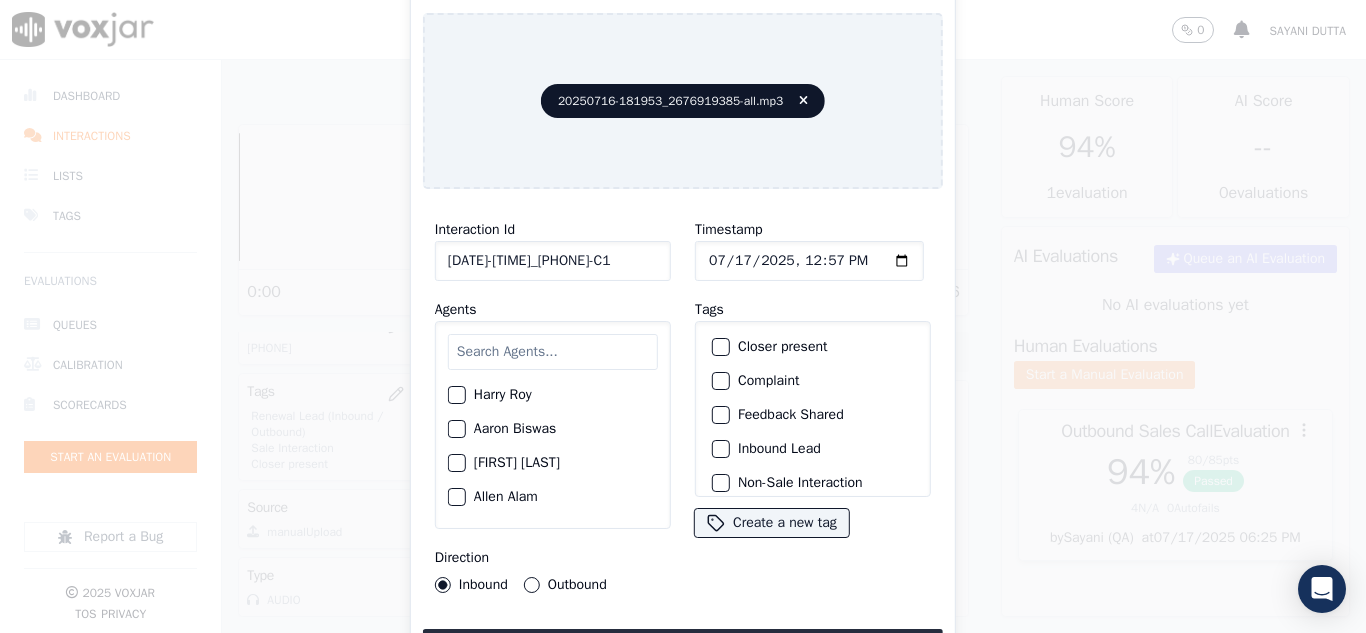 scroll, scrollTop: 0, scrollLeft: 11, axis: horizontal 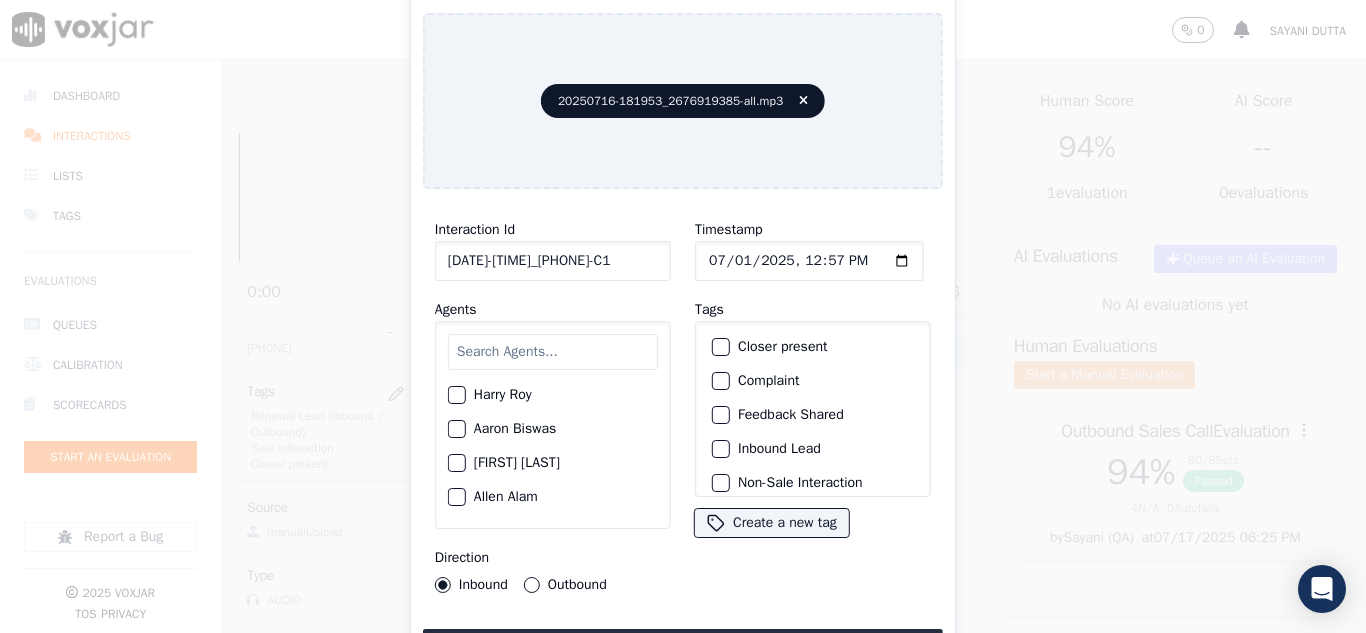 type on "[DATE]T[TIME]" 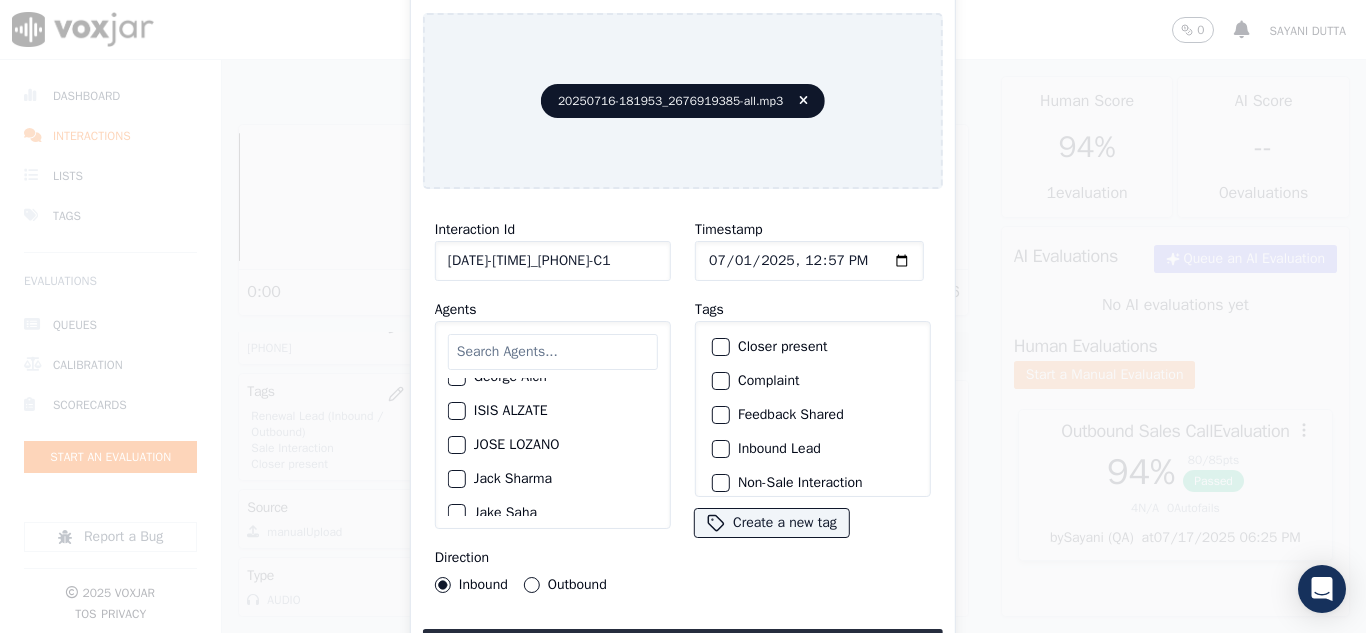 scroll, scrollTop: 900, scrollLeft: 0, axis: vertical 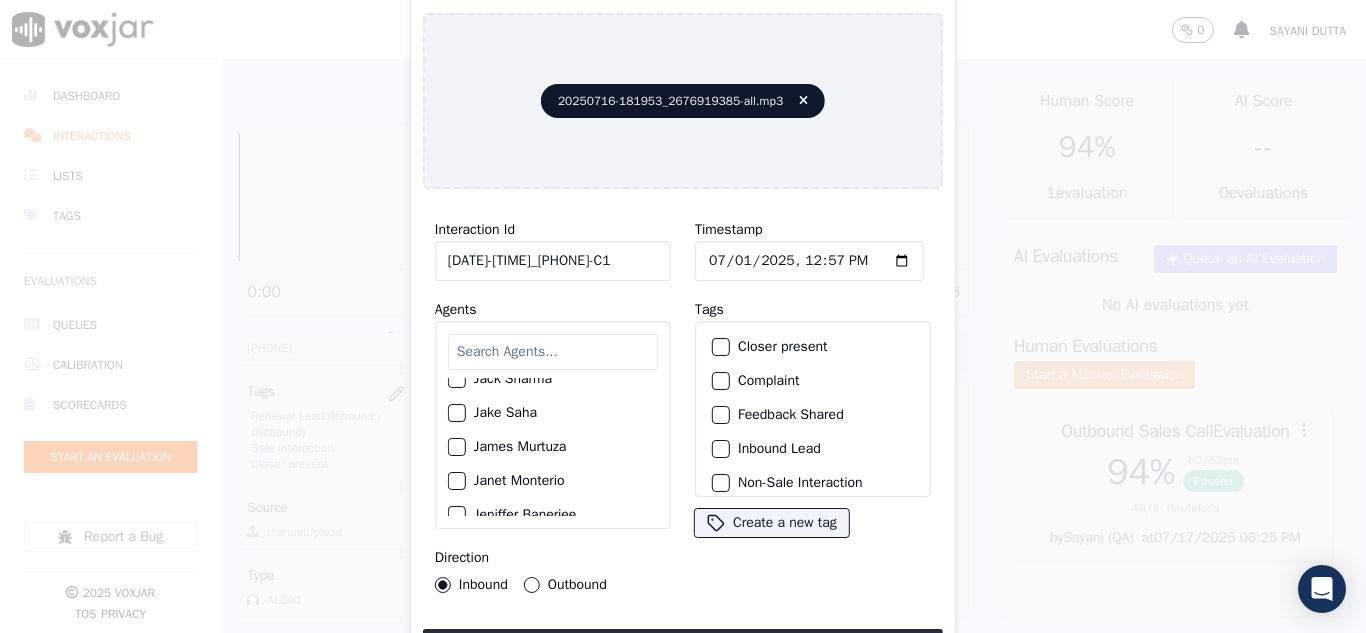 drag, startPoint x: 512, startPoint y: 442, endPoint x: 539, endPoint y: 509, distance: 72.235725 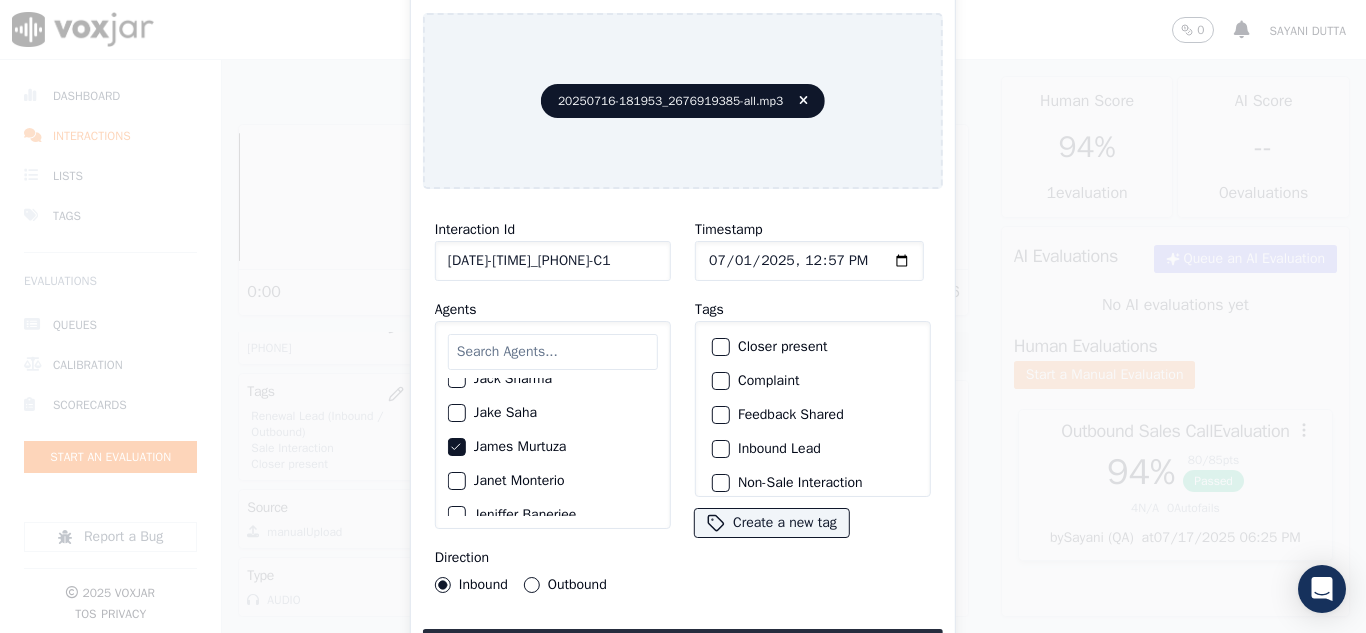 click on "Outbound" at bounding box center (532, 585) 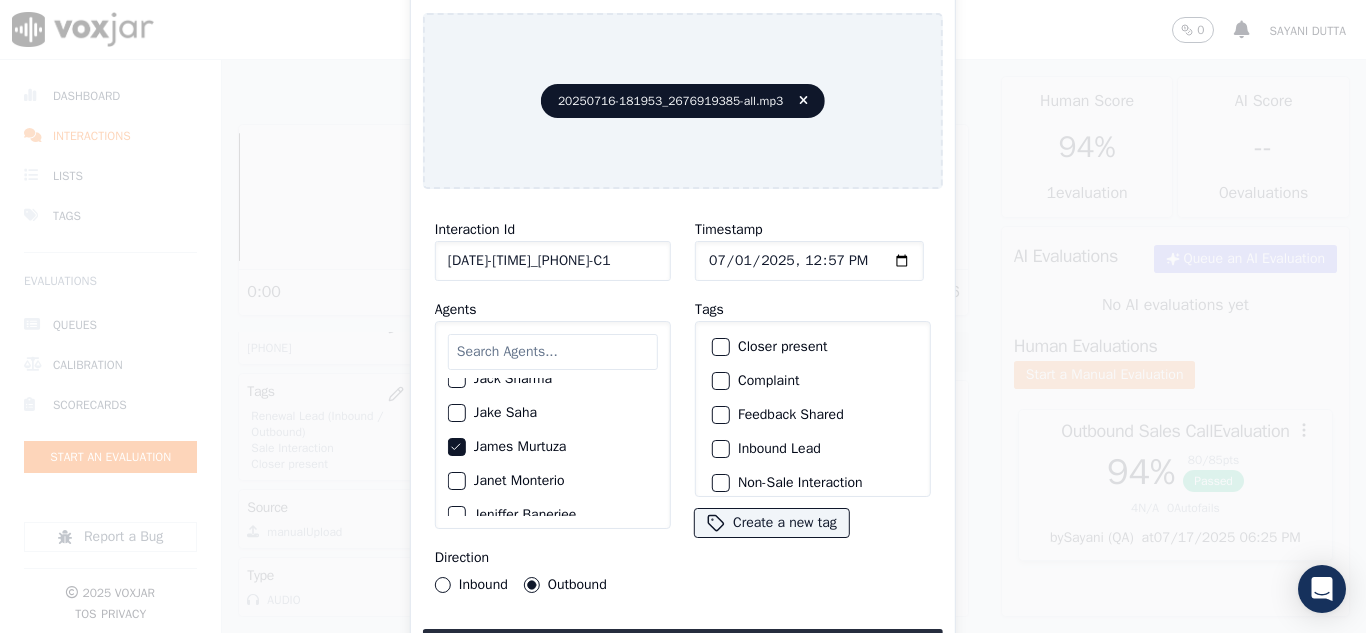 click on "Closer present" 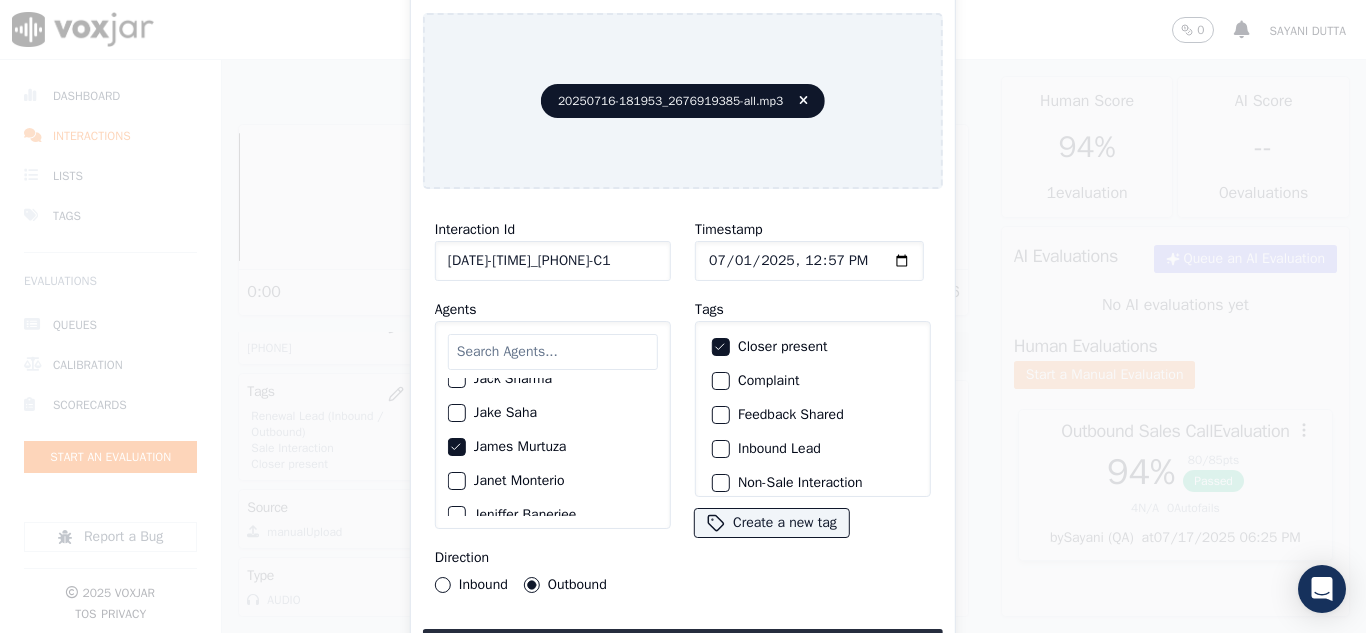 scroll, scrollTop: 173, scrollLeft: 0, axis: vertical 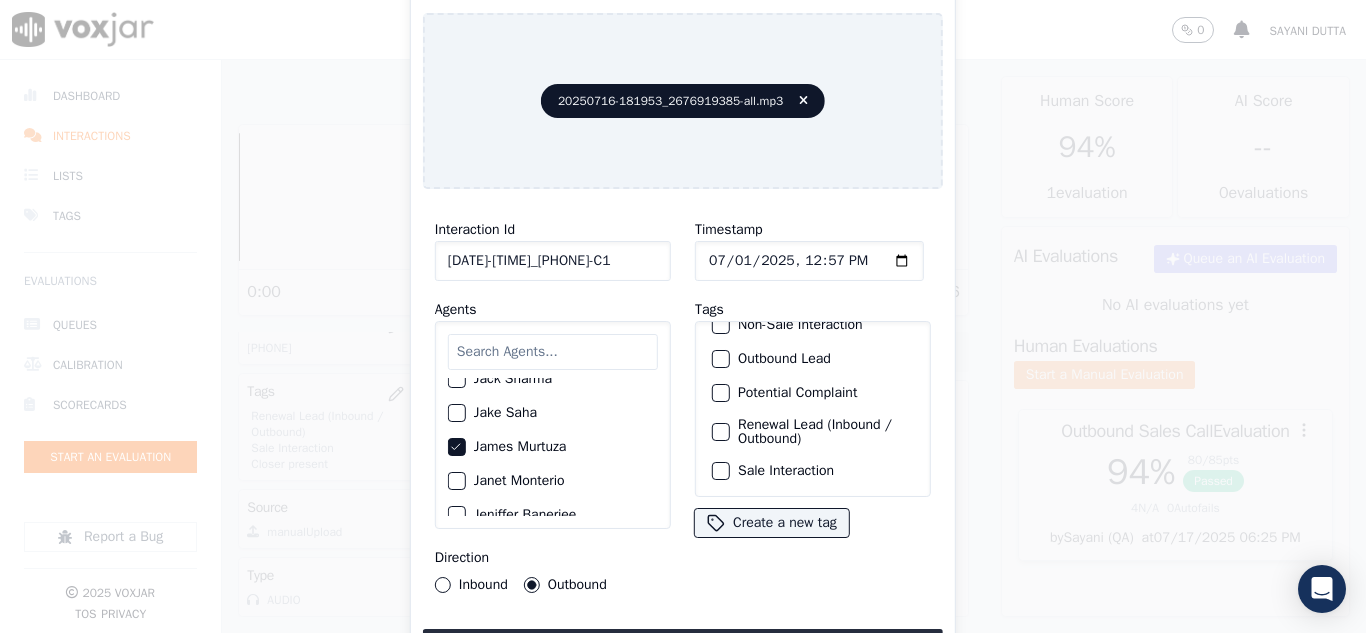 click on "Renewal Lead (Inbound / Outbound)" 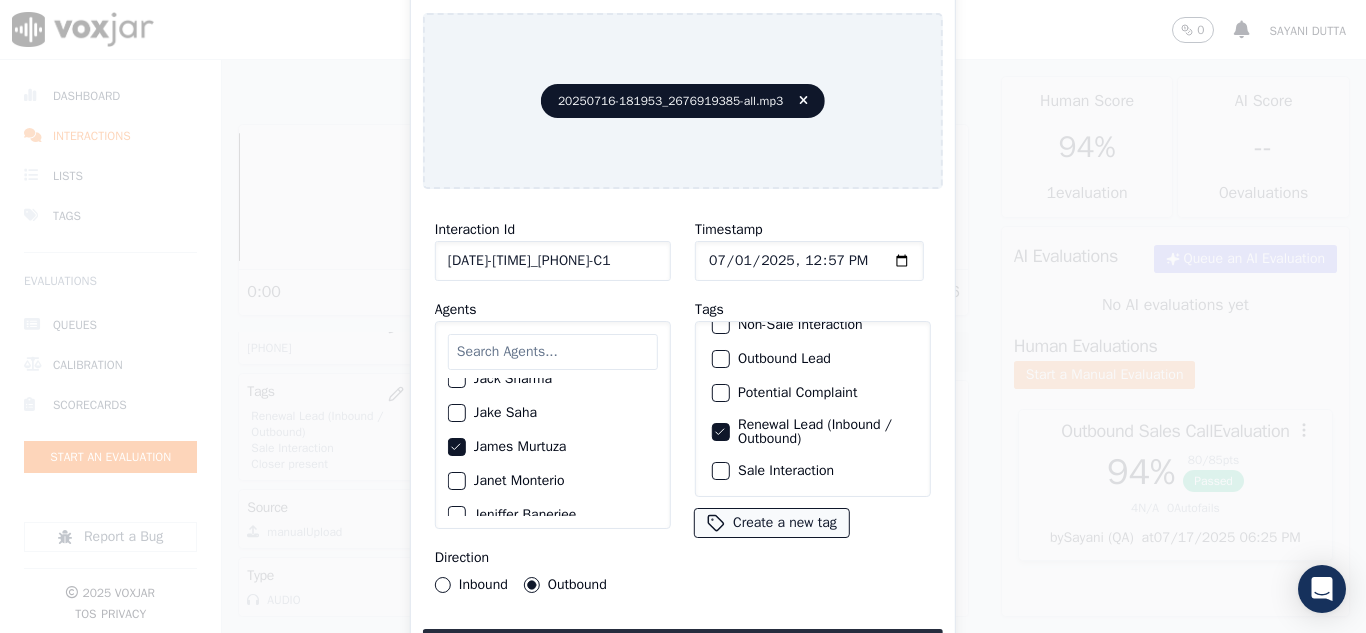 drag, startPoint x: 768, startPoint y: 449, endPoint x: 736, endPoint y: 514, distance: 72.44998 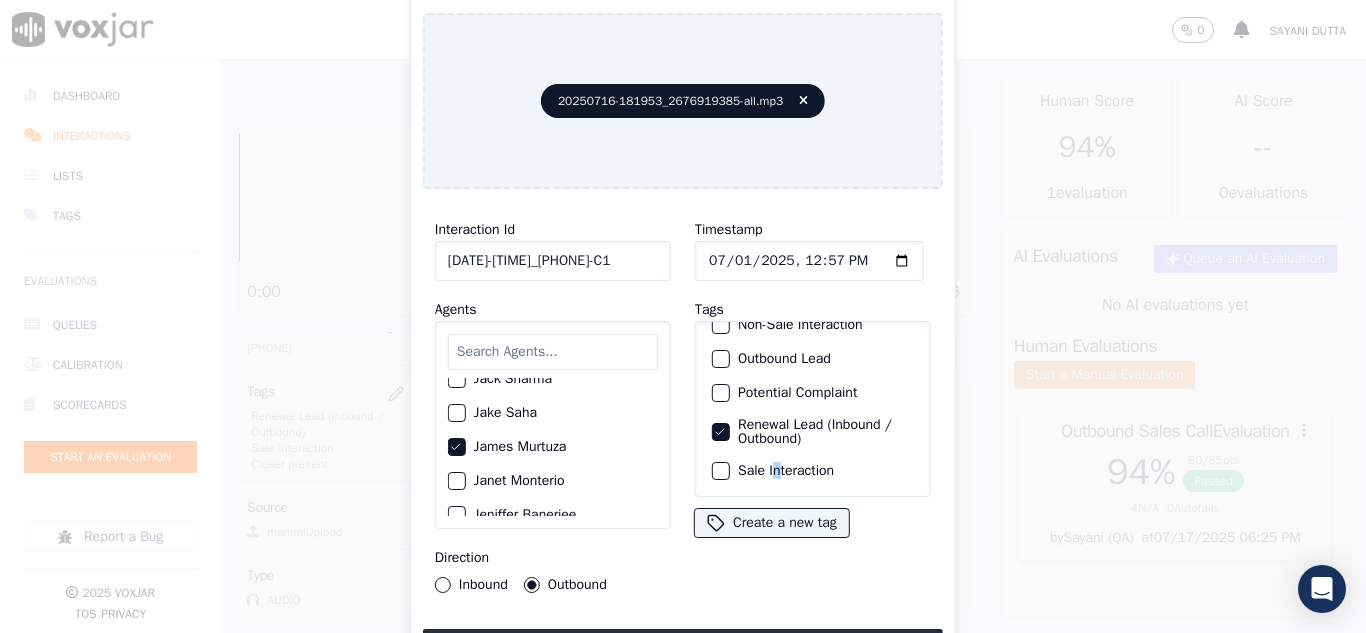 click at bounding box center [720, 471] 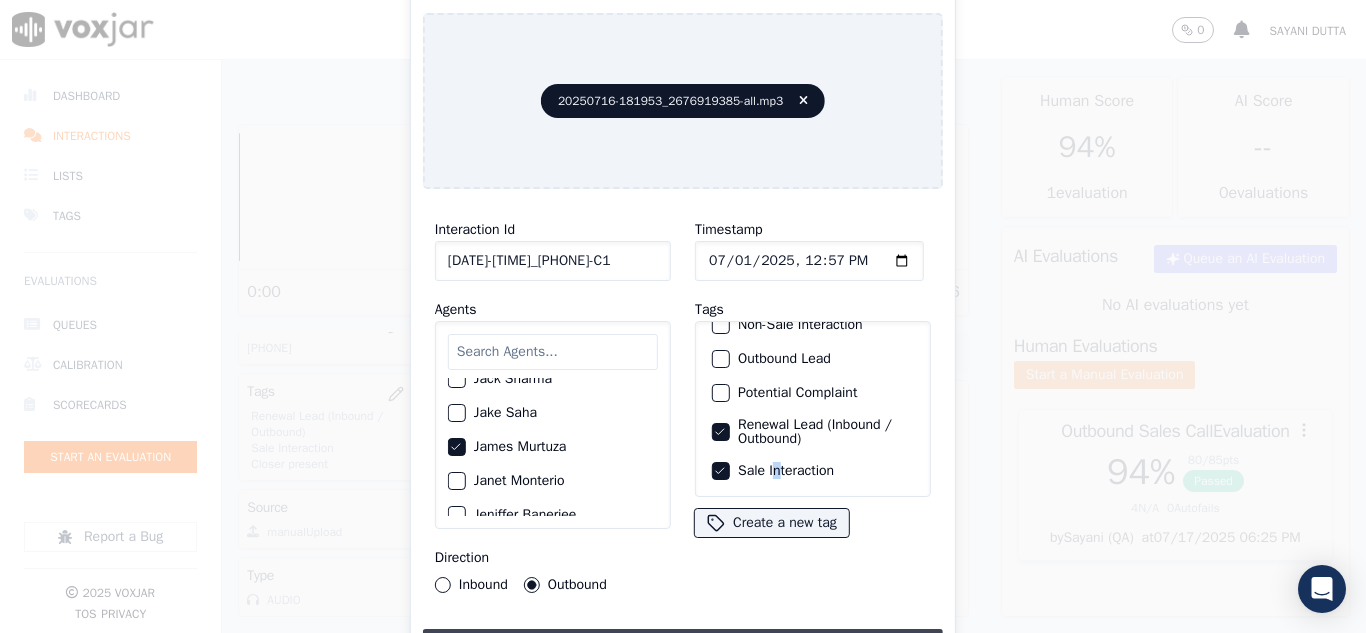 click on "Upload interaction to start evaluation" at bounding box center [683, 647] 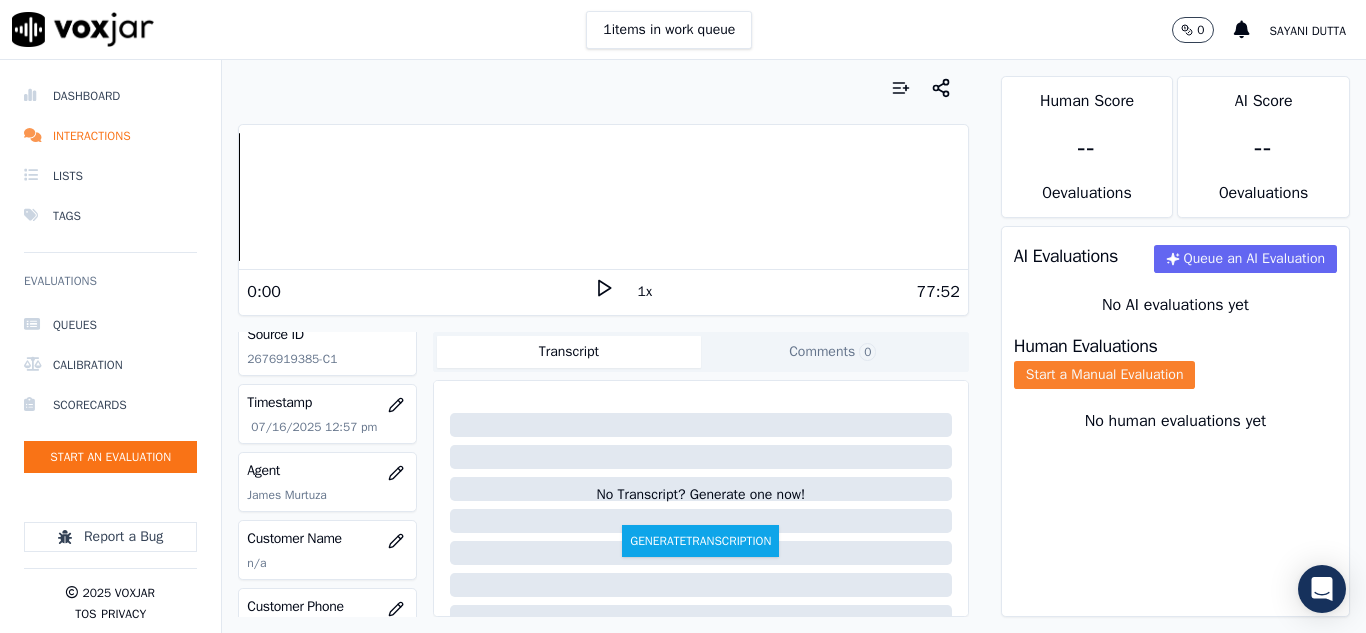 scroll, scrollTop: 300, scrollLeft: 0, axis: vertical 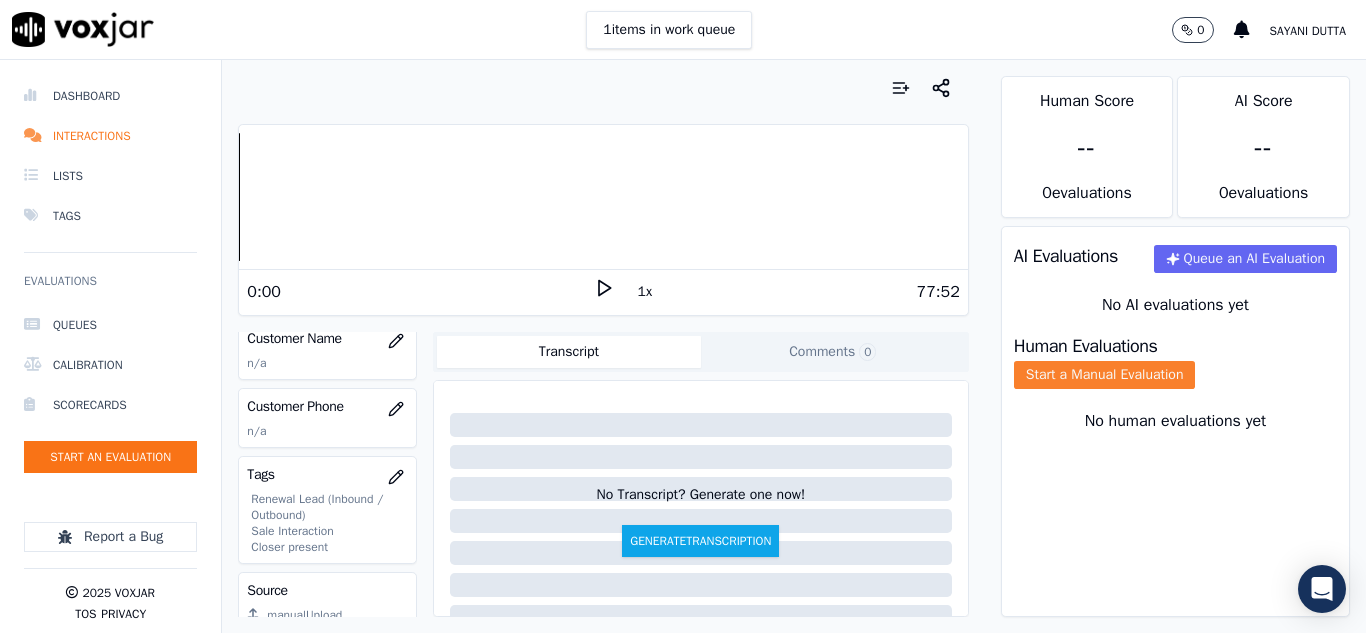 click on "Start a Manual Evaluation" 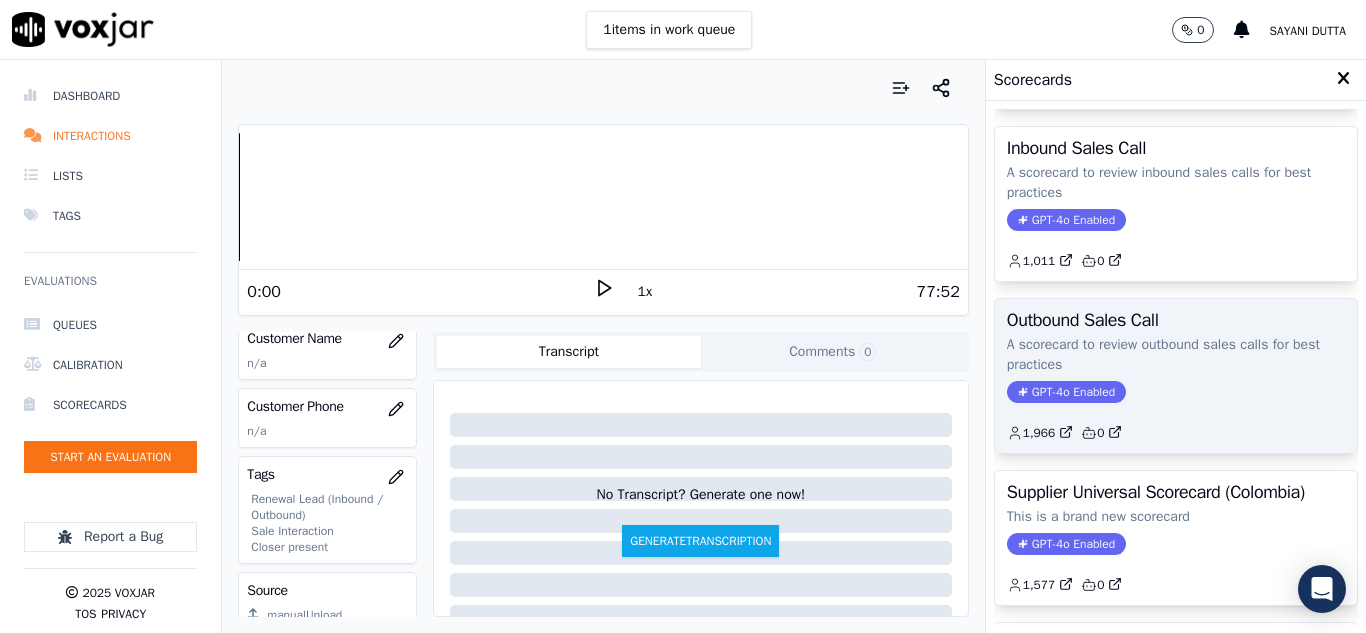 scroll, scrollTop: 200, scrollLeft: 0, axis: vertical 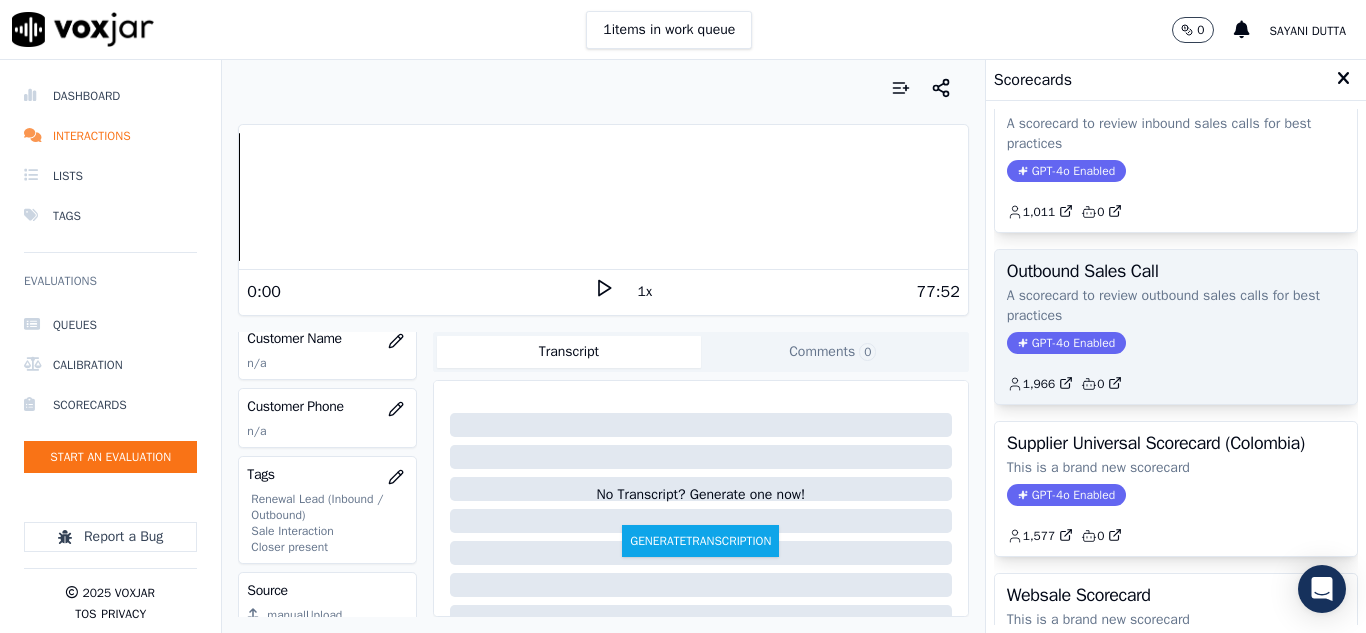 click on "1,966         0" 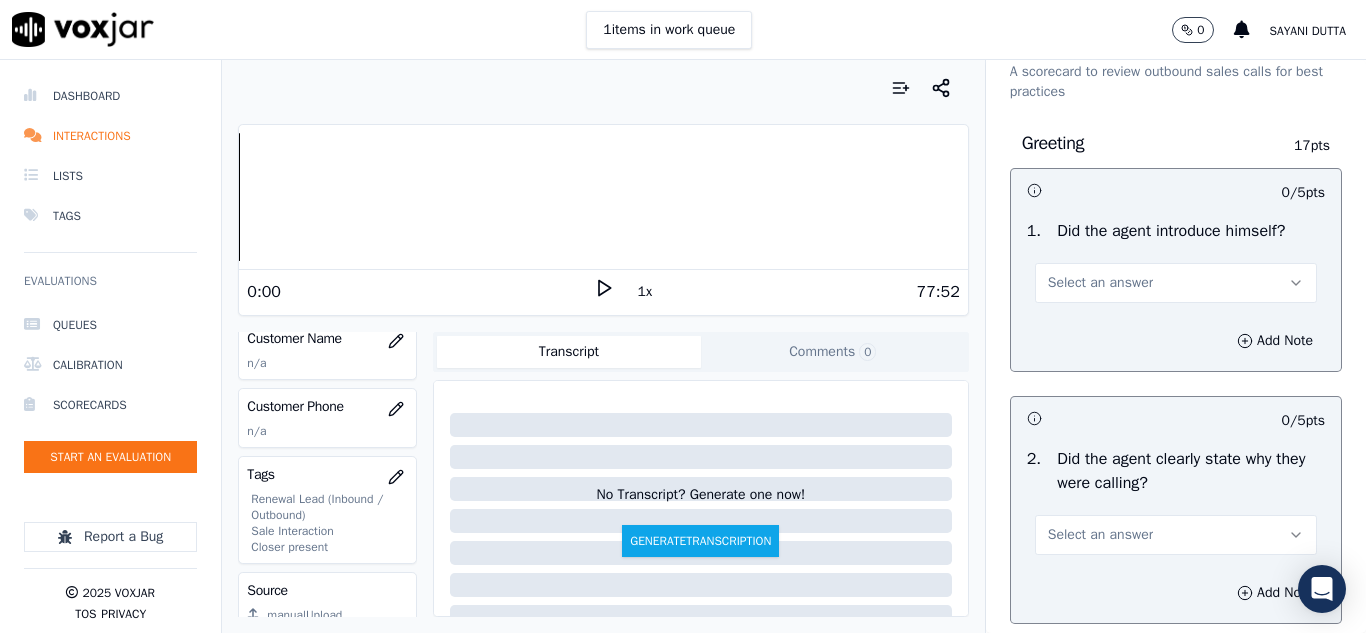 scroll, scrollTop: 100, scrollLeft: 0, axis: vertical 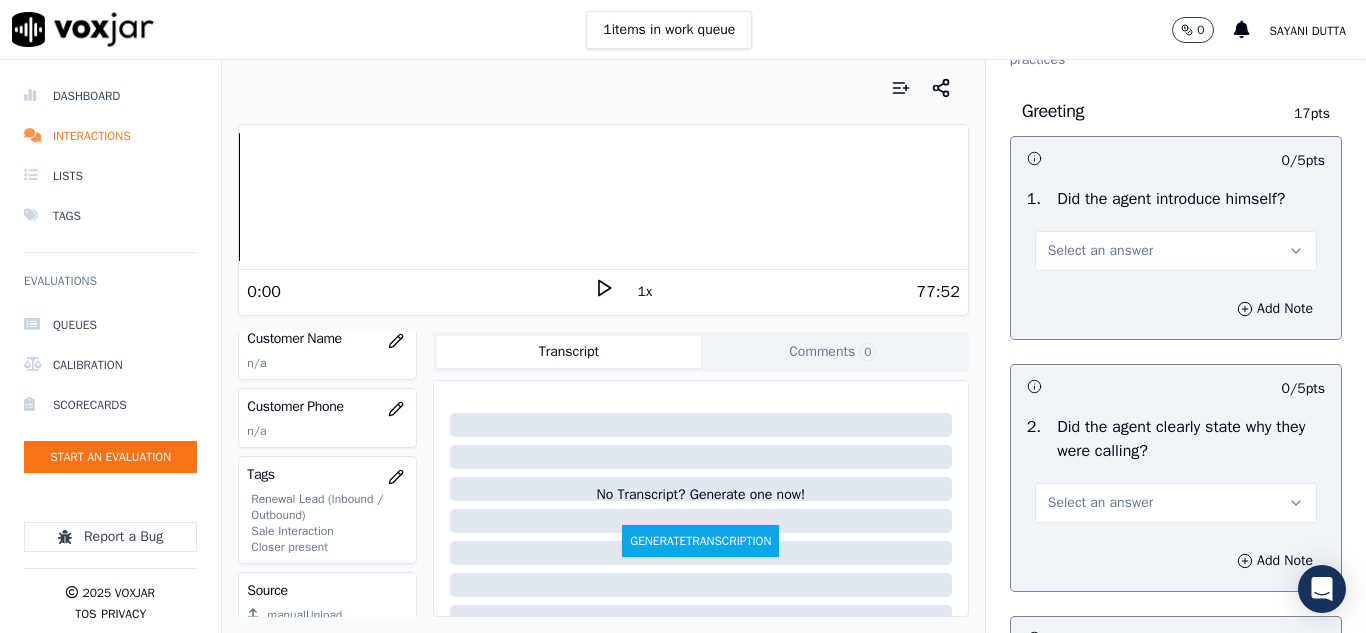 click on "Select an answer" at bounding box center (1100, 251) 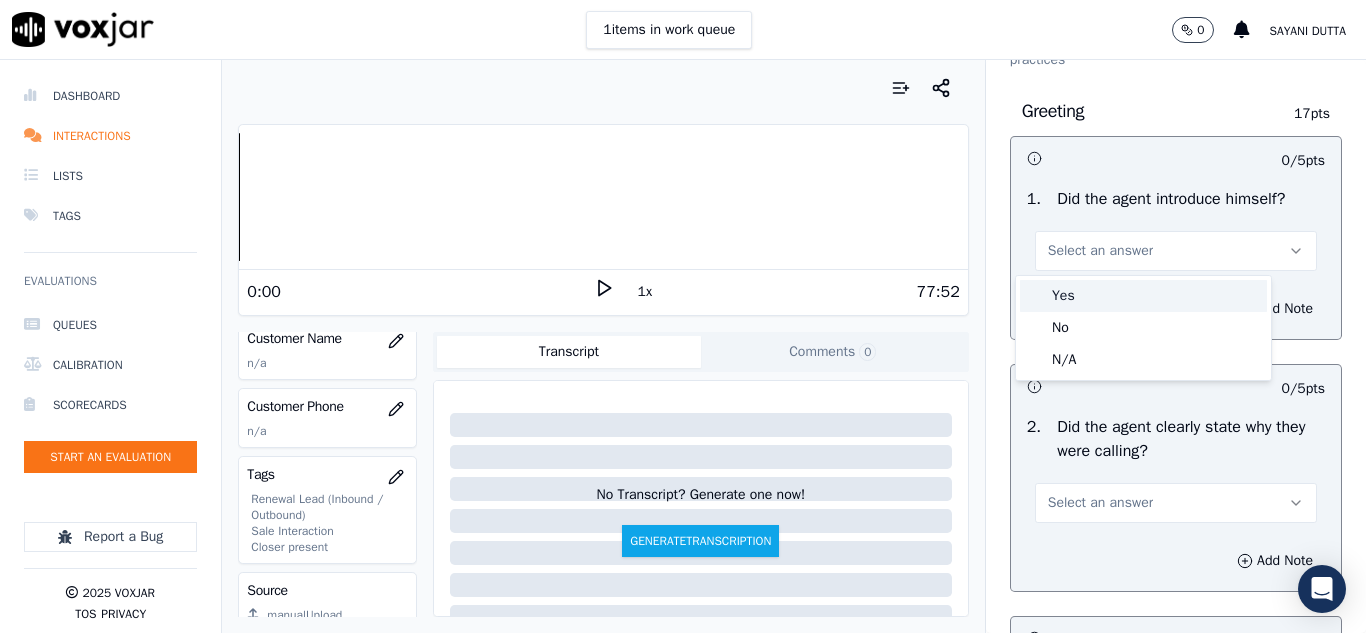 click on "Yes" at bounding box center [1143, 296] 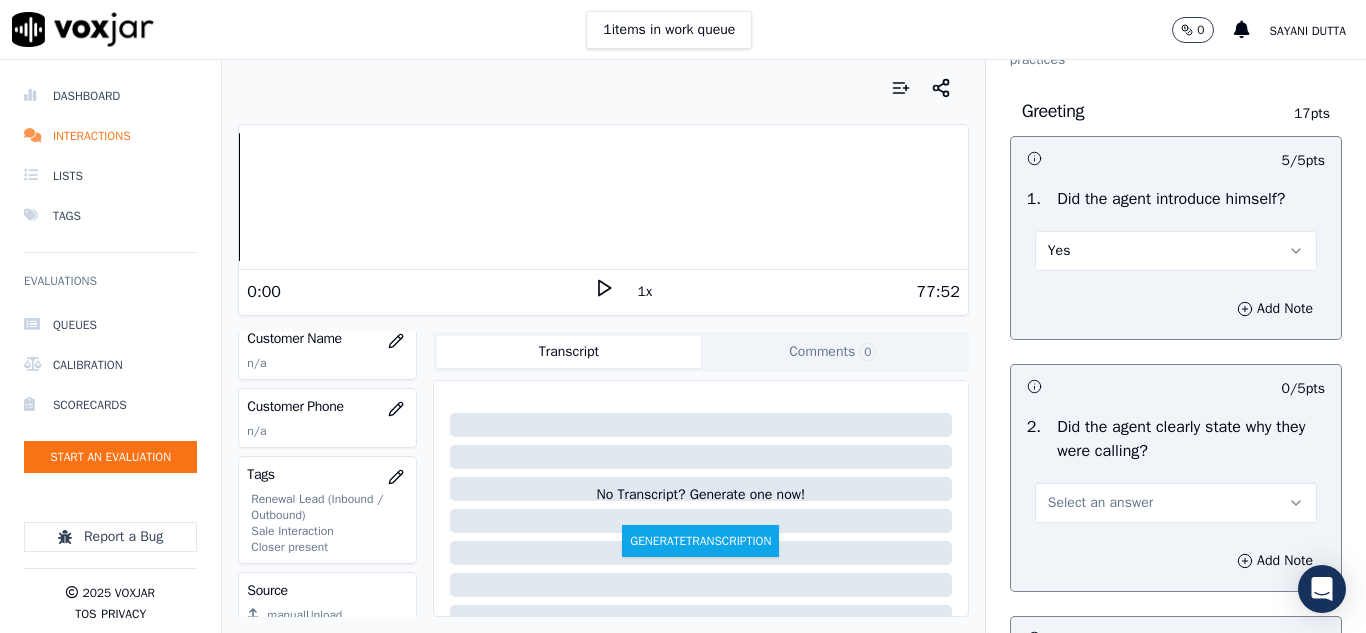 scroll, scrollTop: 300, scrollLeft: 0, axis: vertical 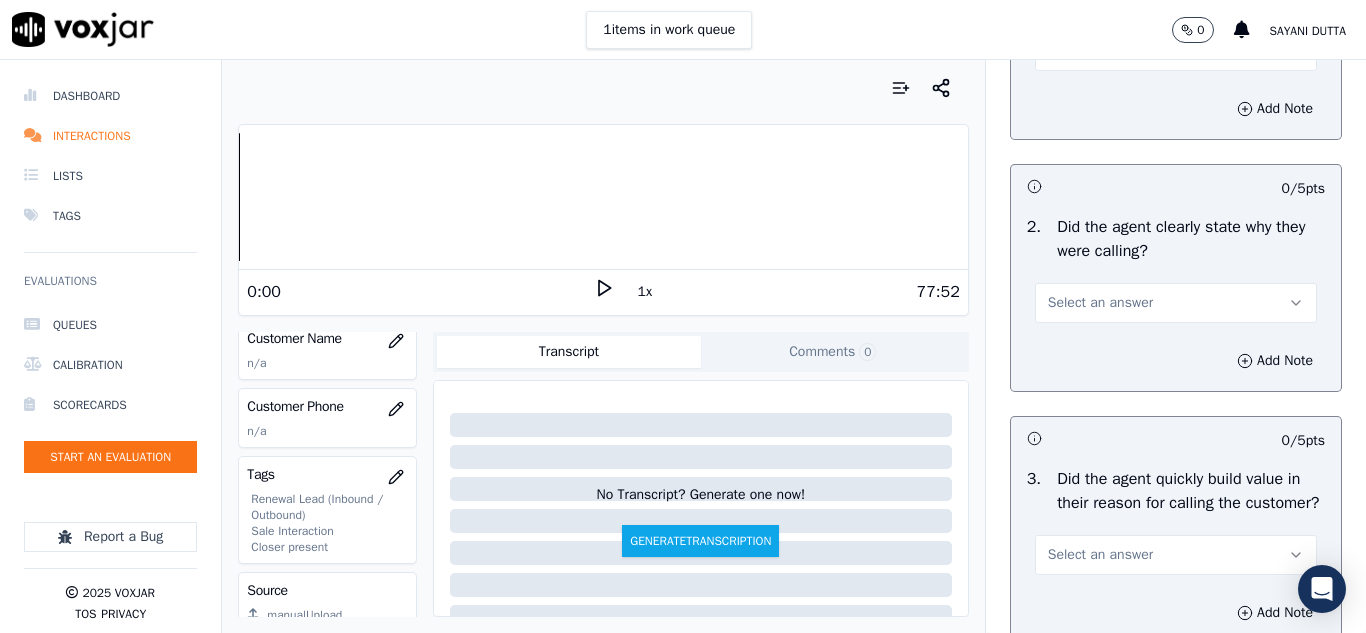 click on "Select an answer" at bounding box center (1100, 303) 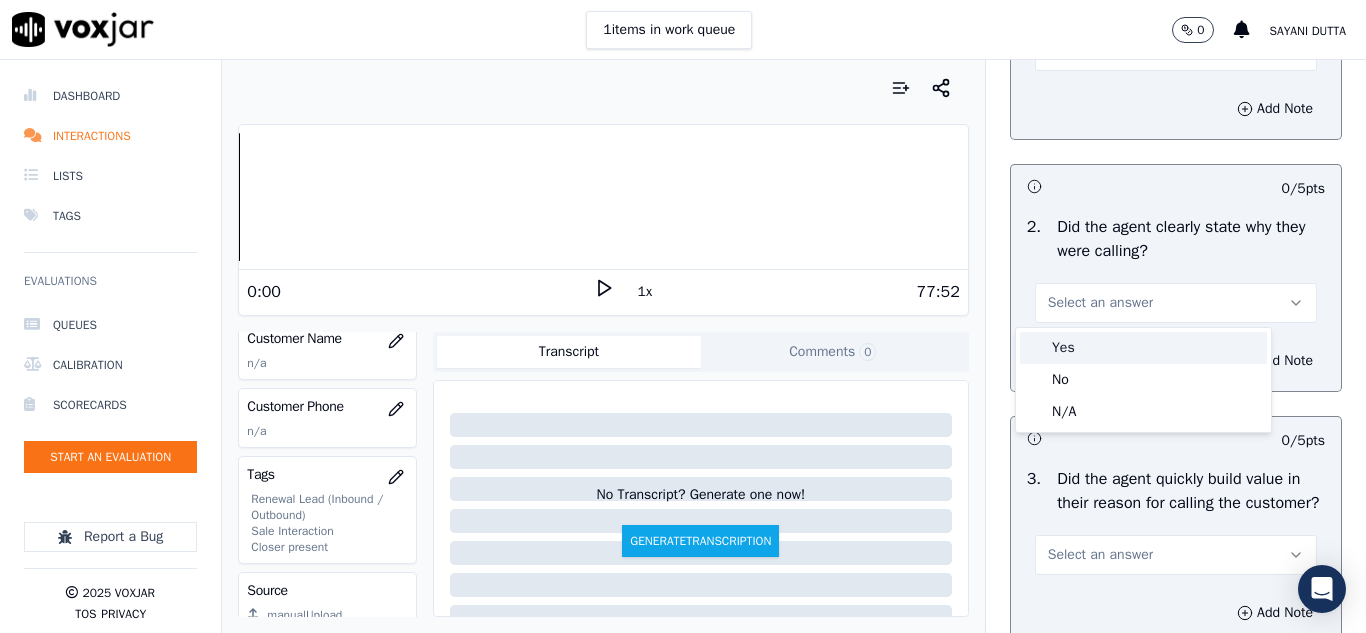 click on "Yes" at bounding box center [1143, 348] 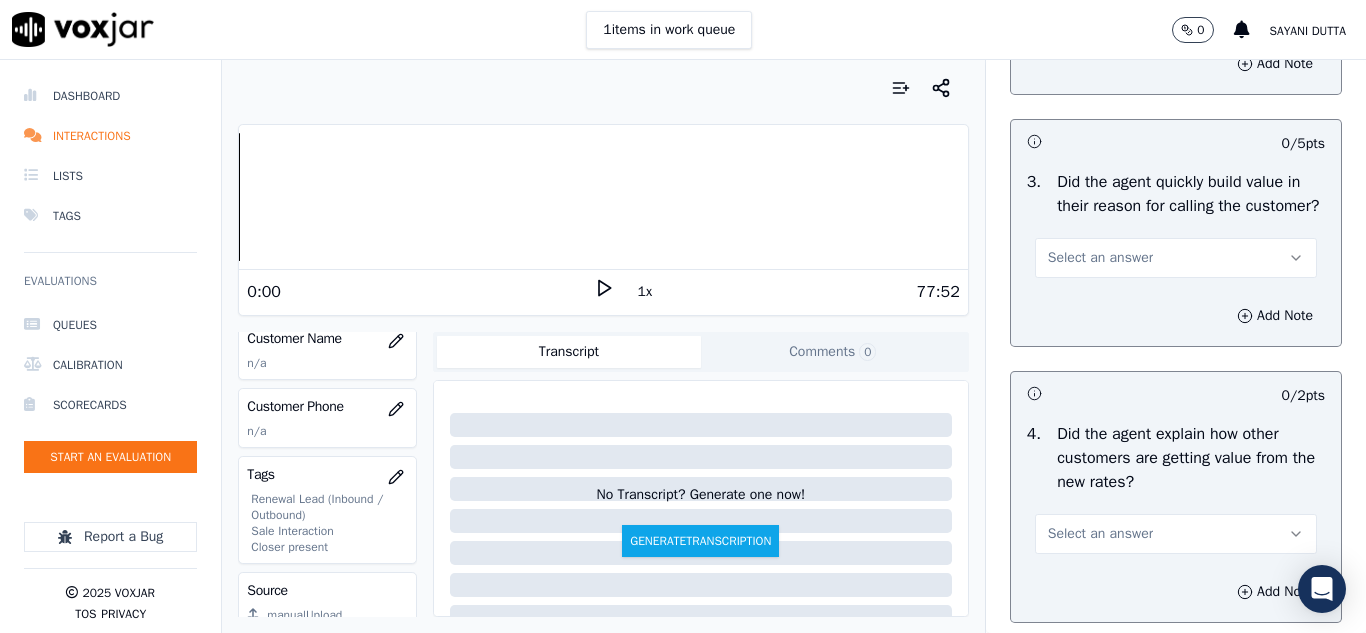 scroll, scrollTop: 600, scrollLeft: 0, axis: vertical 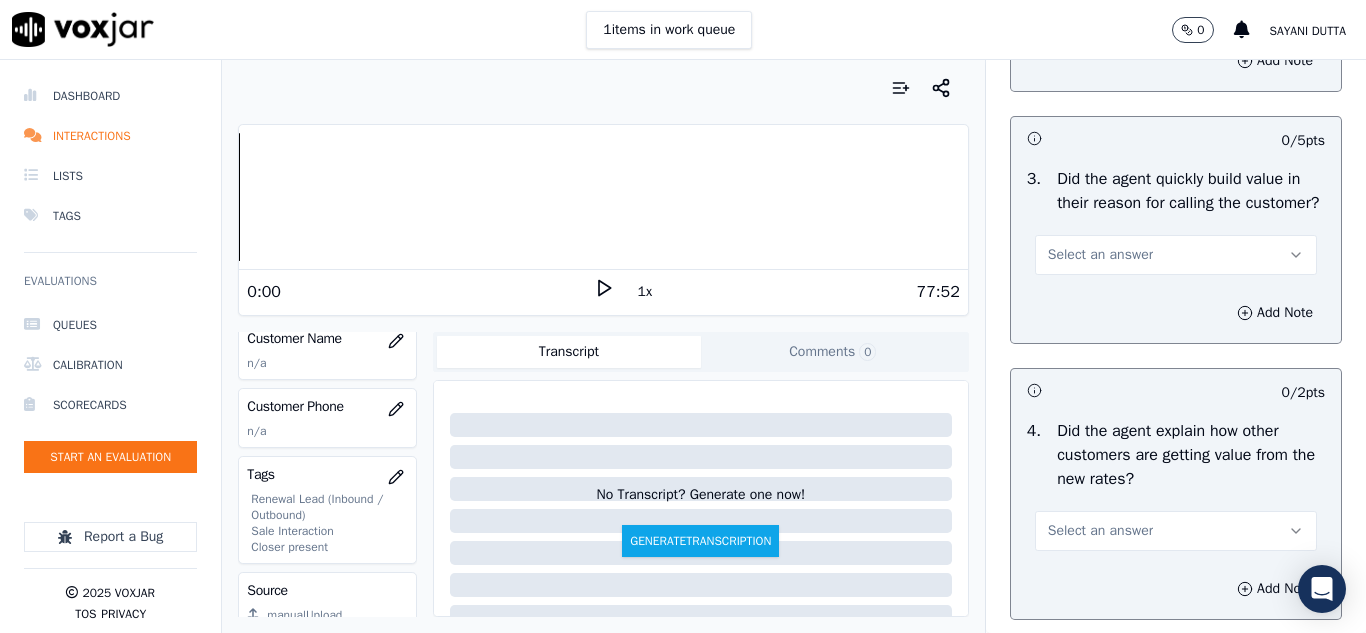 click on "Select an answer" at bounding box center [1100, 255] 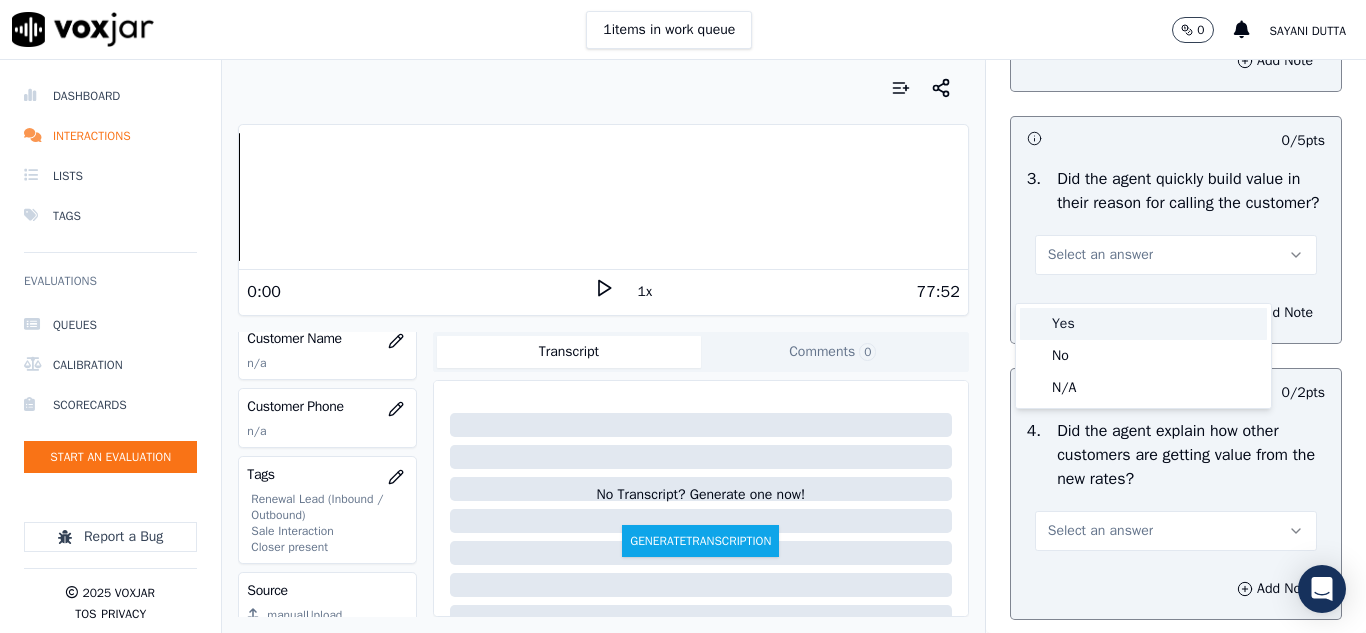 click on "Yes" at bounding box center [1143, 324] 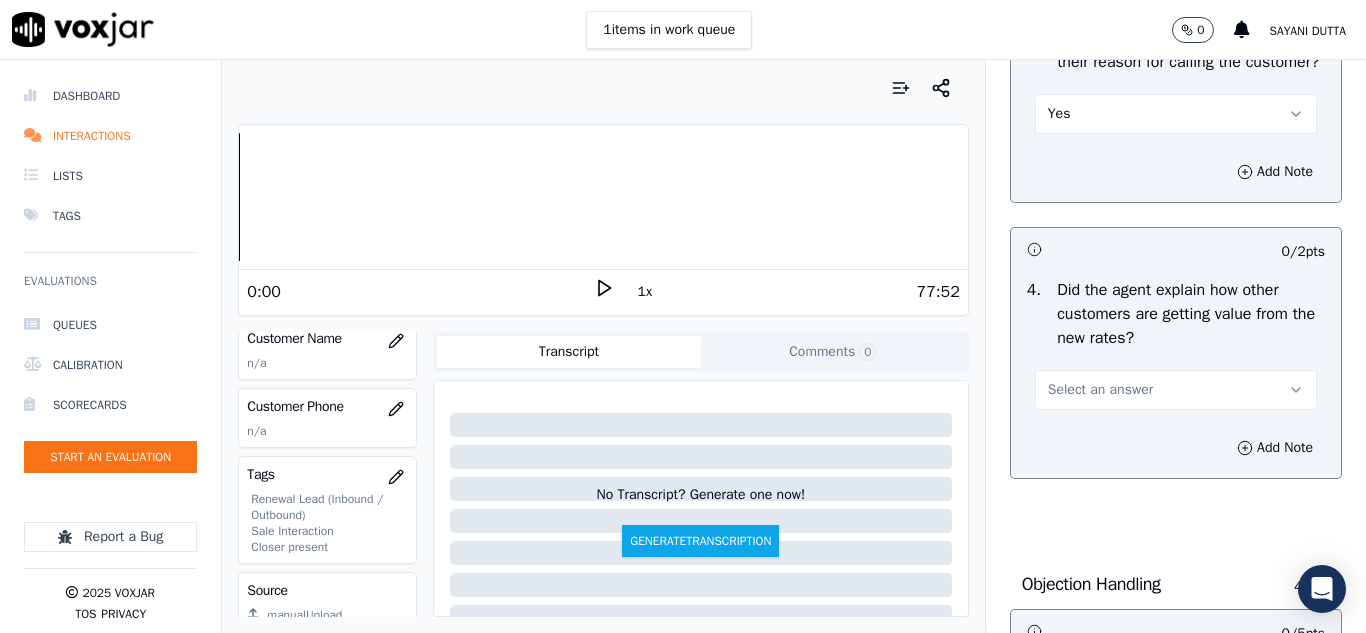 scroll, scrollTop: 900, scrollLeft: 0, axis: vertical 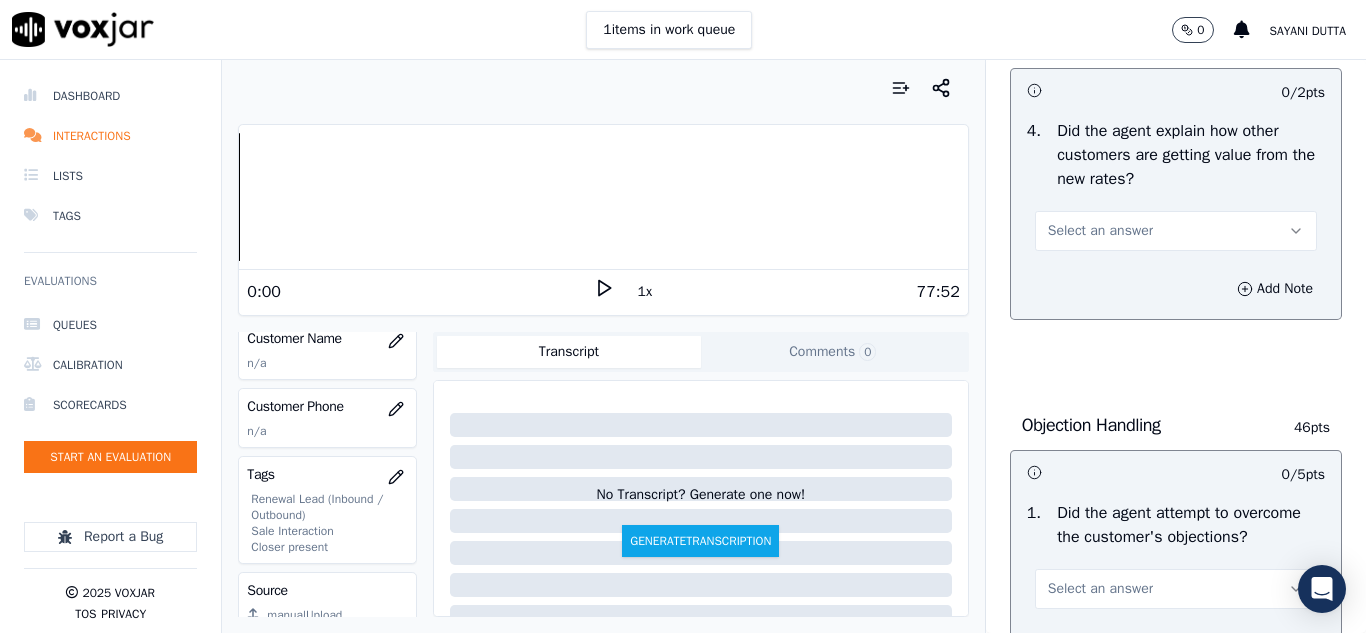click on "Select an answer" at bounding box center [1100, 231] 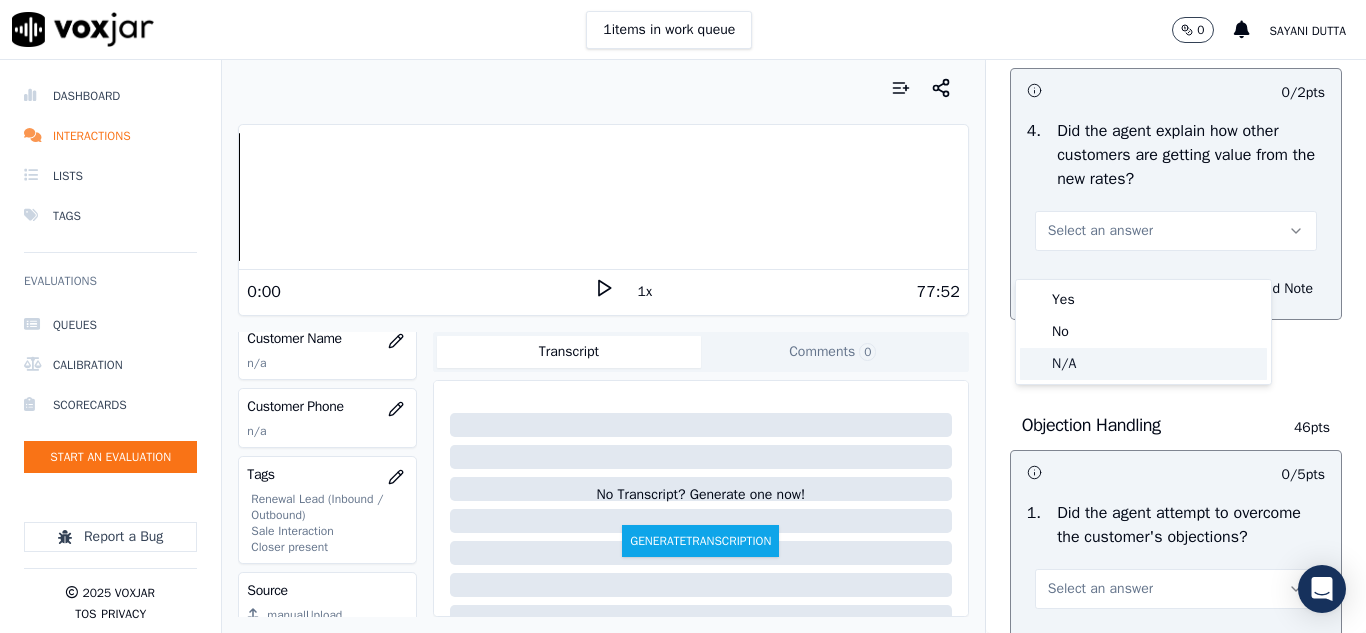 click on "N/A" 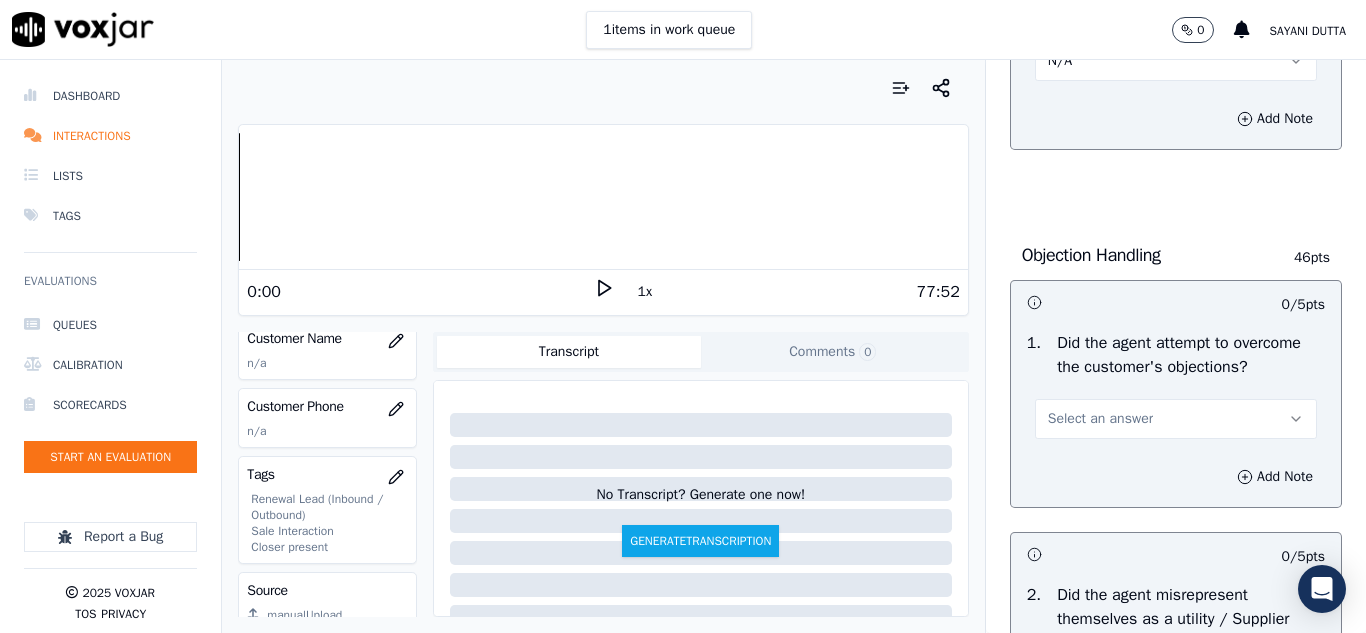 scroll, scrollTop: 1200, scrollLeft: 0, axis: vertical 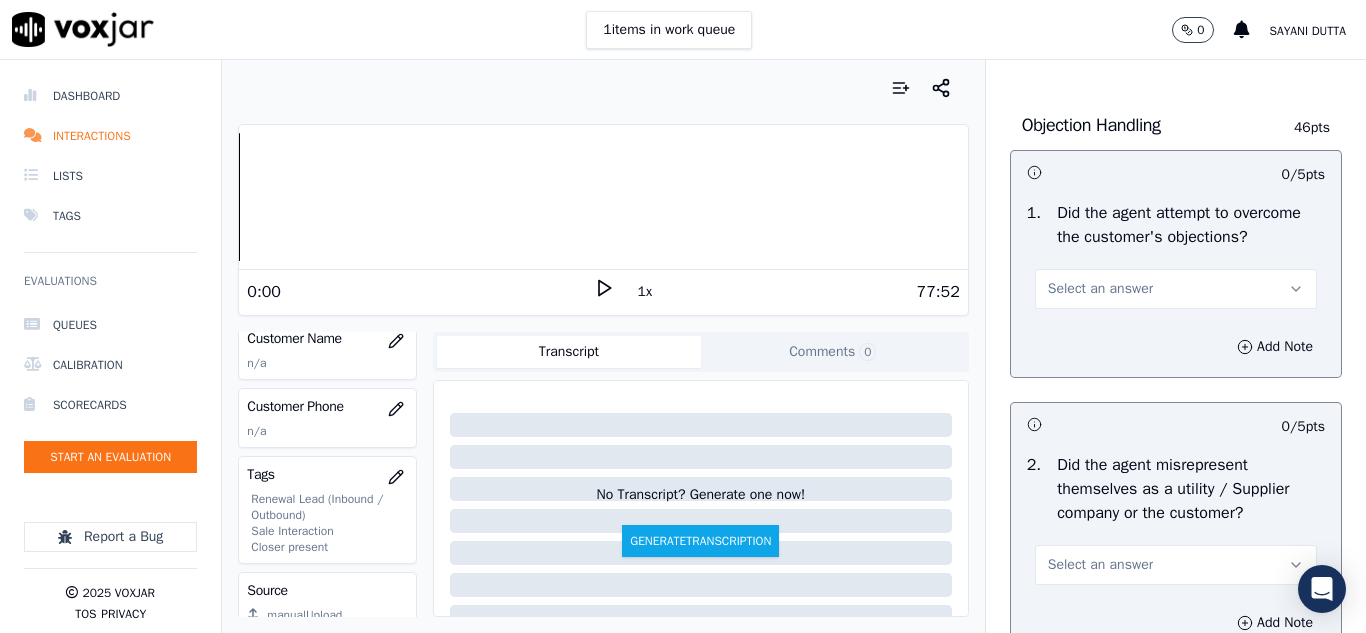 click on "Select an answer" at bounding box center (1100, 289) 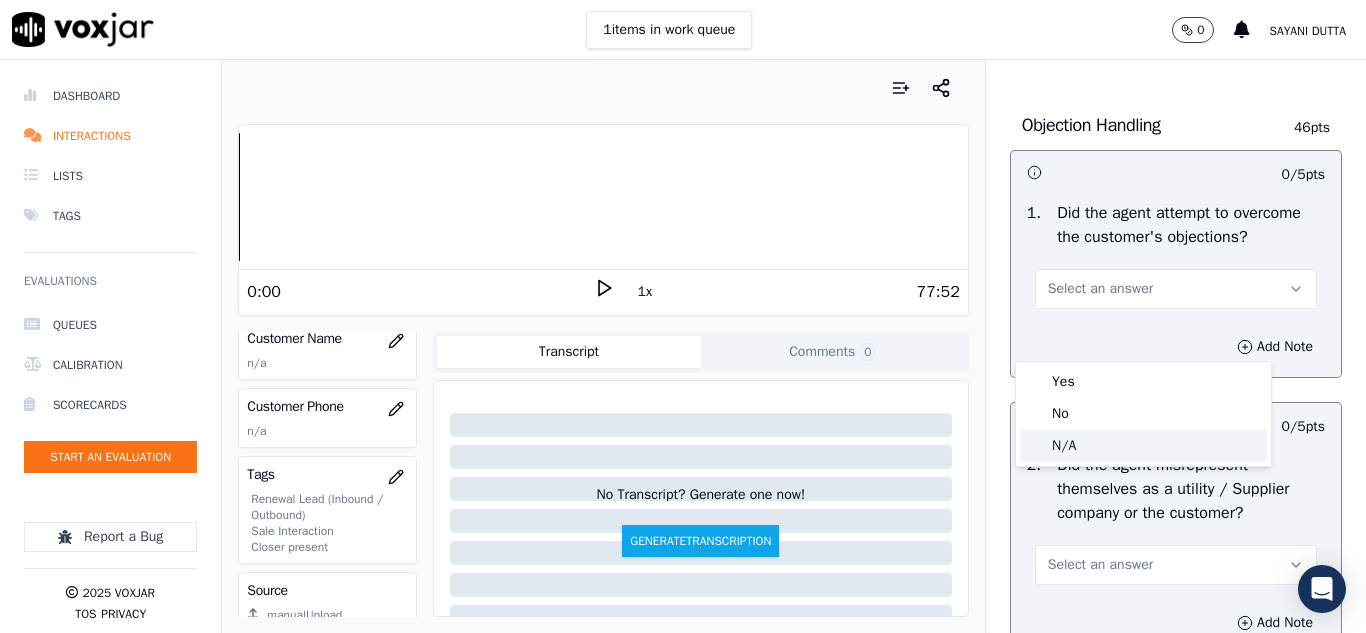 click on "N/A" 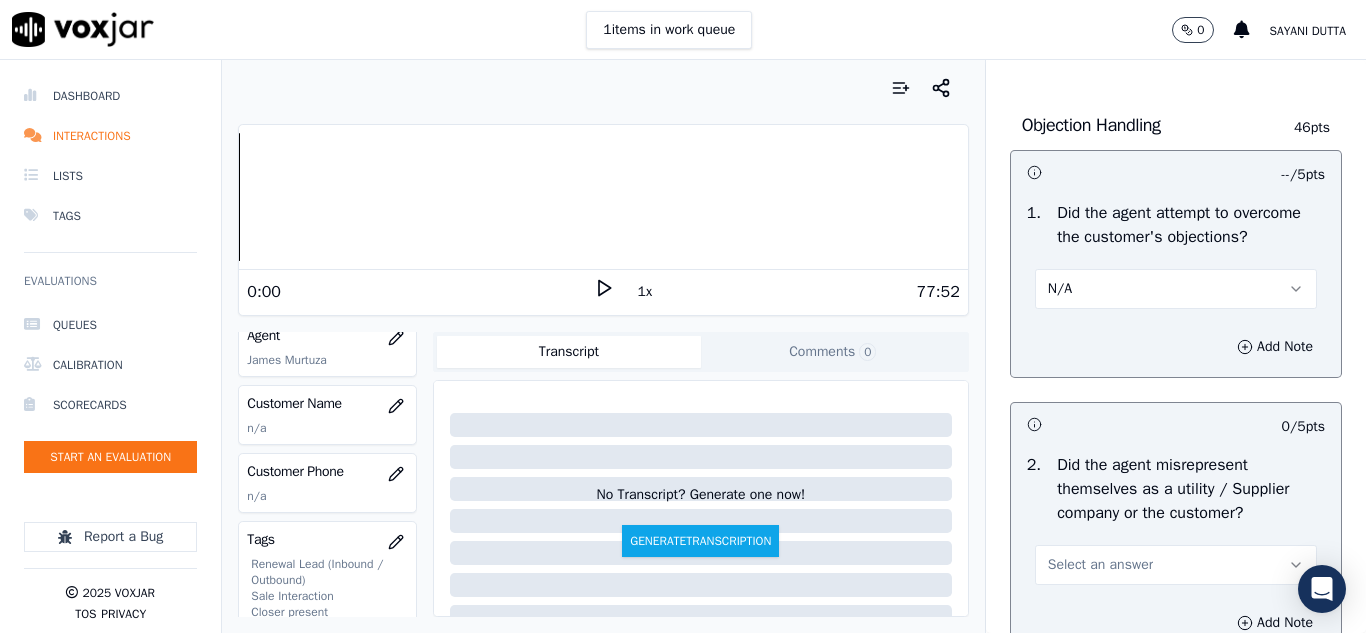 scroll, scrollTop: 200, scrollLeft: 0, axis: vertical 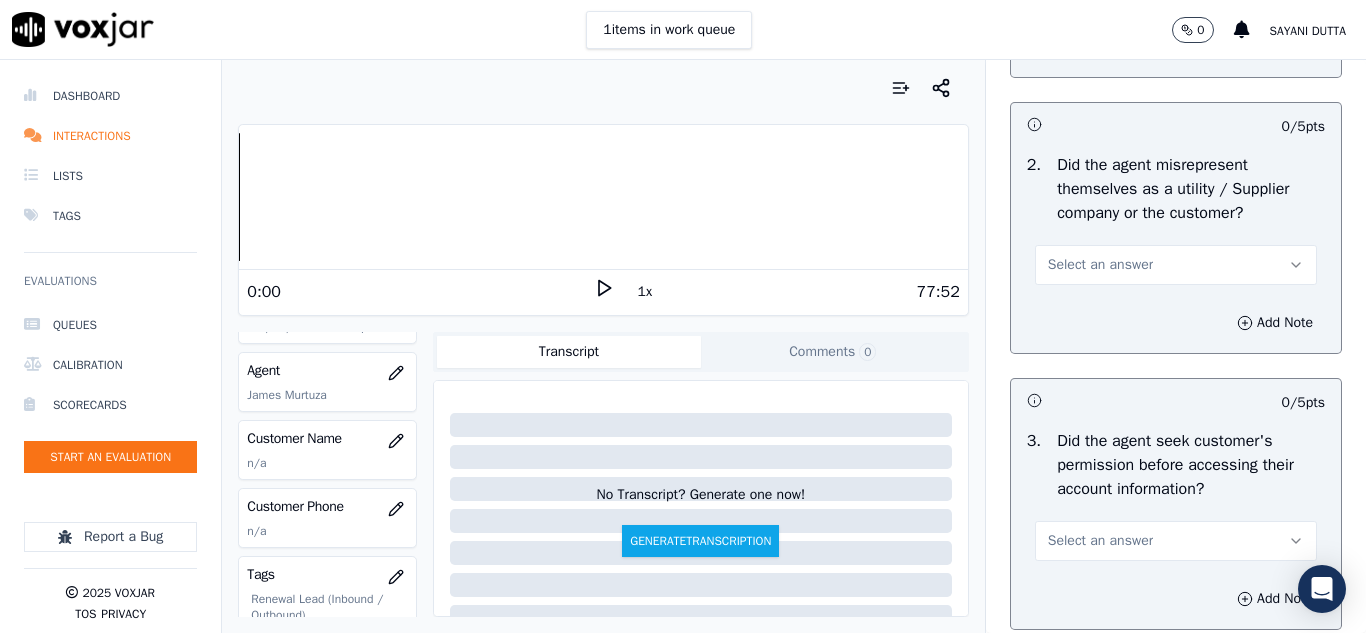 click on "Select an answer" at bounding box center (1100, 265) 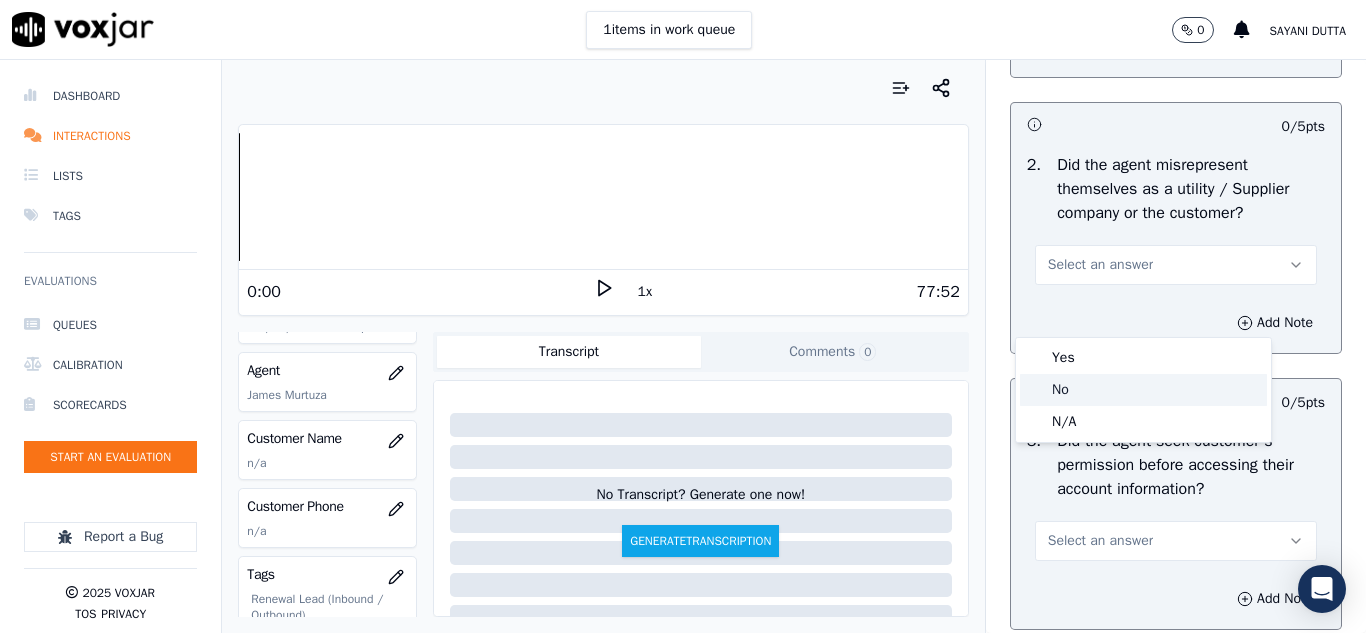 click on "No" 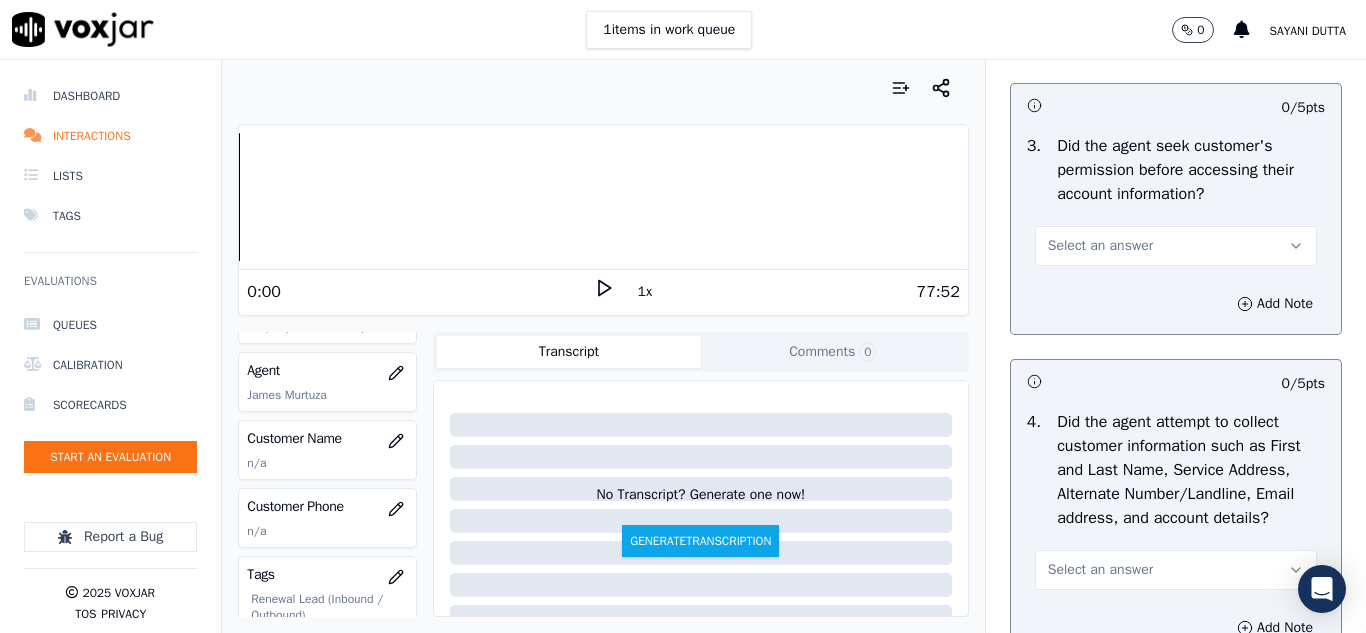 scroll, scrollTop: 1800, scrollLeft: 0, axis: vertical 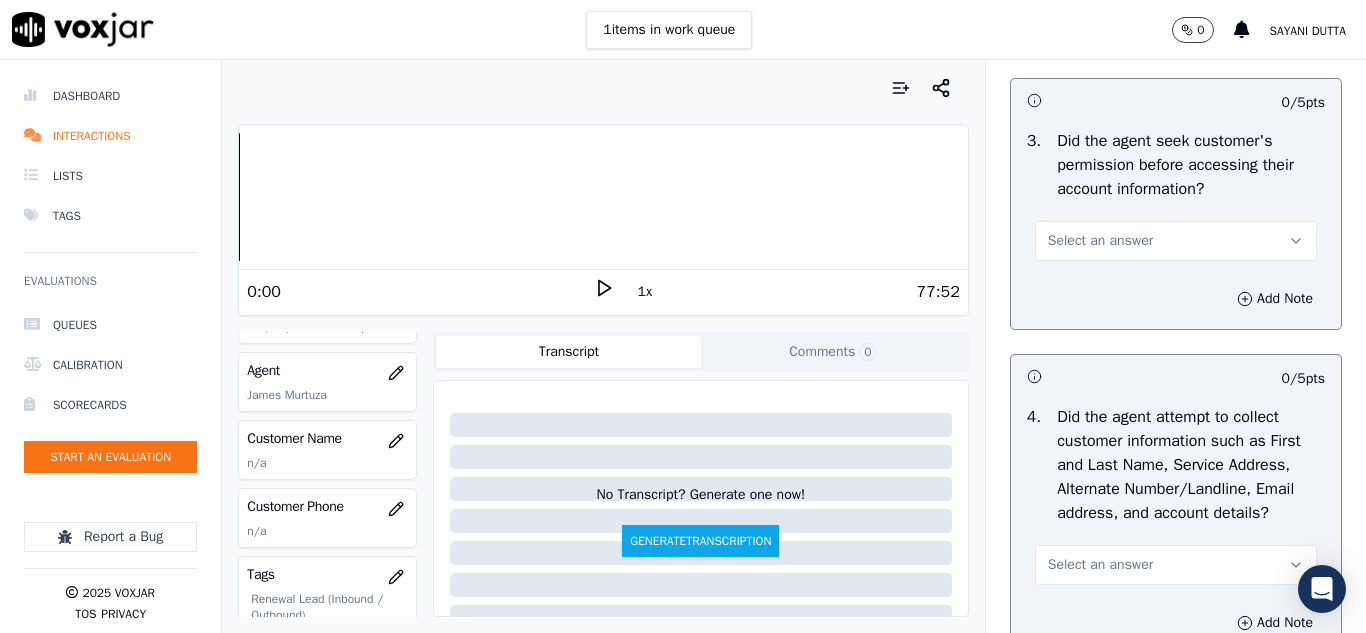 click on "Select an answer" at bounding box center [1100, 241] 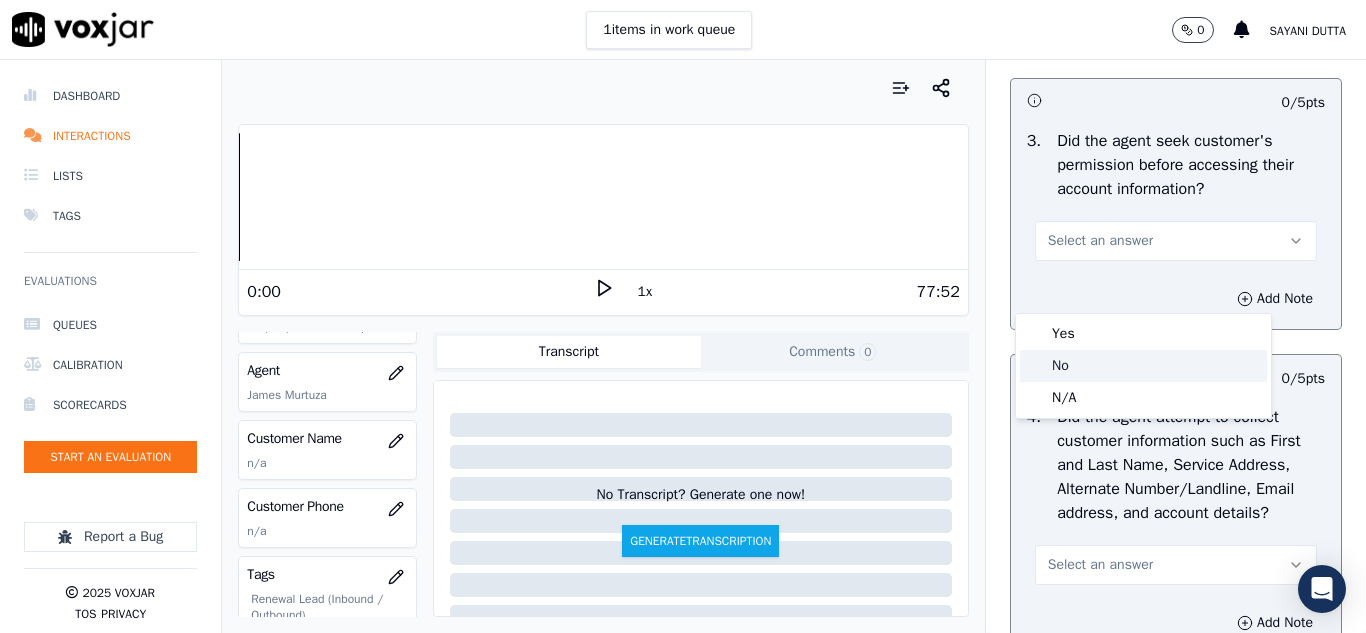 click on "No" 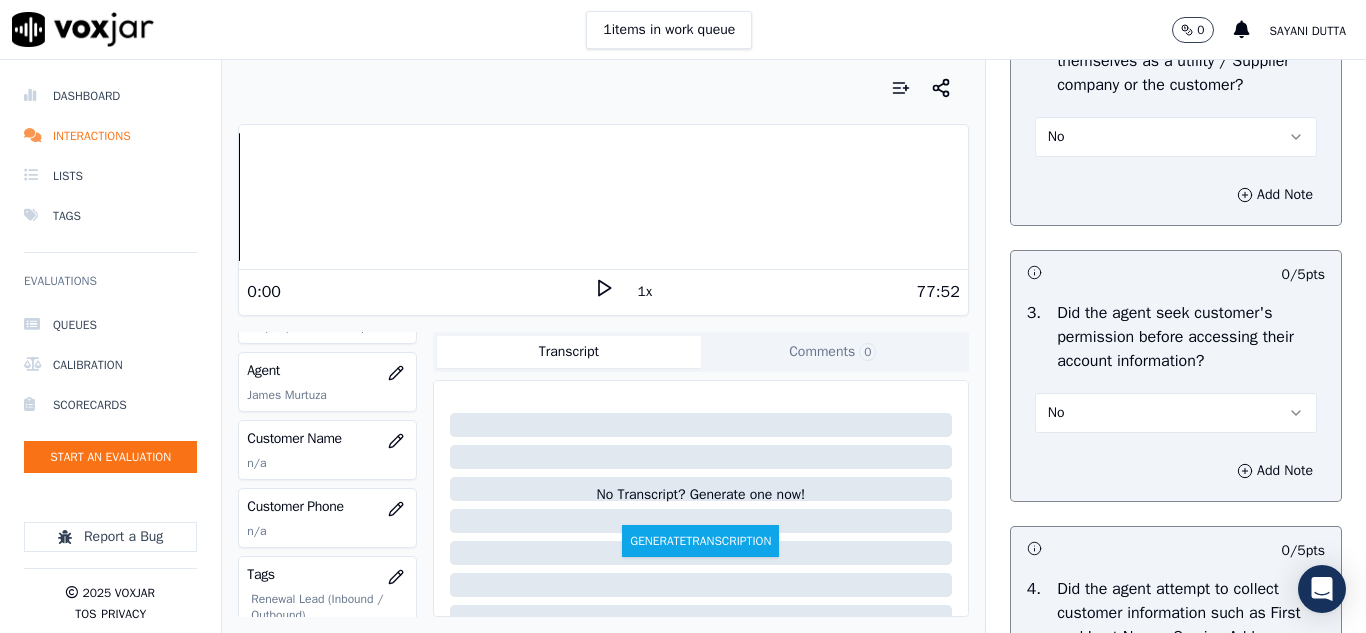 scroll, scrollTop: 1700, scrollLeft: 0, axis: vertical 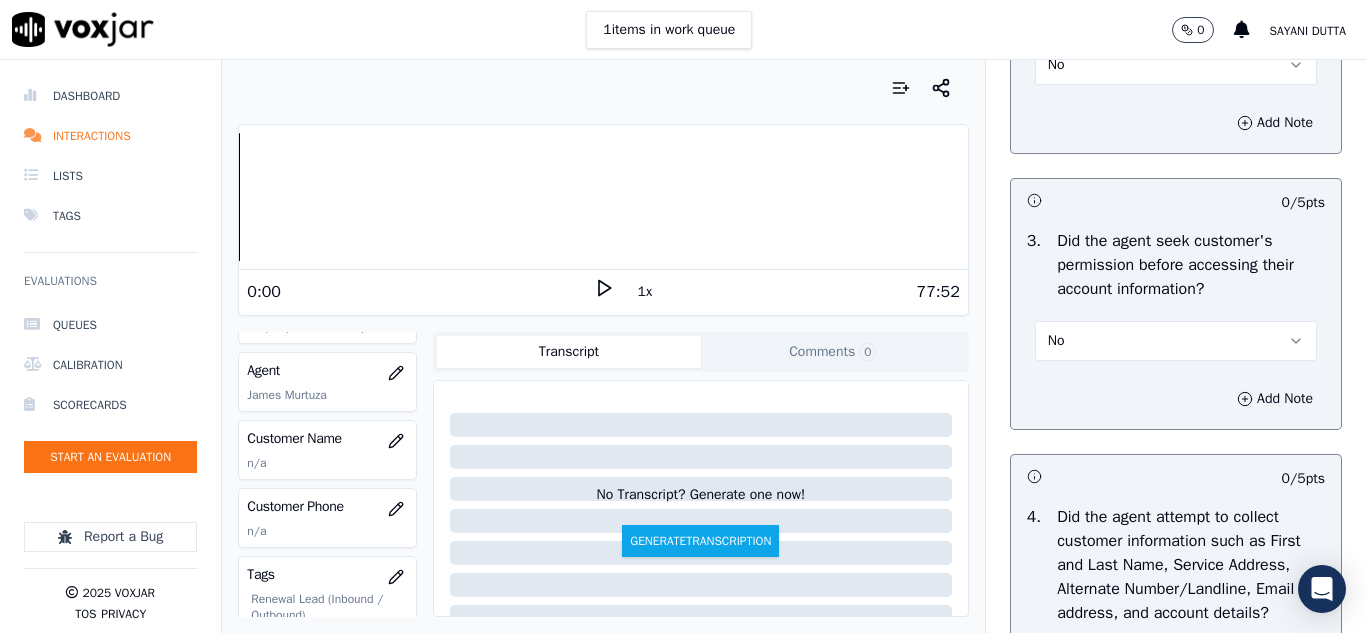 click on "No" at bounding box center (1176, 341) 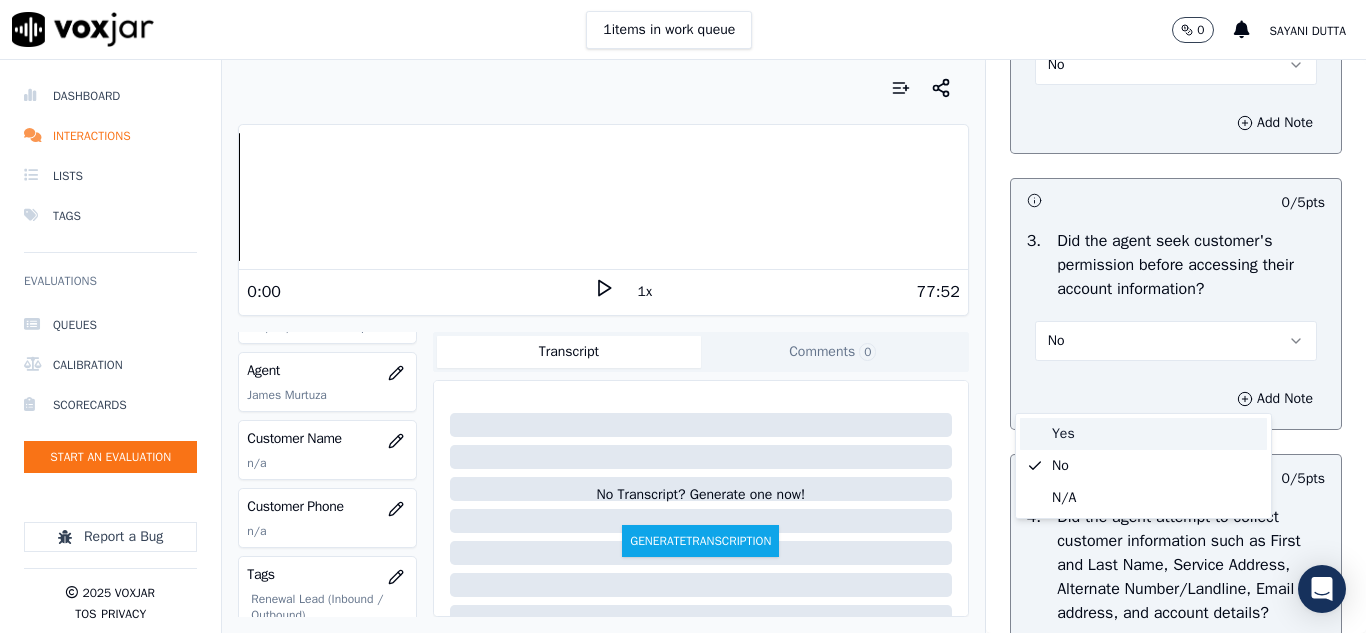 click on "Yes" at bounding box center (1143, 434) 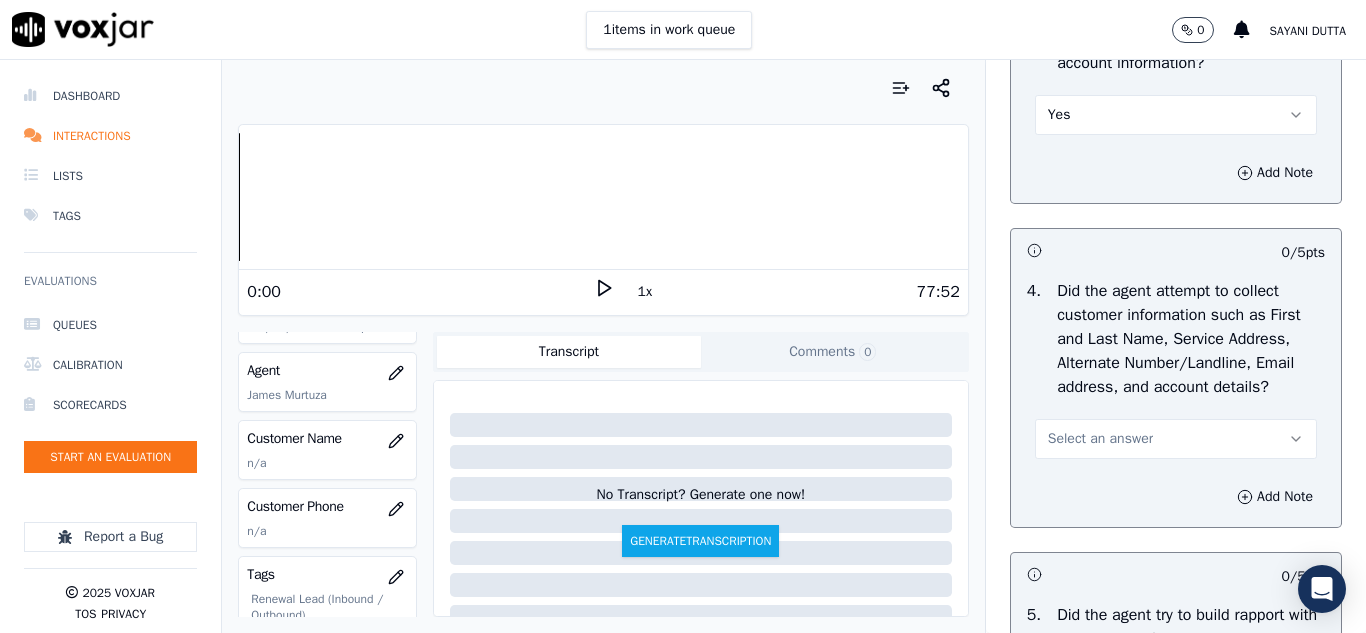 scroll, scrollTop: 2000, scrollLeft: 0, axis: vertical 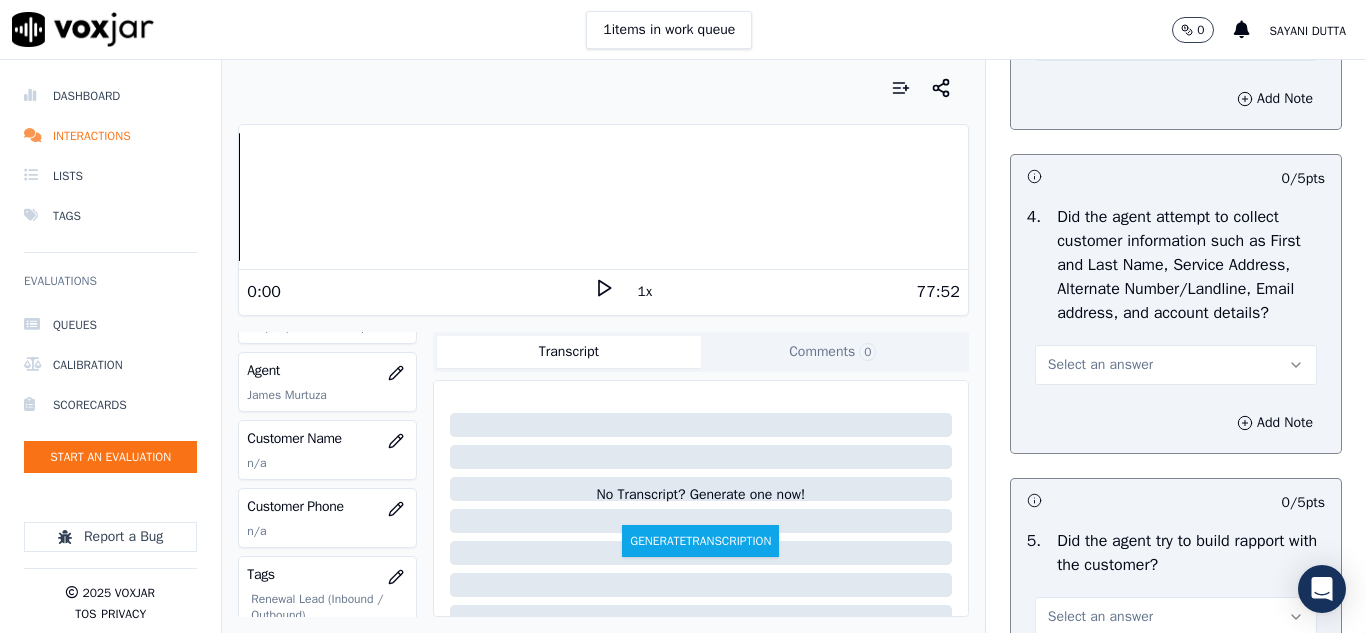 click on "Select an answer" at bounding box center (1100, 365) 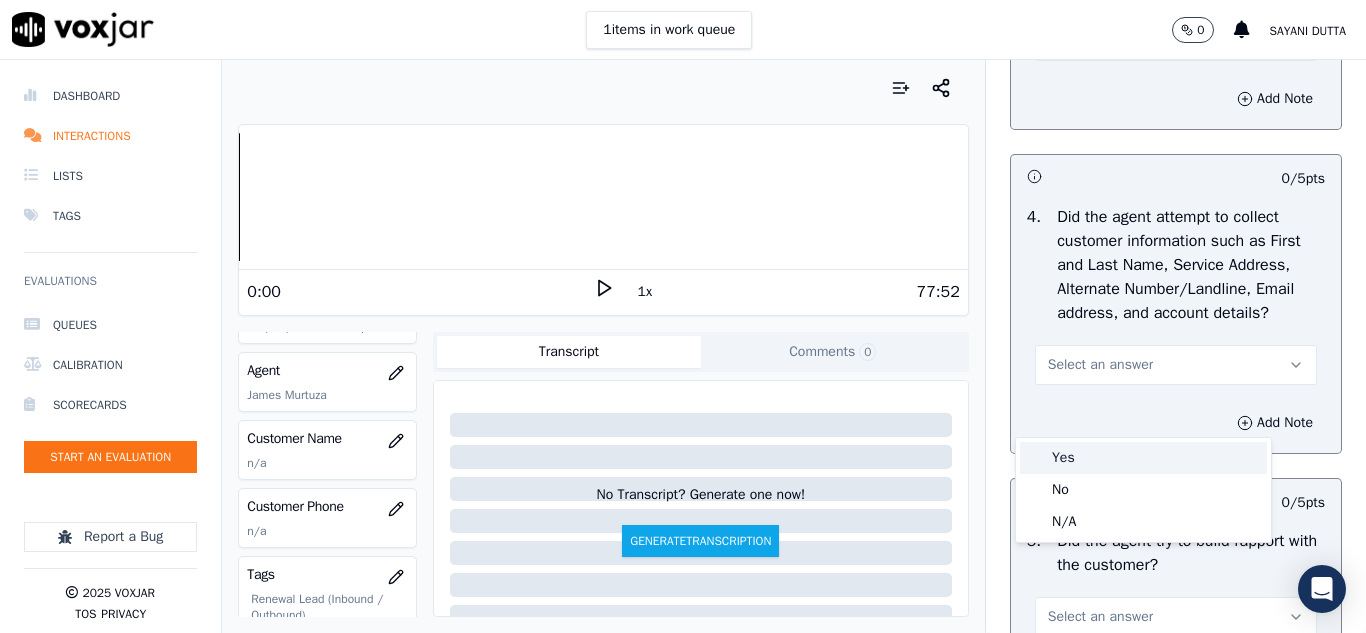 click on "Yes" at bounding box center (1143, 458) 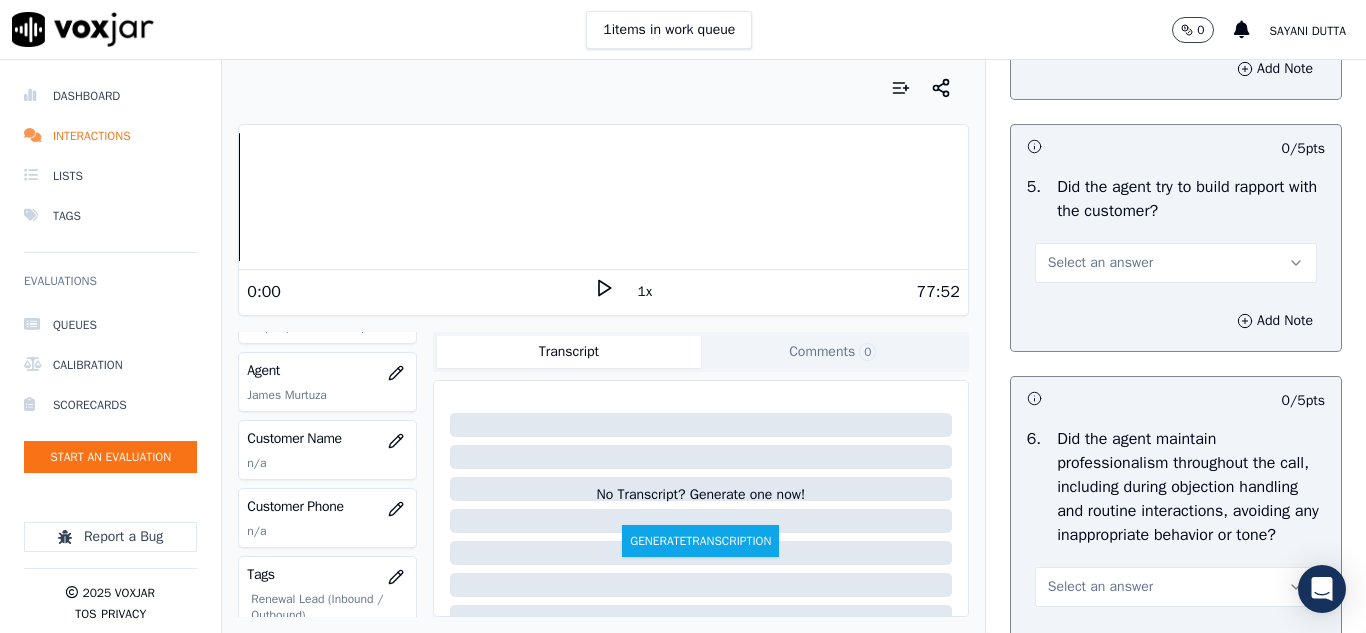 scroll, scrollTop: 2400, scrollLeft: 0, axis: vertical 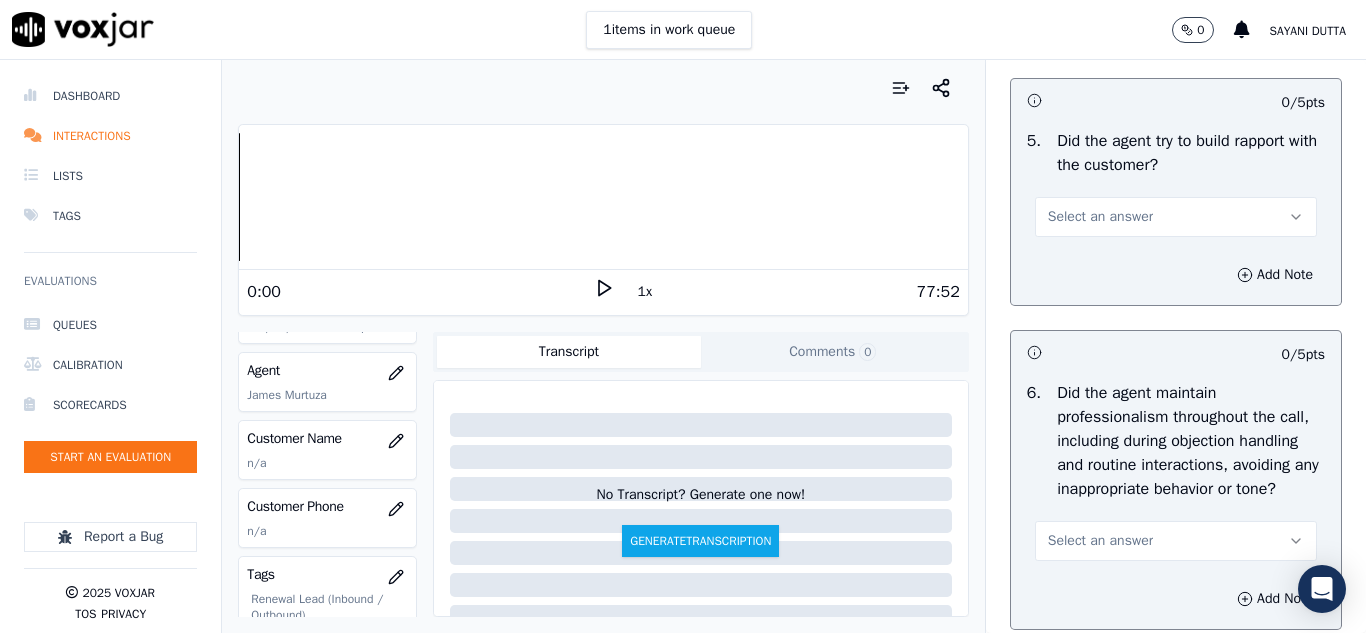 click on "Select an answer" at bounding box center [1100, 217] 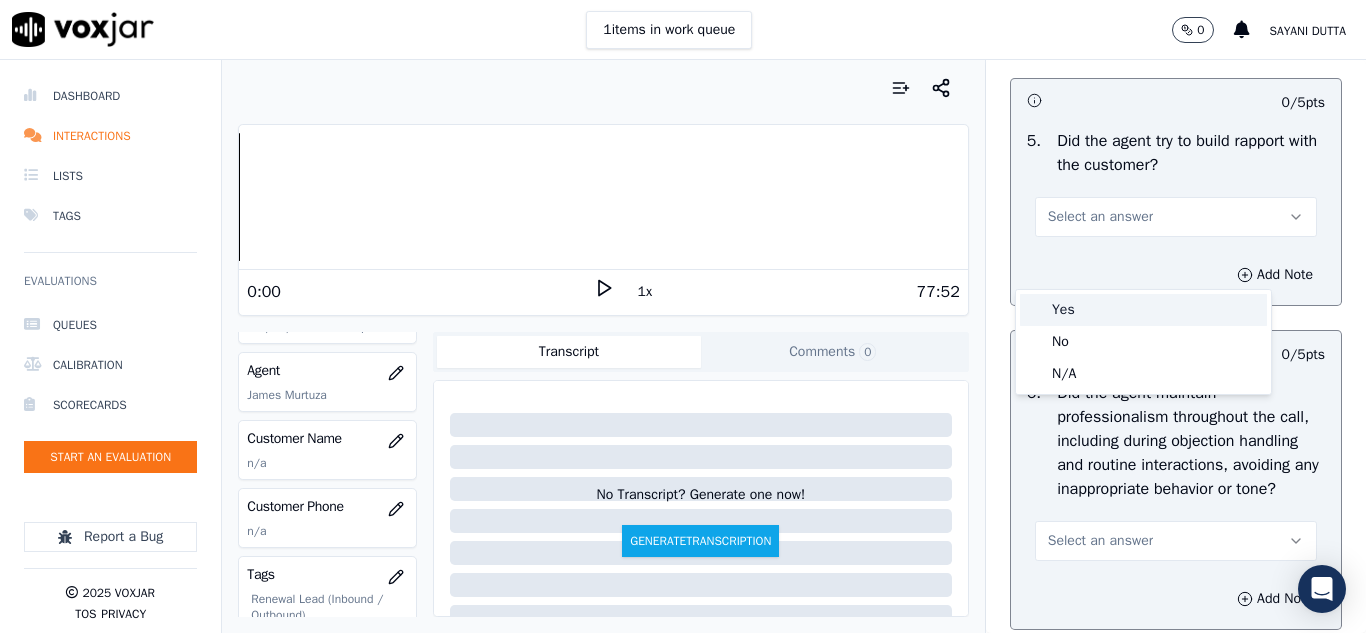 click on "Yes" at bounding box center [1143, 310] 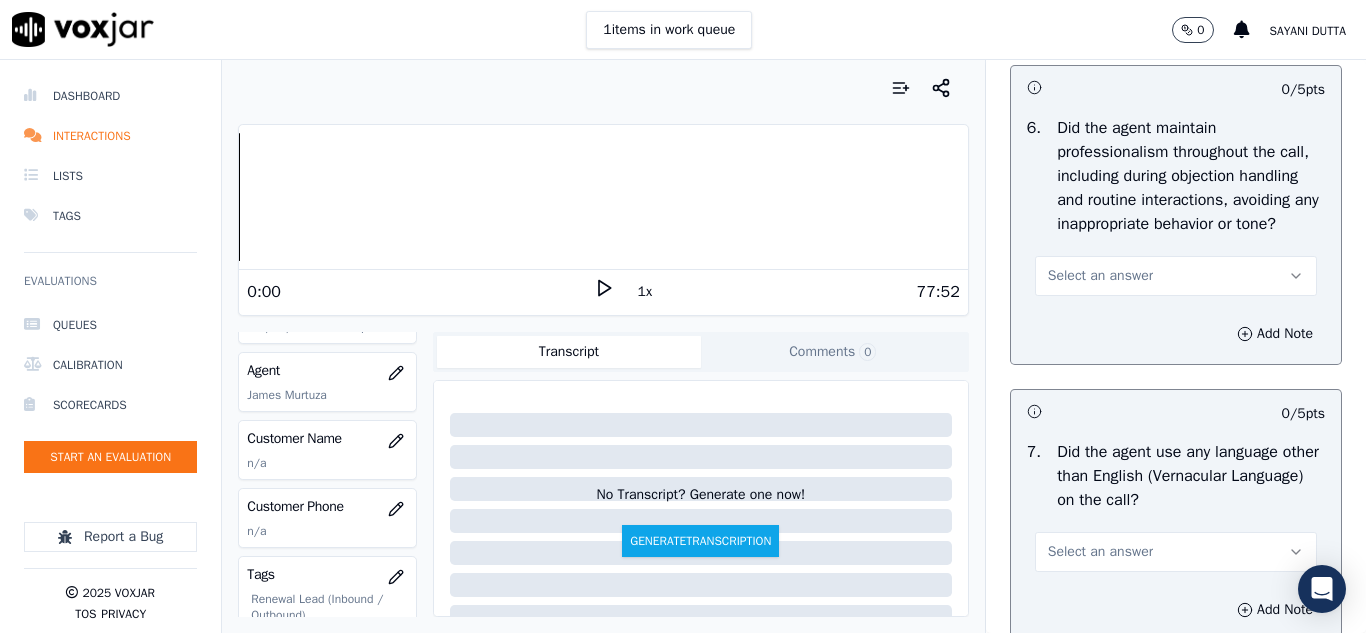scroll, scrollTop: 2700, scrollLeft: 0, axis: vertical 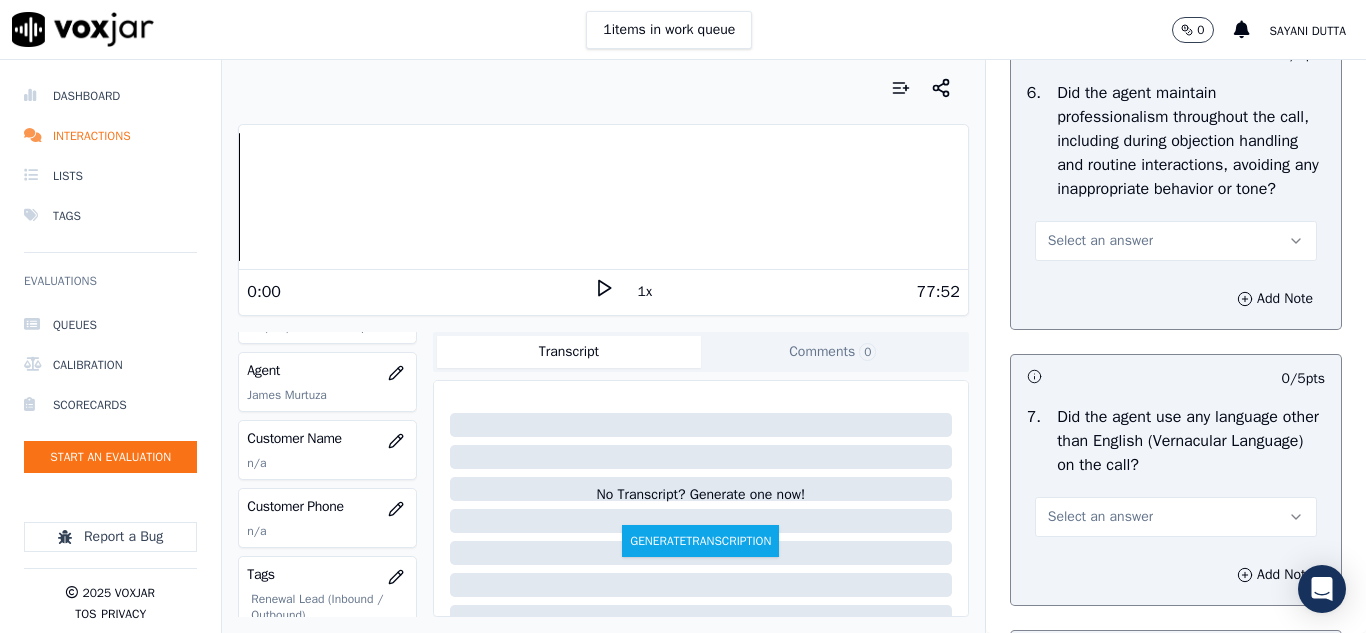 click on "Select an answer" at bounding box center [1100, 241] 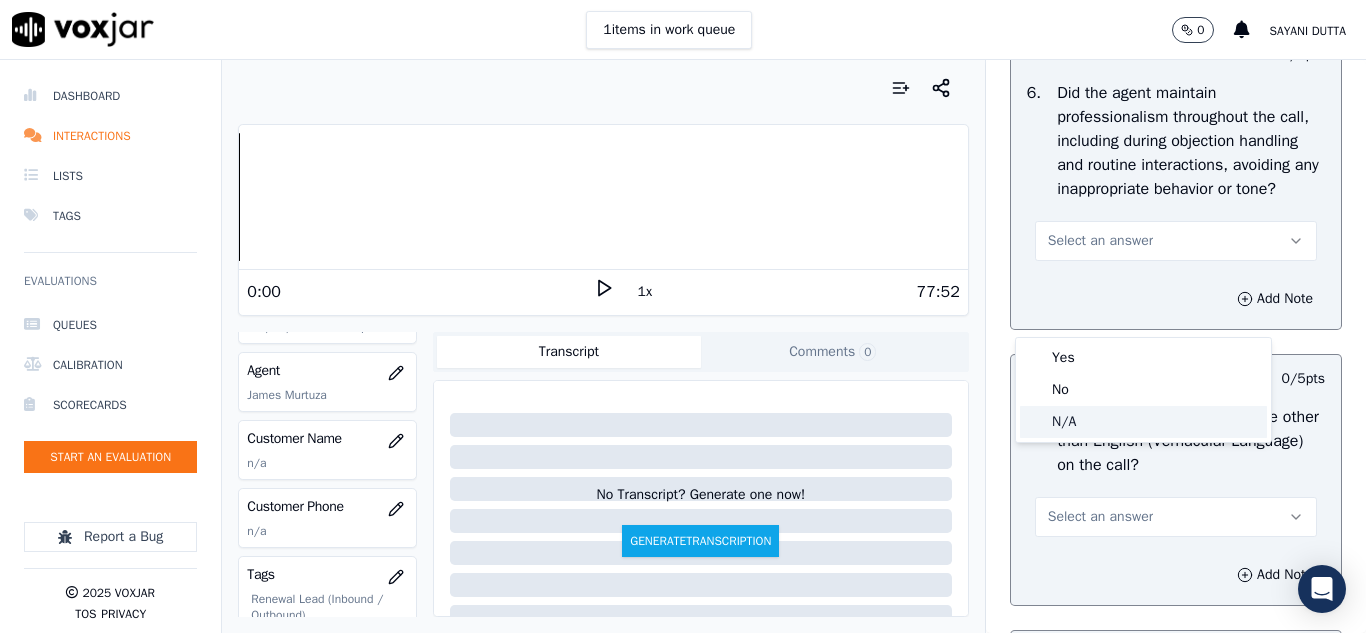 click on "N/A" 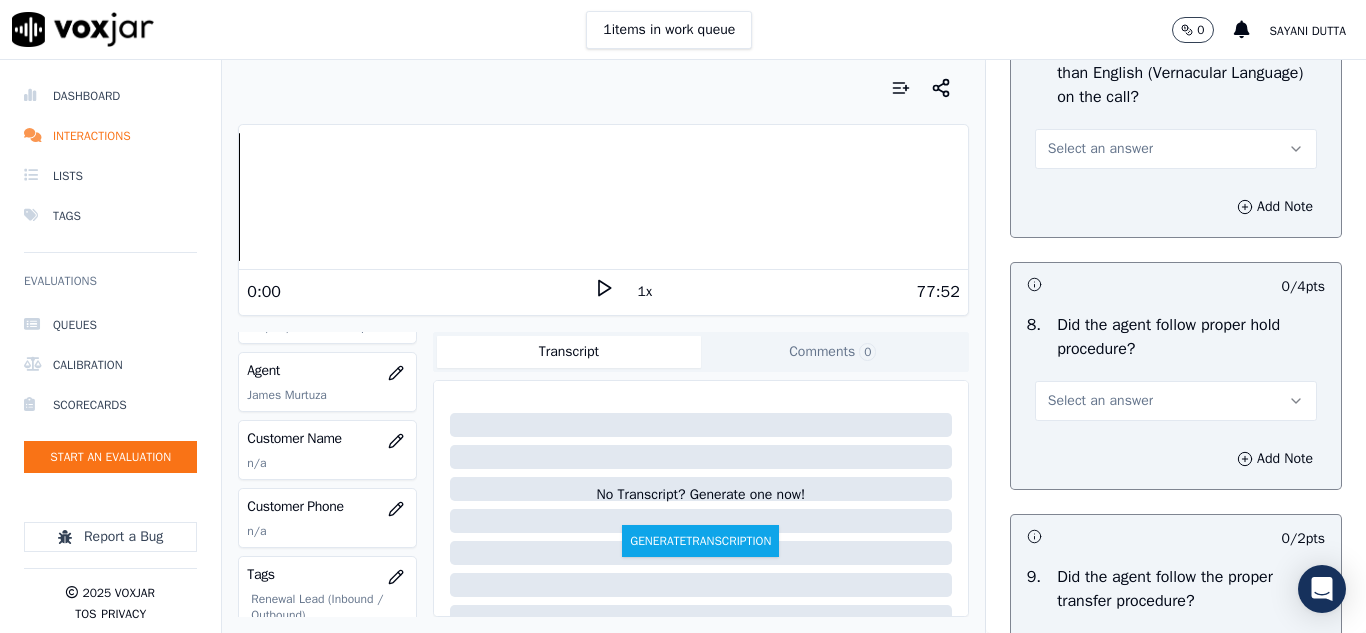 scroll, scrollTop: 3100, scrollLeft: 0, axis: vertical 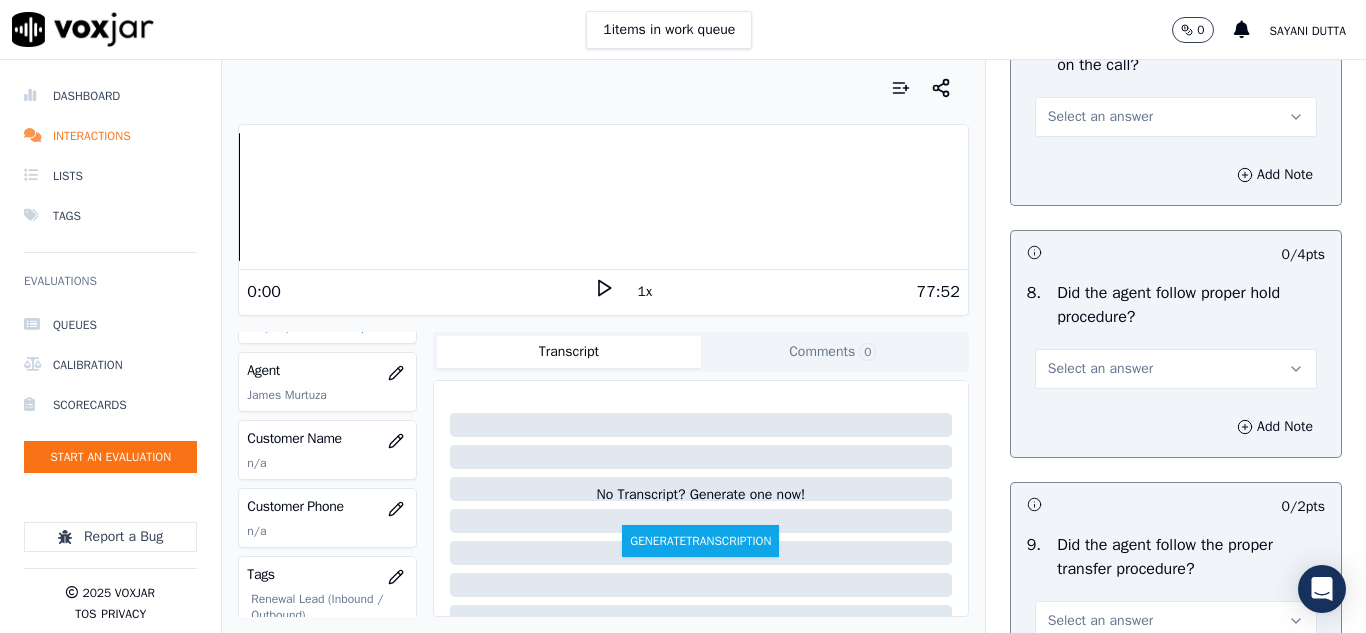 click on "Select an answer" at bounding box center [1100, 117] 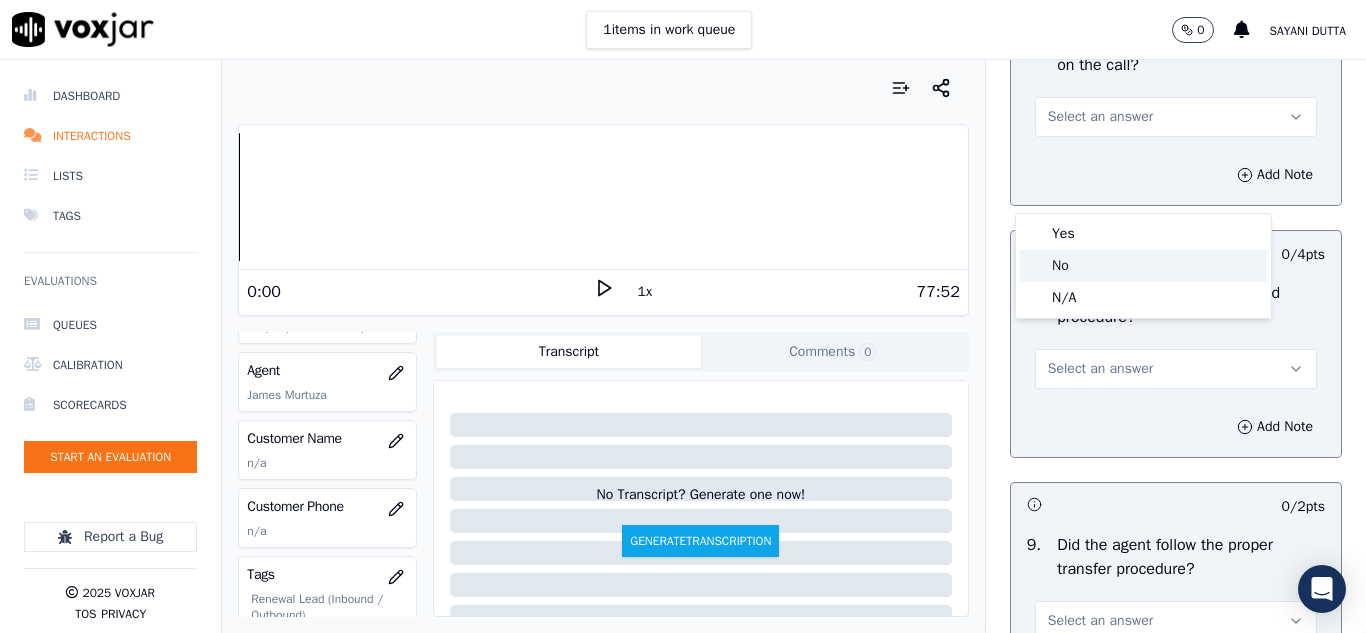click on "No" 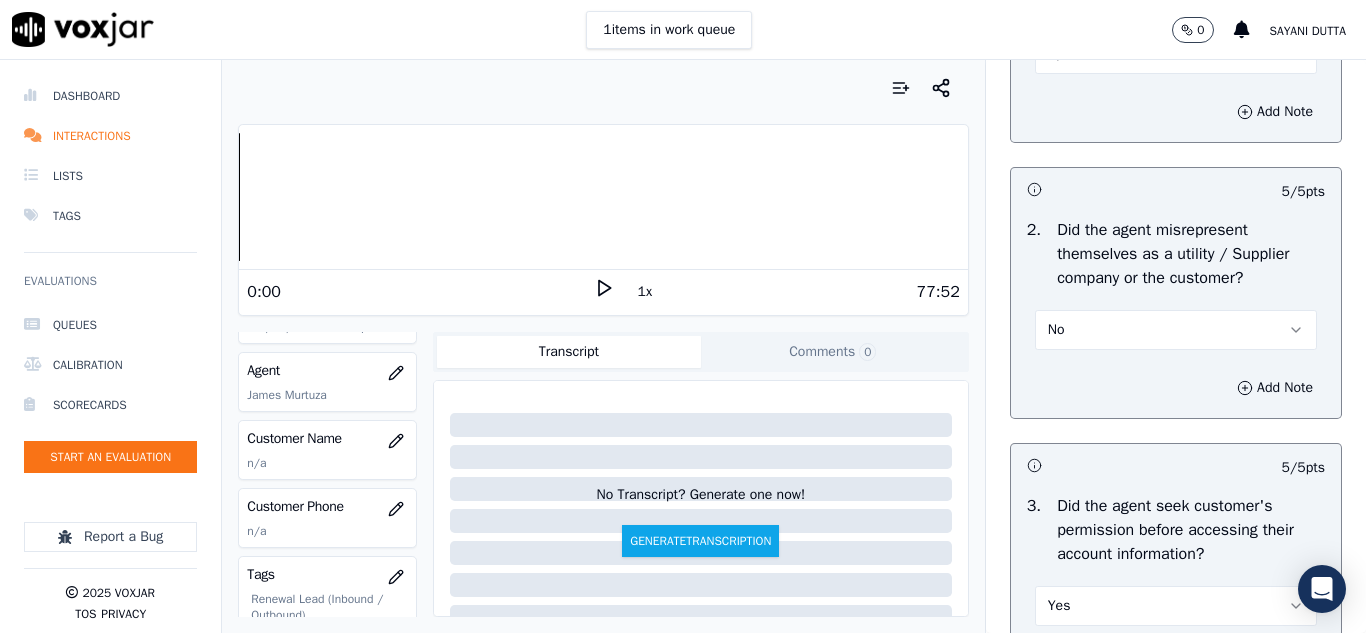 scroll, scrollTop: 1400, scrollLeft: 0, axis: vertical 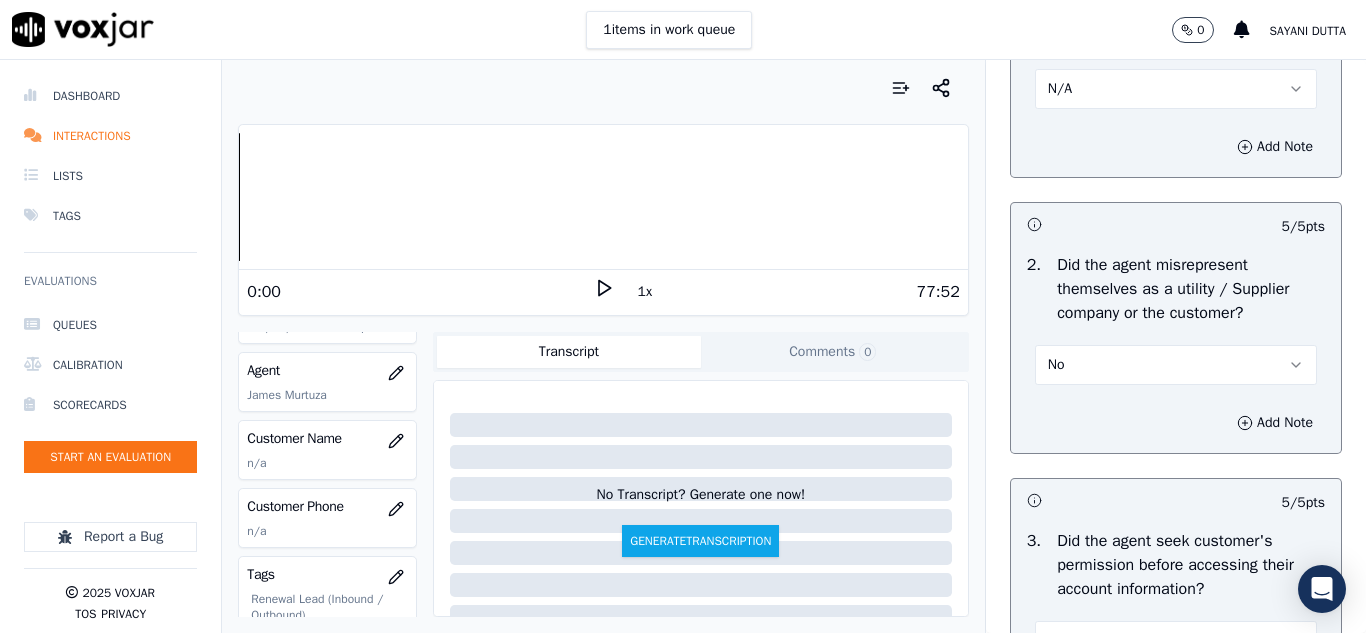 click on "No" at bounding box center [1176, 365] 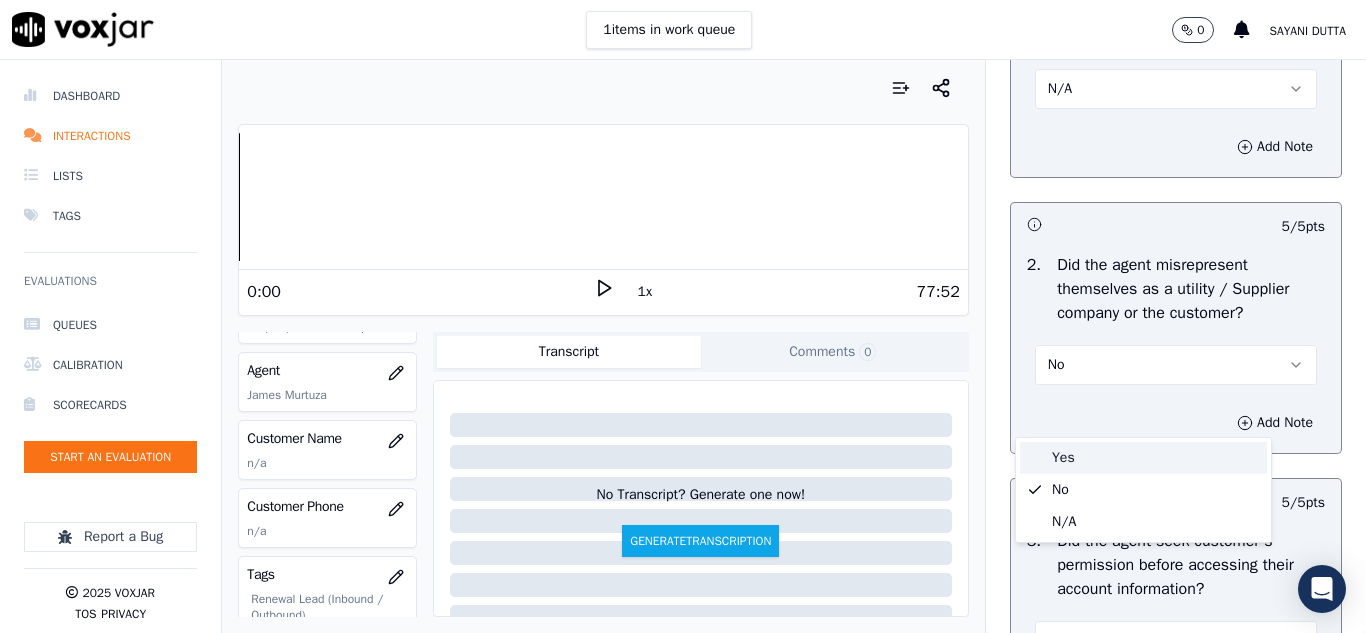 click on "Yes" at bounding box center (1143, 458) 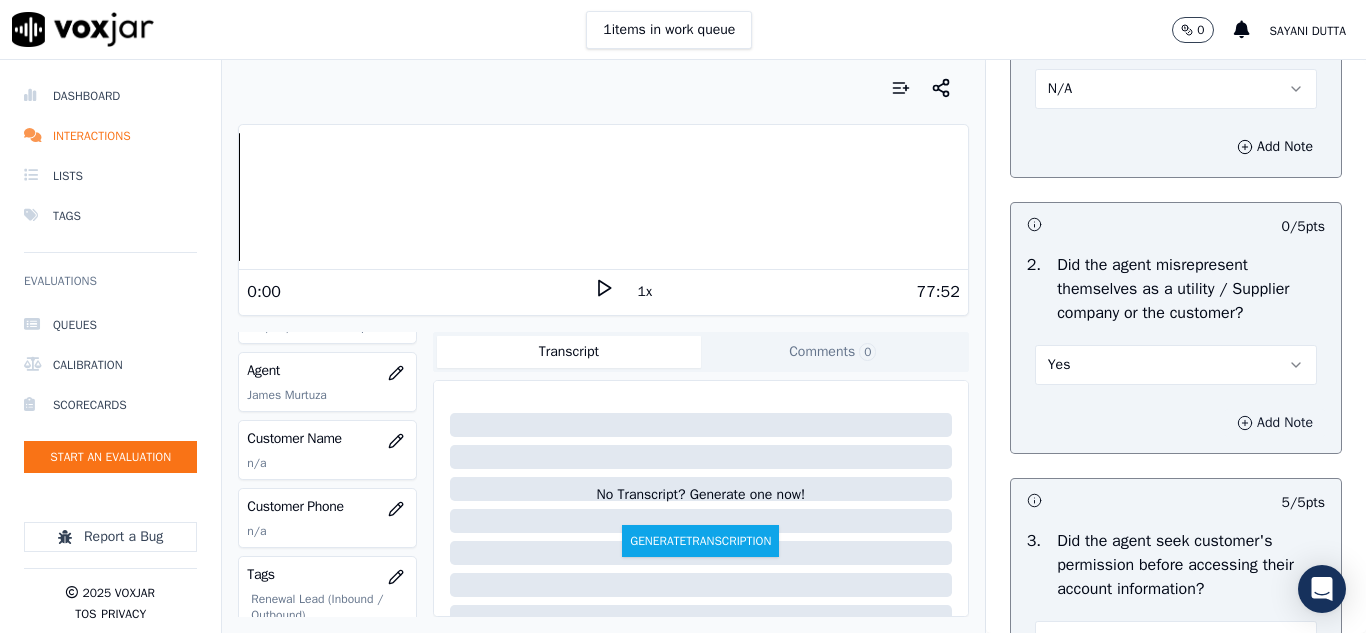 click 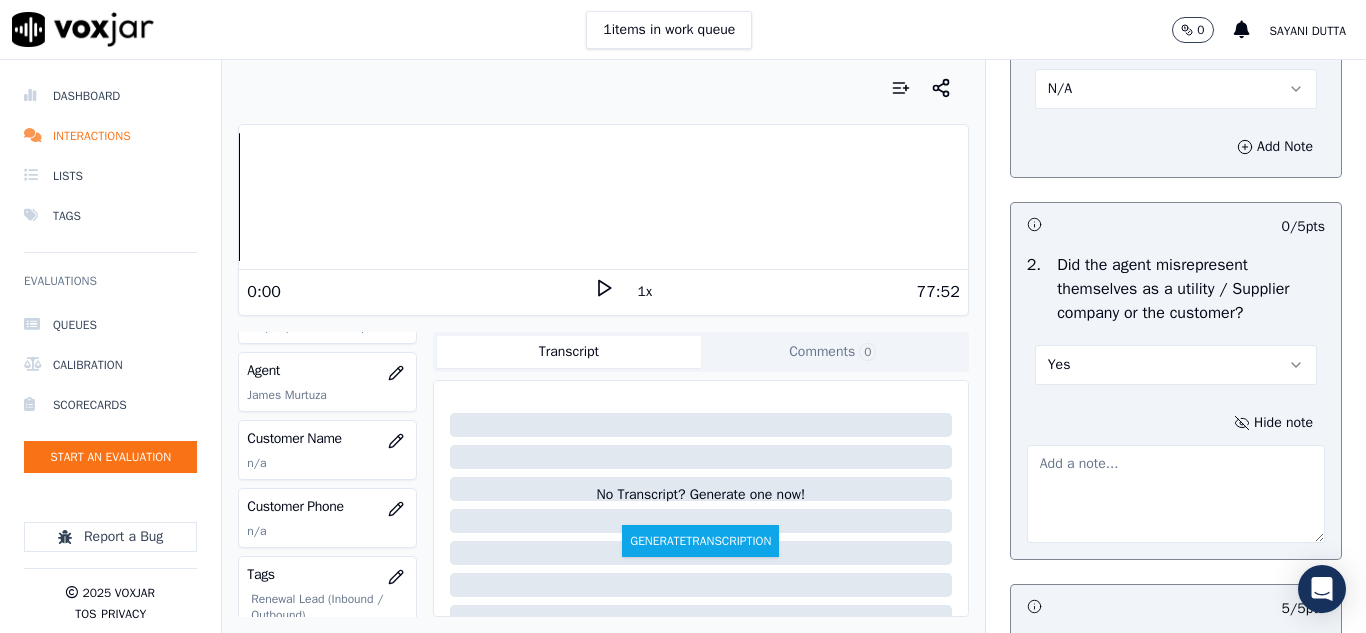 click at bounding box center (1176, 494) 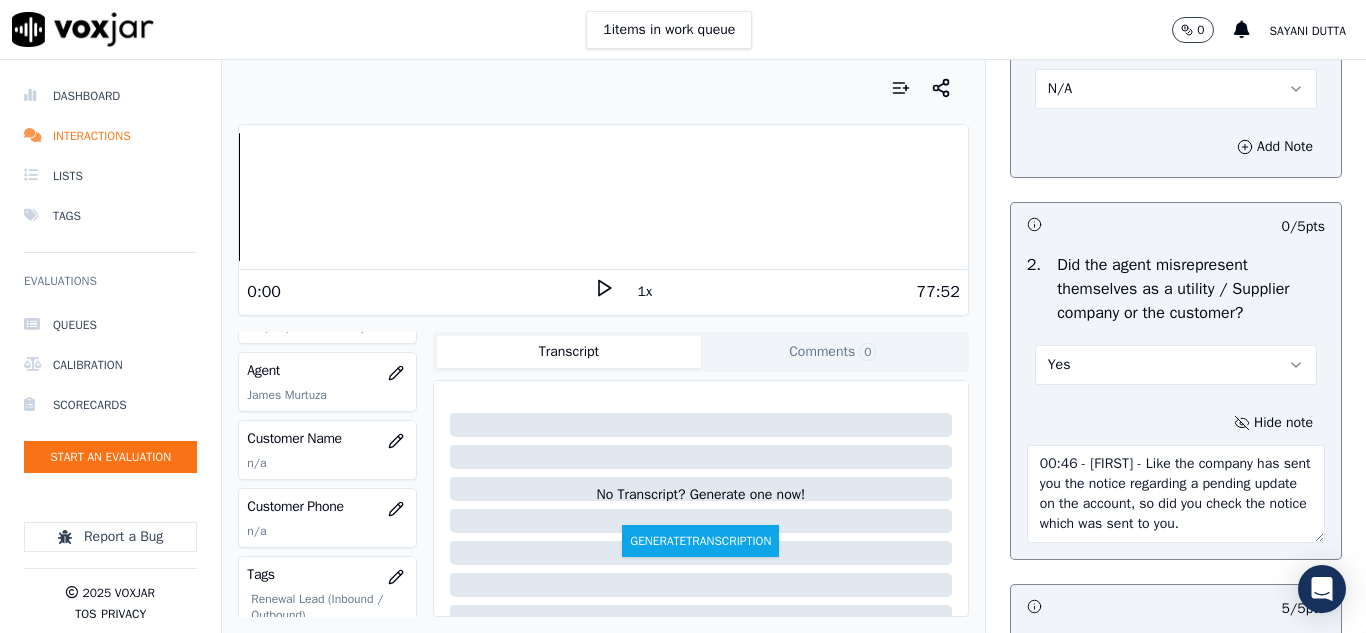 scroll, scrollTop: 31, scrollLeft: 0, axis: vertical 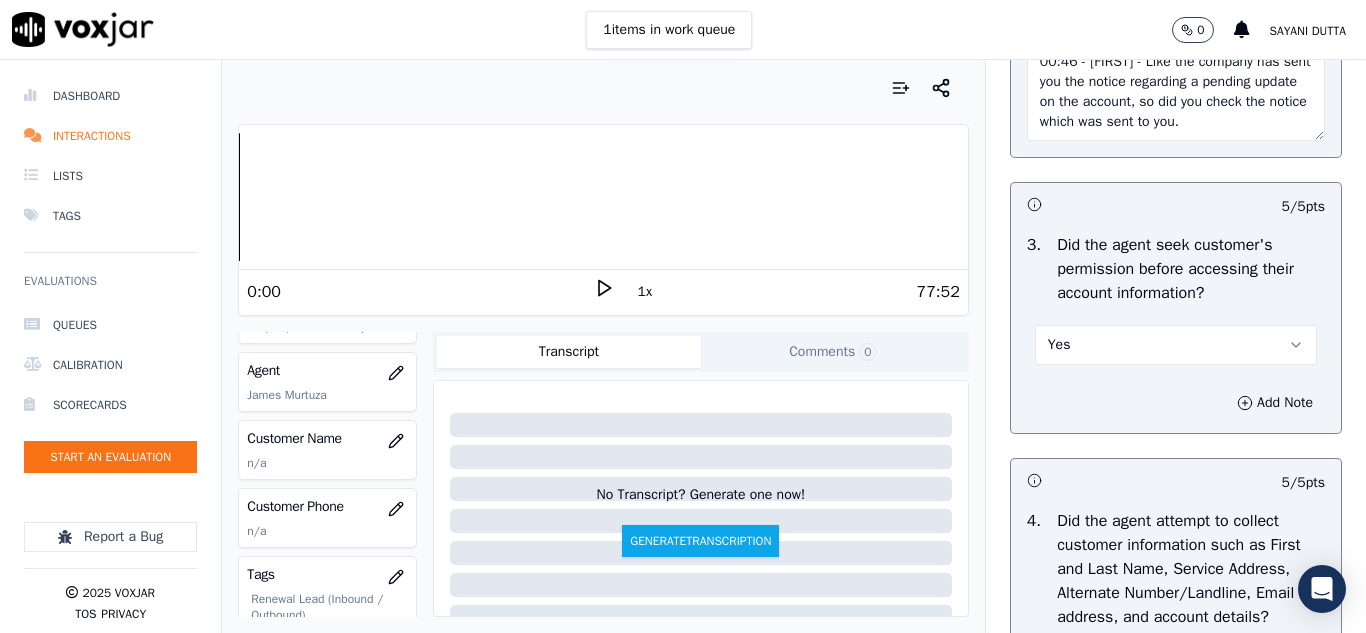 type on "00:46 - [FIRST] - Like the company has sent you the notice regarding a pending update on the account, so did you check the notice which was sent to you." 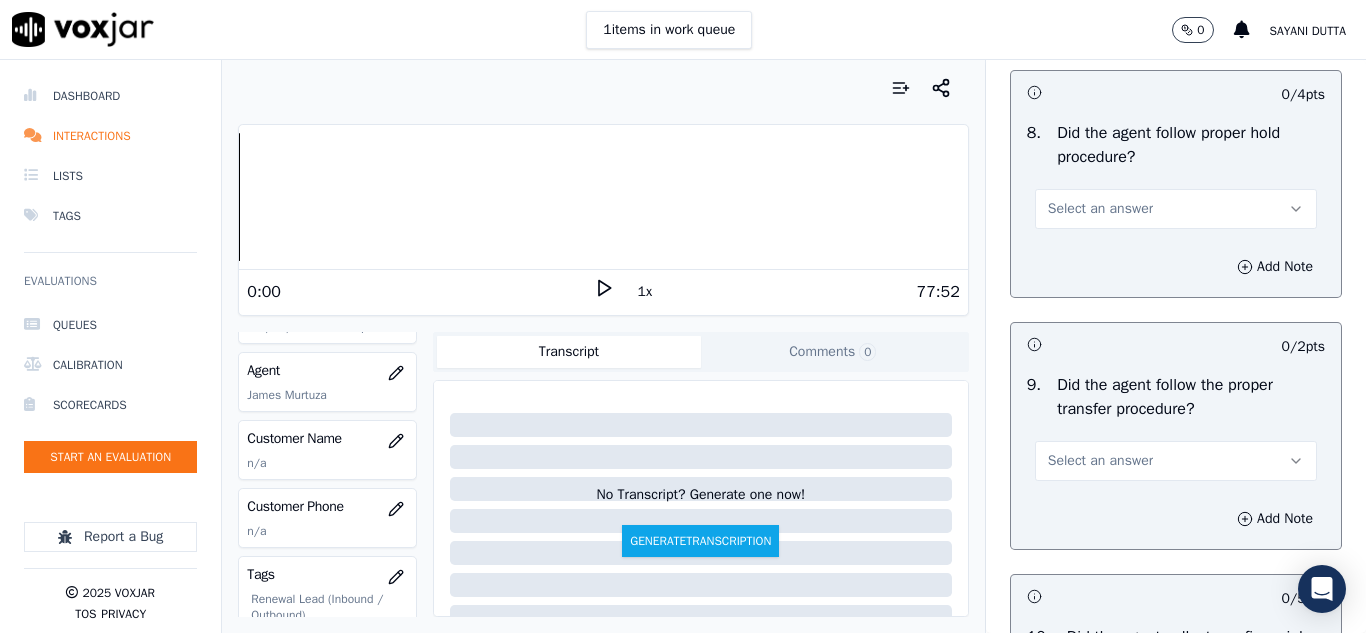 scroll, scrollTop: 3402, scrollLeft: 0, axis: vertical 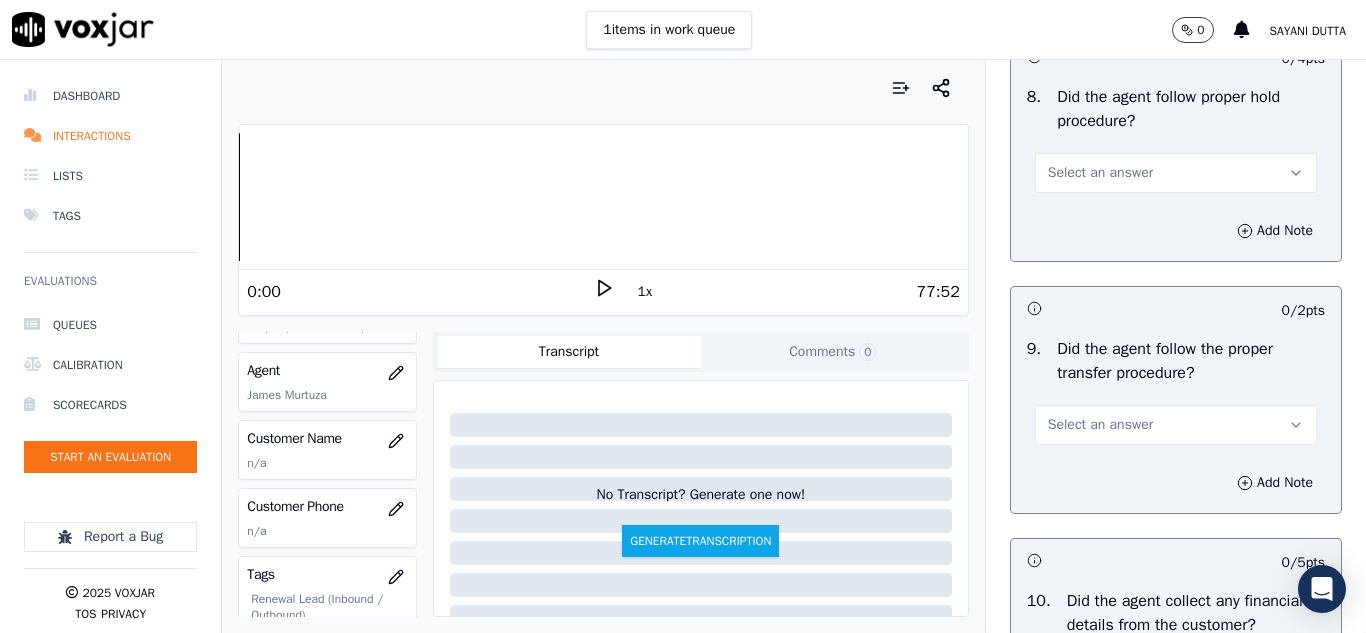 click on "Select an answer" at bounding box center (1100, 173) 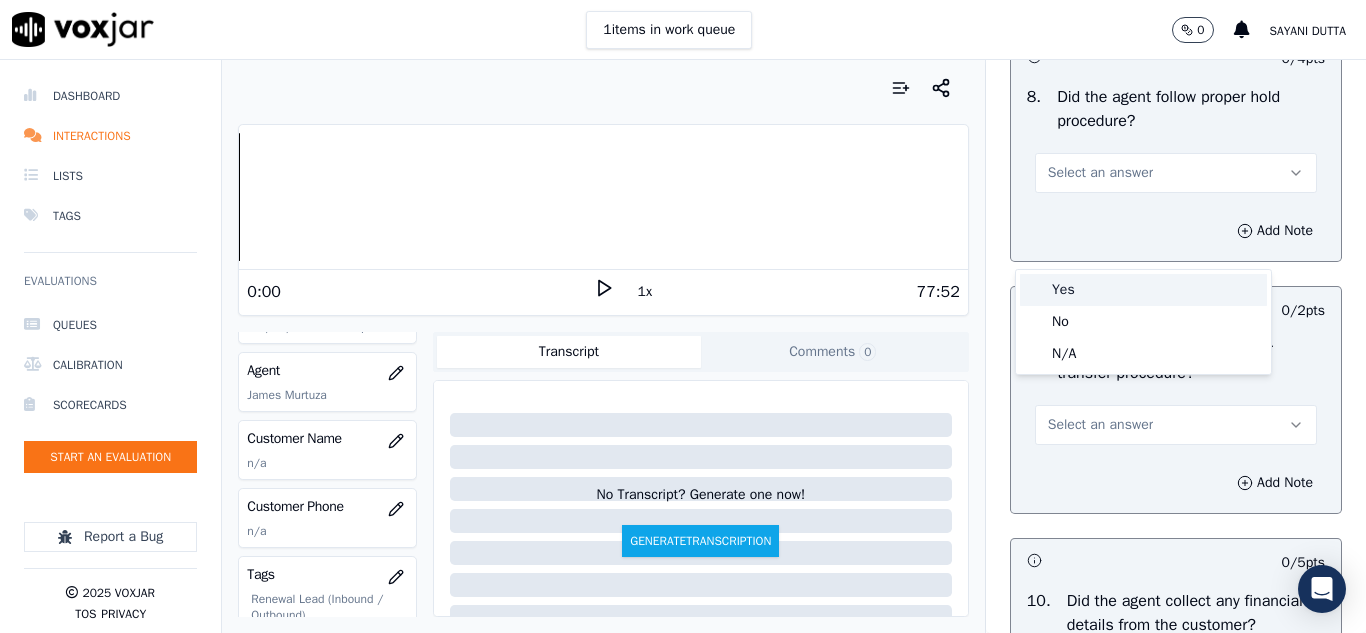 click on "Yes" at bounding box center [1143, 290] 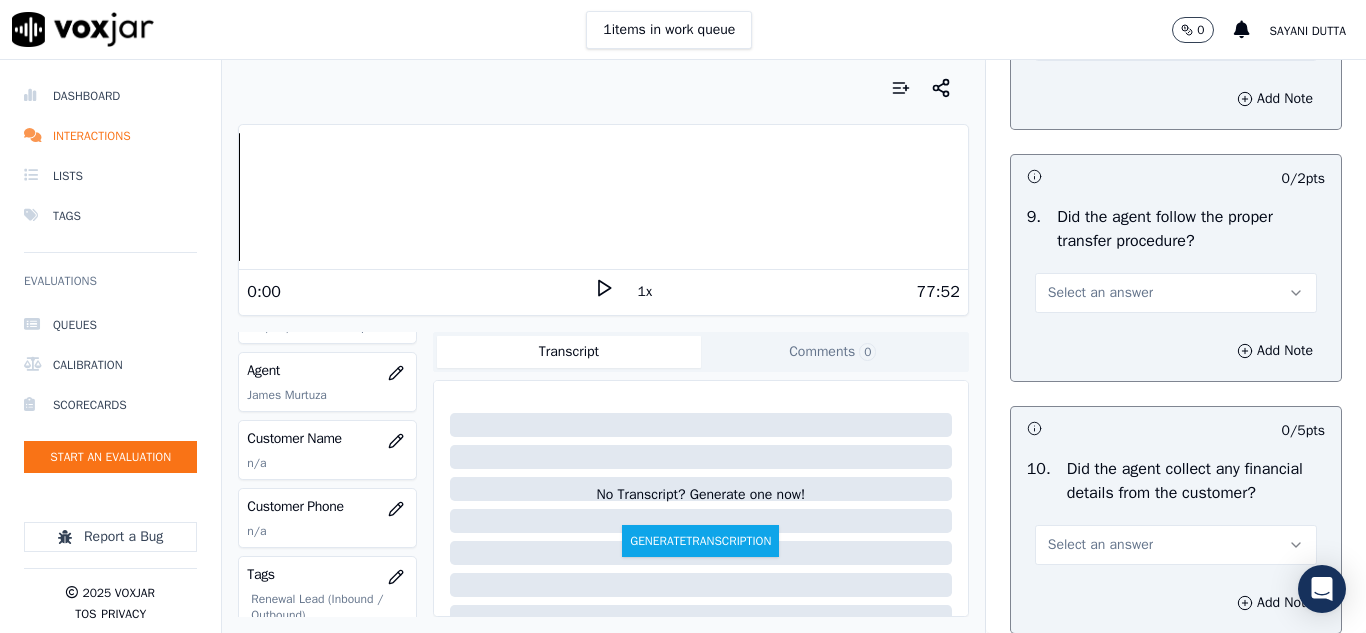 scroll, scrollTop: 3602, scrollLeft: 0, axis: vertical 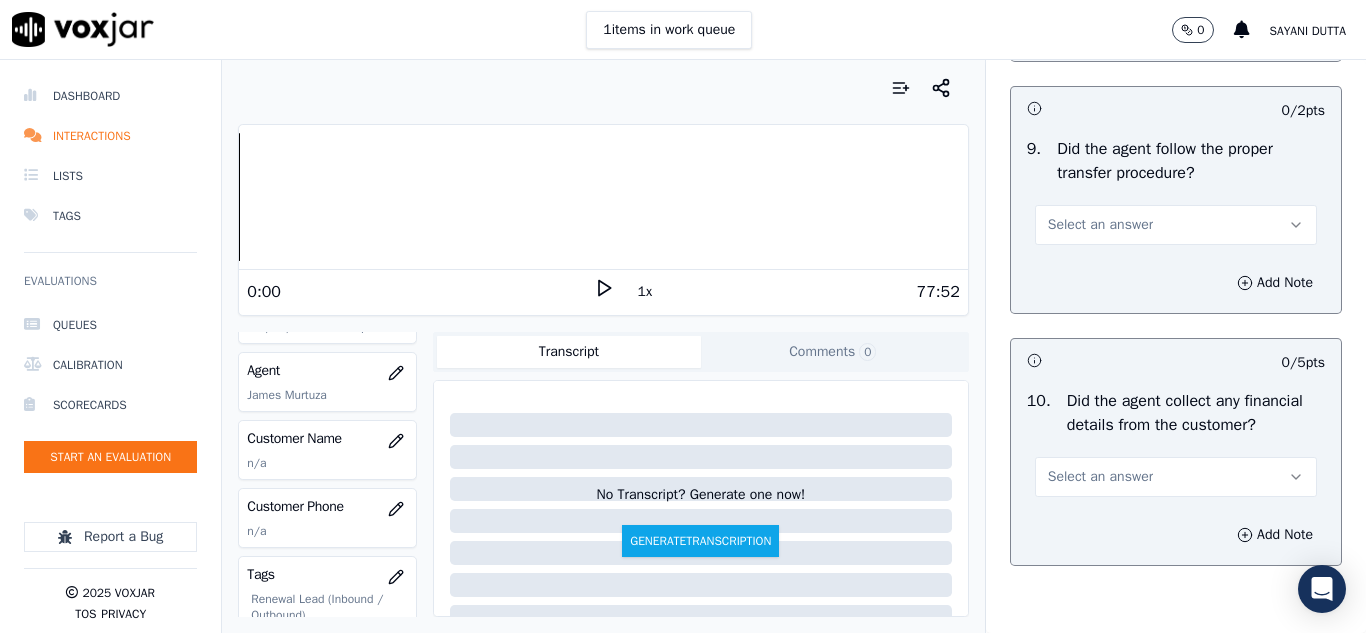 click on "Select an answer" at bounding box center [1100, 225] 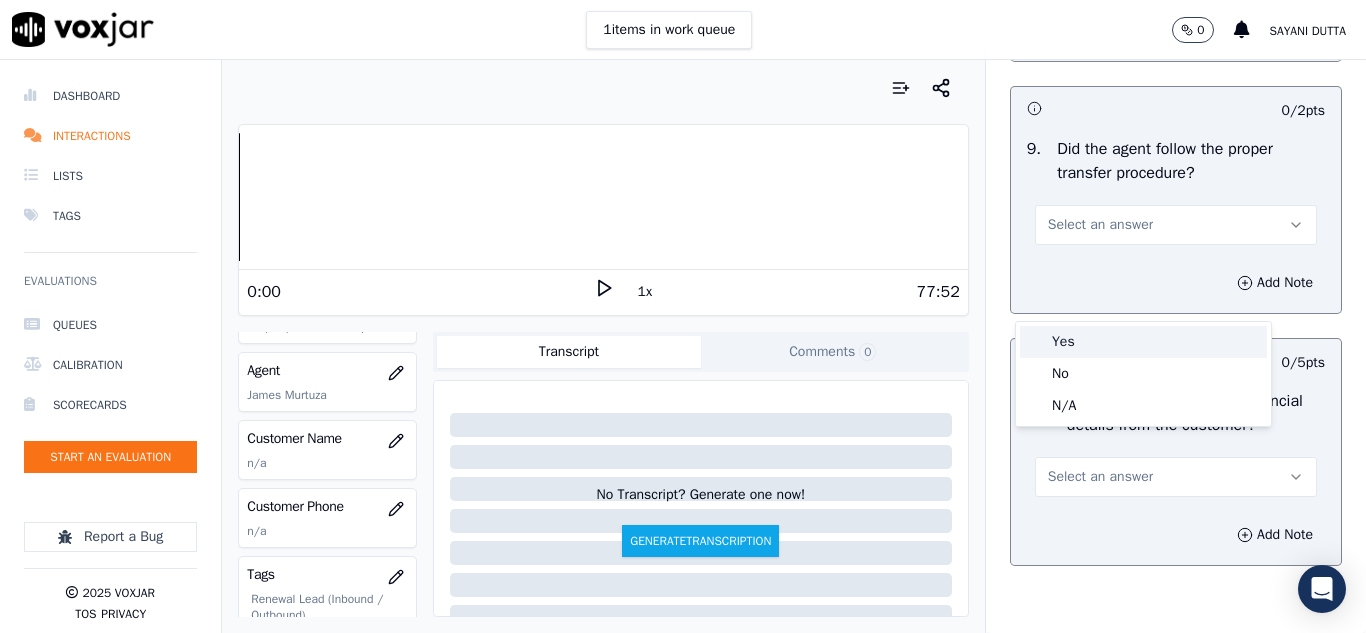 click on "Yes" at bounding box center [1143, 342] 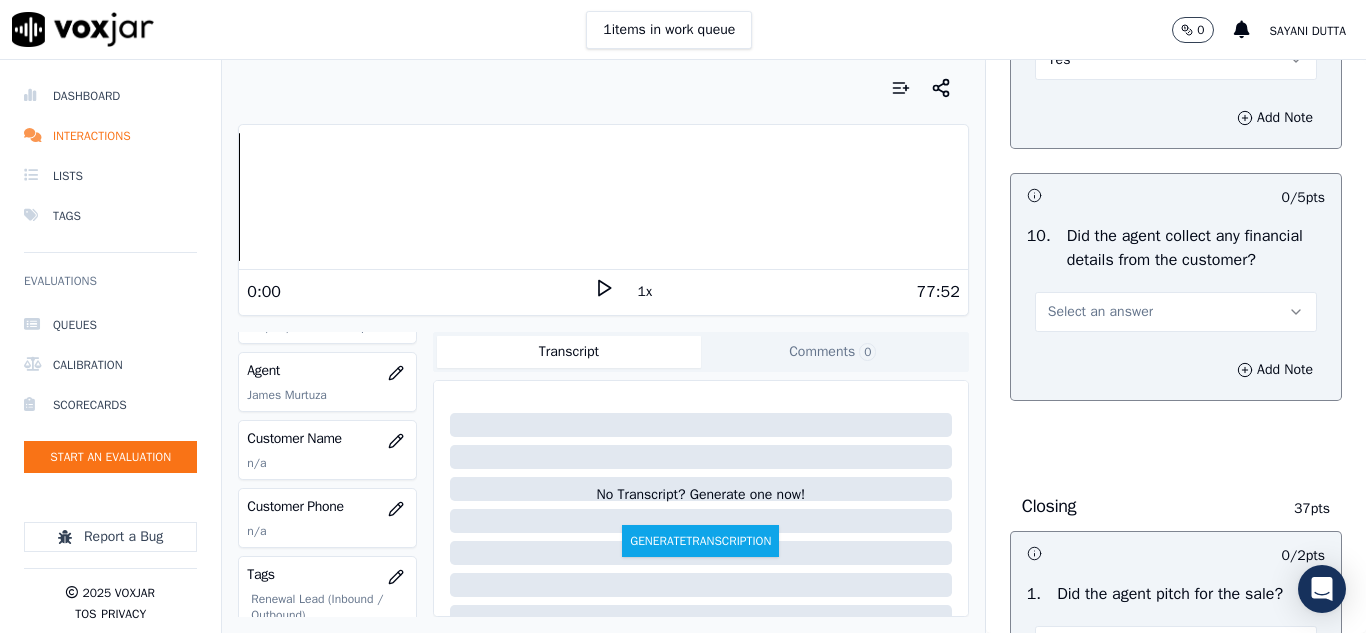 scroll, scrollTop: 3902, scrollLeft: 0, axis: vertical 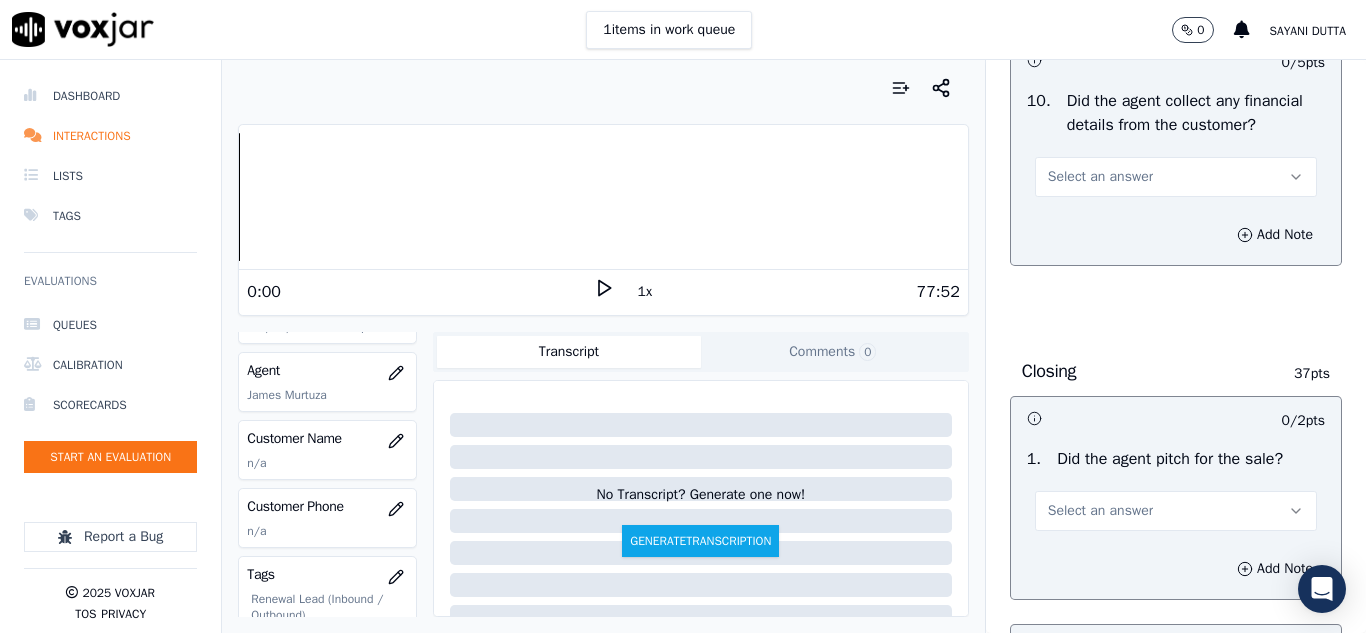 click on "Select an answer" at bounding box center (1176, 177) 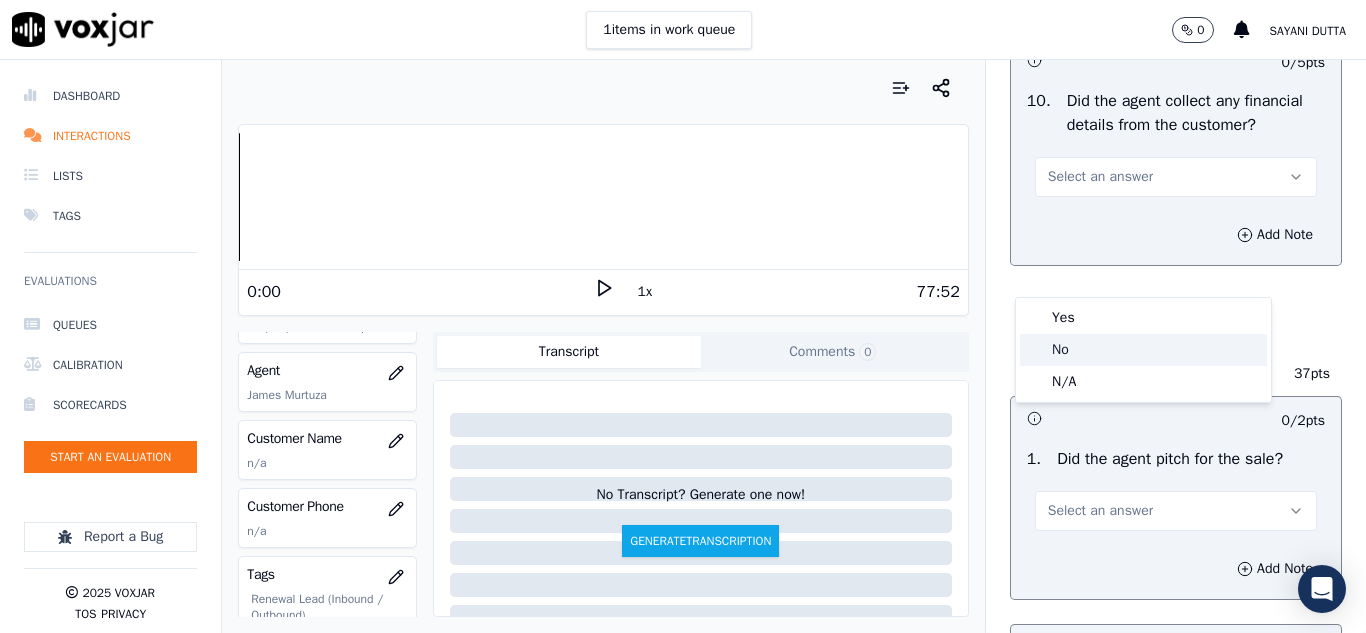 click on "No" 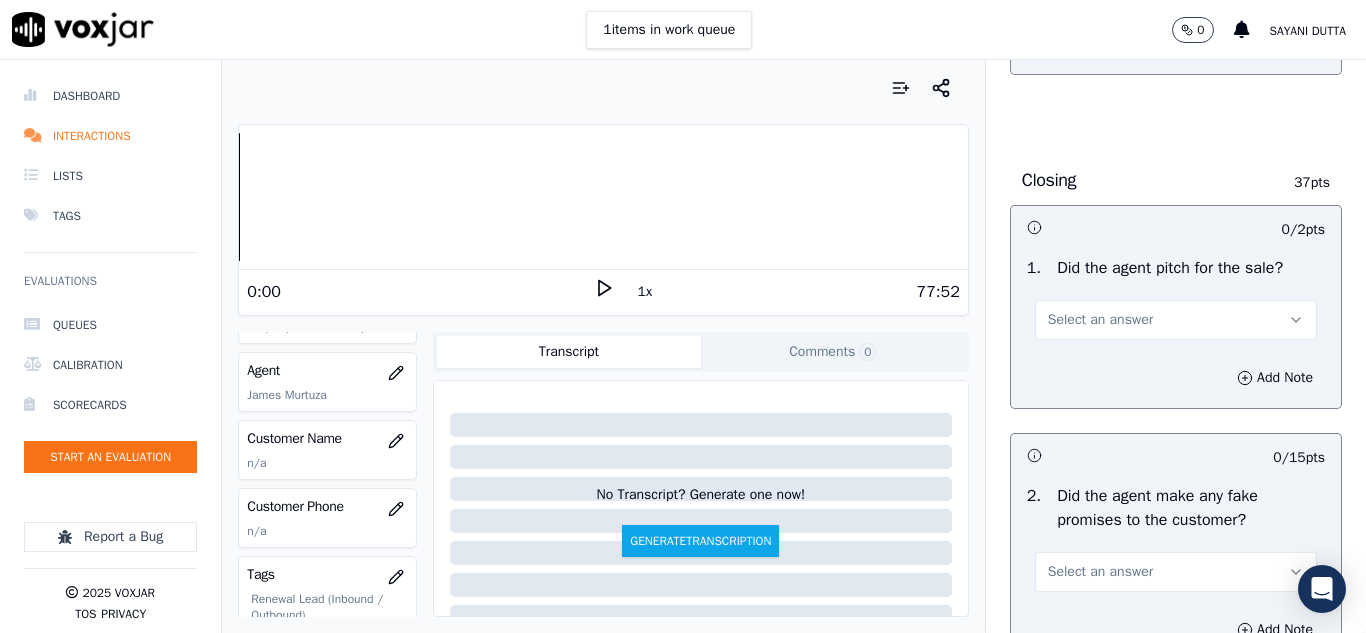 scroll, scrollTop: 4302, scrollLeft: 0, axis: vertical 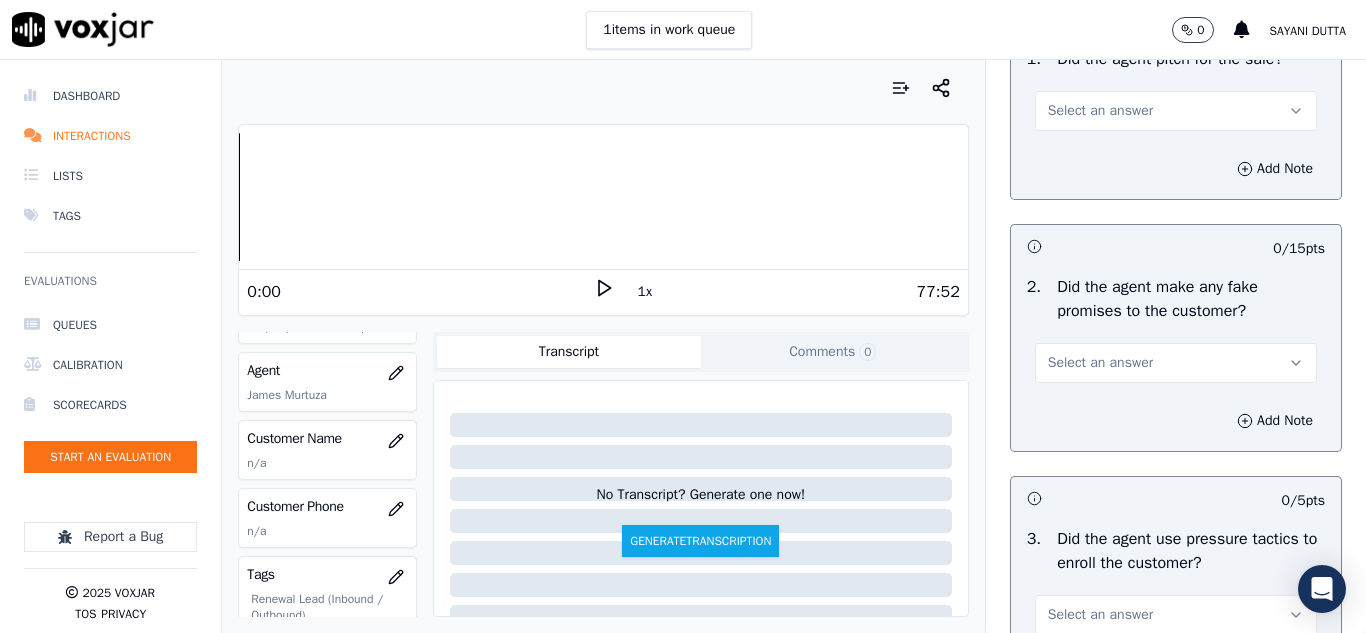 click on "Select an answer" at bounding box center [1100, 111] 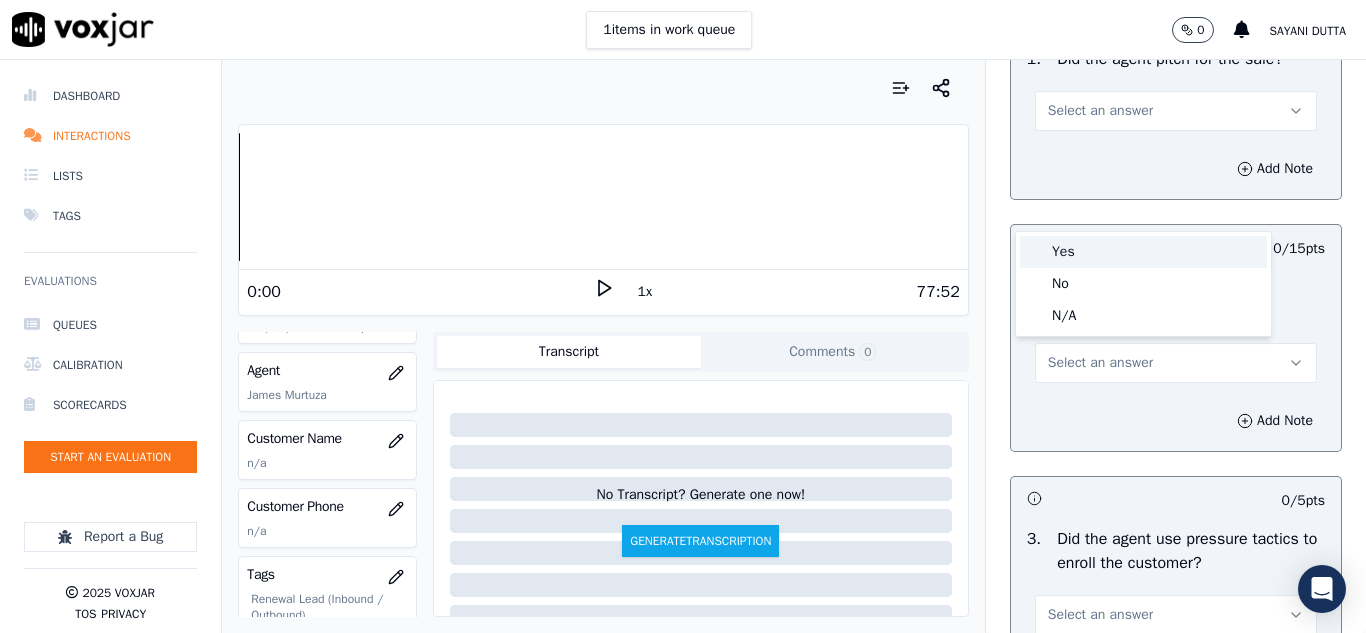 click on "Yes" at bounding box center (1143, 252) 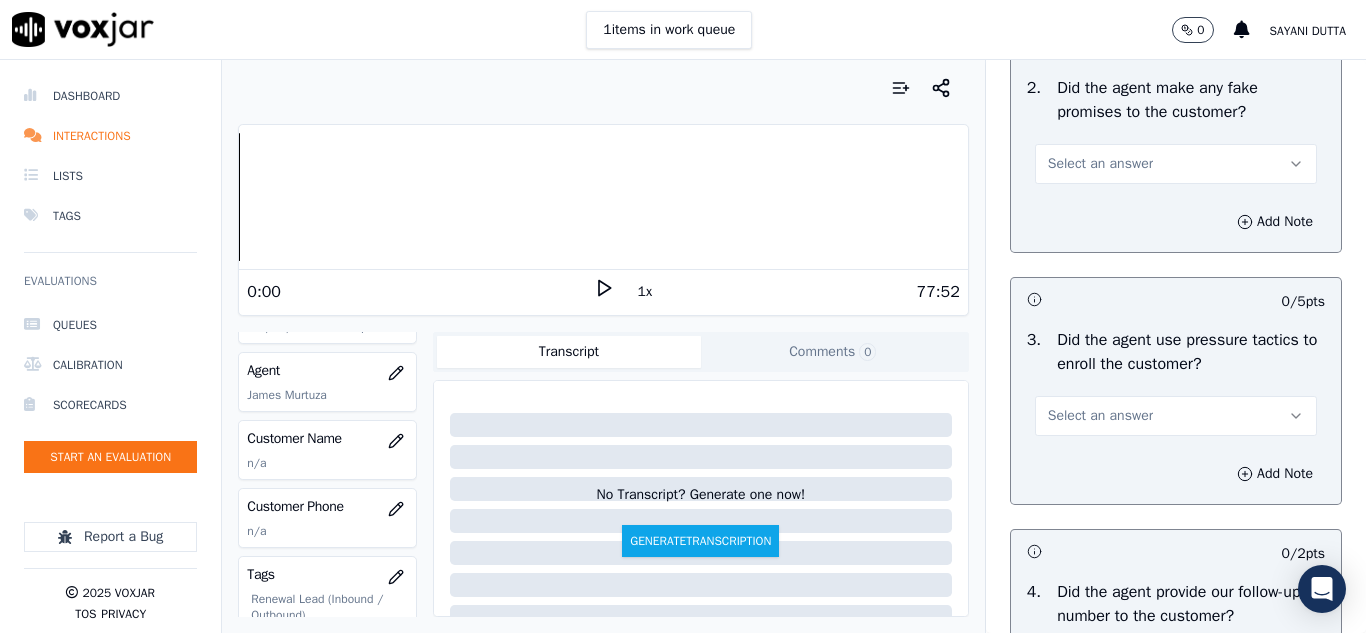 scroll, scrollTop: 4502, scrollLeft: 0, axis: vertical 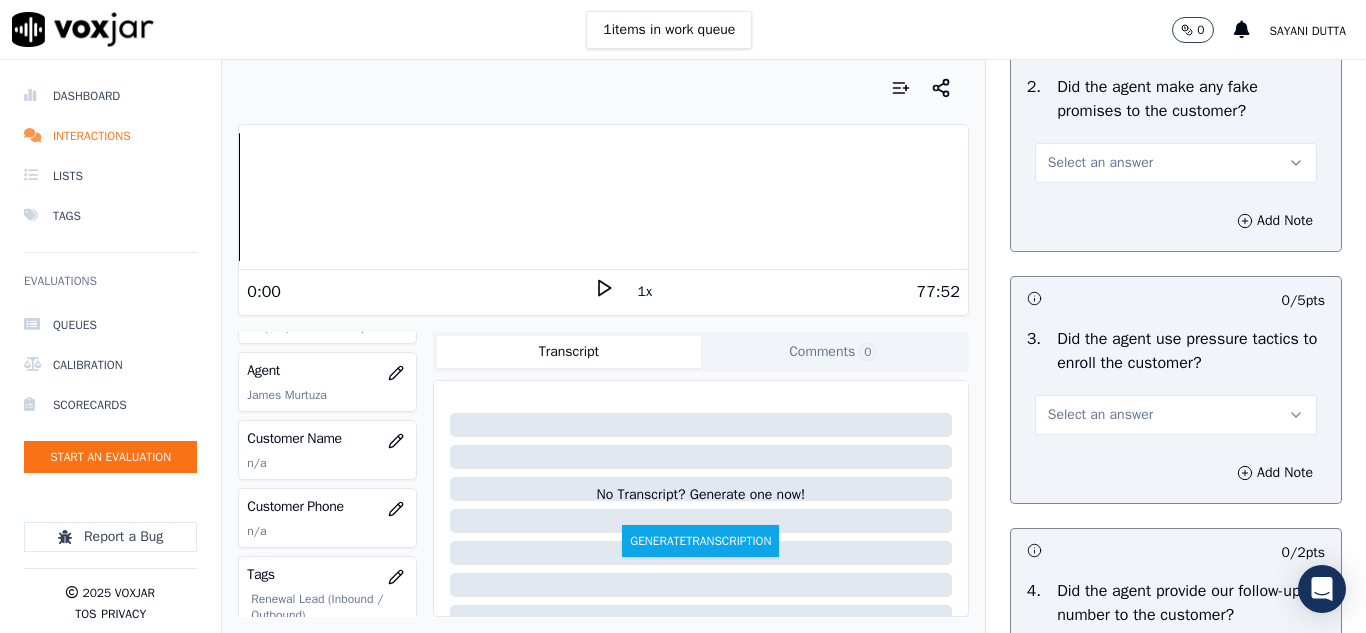 click on "Select an answer" at bounding box center [1100, 163] 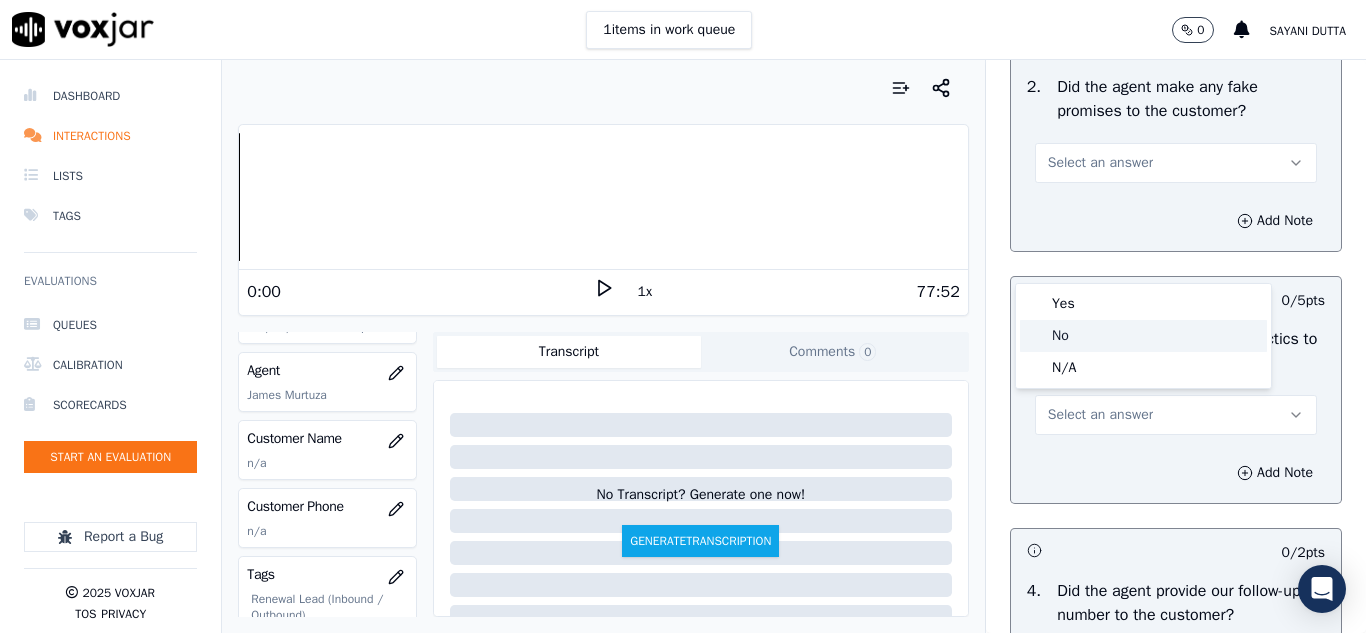 click on "No" 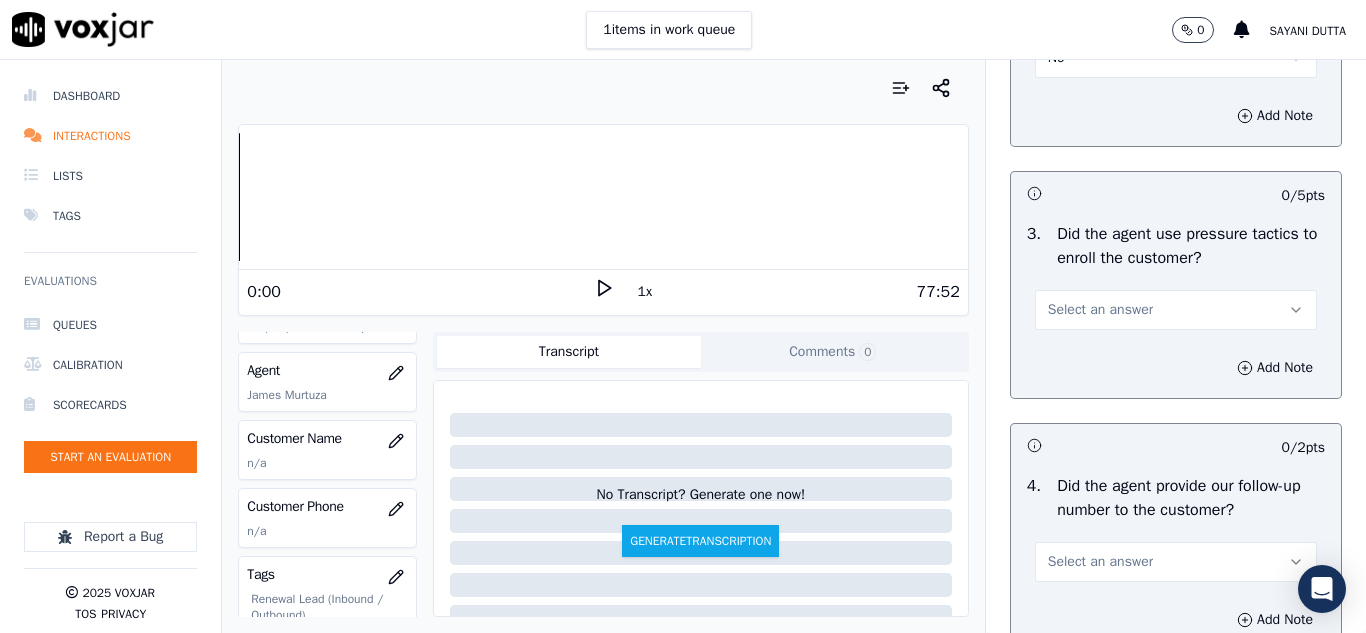 scroll, scrollTop: 4702, scrollLeft: 0, axis: vertical 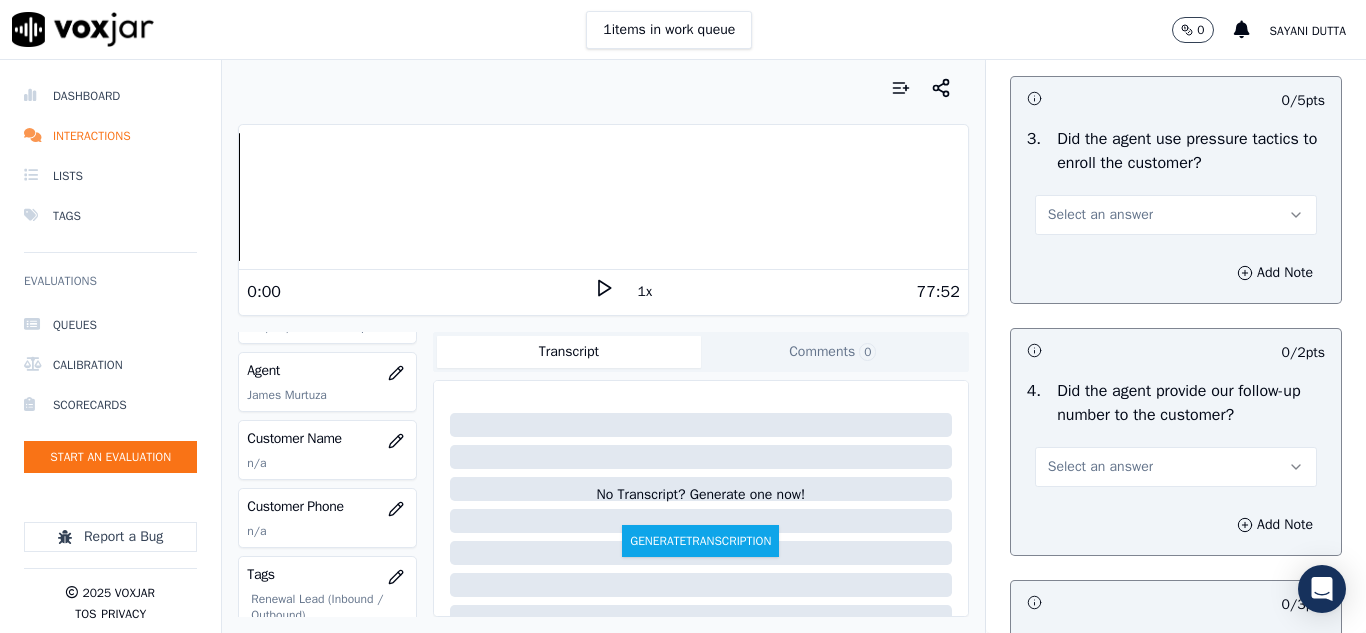 click on "Select an answer" at bounding box center [1100, 215] 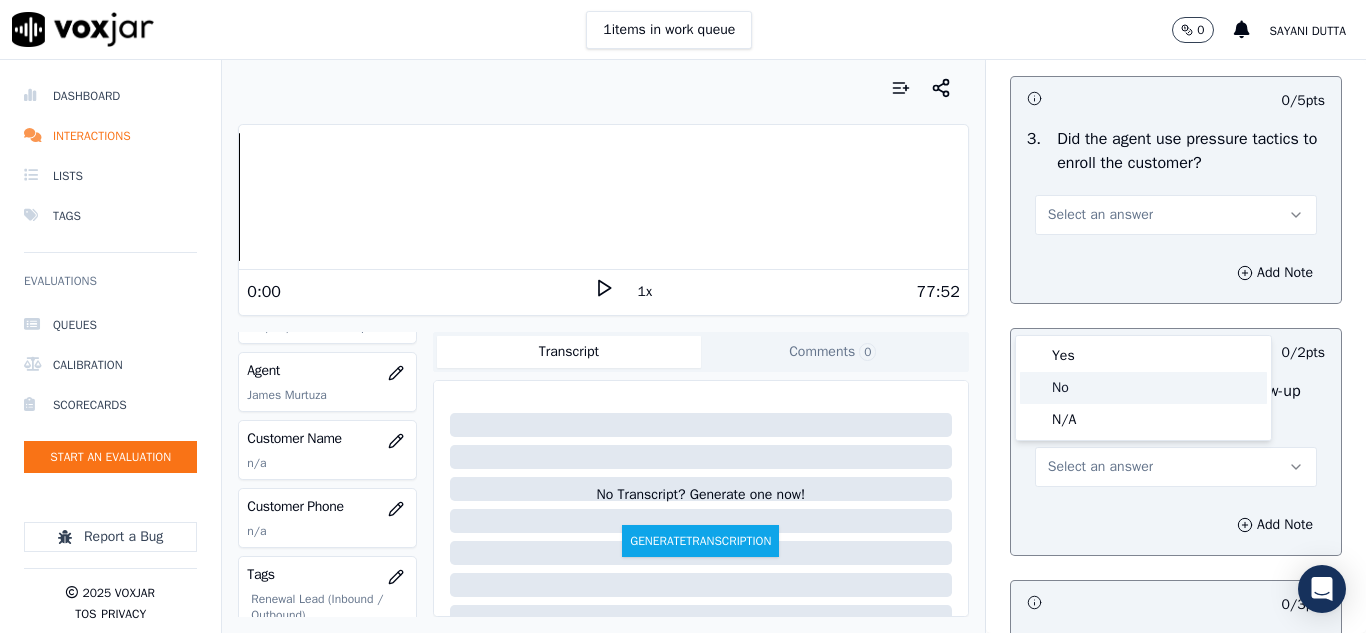 click on "No" 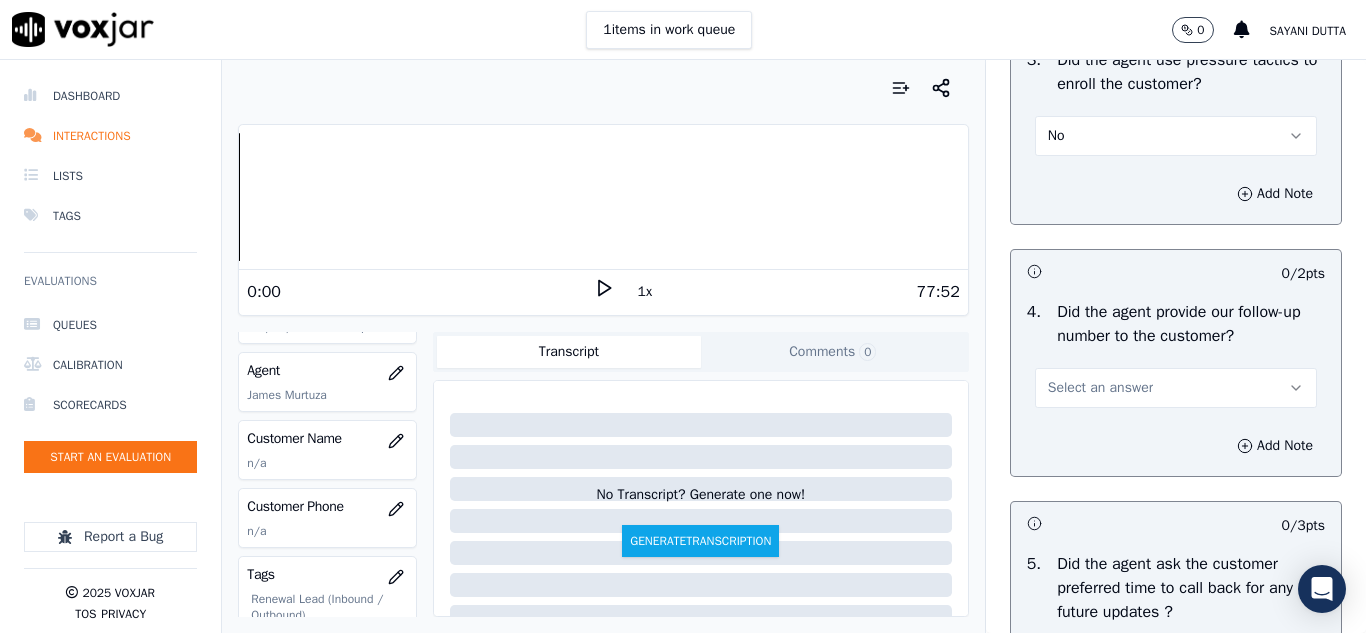 scroll, scrollTop: 4902, scrollLeft: 0, axis: vertical 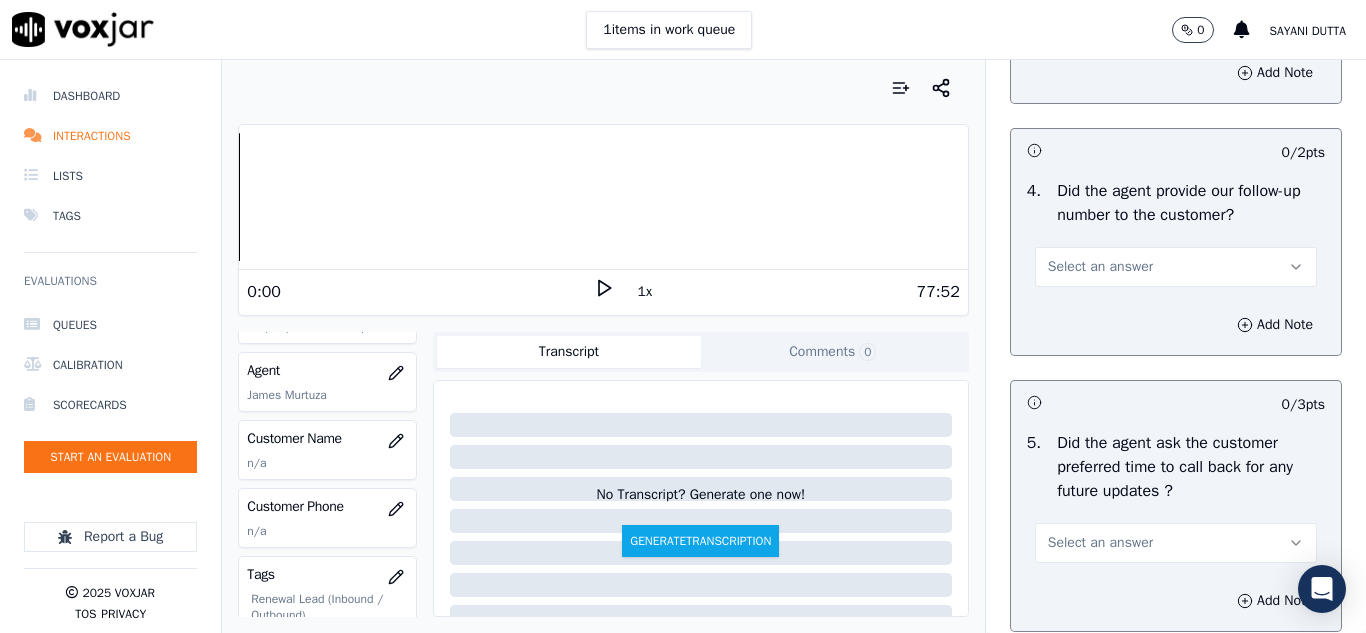 click on "Select an answer" at bounding box center (1100, 267) 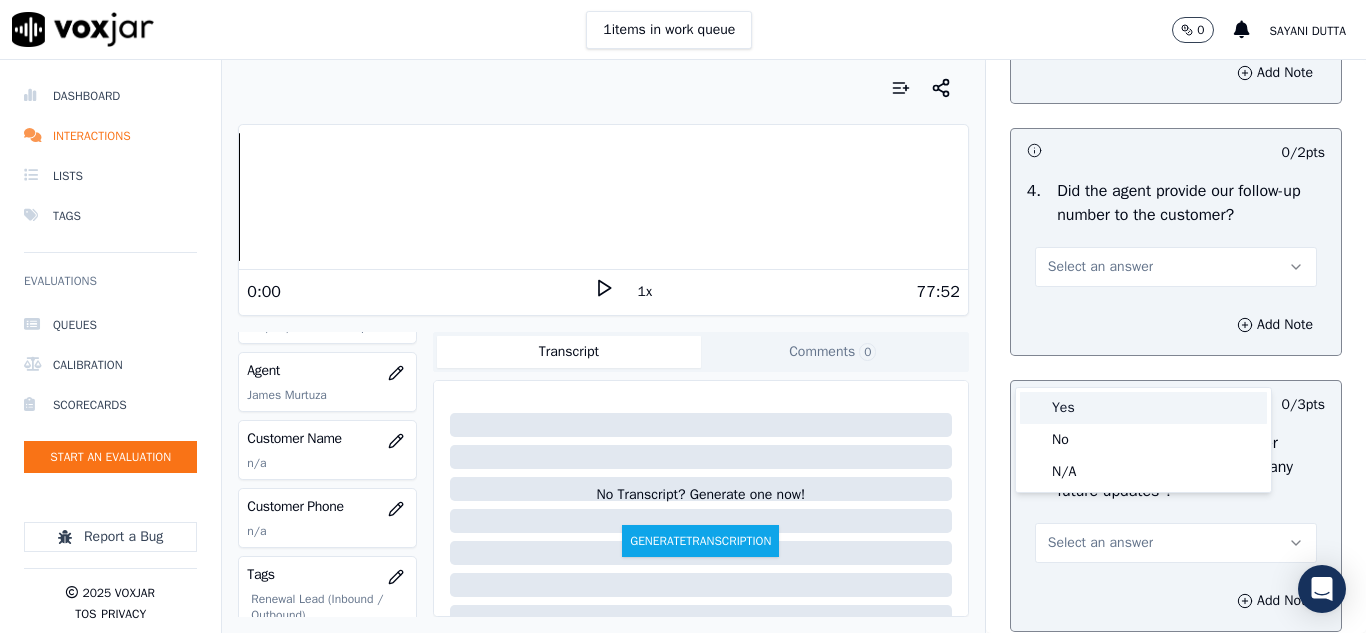 click on "Yes" at bounding box center [1143, 408] 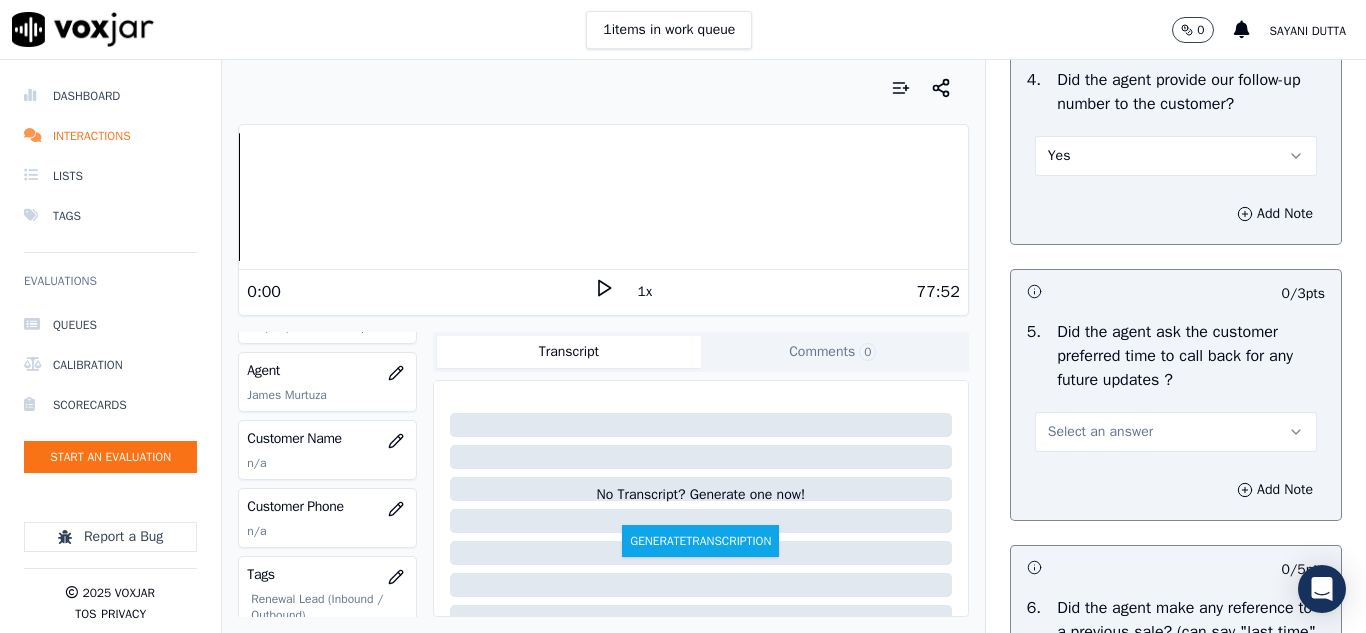 scroll, scrollTop: 5202, scrollLeft: 0, axis: vertical 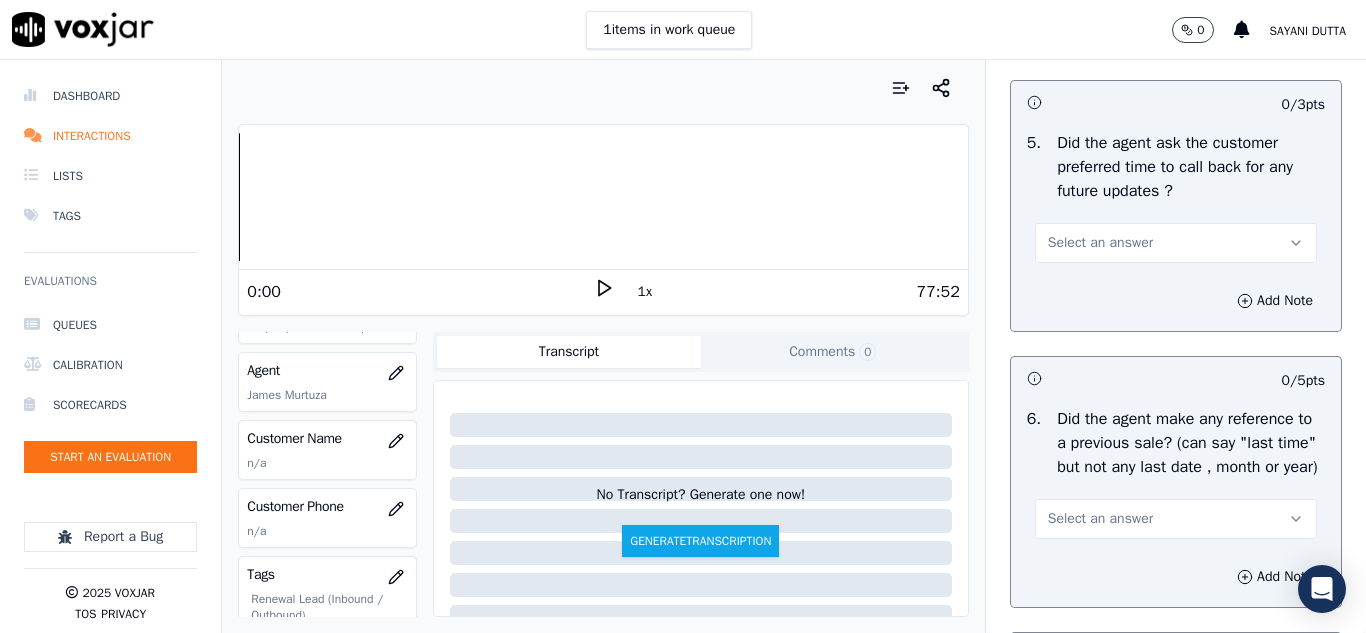 click on "Select an answer" at bounding box center (1100, 243) 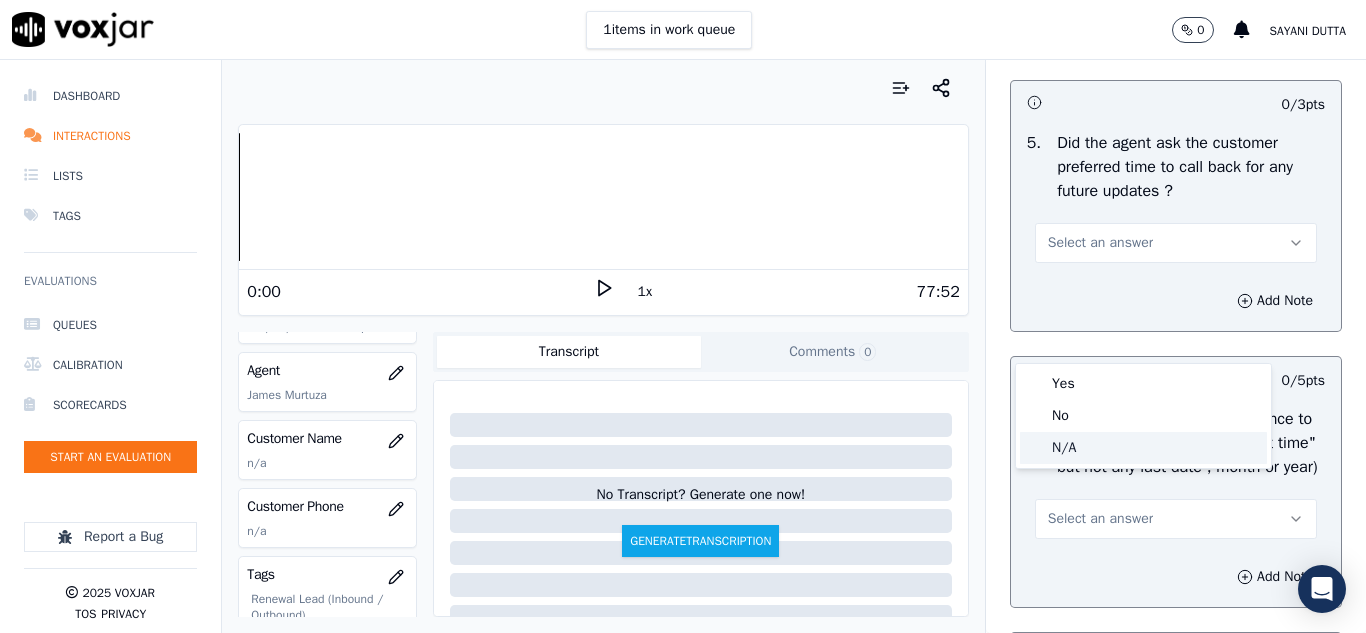 click on "N/A" 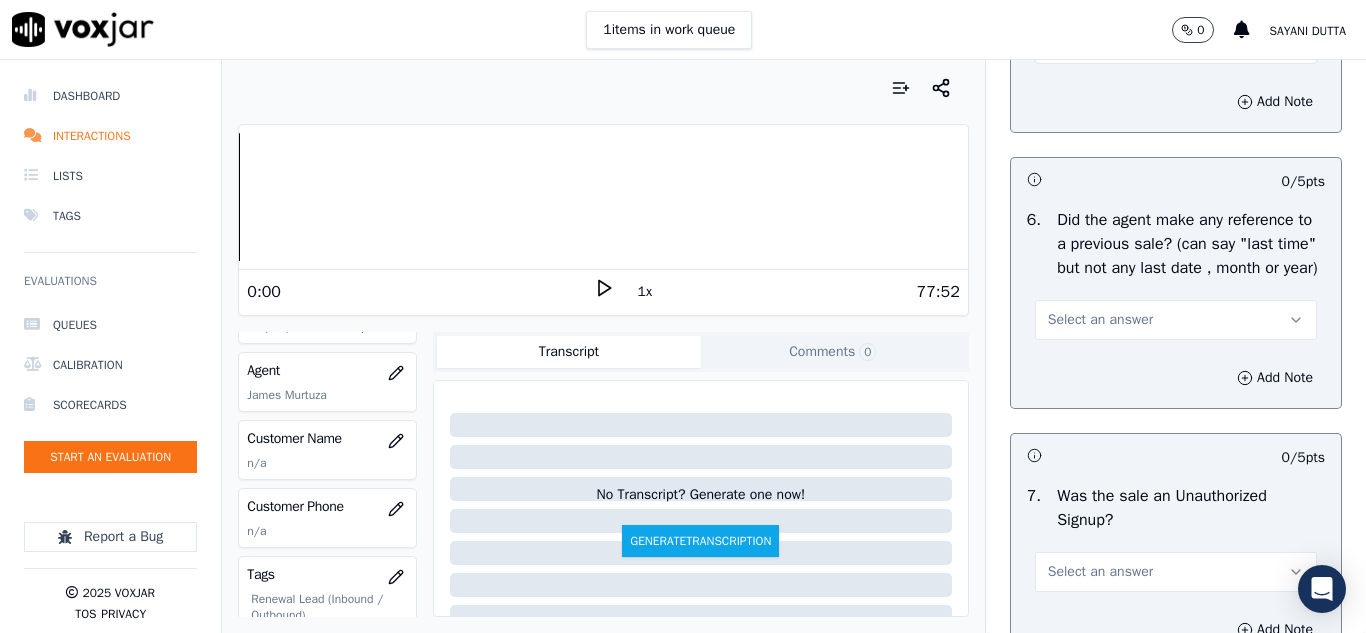 scroll, scrollTop: 5402, scrollLeft: 0, axis: vertical 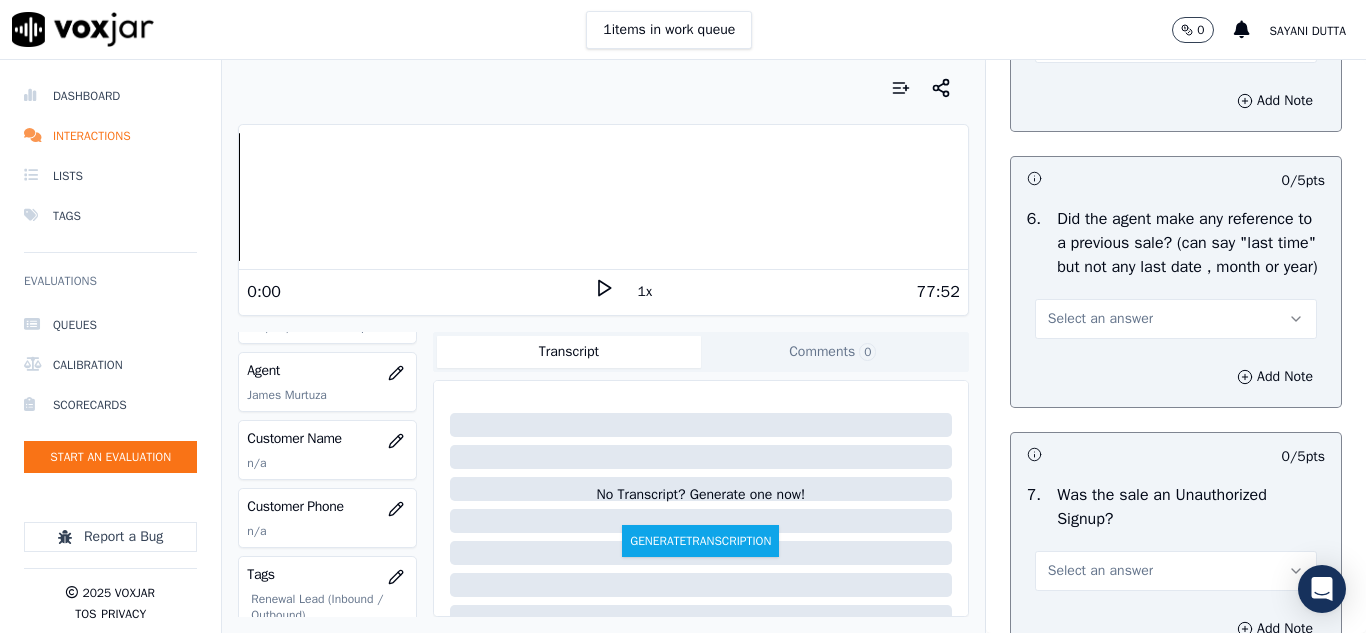 click on "Select an answer" at bounding box center (1100, 319) 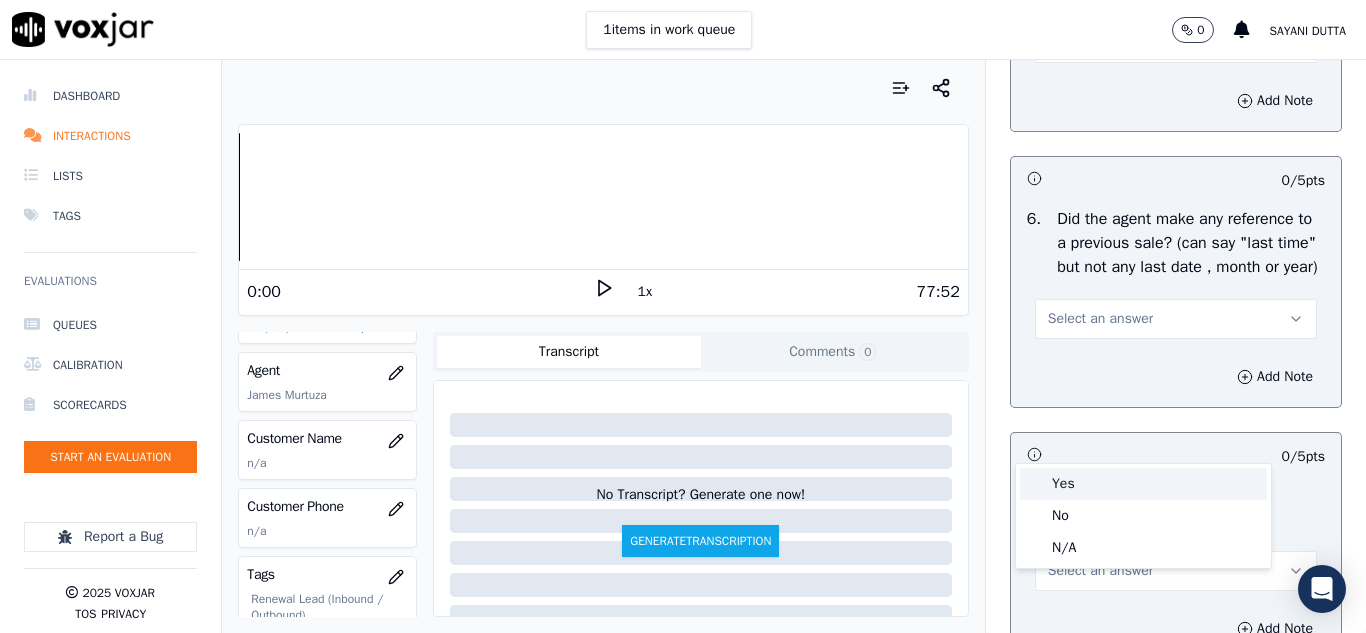 click on "Yes" at bounding box center [1143, 484] 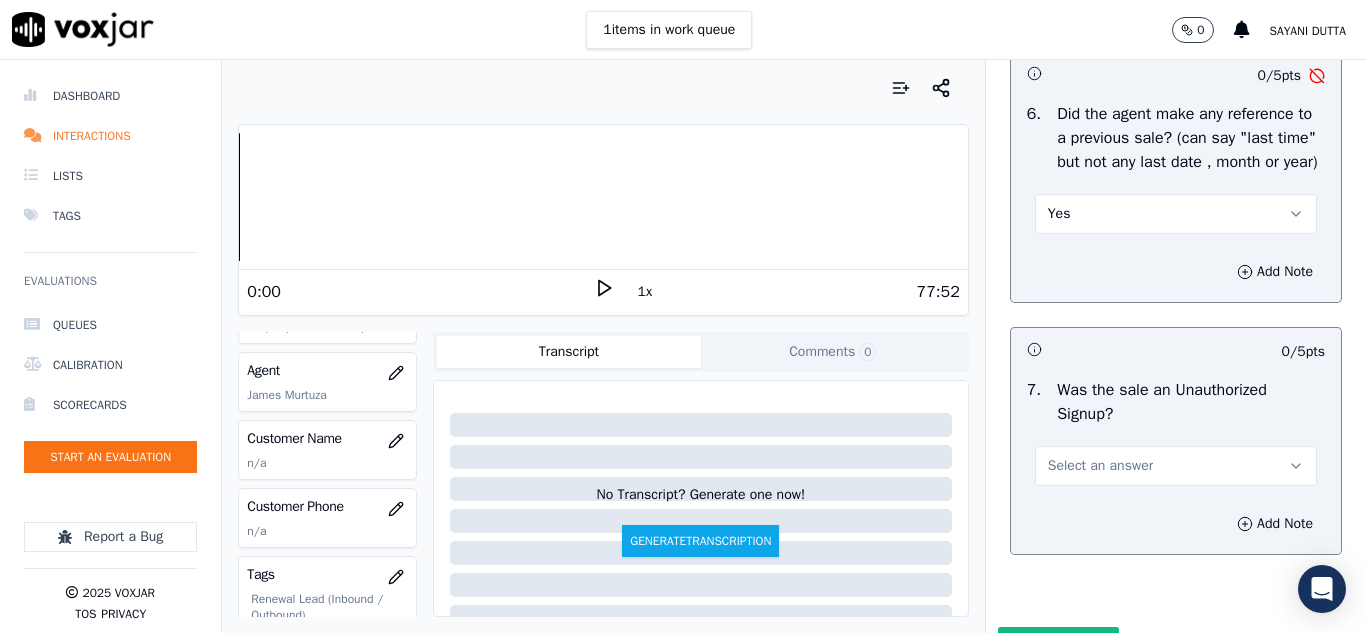 scroll, scrollTop: 5602, scrollLeft: 0, axis: vertical 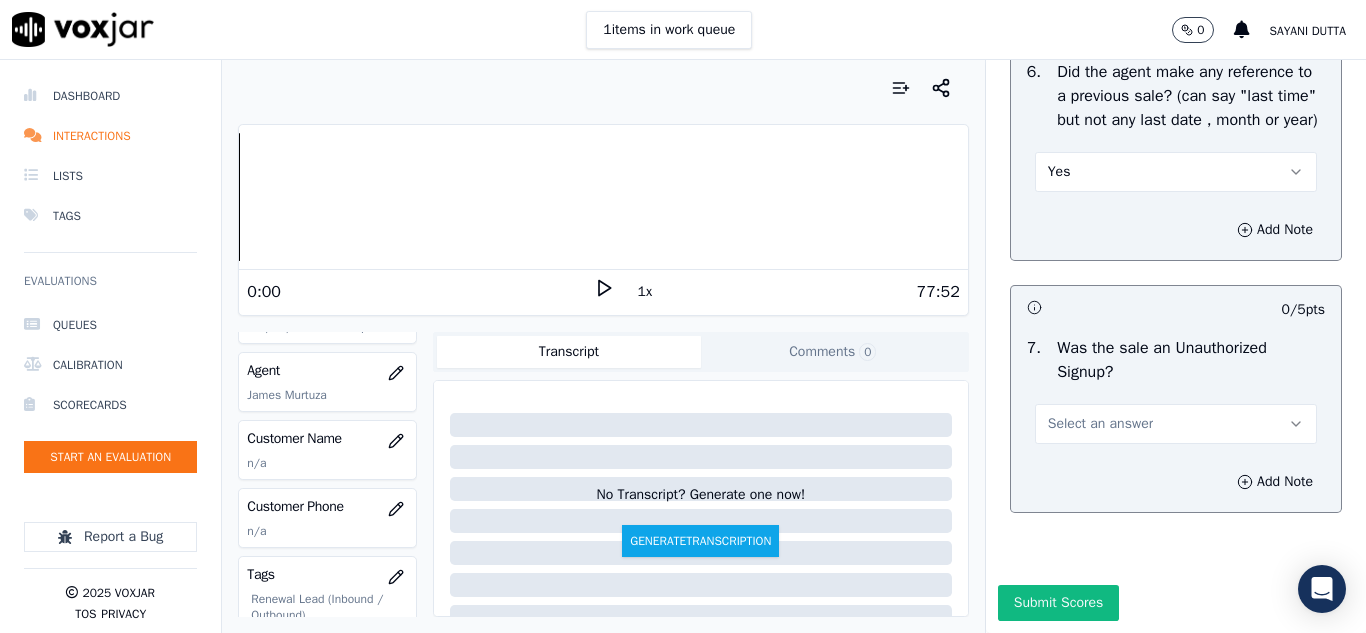 click on "Yes" at bounding box center (1176, 172) 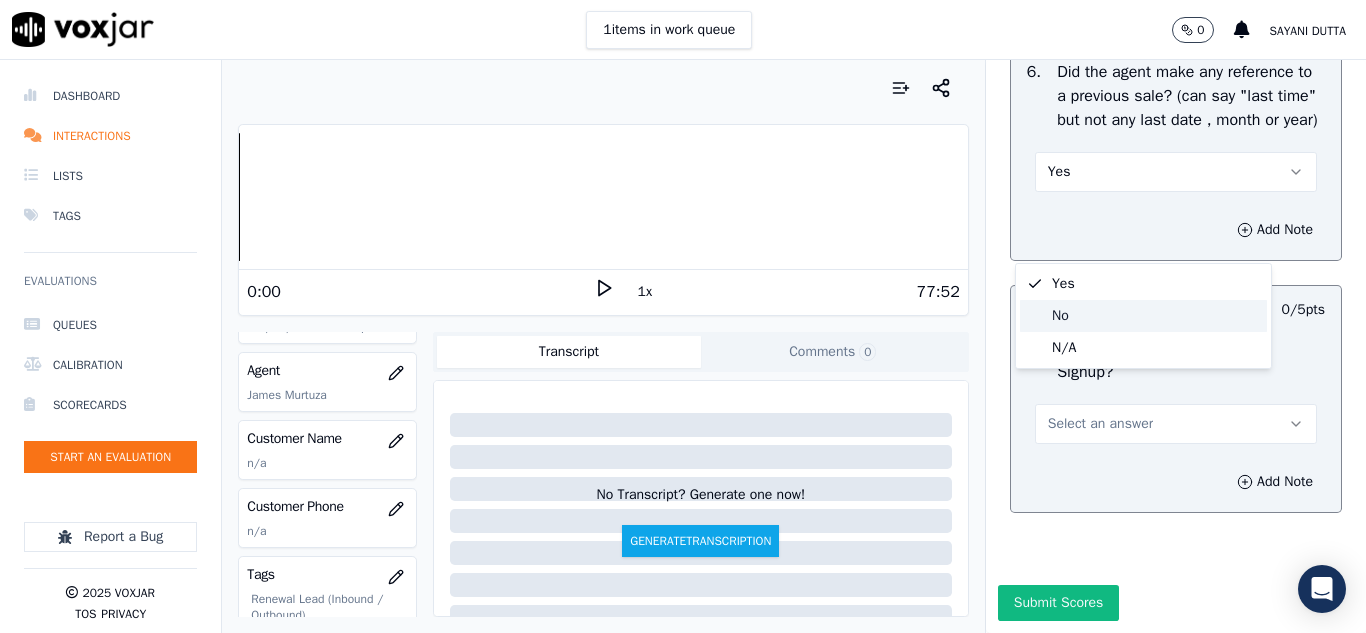 drag, startPoint x: 1060, startPoint y: 322, endPoint x: 1081, endPoint y: 397, distance: 77.88453 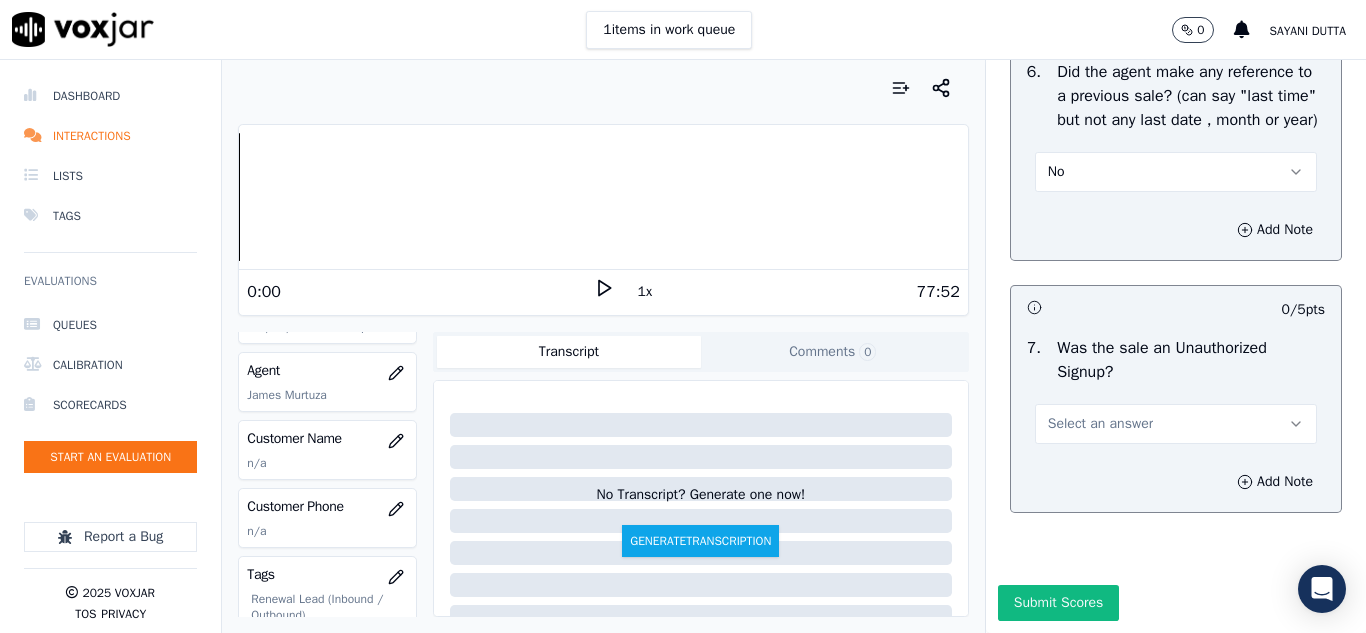 click on "Select an answer" at bounding box center (1100, 424) 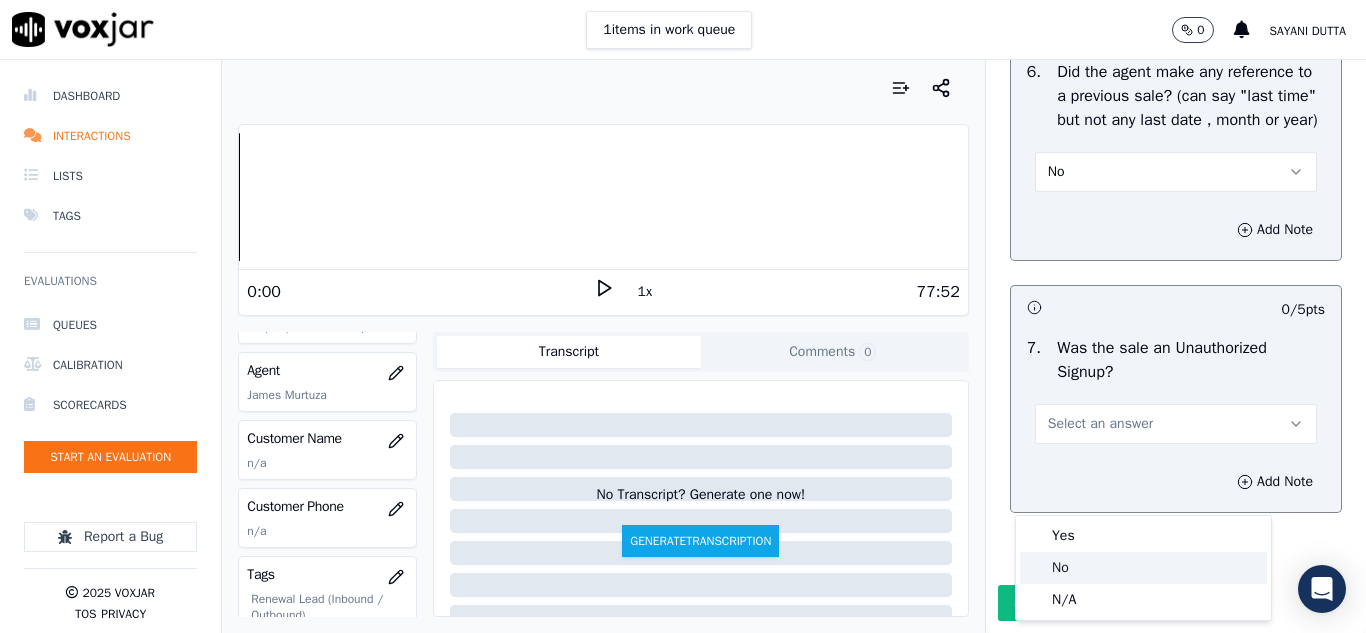 click on "No" 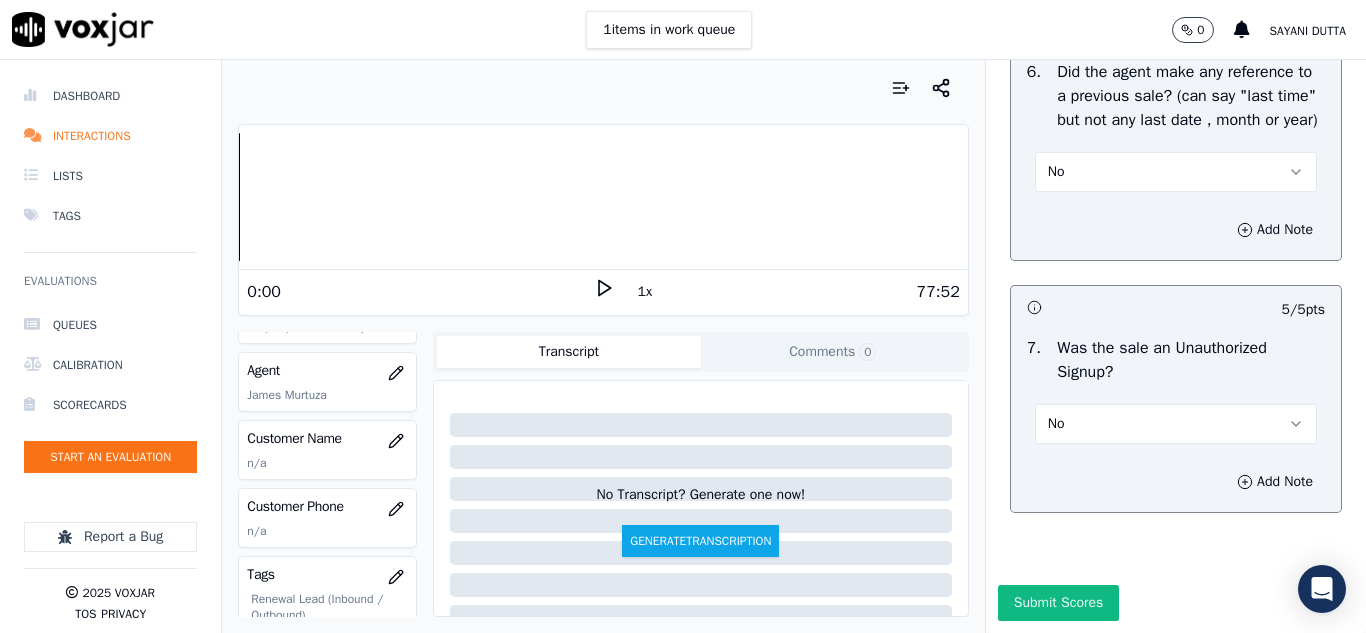 scroll, scrollTop: 5714, scrollLeft: 0, axis: vertical 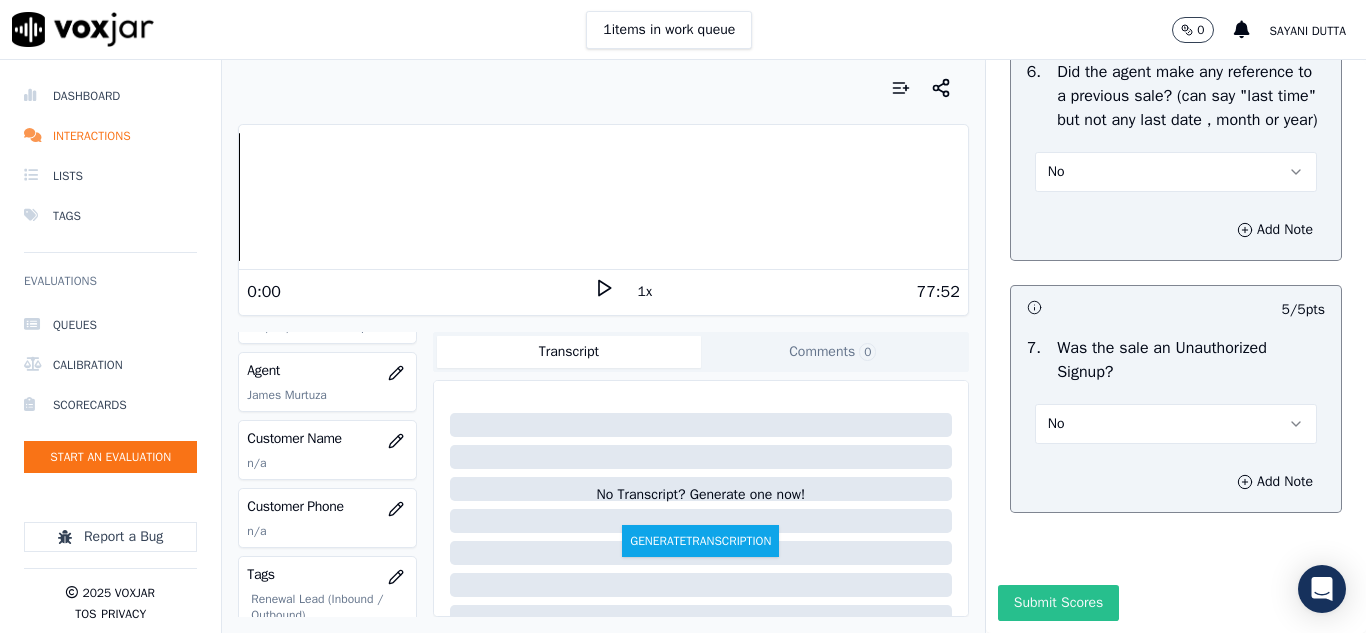 click on "Submit Scores" at bounding box center (1058, 603) 